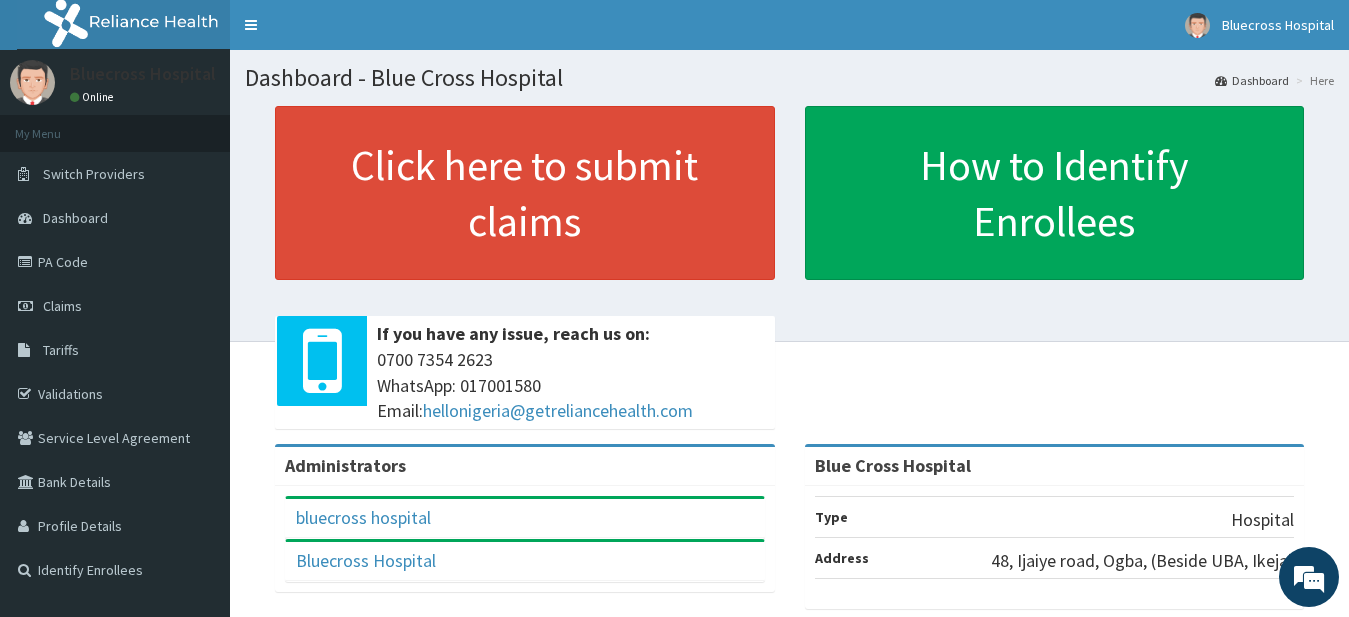 scroll, scrollTop: 0, scrollLeft: 0, axis: both 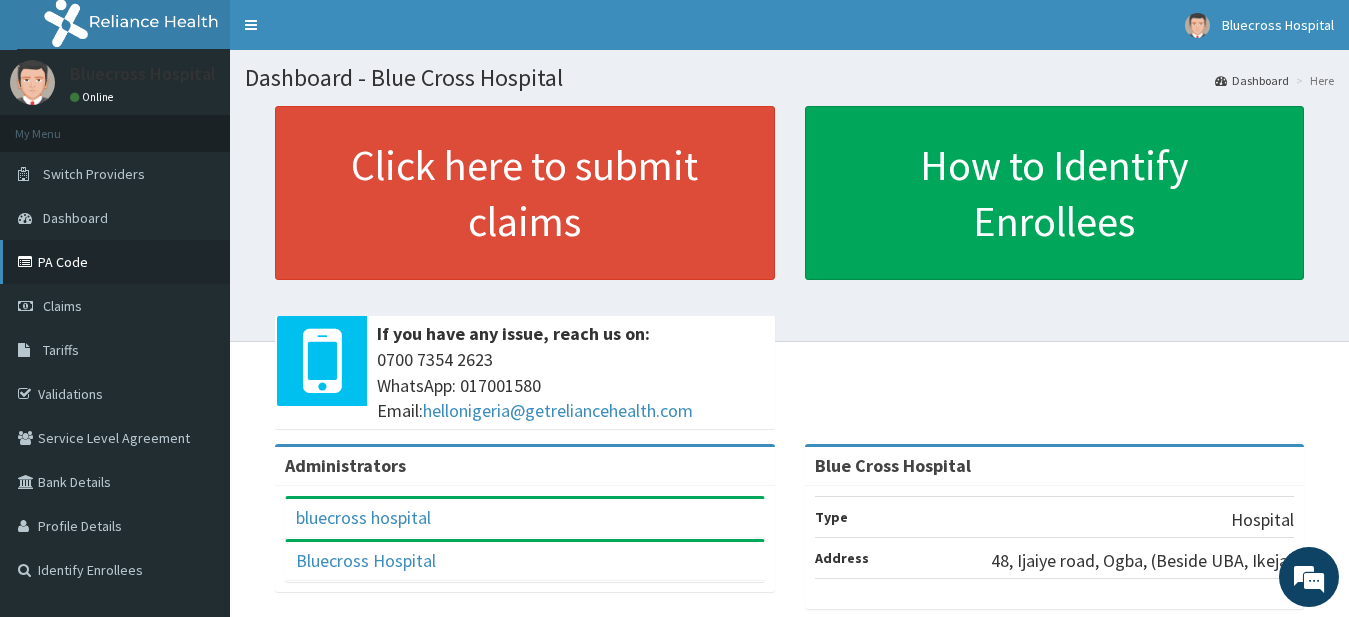 click on "PA Code" at bounding box center (115, 262) 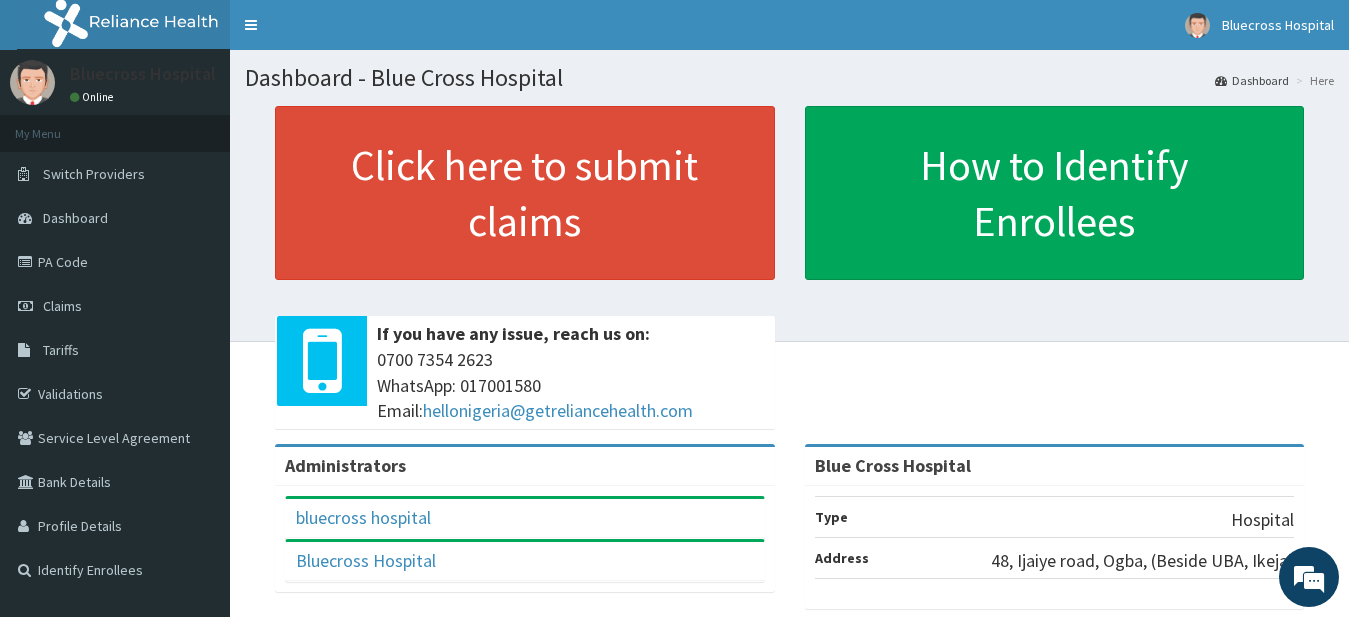 scroll, scrollTop: 0, scrollLeft: 0, axis: both 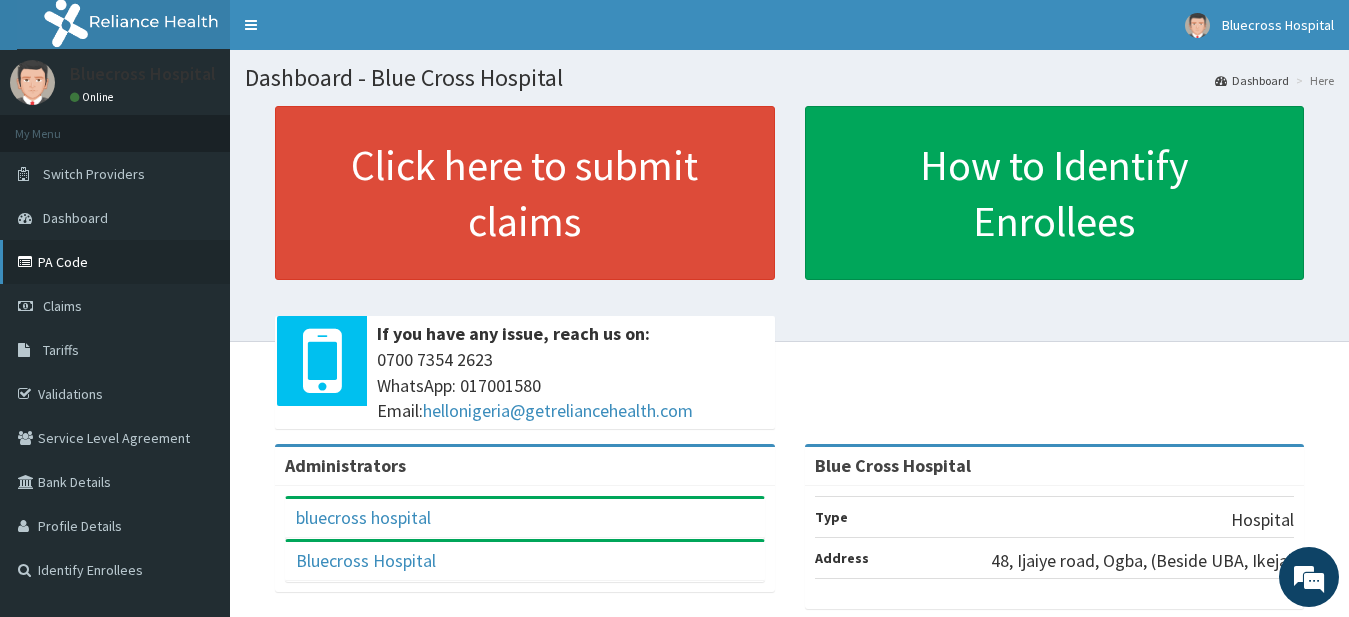 click on "PA Code" at bounding box center [115, 262] 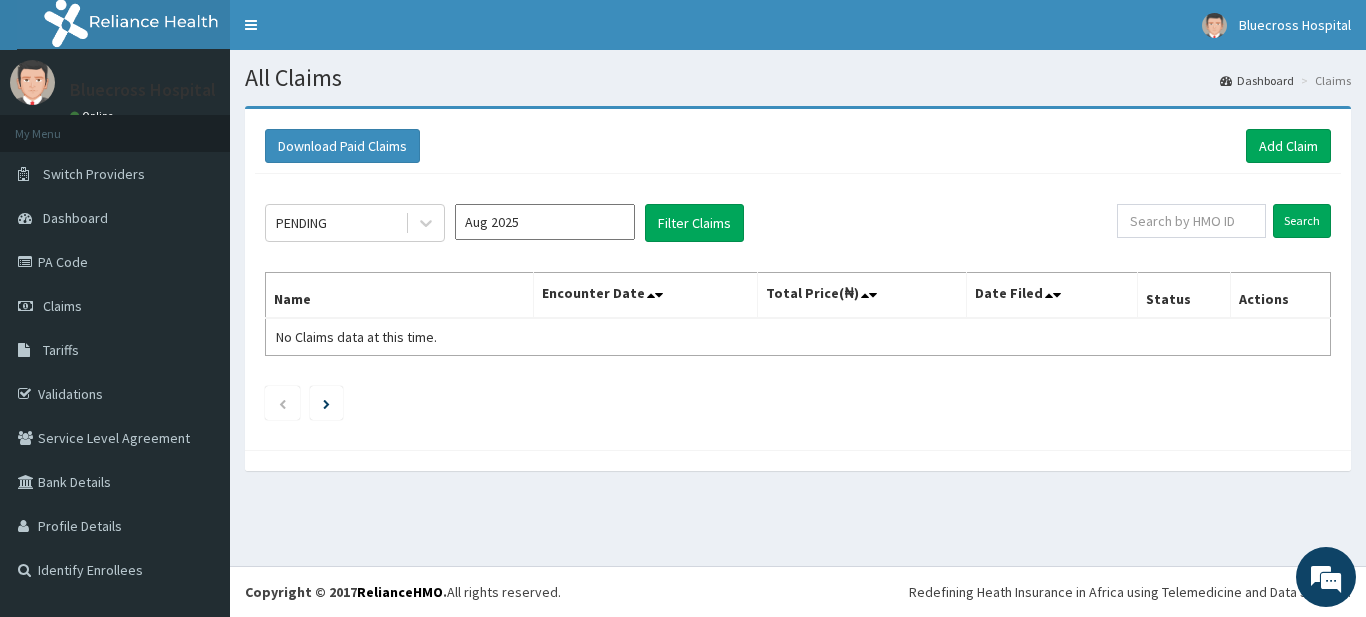 scroll, scrollTop: 0, scrollLeft: 0, axis: both 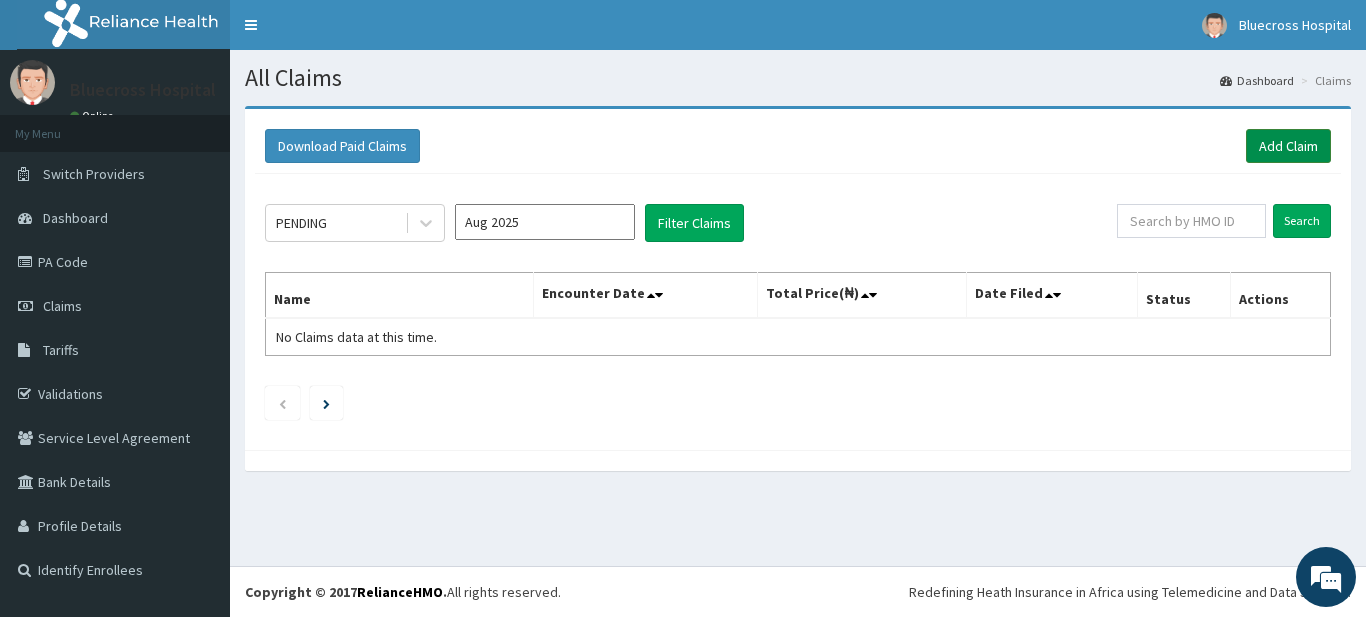 click on "Add Claim" at bounding box center (1288, 146) 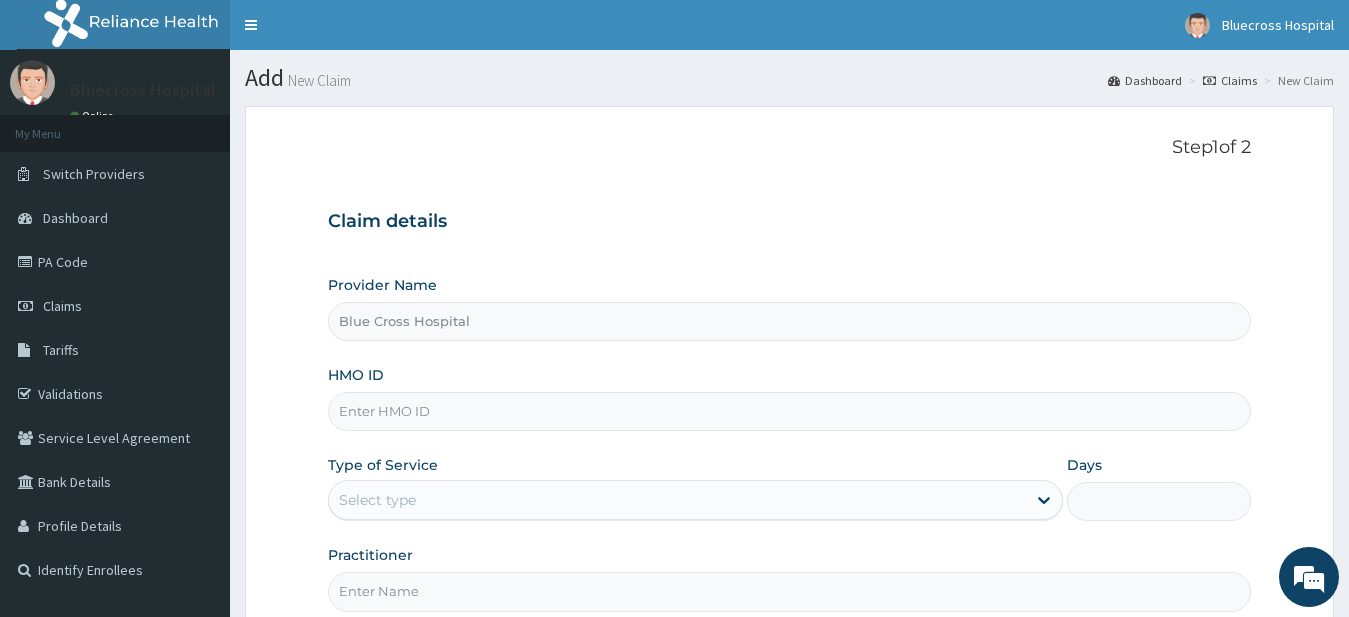 scroll, scrollTop: 0, scrollLeft: 0, axis: both 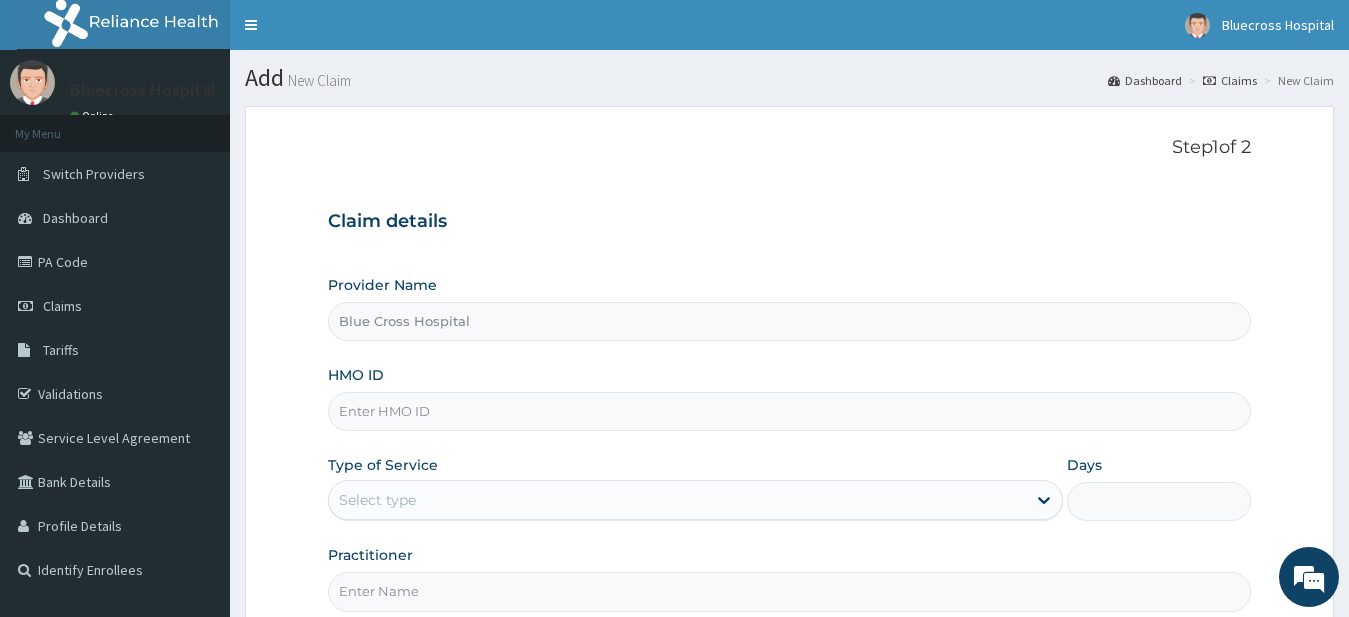 click on "HMO ID" at bounding box center [790, 411] 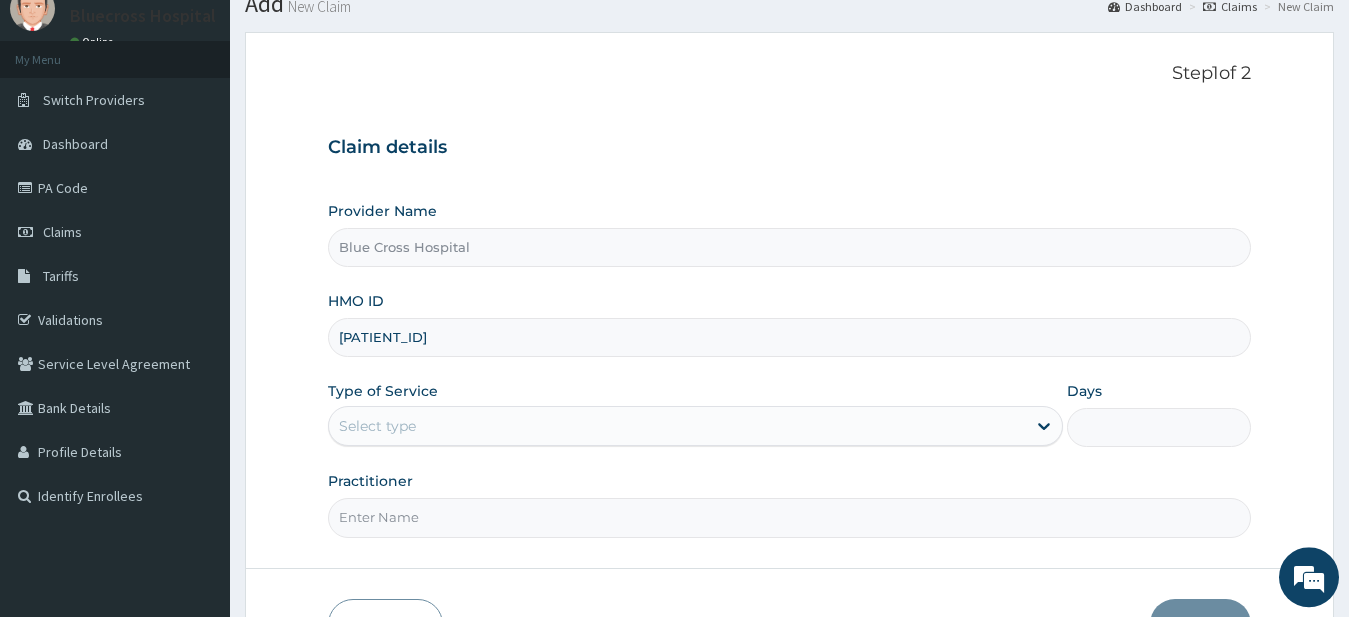 scroll, scrollTop: 204, scrollLeft: 0, axis: vertical 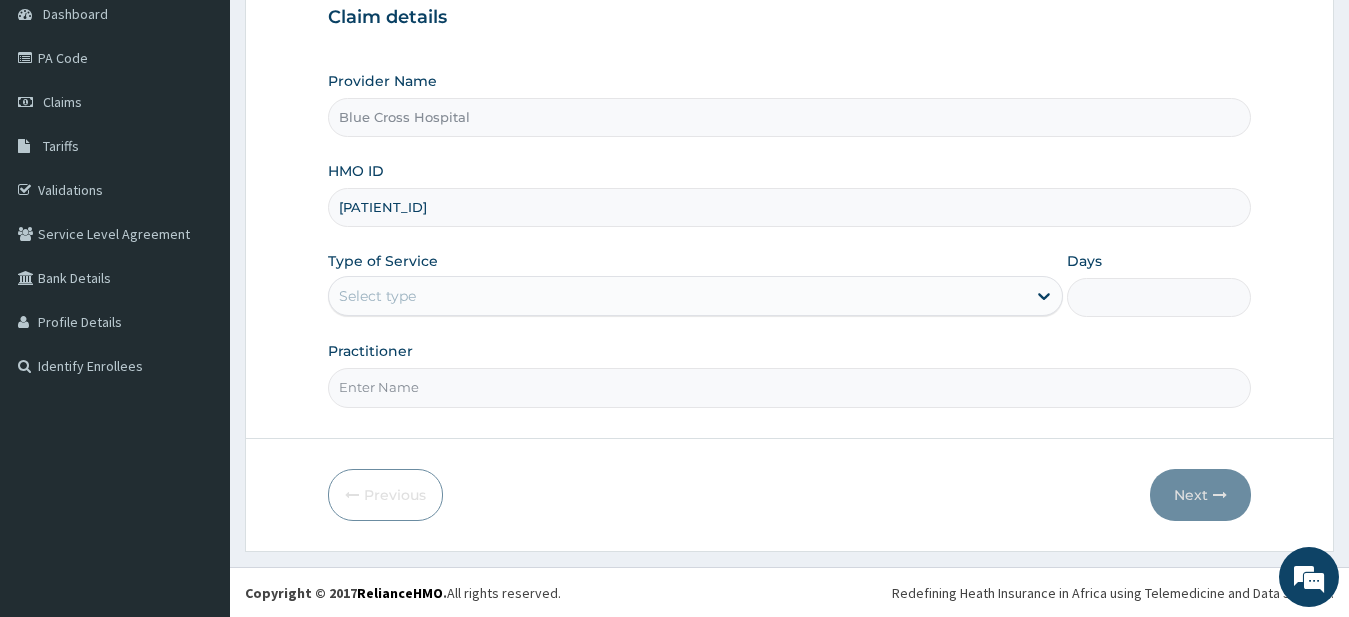 type on "BPN/10100/D" 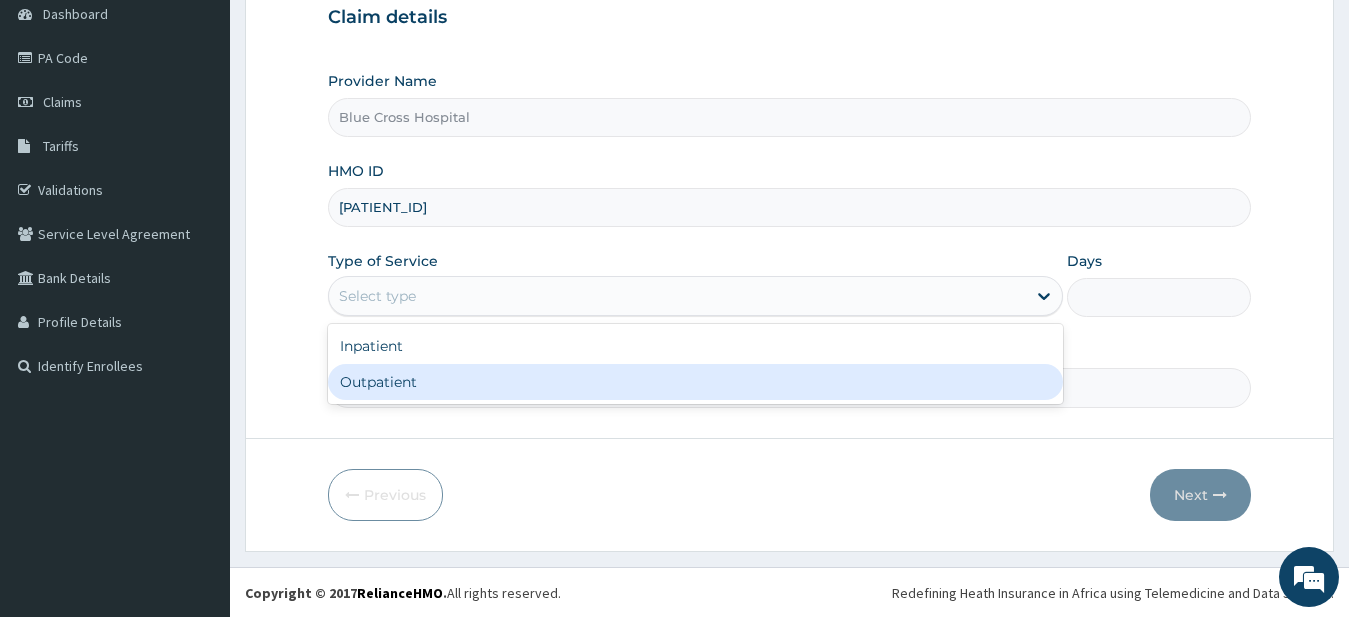click on "Outpatient" at bounding box center (696, 382) 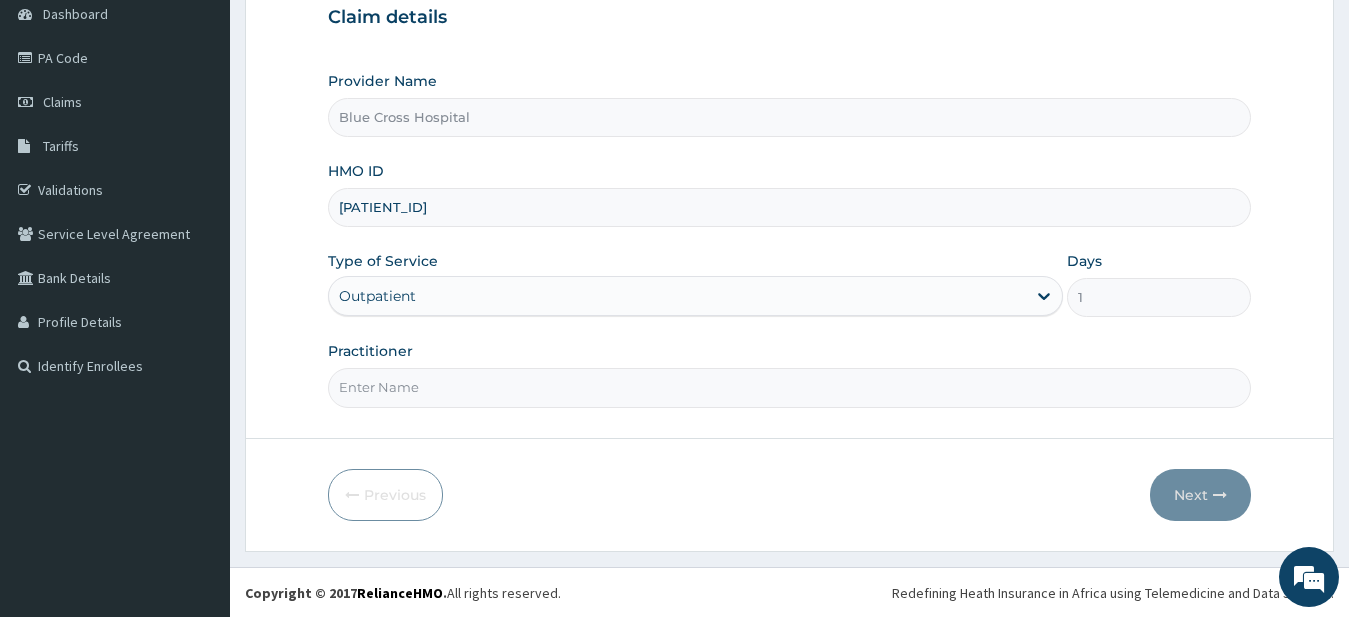 click on "Practitioner" at bounding box center (790, 387) 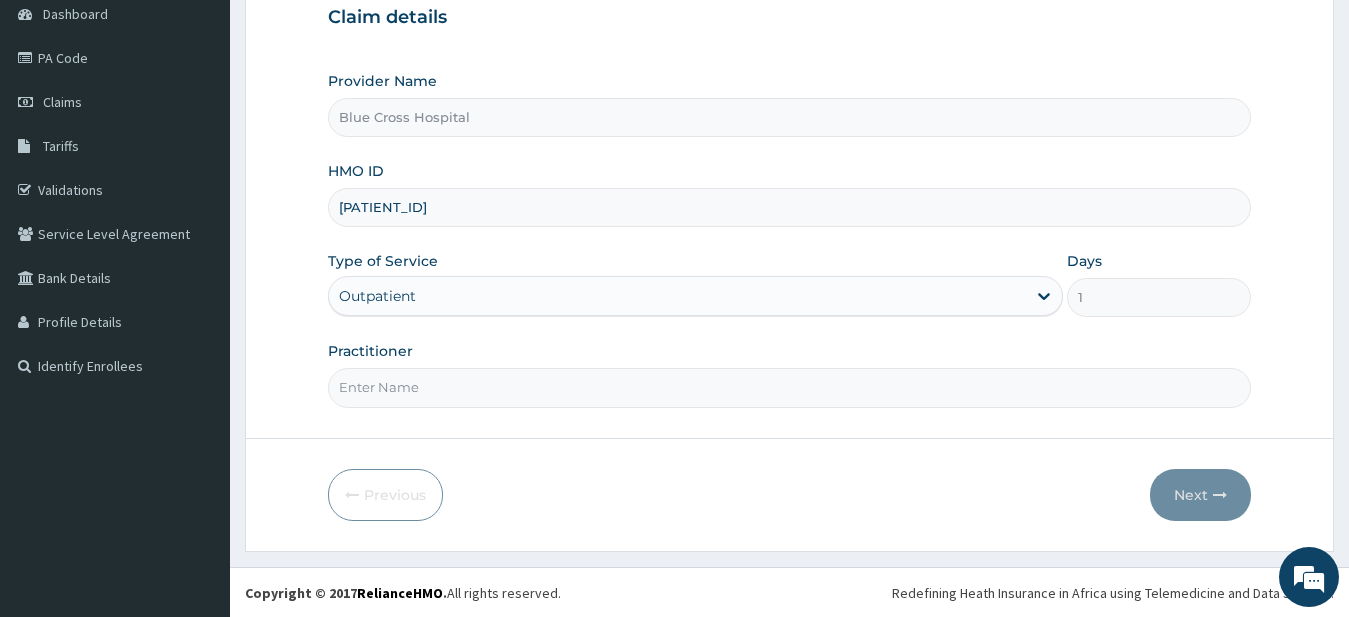 scroll, scrollTop: 0, scrollLeft: 0, axis: both 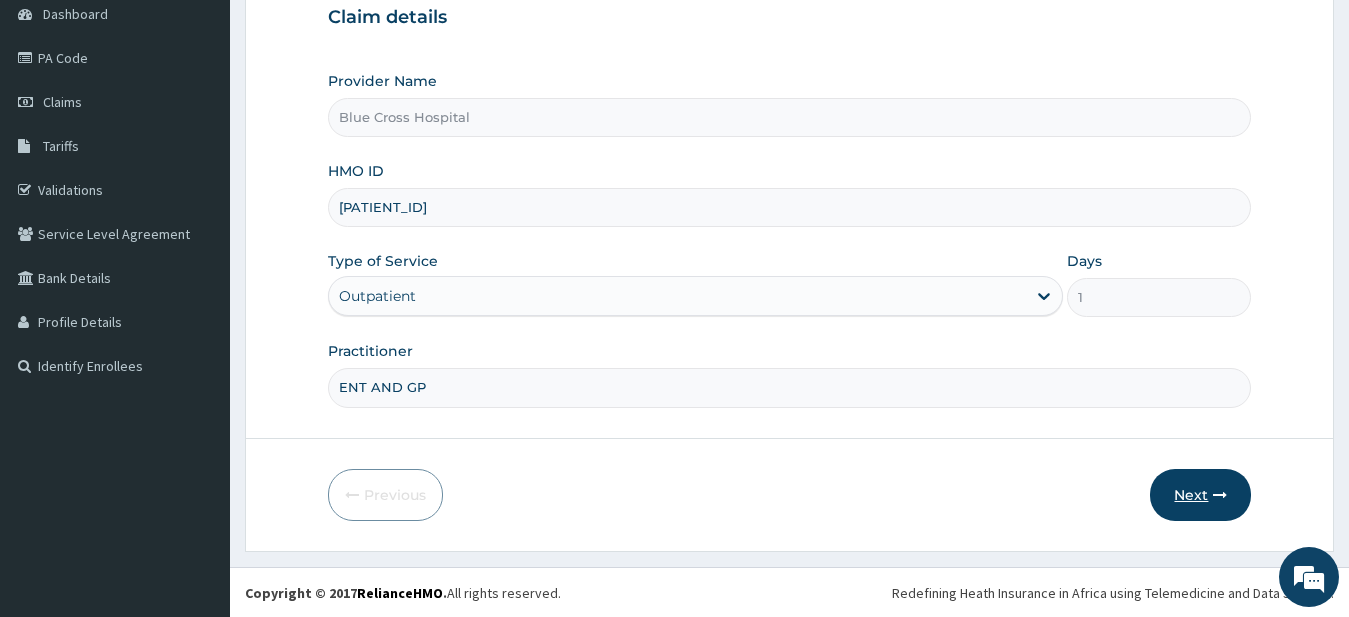 type on "ENT AND GP" 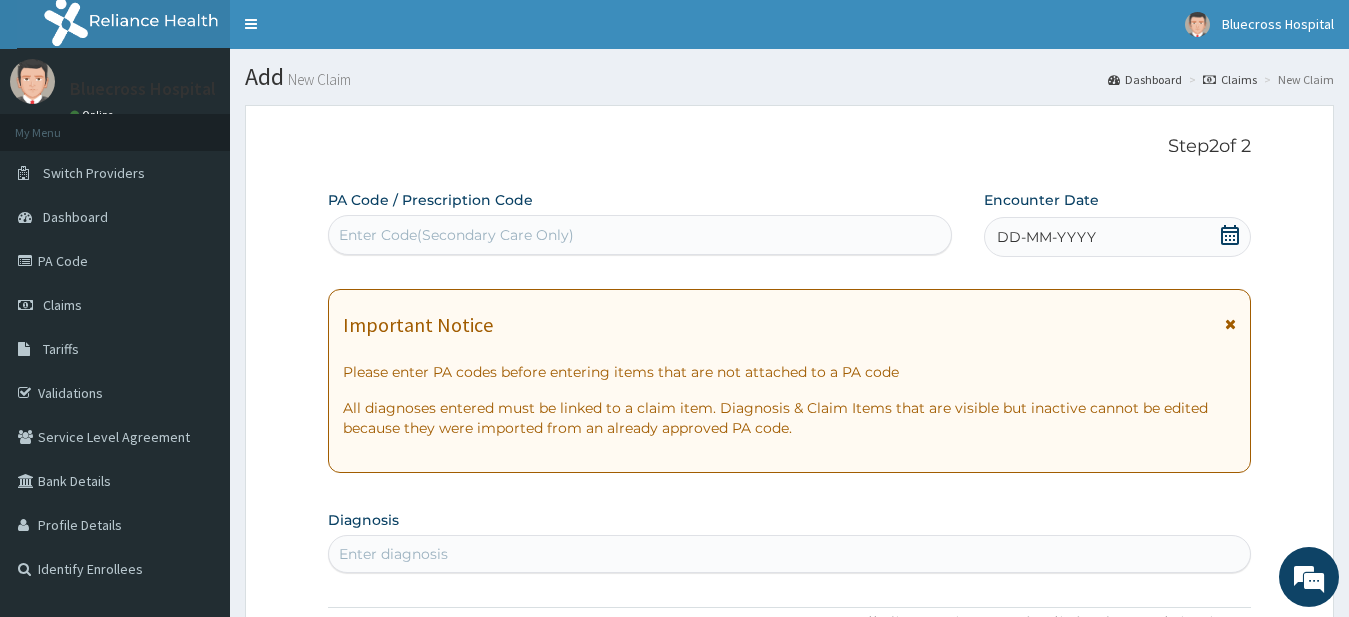 scroll, scrollTop: 0, scrollLeft: 0, axis: both 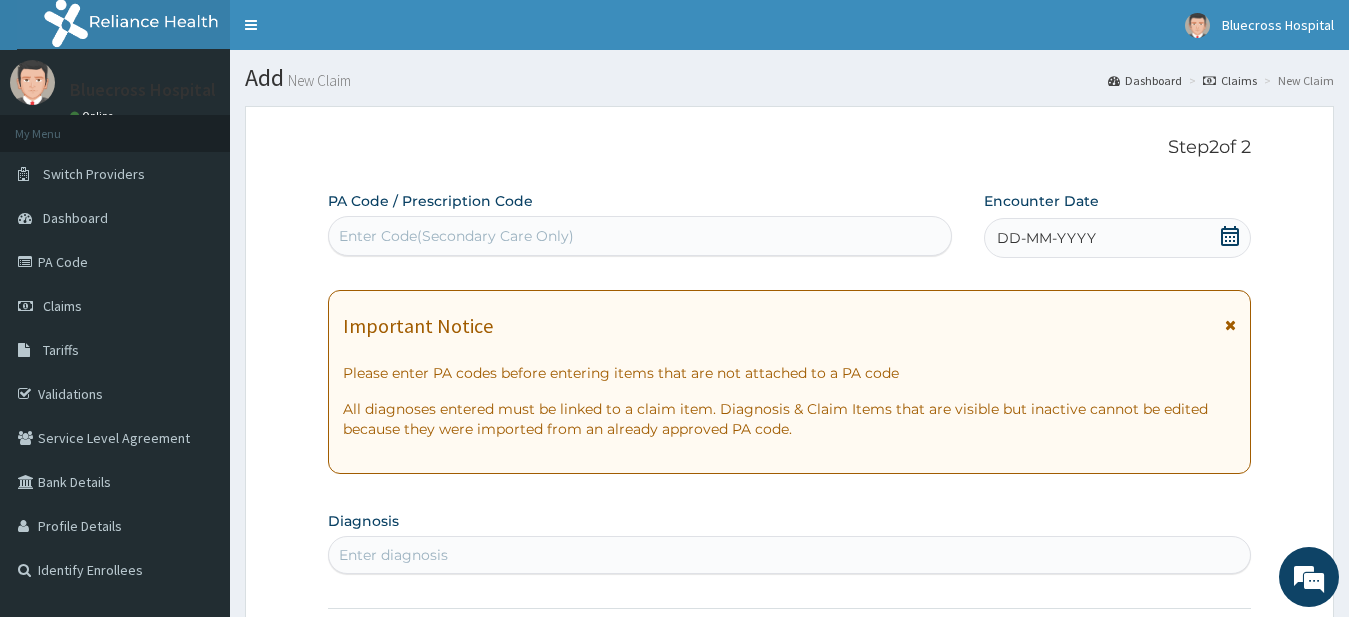 click on "Enter Code(Secondary Care Only)" at bounding box center (456, 236) 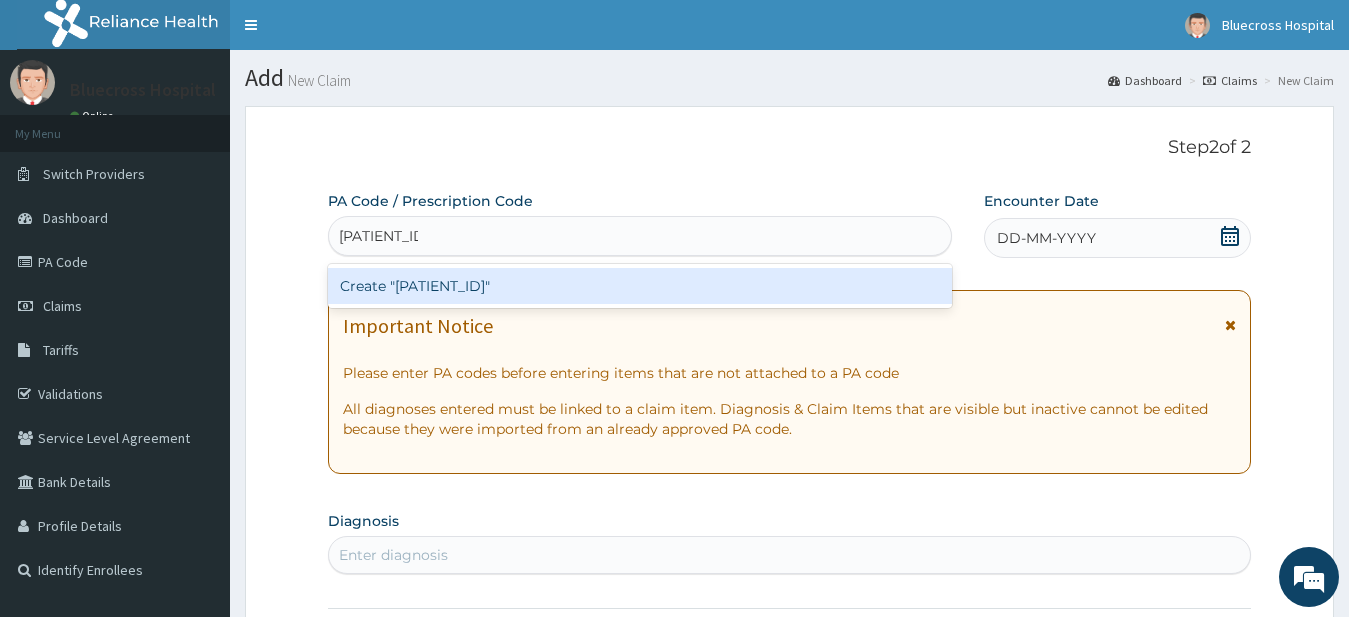 click on "Create "PA/3A230F"" at bounding box center (640, 286) 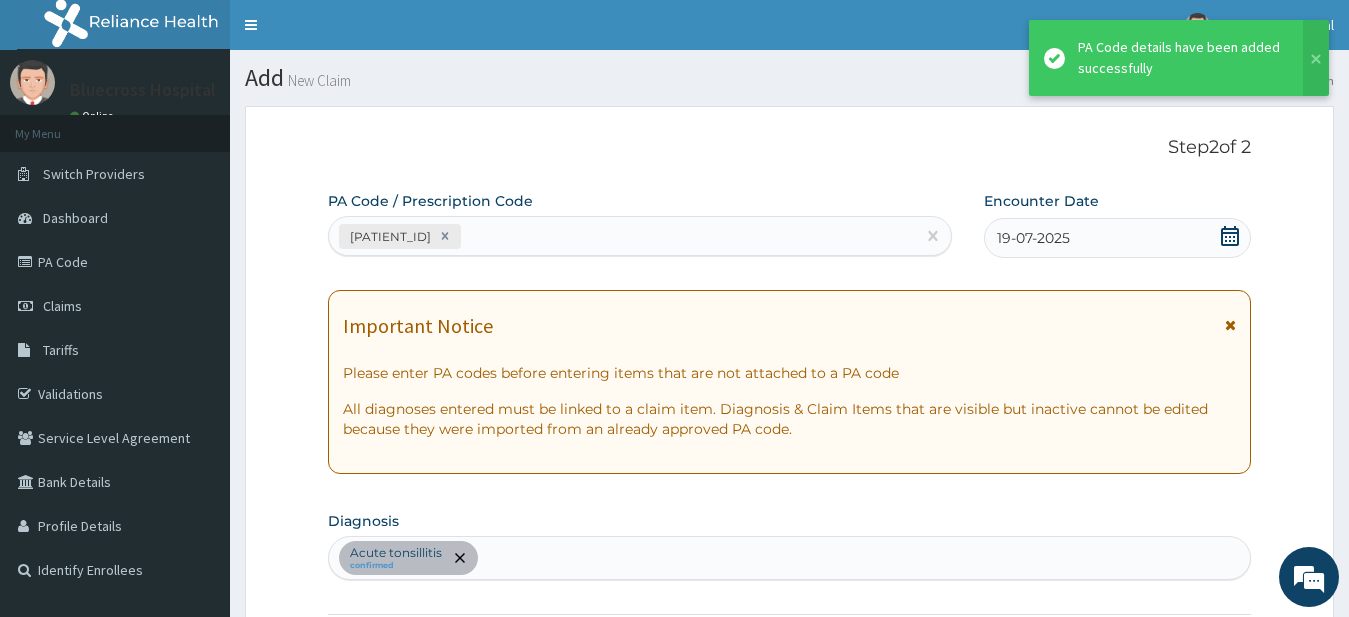 scroll, scrollTop: 524, scrollLeft: 0, axis: vertical 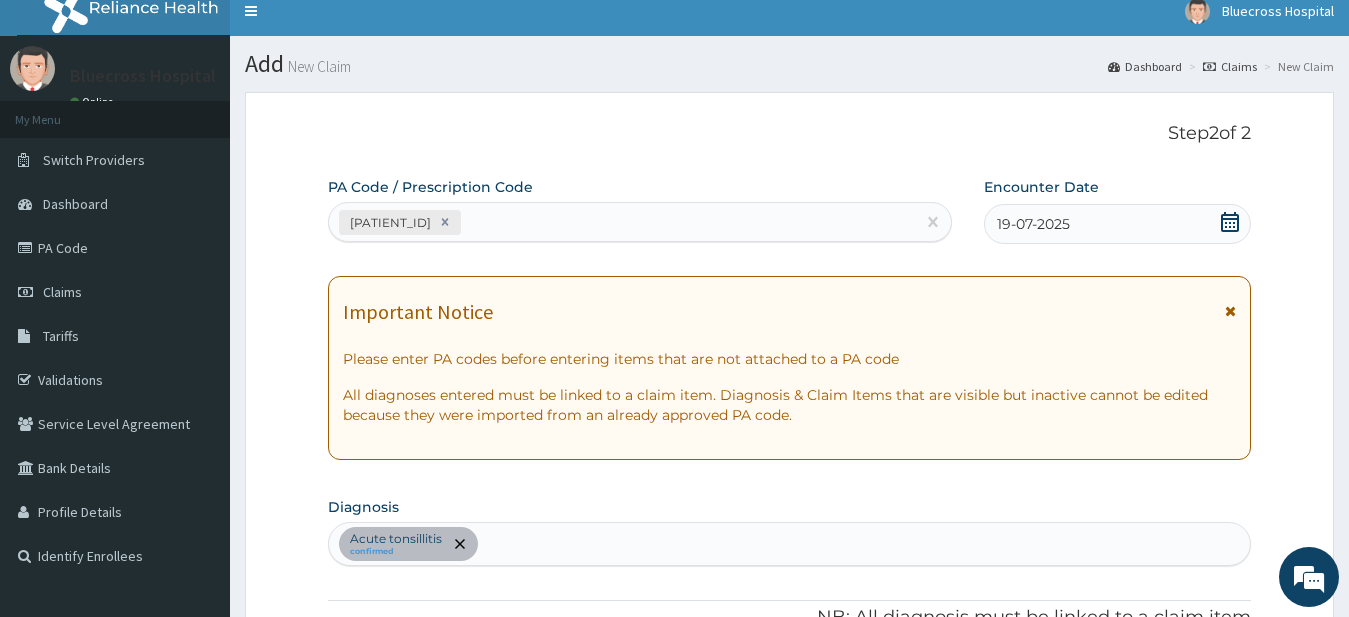click on "PA/3A230F" at bounding box center (622, 222) 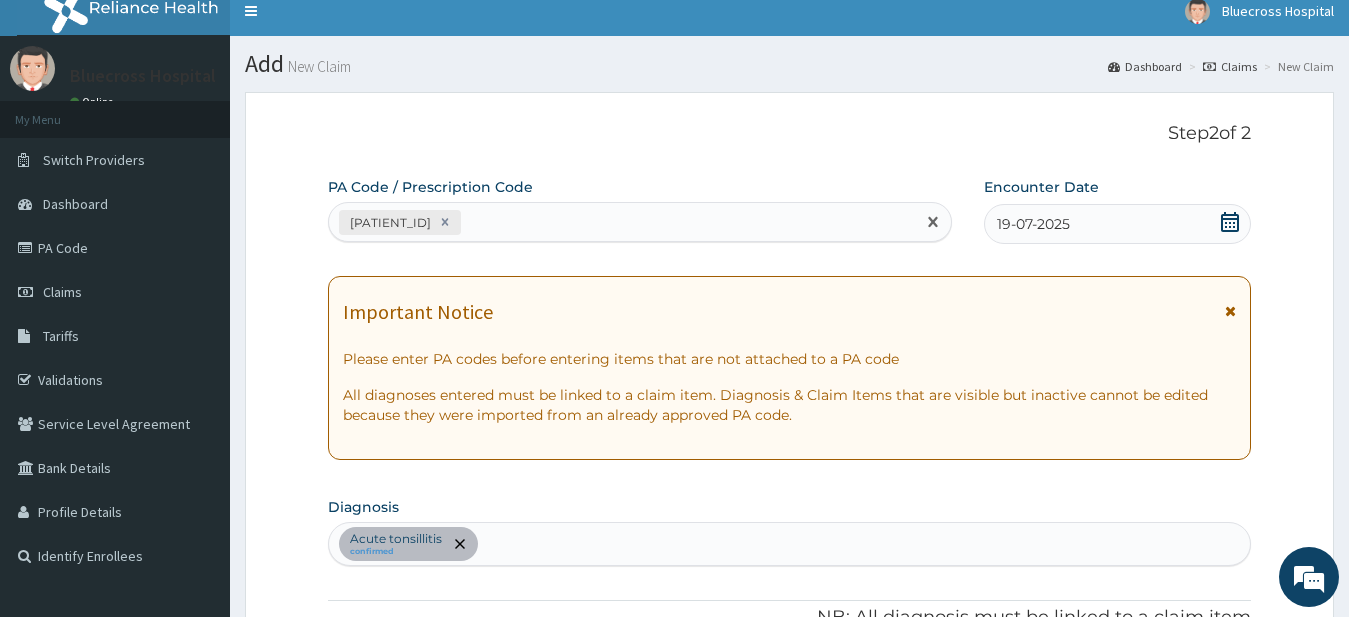 paste on "PA/85E3C3" 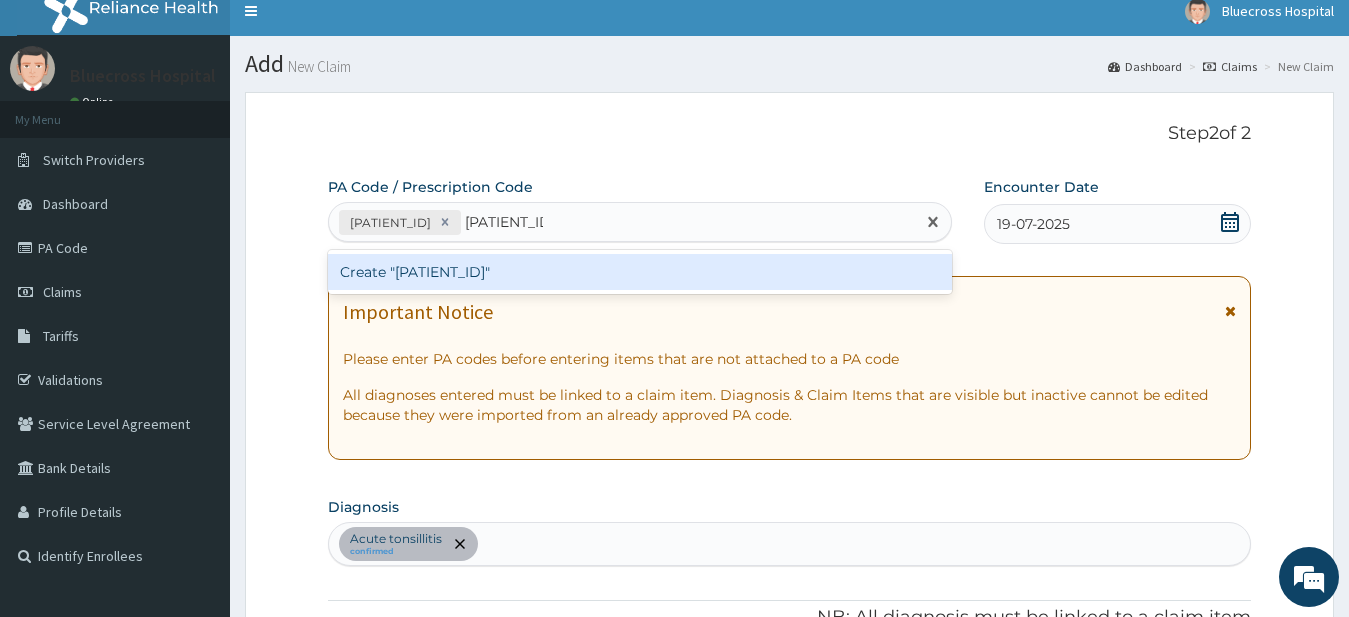 click on "Create "PA/85E3C3"" at bounding box center (640, 272) 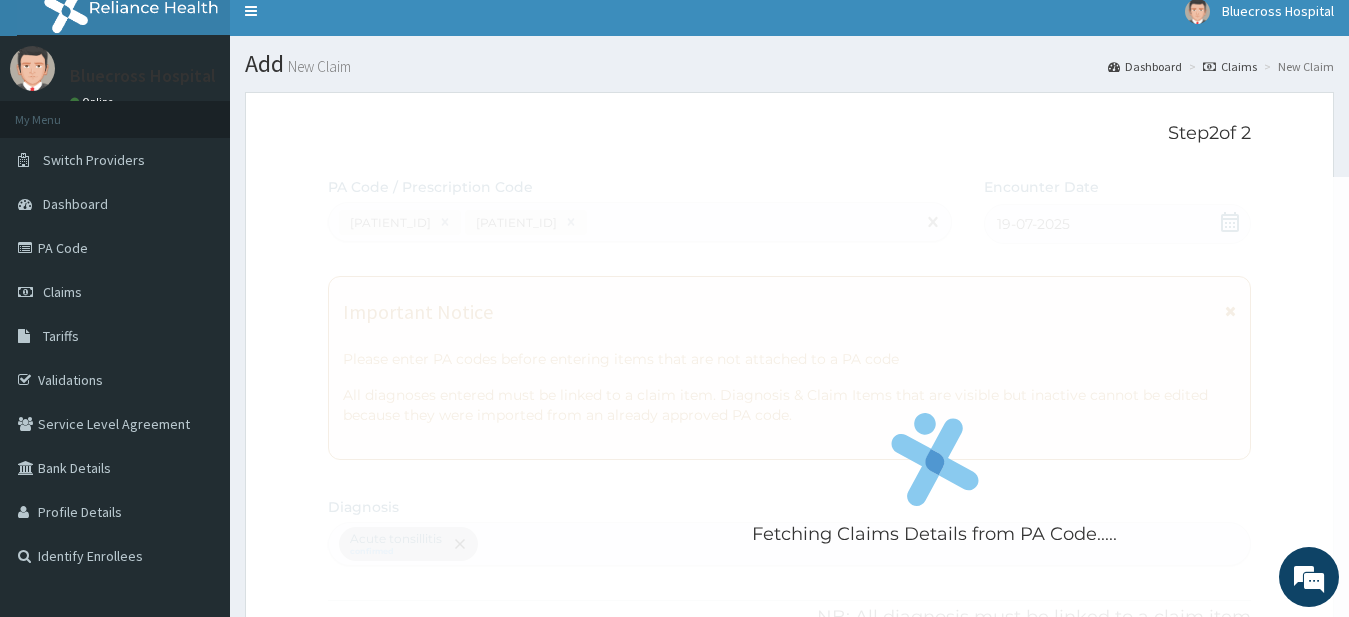 scroll, scrollTop: 593, scrollLeft: 0, axis: vertical 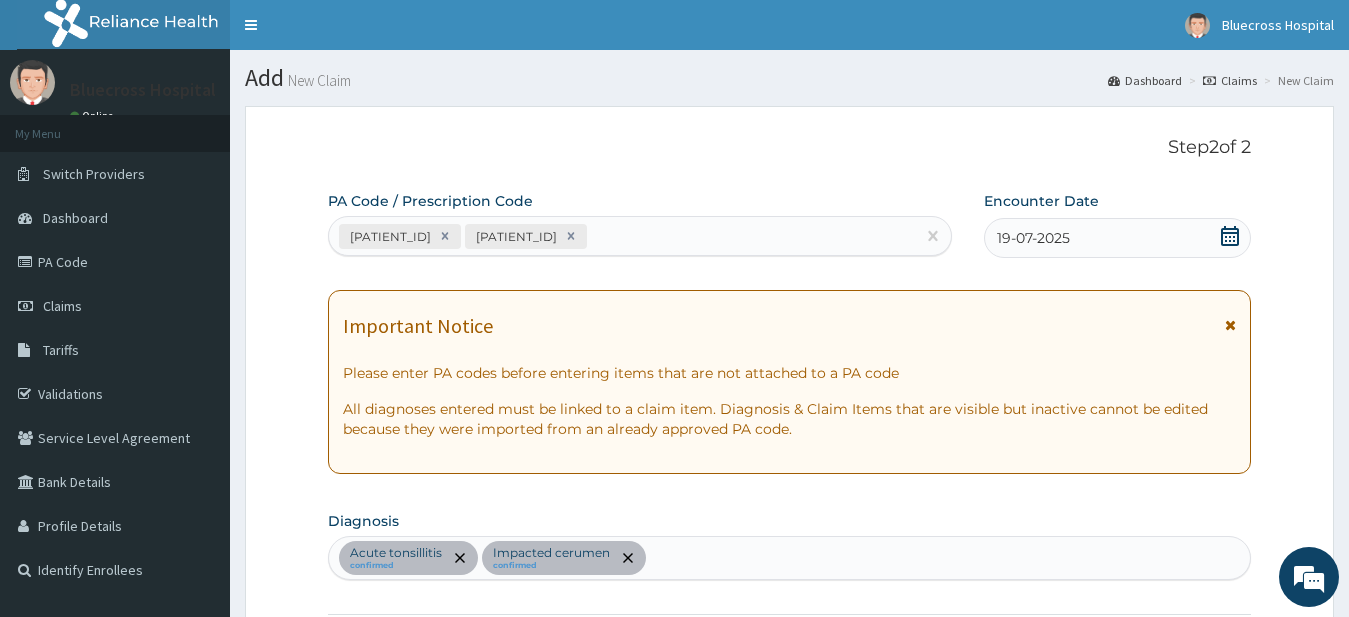 click on "PA/3A230F PA/85E3C3" at bounding box center (622, 236) 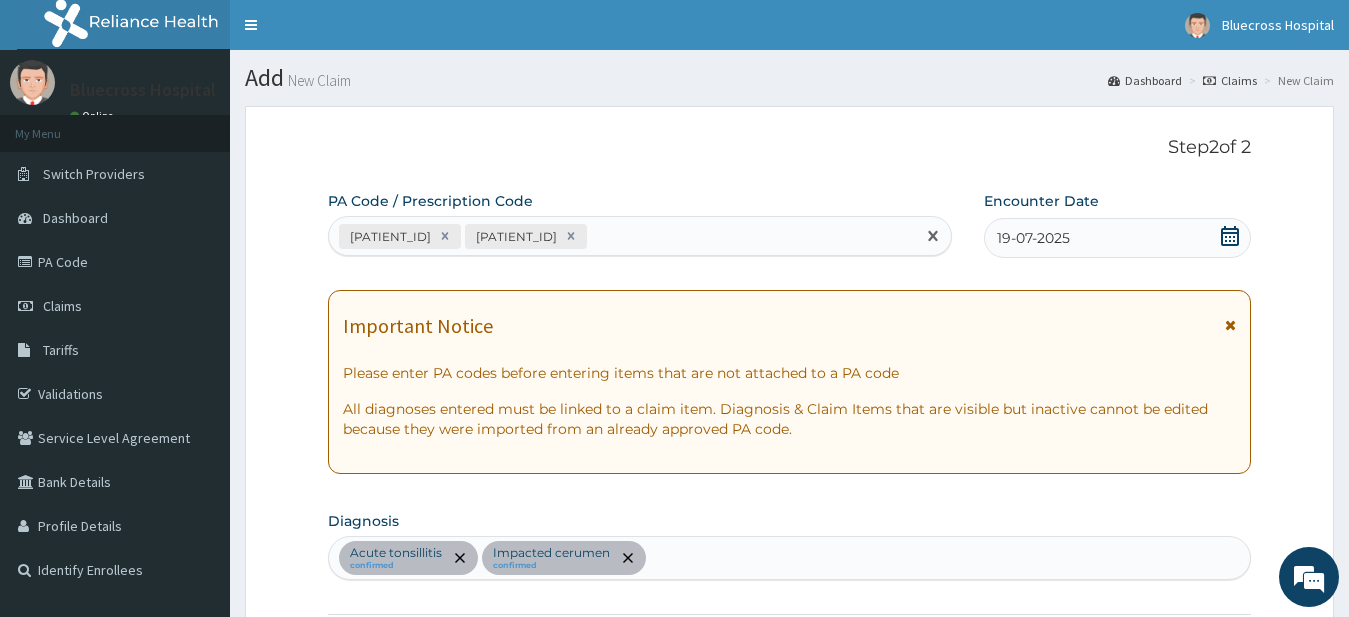 click on "PA/3A230F PA/85E3C3" at bounding box center (622, 236) 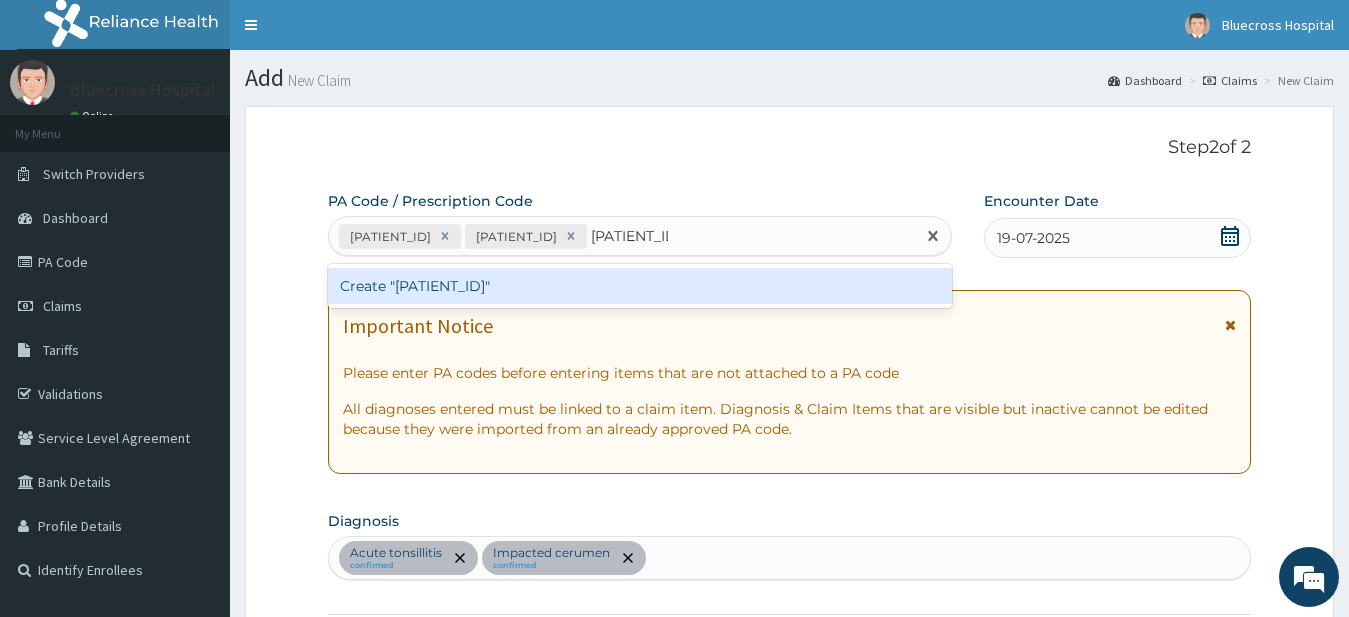 click on "Create "PA/97D169"" at bounding box center (640, 286) 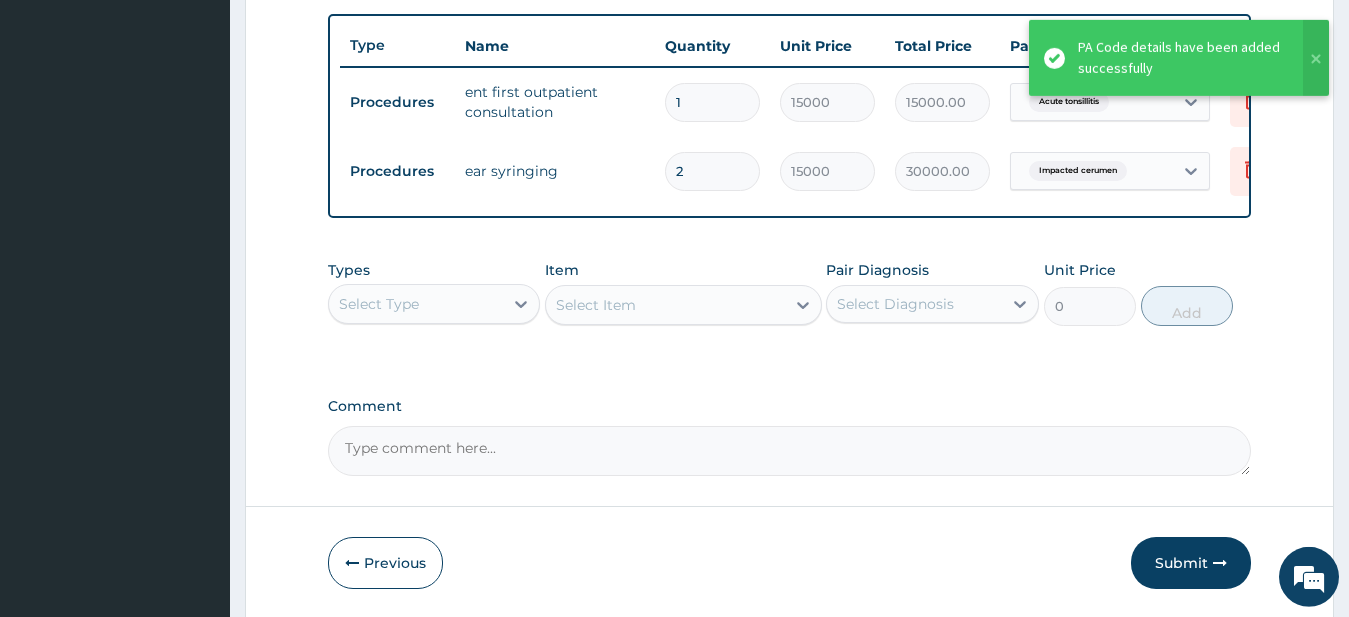 scroll, scrollTop: 816, scrollLeft: 0, axis: vertical 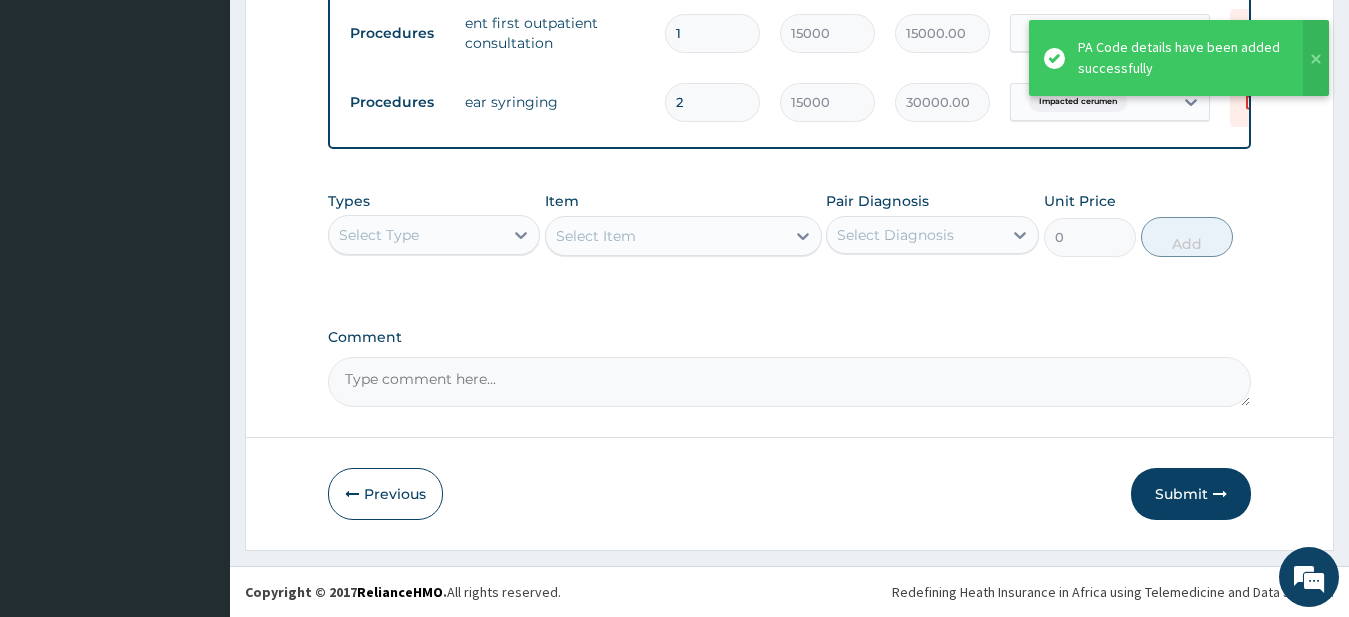 click on "Comment" at bounding box center [790, 382] 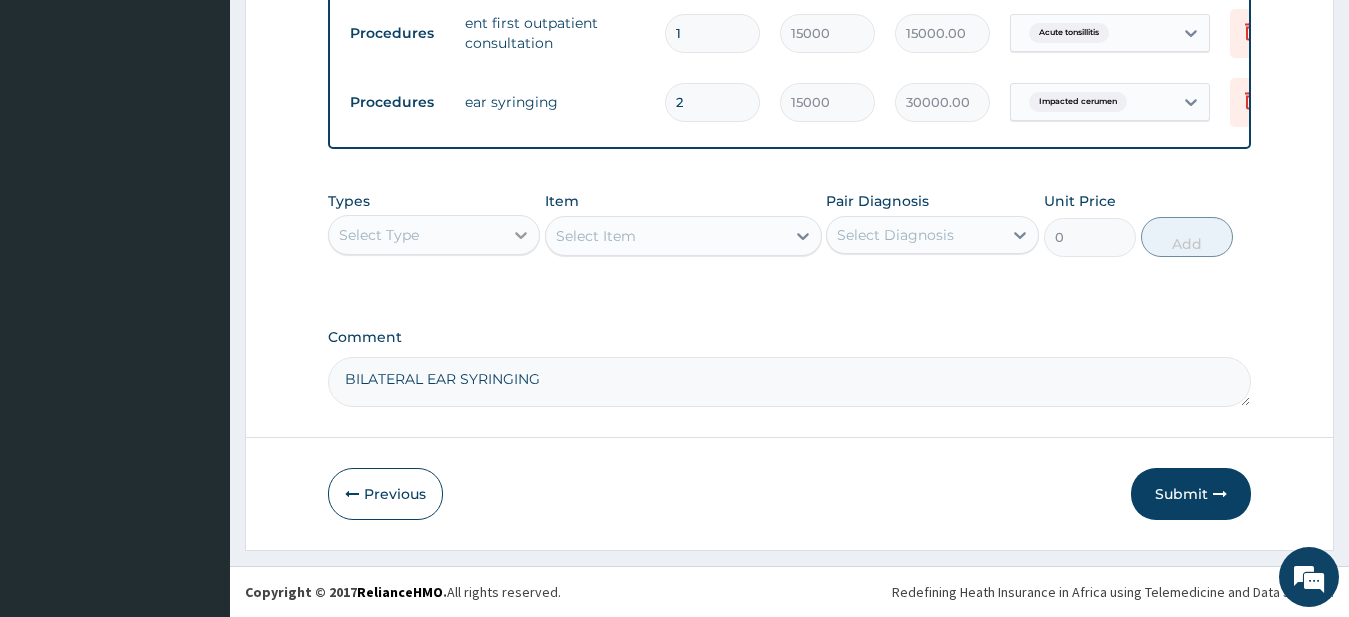 type on "BILATERAL EAR SYRINGING" 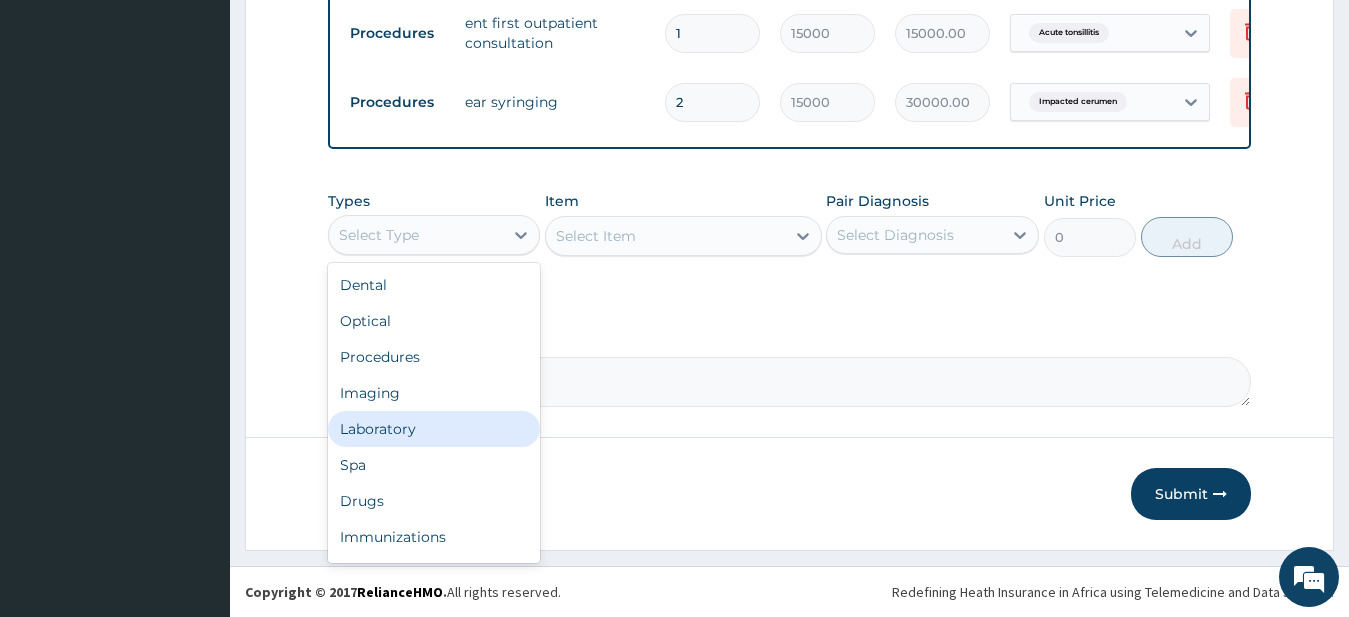 scroll, scrollTop: 68, scrollLeft: 0, axis: vertical 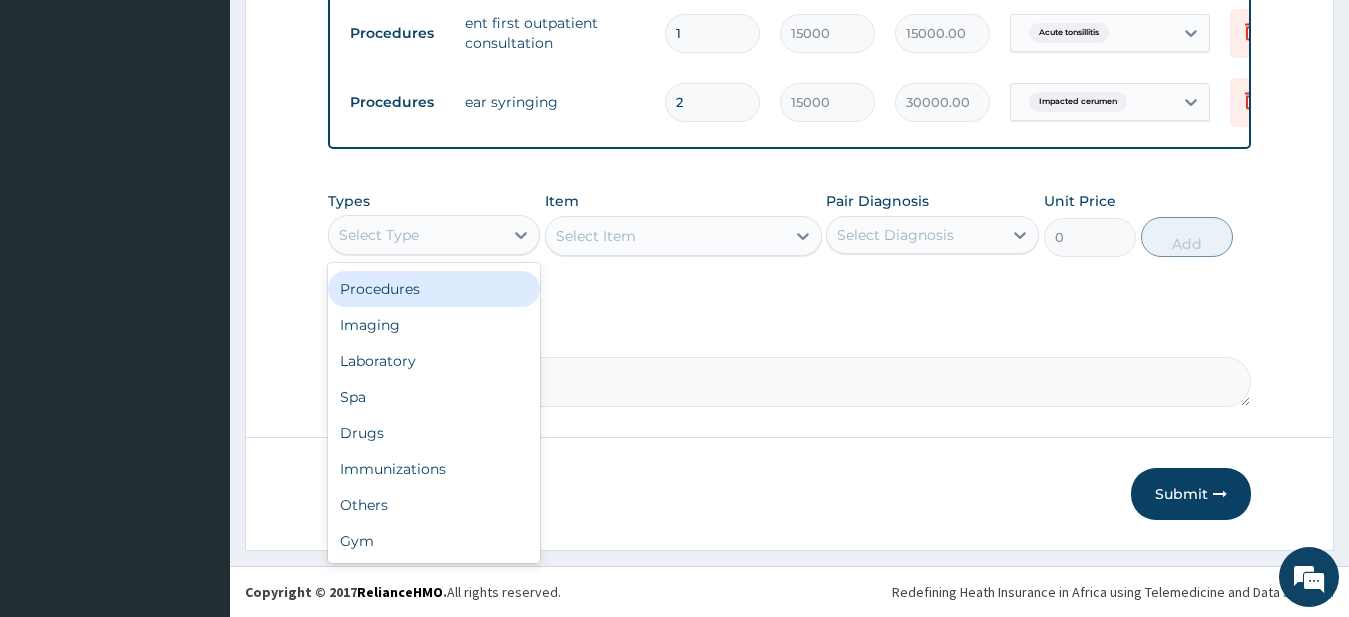 click on "Procedures" at bounding box center [434, 289] 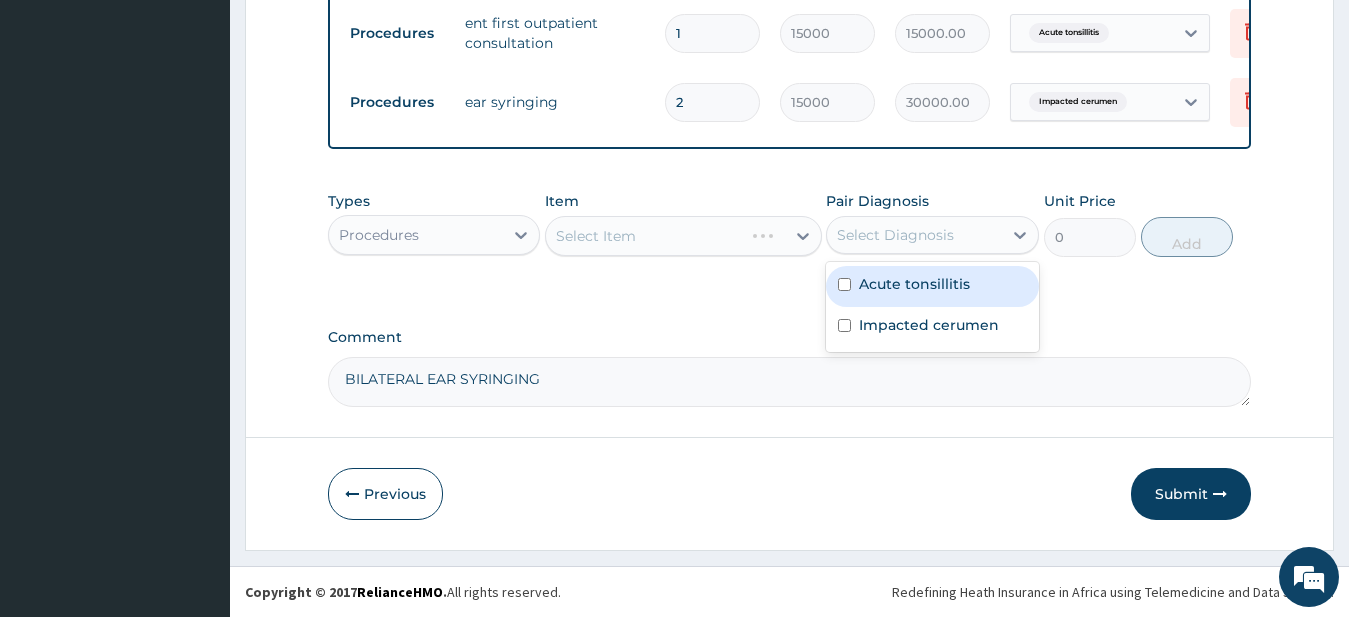 click on "Select Diagnosis" at bounding box center [914, 235] 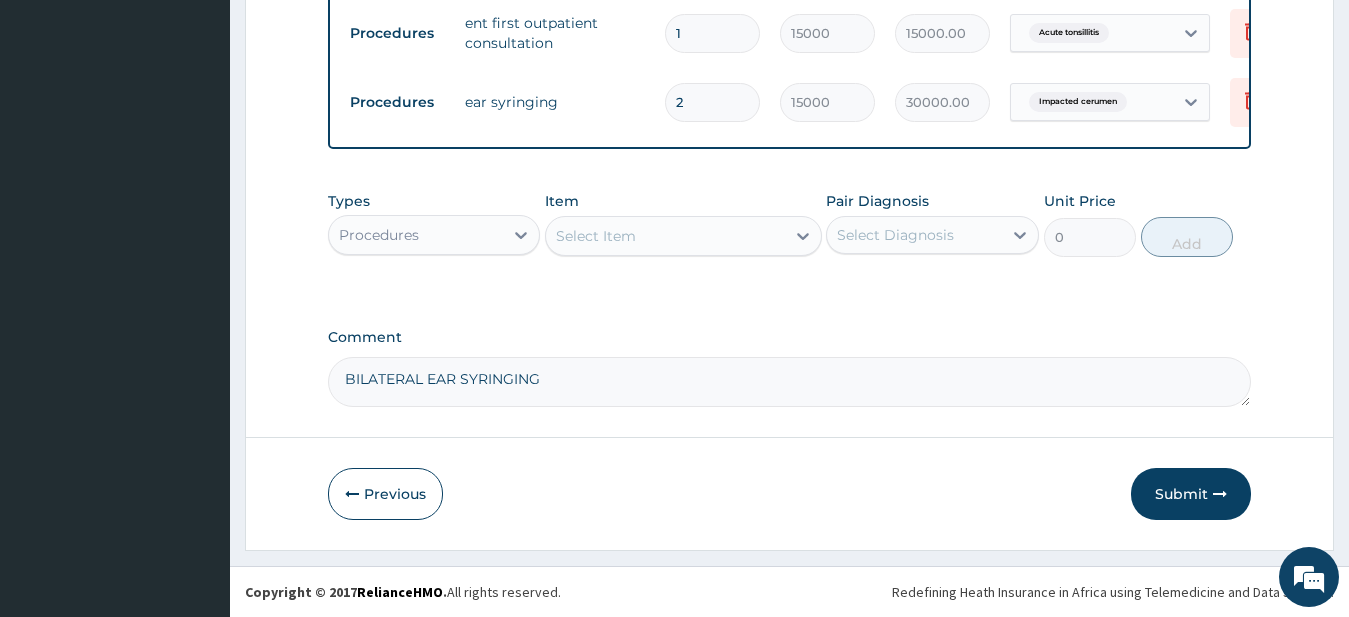 click on "Select Item" at bounding box center (596, 236) 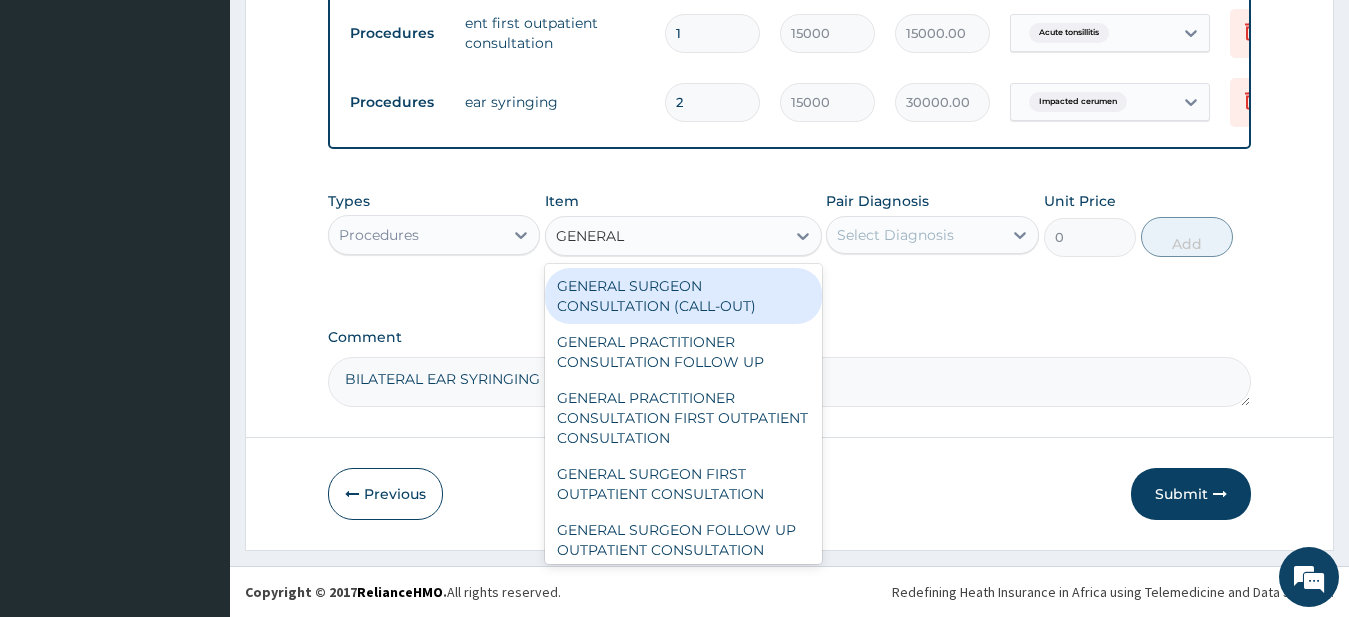 type on "GENERAL P" 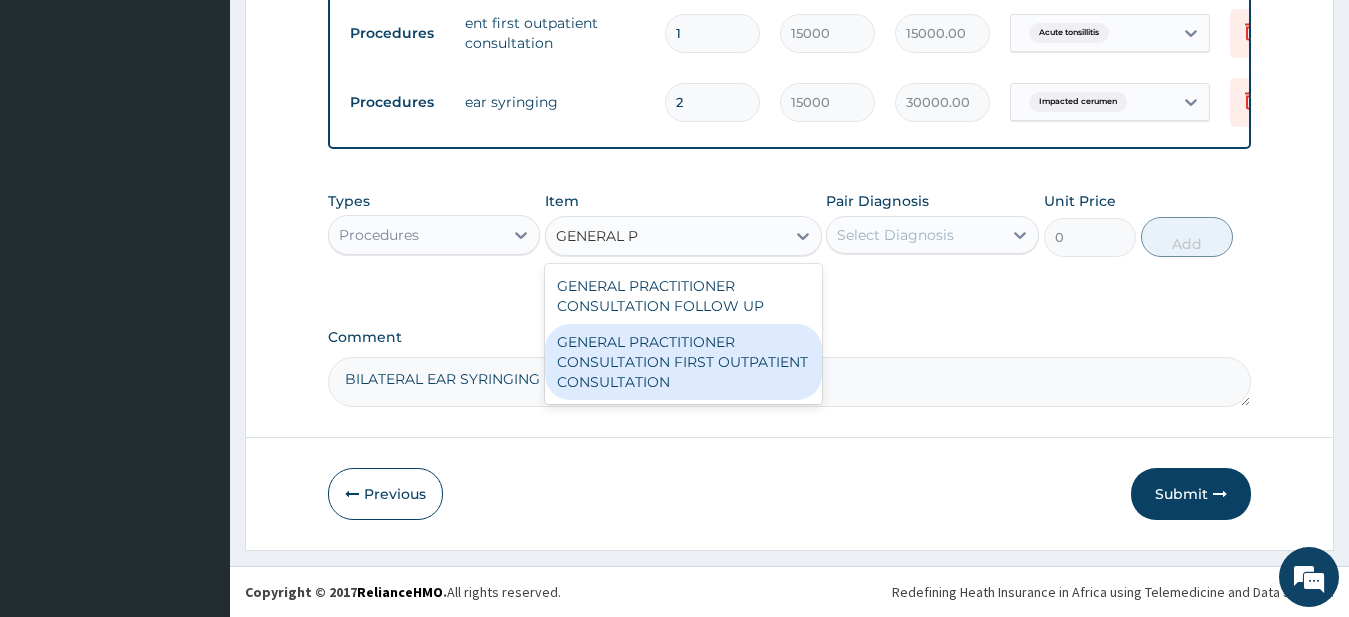 click on "GENERAL PRACTITIONER CONSULTATION FIRST OUTPATIENT CONSULTATION" at bounding box center (683, 362) 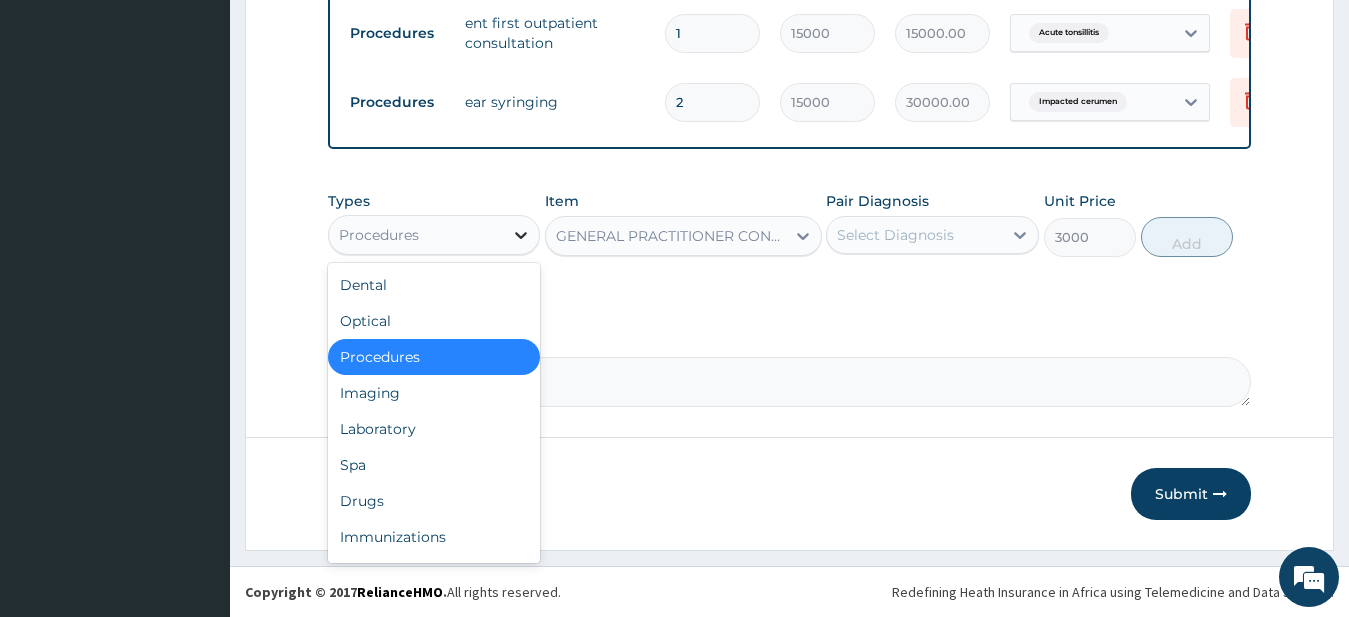 click 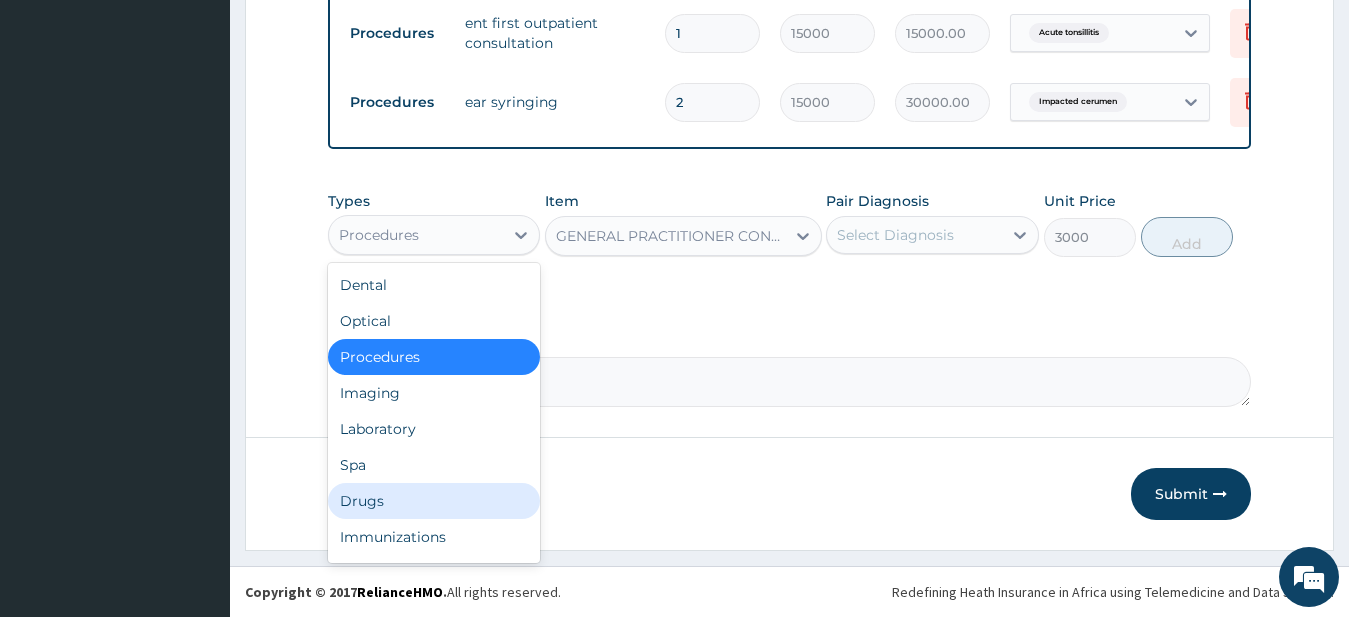 drag, startPoint x: 387, startPoint y: 492, endPoint x: 801, endPoint y: 352, distance: 437.03088 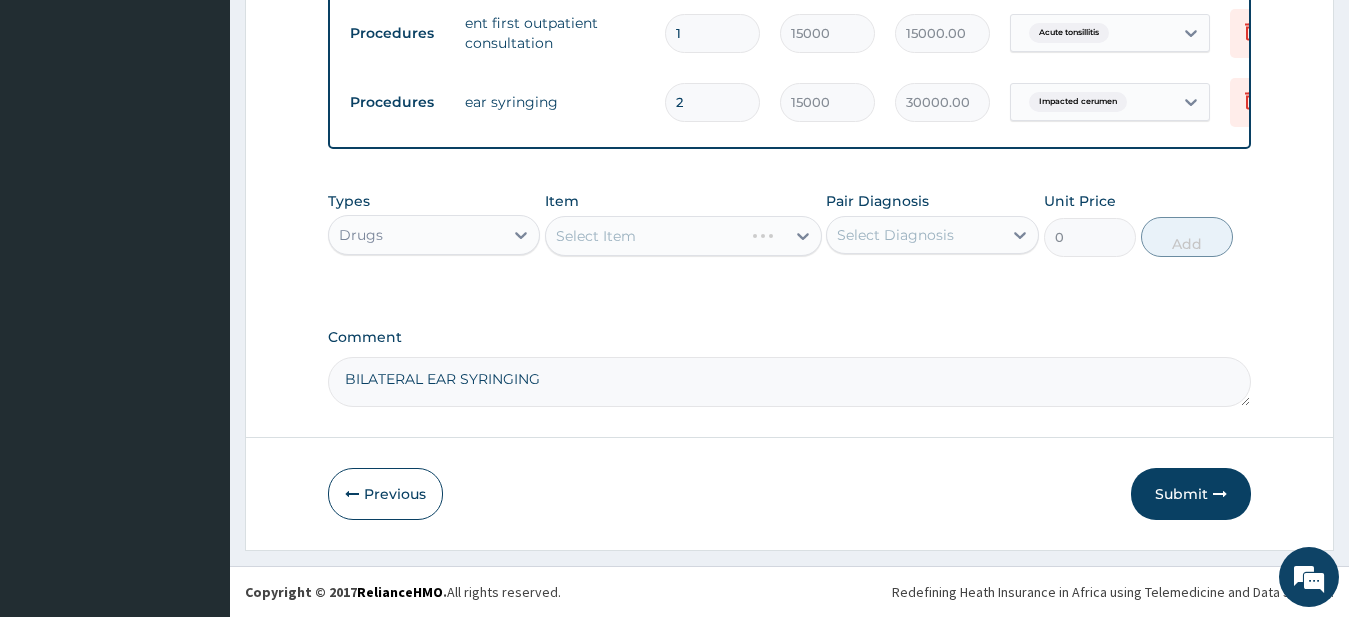 click on "Select Item" at bounding box center [683, 236] 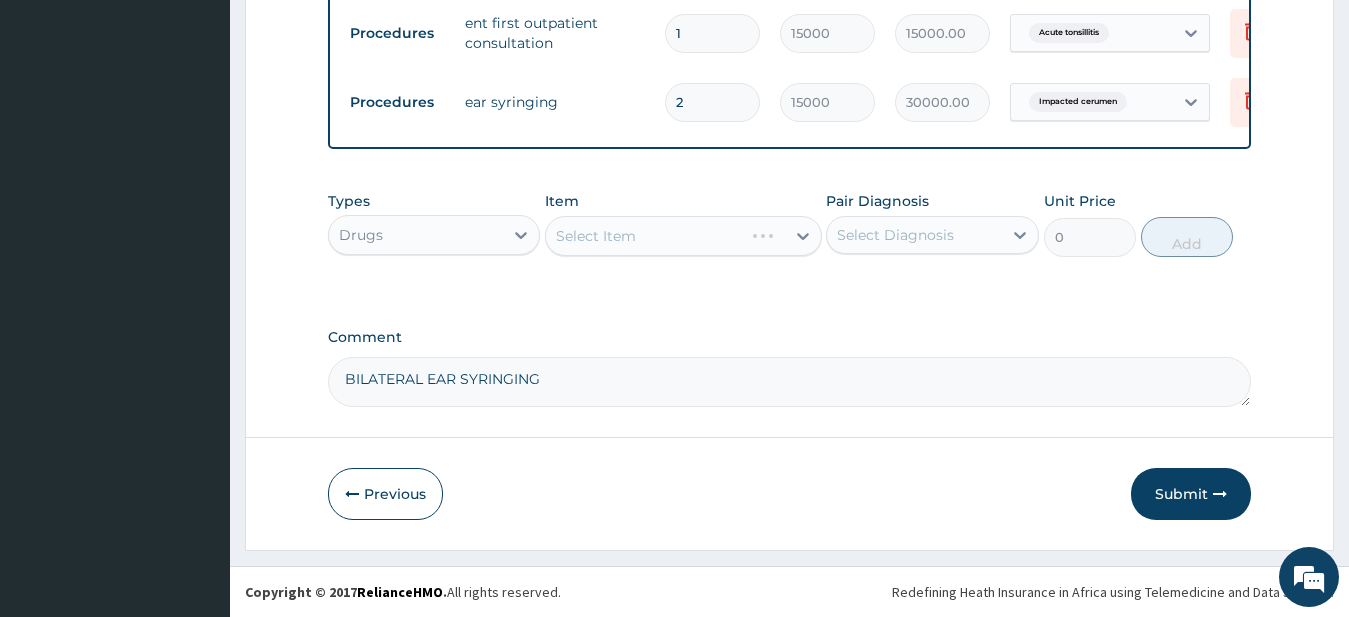 click on "Select Diagnosis" at bounding box center (895, 235) 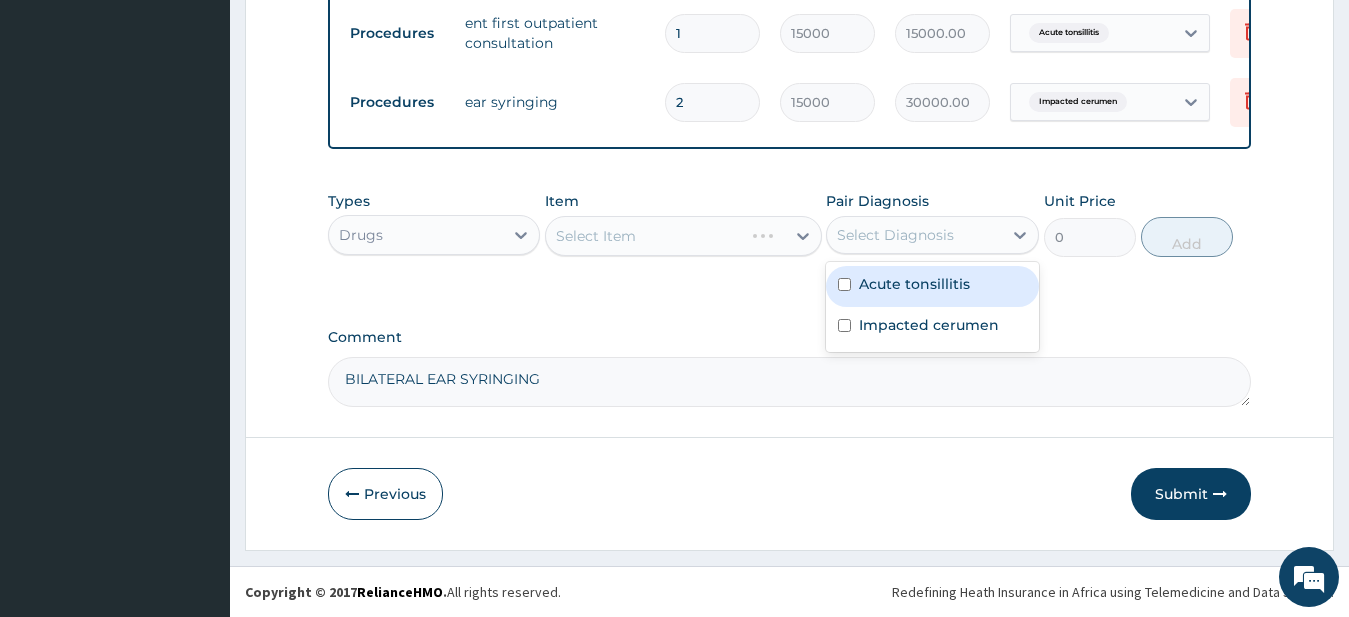 click on "Acute tonsillitis" at bounding box center [914, 284] 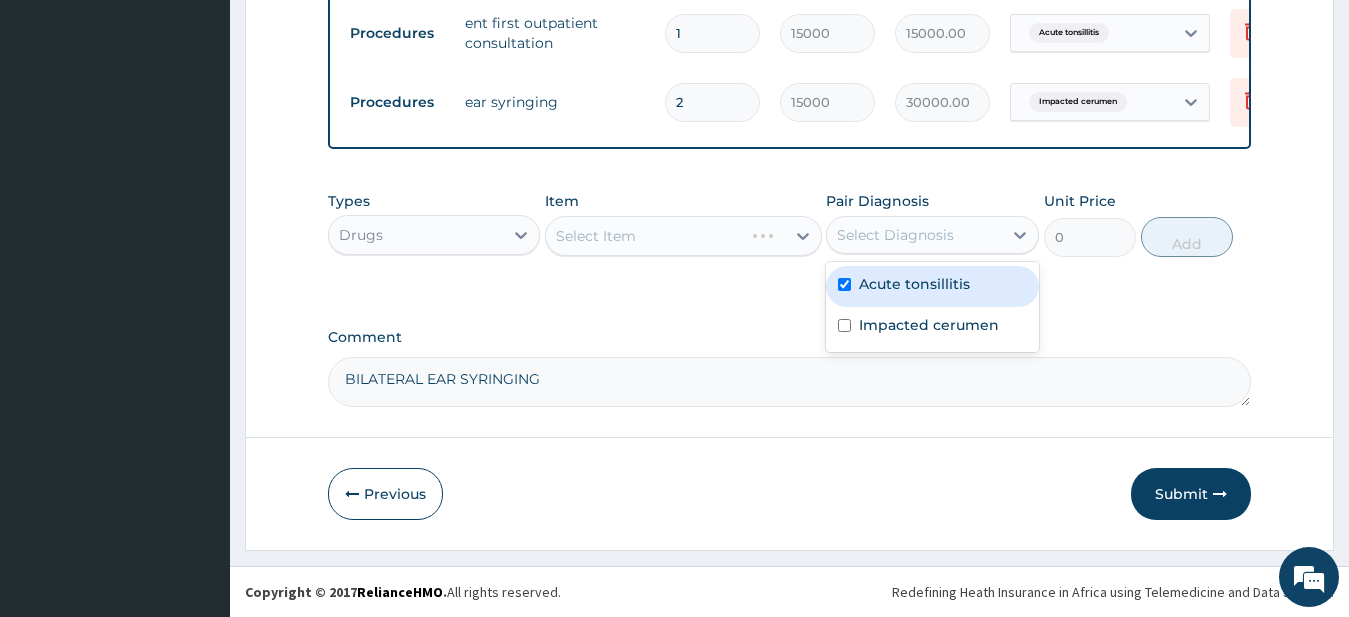 checkbox on "true" 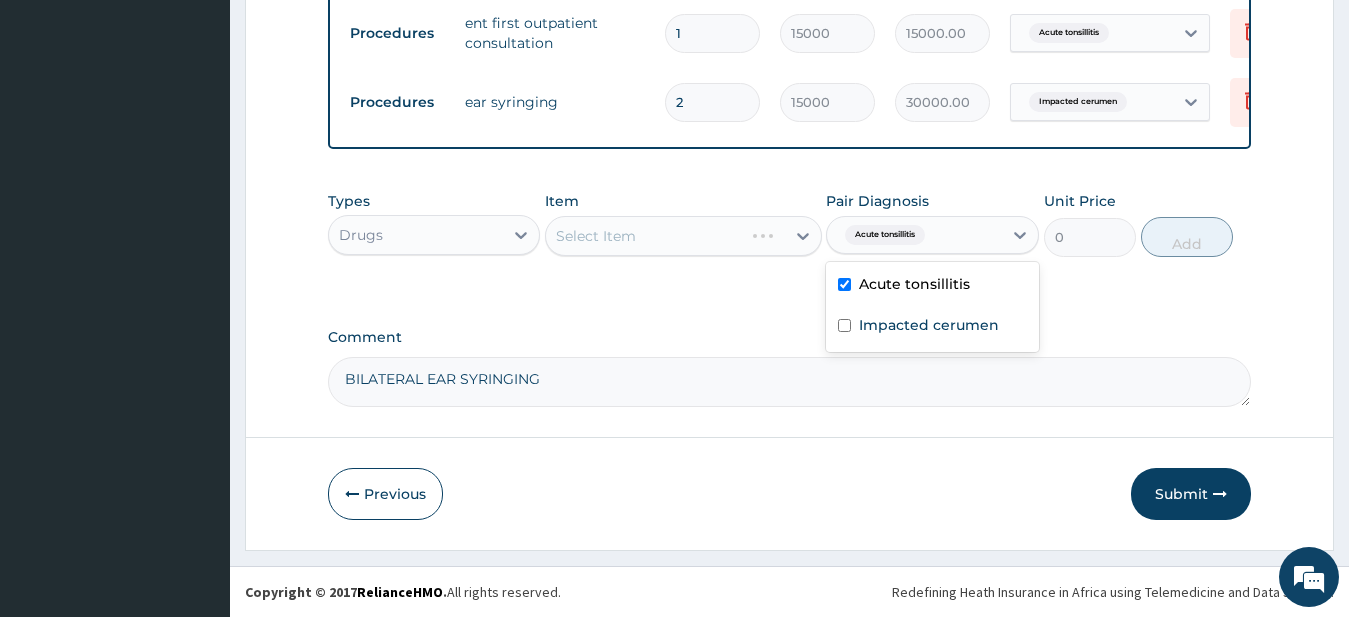 click on "Acute tonsillitis" at bounding box center [914, 235] 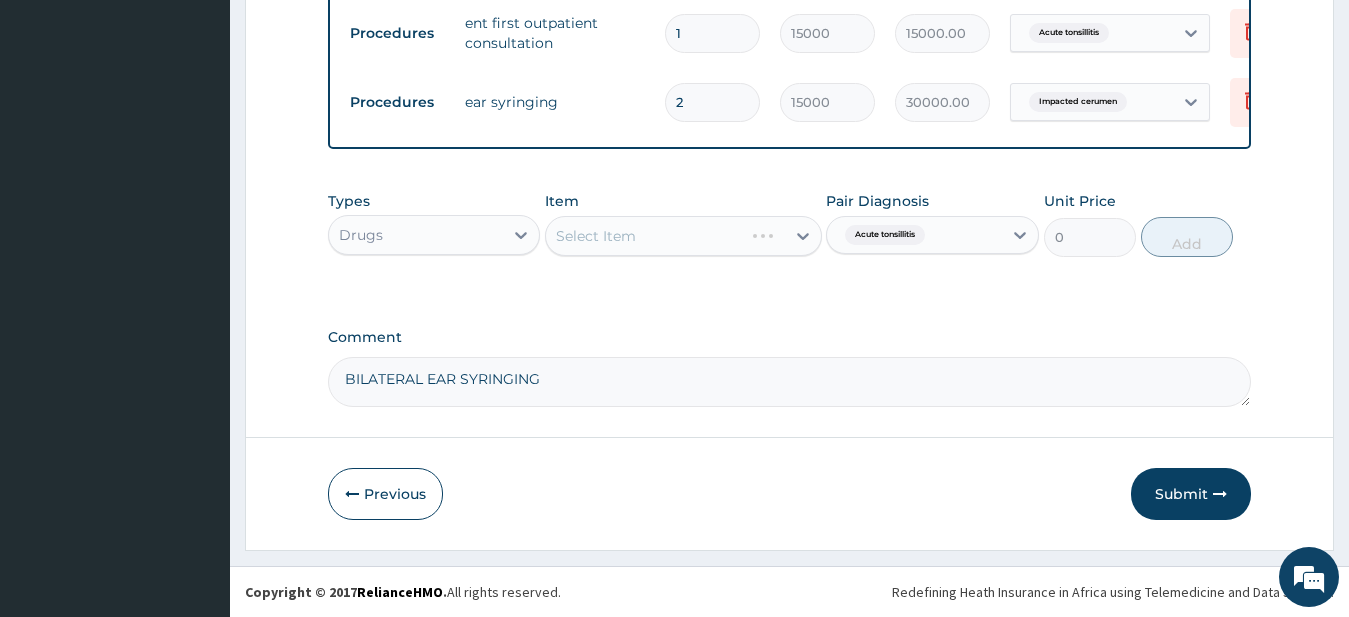 click on "Acute tonsillitis" at bounding box center [914, 235] 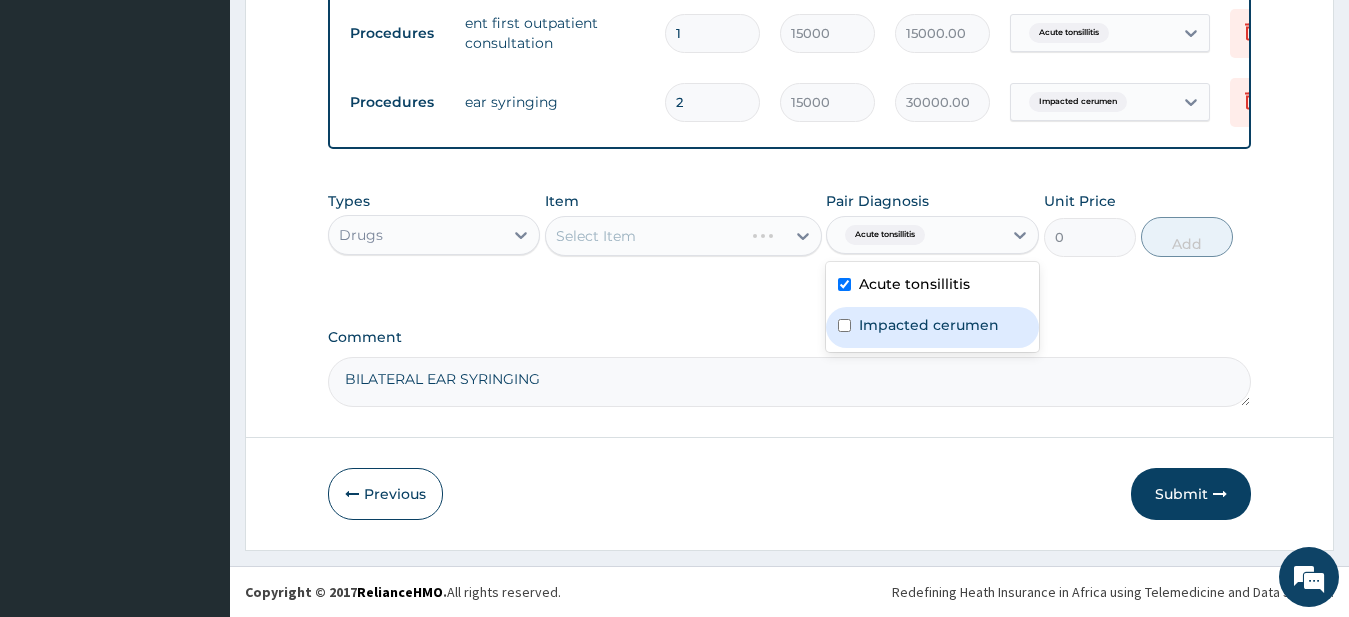 click on "Impacted cerumen" at bounding box center (932, 327) 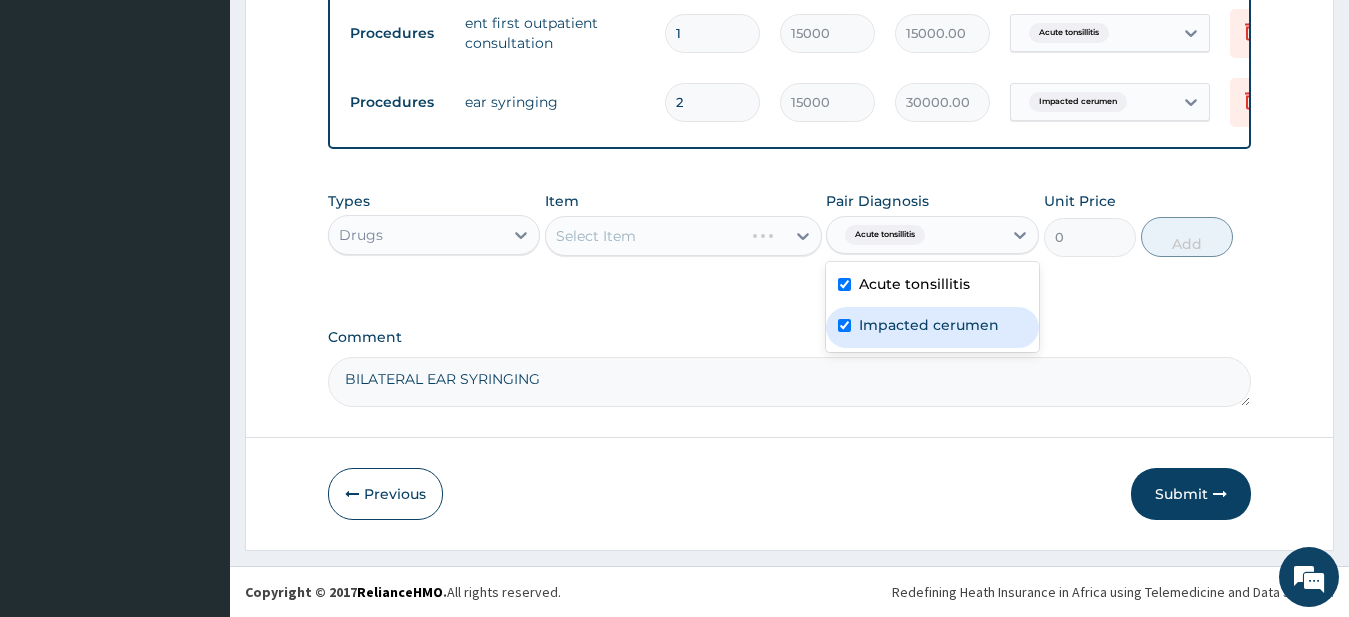 checkbox on "true" 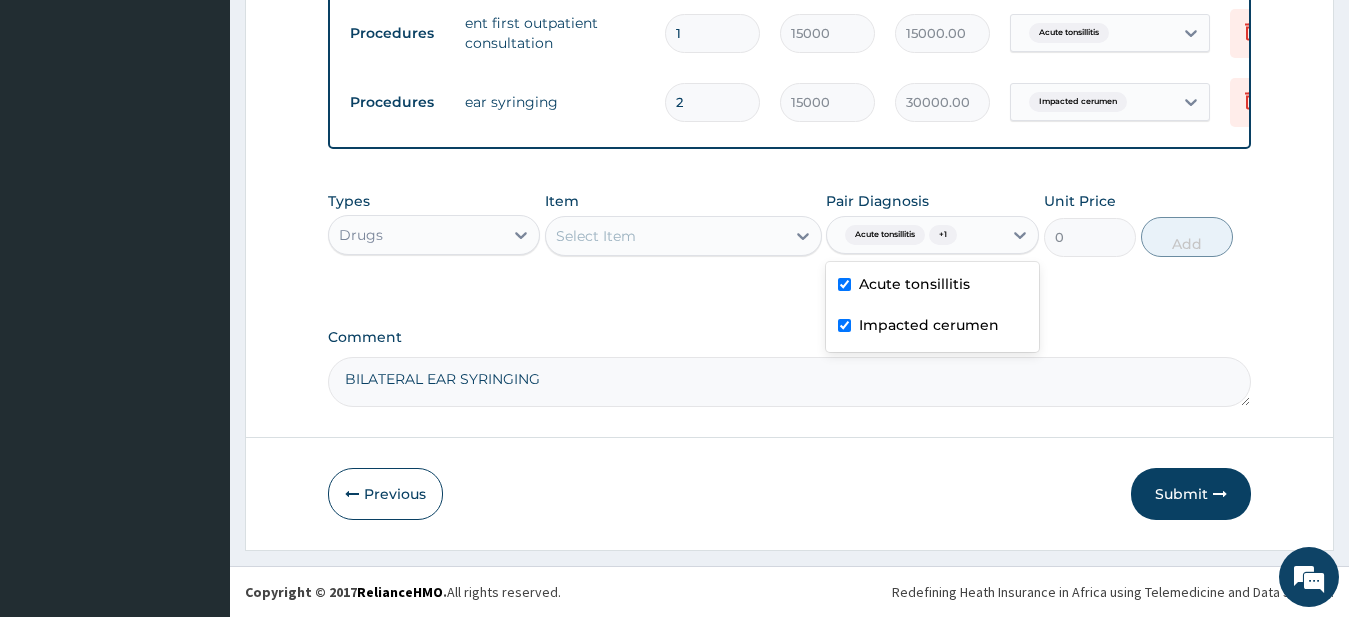click on "Select Item" at bounding box center [596, 236] 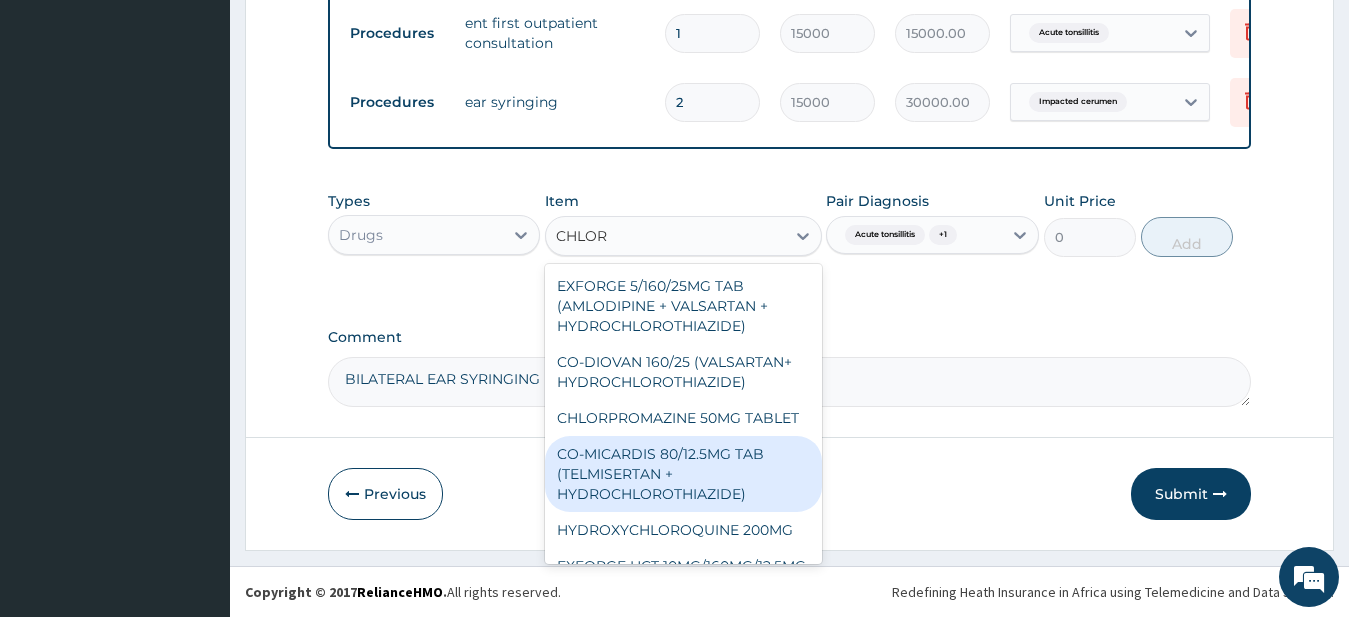 type on "CHLORP" 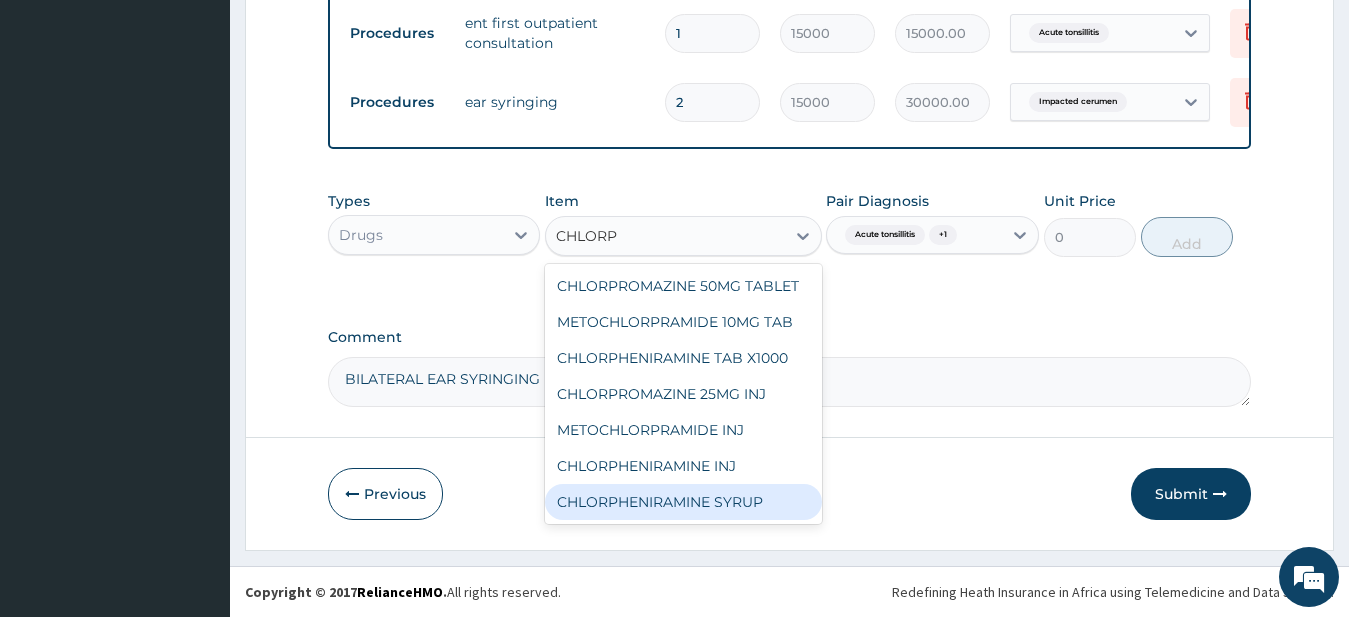 click on "CHLORPHENIRAMINE SYRUP" at bounding box center (683, 502) 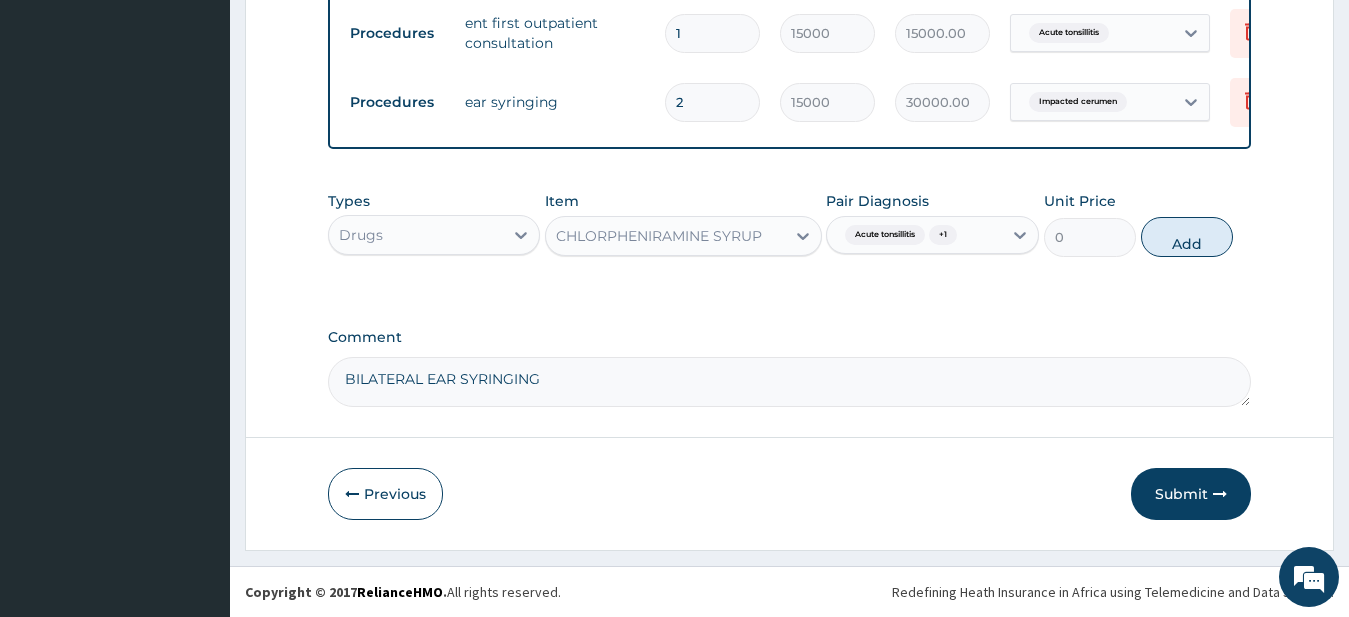 type 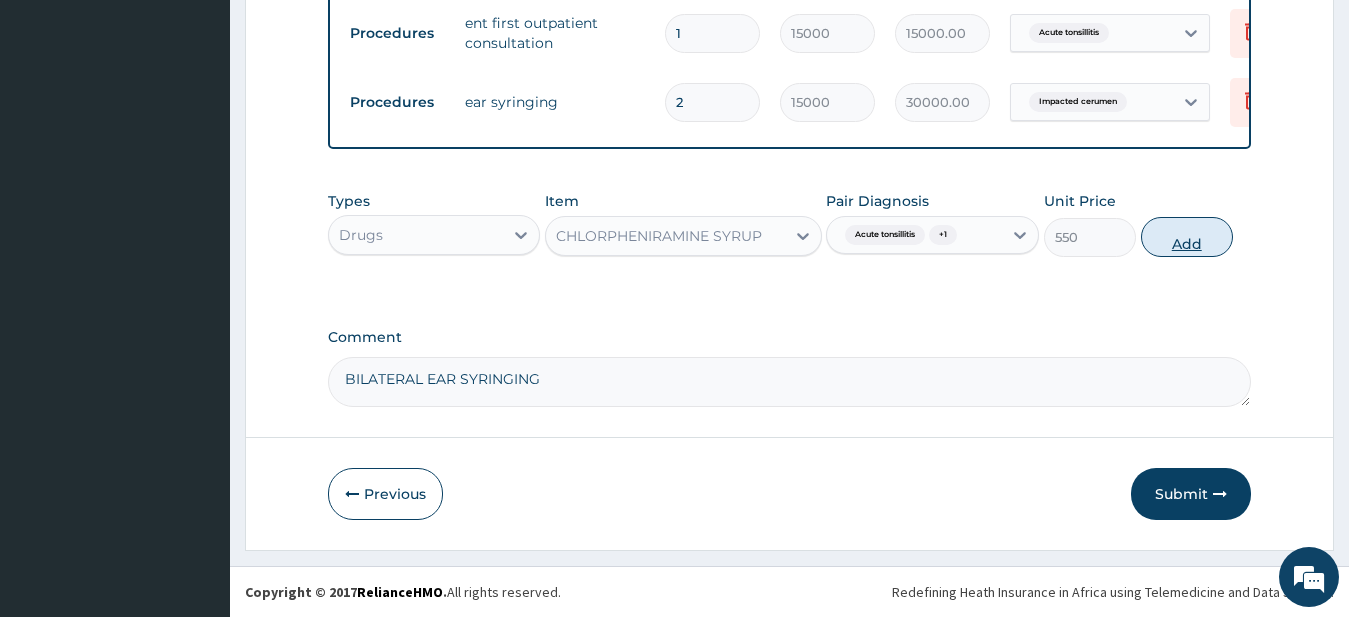 click on "Add" at bounding box center (1187, 237) 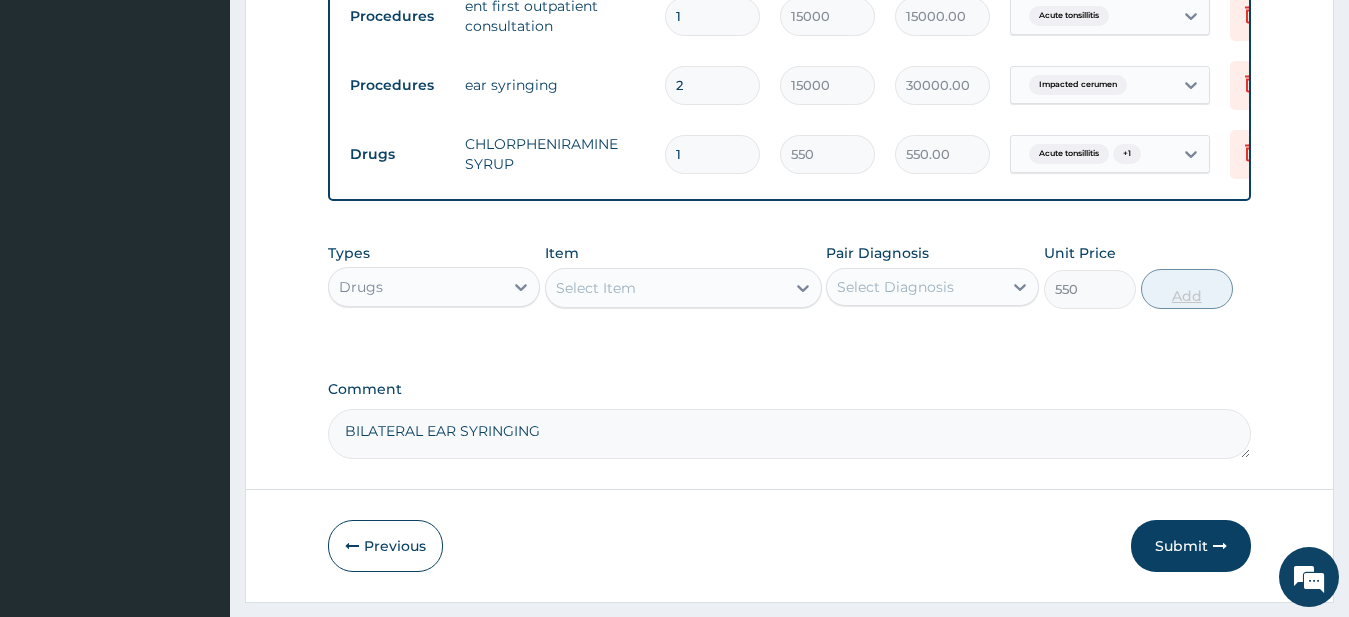 type on "0" 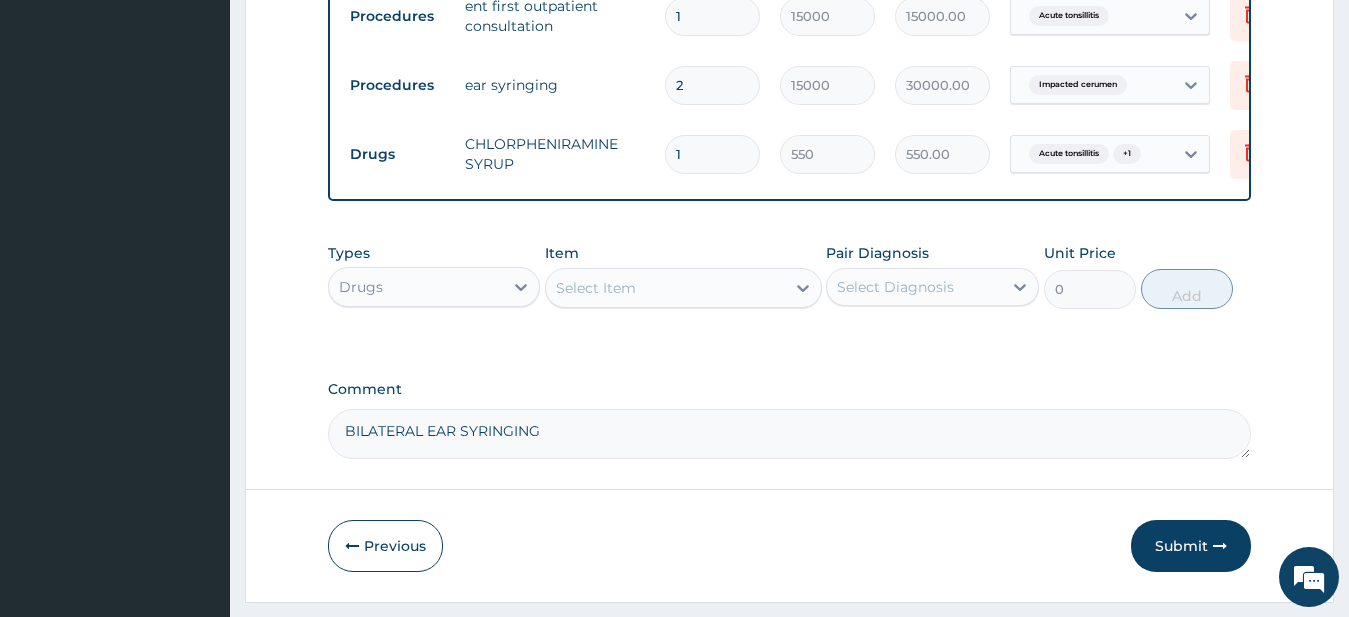 click on "Select Item" at bounding box center (596, 288) 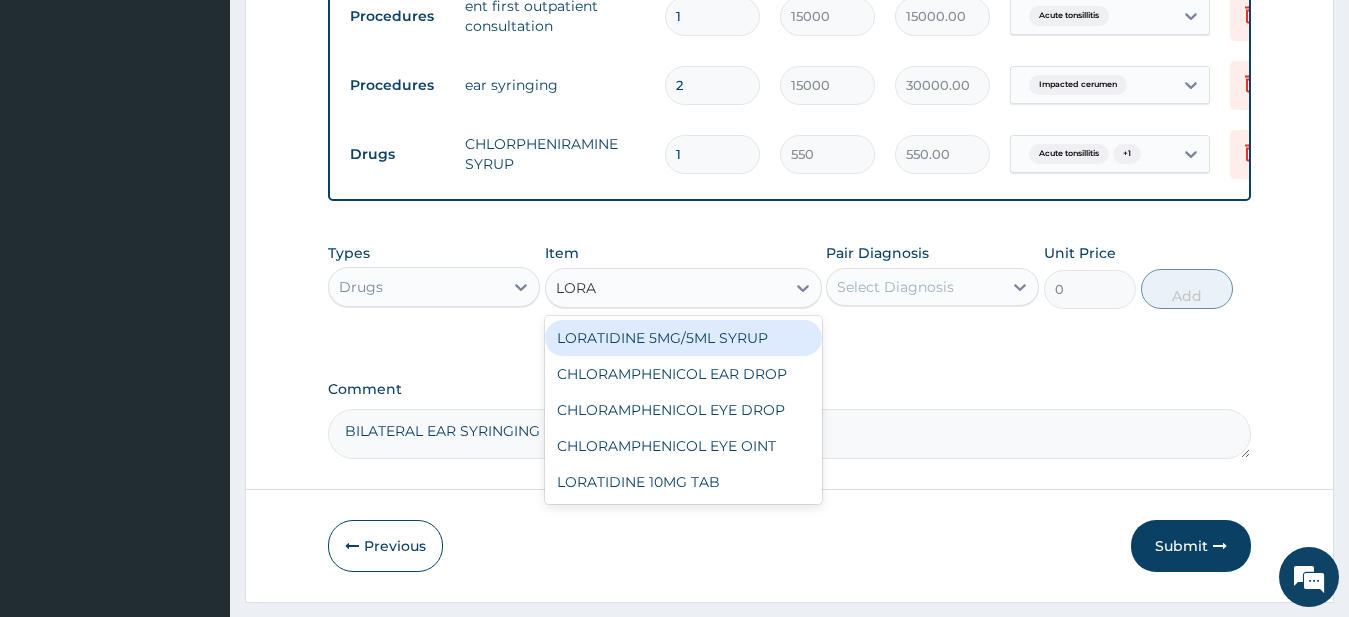 type on "LORAT" 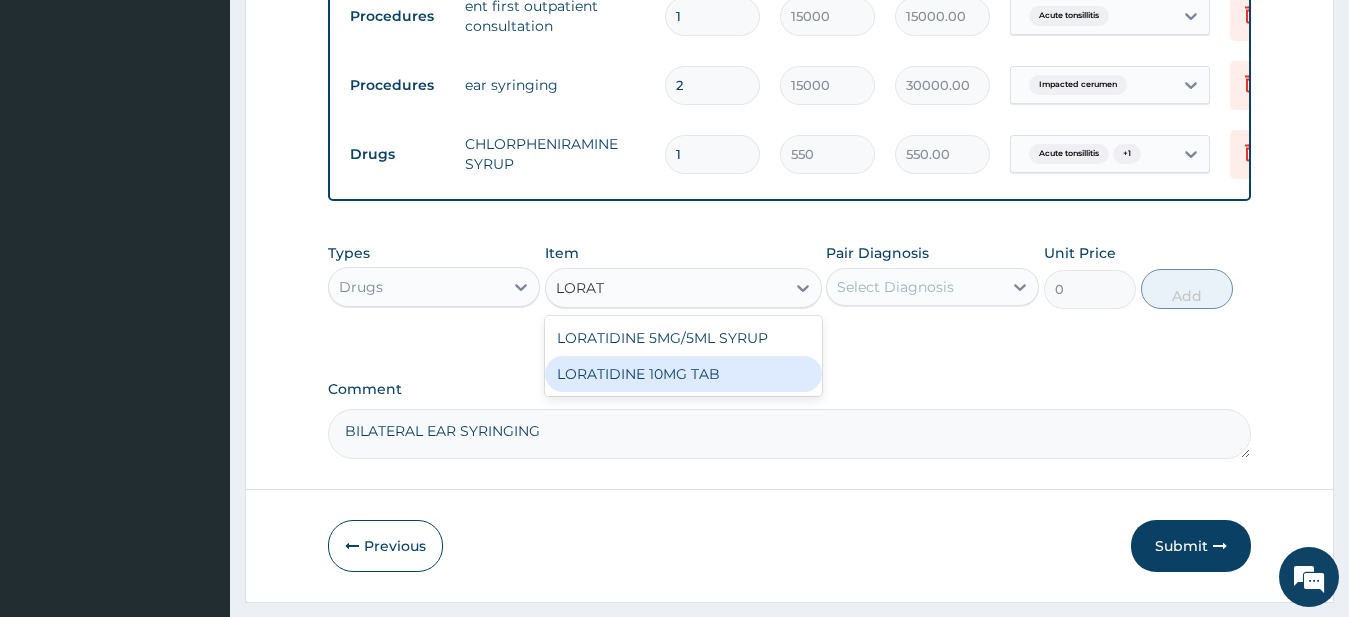 click on "LORATIDINE 10MG TAB" at bounding box center (683, 374) 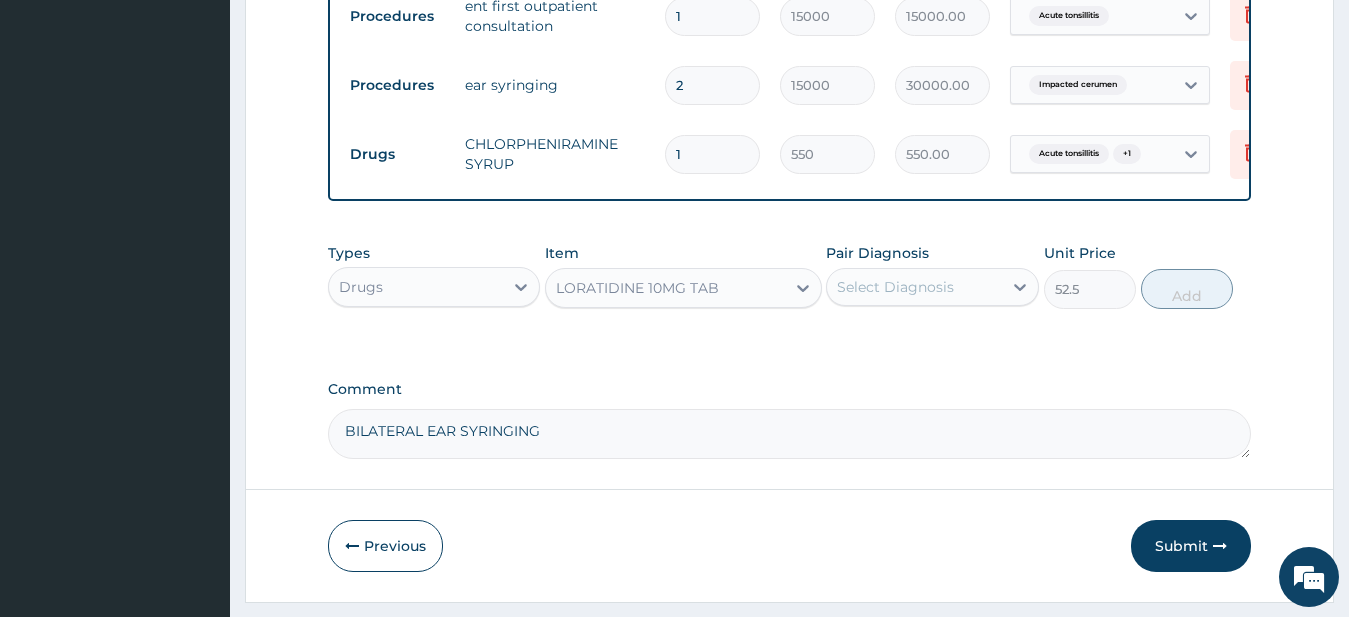 click on "Select Diagnosis" at bounding box center [895, 287] 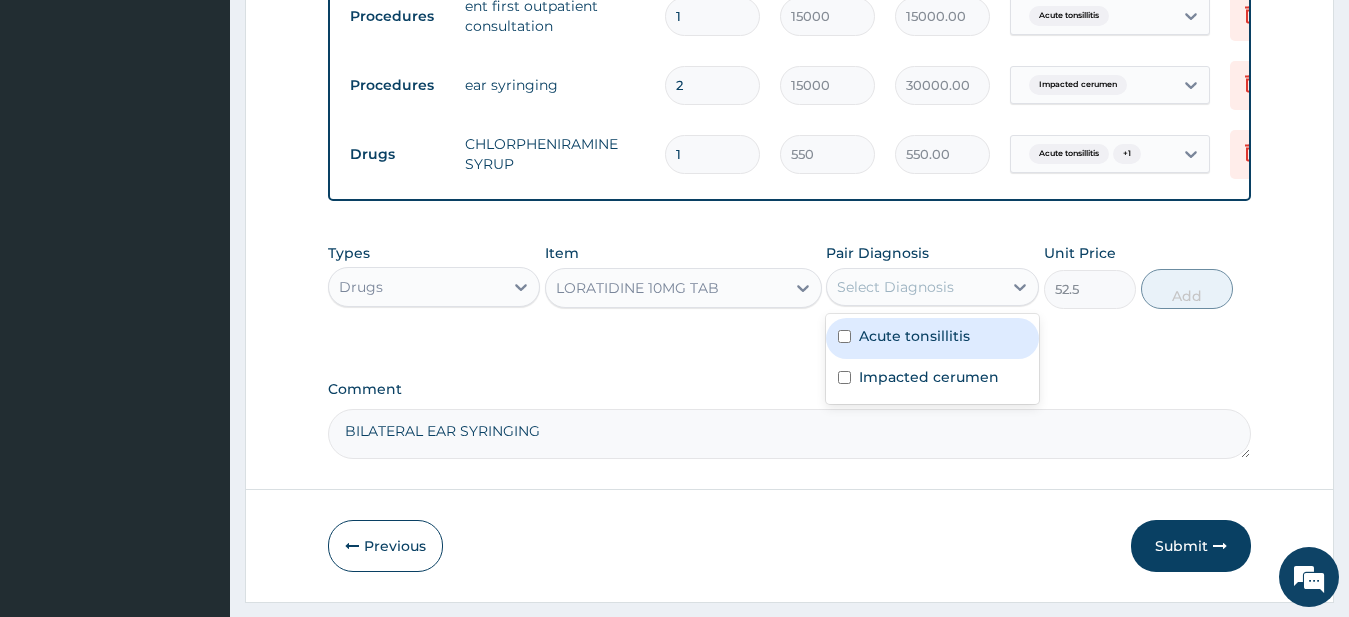 click on "Acute tonsillitis" at bounding box center (914, 336) 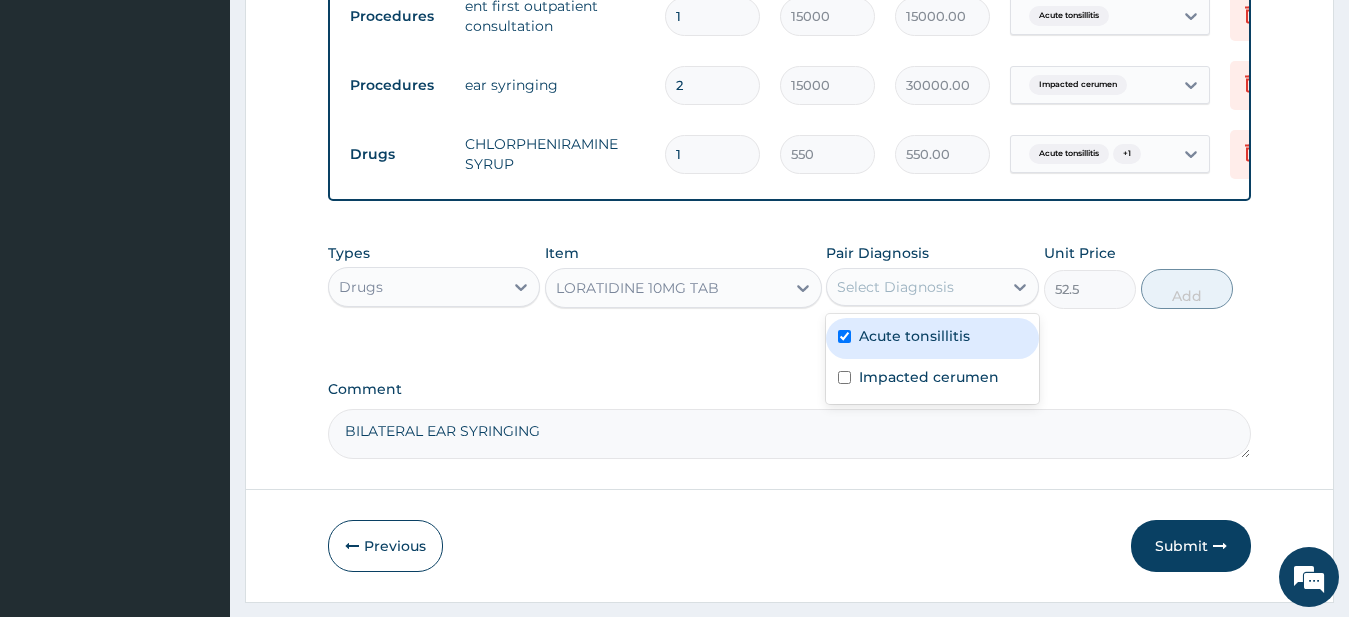 checkbox on "true" 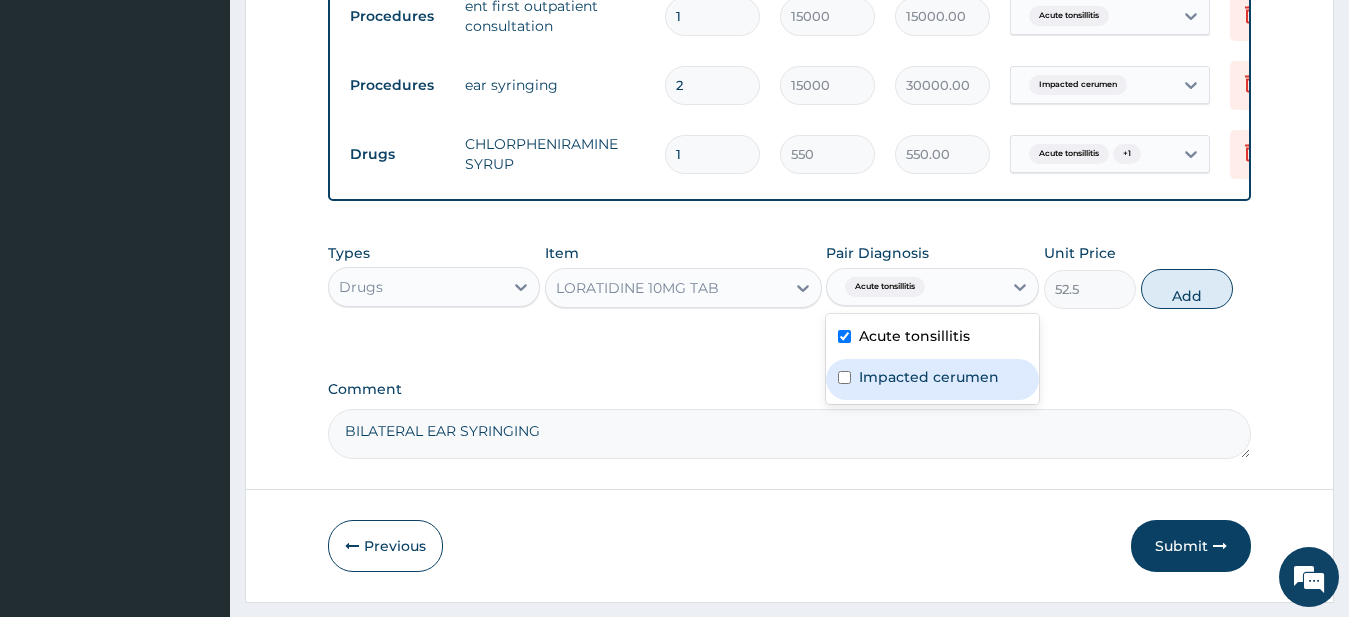 click on "Impacted cerumen" at bounding box center [929, 377] 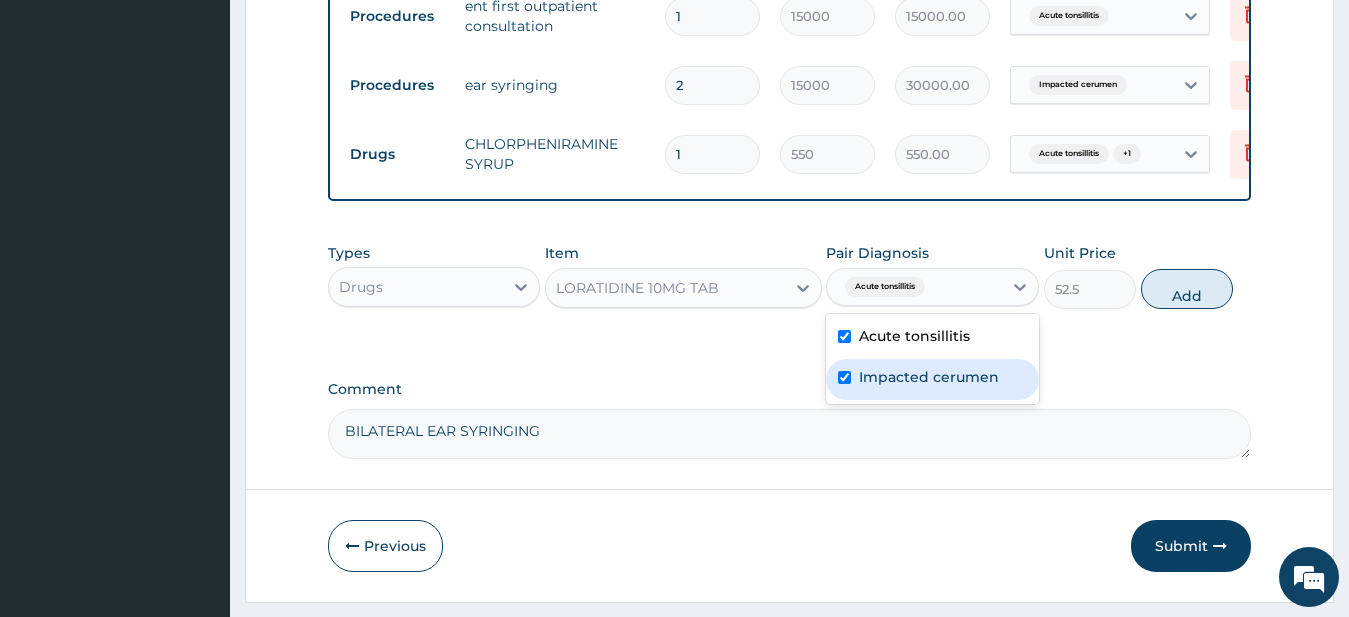 checkbox on "true" 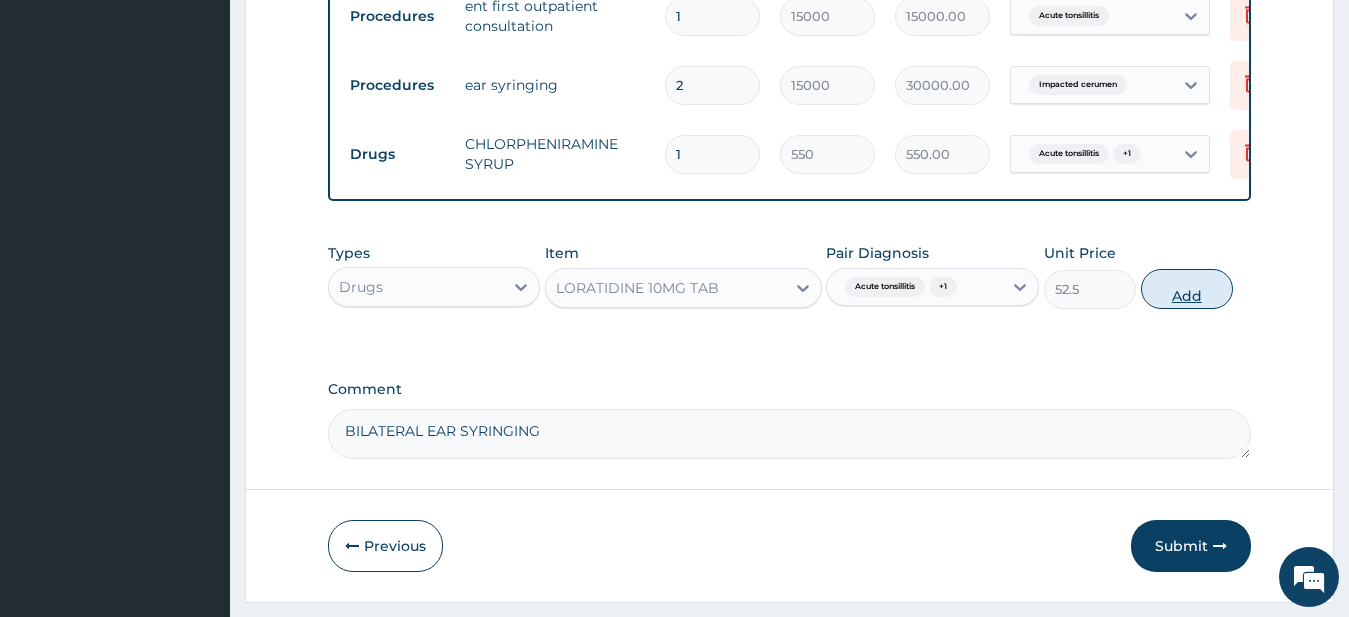click on "Add" at bounding box center (1187, 289) 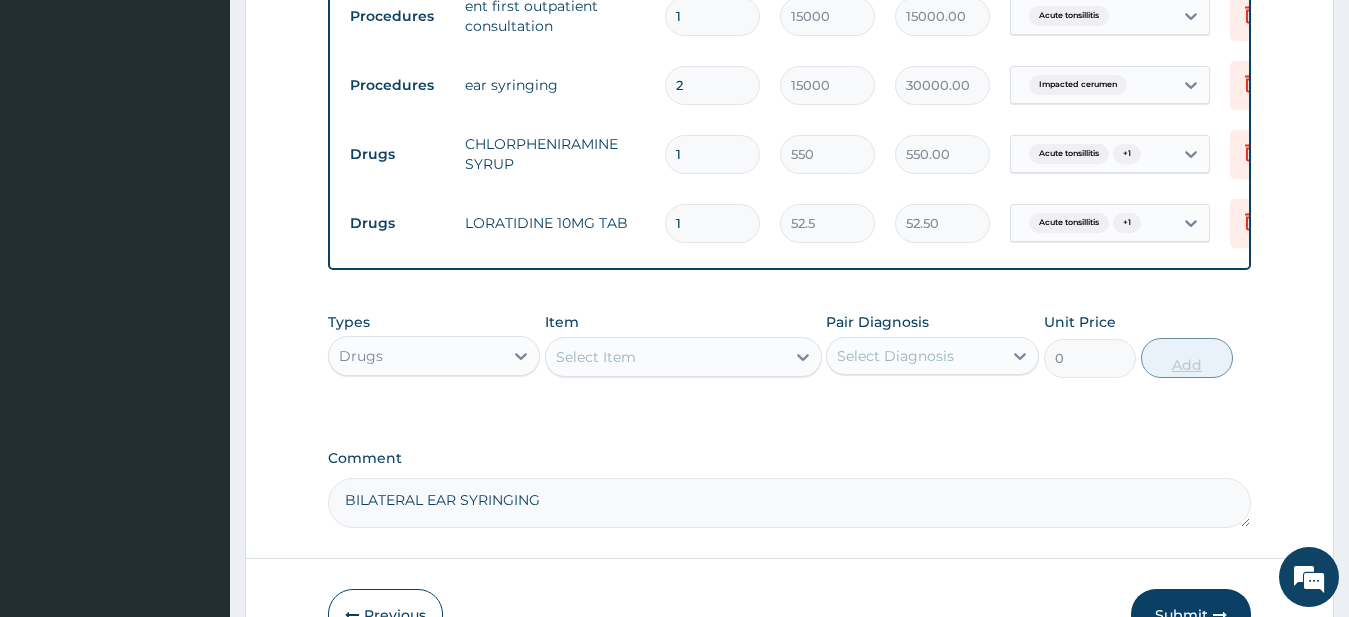 type on "10" 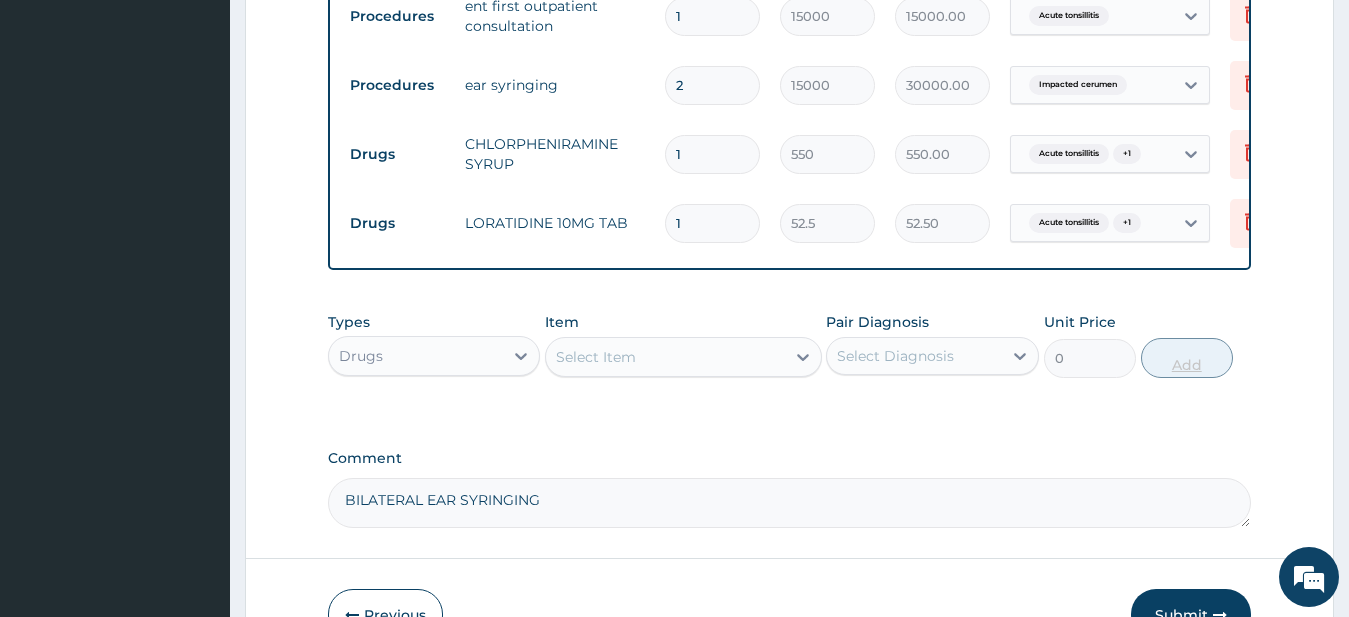 type on "525.00" 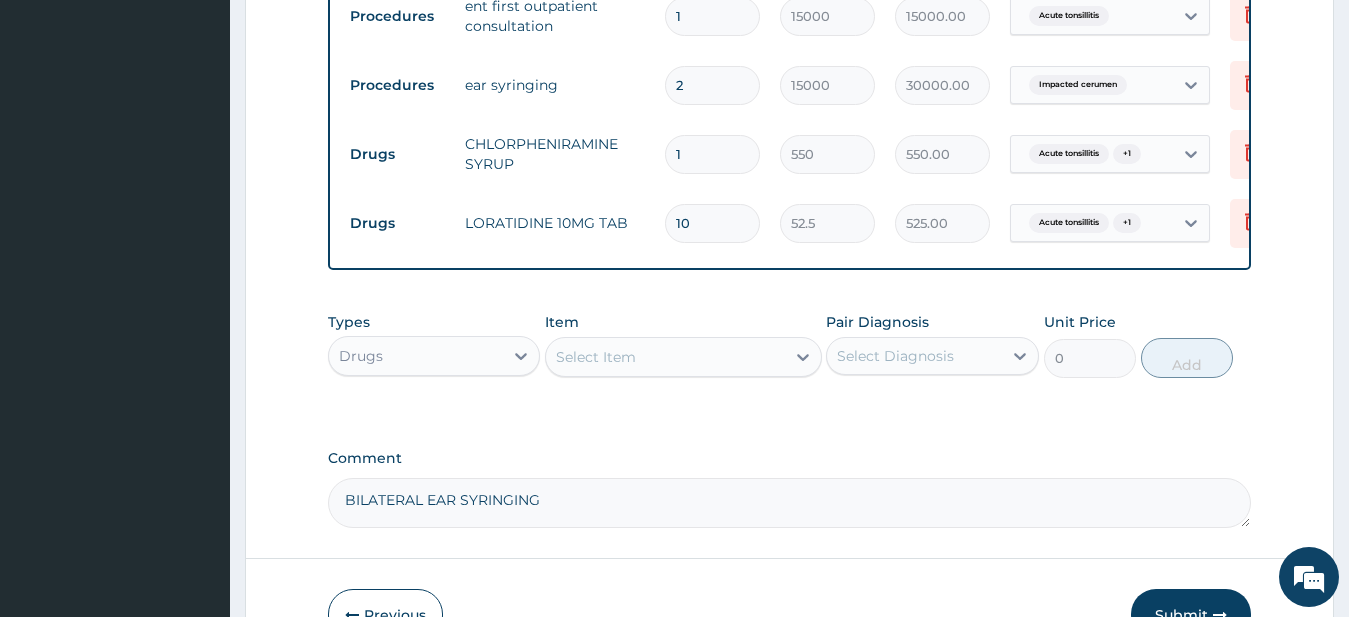 scroll, scrollTop: 954, scrollLeft: 0, axis: vertical 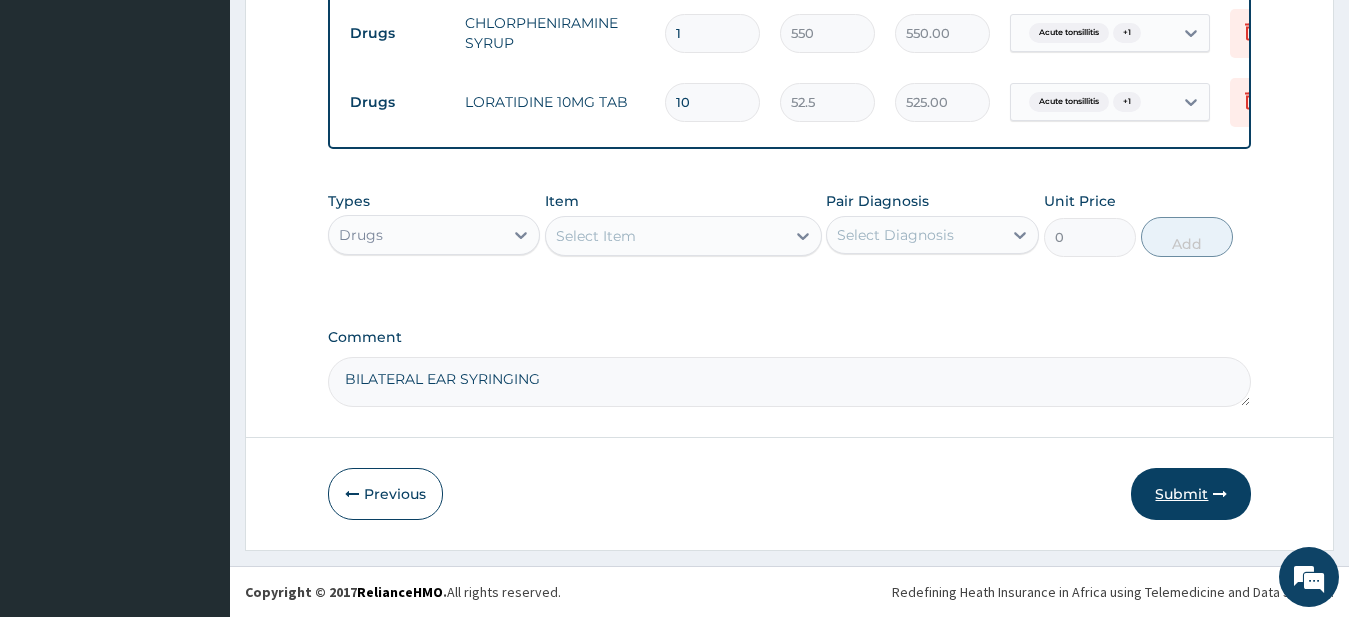 type on "10" 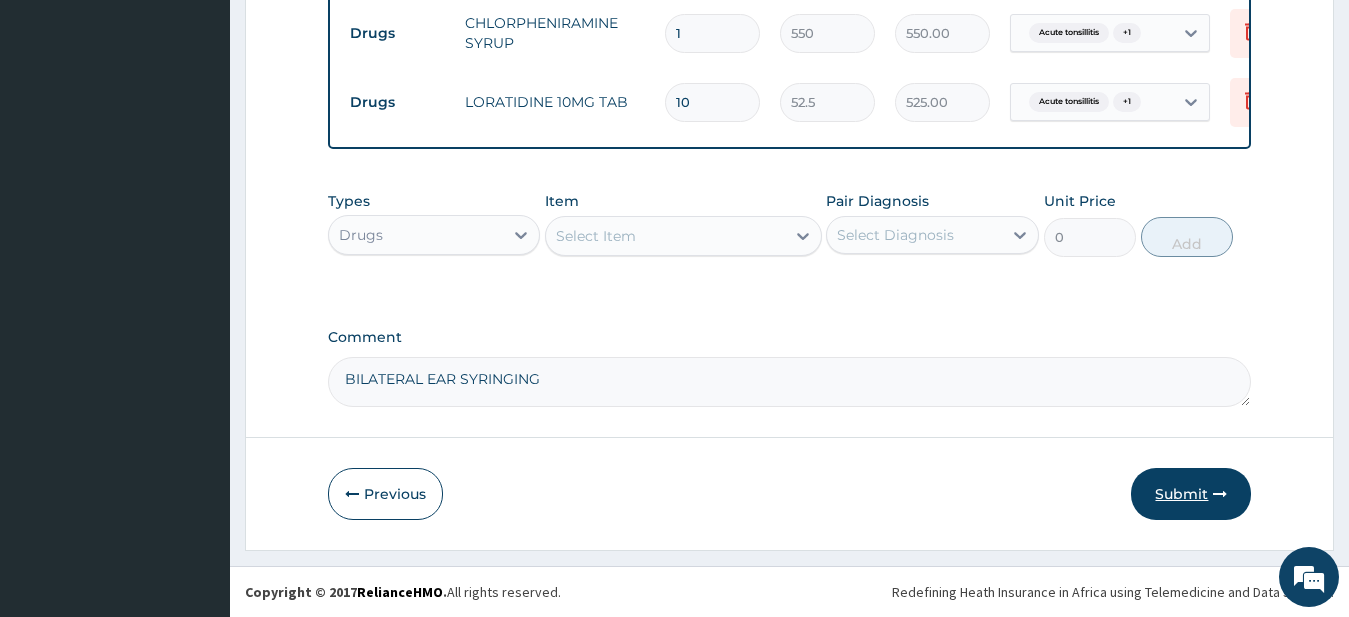 click on "Submit" at bounding box center [1191, 494] 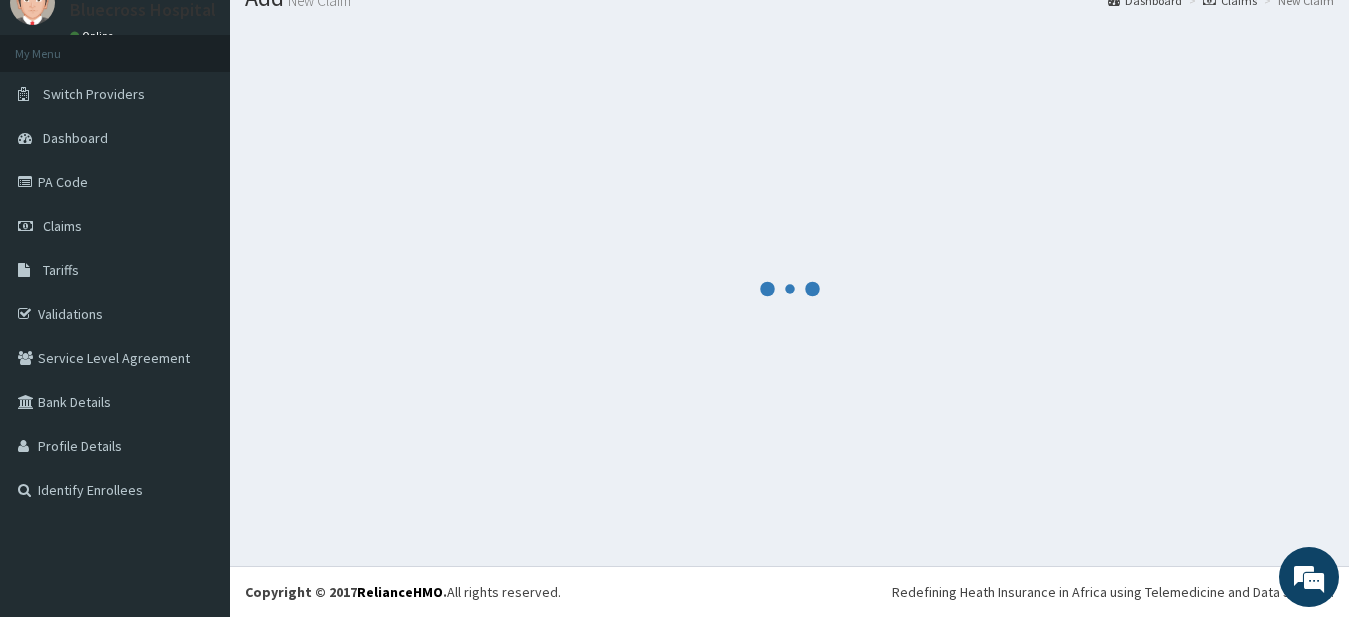 scroll, scrollTop: 80, scrollLeft: 0, axis: vertical 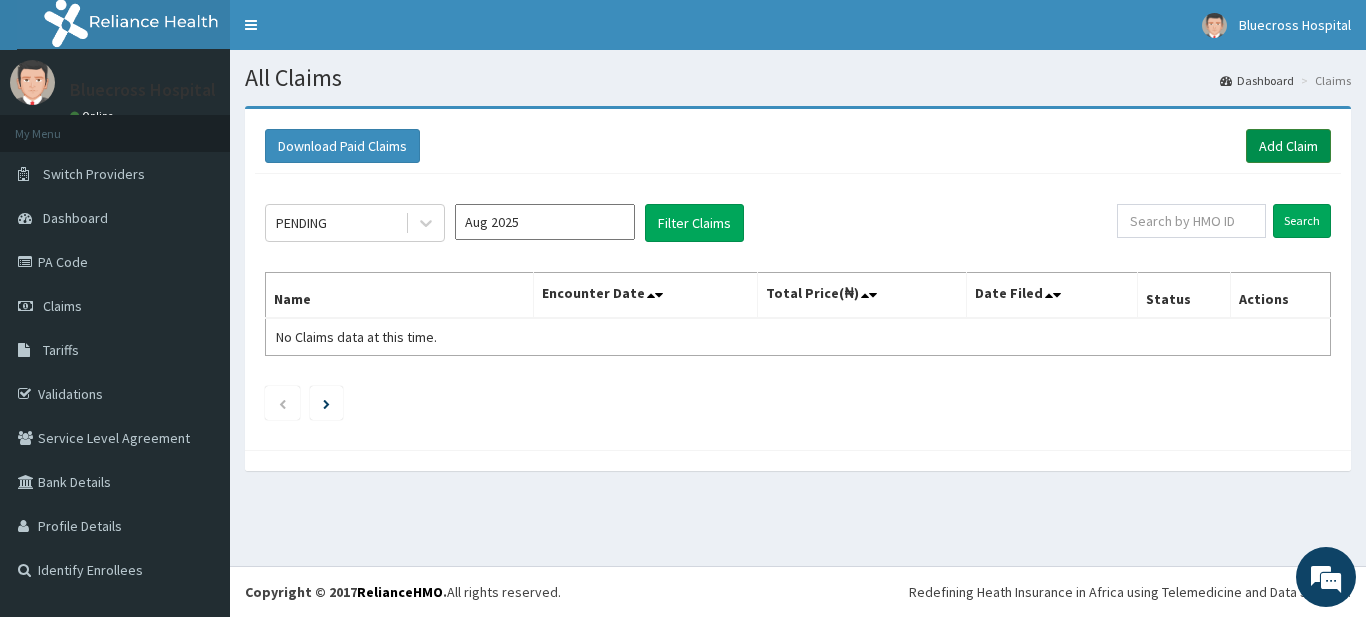 click on "Add Claim" at bounding box center [1288, 146] 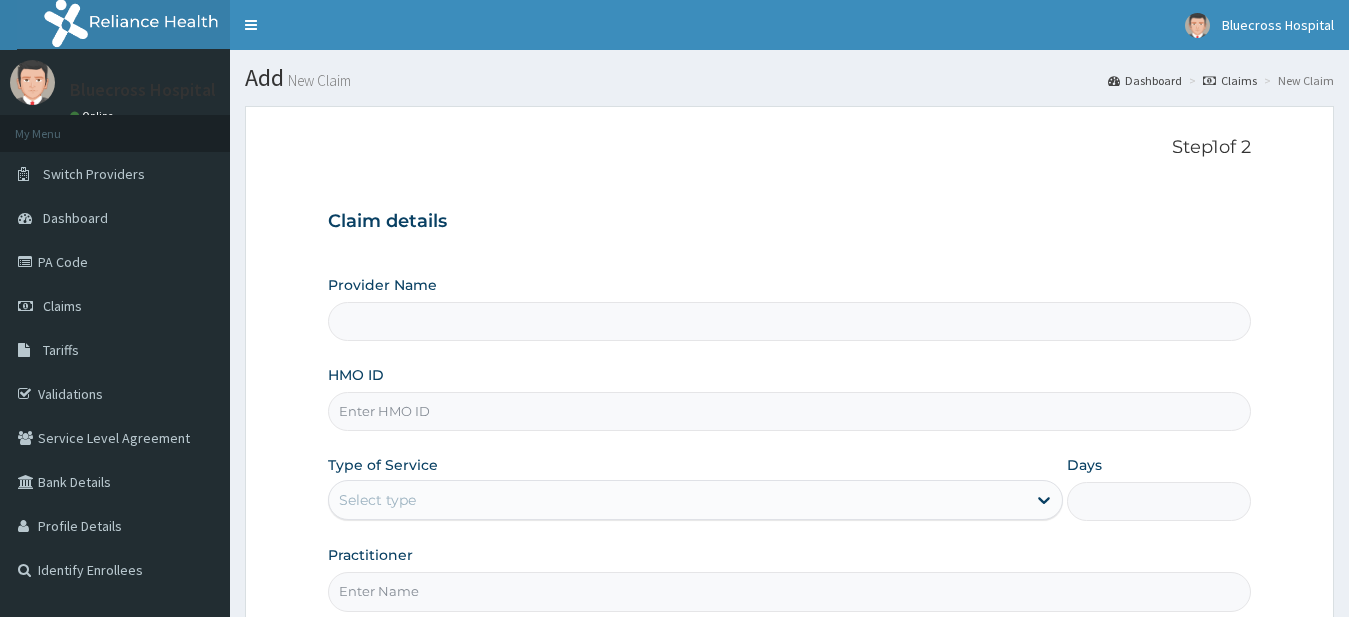 scroll, scrollTop: 0, scrollLeft: 0, axis: both 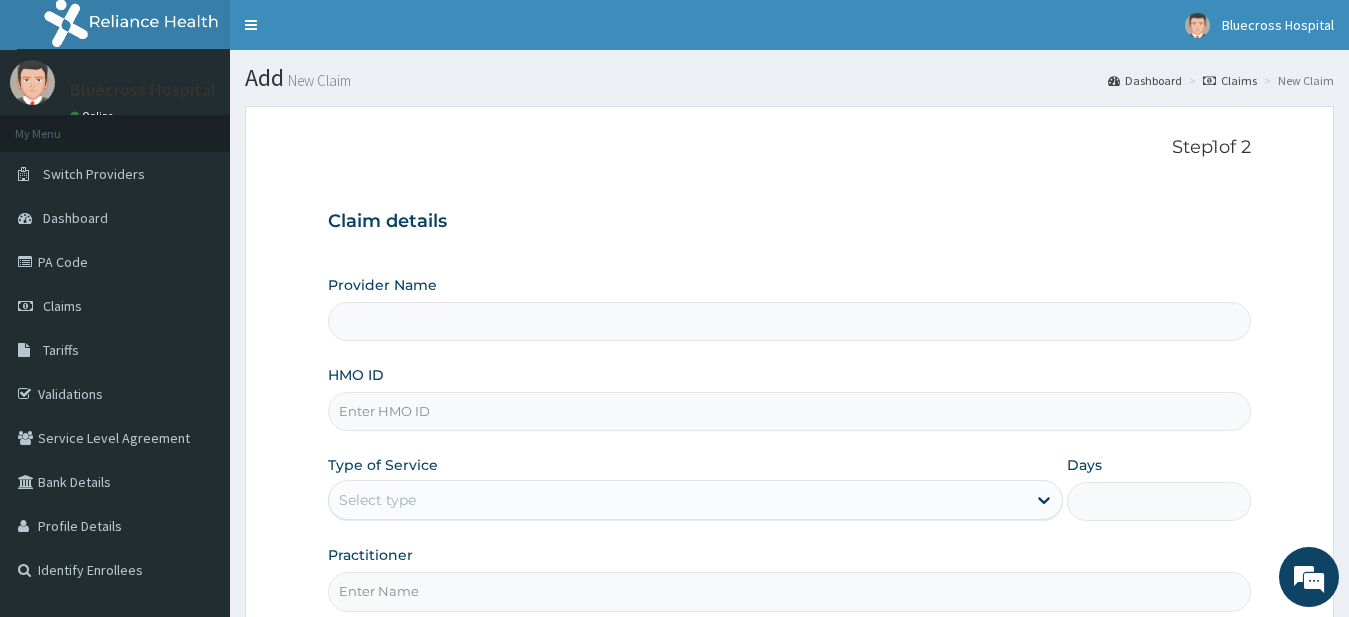 type on "Blue Cross Hospital" 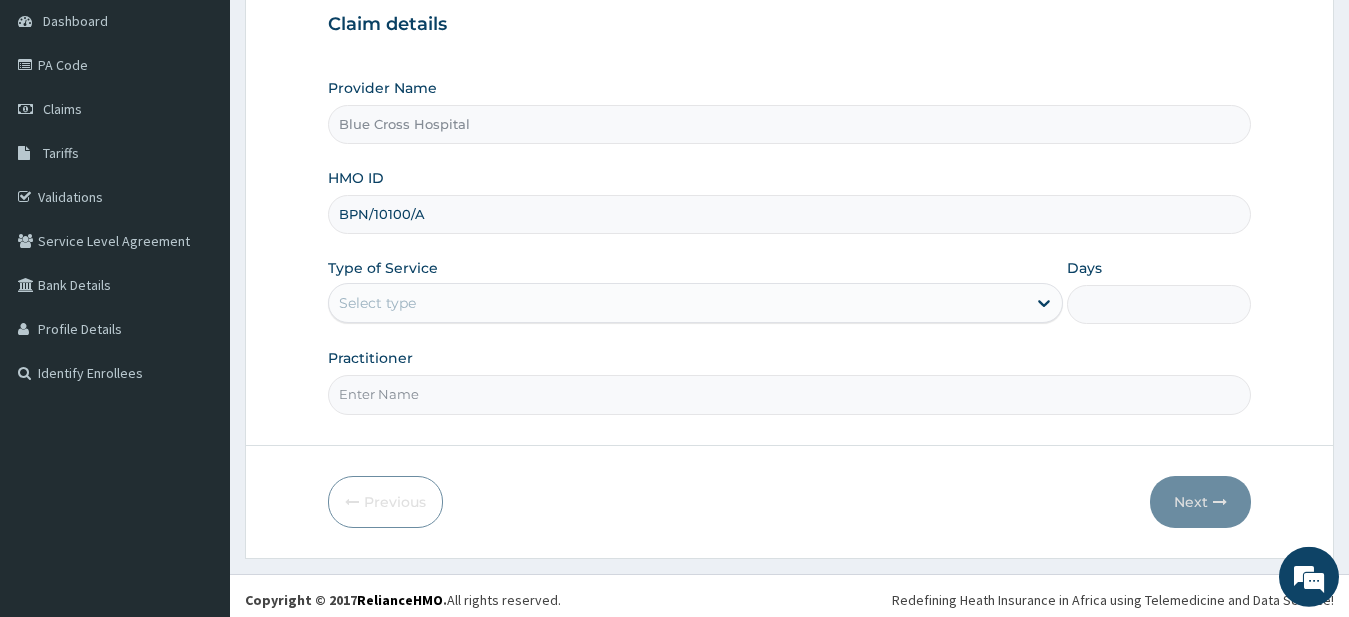 scroll, scrollTop: 204, scrollLeft: 0, axis: vertical 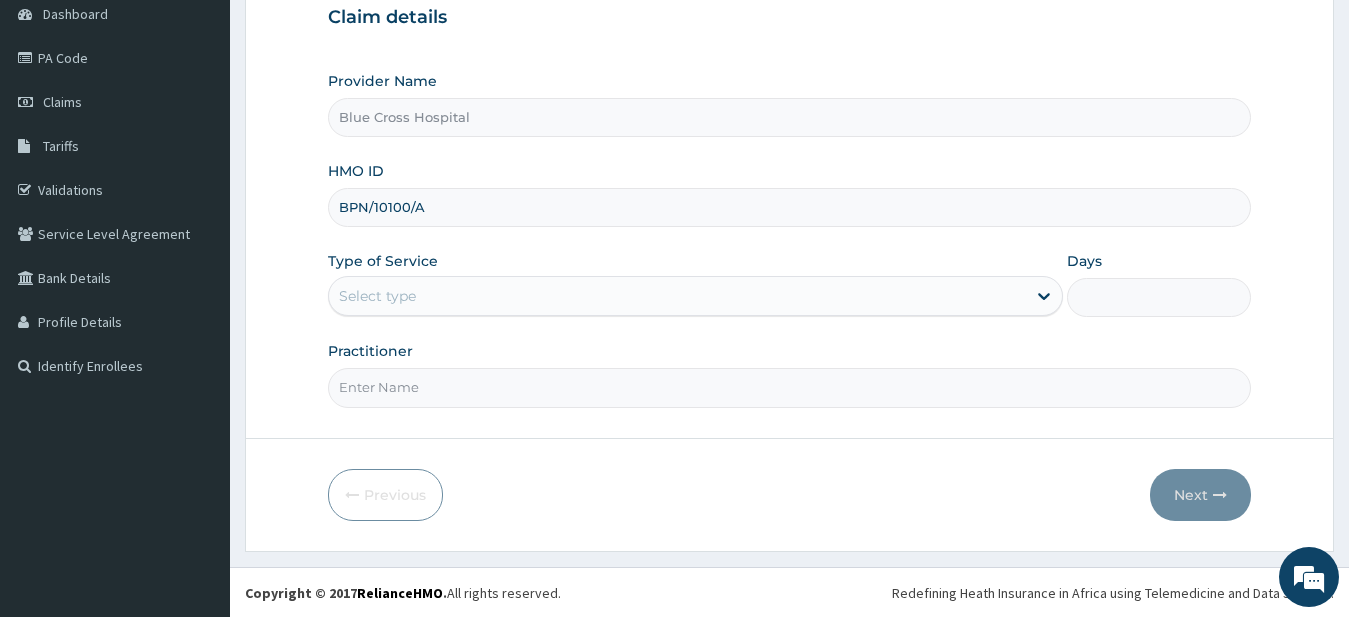 type on "BPN/10100/A" 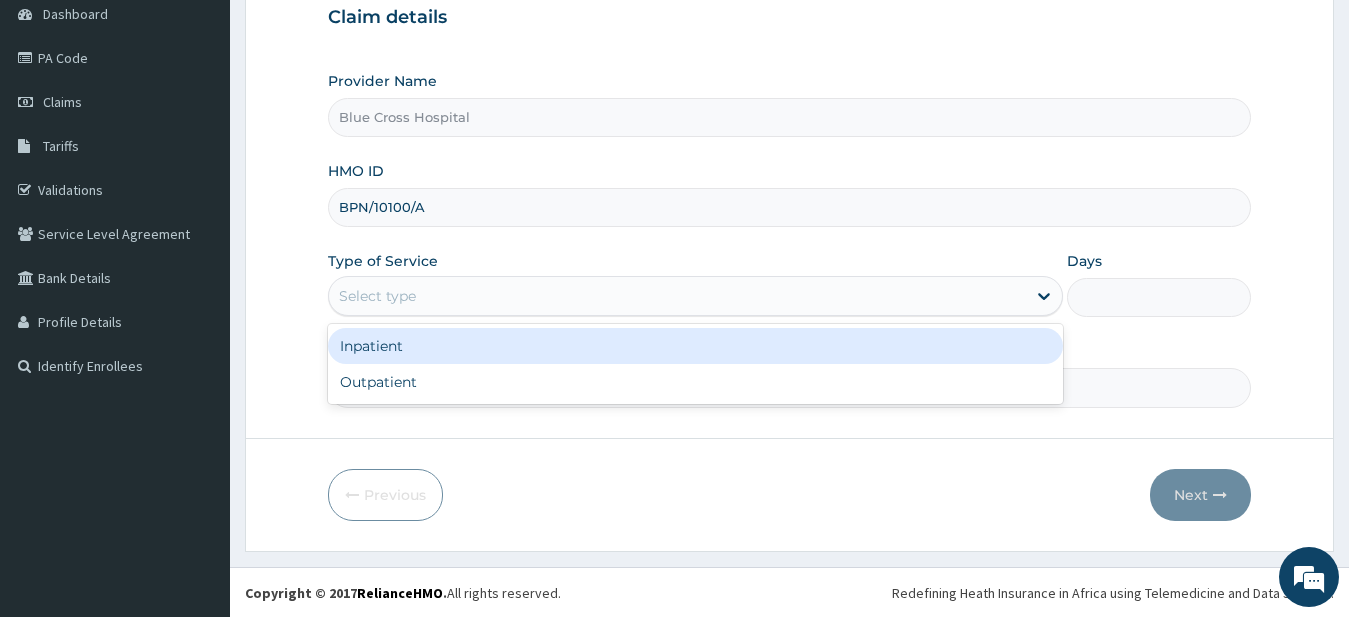 drag, startPoint x: 430, startPoint y: 286, endPoint x: 425, endPoint y: 301, distance: 15.811388 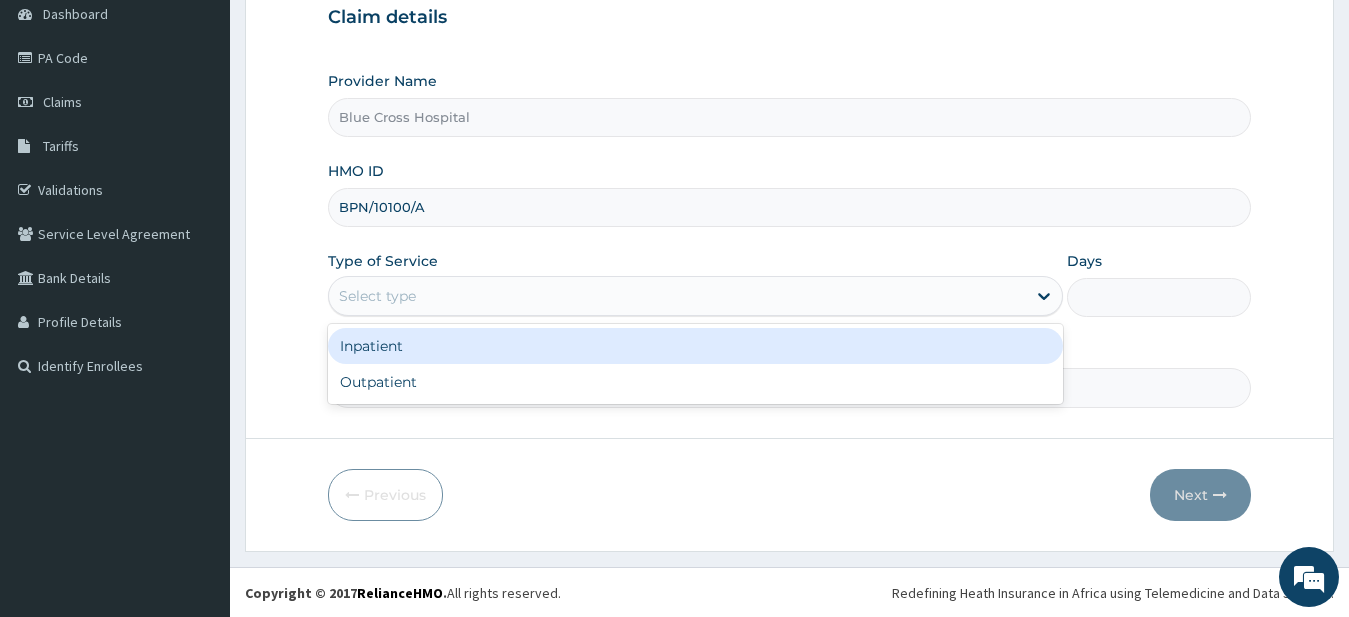 click on "Select type" at bounding box center [678, 296] 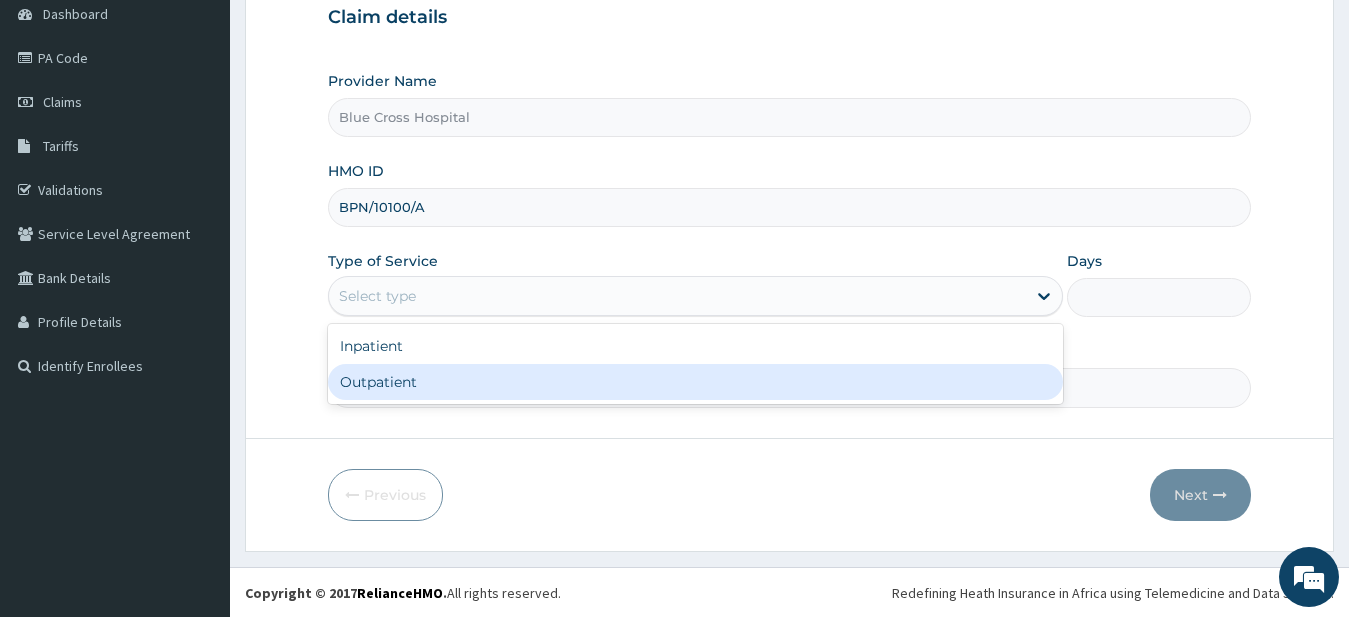 click on "Outpatient" at bounding box center [696, 382] 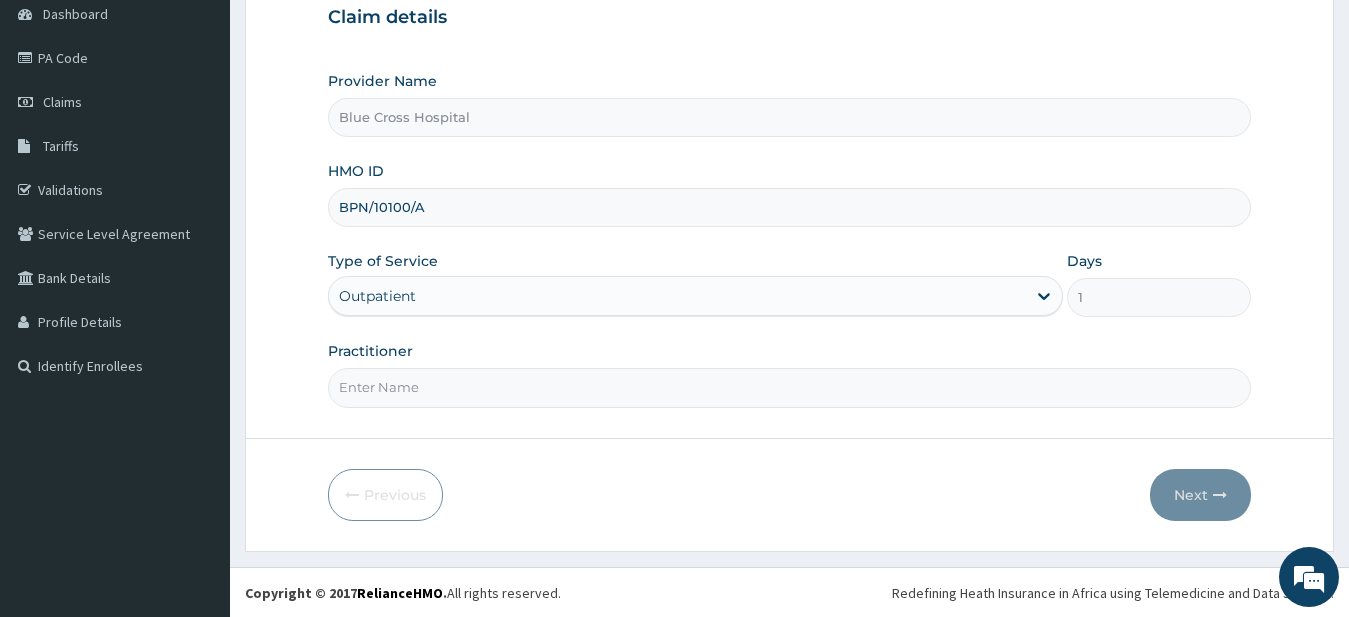 click on "Practitioner" at bounding box center [790, 387] 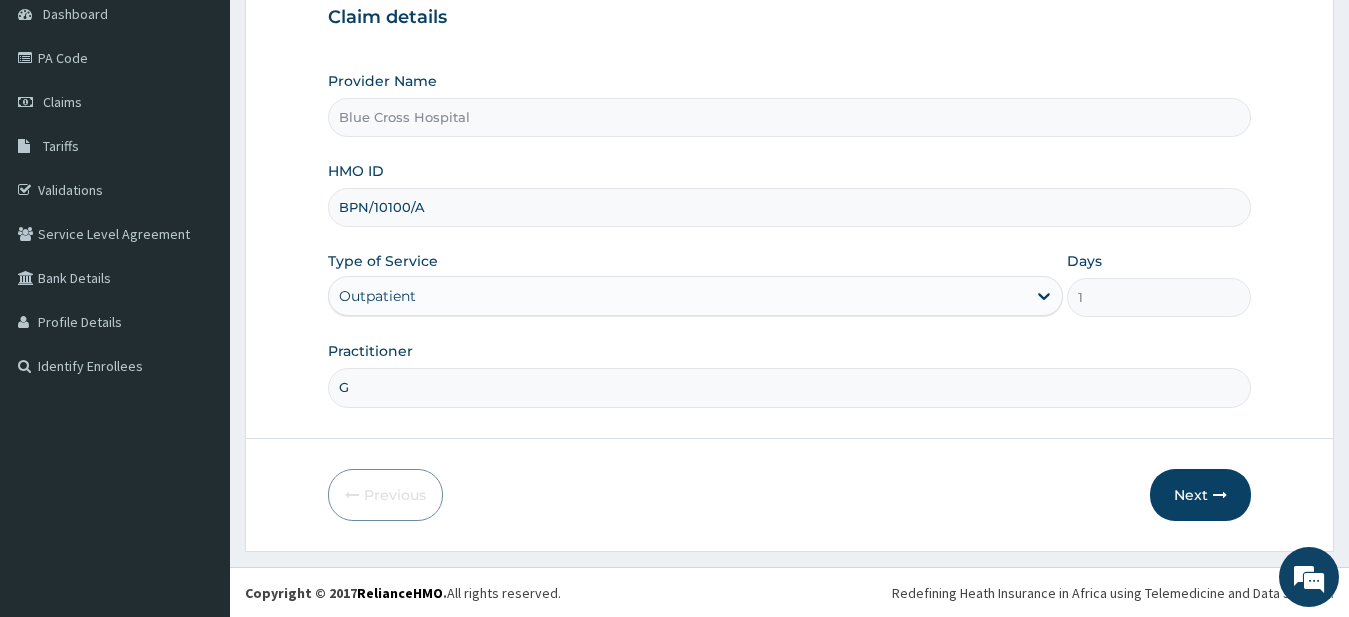 type on "GP" 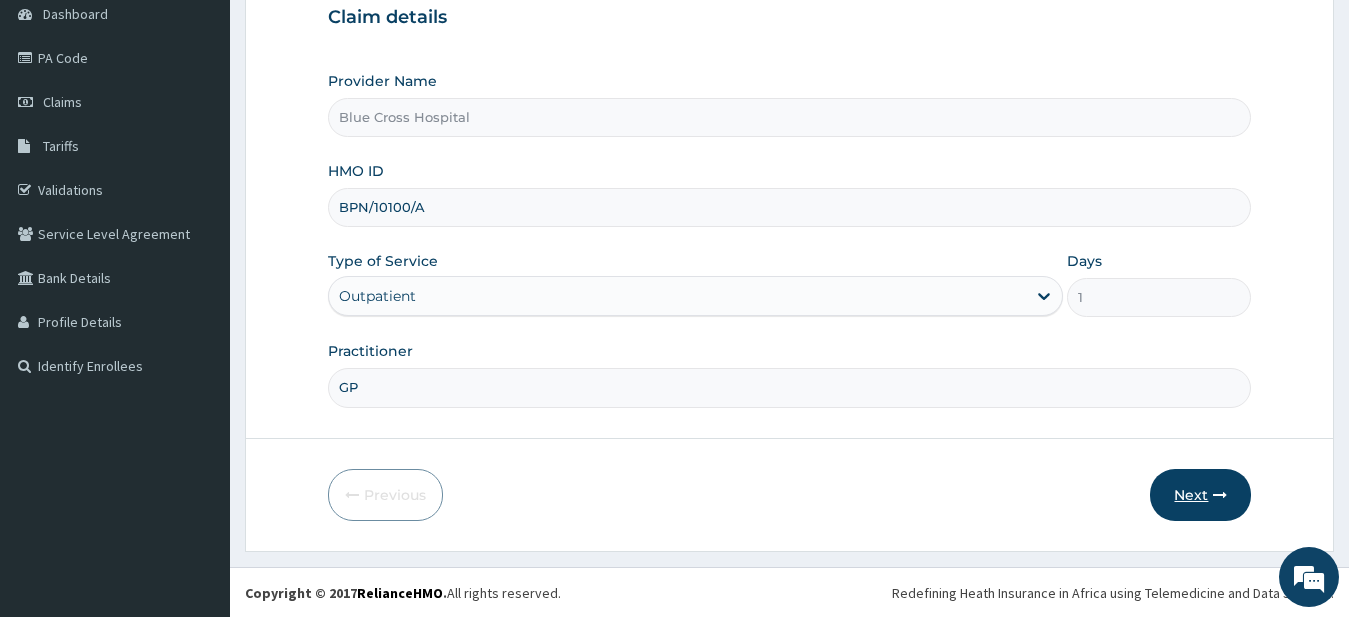 click on "Next" at bounding box center [1200, 495] 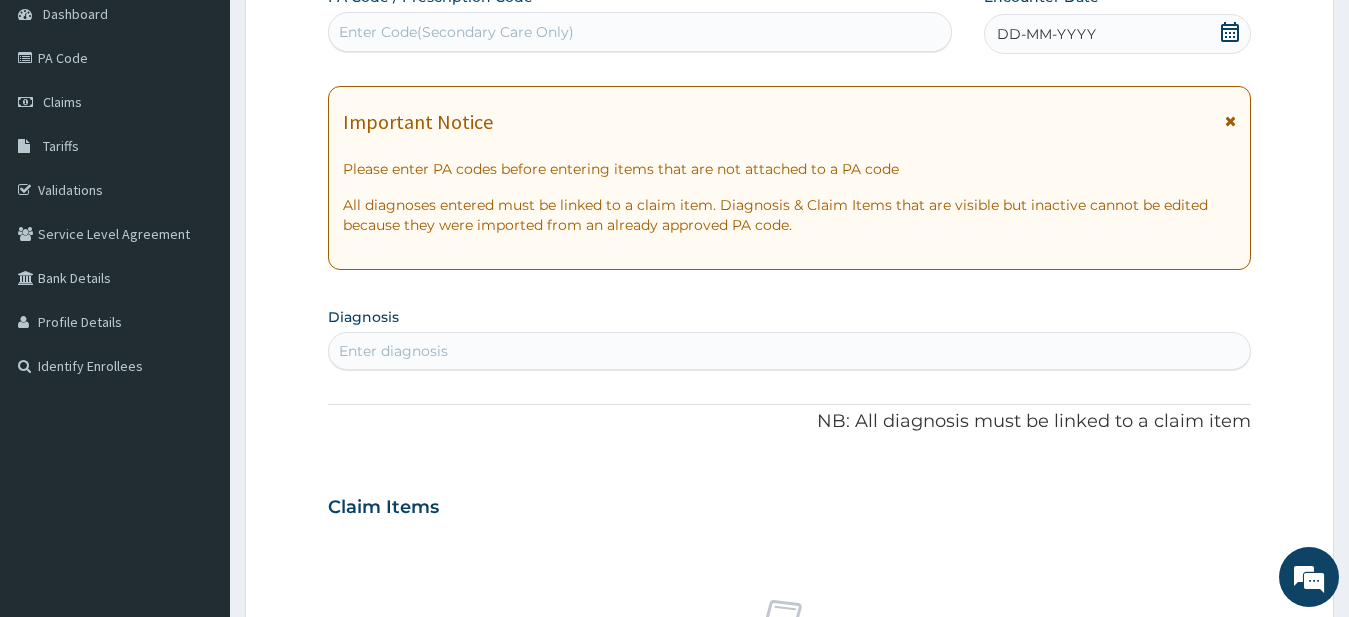 scroll, scrollTop: 102, scrollLeft: 0, axis: vertical 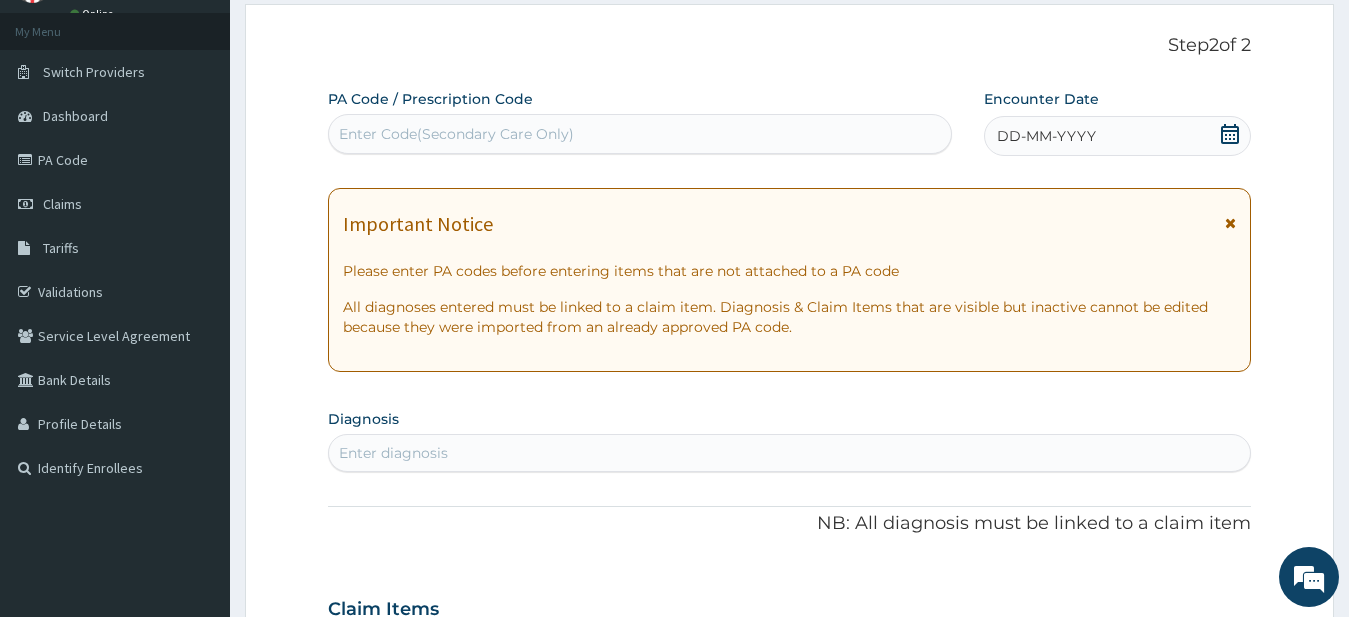 click 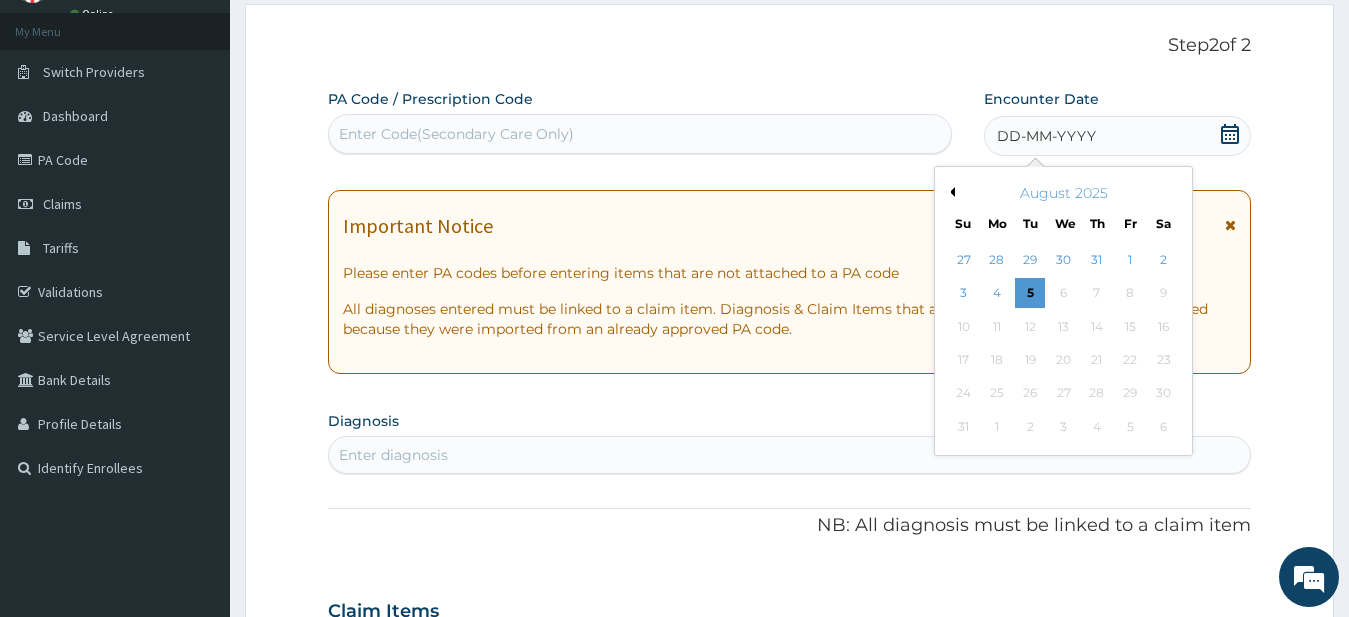 scroll, scrollTop: 0, scrollLeft: 0, axis: both 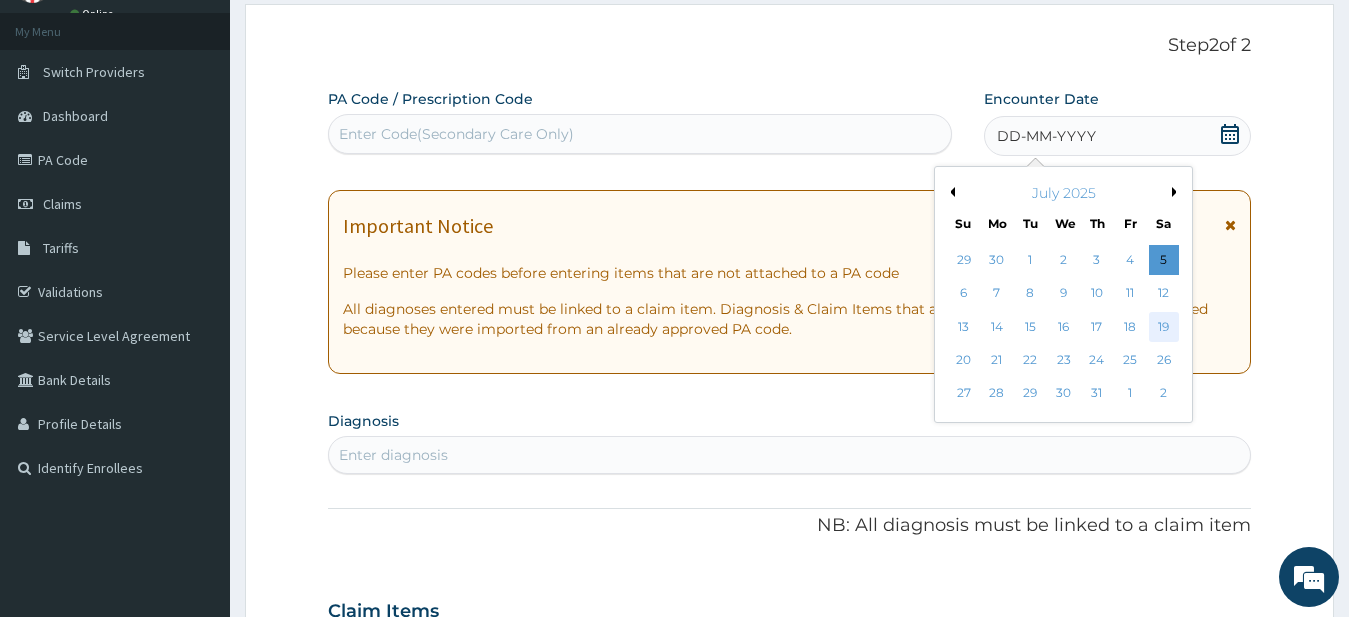 click on "19" at bounding box center (1163, 327) 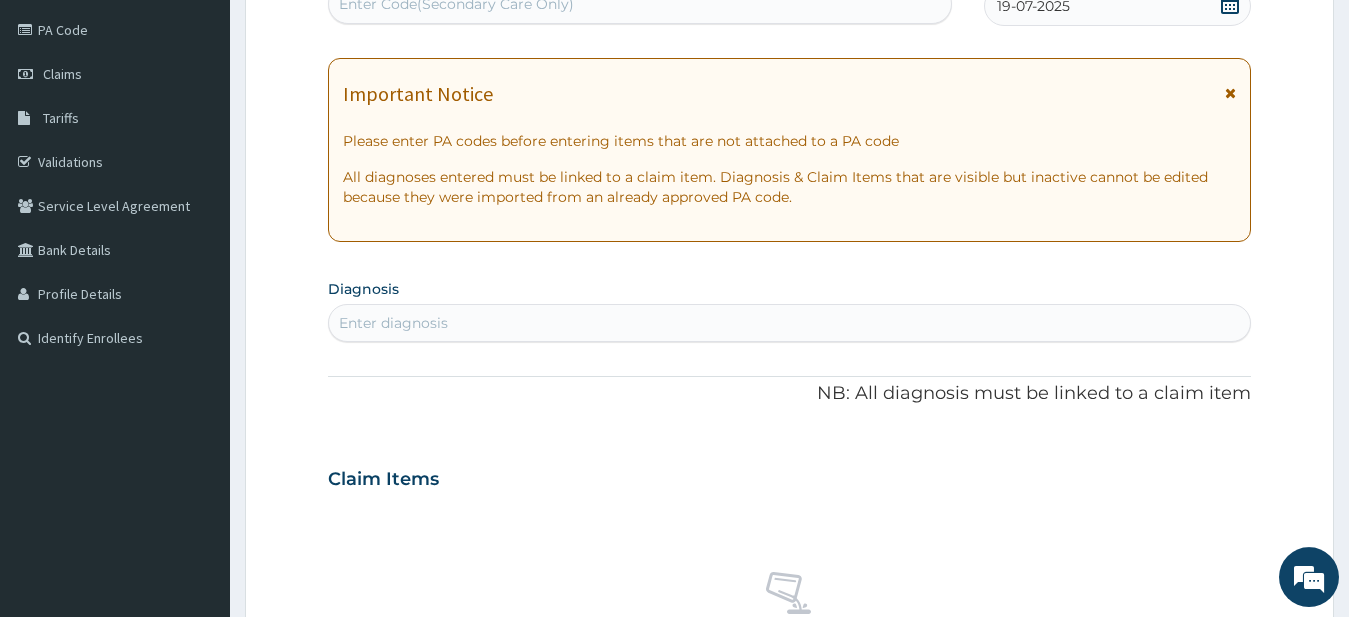 scroll, scrollTop: 306, scrollLeft: 0, axis: vertical 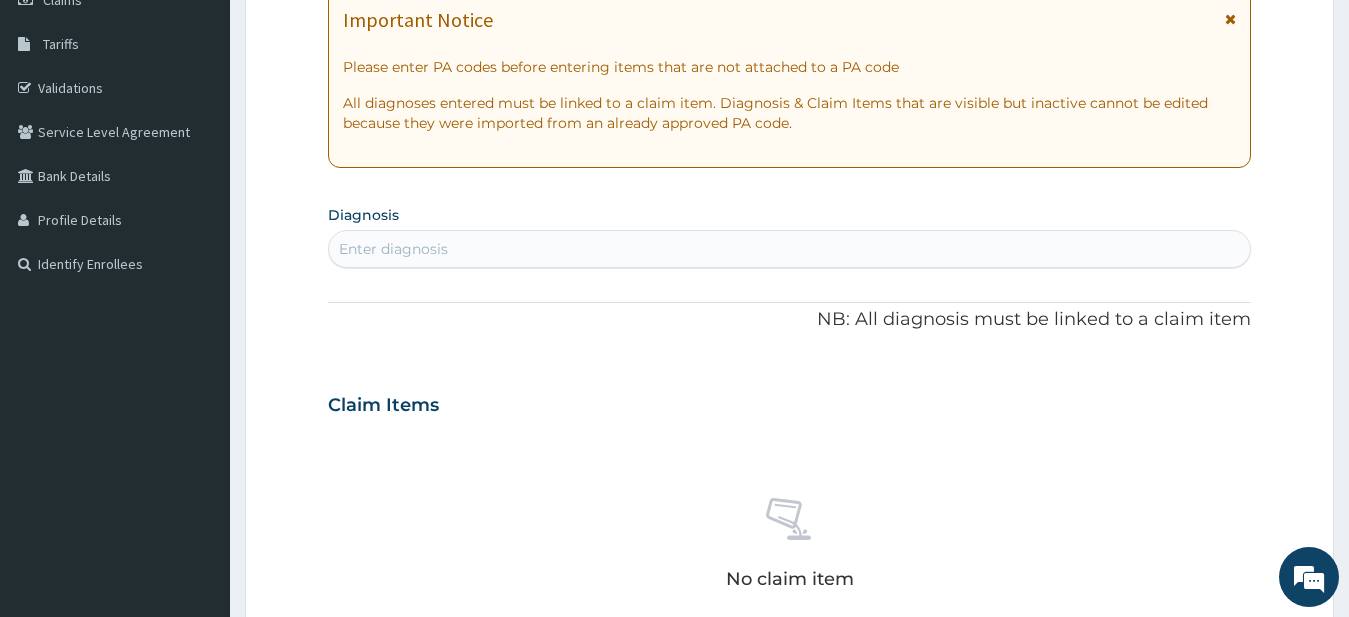 click on "Enter diagnosis" at bounding box center (393, 249) 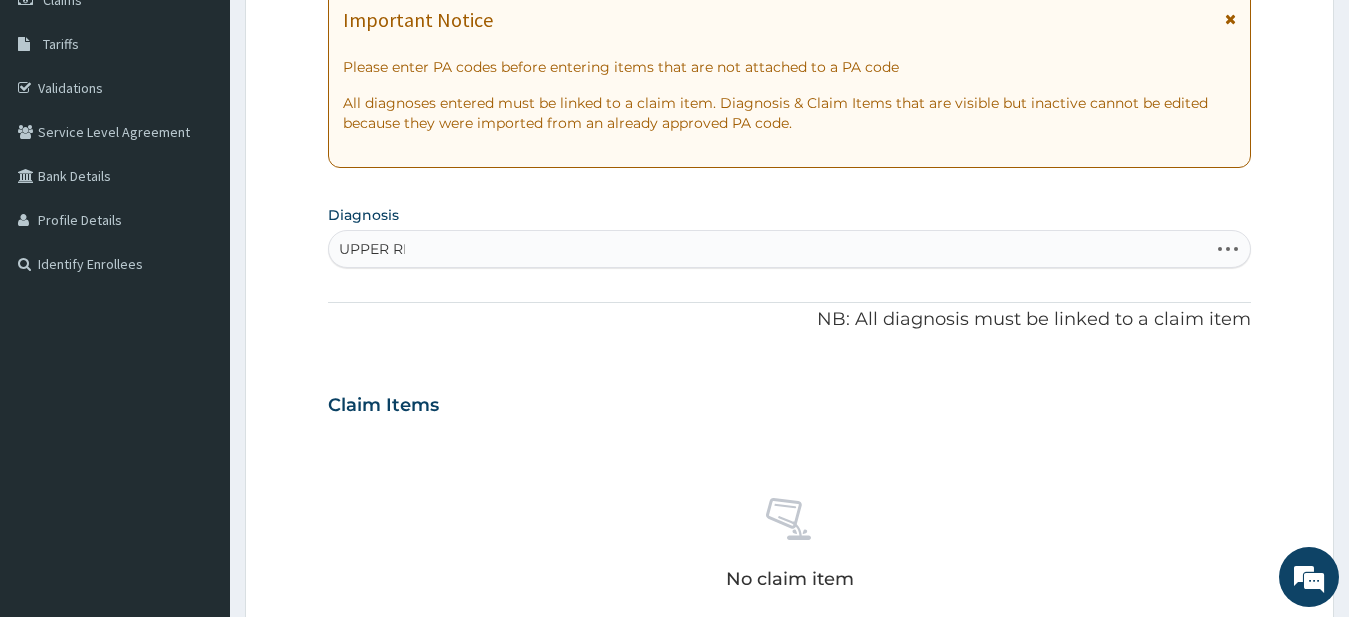 type on "UPPER RES" 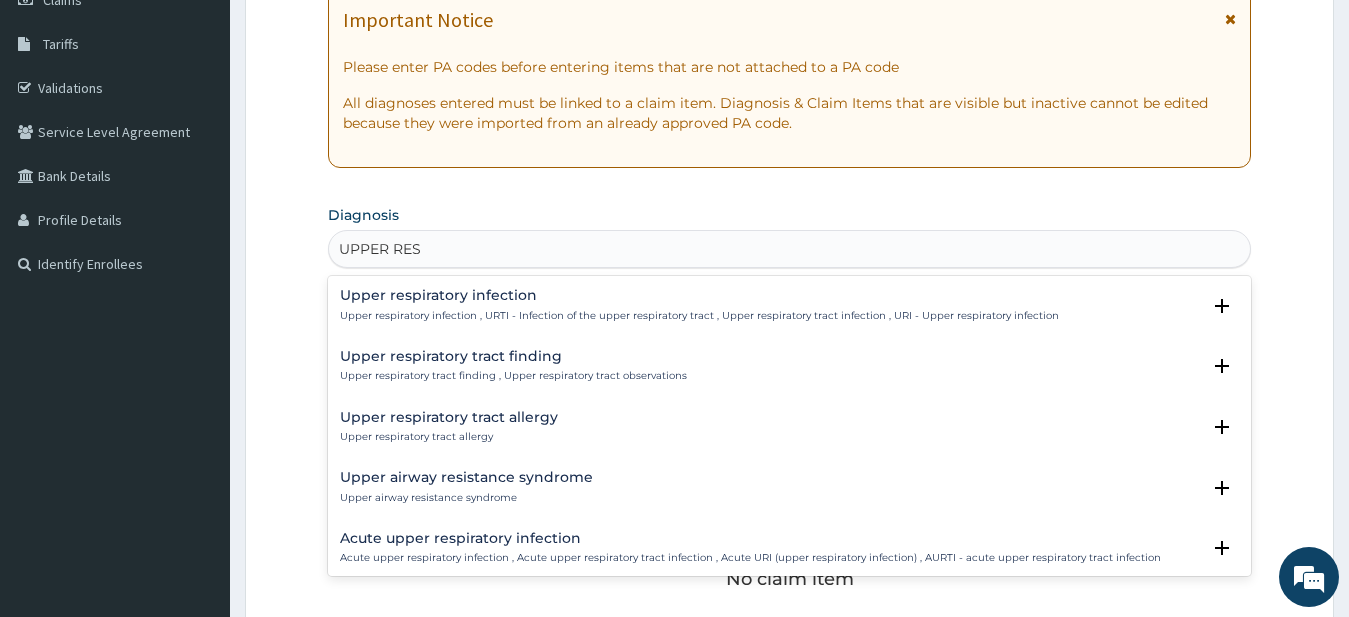 click on "Upper respiratory infection Upper respiratory infection , URTI - Infection of the upper respiratory tract , Upper respiratory tract infection , URI - Upper respiratory infection" at bounding box center (699, 305) 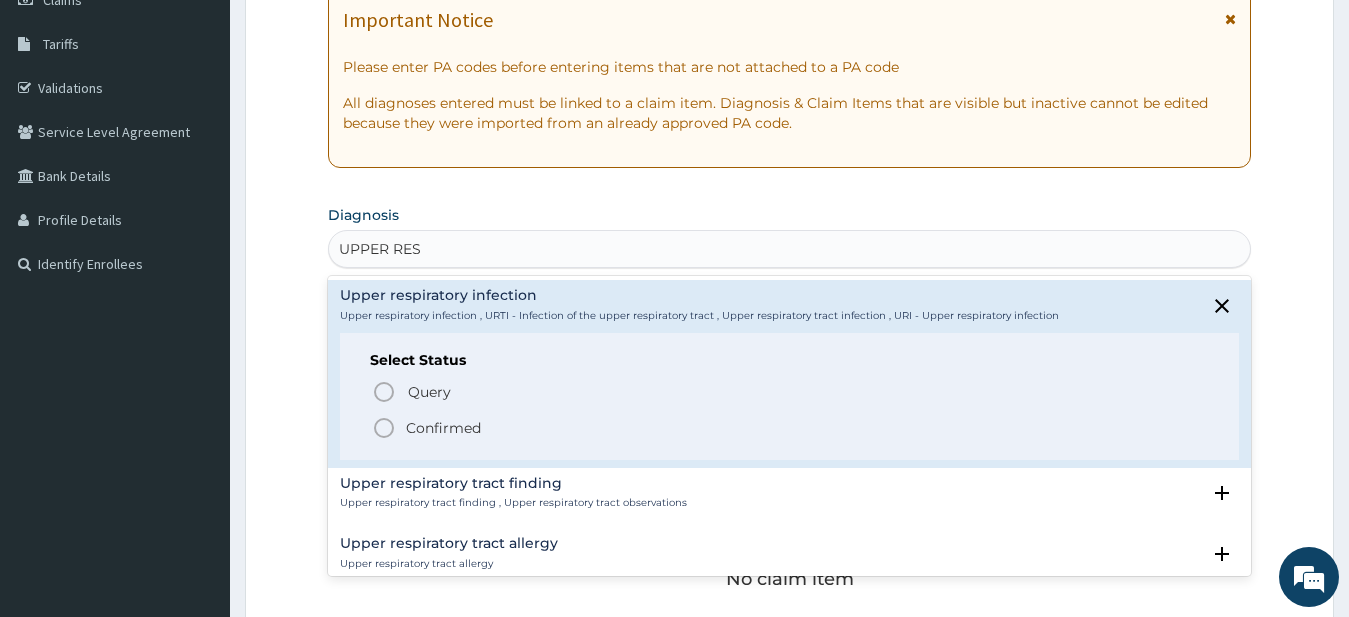click 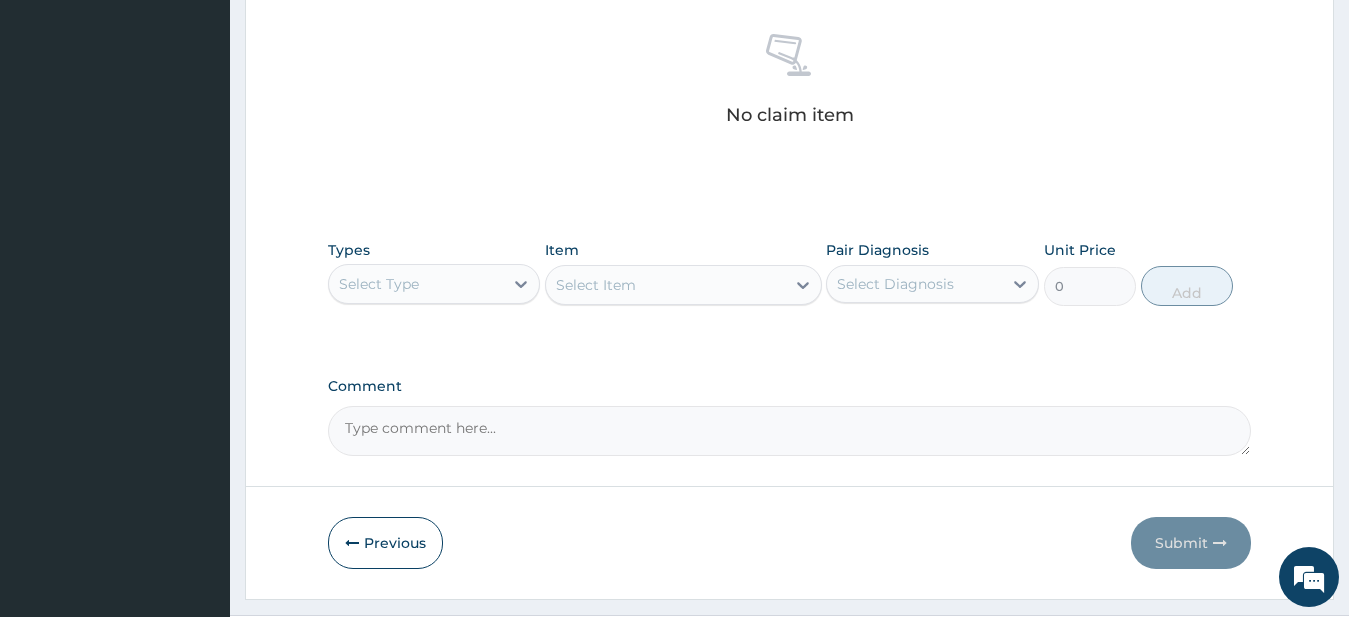 scroll, scrollTop: 825, scrollLeft: 0, axis: vertical 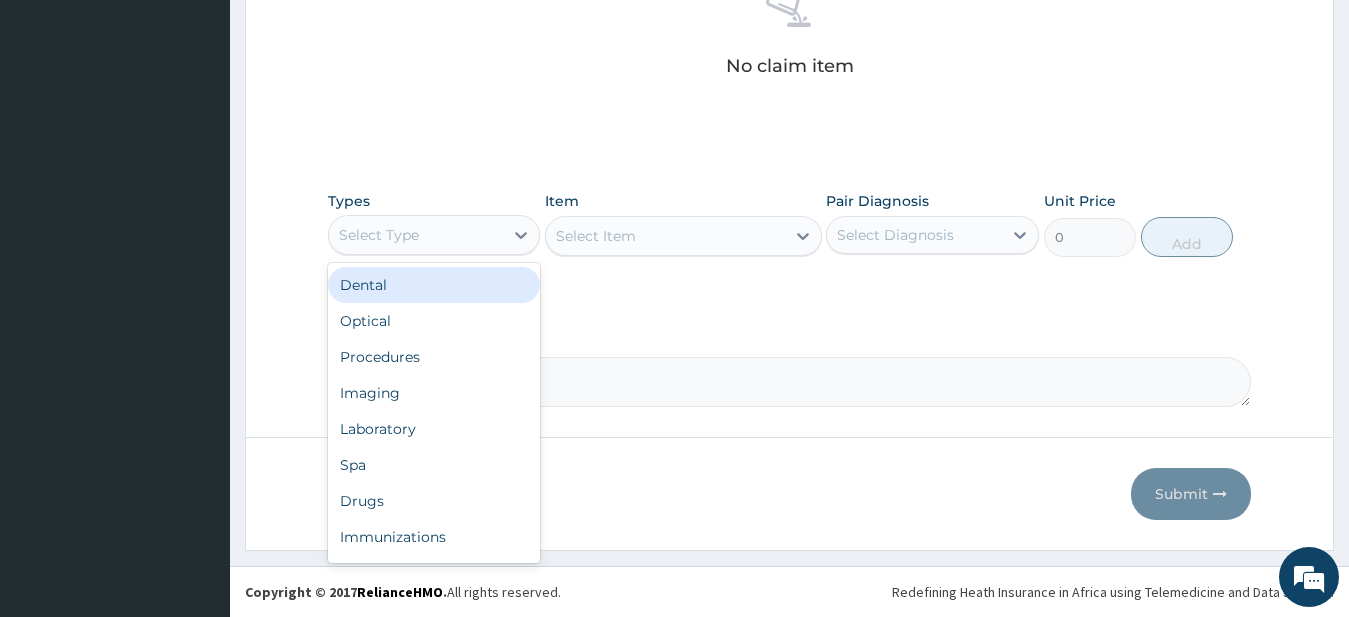 click on "Select Type" at bounding box center (416, 235) 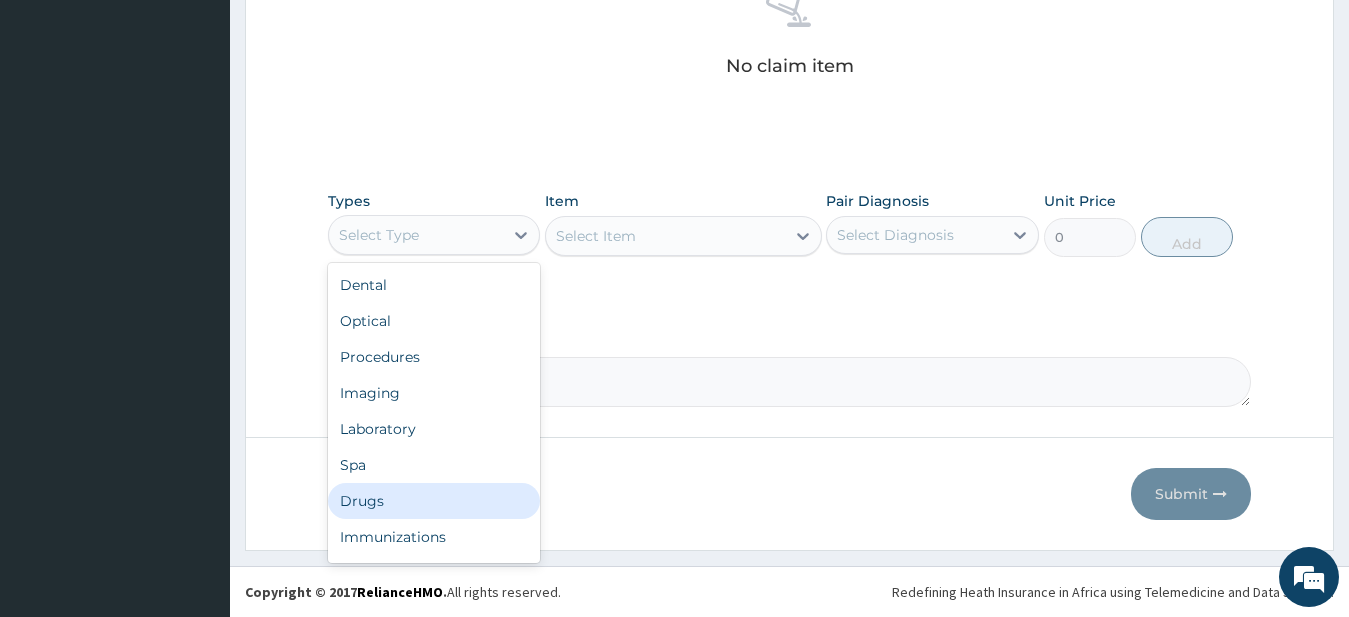 drag, startPoint x: 382, startPoint y: 495, endPoint x: 531, endPoint y: 444, distance: 157.48651 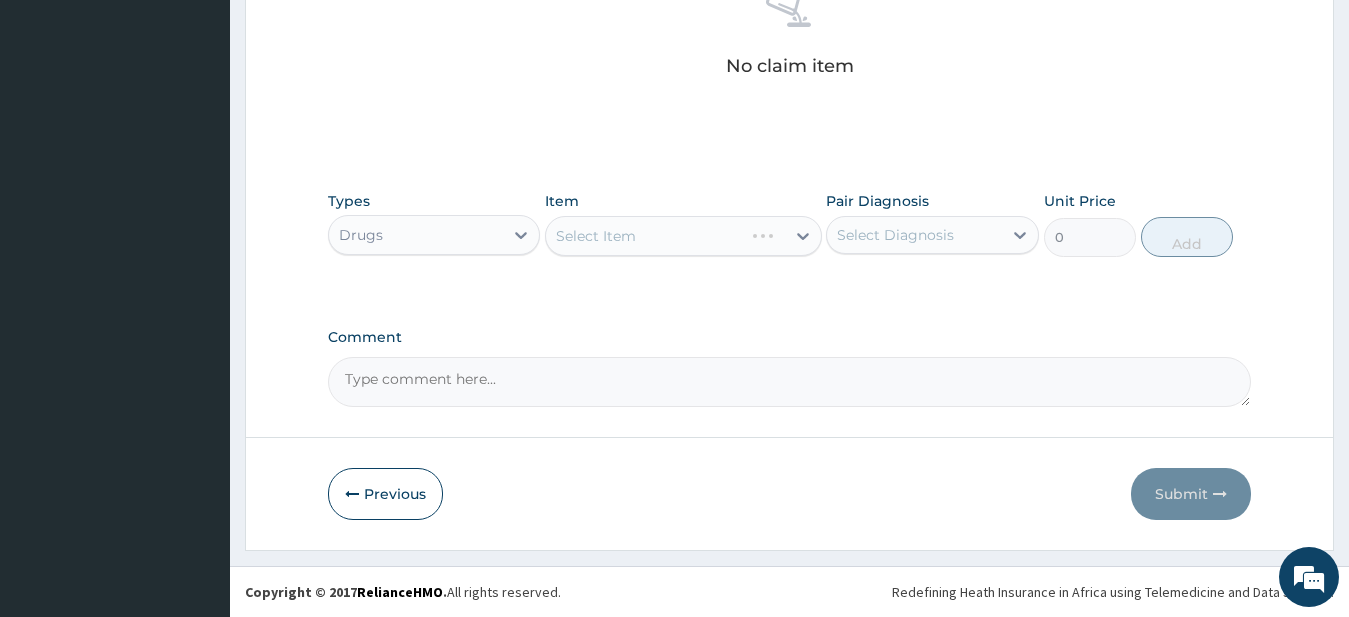 click on "Select Diagnosis" at bounding box center [932, 235] 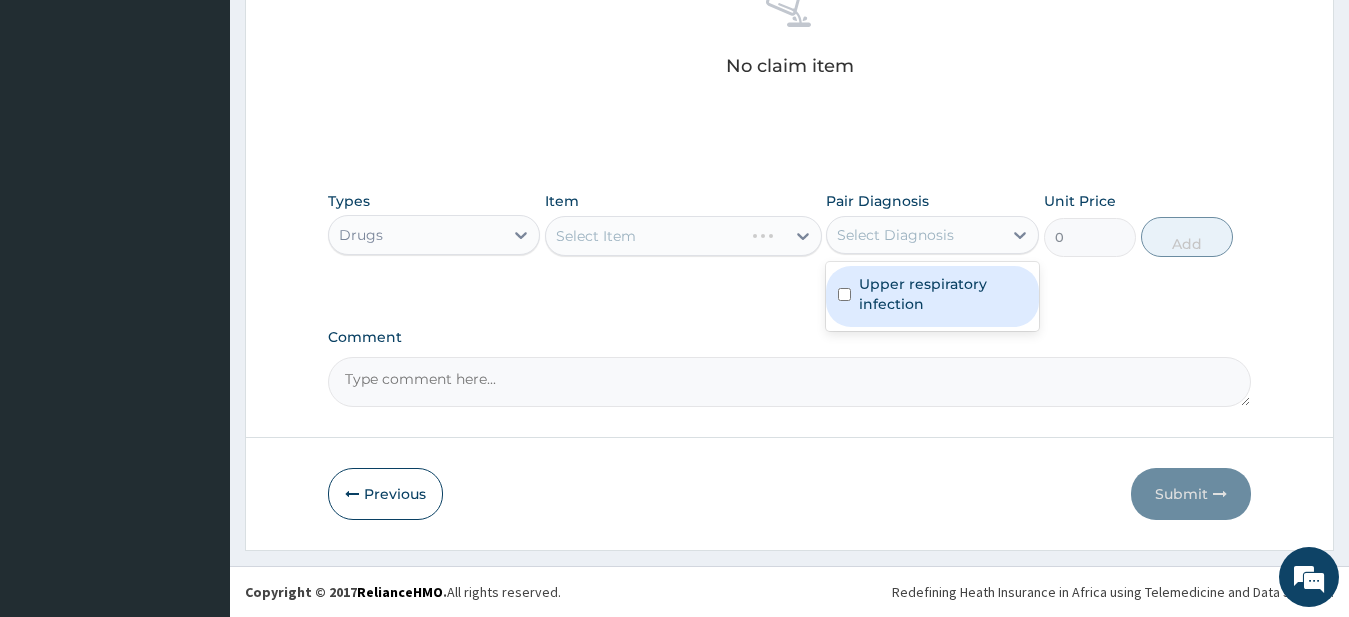drag, startPoint x: 911, startPoint y: 323, endPoint x: 897, endPoint y: 251, distance: 73.34848 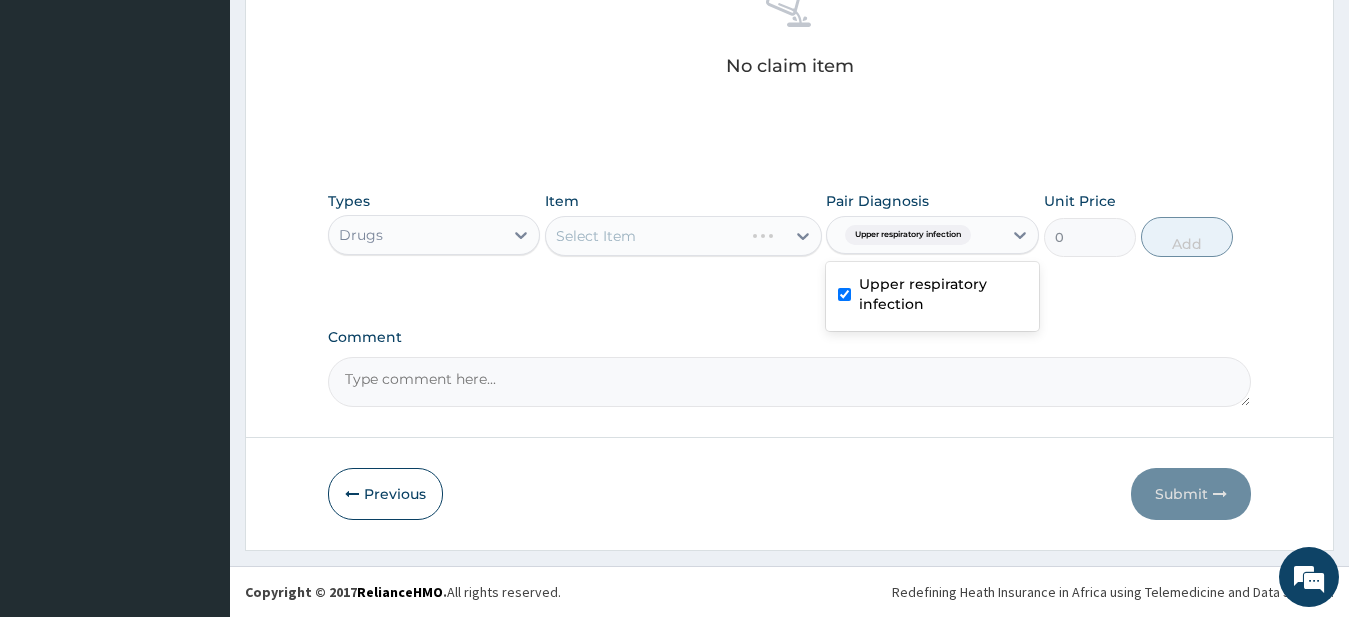 checkbox on "true" 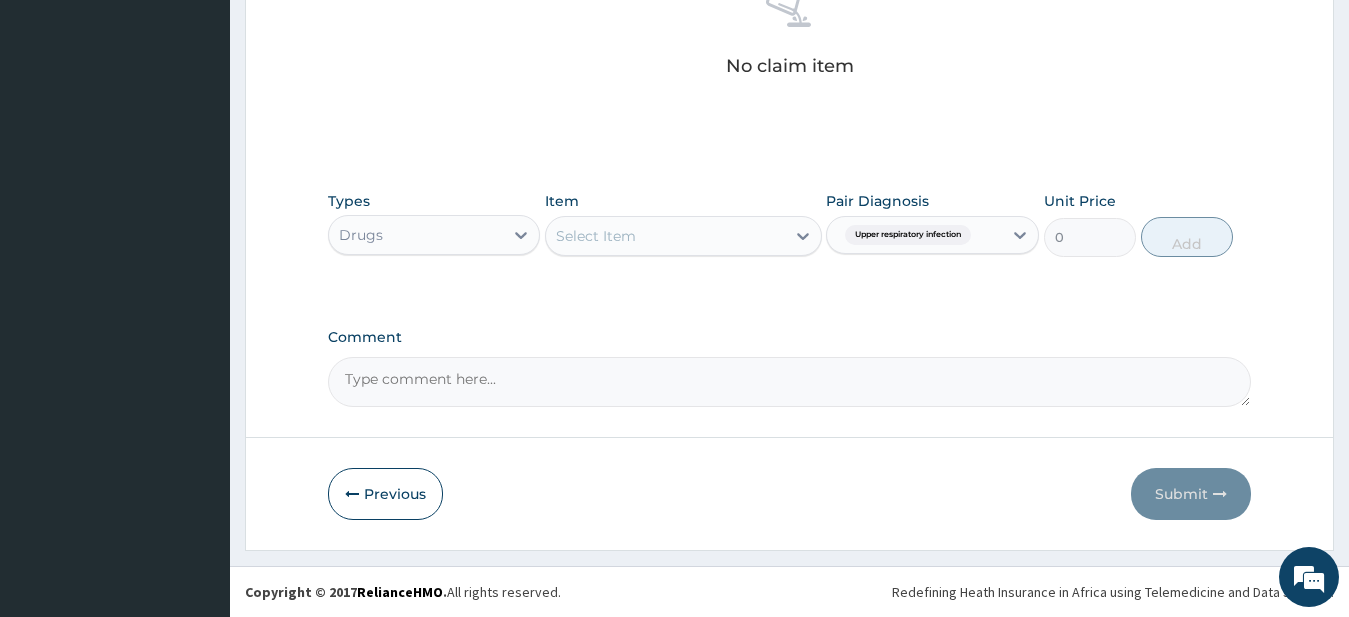 click on "Select Item" at bounding box center [665, 236] 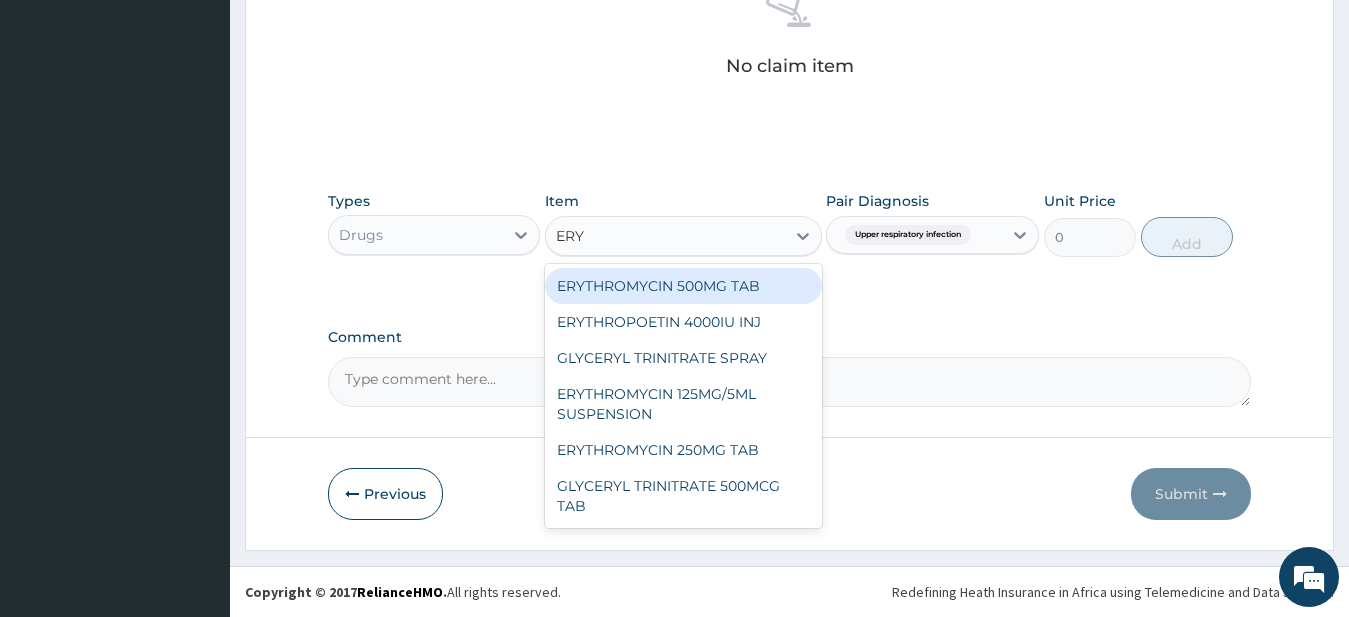 type on "ERYT" 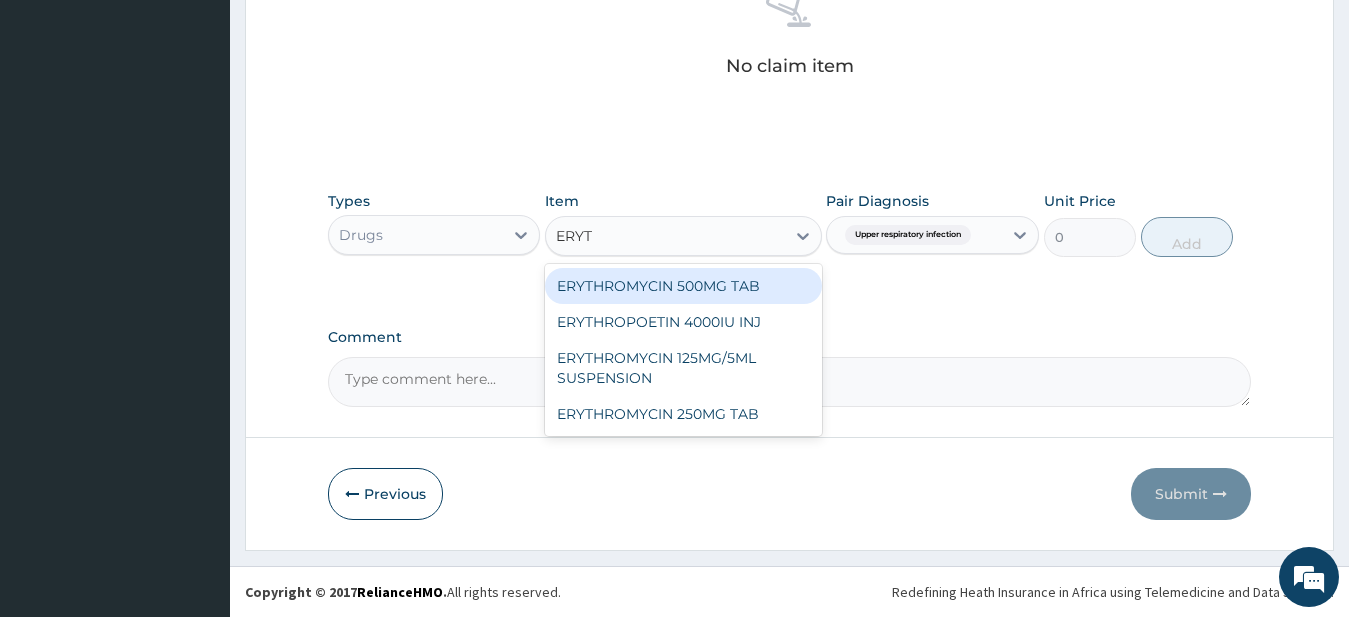 drag, startPoint x: 724, startPoint y: 292, endPoint x: 759, endPoint y: 266, distance: 43.60046 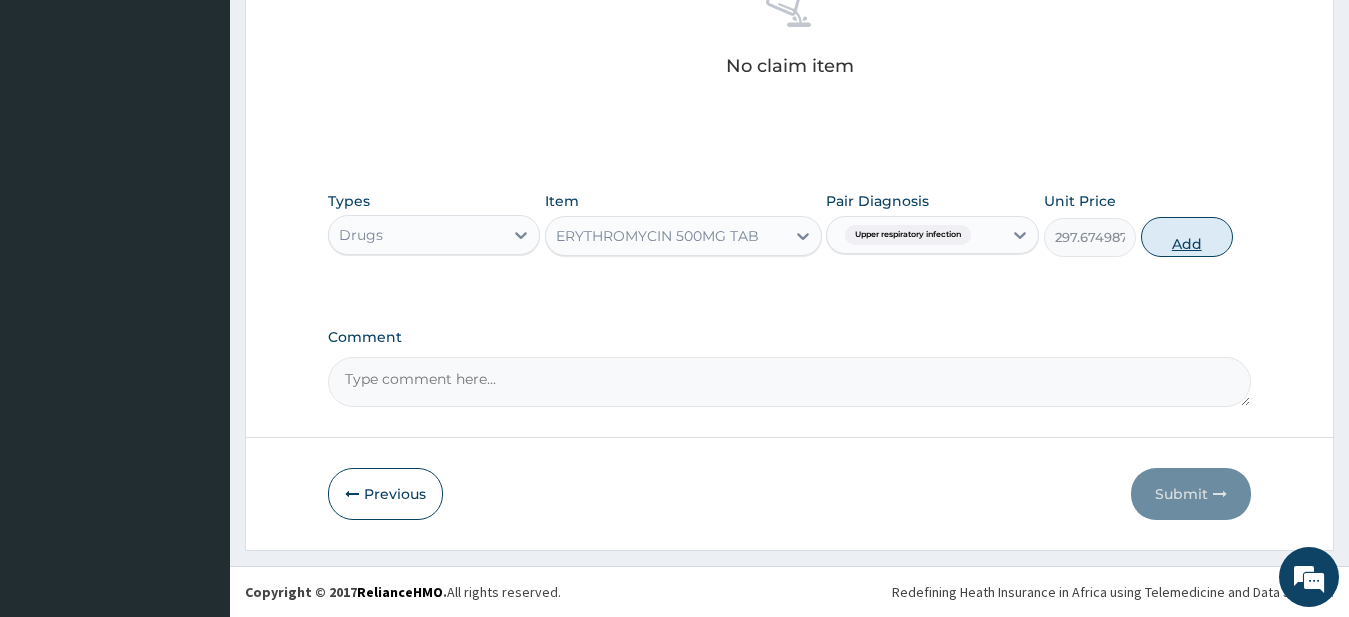 click on "Add" at bounding box center (1187, 237) 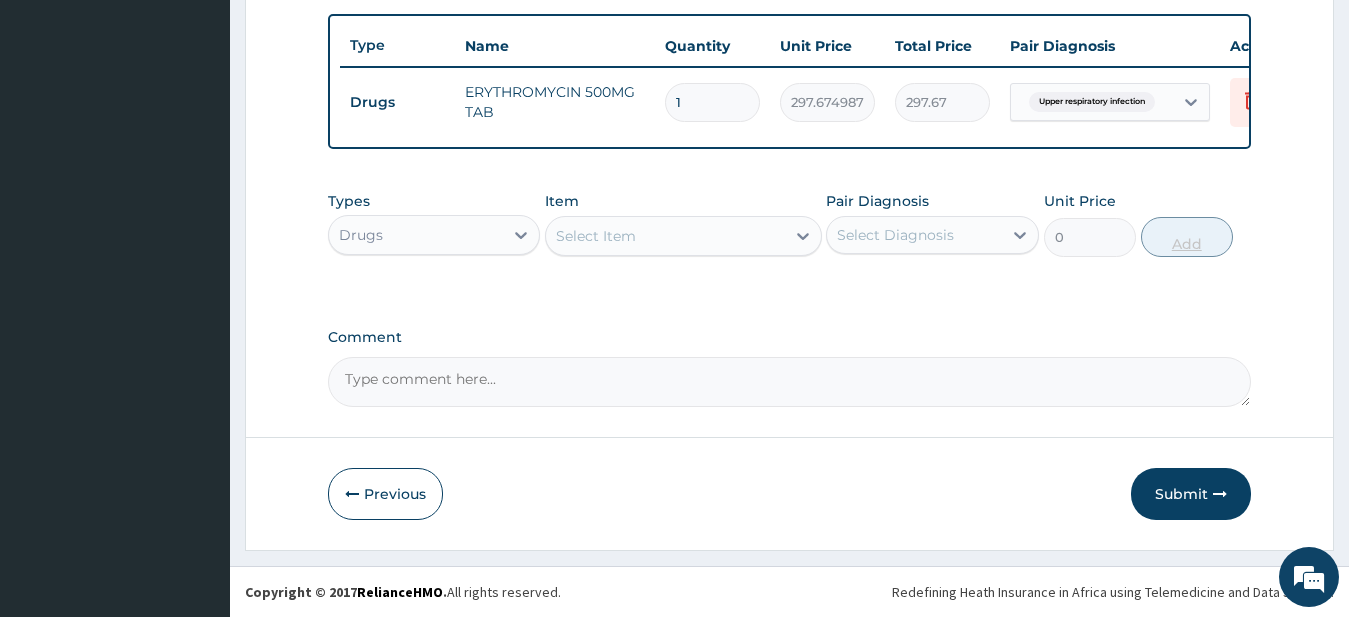scroll, scrollTop: 747, scrollLeft: 0, axis: vertical 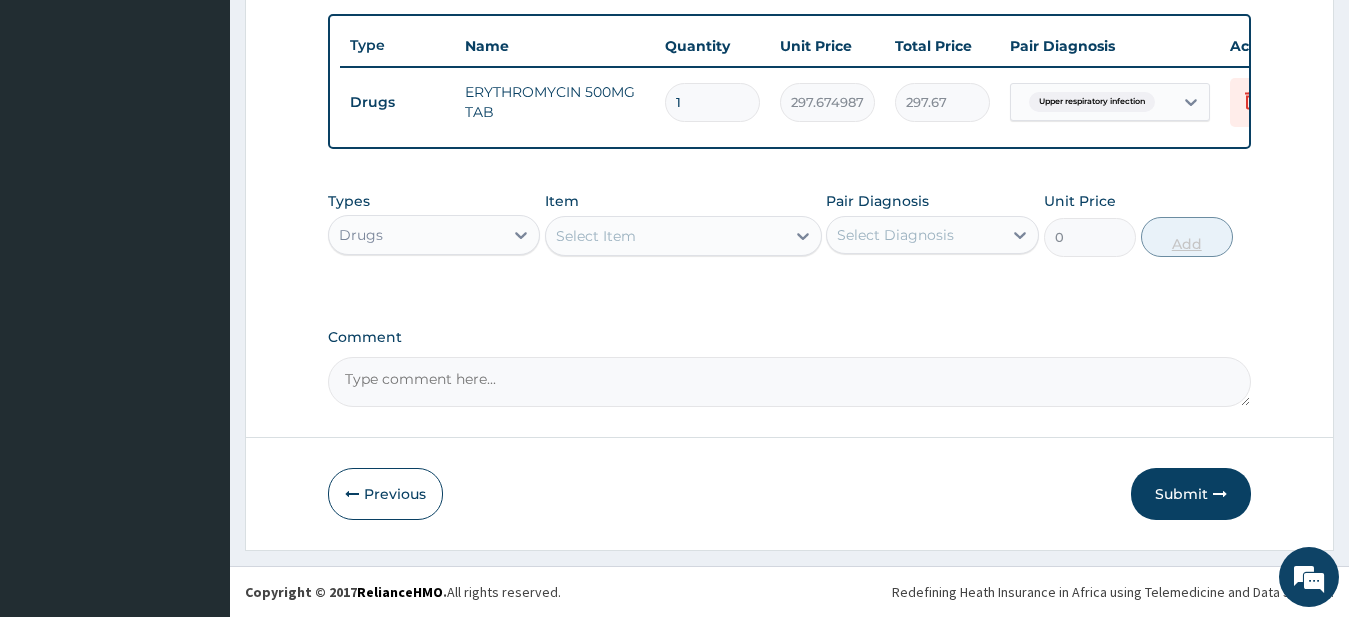 type 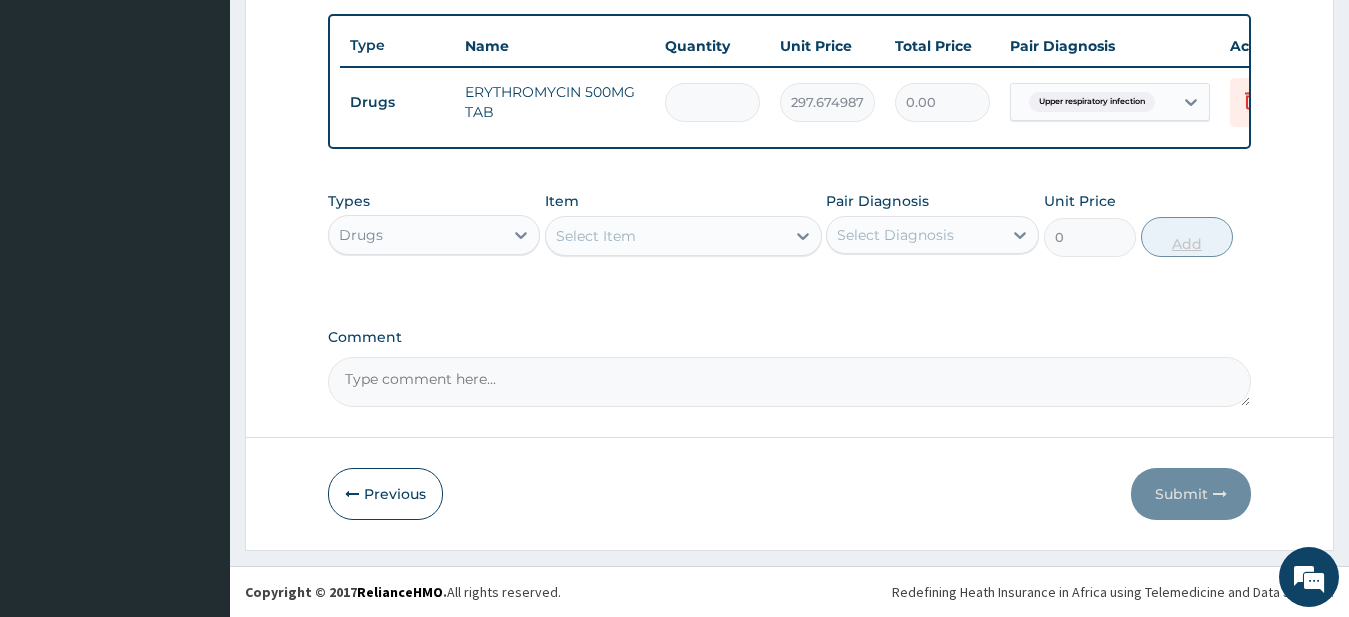 type on "9" 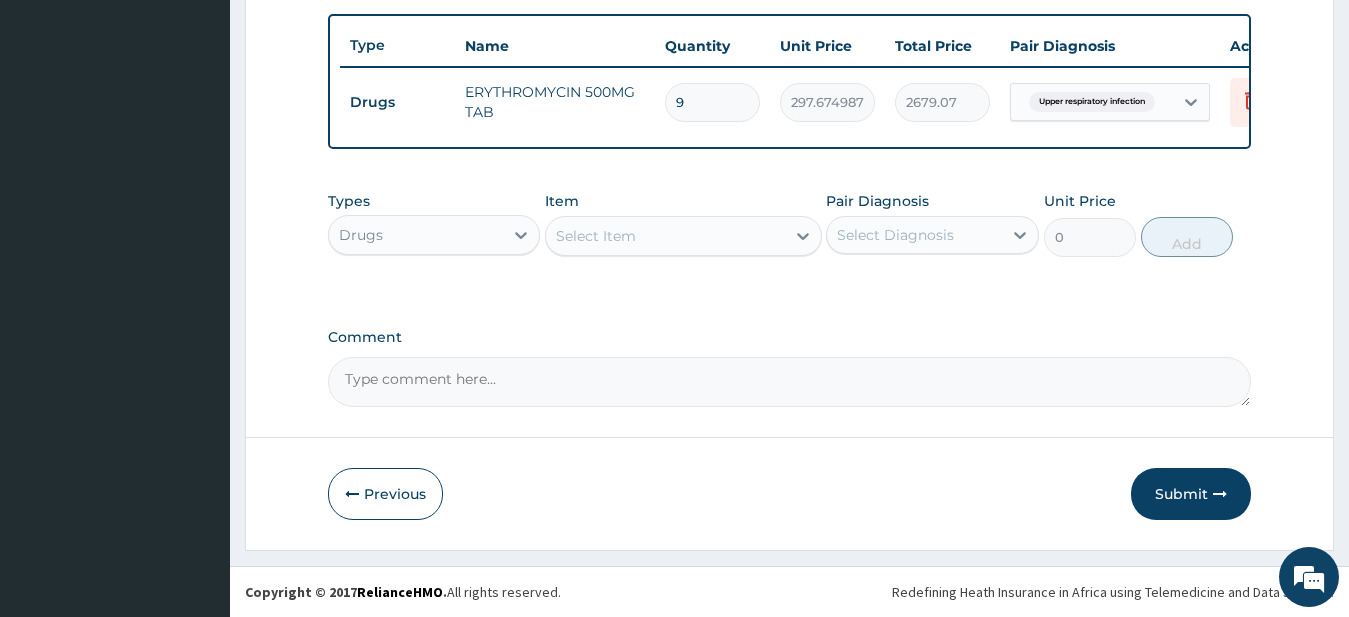 type on "9" 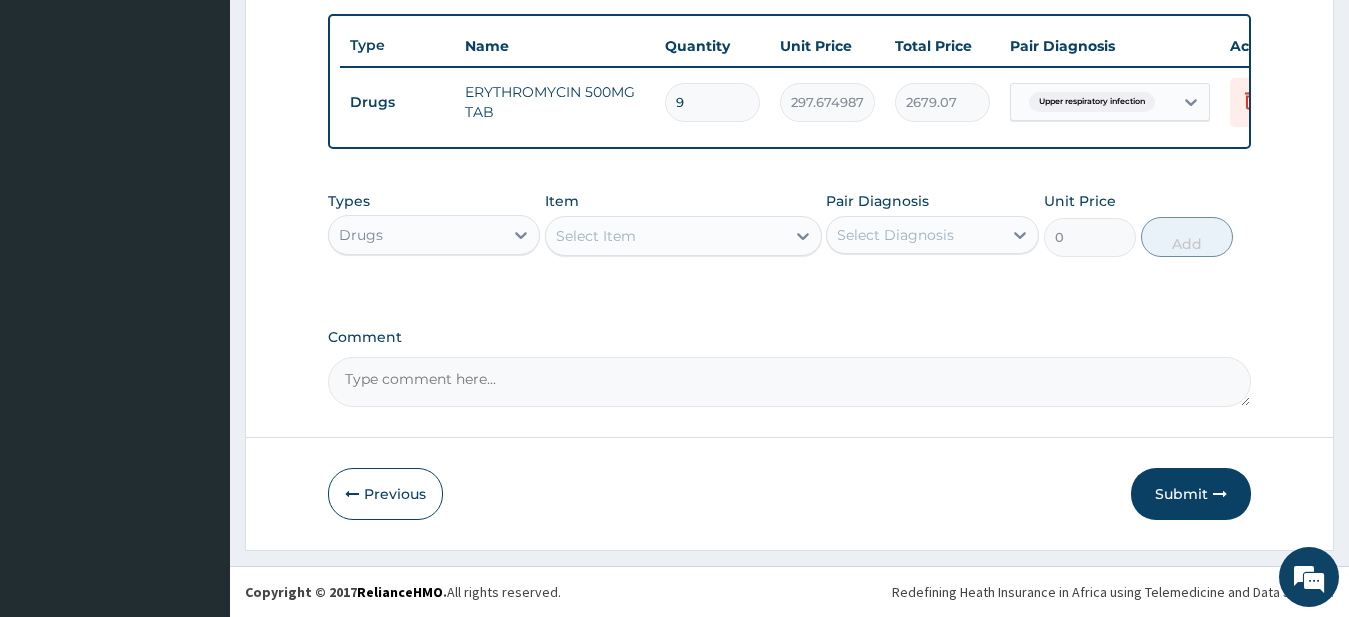 click on "9" at bounding box center (712, 102) 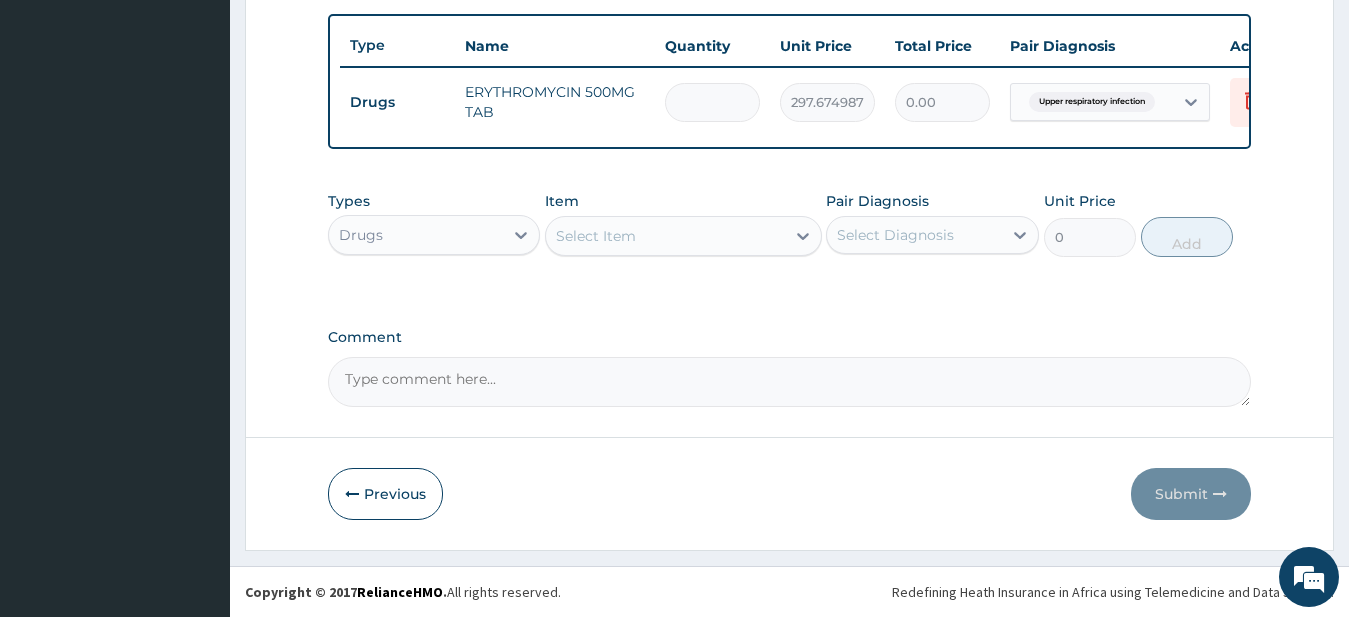 type on "1" 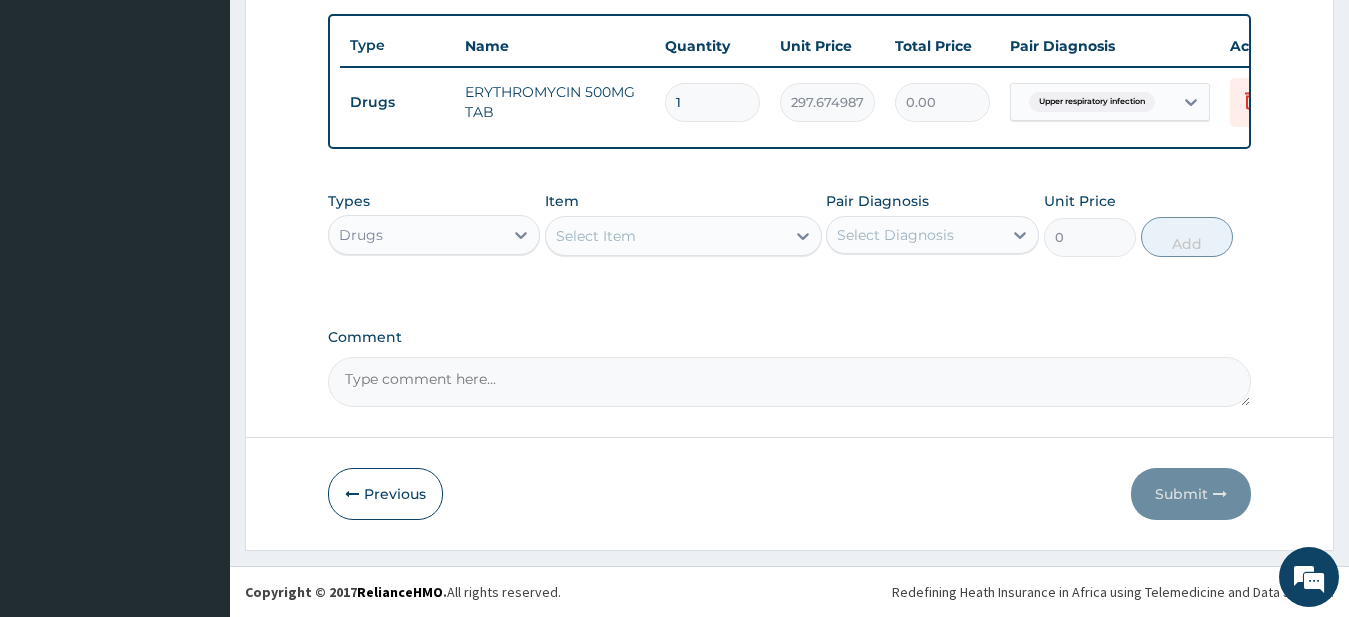 type on "297.67" 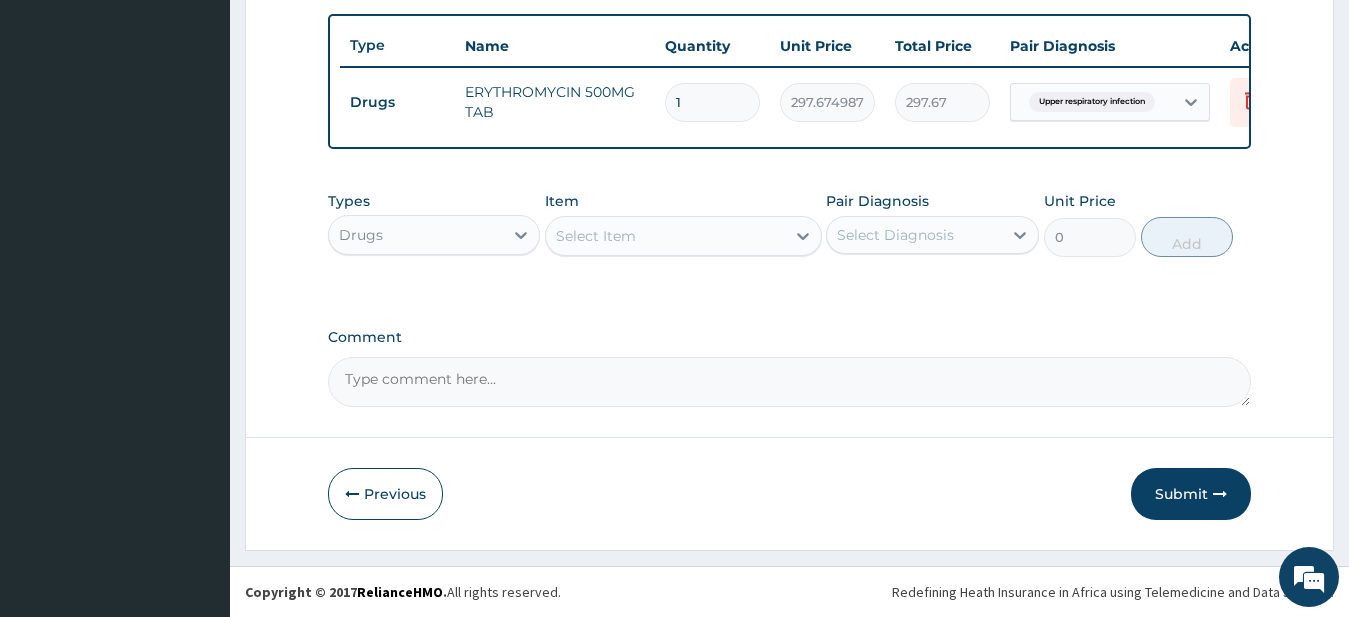 type on "10" 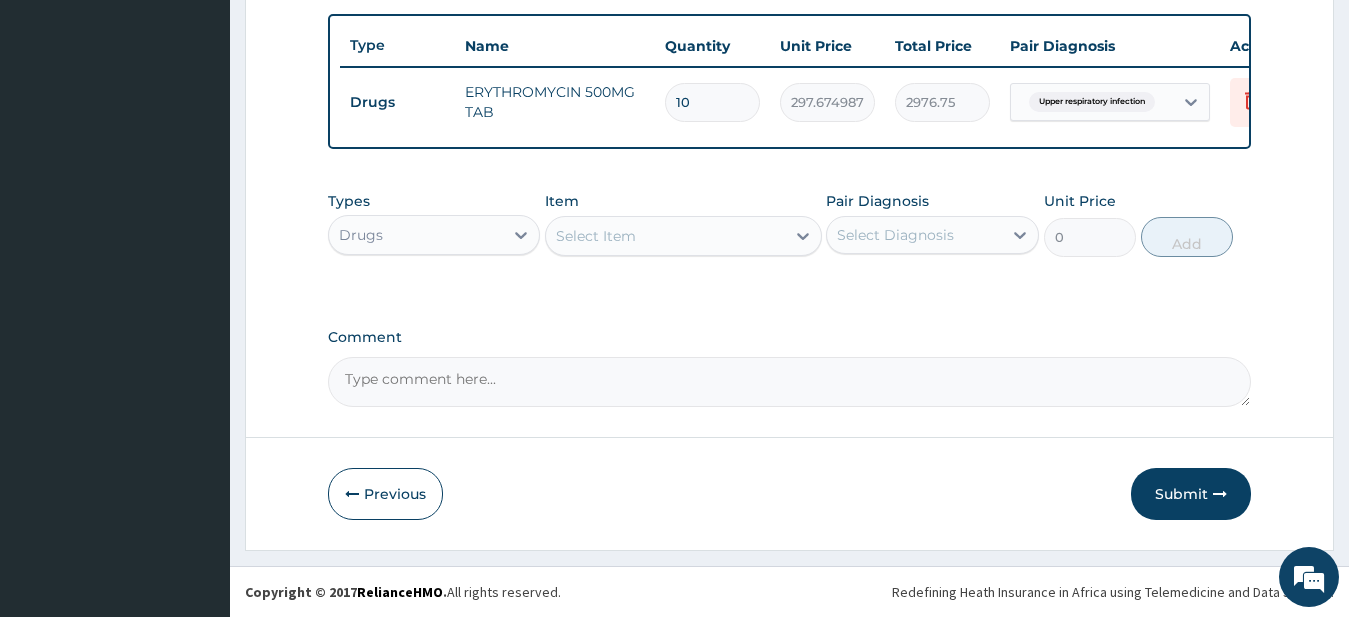 type on "10" 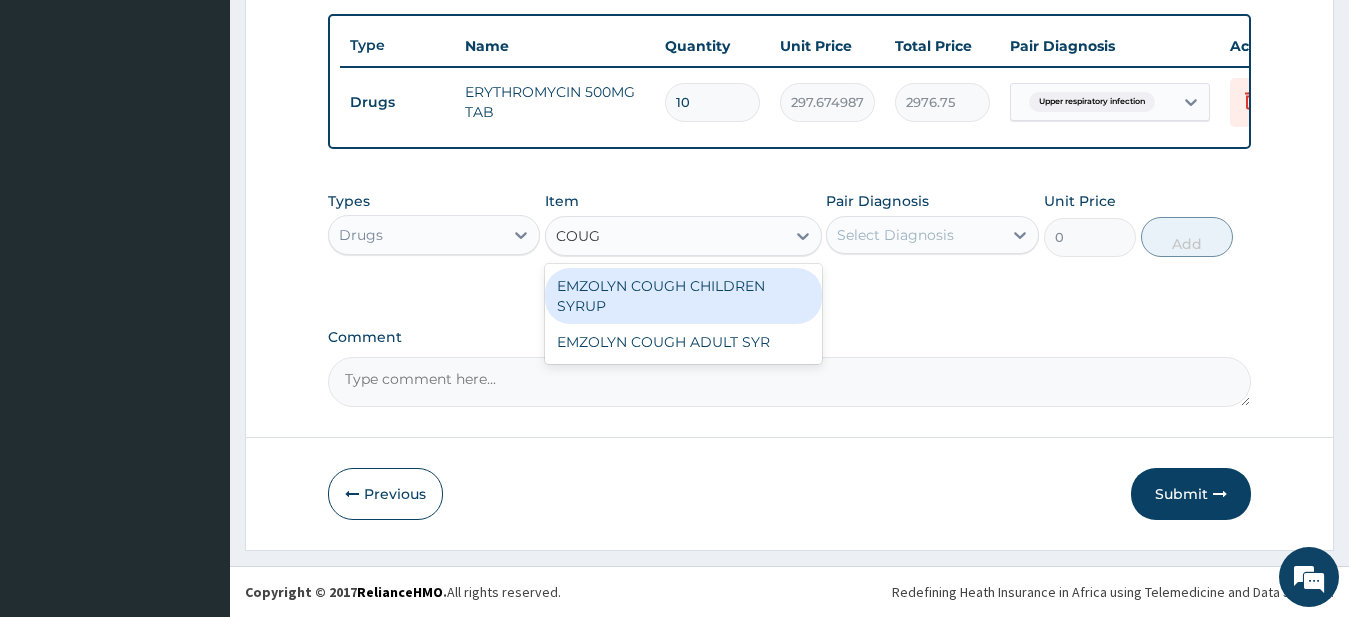 type on "COUGH" 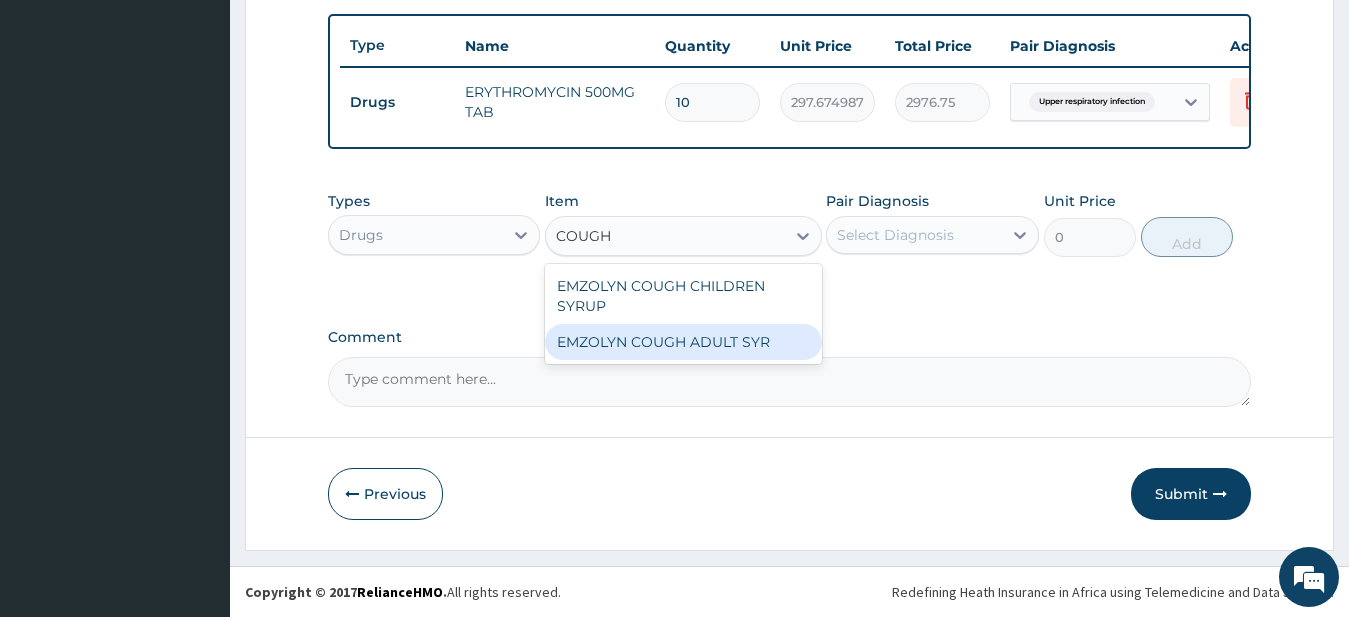 click on "EMZOLYN COUGH ADULT SYR" at bounding box center [683, 342] 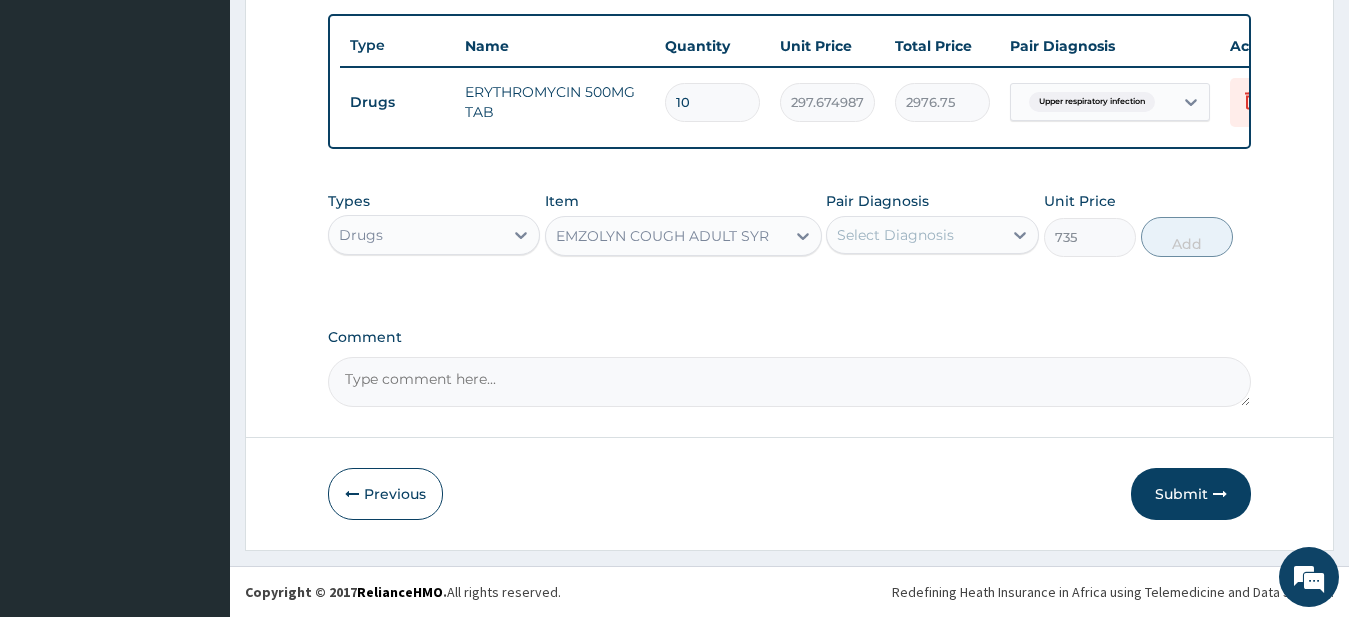 click on "Select Diagnosis" at bounding box center (895, 235) 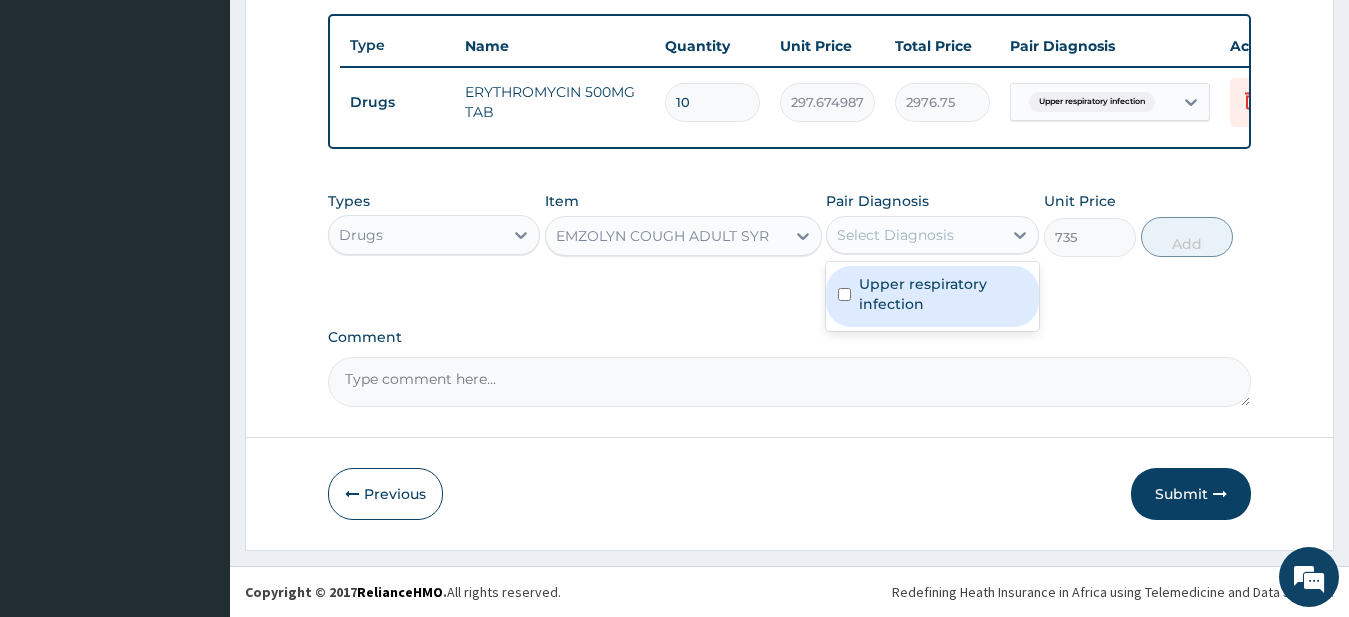 click on "Upper respiratory infection" at bounding box center (943, 294) 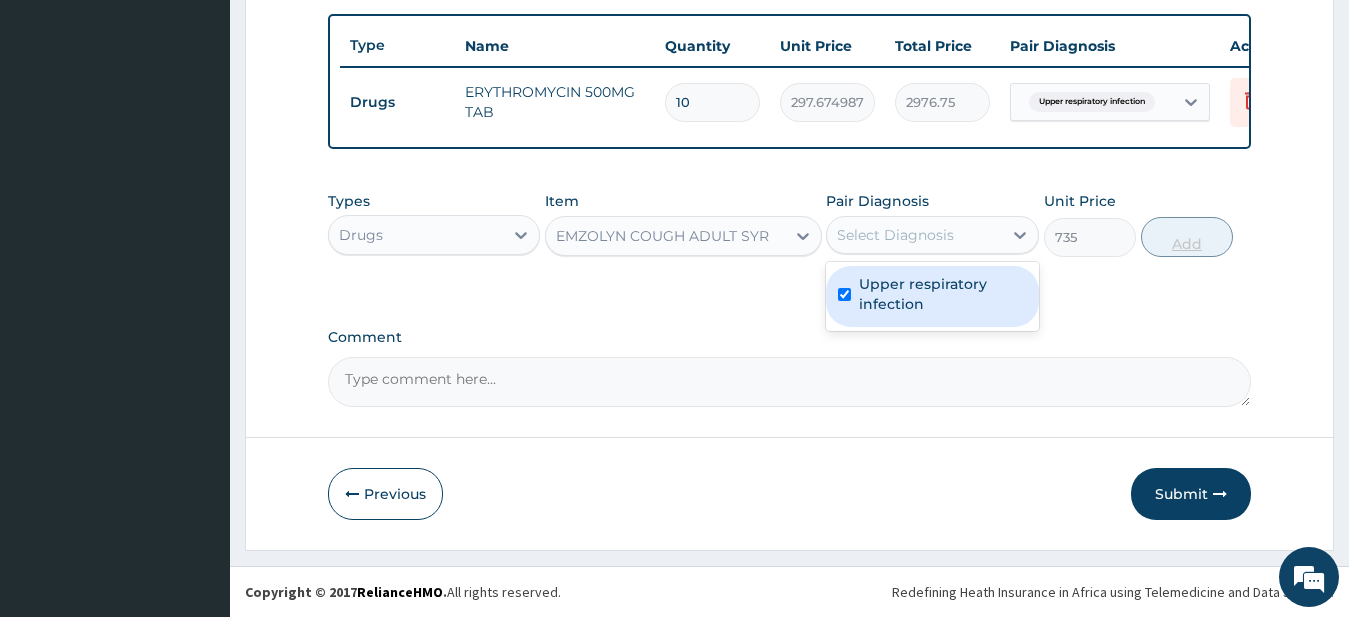 checkbox on "true" 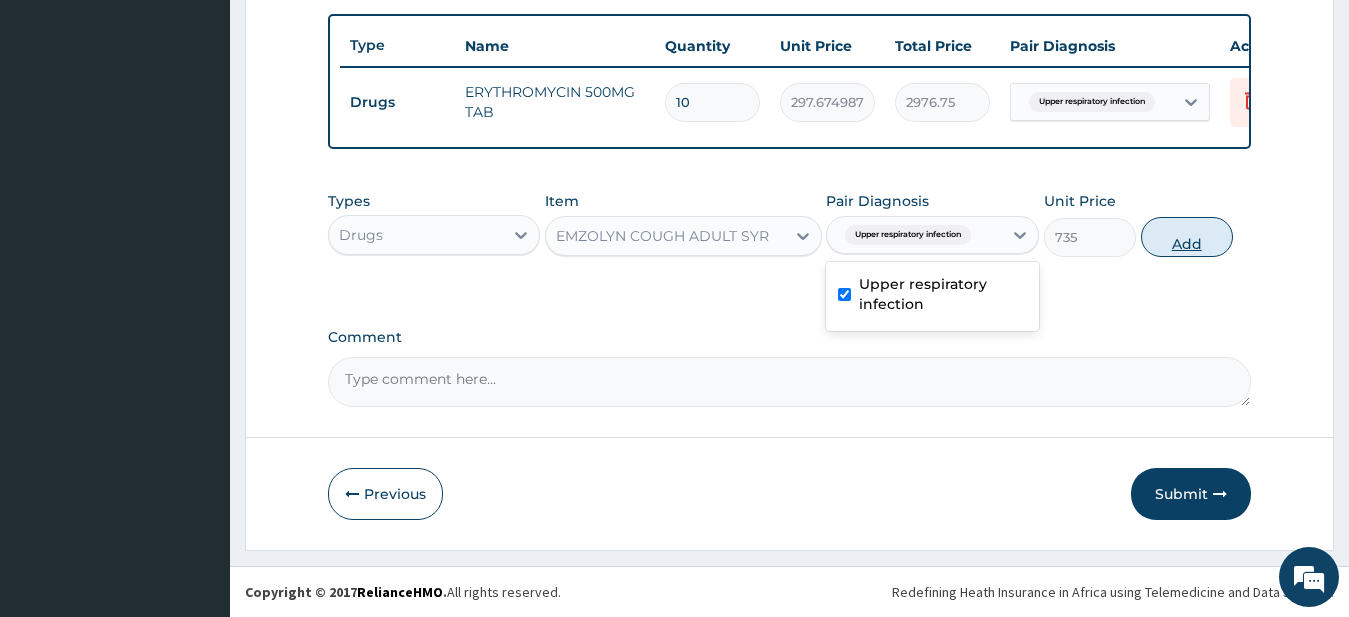 click on "Add" at bounding box center (1187, 237) 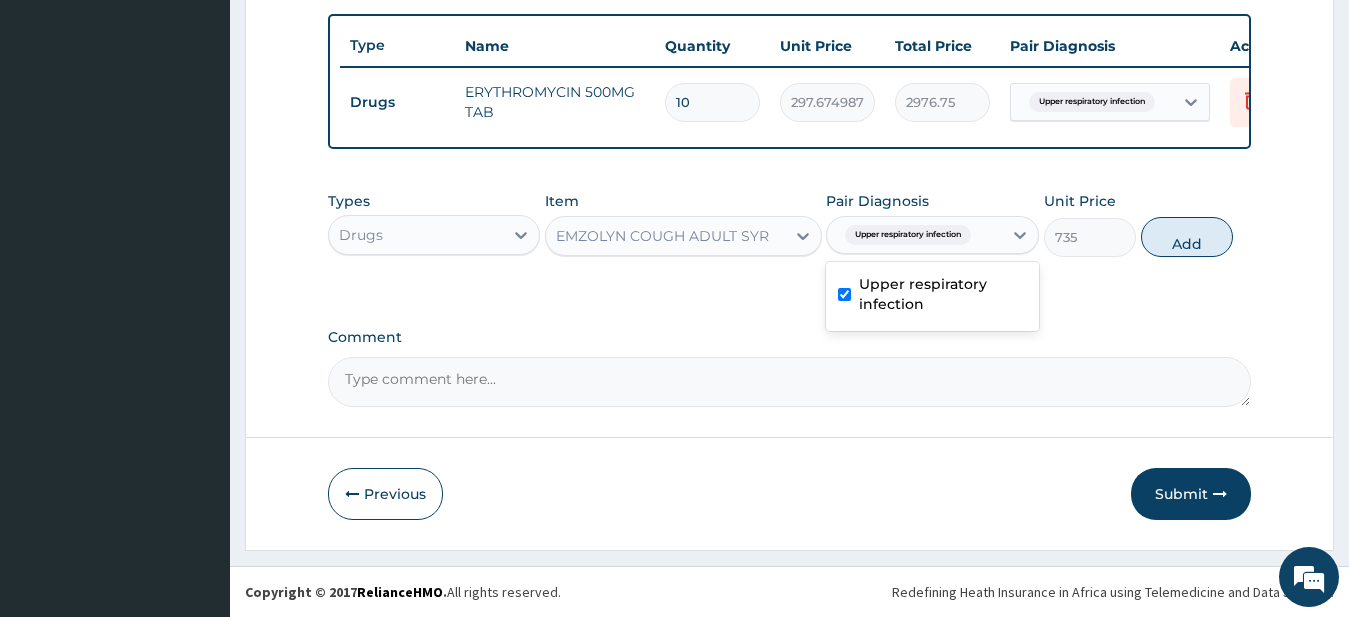 type on "0" 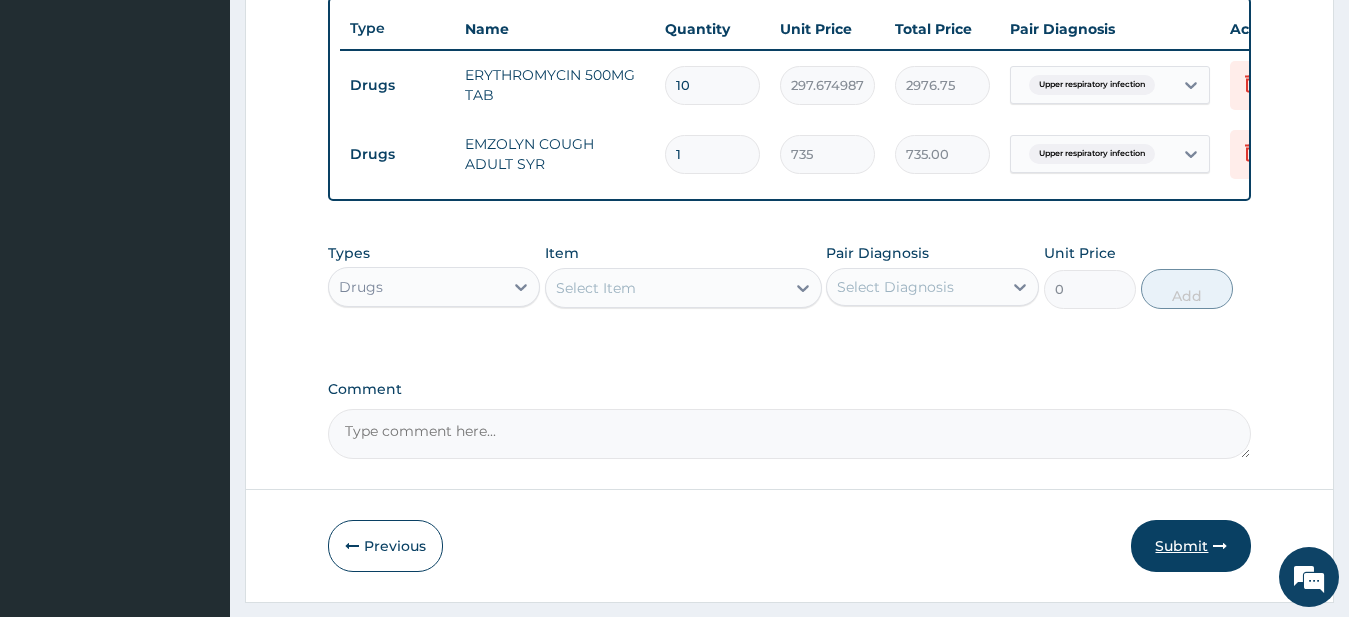 click on "Submit" at bounding box center (1191, 546) 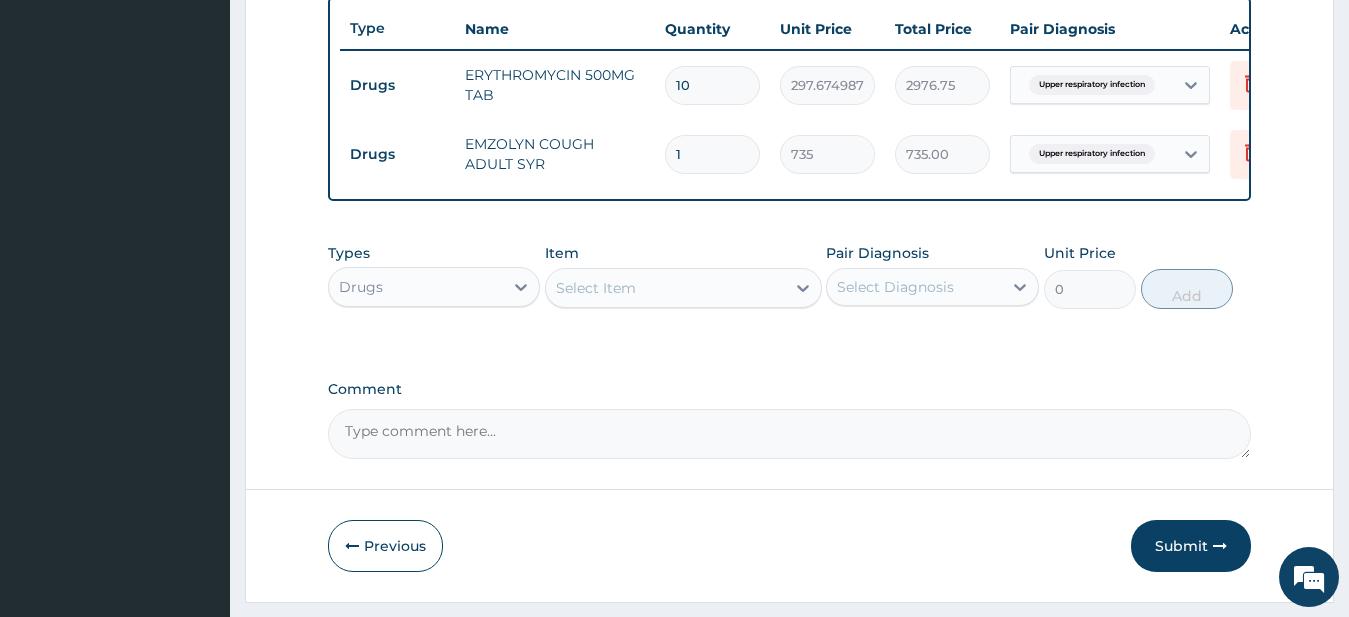 scroll, scrollTop: 80, scrollLeft: 0, axis: vertical 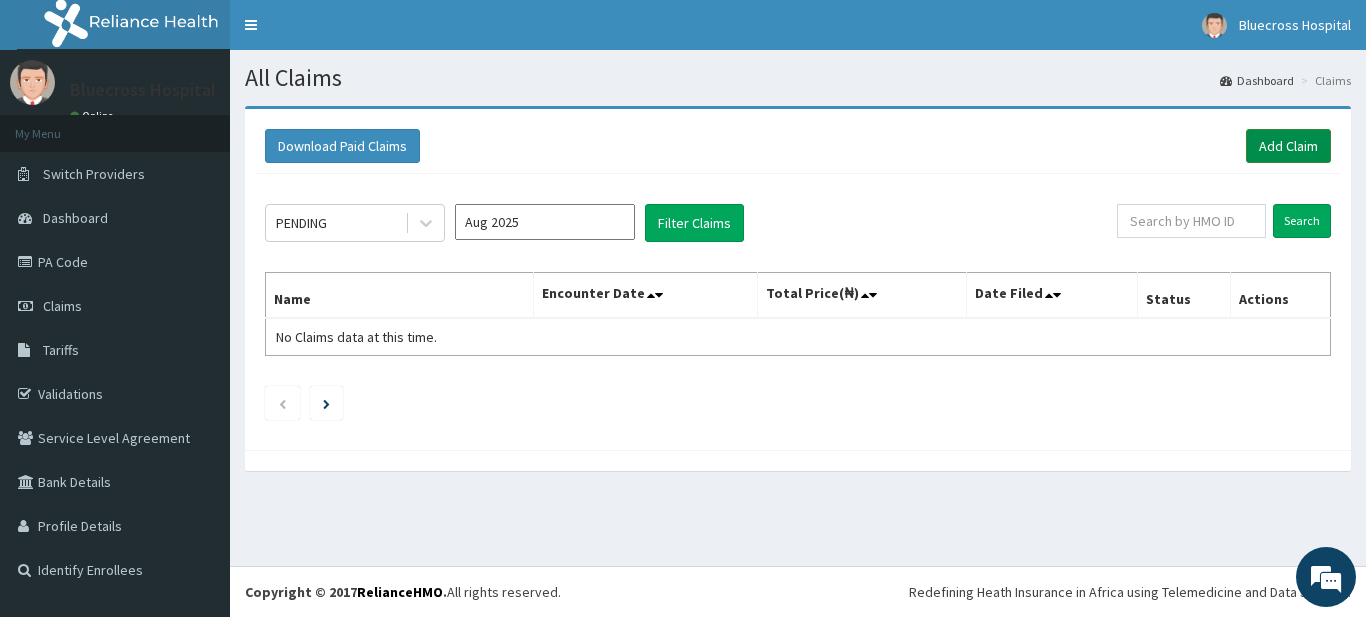 click on "Add Claim" at bounding box center (1288, 146) 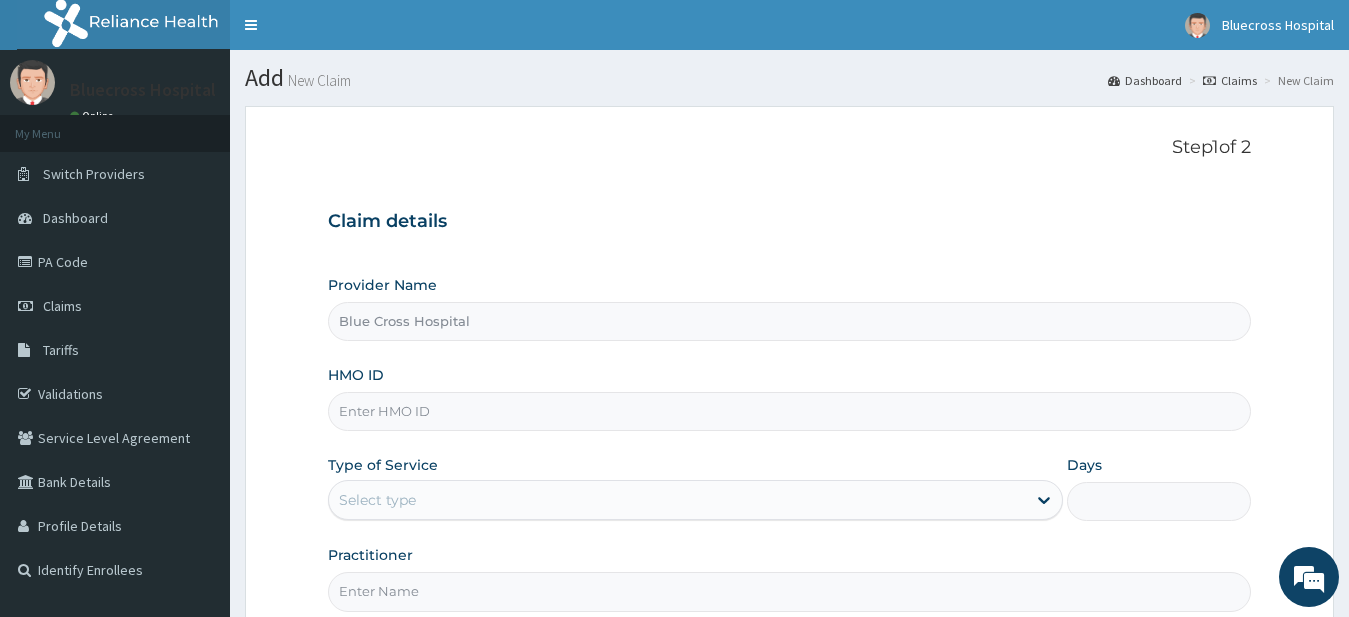 scroll, scrollTop: 0, scrollLeft: 0, axis: both 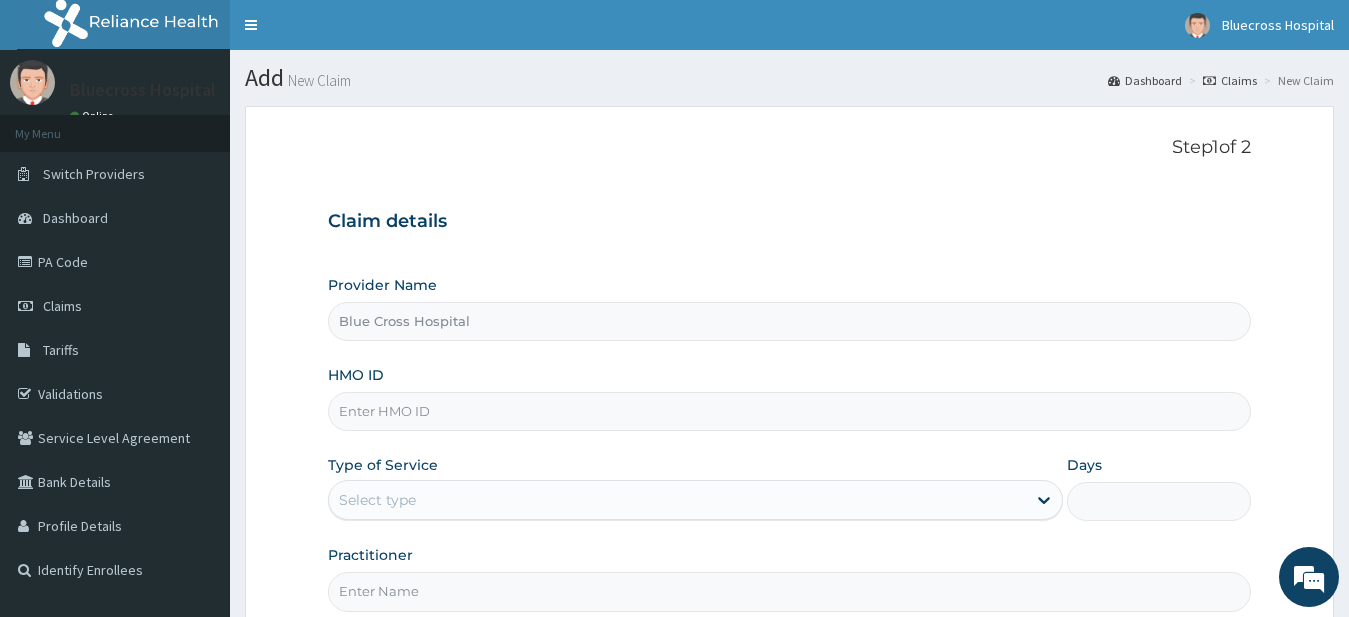 click on "HMO ID" at bounding box center [790, 411] 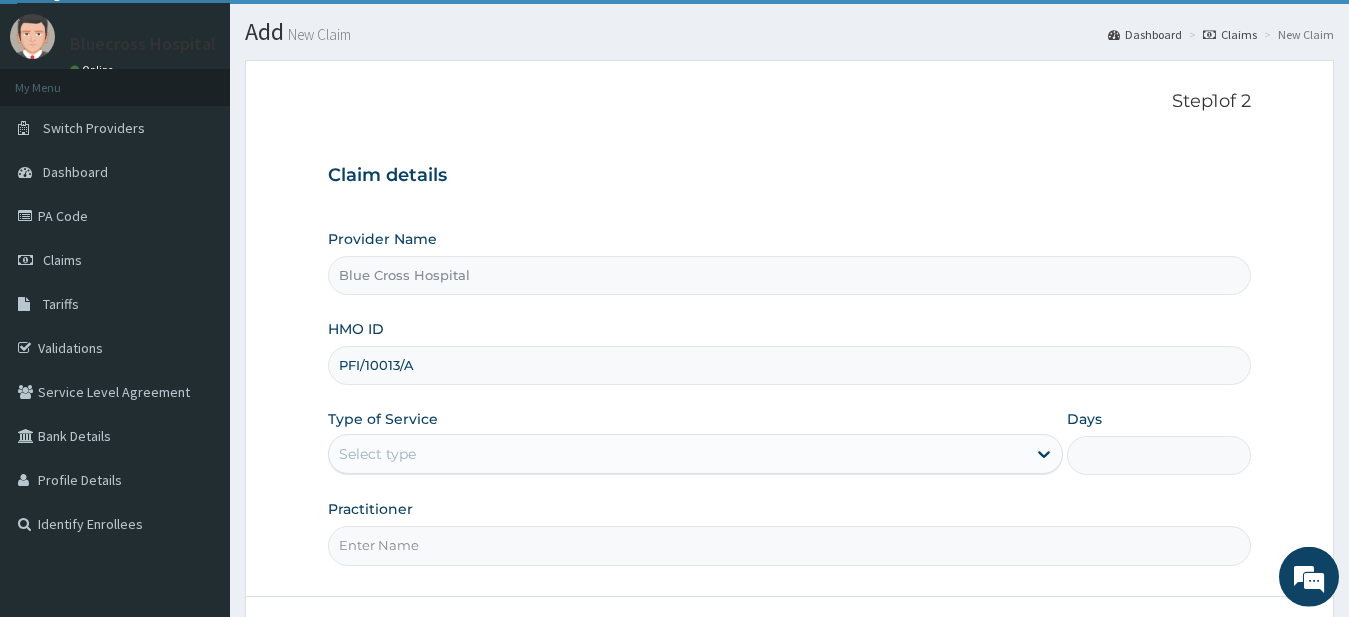 scroll, scrollTop: 205, scrollLeft: 0, axis: vertical 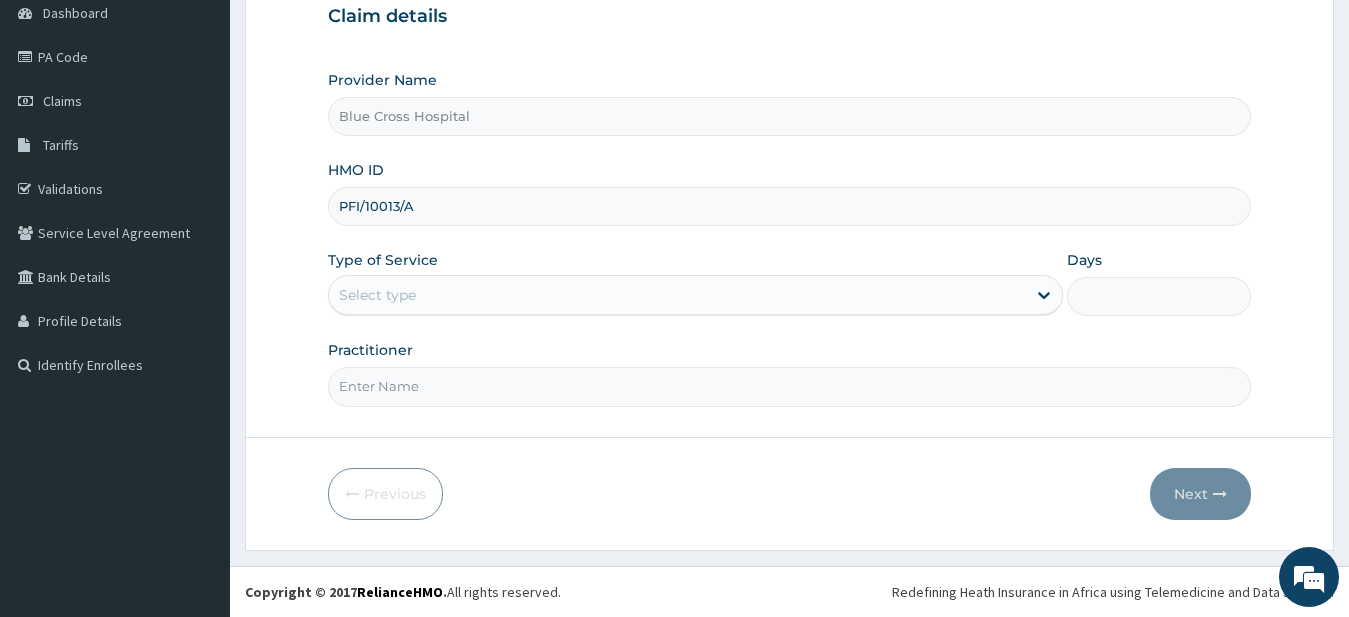 type on "PFI/10013/A" 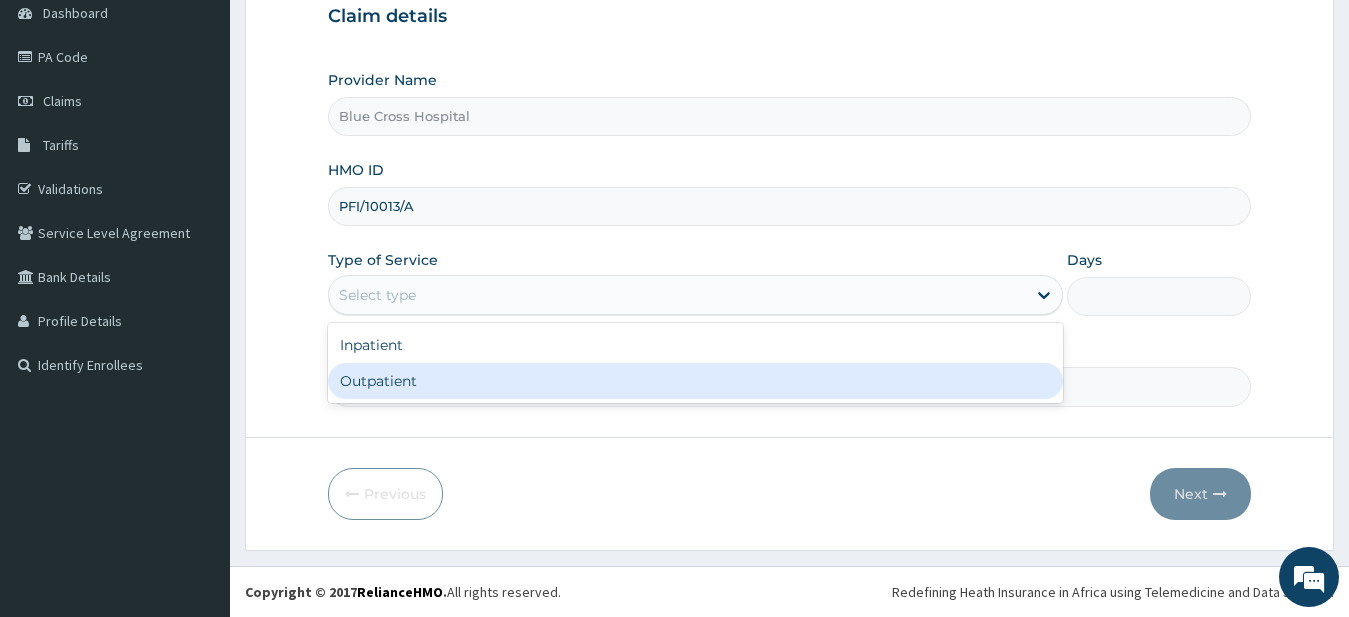 click on "Outpatient" at bounding box center (696, 381) 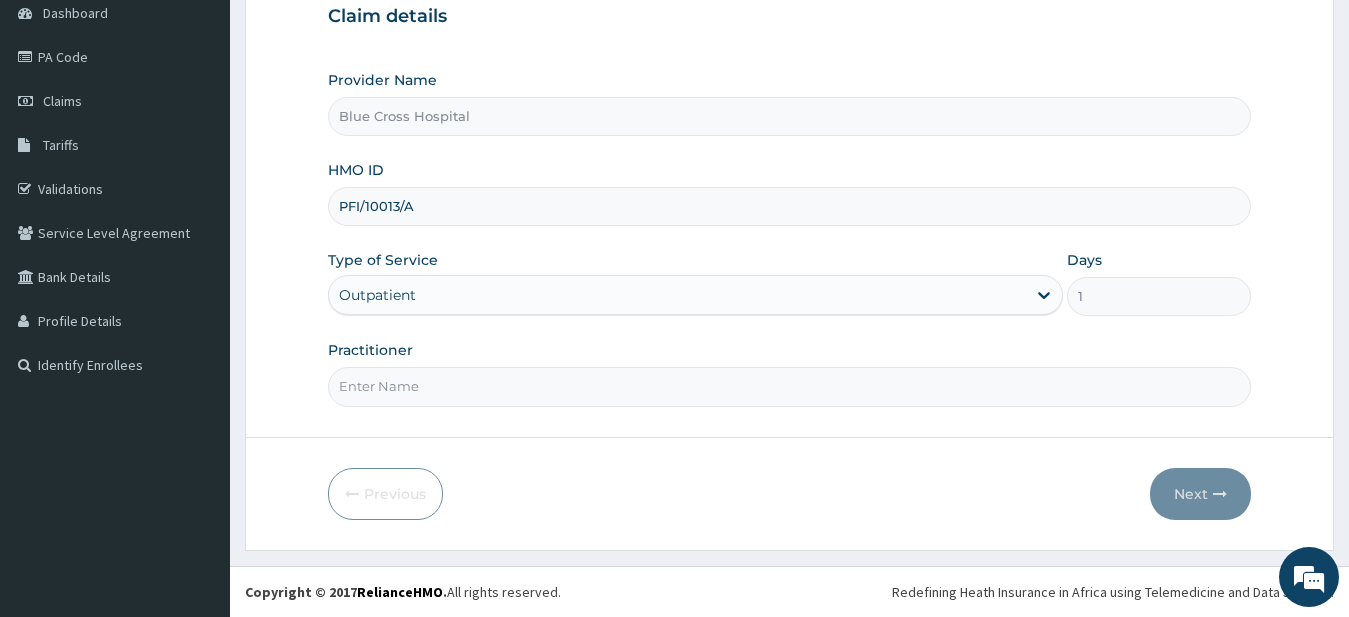 click on "Practitioner" at bounding box center (790, 386) 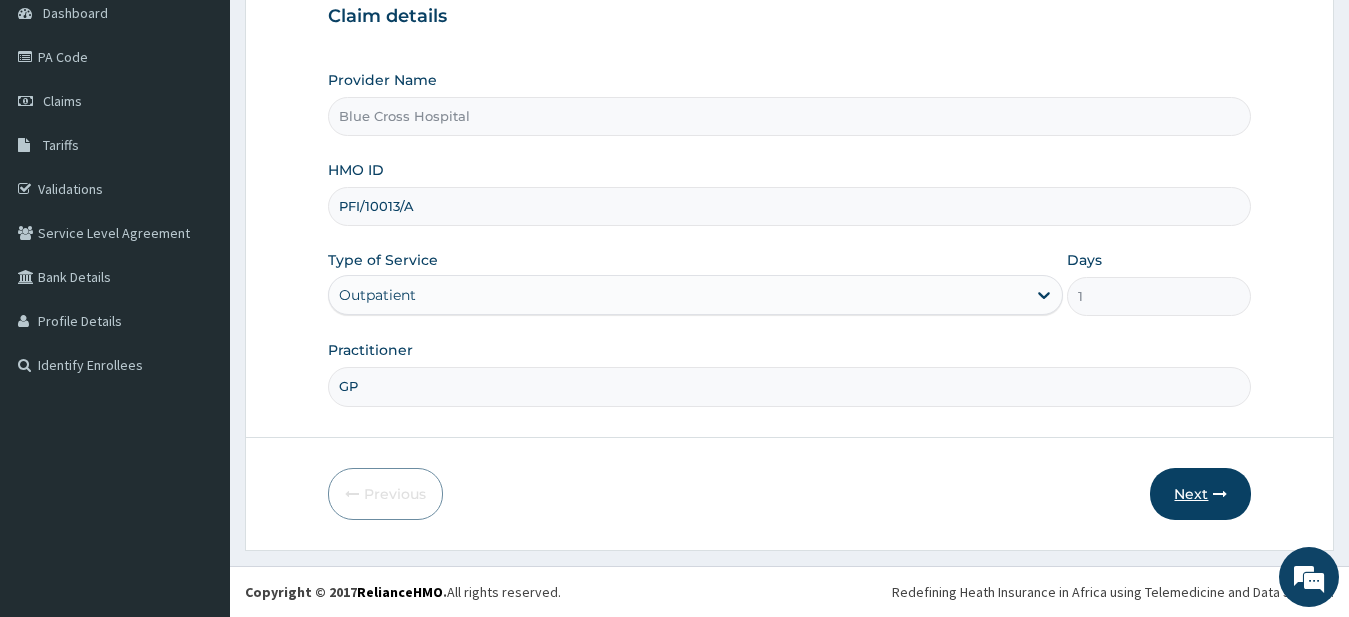 type on "GP" 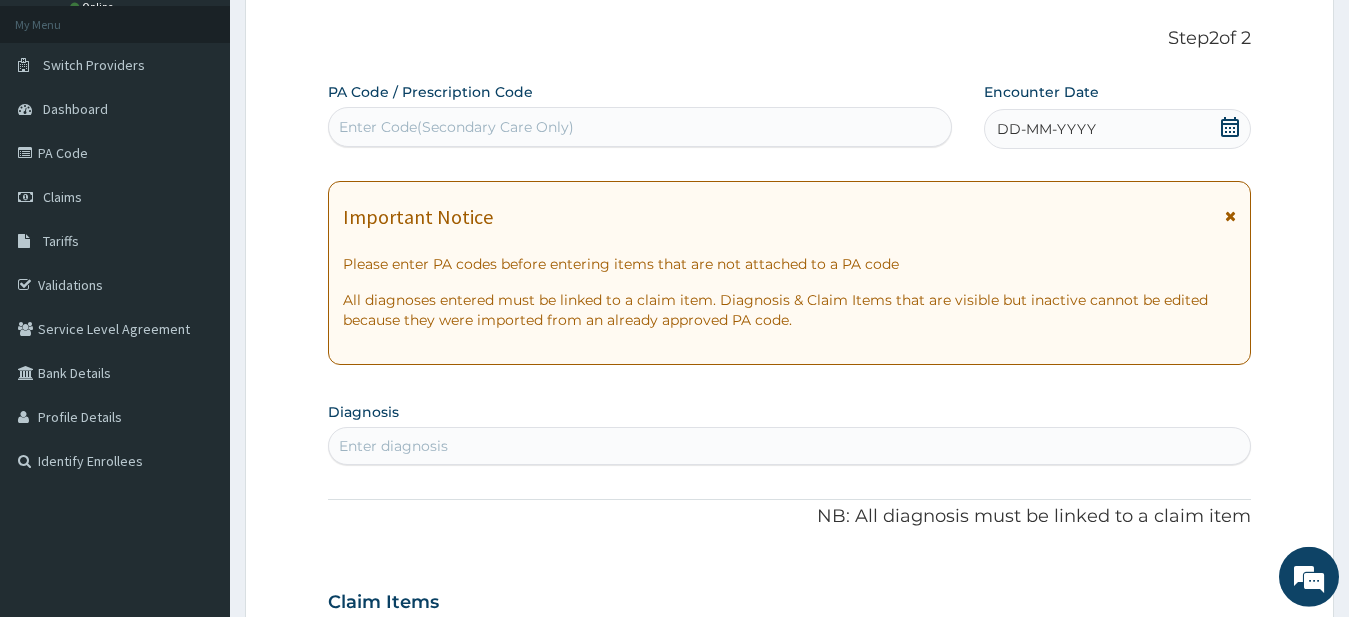 scroll, scrollTop: 103, scrollLeft: 0, axis: vertical 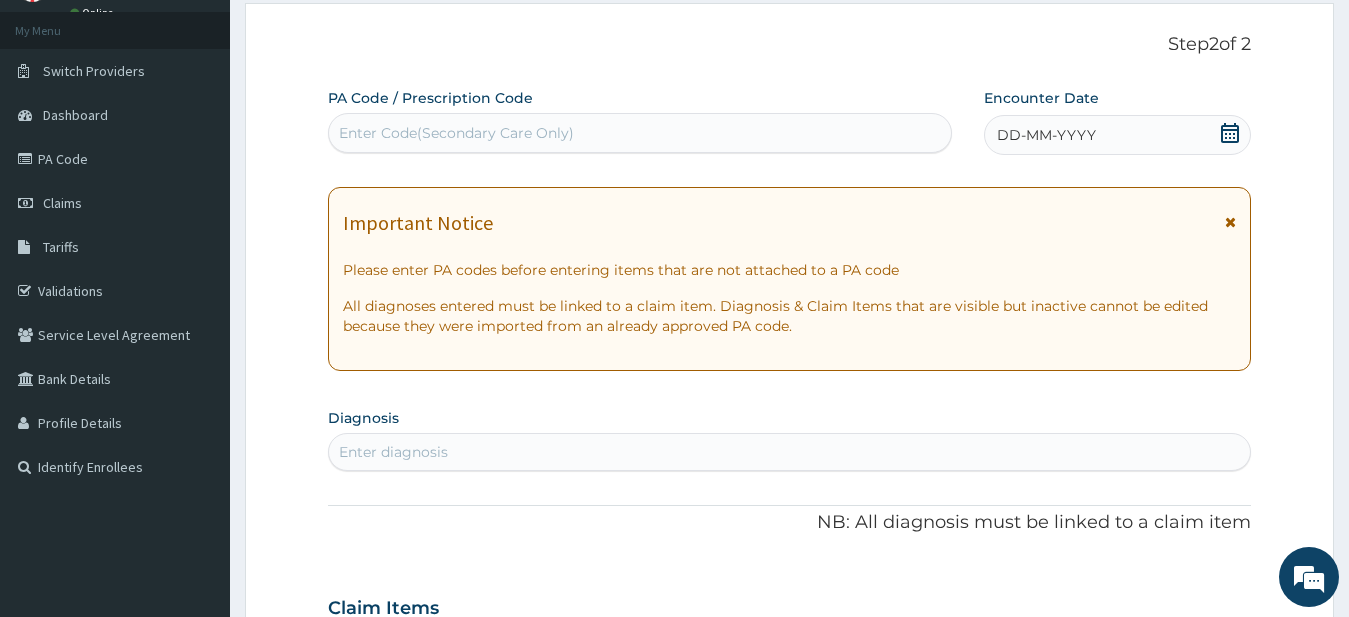 click 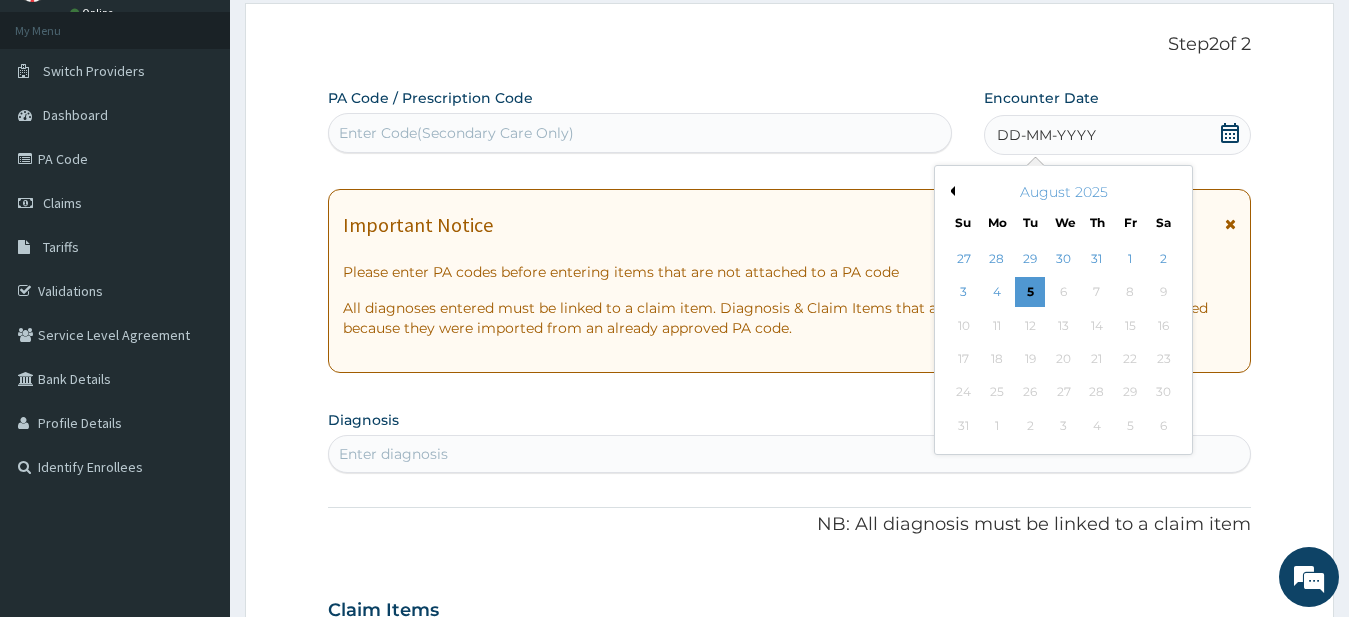 click on "Previous Month" at bounding box center [950, 191] 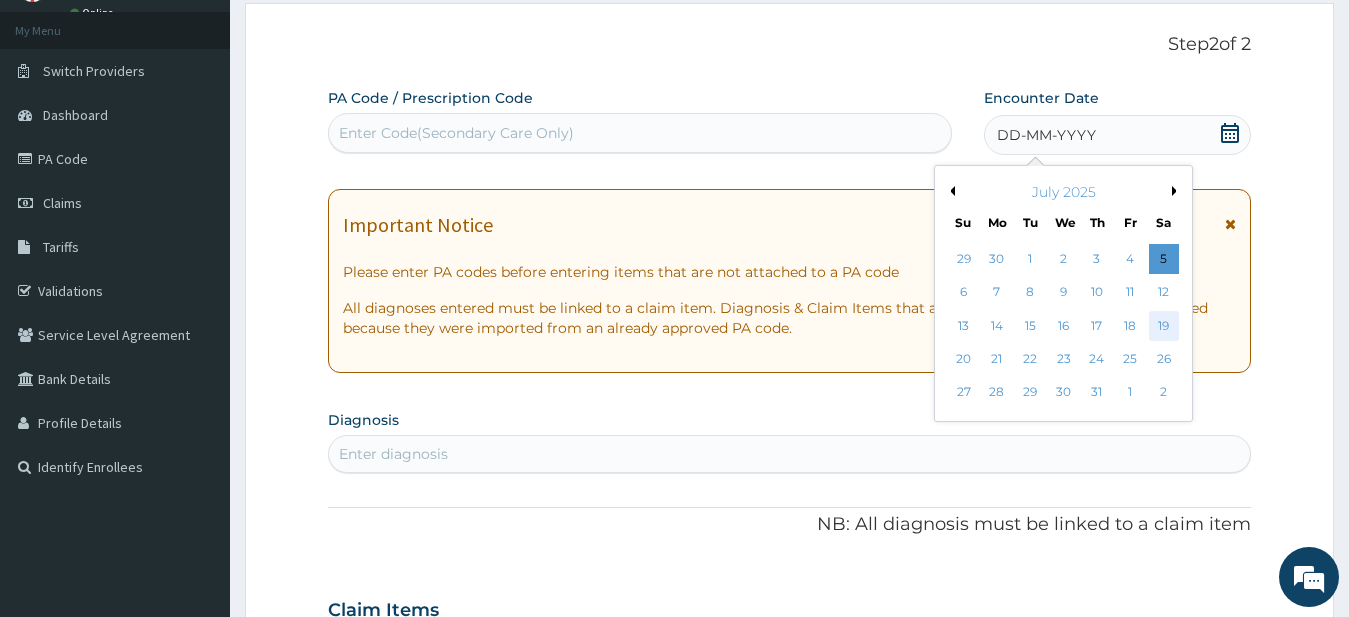 click on "19" at bounding box center [1163, 326] 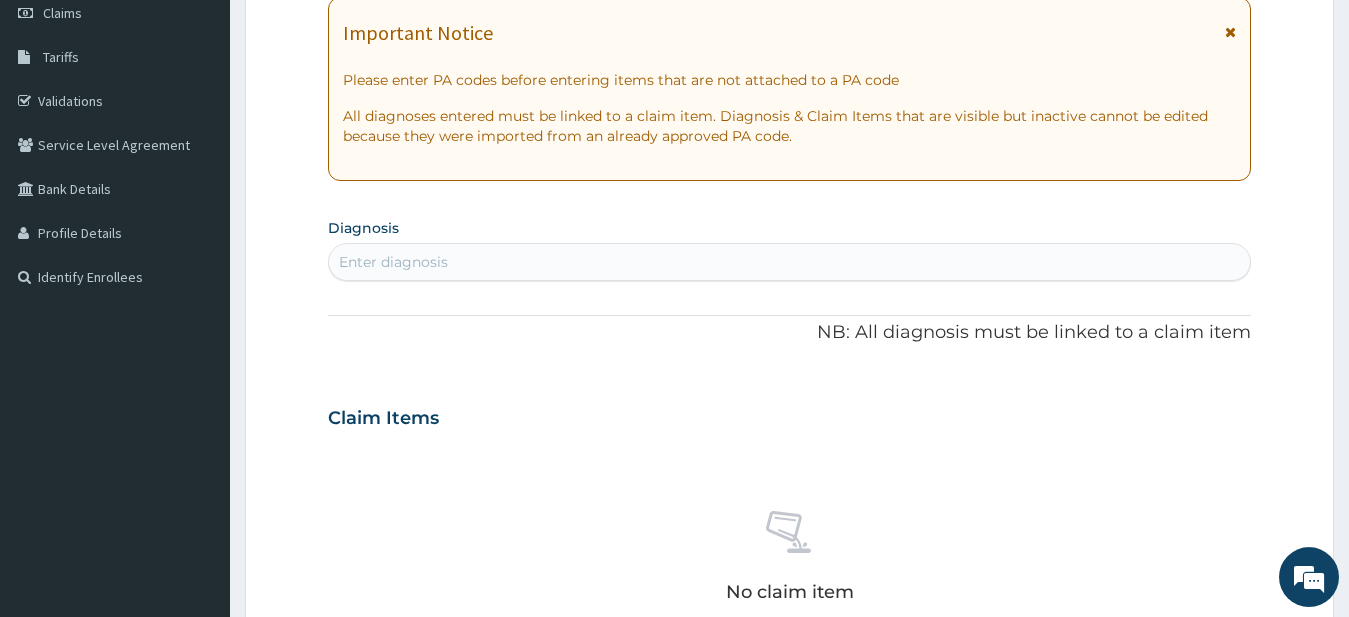 scroll, scrollTop: 307, scrollLeft: 0, axis: vertical 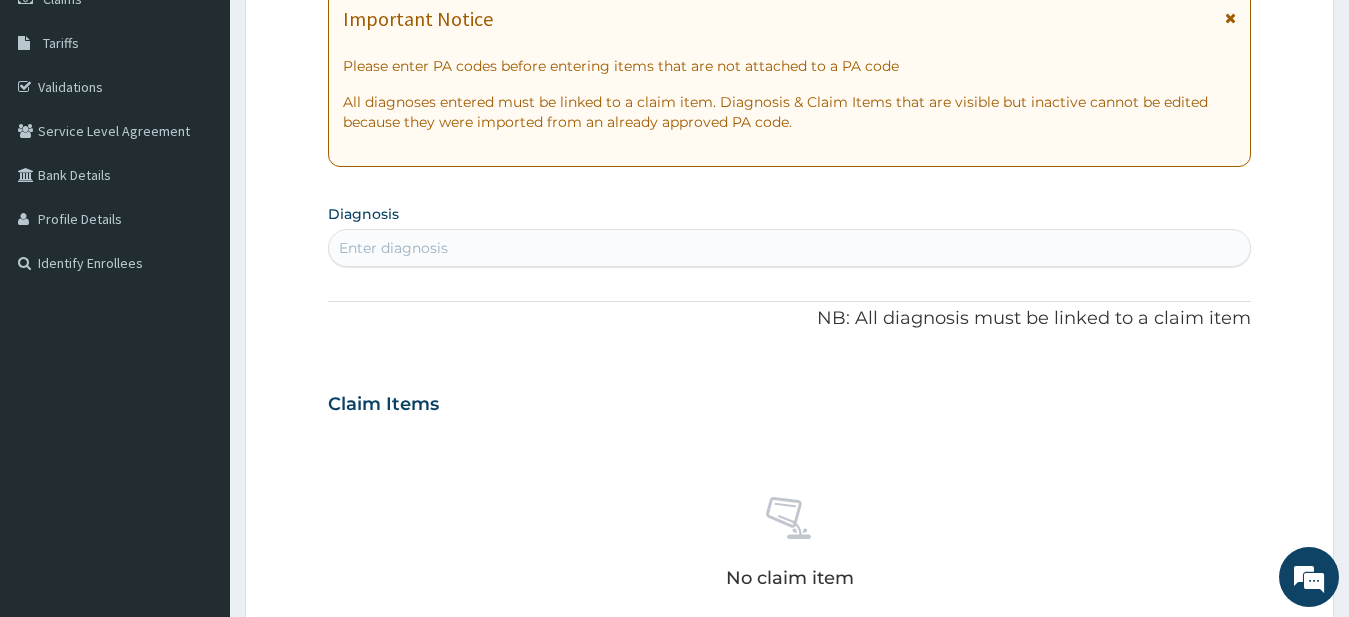 click on "Enter diagnosis" at bounding box center (393, 248) 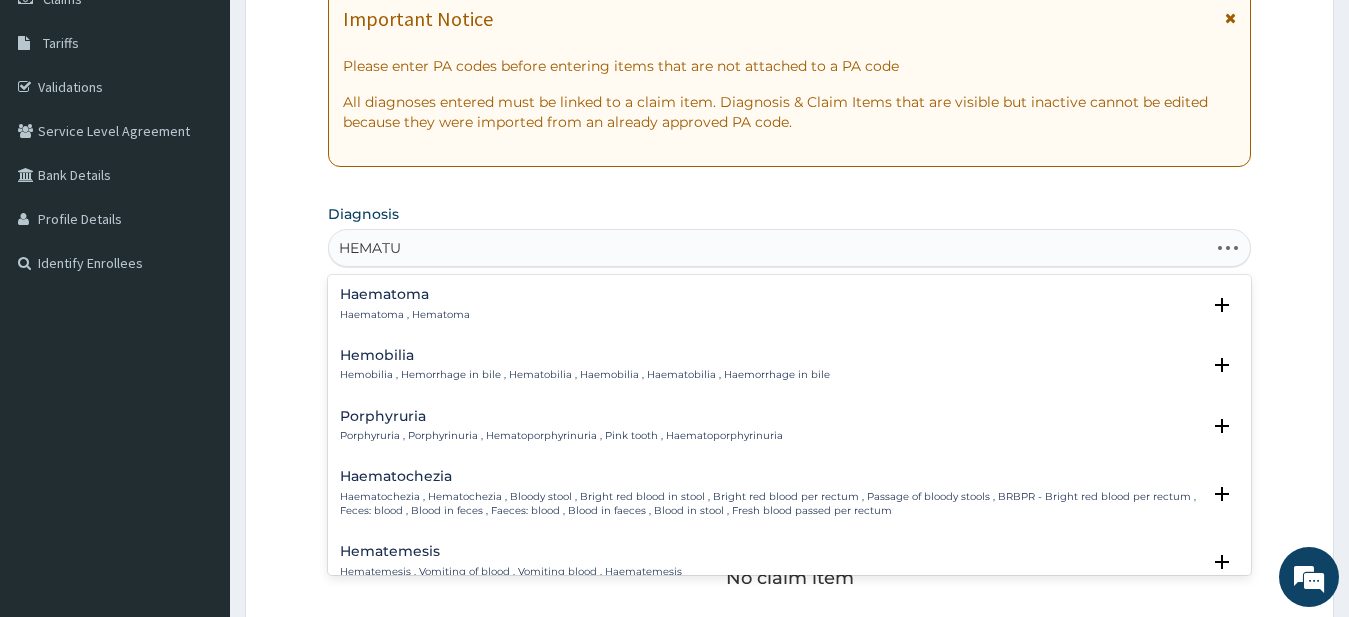 type on "HEMATUR" 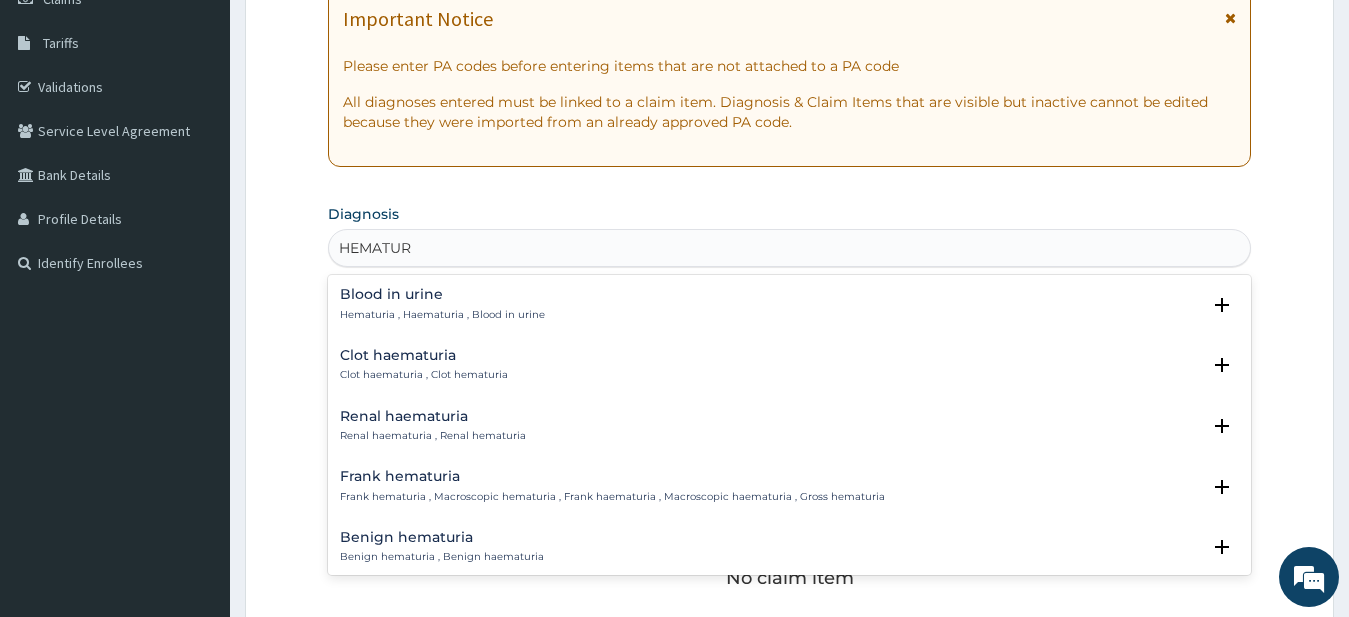 click on "Blood in urine" at bounding box center [442, 294] 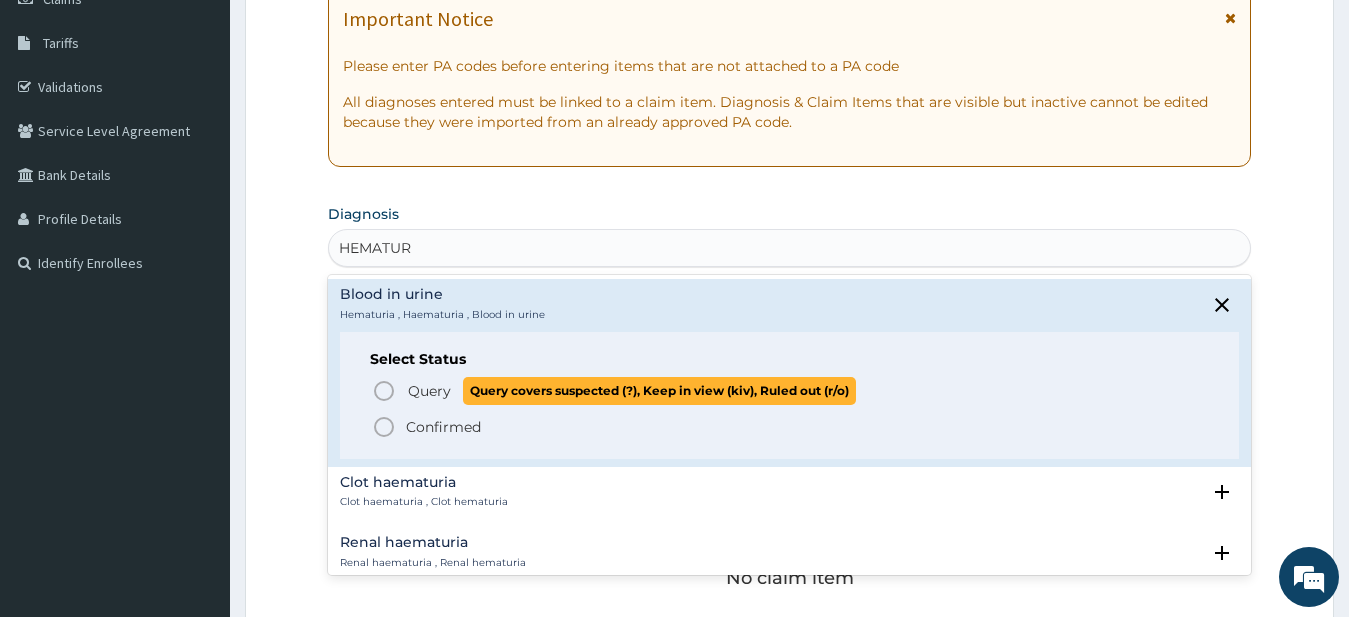 click 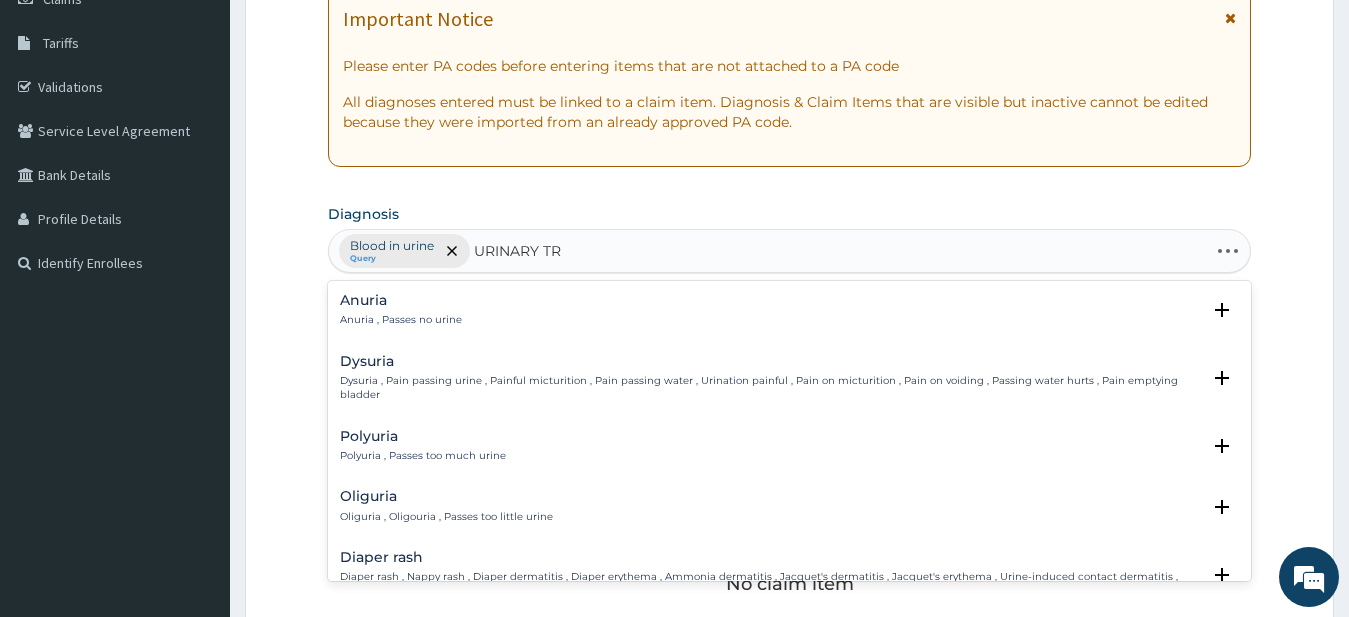 type on "URINARY TRA" 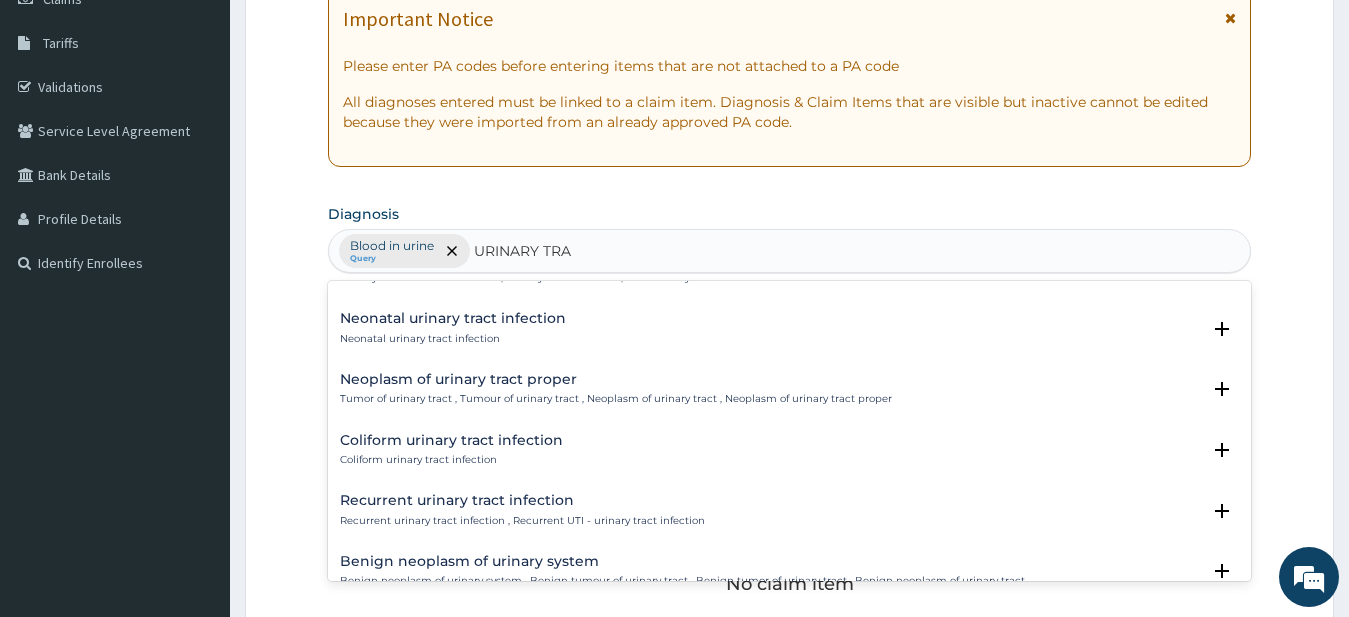 scroll, scrollTop: 1512, scrollLeft: 0, axis: vertical 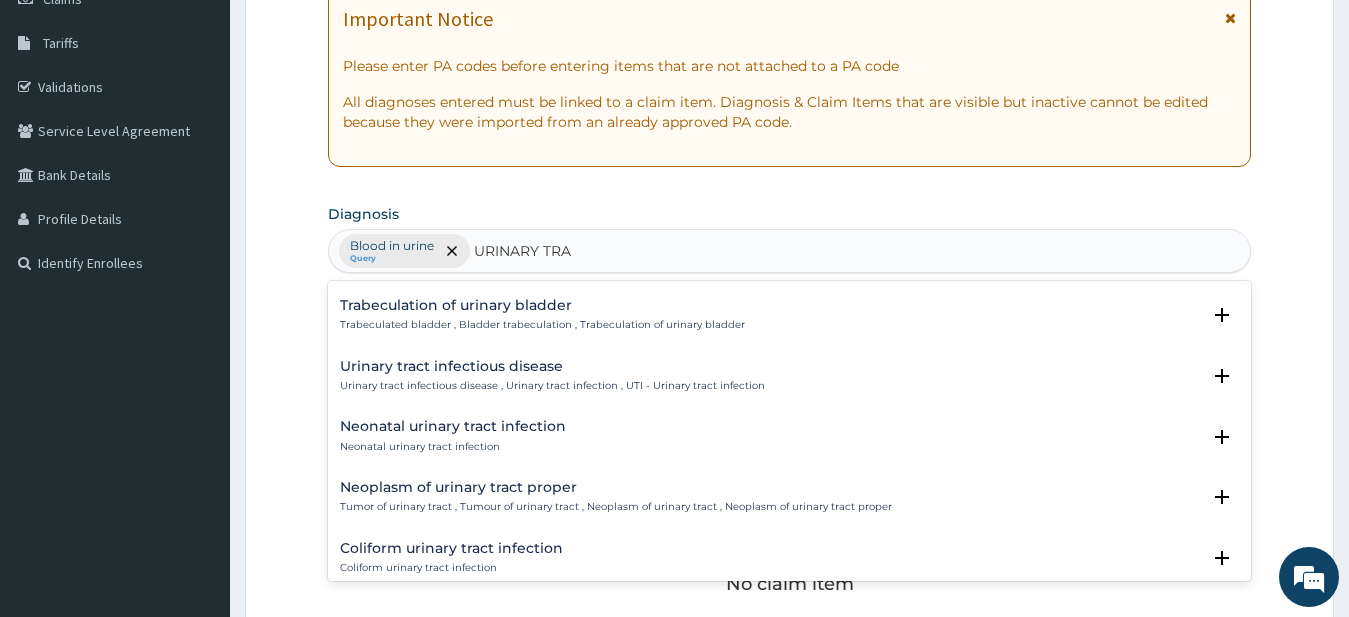 click on "Urinary tract infectious disease , Urinary tract infection , UTI - Urinary tract infection" at bounding box center (552, 386) 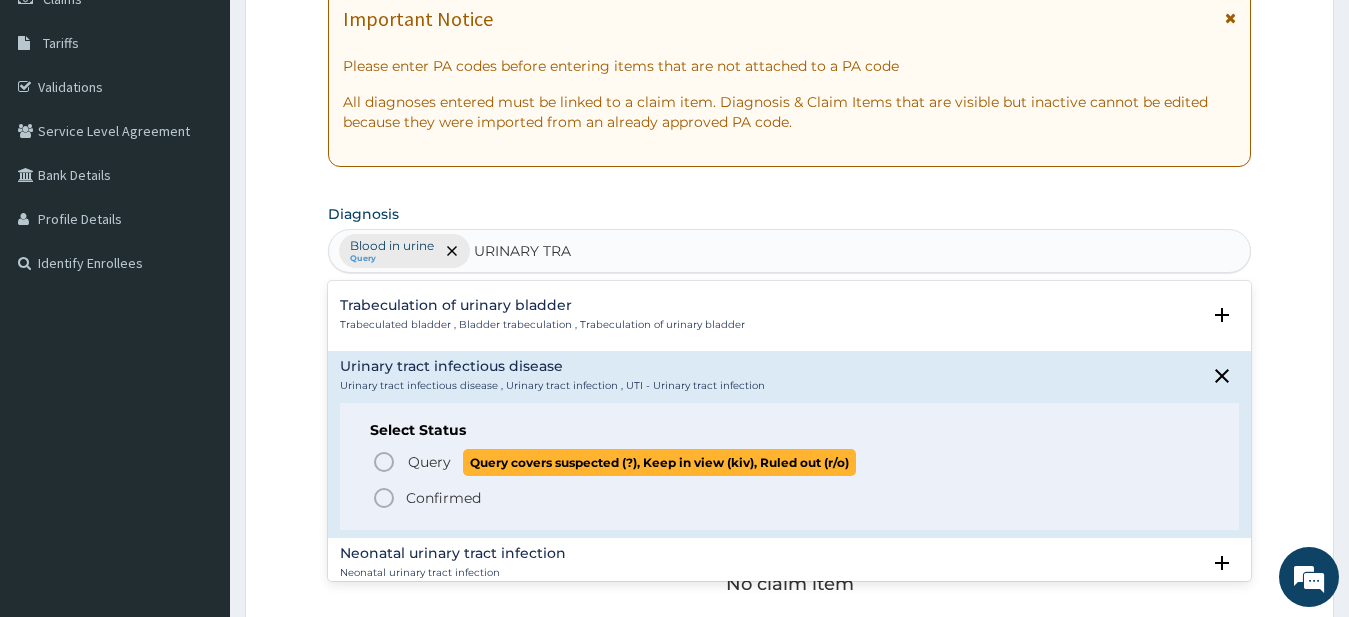 click 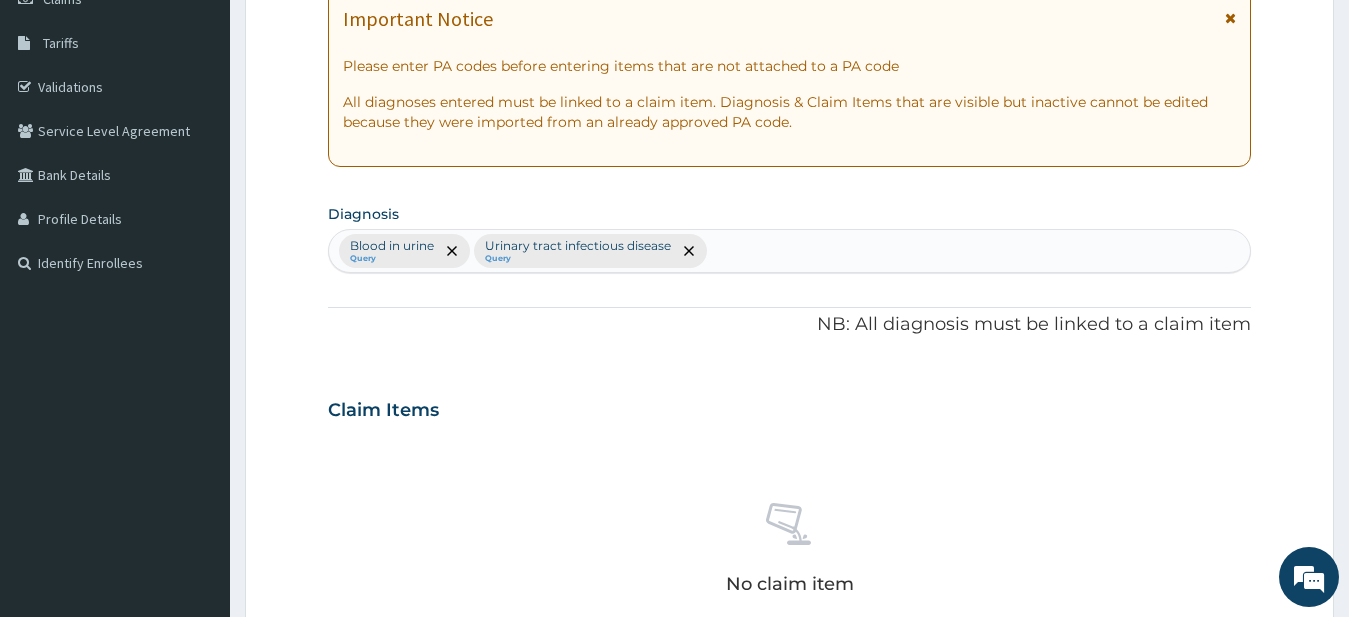 click on "Blood in urine Query Urinary tract infectious disease Query" at bounding box center (790, 251) 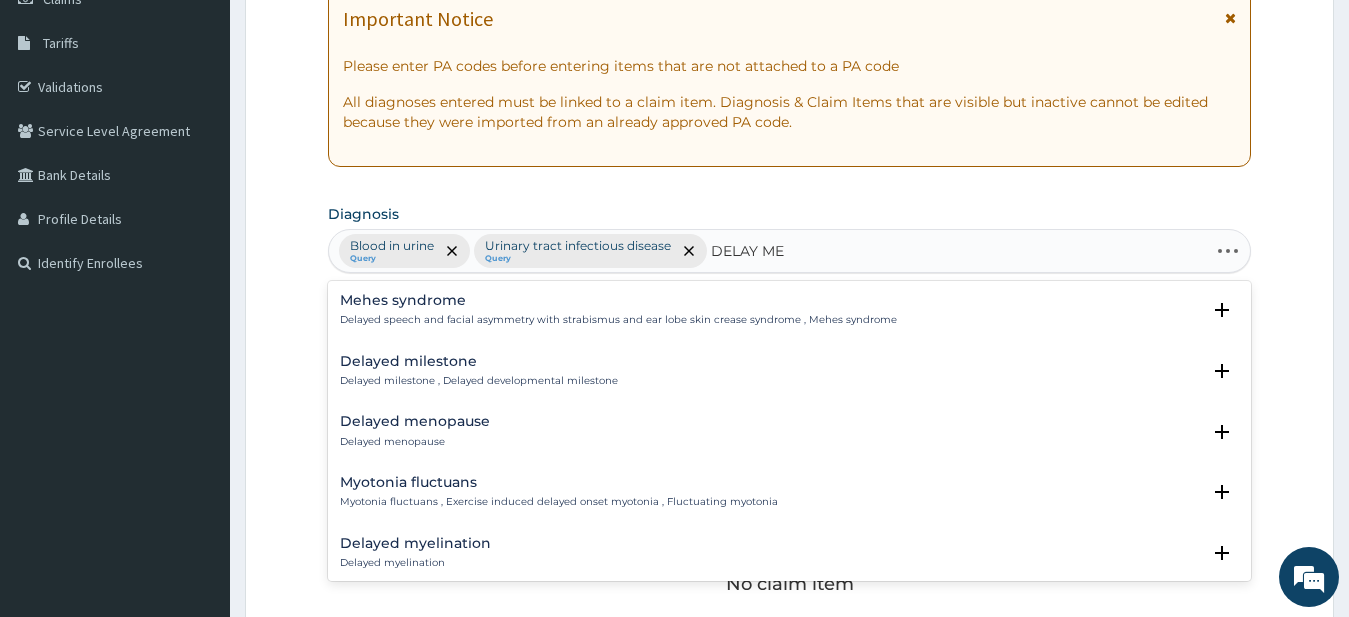 type on "DELAY MEN" 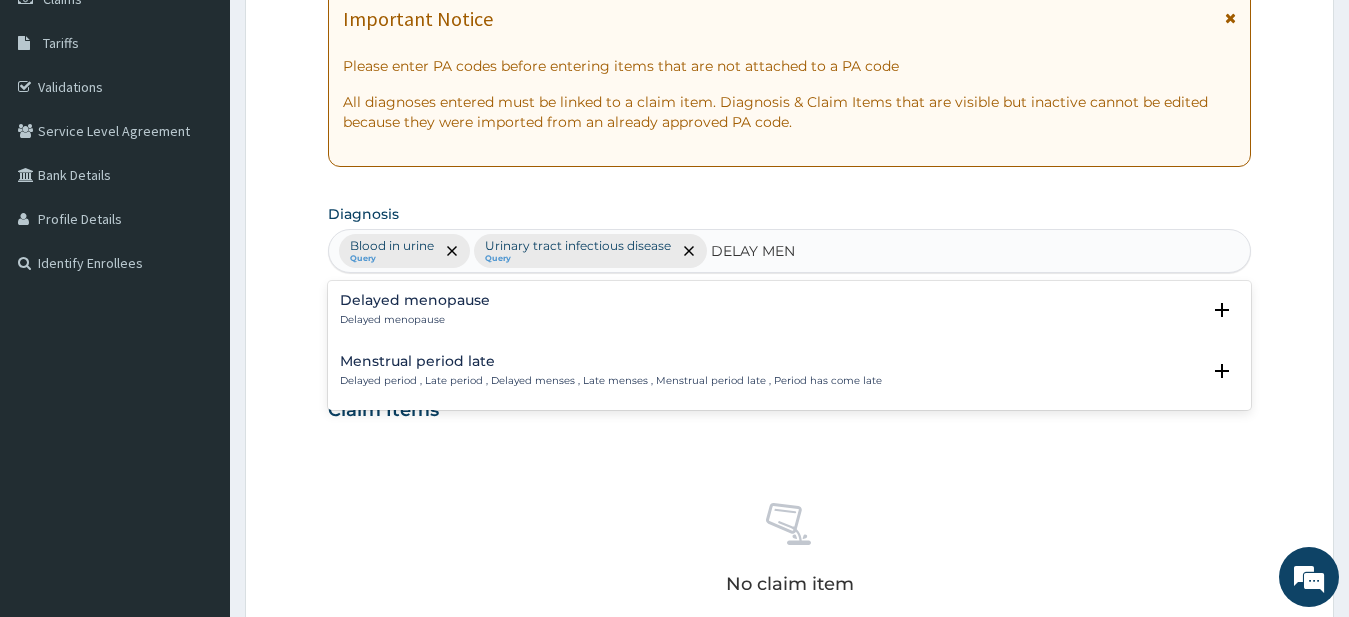 click on "Menstrual period late" at bounding box center [611, 361] 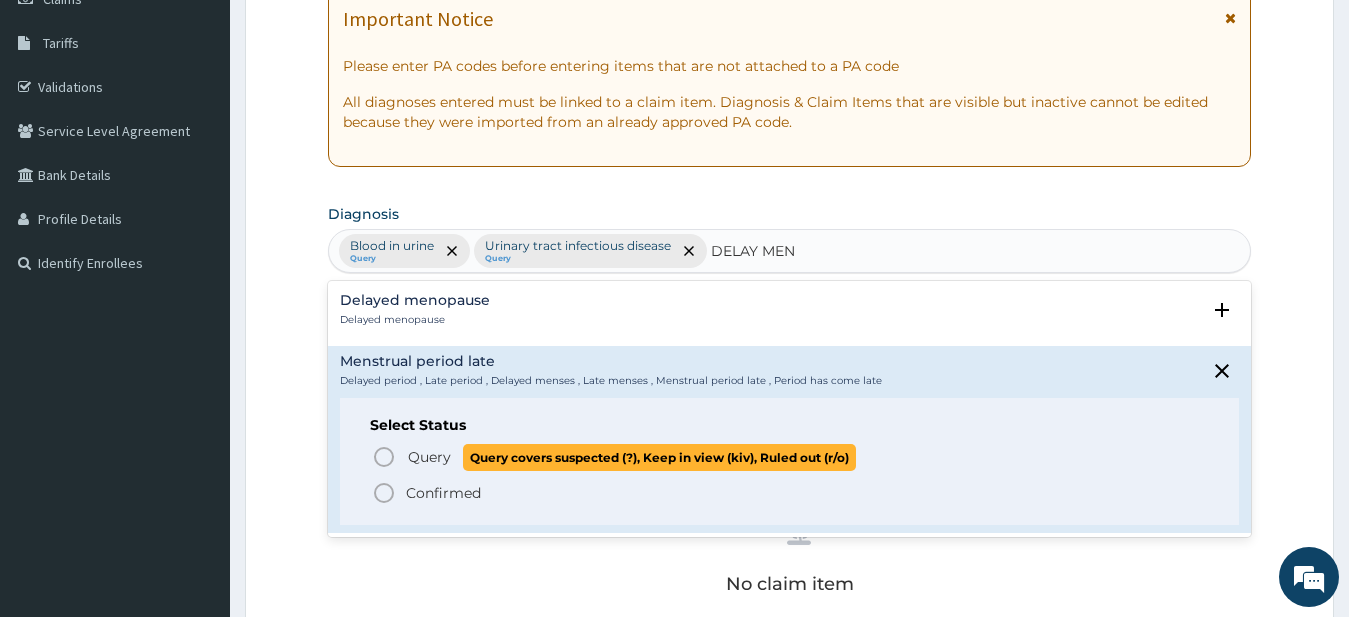click 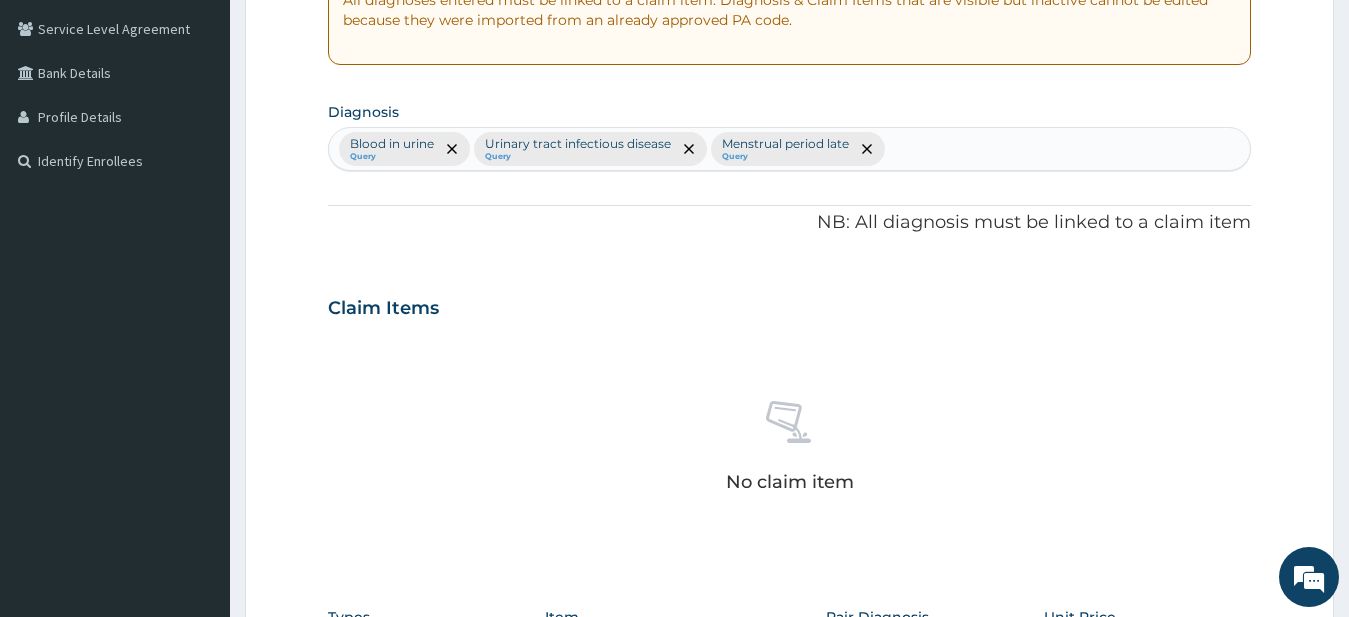 scroll, scrollTop: 817, scrollLeft: 0, axis: vertical 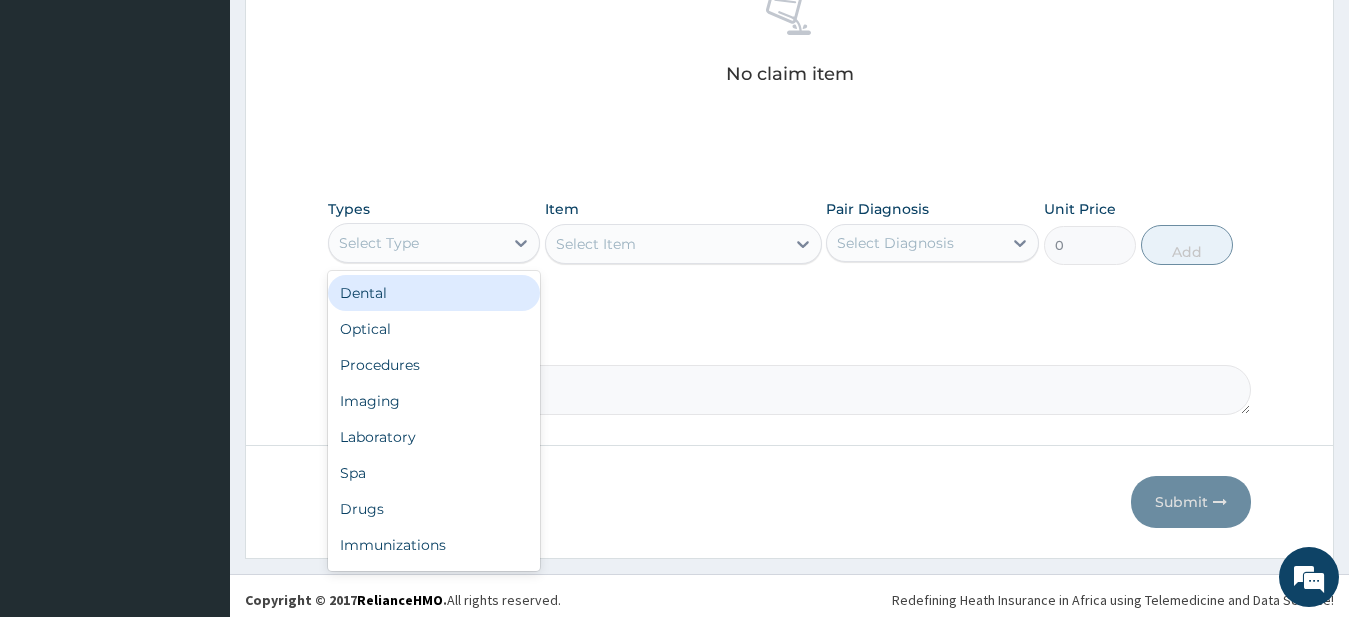 click on "Select Type" at bounding box center [416, 243] 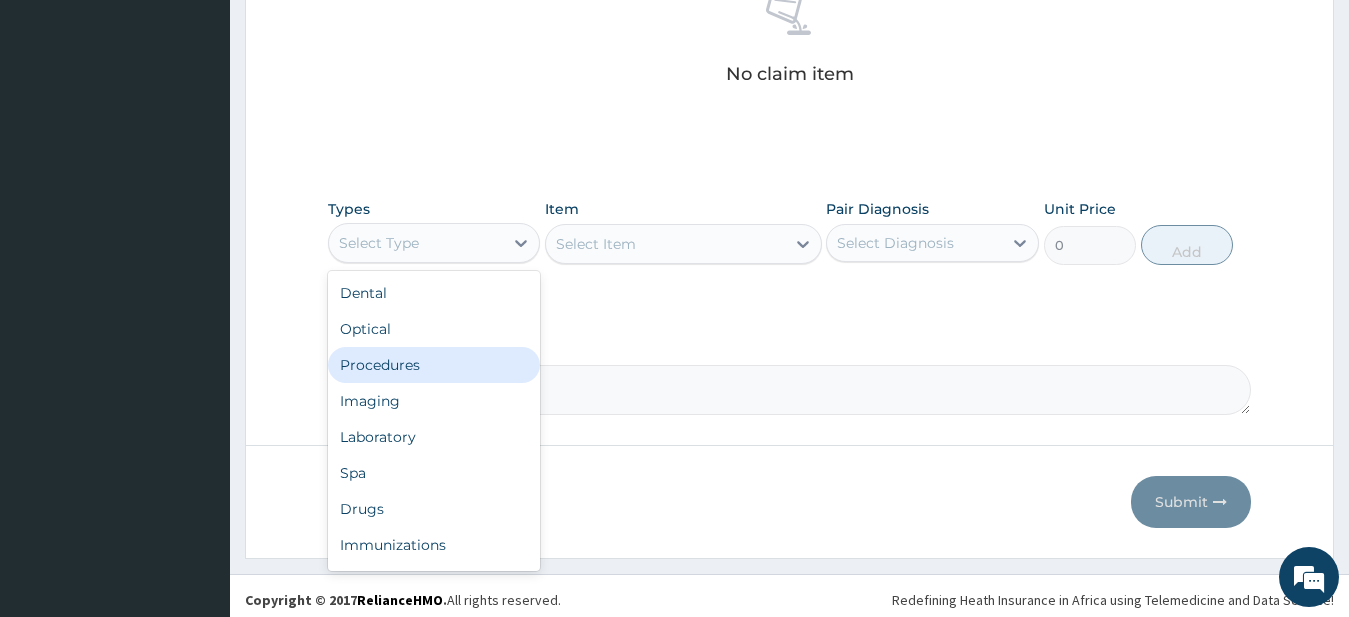 click on "Procedures" at bounding box center [434, 365] 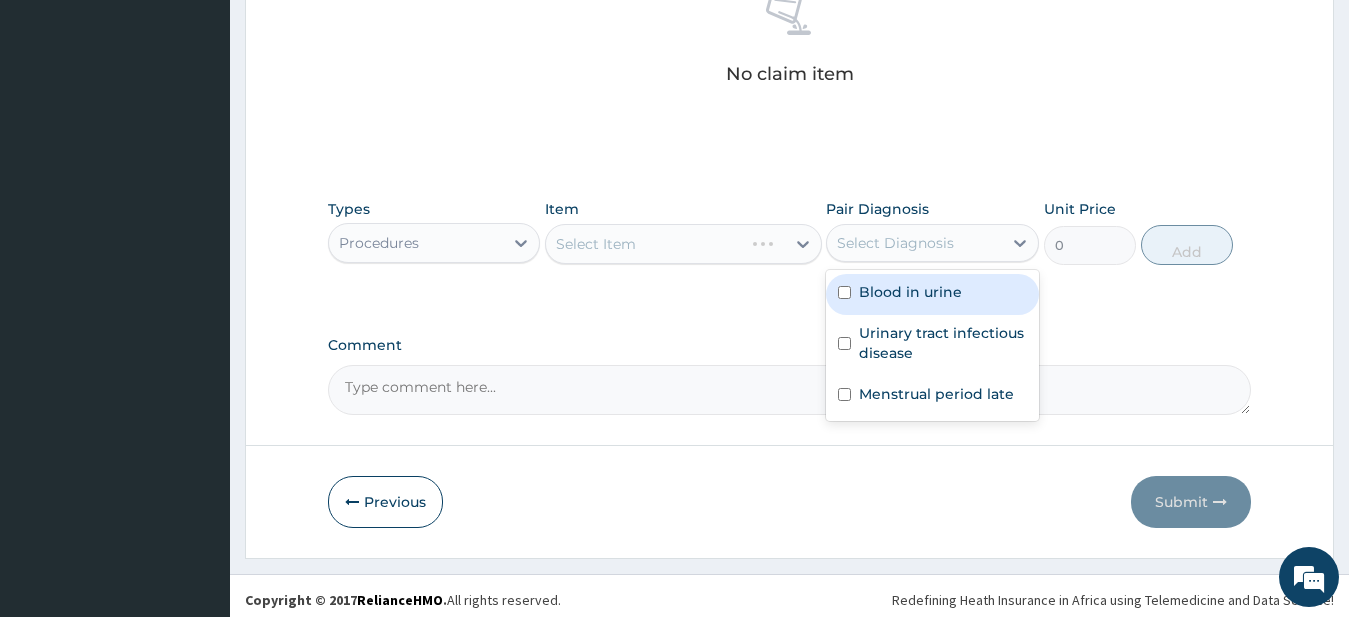 click on "Select Diagnosis" at bounding box center (895, 243) 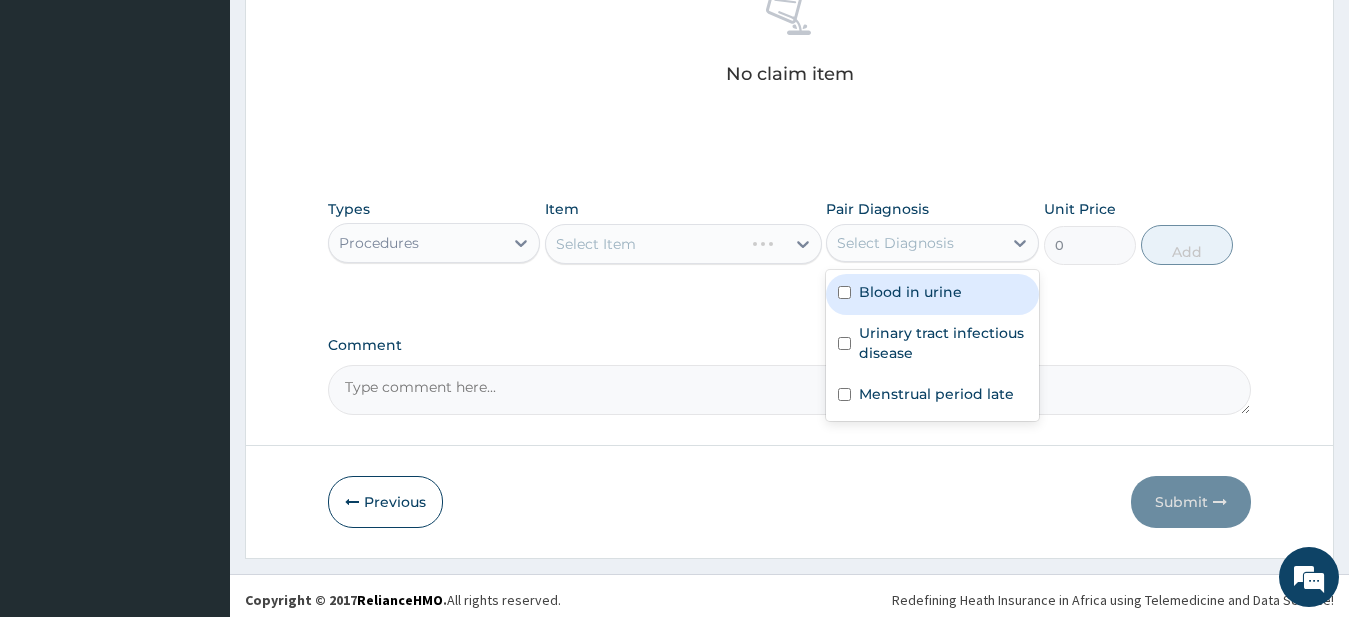 click on "Blood in urine" at bounding box center [910, 292] 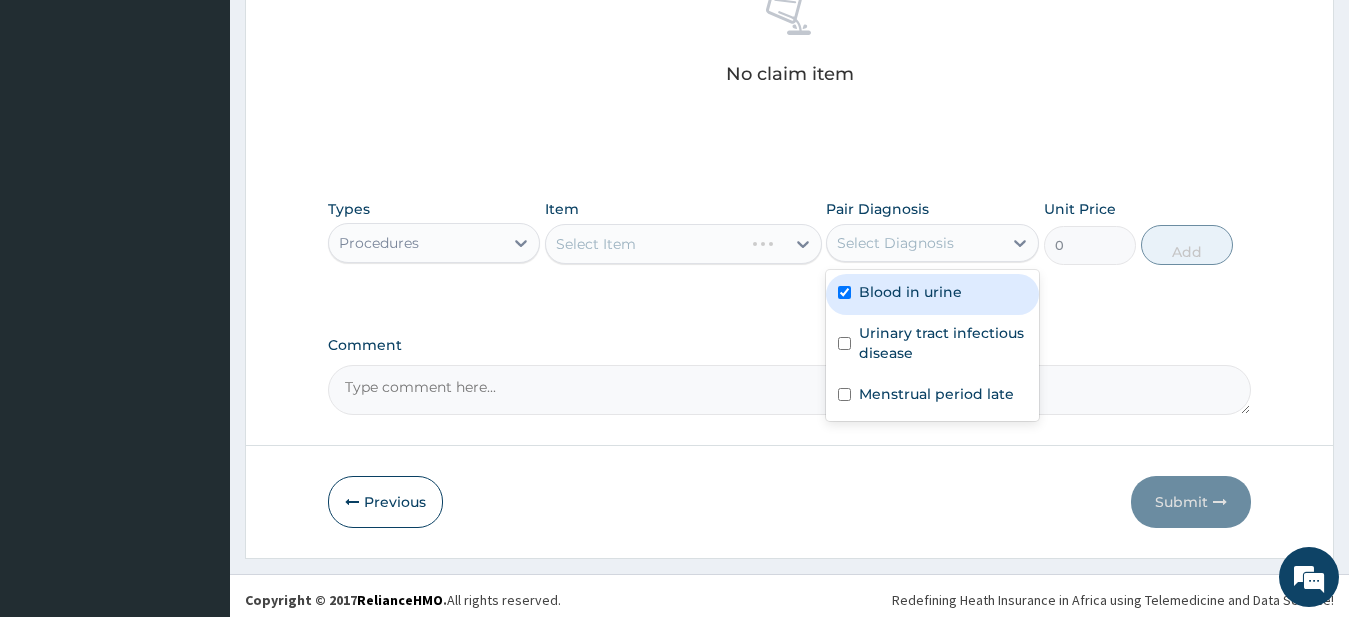checkbox on "true" 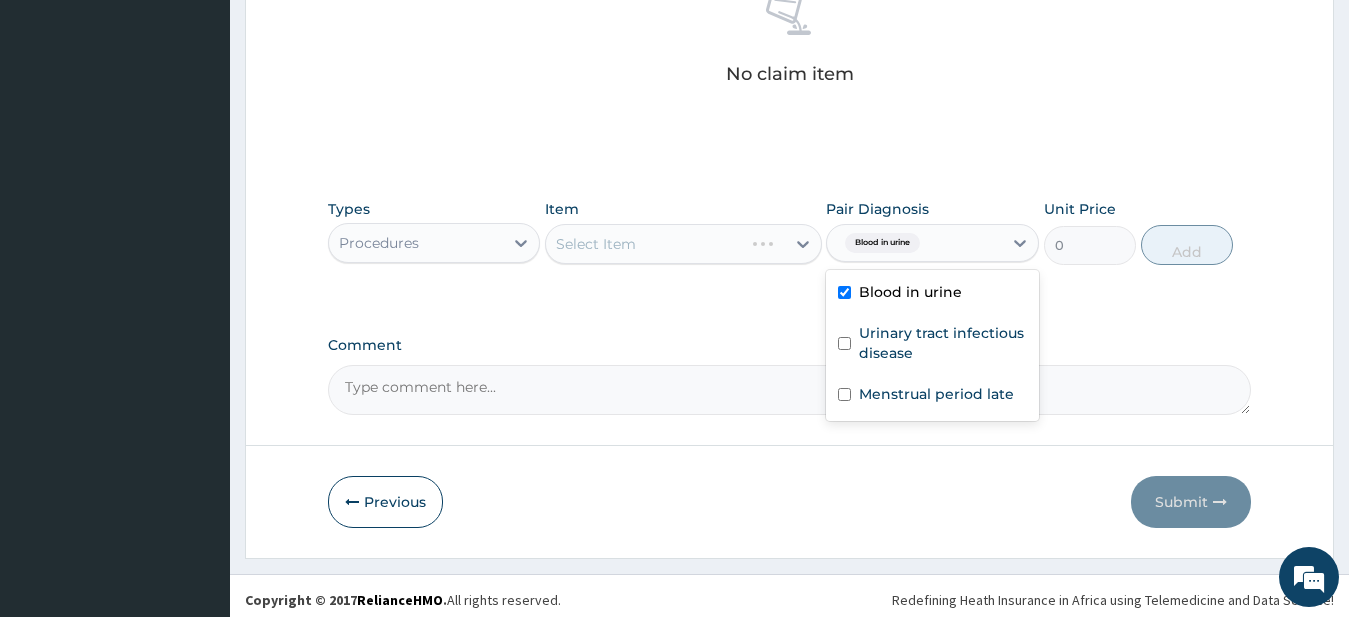 drag, startPoint x: 966, startPoint y: 254, endPoint x: 951, endPoint y: 305, distance: 53.160137 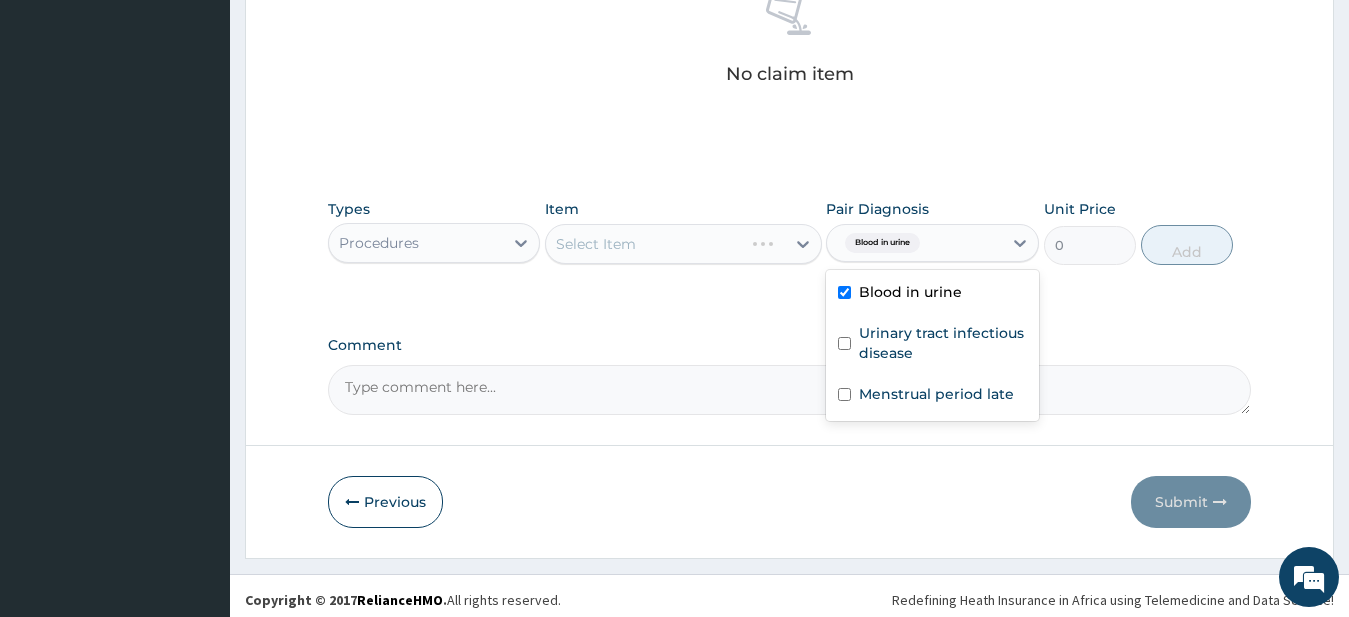 click on "Blood in urine" at bounding box center (914, 243) 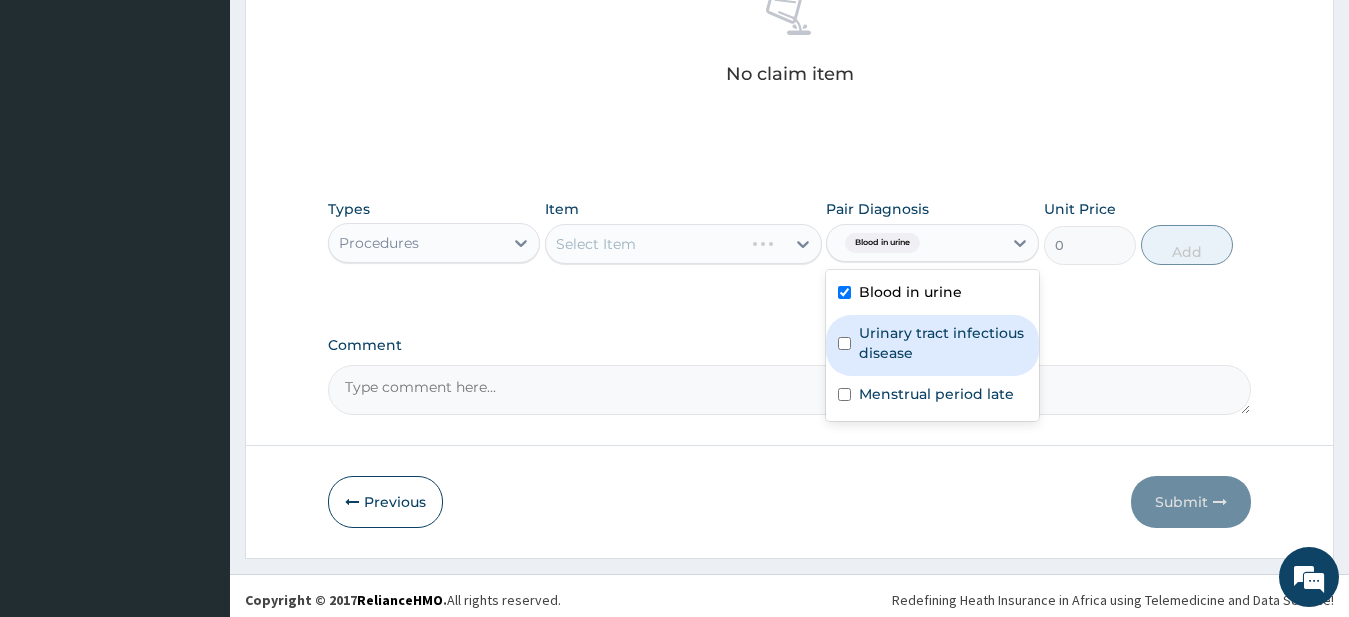 click on "Urinary tract infectious disease" at bounding box center (943, 343) 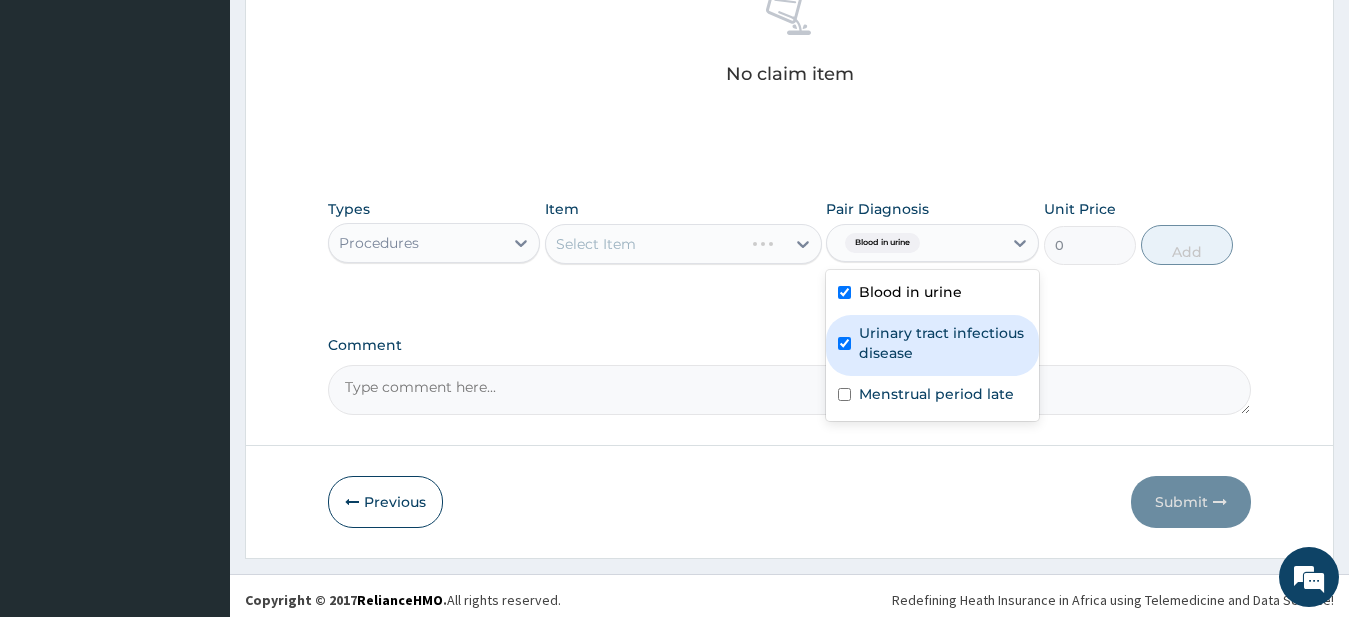 checkbox on "true" 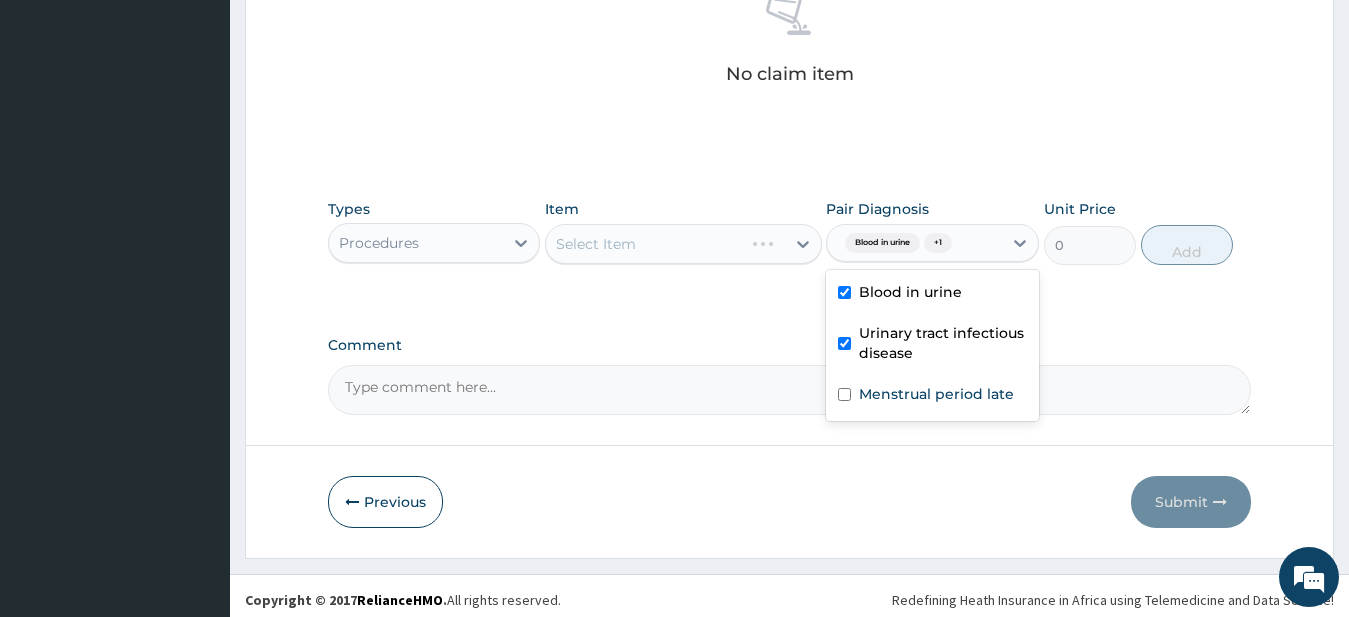 drag, startPoint x: 977, startPoint y: 245, endPoint x: 976, endPoint y: 256, distance: 11.045361 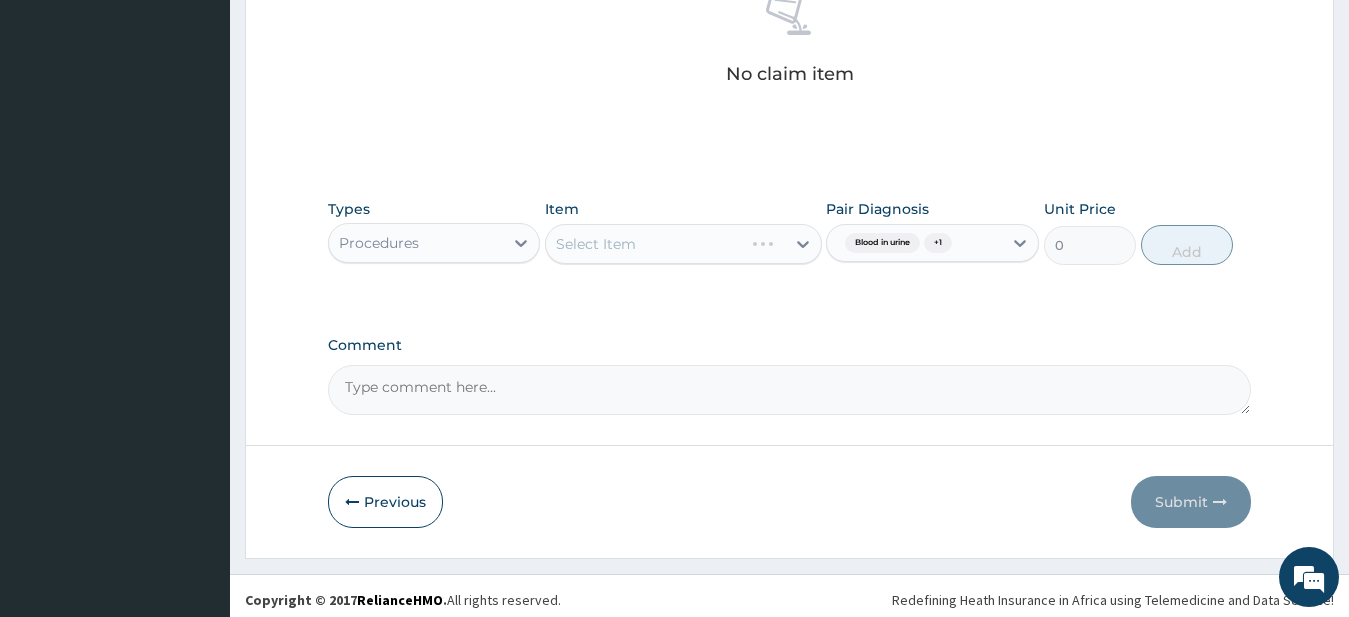 click on "Blood in urine  + 1" at bounding box center [914, 243] 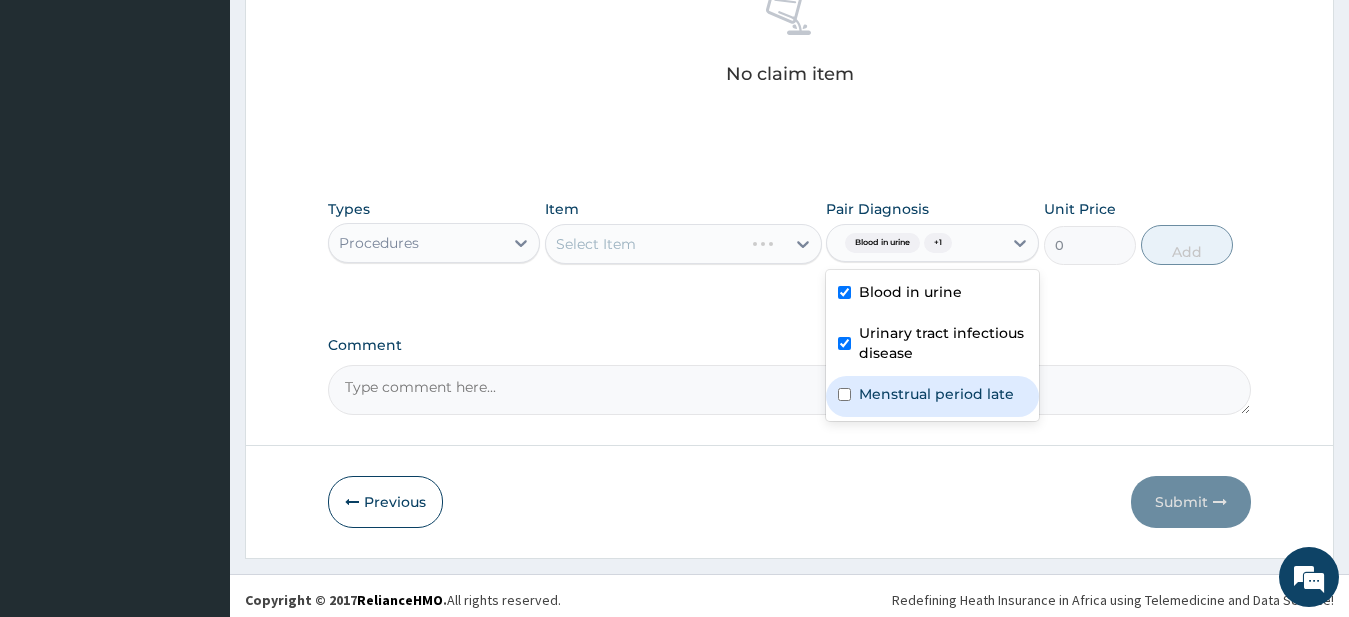 drag, startPoint x: 948, startPoint y: 388, endPoint x: 953, endPoint y: 360, distance: 28.442924 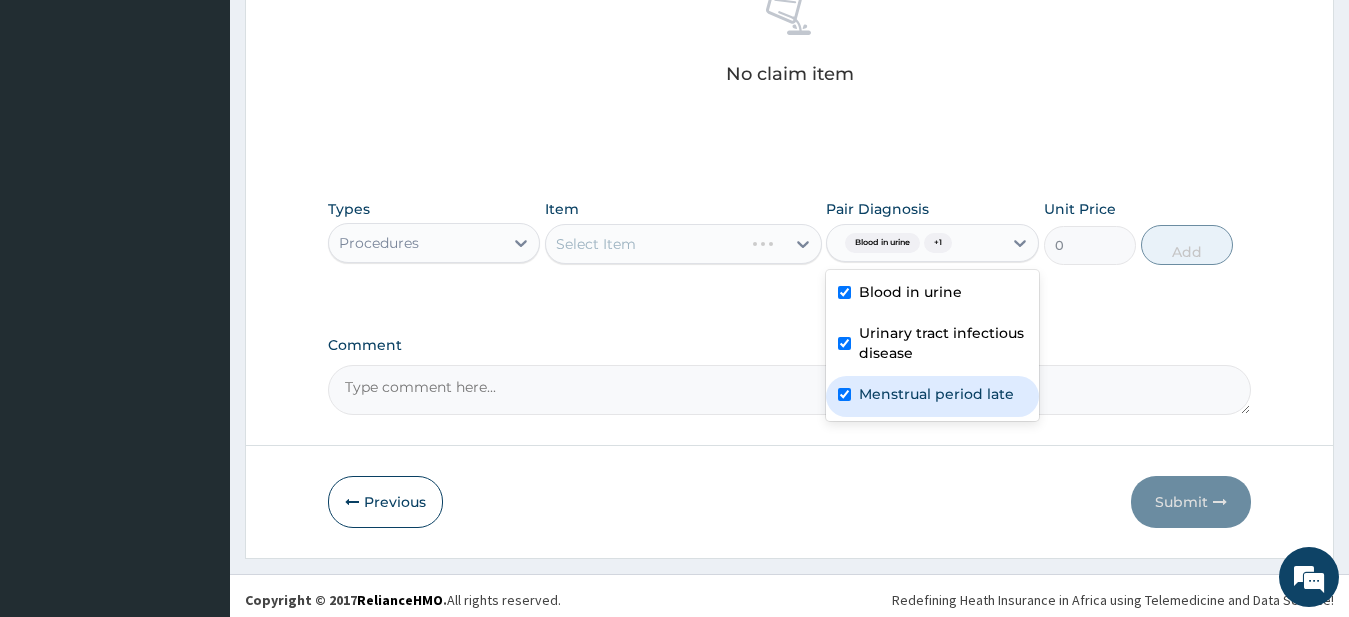 checkbox on "true" 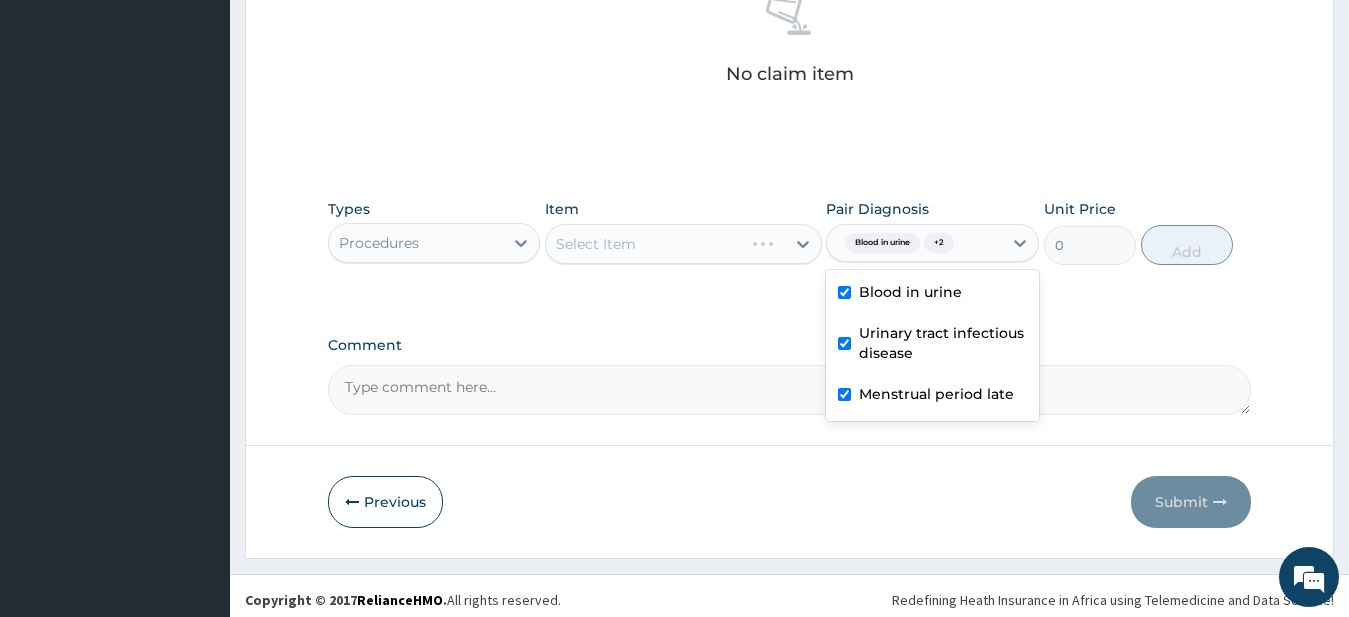 click on "Select Item" at bounding box center [683, 244] 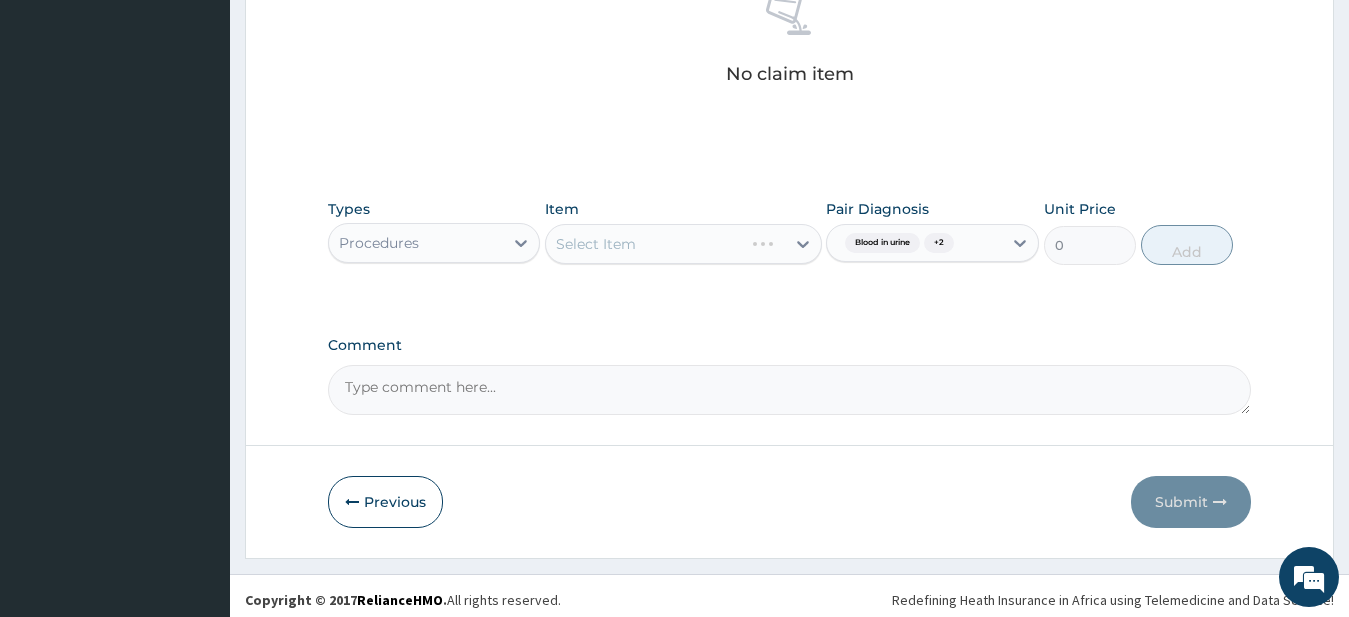 click on "Select Item" at bounding box center (683, 244) 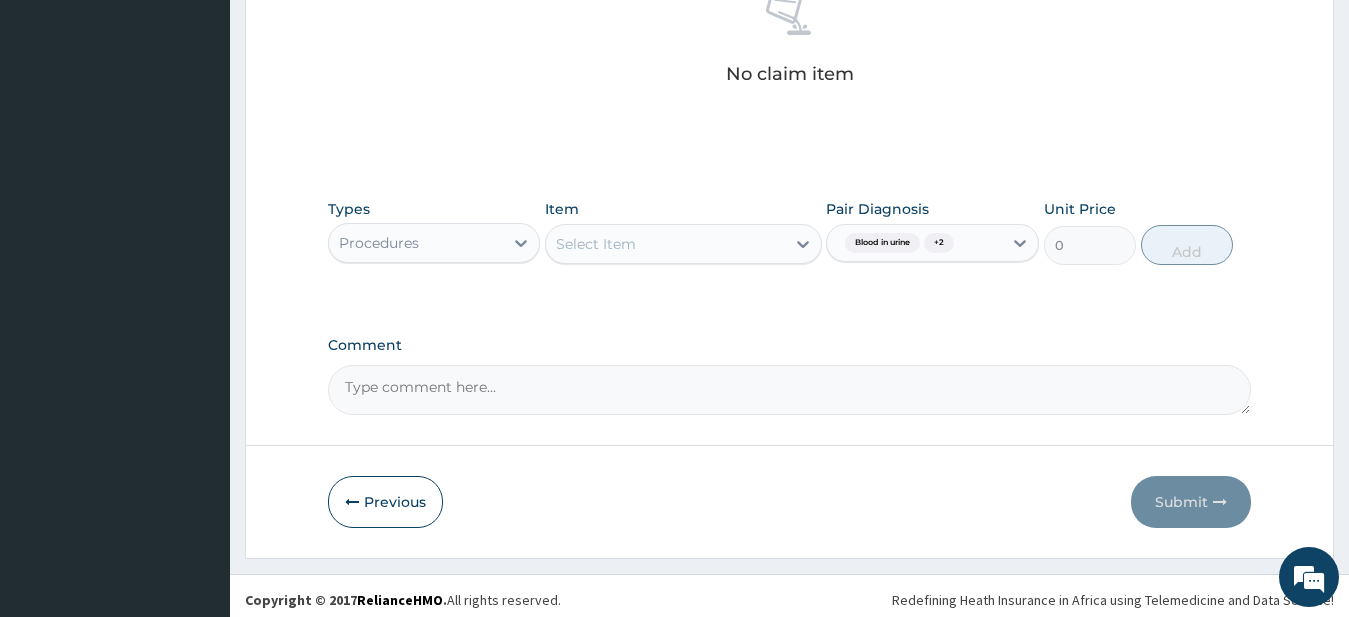 scroll, scrollTop: 825, scrollLeft: 0, axis: vertical 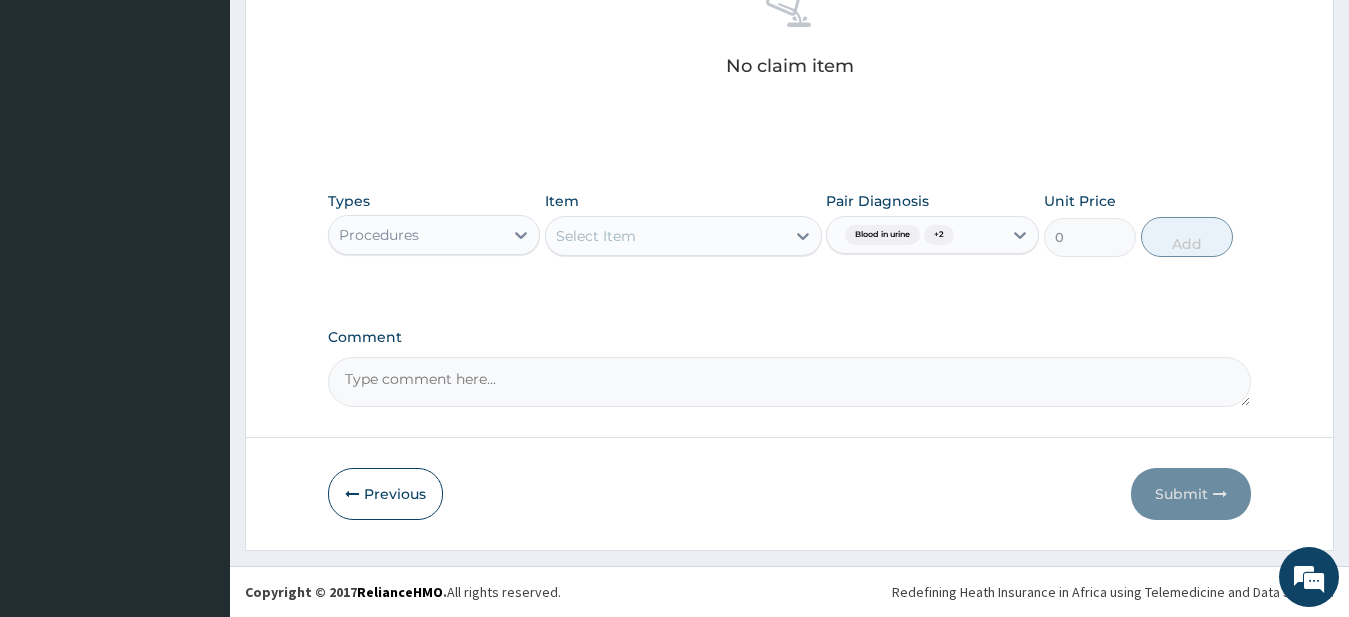click on "Select Item" at bounding box center (665, 236) 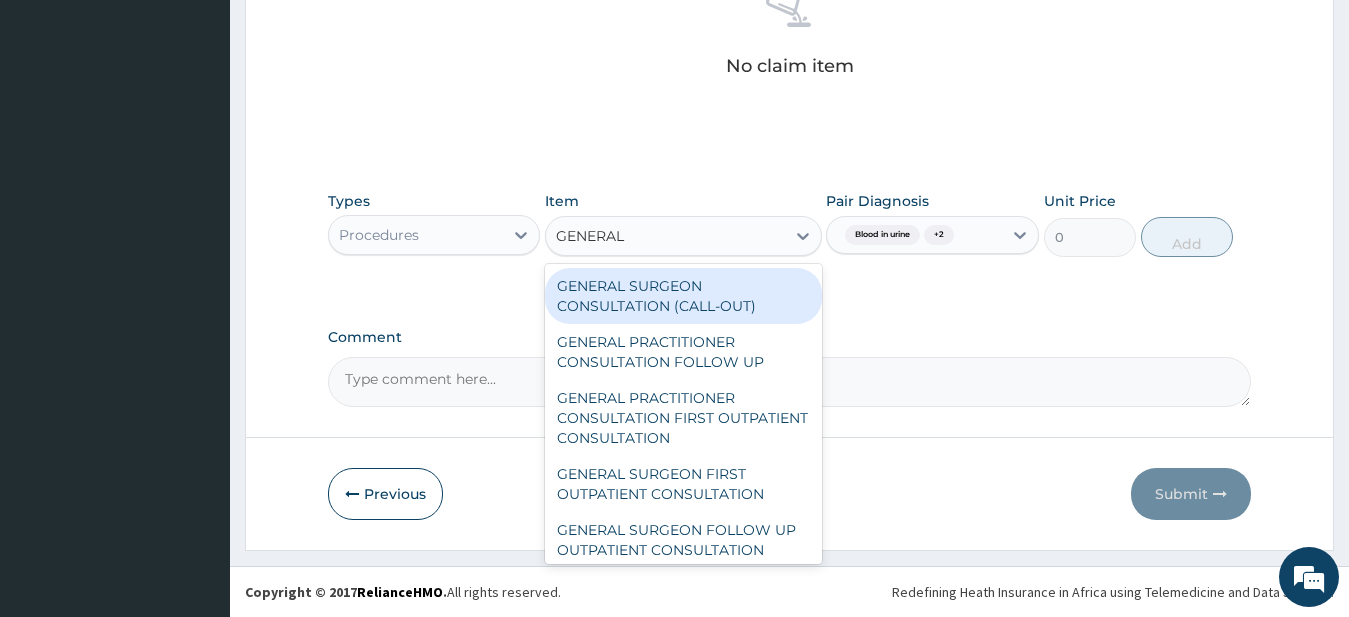 type on "GENERAL P" 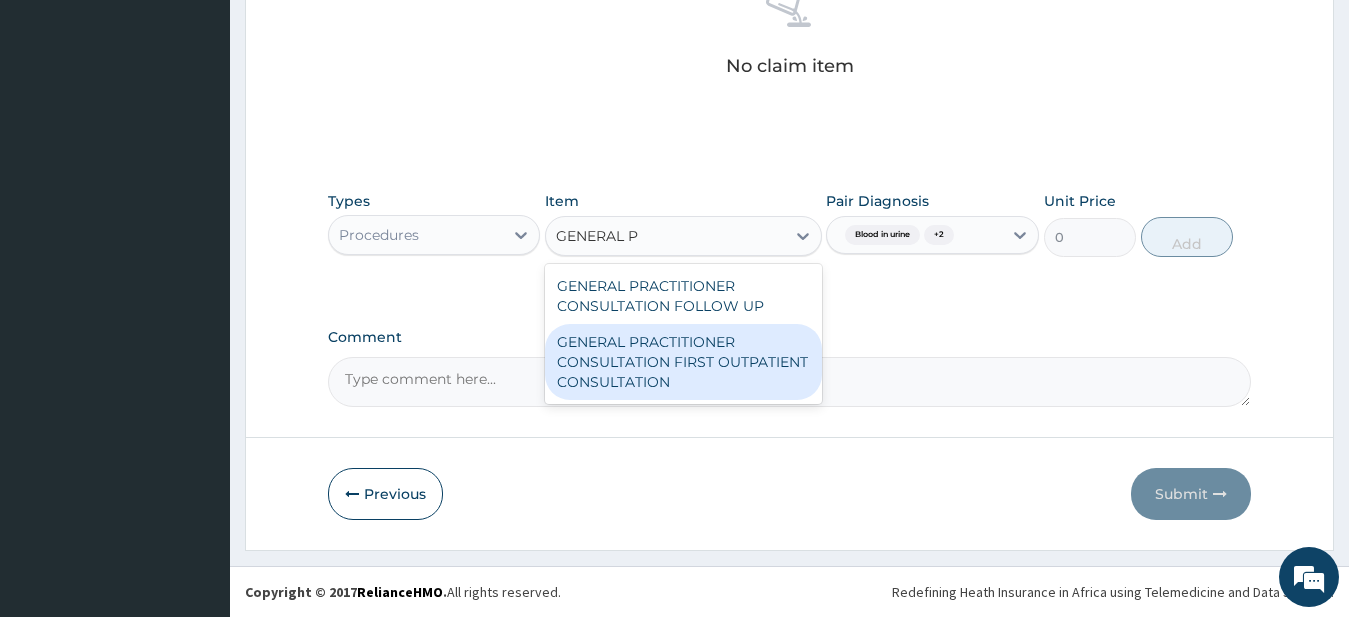 click on "GENERAL PRACTITIONER CONSULTATION FIRST OUTPATIENT CONSULTATION" at bounding box center (683, 362) 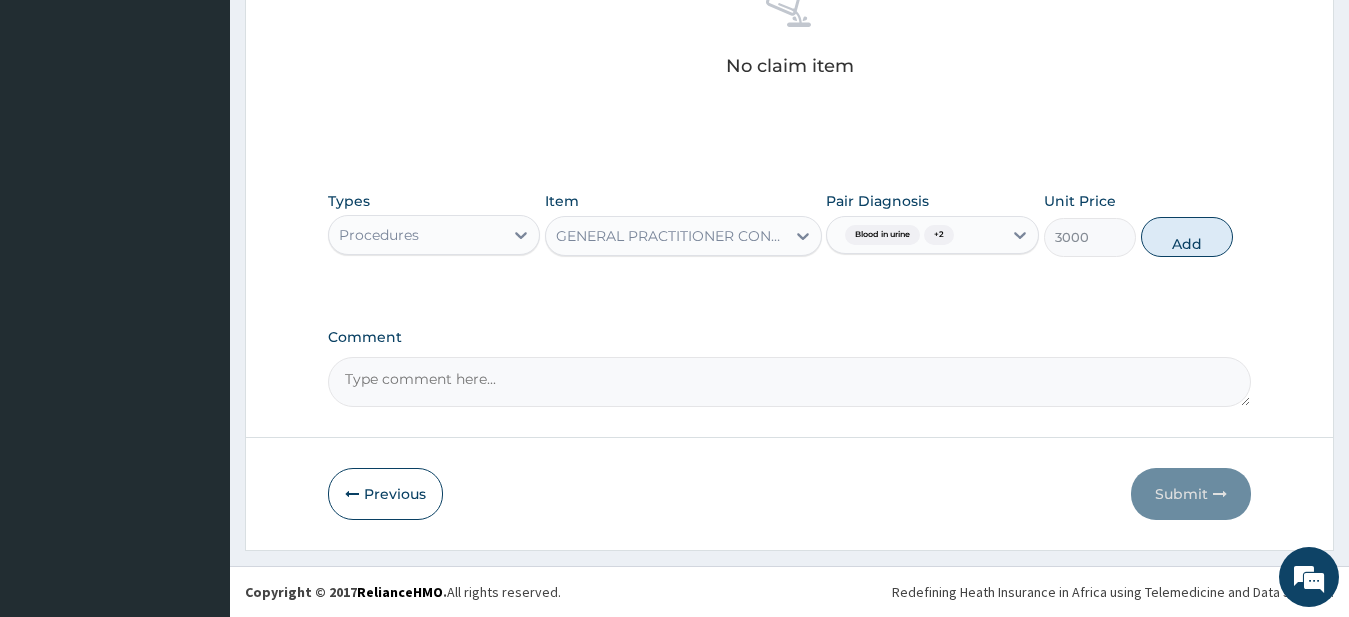 type 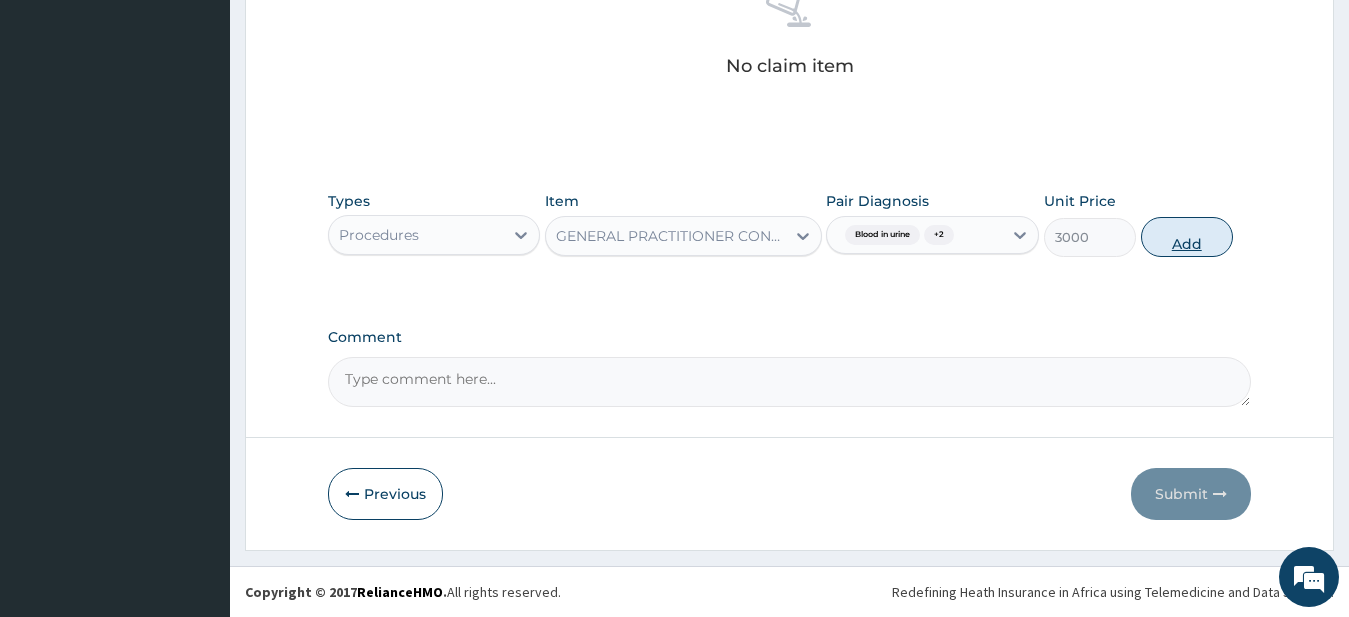 click on "Add" at bounding box center [1187, 237] 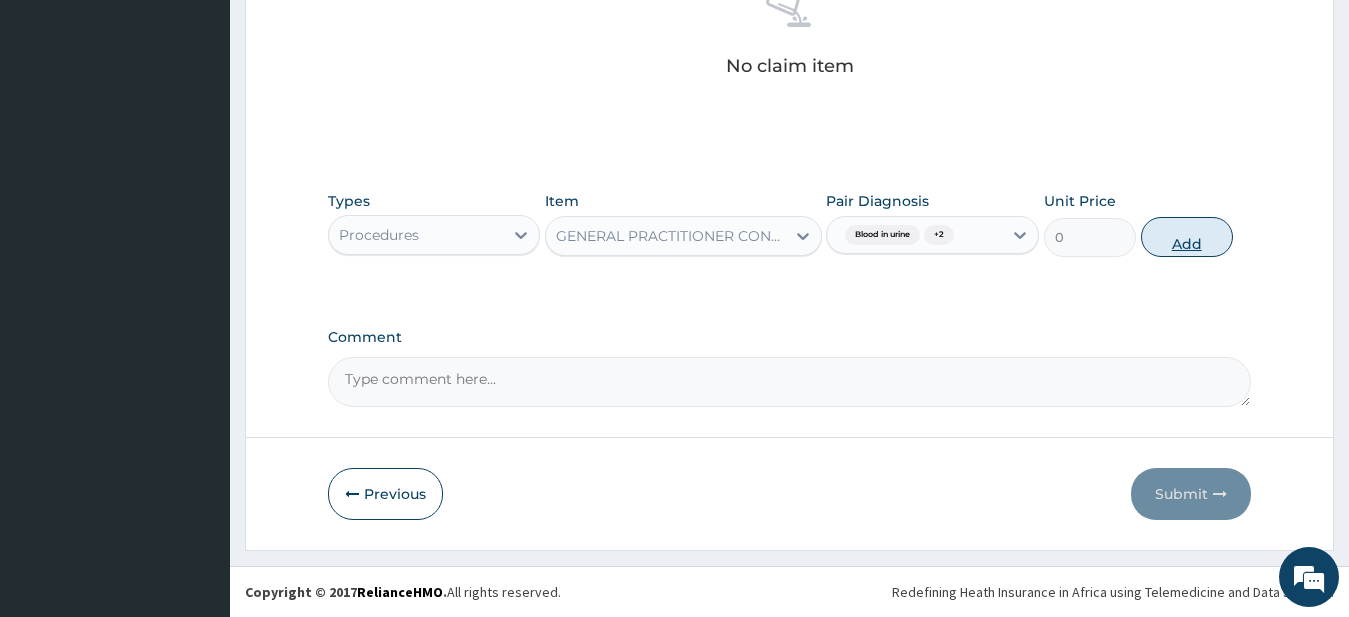 scroll, scrollTop: 778, scrollLeft: 0, axis: vertical 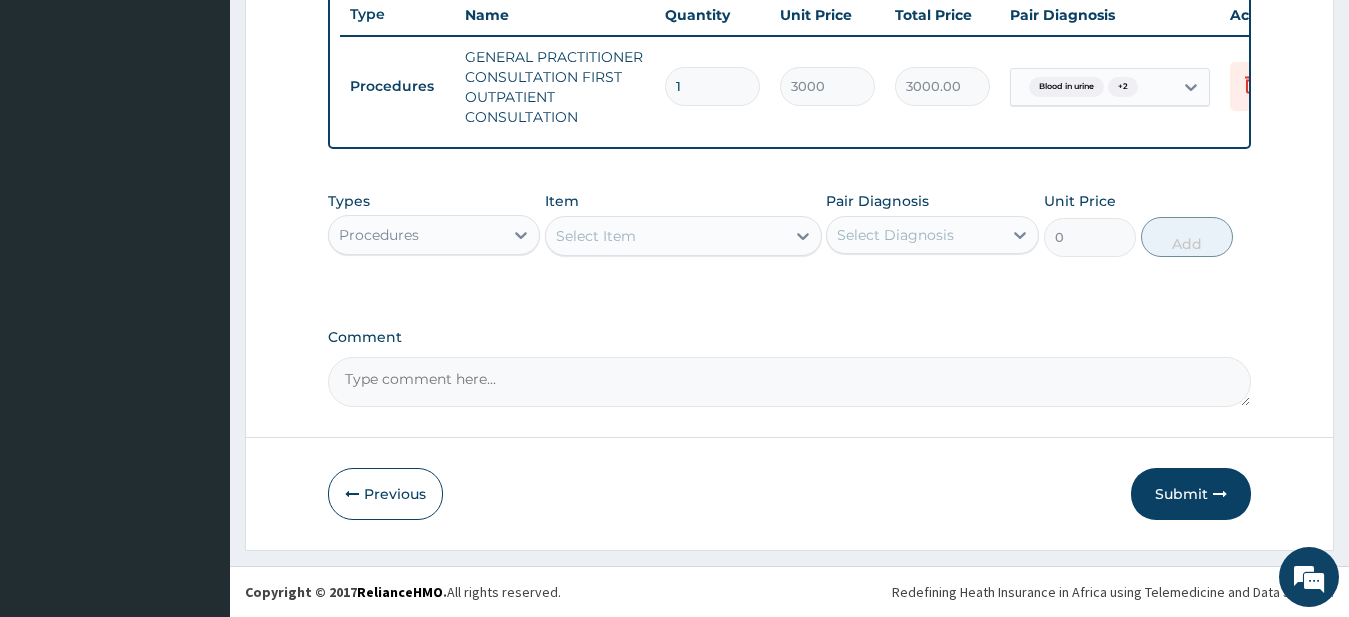 click on "Procedures" at bounding box center [416, 235] 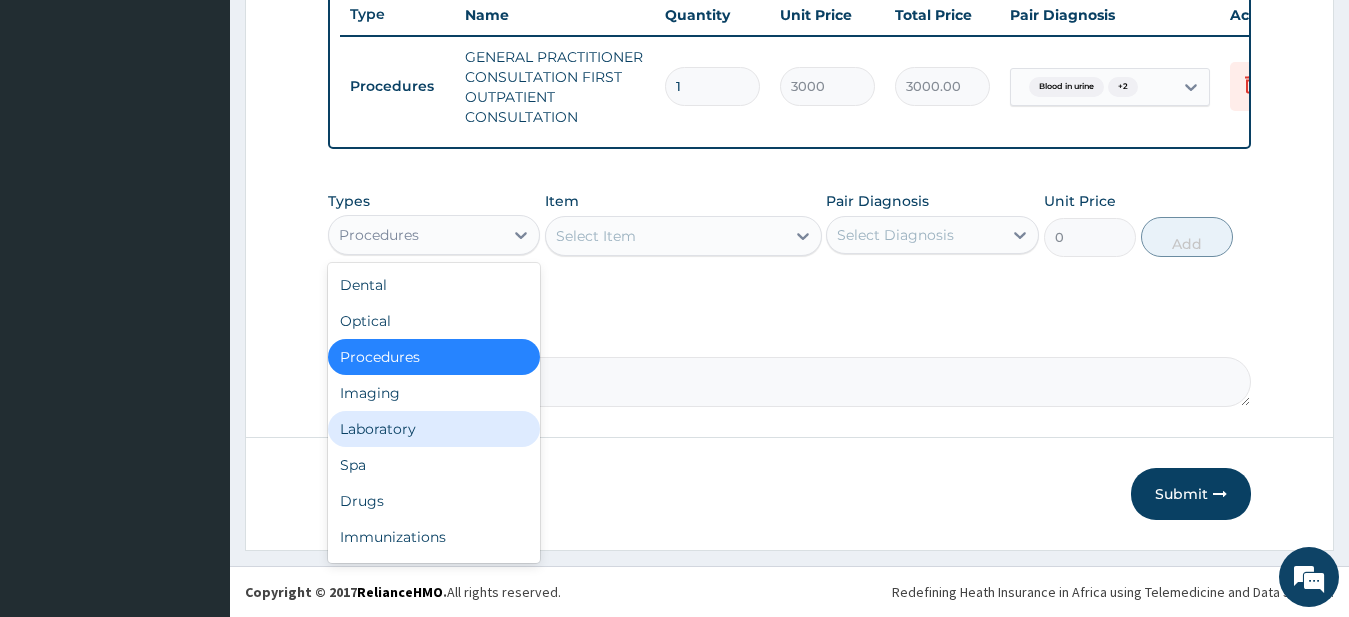 click on "Laboratory" at bounding box center (434, 429) 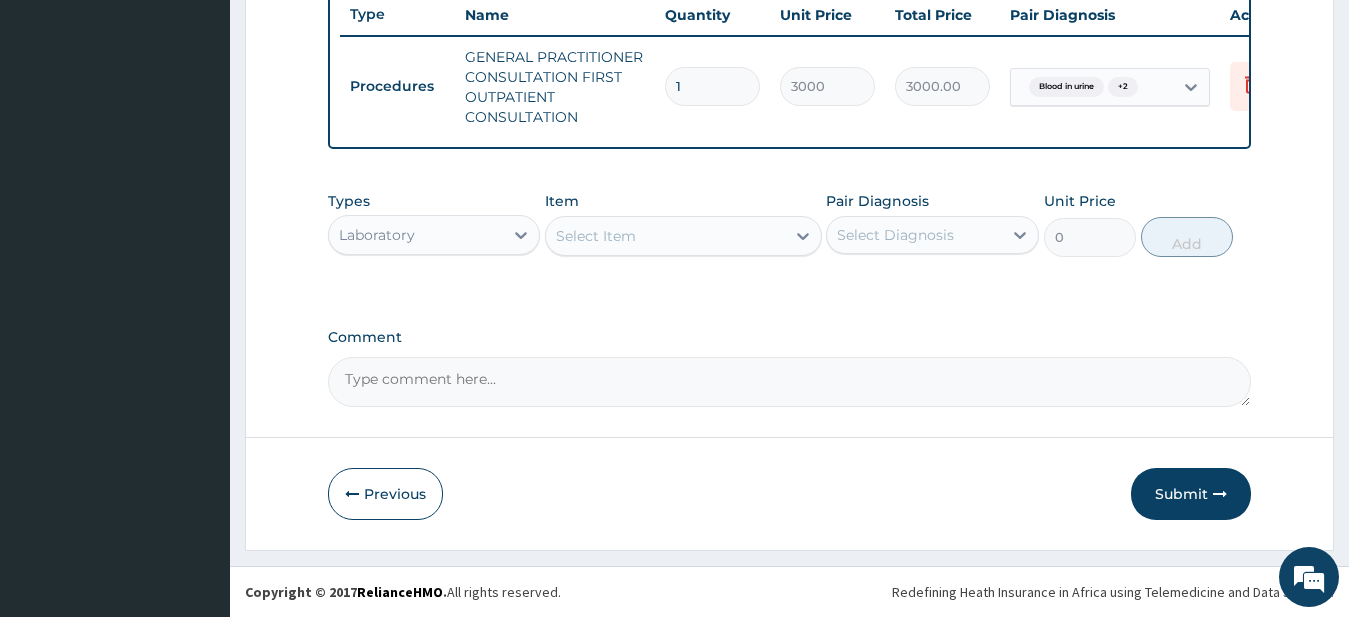 click on "Select Diagnosis" at bounding box center (895, 235) 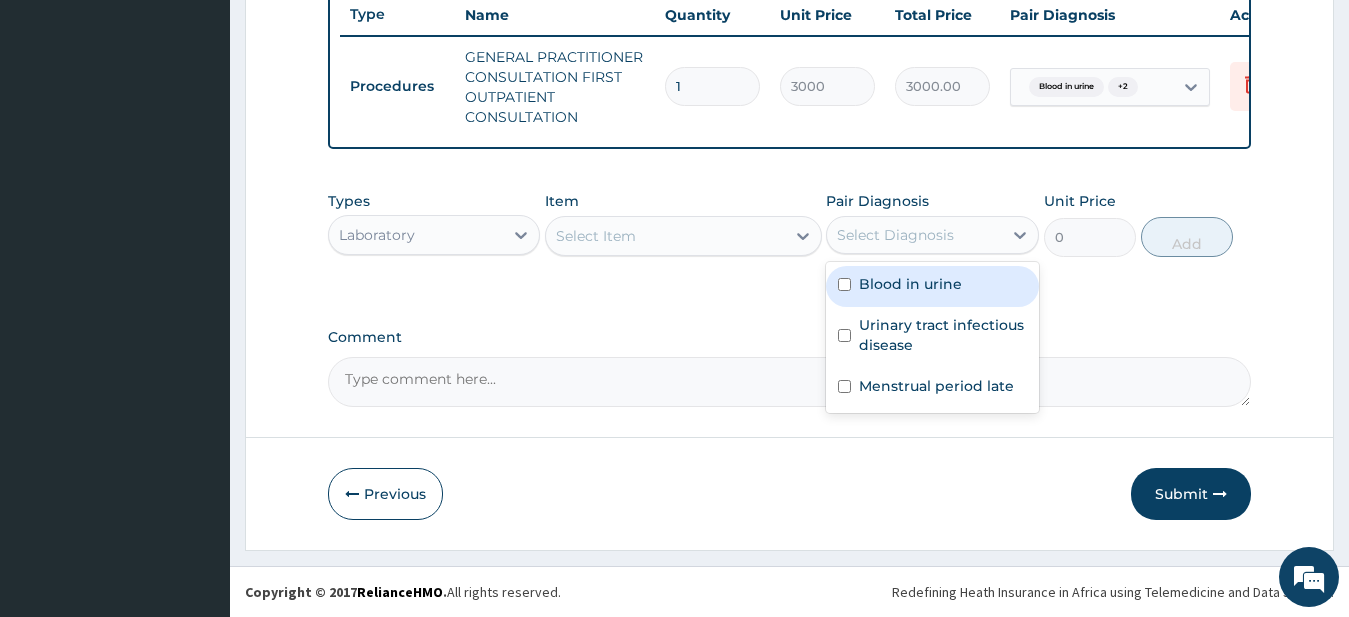click on "Blood in urine" at bounding box center [910, 284] 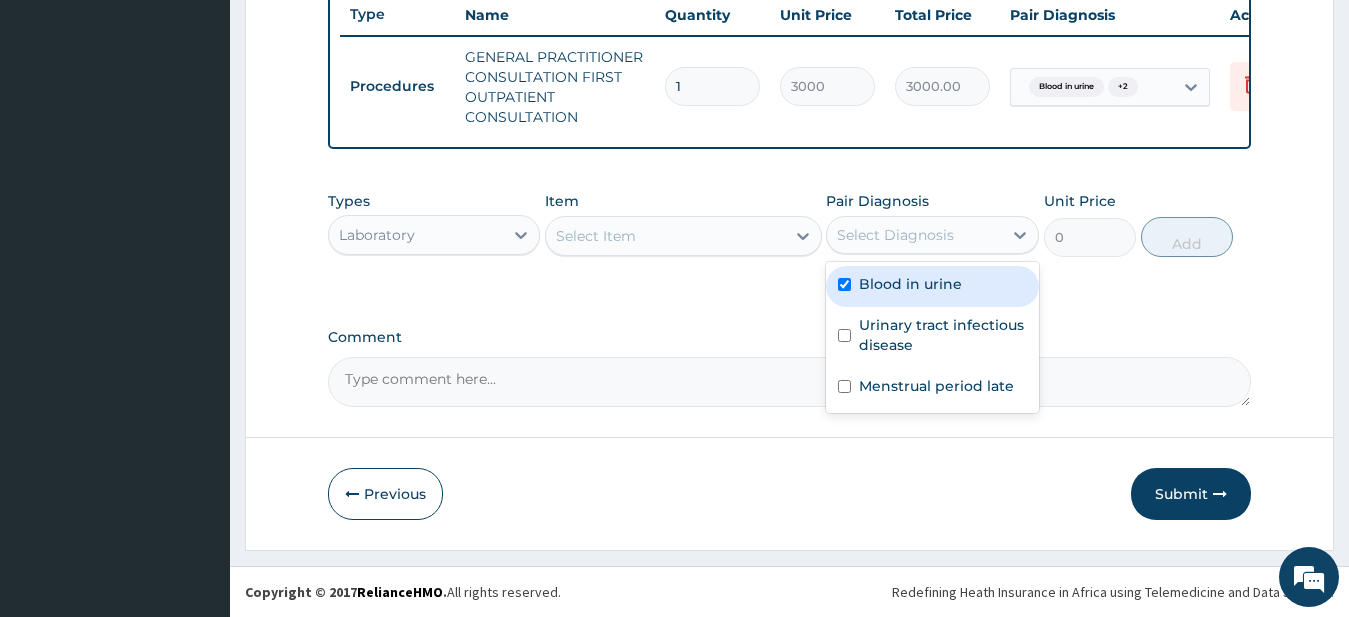 checkbox on "true" 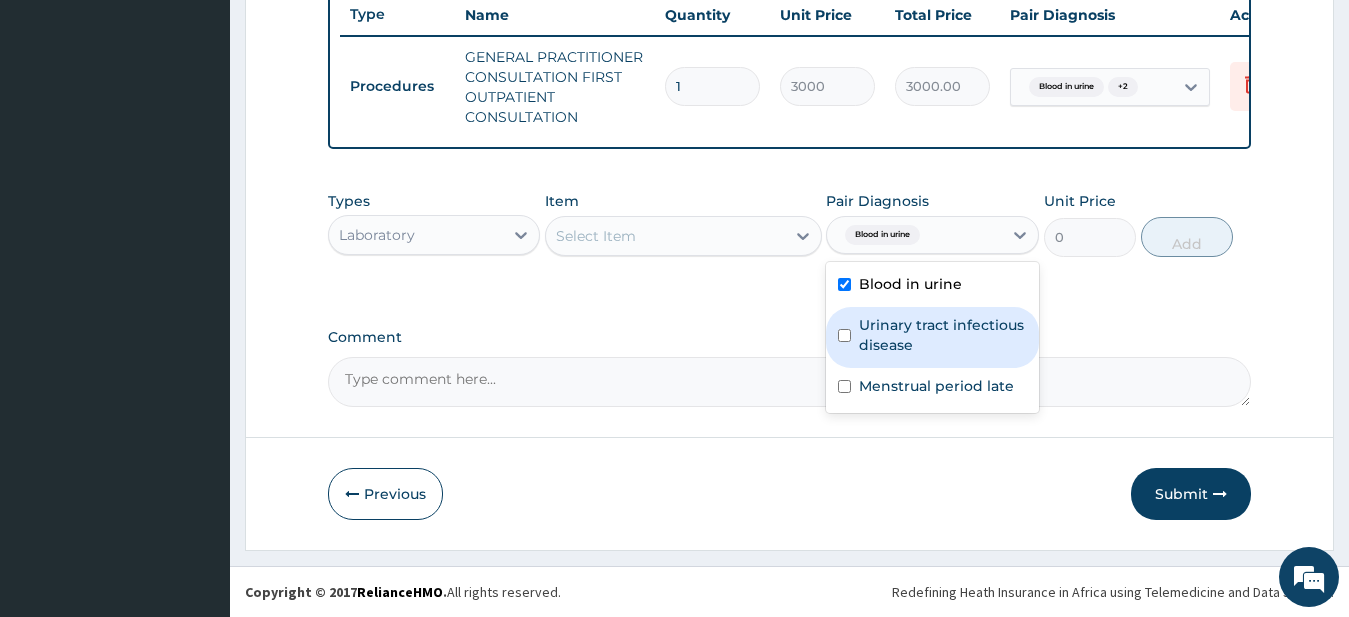 drag, startPoint x: 891, startPoint y: 324, endPoint x: 655, endPoint y: 292, distance: 238.1596 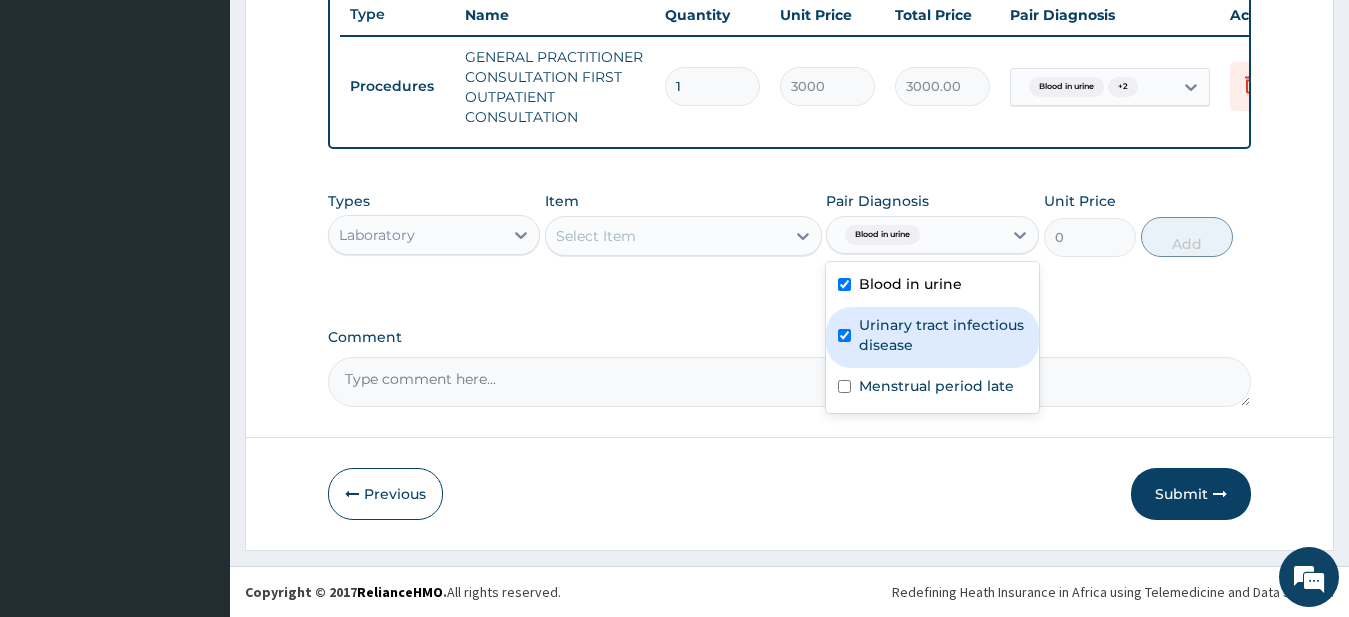 checkbox on "true" 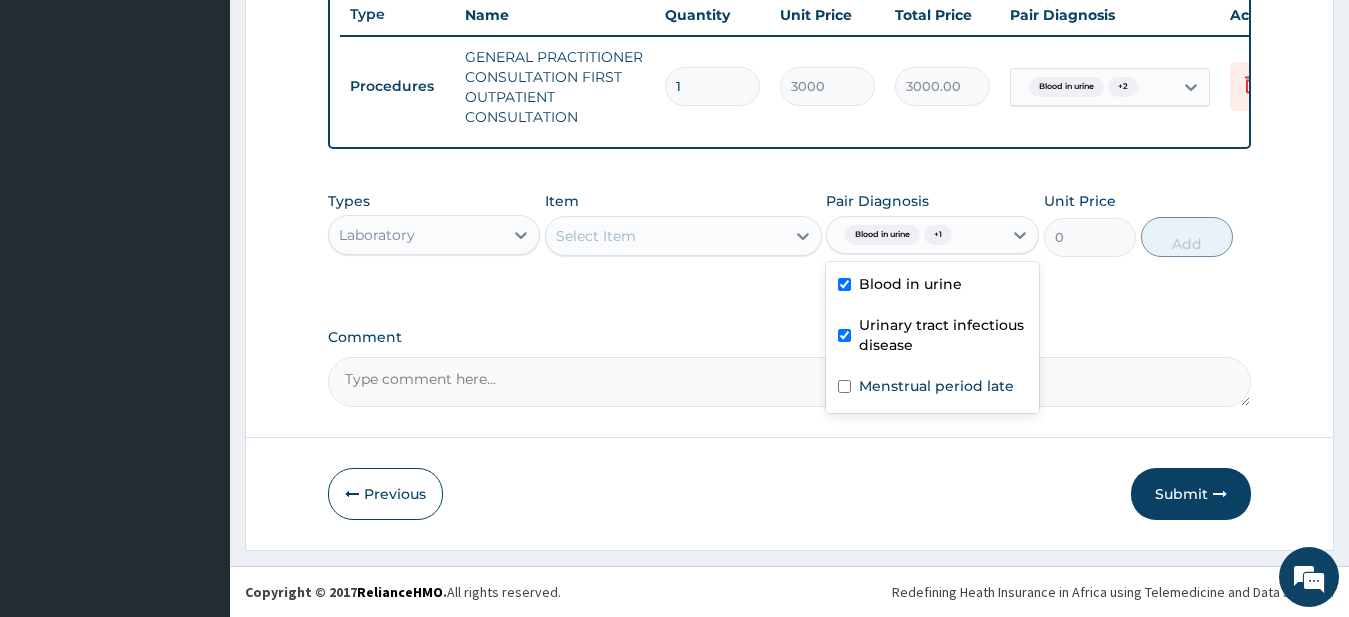 click on "Select Item" at bounding box center [665, 236] 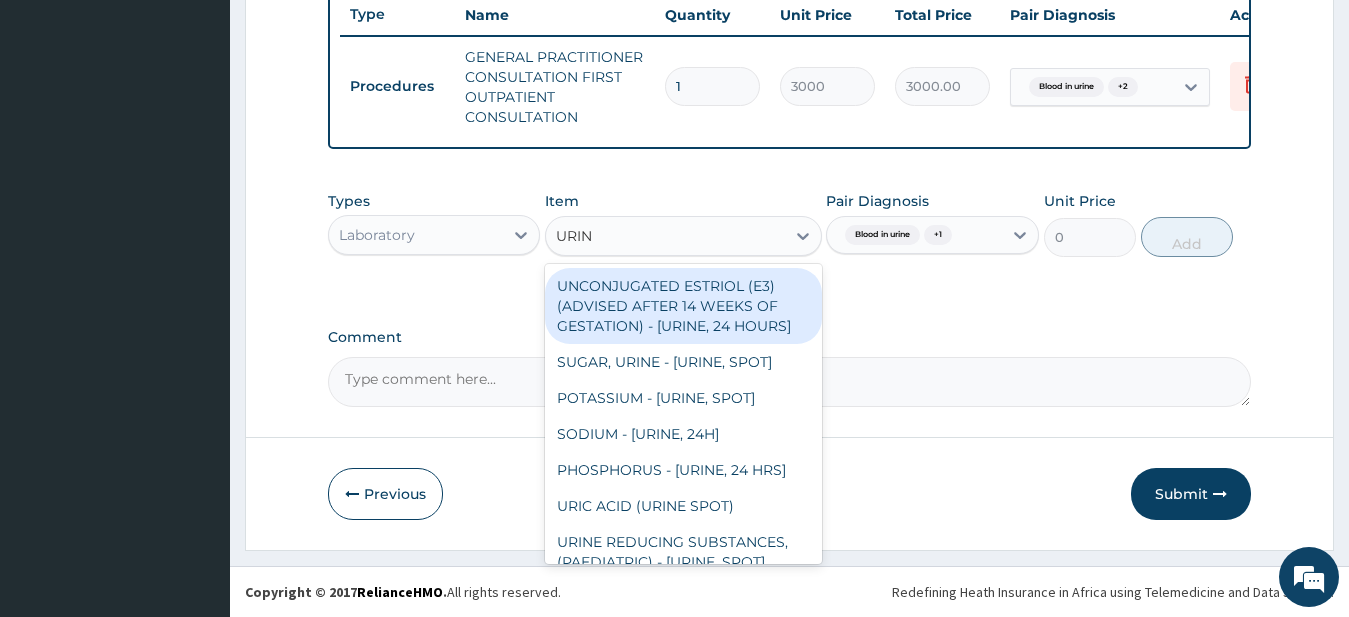 type on "URINA" 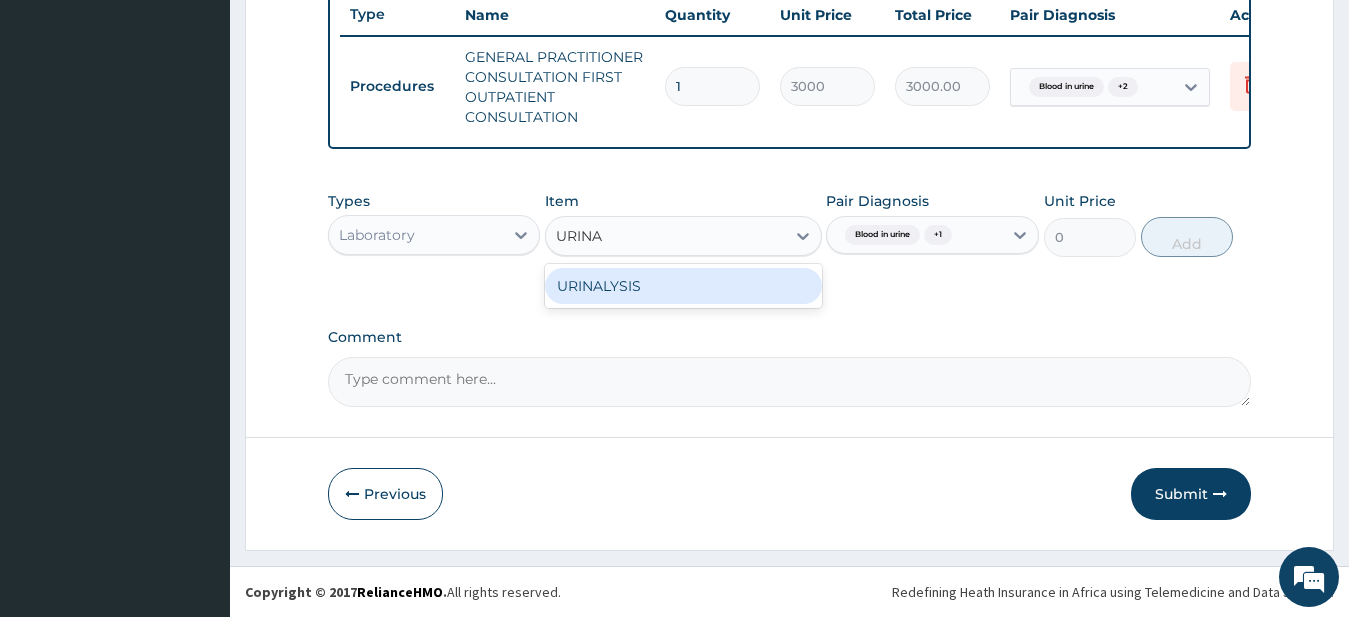 click on "URINALYSIS" at bounding box center (683, 286) 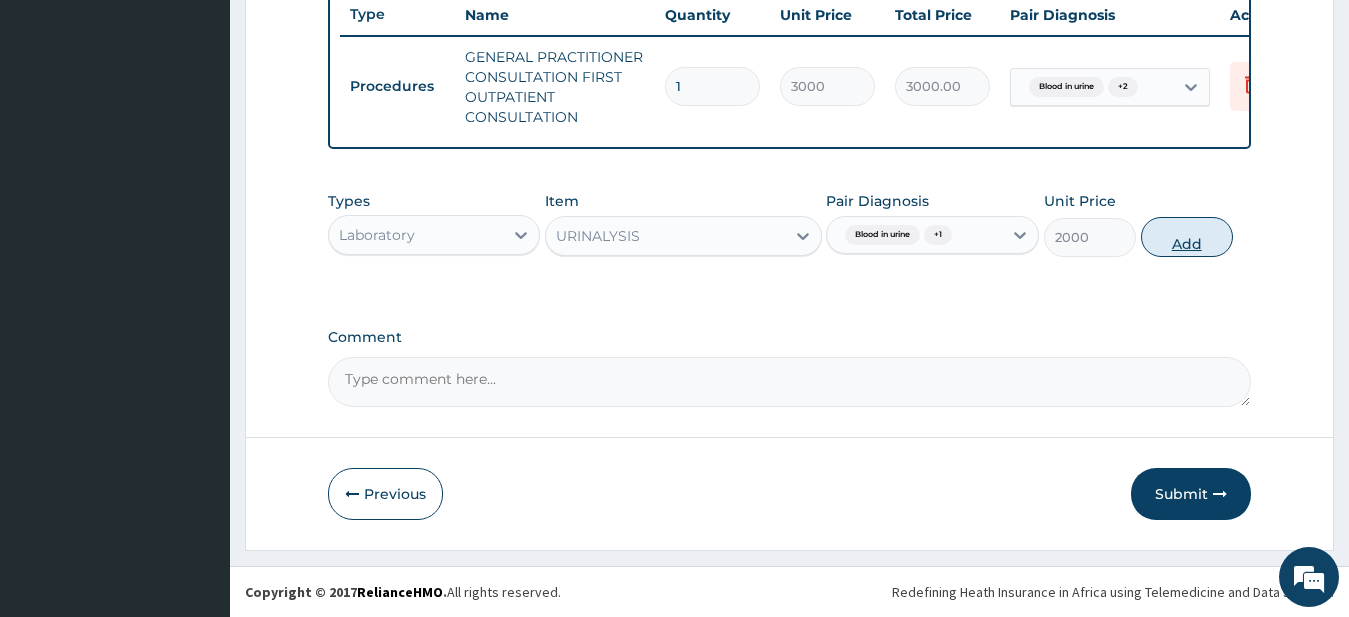 click on "Add" at bounding box center [1187, 237] 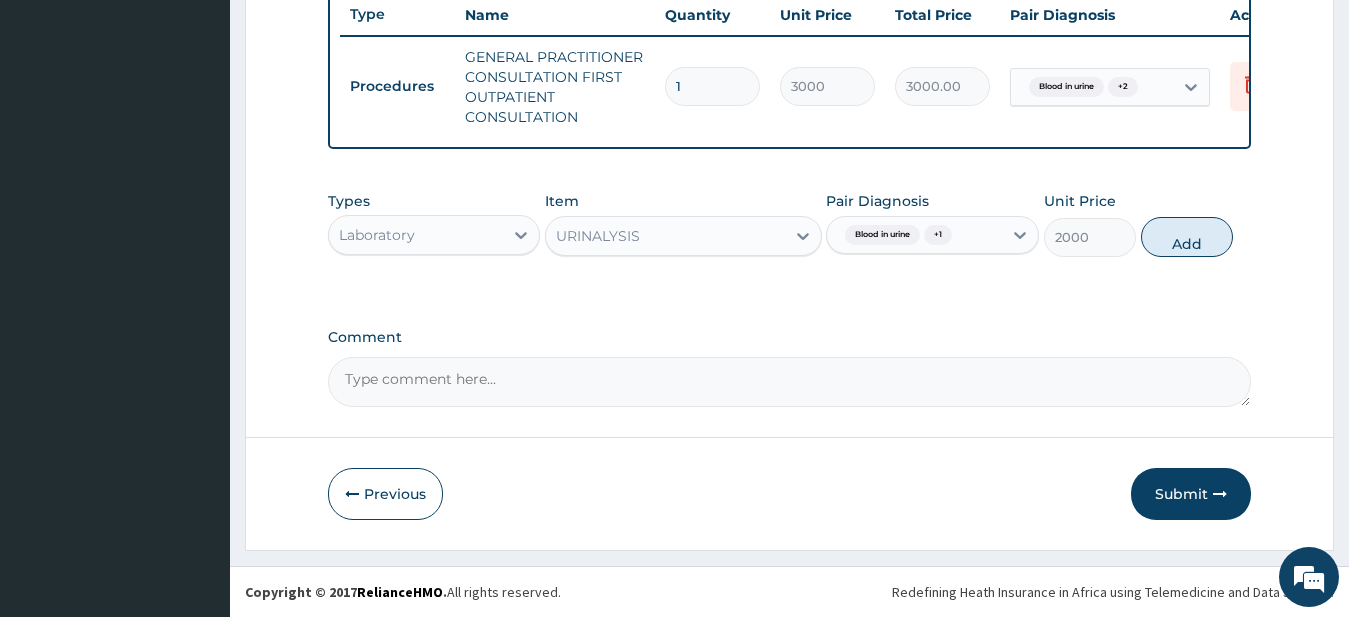 type on "0" 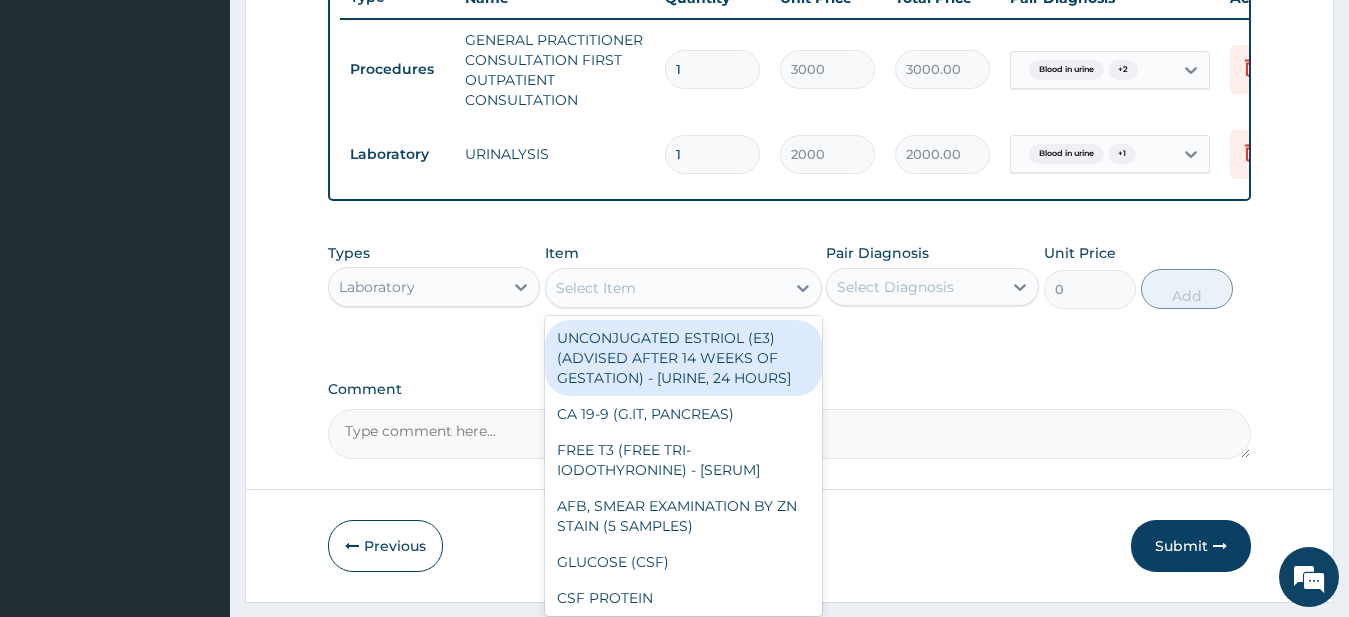 click on "Select Item" at bounding box center (596, 288) 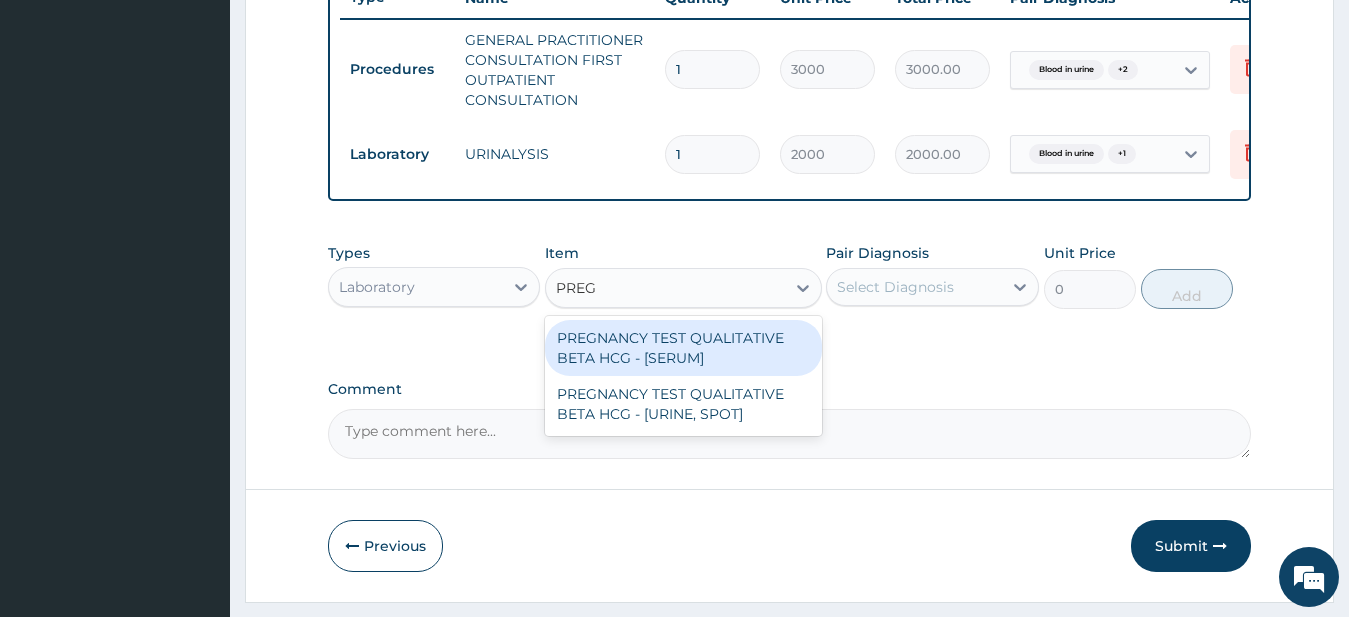 type on "PREGN" 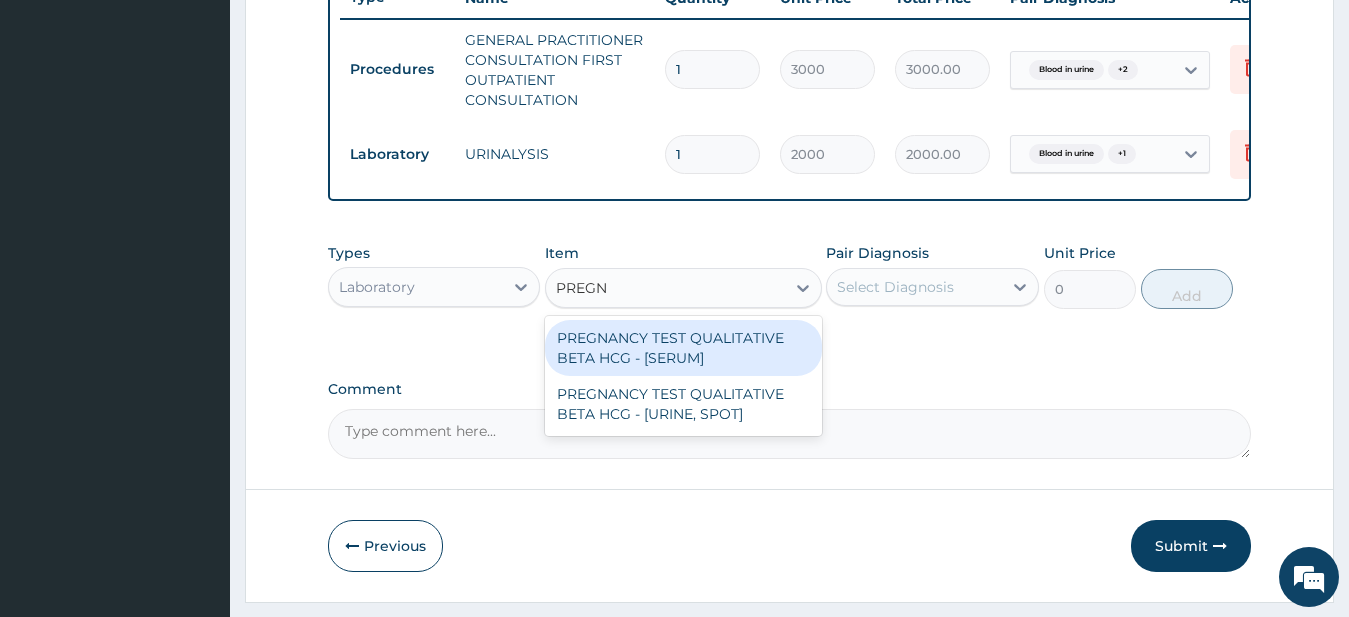 drag, startPoint x: 665, startPoint y: 375, endPoint x: 1133, endPoint y: 311, distance: 472.3558 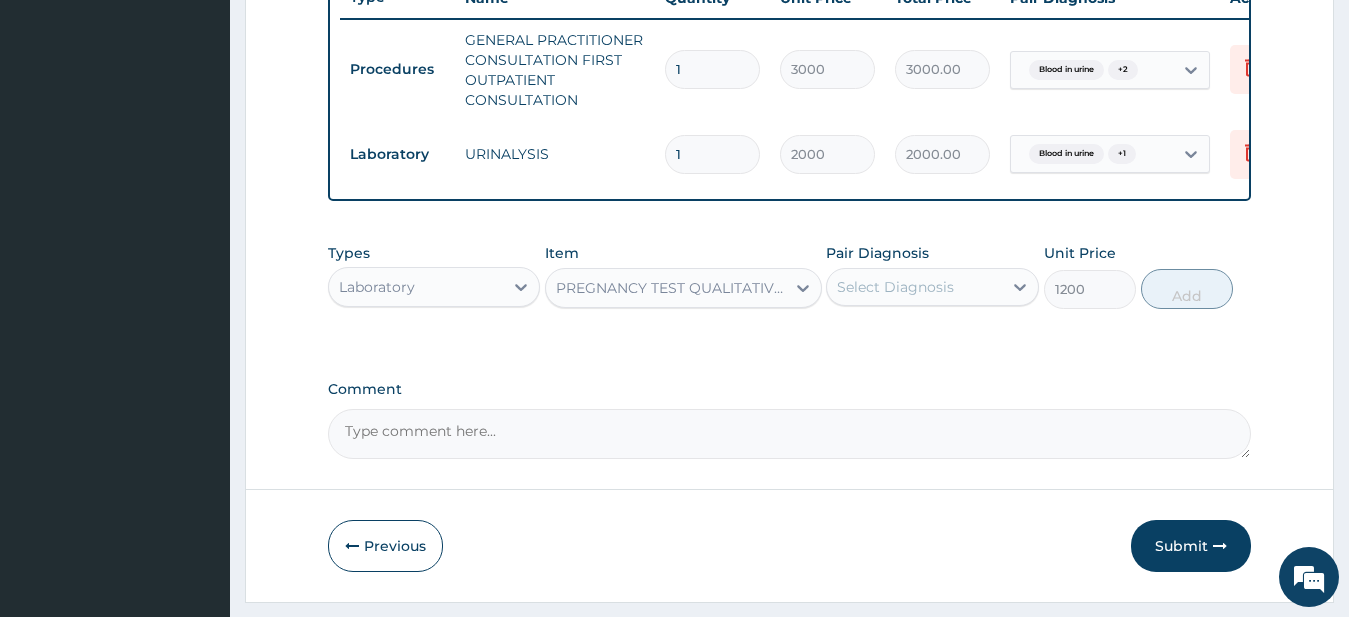 click on "Select Diagnosis" at bounding box center [914, 287] 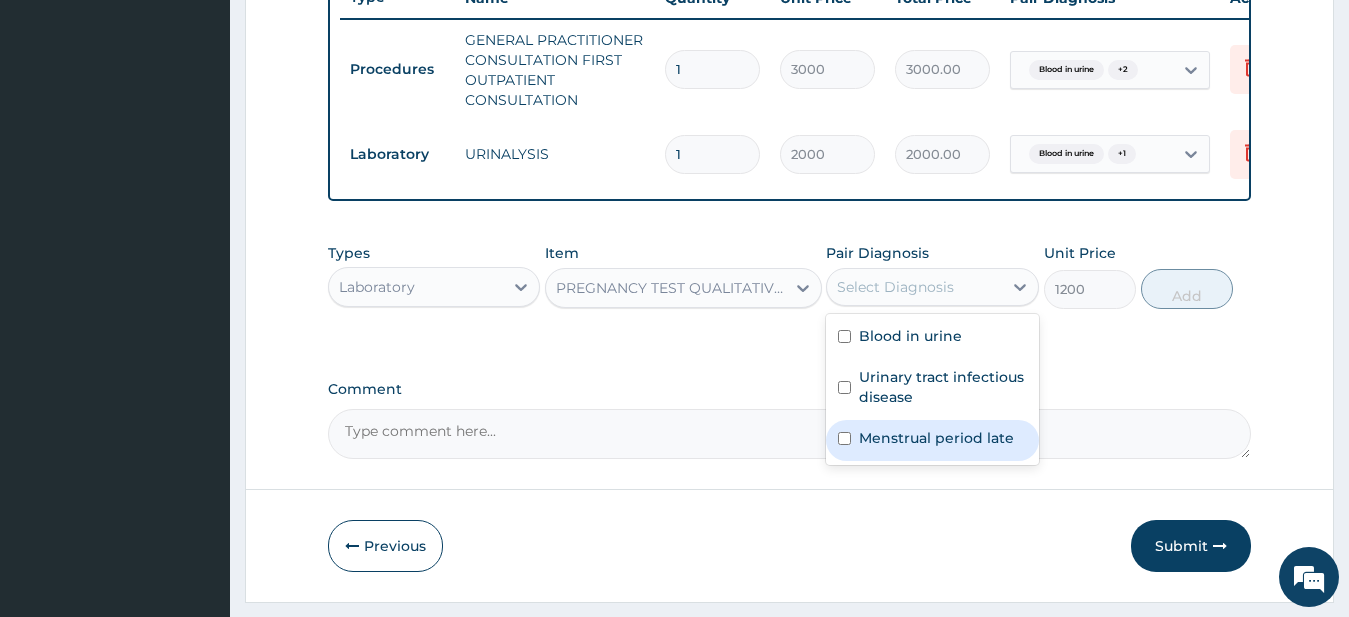 drag, startPoint x: 929, startPoint y: 448, endPoint x: 991, endPoint y: 406, distance: 74.88658 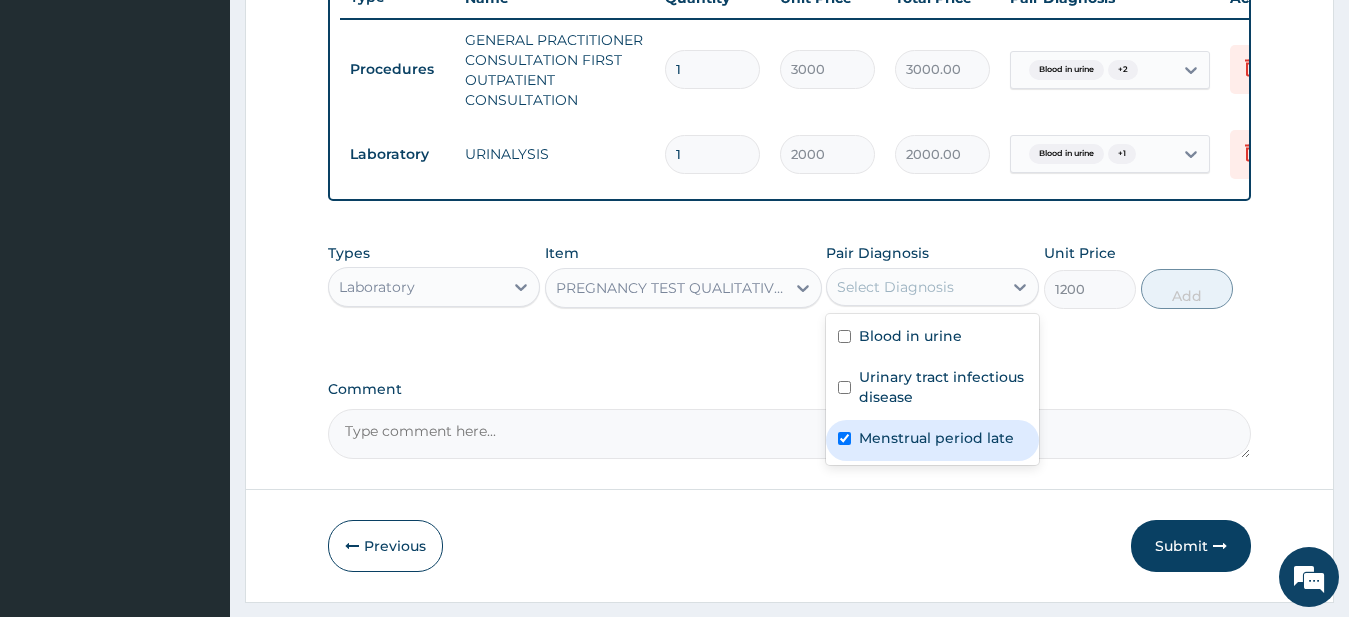 checkbox on "true" 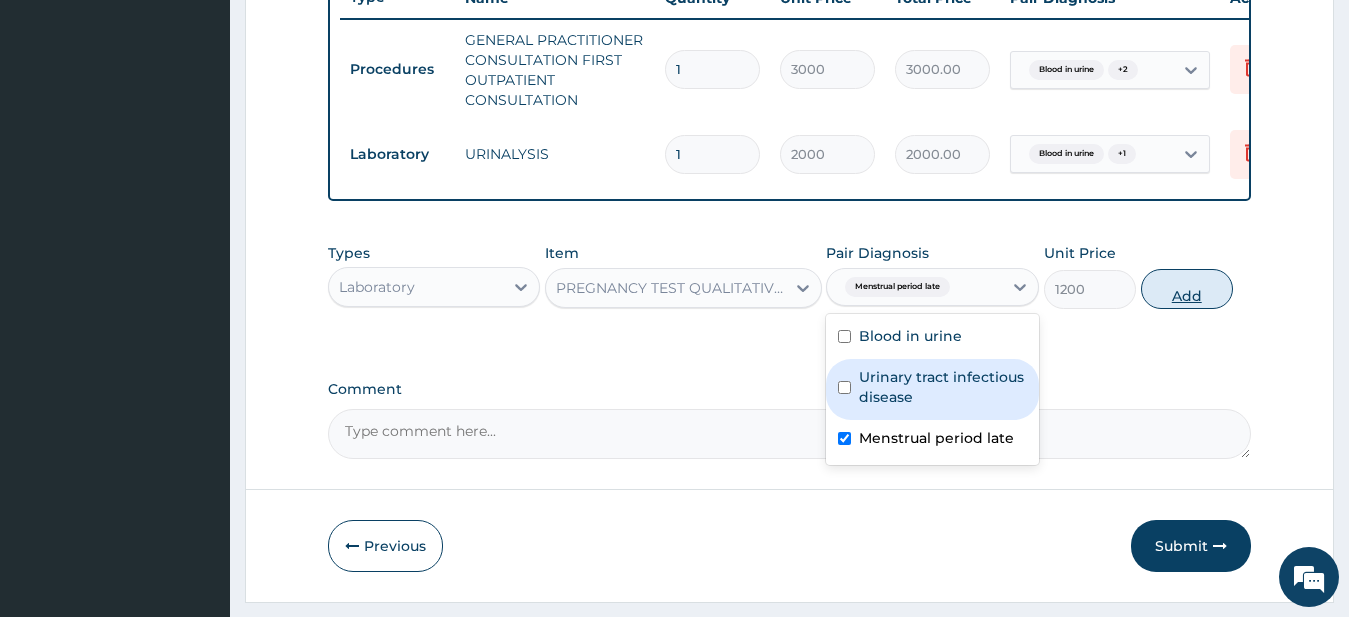 click on "Add" at bounding box center (1187, 289) 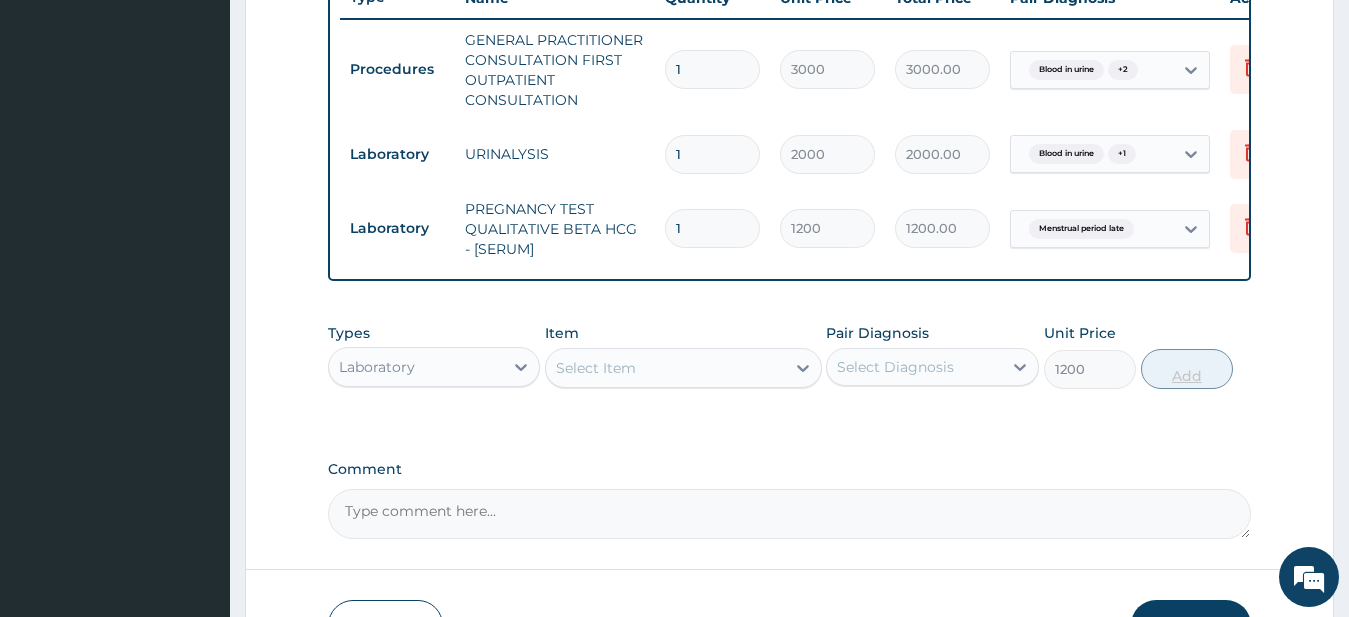 type on "0" 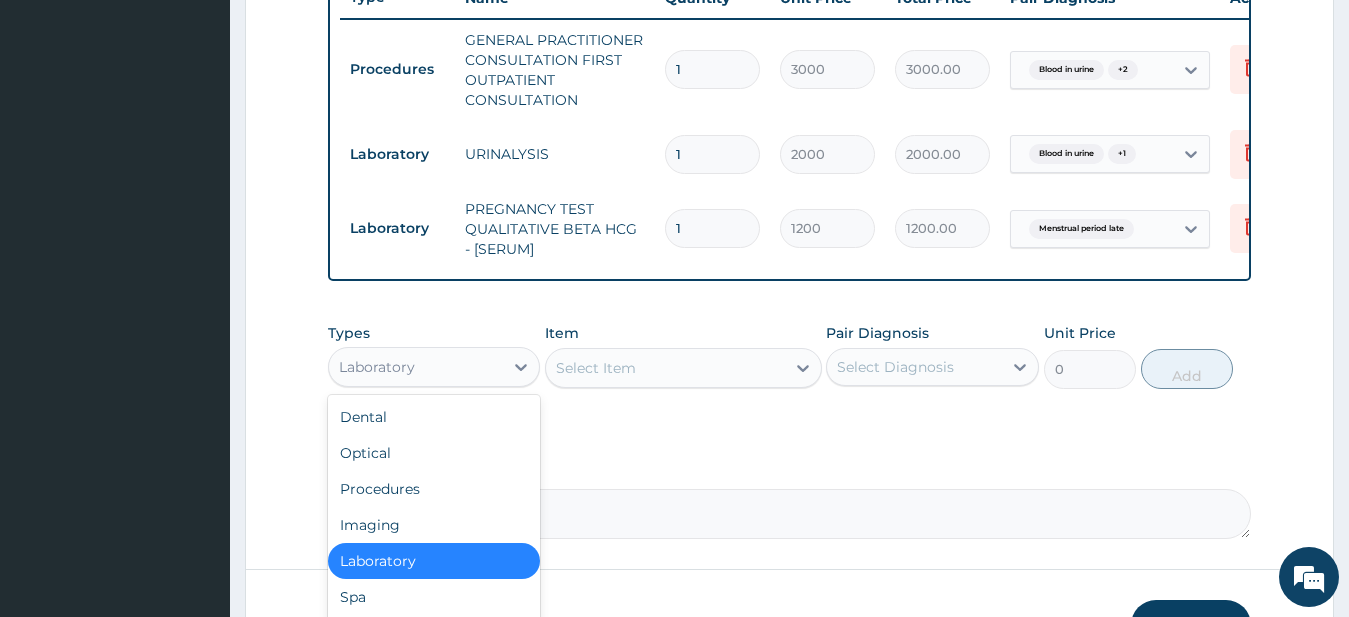click on "Laboratory" at bounding box center [416, 367] 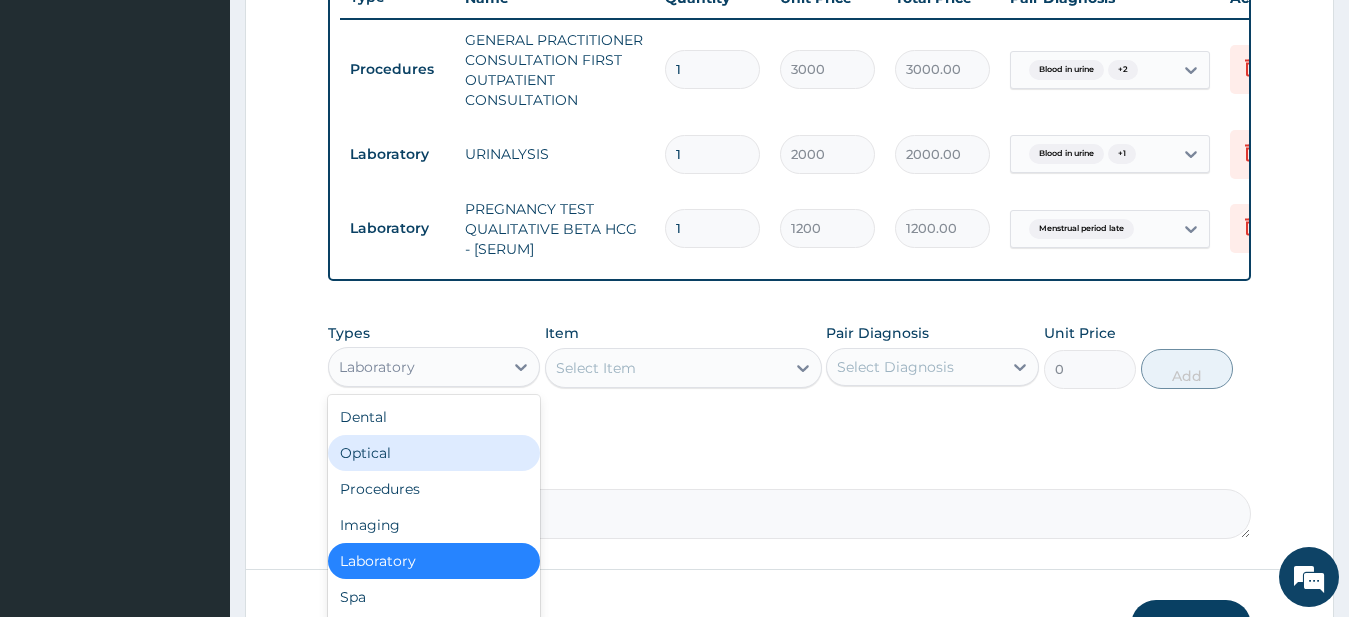 scroll, scrollTop: 68, scrollLeft: 0, axis: vertical 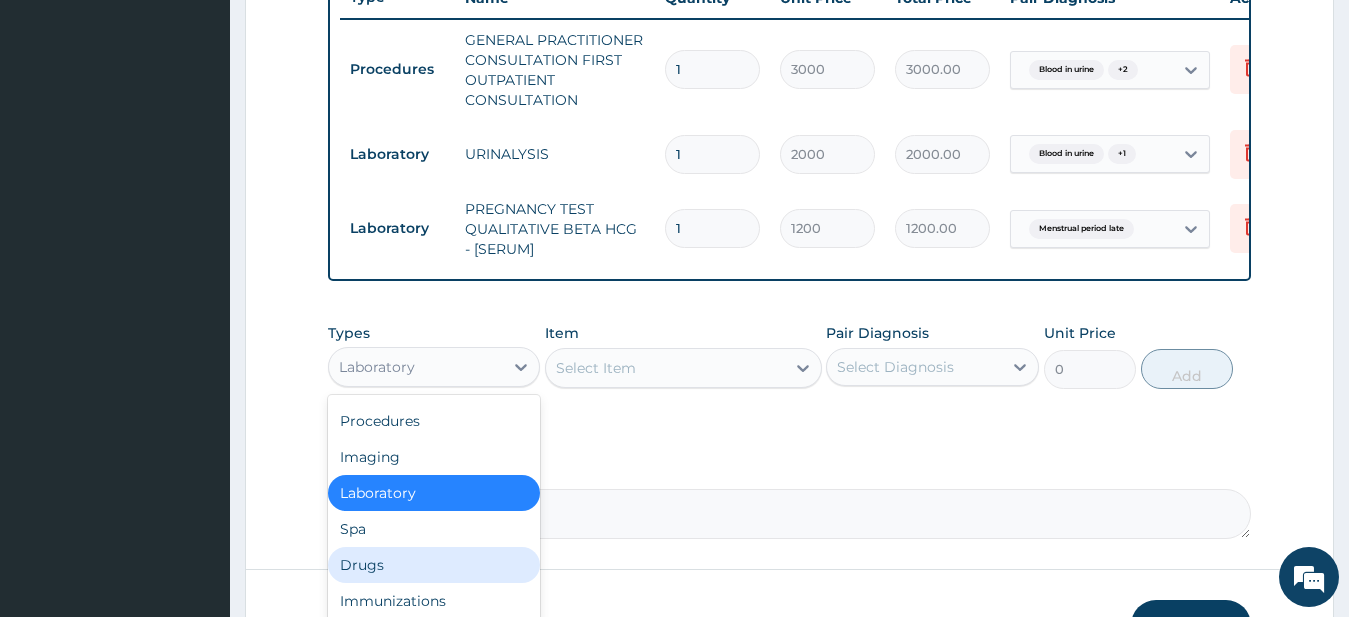 click on "Drugs" at bounding box center [434, 565] 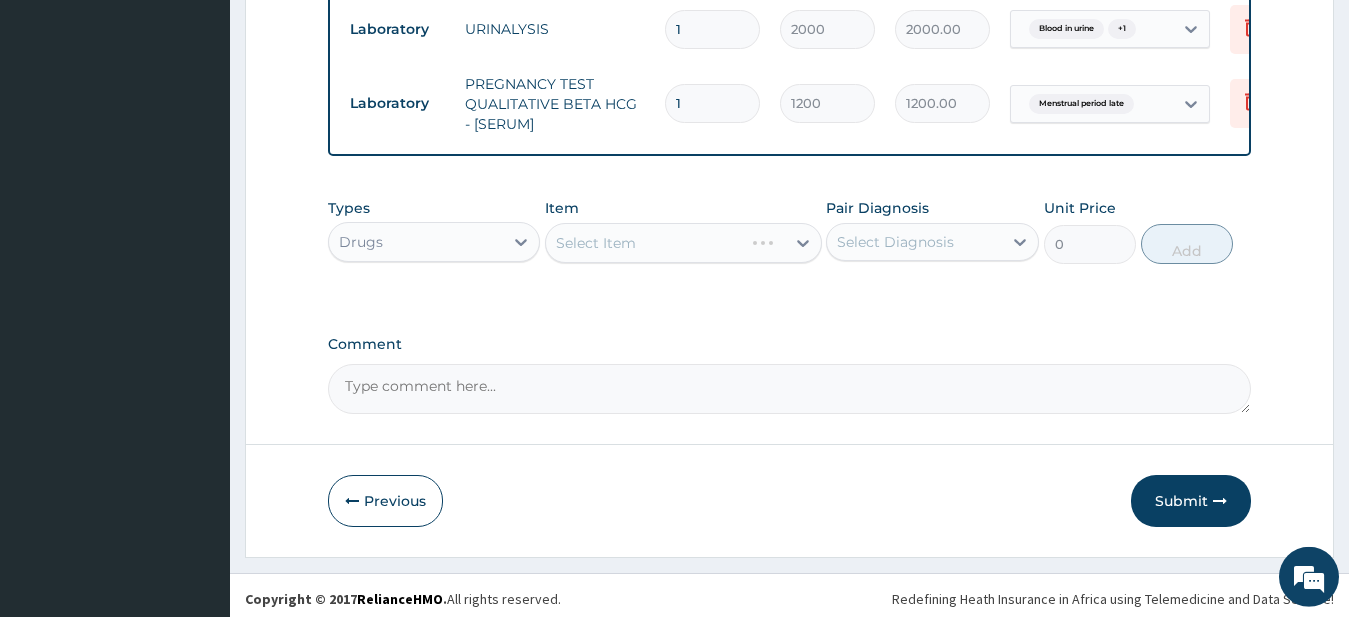 scroll, scrollTop: 927, scrollLeft: 0, axis: vertical 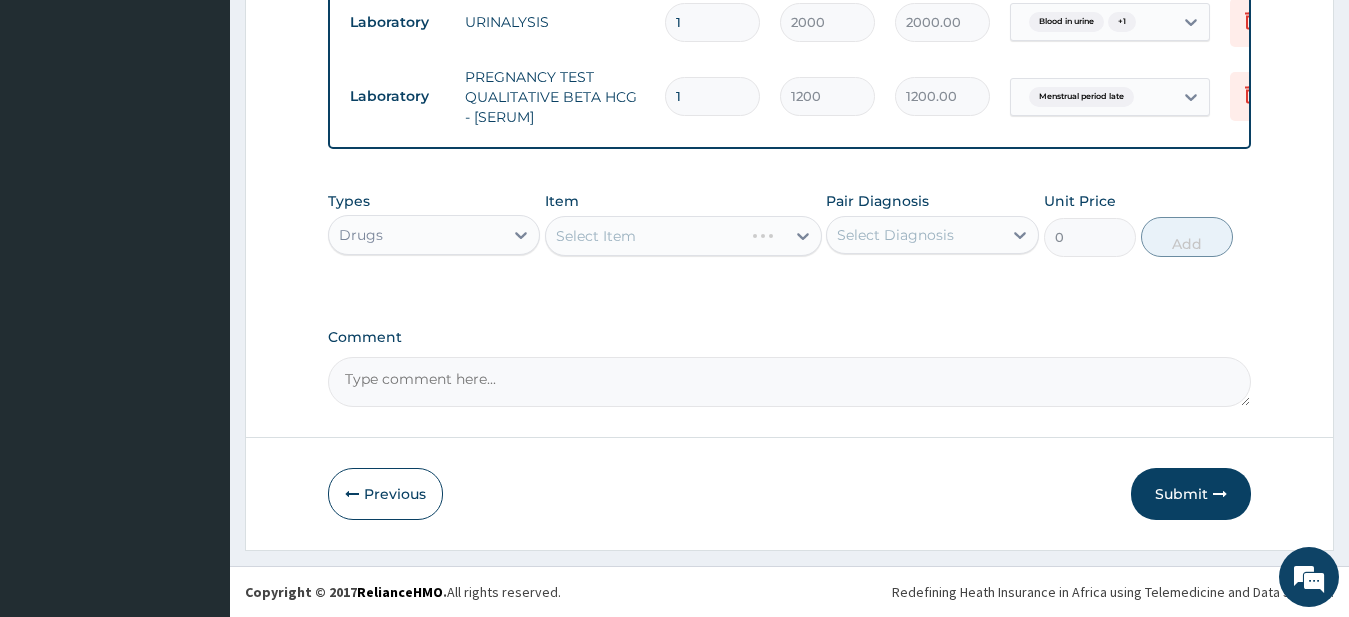 click on "Select Item" at bounding box center (683, 236) 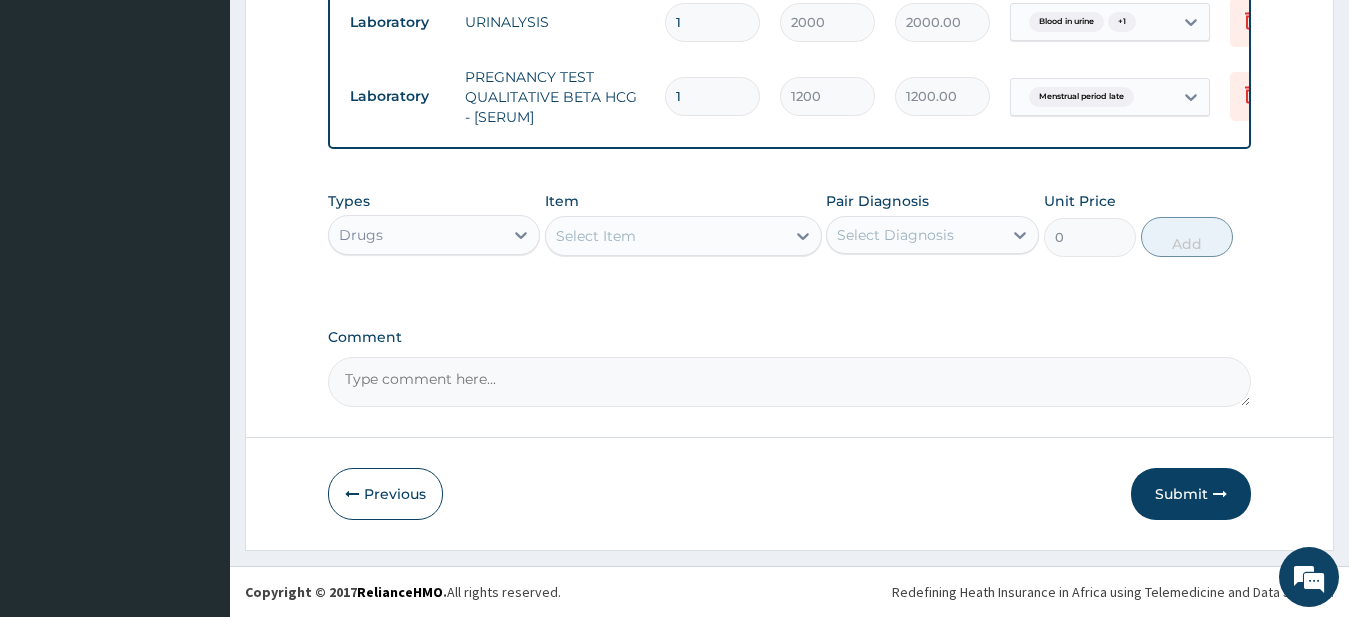 click on "Select Item" at bounding box center (596, 236) 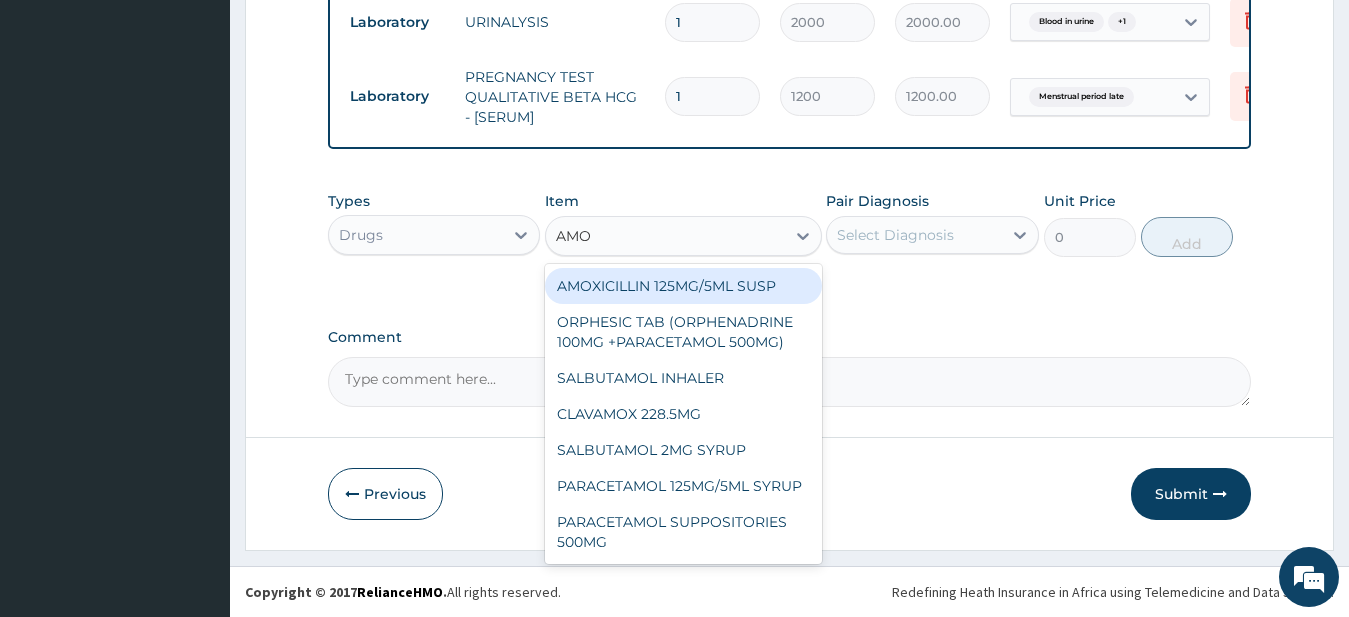 type on "AMOX" 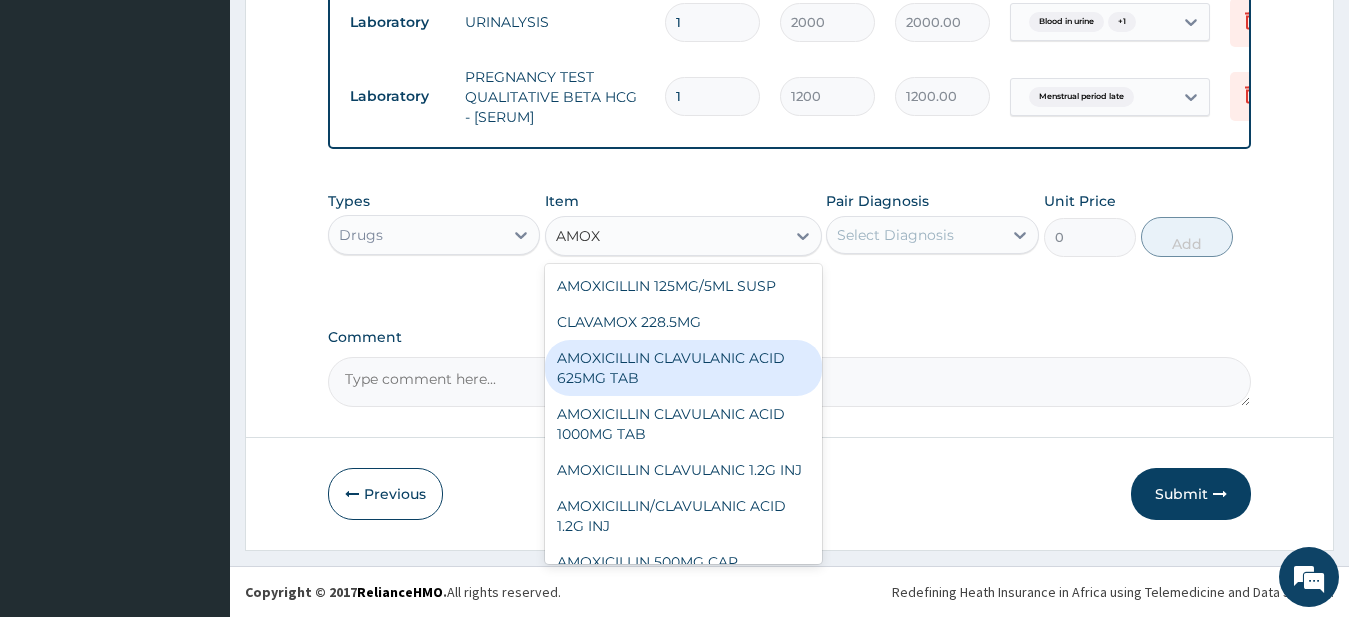 scroll, scrollTop: 216, scrollLeft: 0, axis: vertical 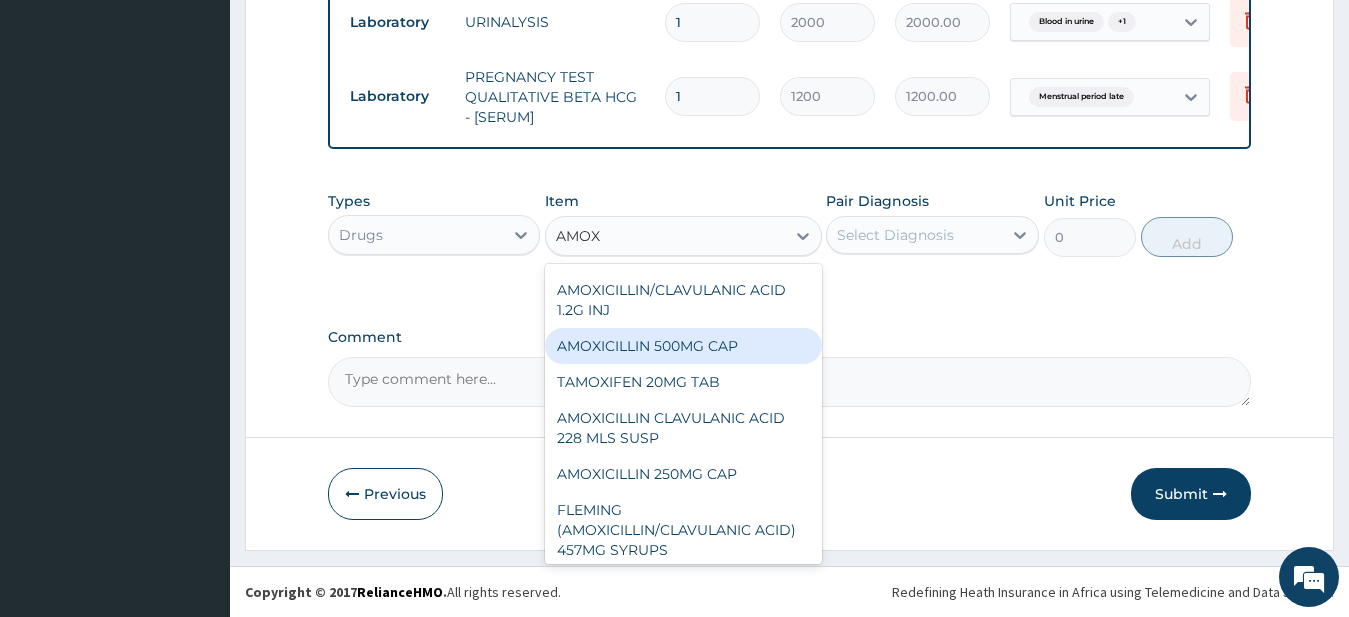 click on "AMOXICILLIN 500MG CAP" at bounding box center [683, 346] 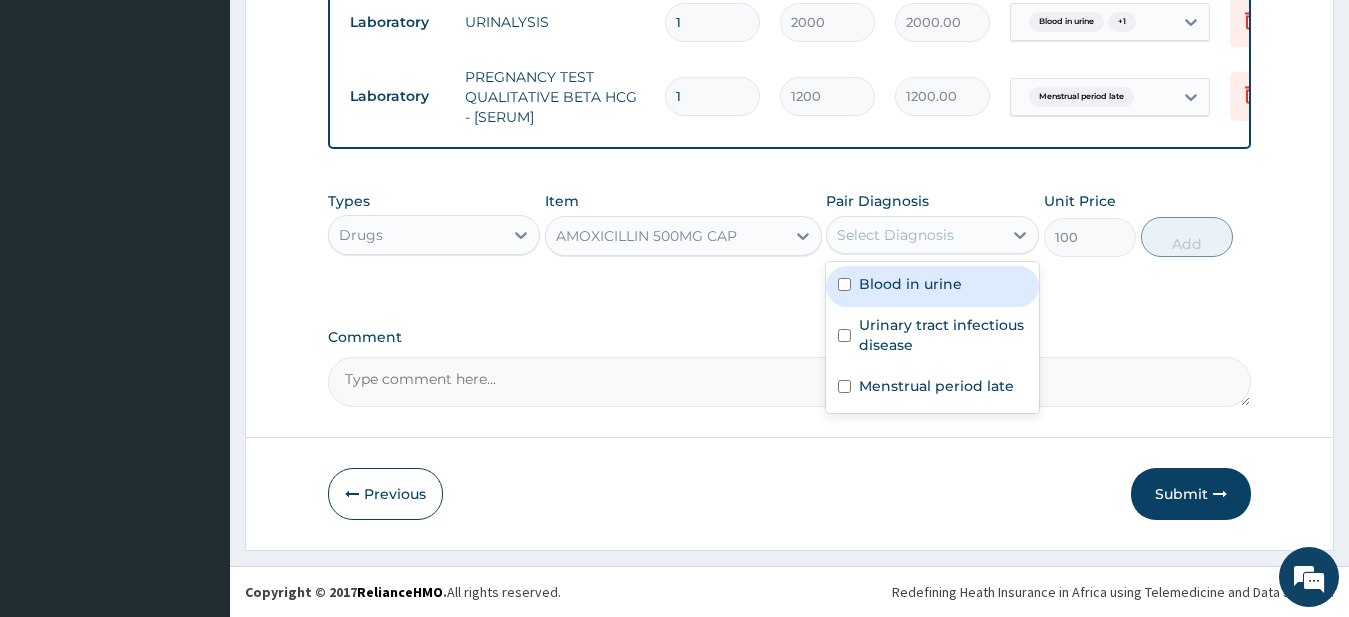 click on "Select Diagnosis" at bounding box center [914, 235] 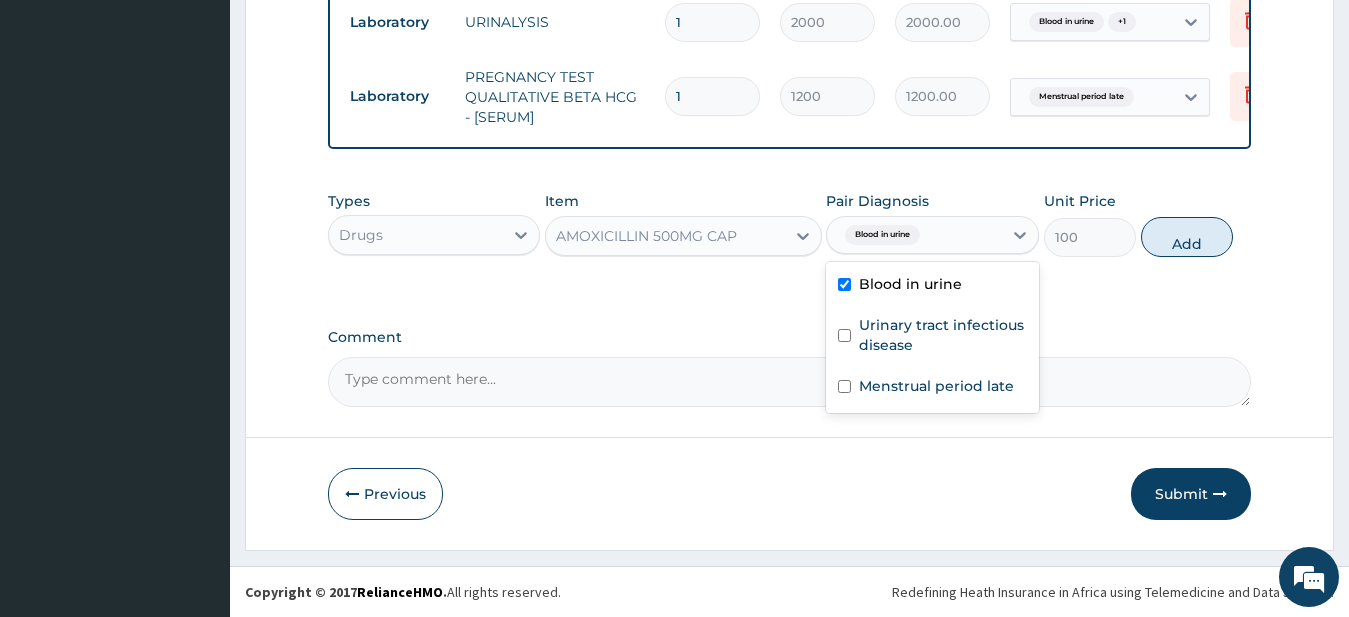 checkbox on "true" 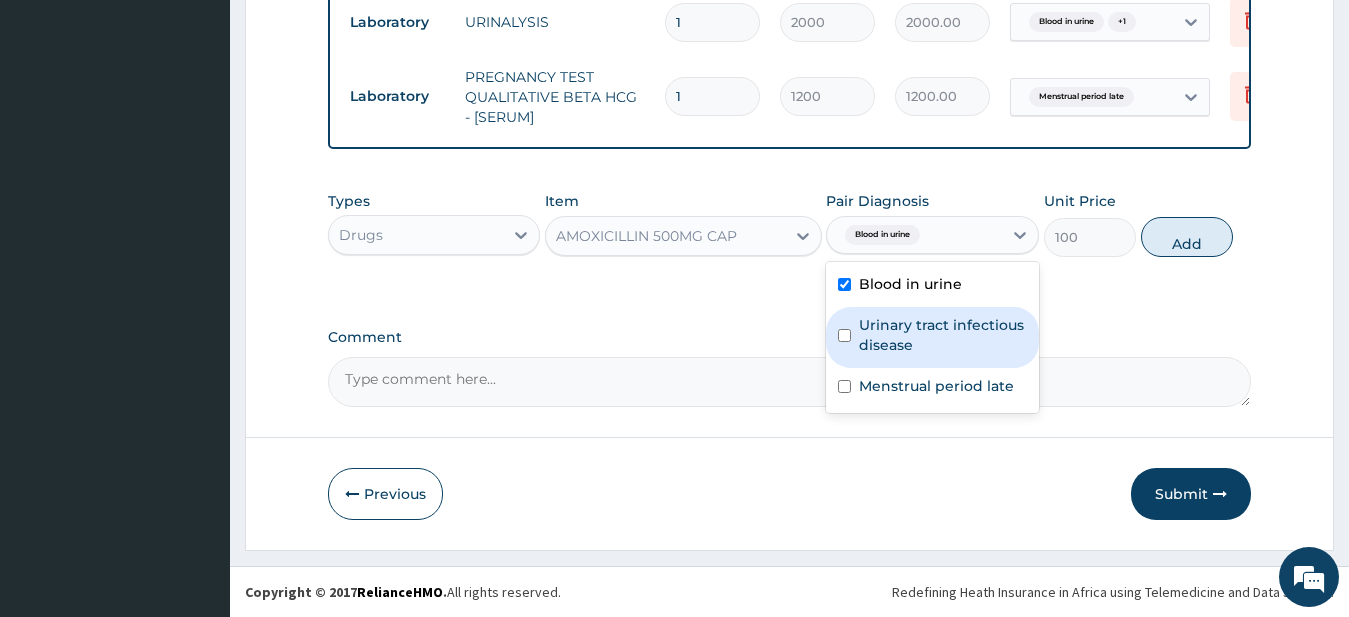 click on "Urinary tract infectious disease" at bounding box center [943, 335] 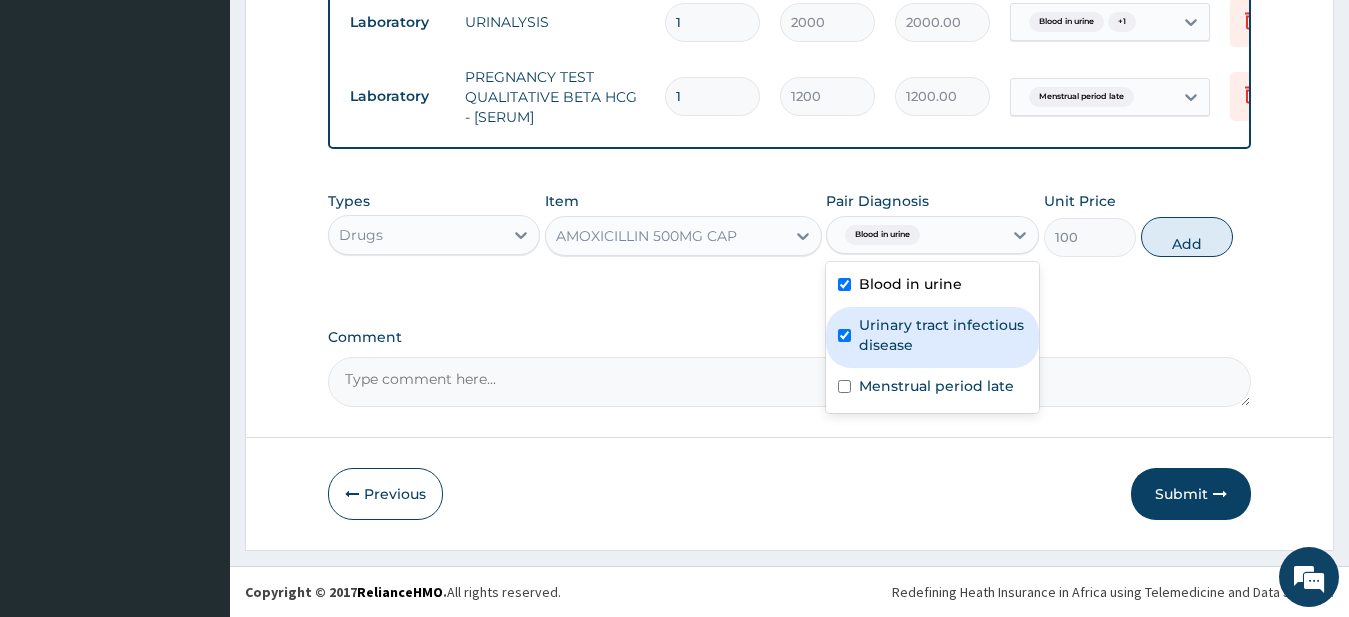 checkbox on "true" 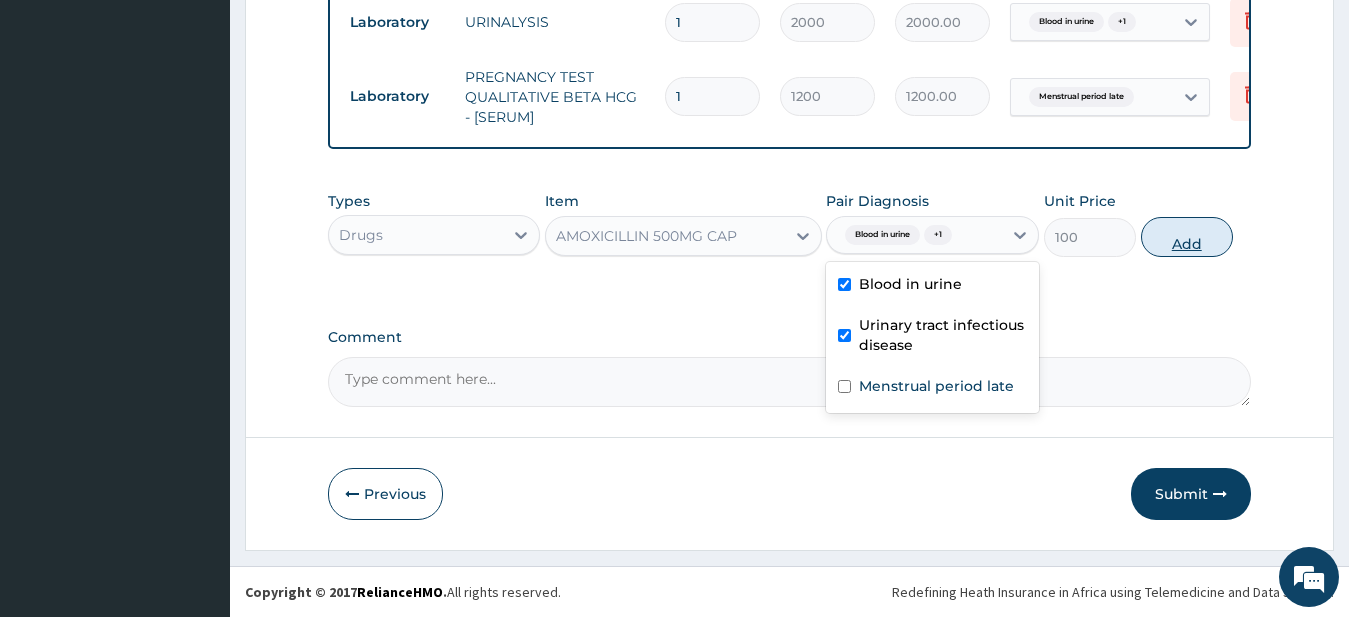 click on "Add" at bounding box center (1187, 237) 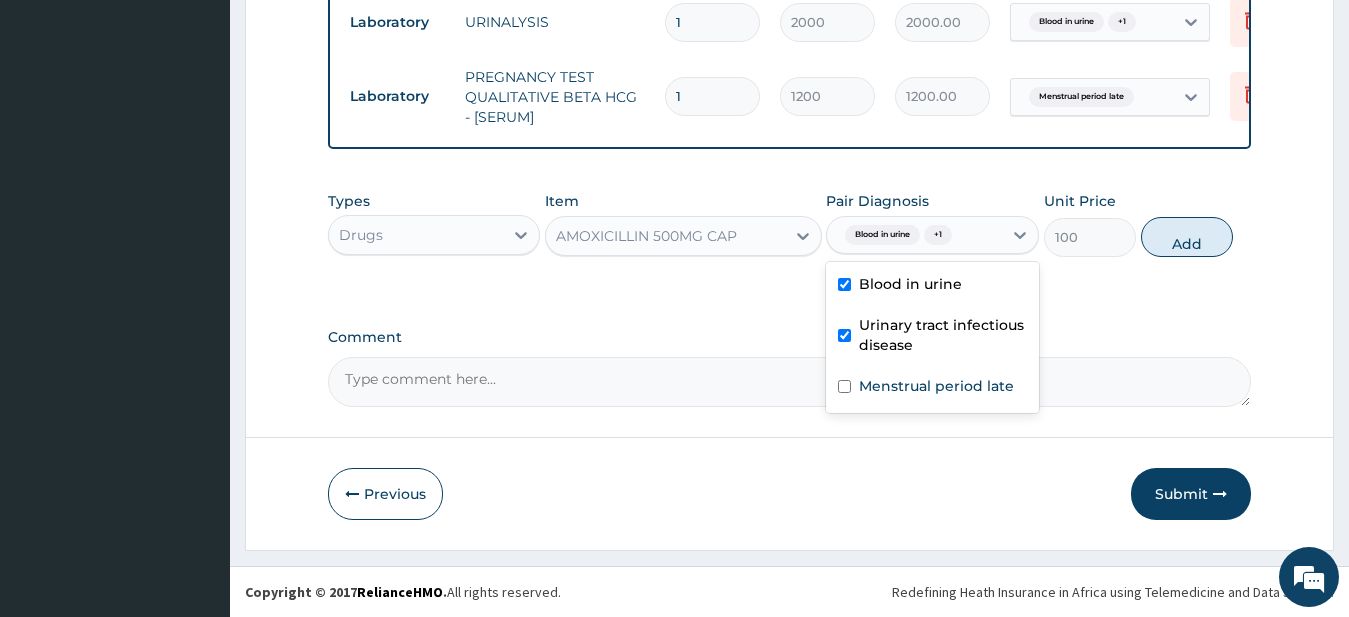 type on "0" 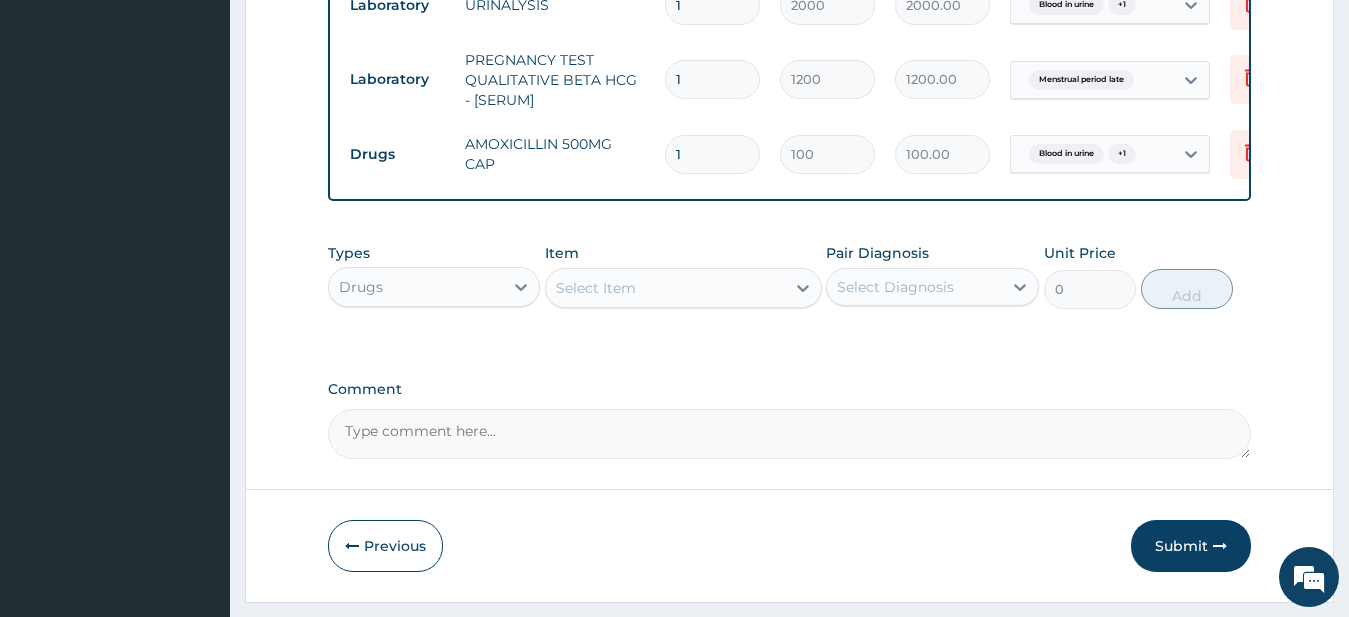 type on "15" 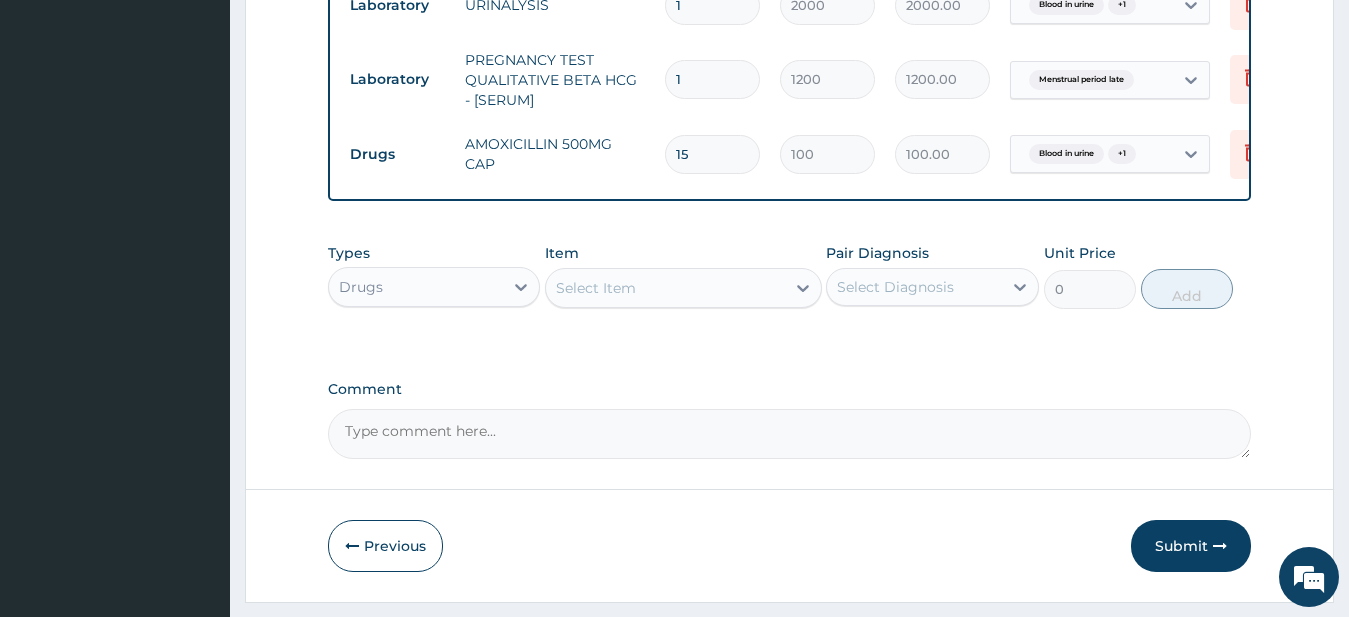 type on "1500.00" 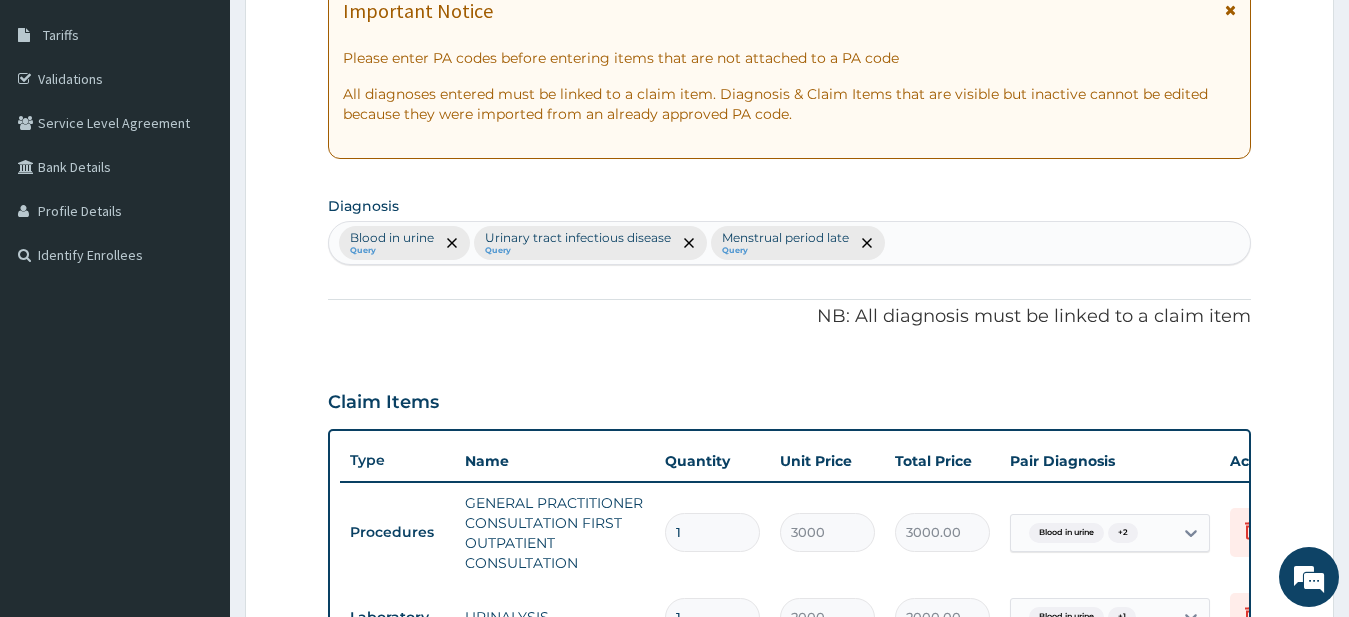scroll, scrollTop: 996, scrollLeft: 0, axis: vertical 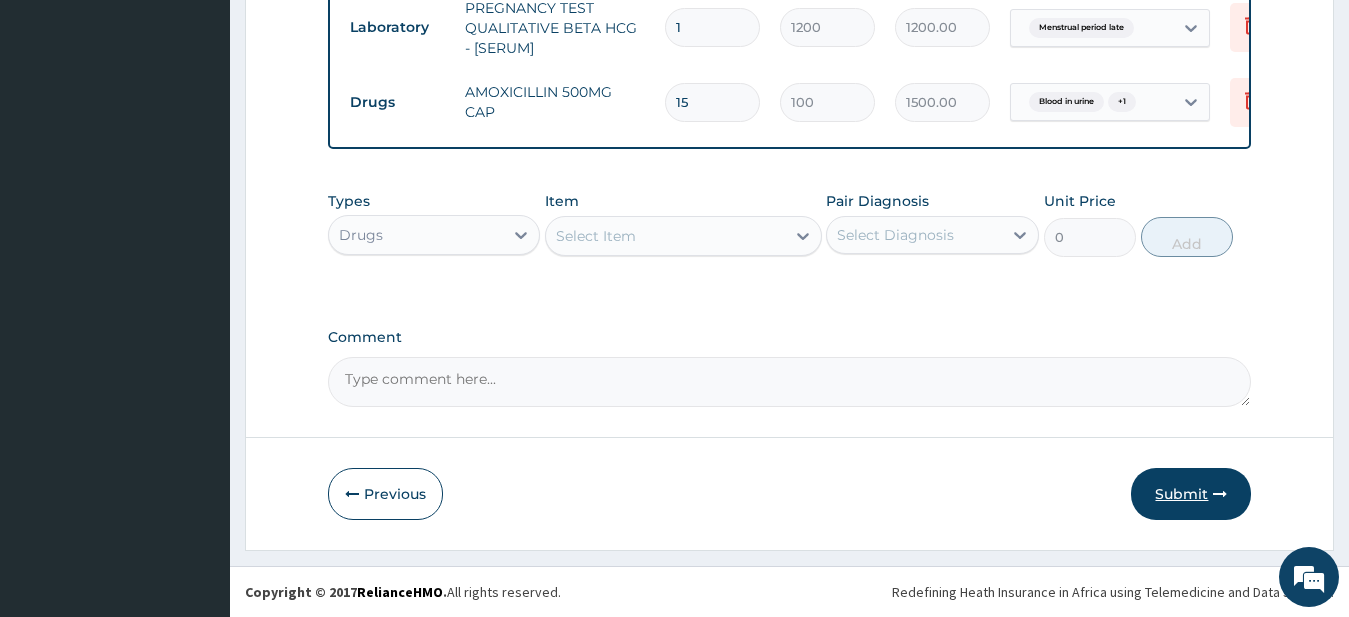 type on "15" 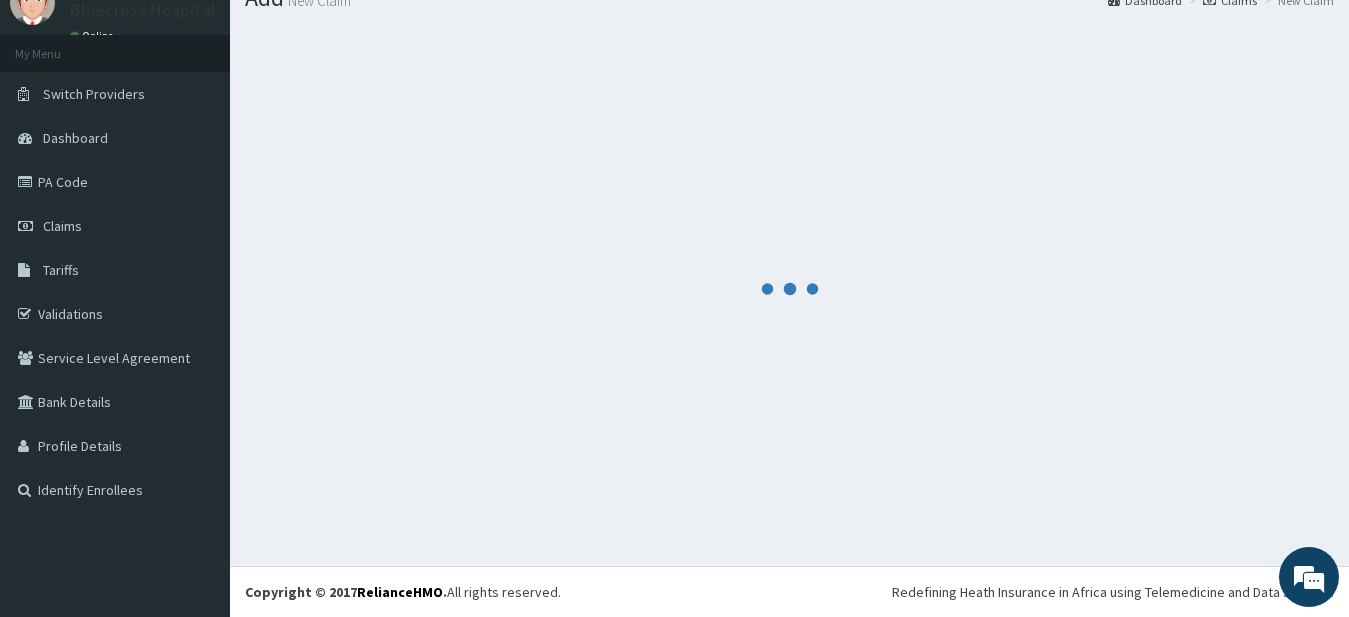 scroll, scrollTop: 80, scrollLeft: 0, axis: vertical 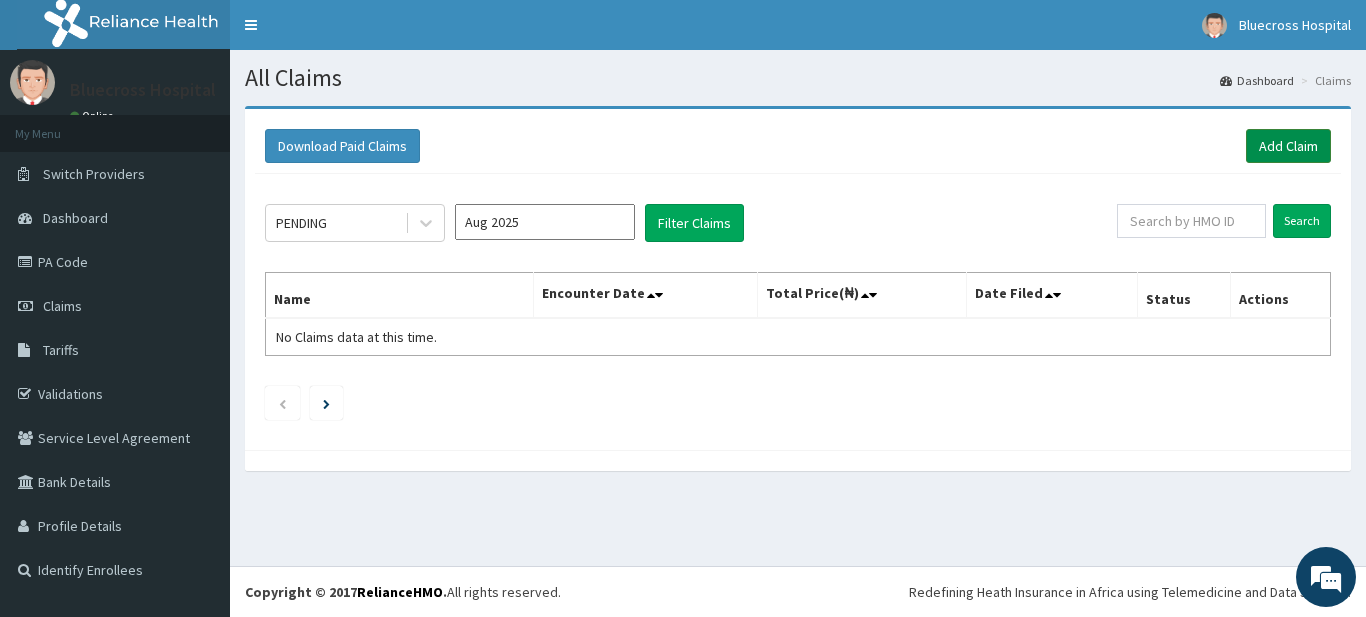 click on "Add Claim" at bounding box center [1288, 146] 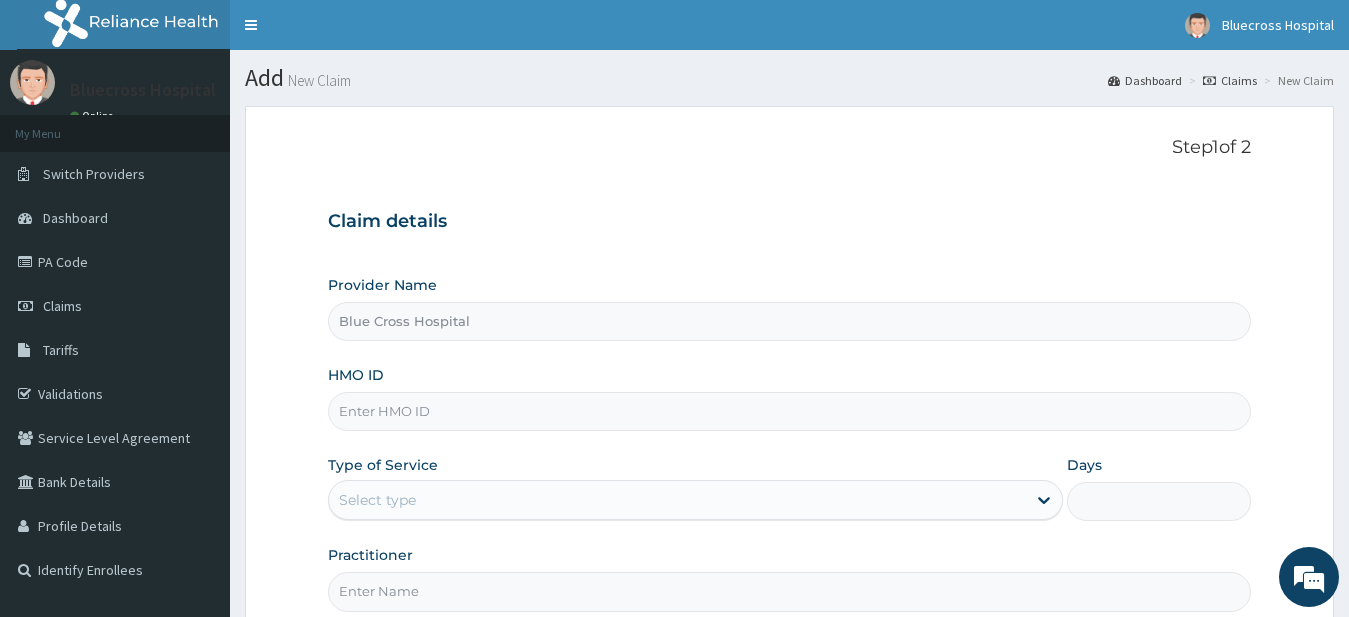 type on "Blue Cross Hospital" 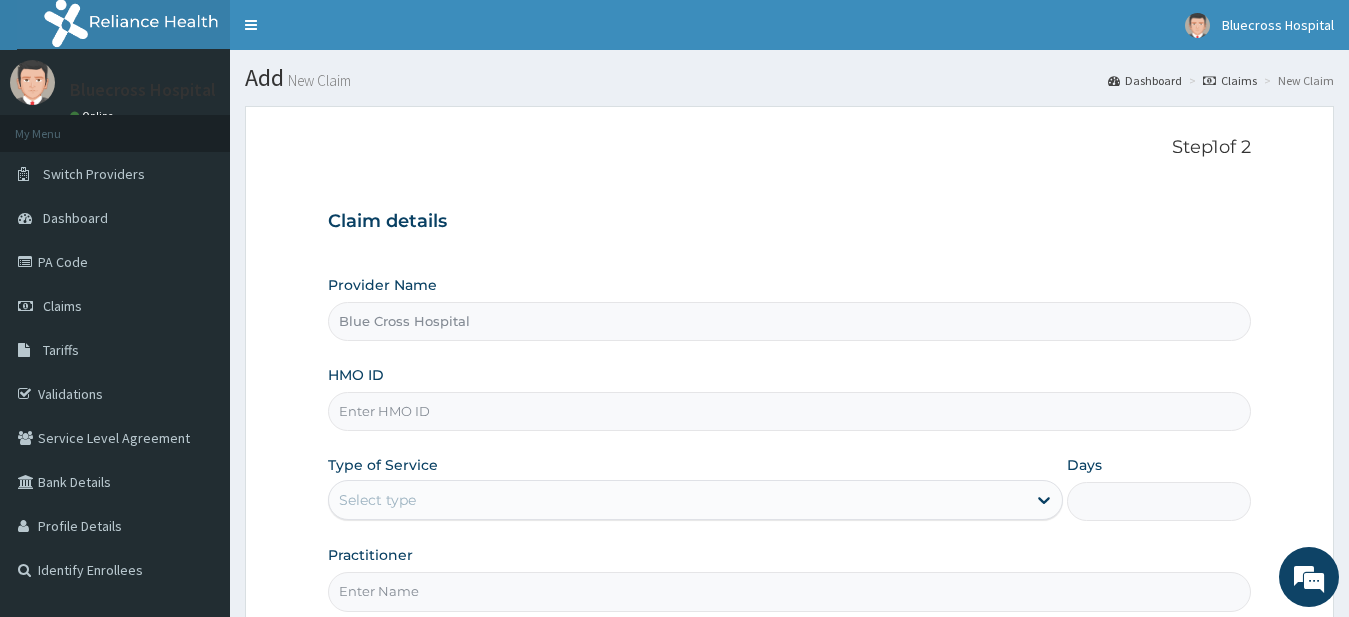 scroll, scrollTop: 0, scrollLeft: 0, axis: both 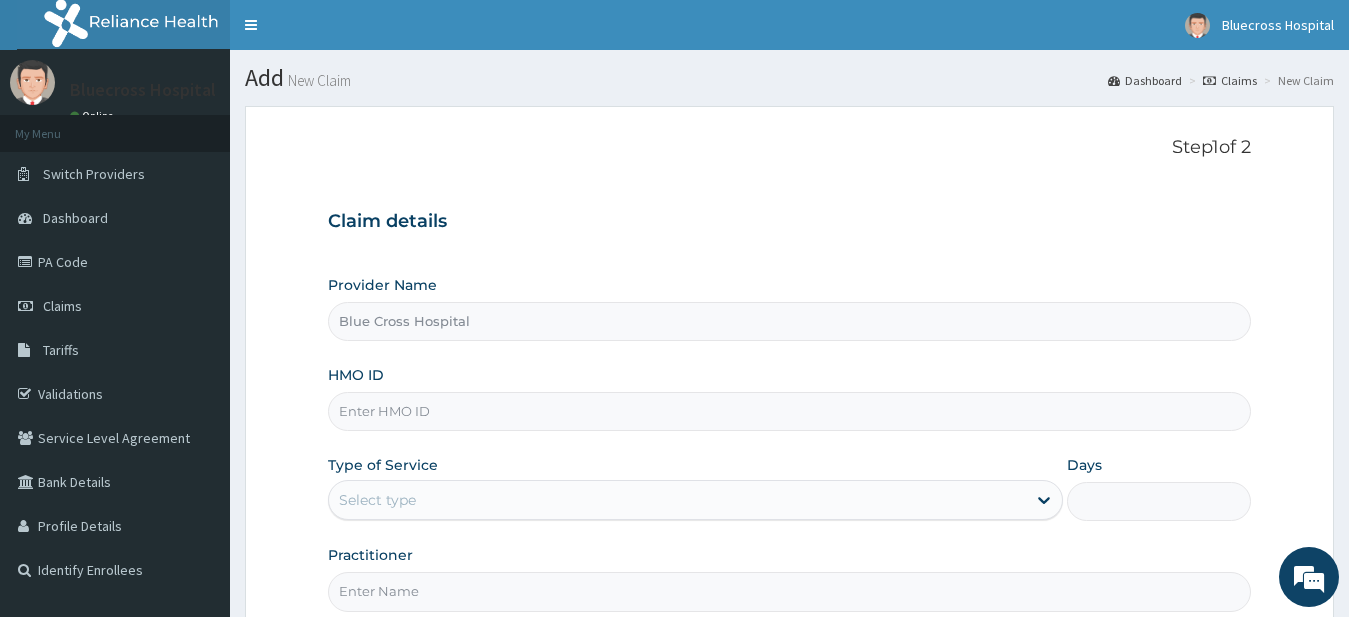 paste on "SBG/10020/D" 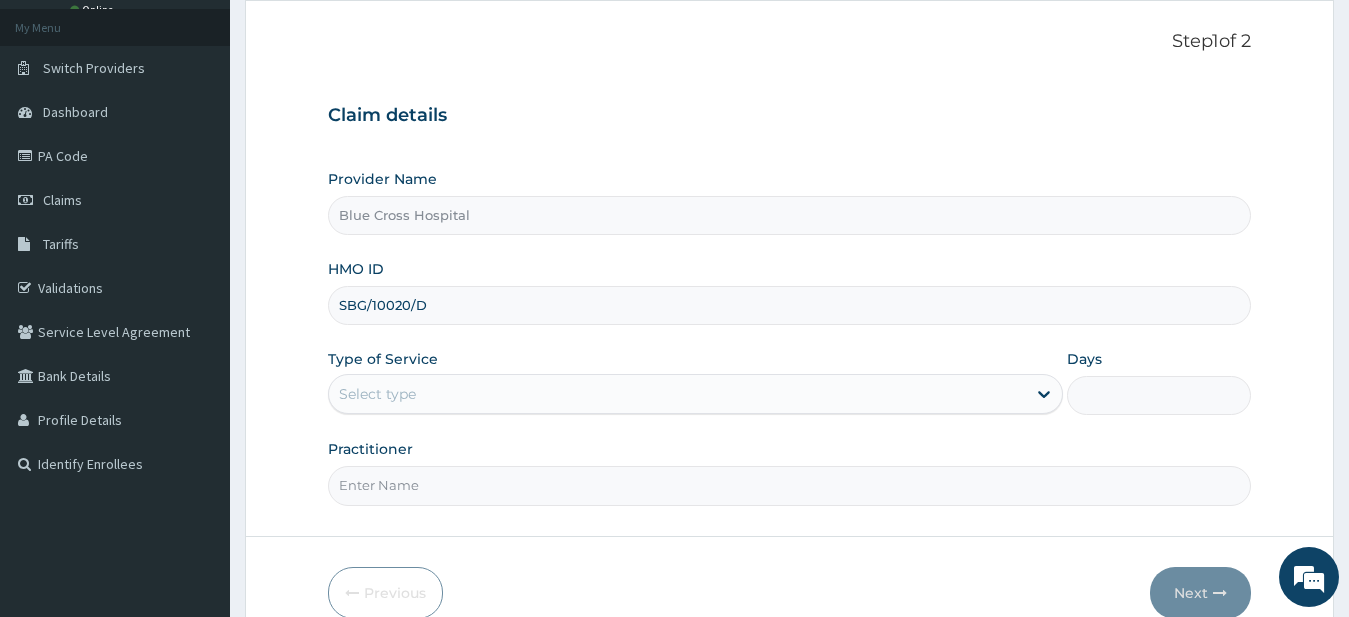 scroll, scrollTop: 204, scrollLeft: 0, axis: vertical 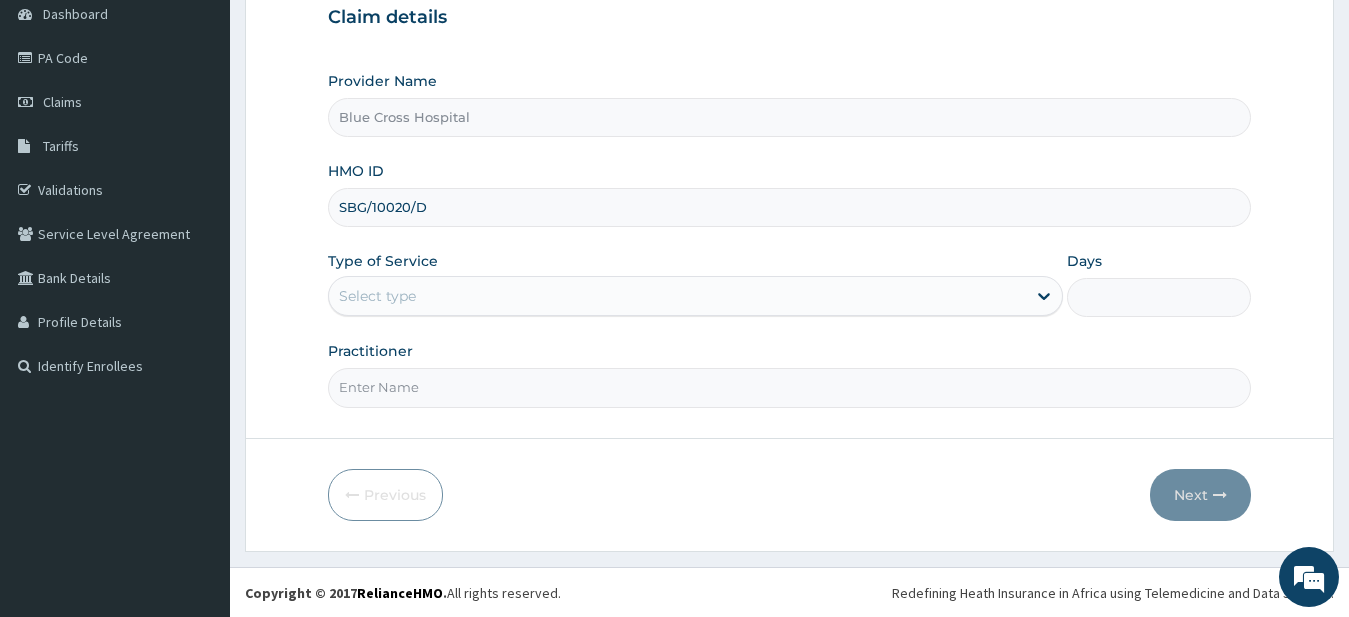 type on "SBG/10020/D" 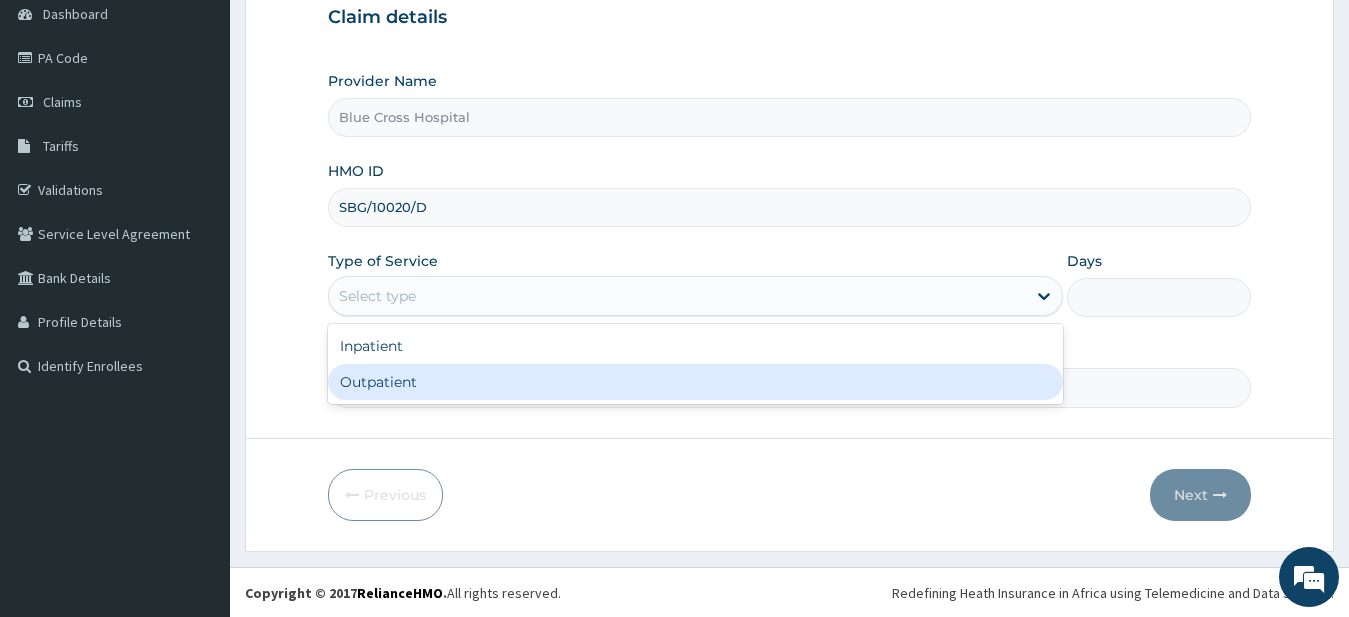 click on "Outpatient" at bounding box center (696, 382) 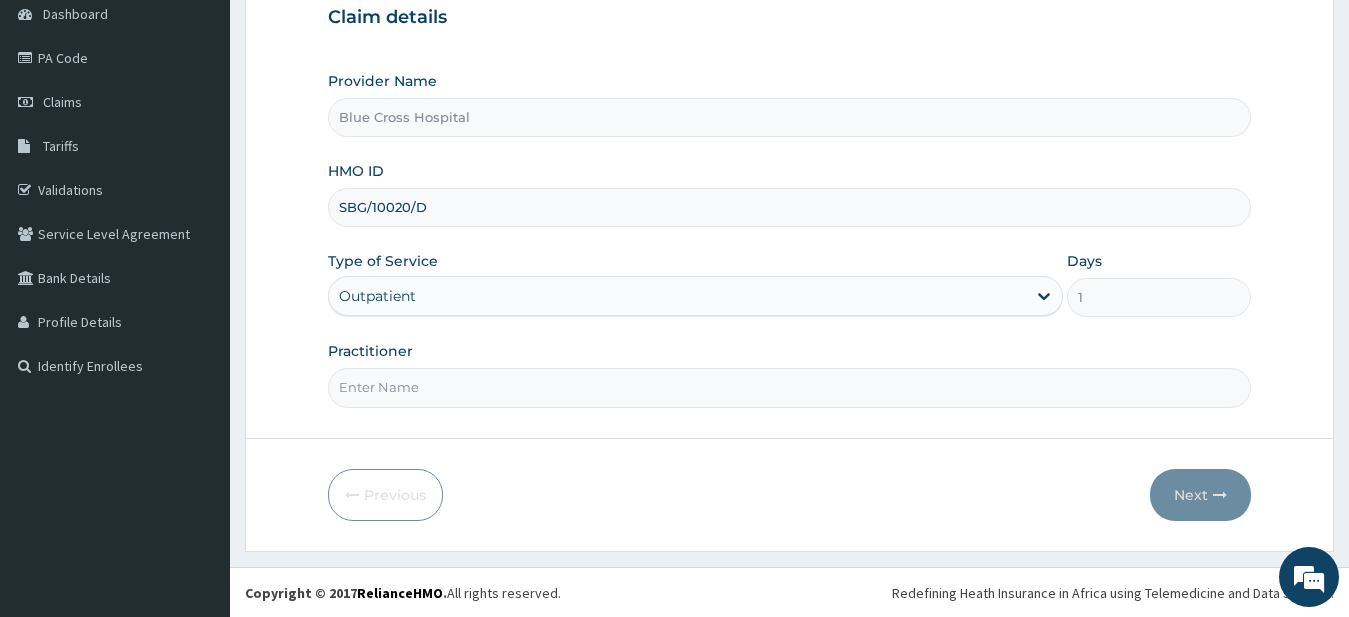 click on "Practitioner" at bounding box center (790, 387) 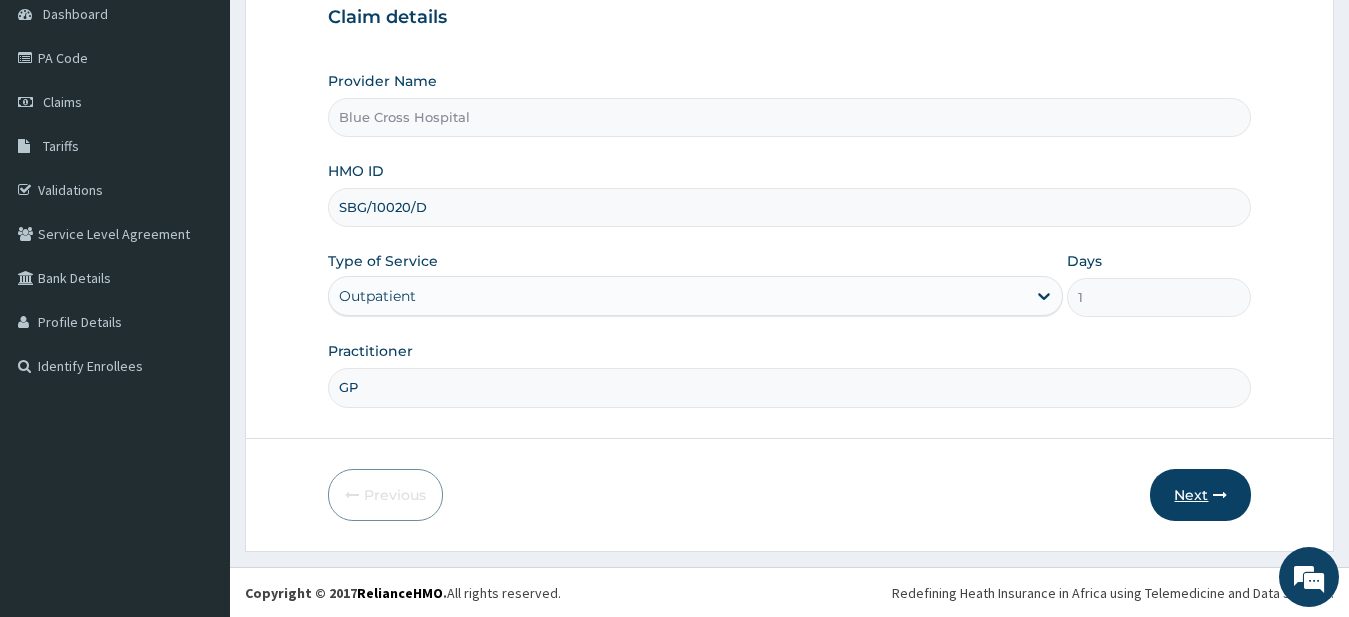 type on "GP" 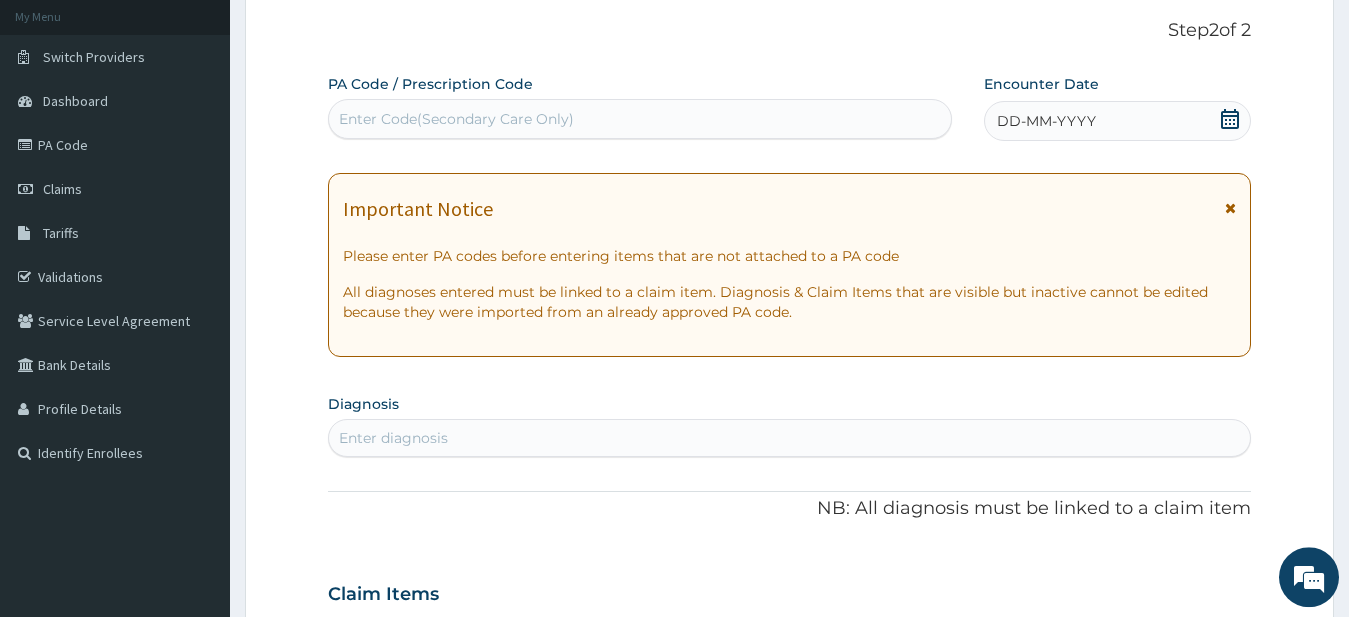 scroll, scrollTop: 102, scrollLeft: 0, axis: vertical 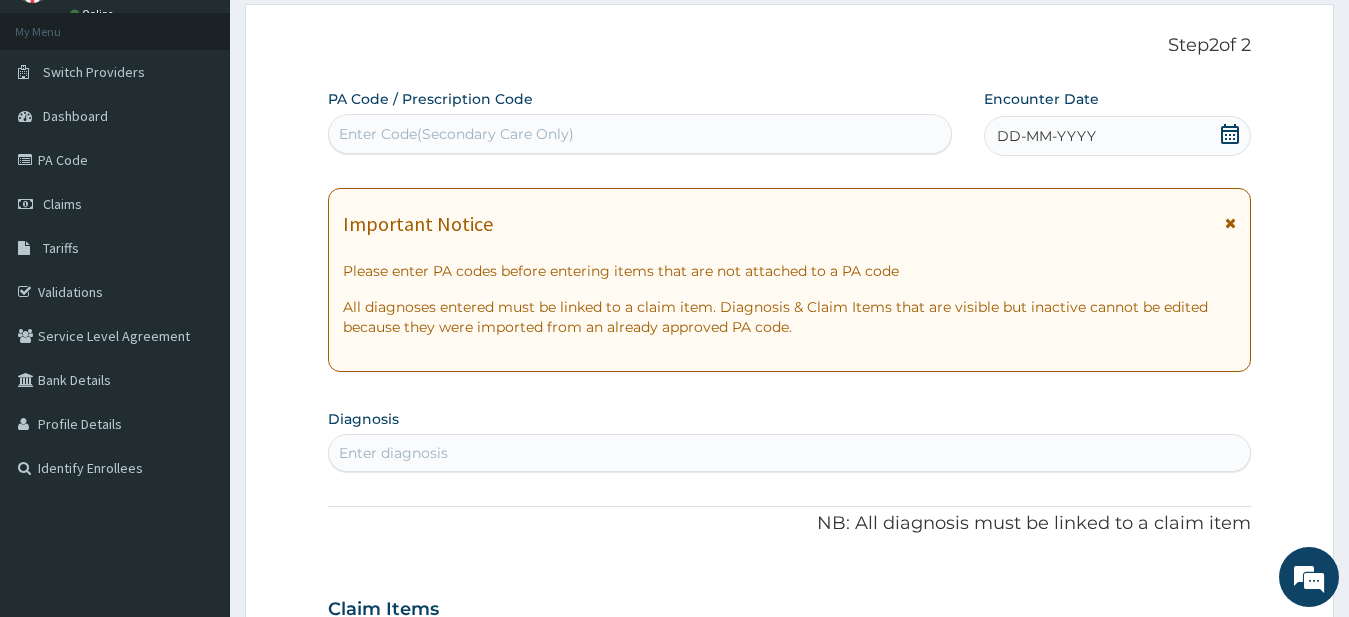 click 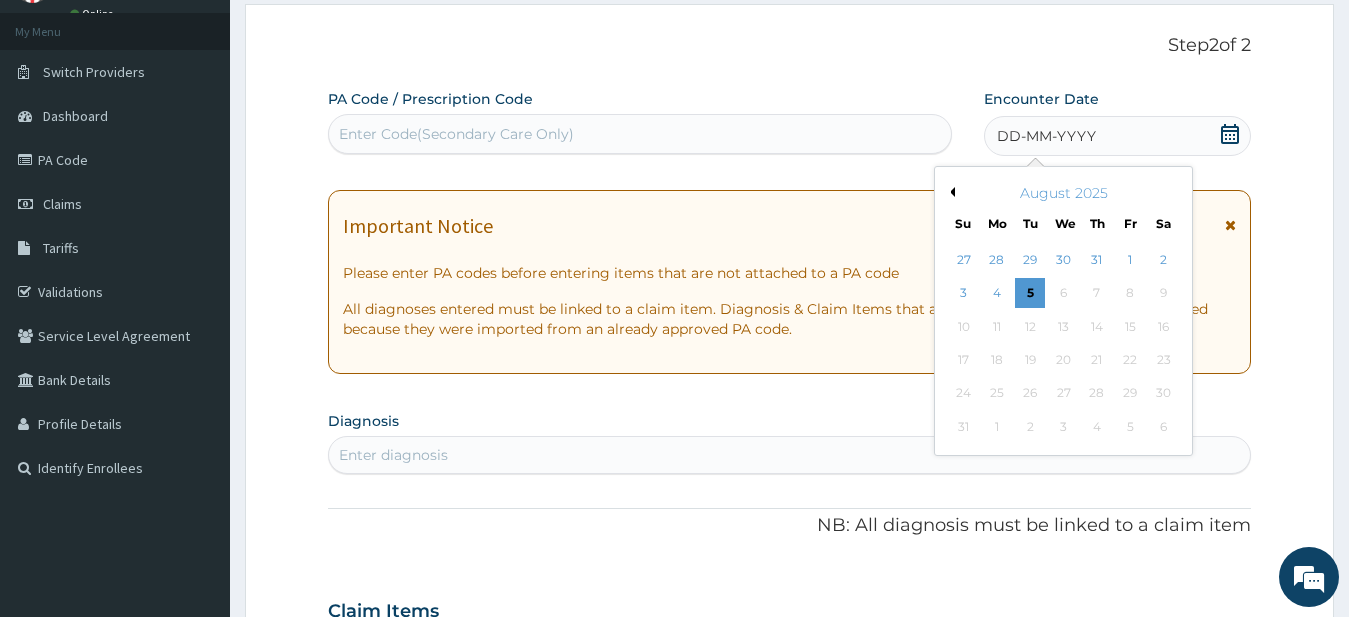 click on "Previous Month" at bounding box center (950, 192) 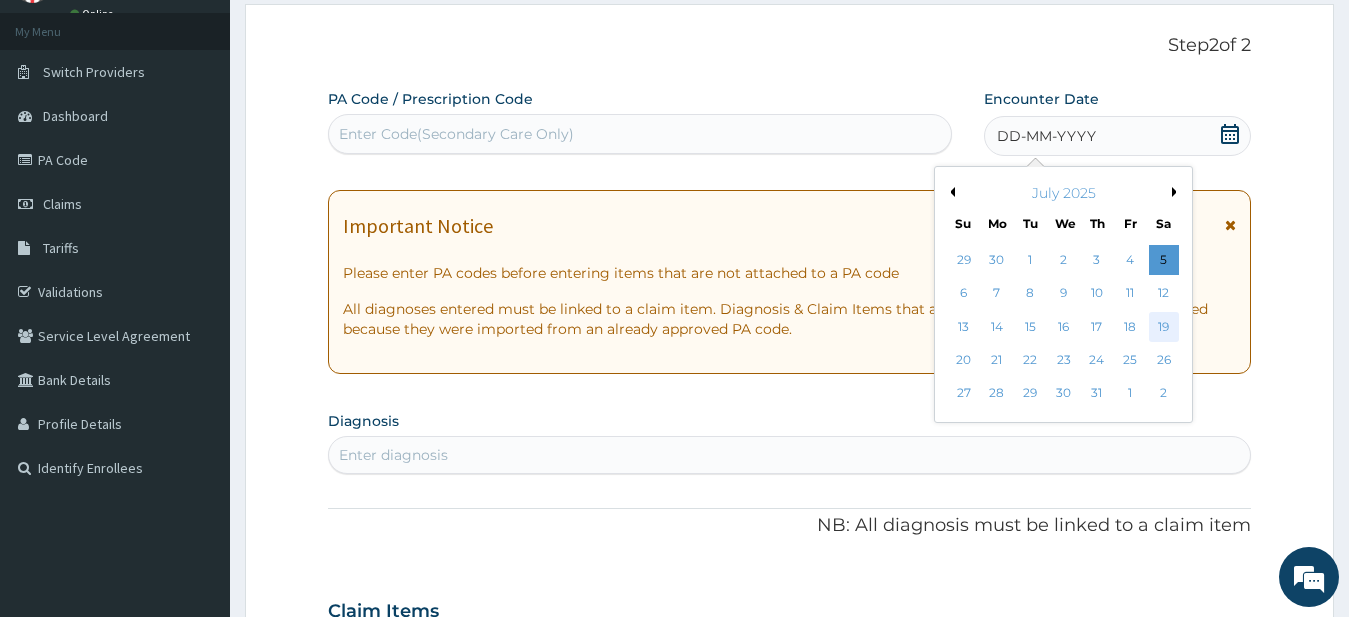 click on "19" at bounding box center [1163, 327] 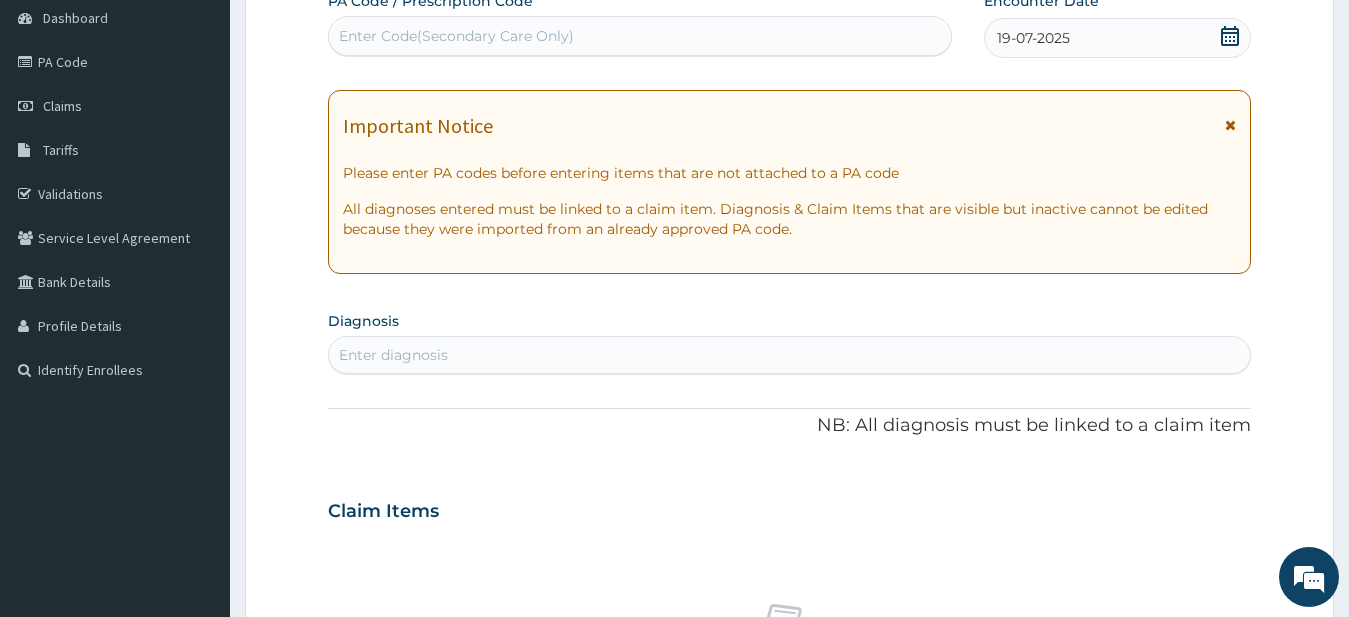 scroll, scrollTop: 306, scrollLeft: 0, axis: vertical 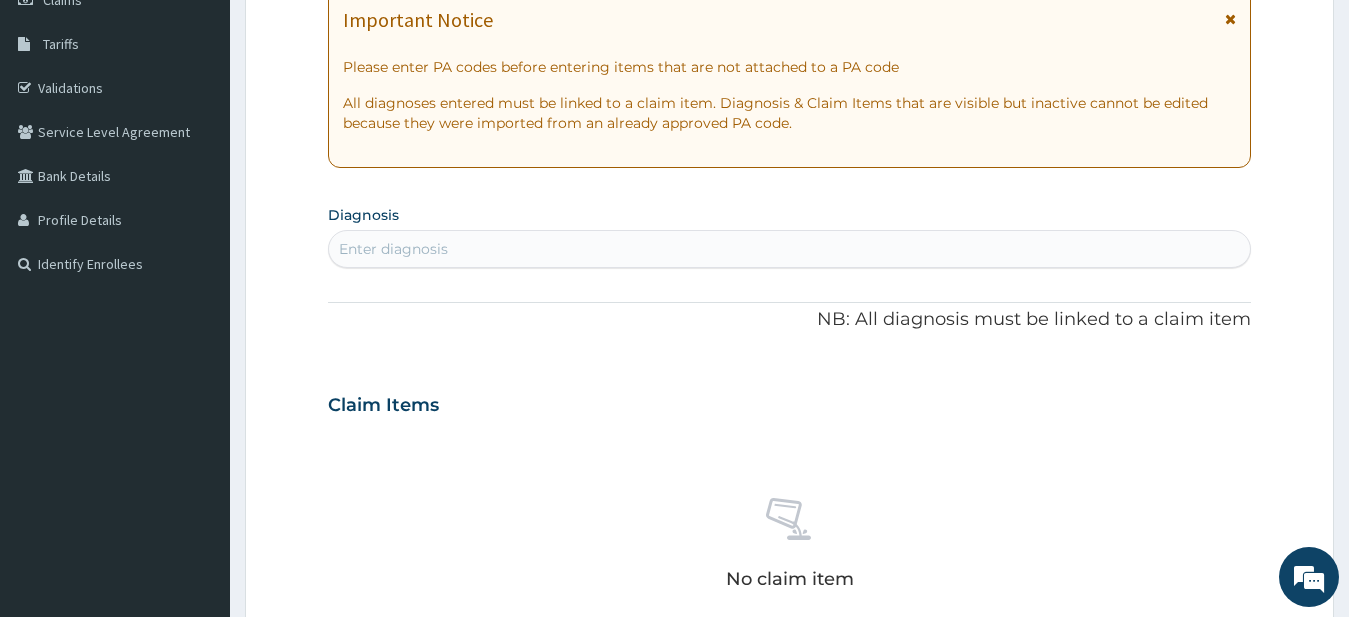 click on "Enter diagnosis" at bounding box center [790, 249] 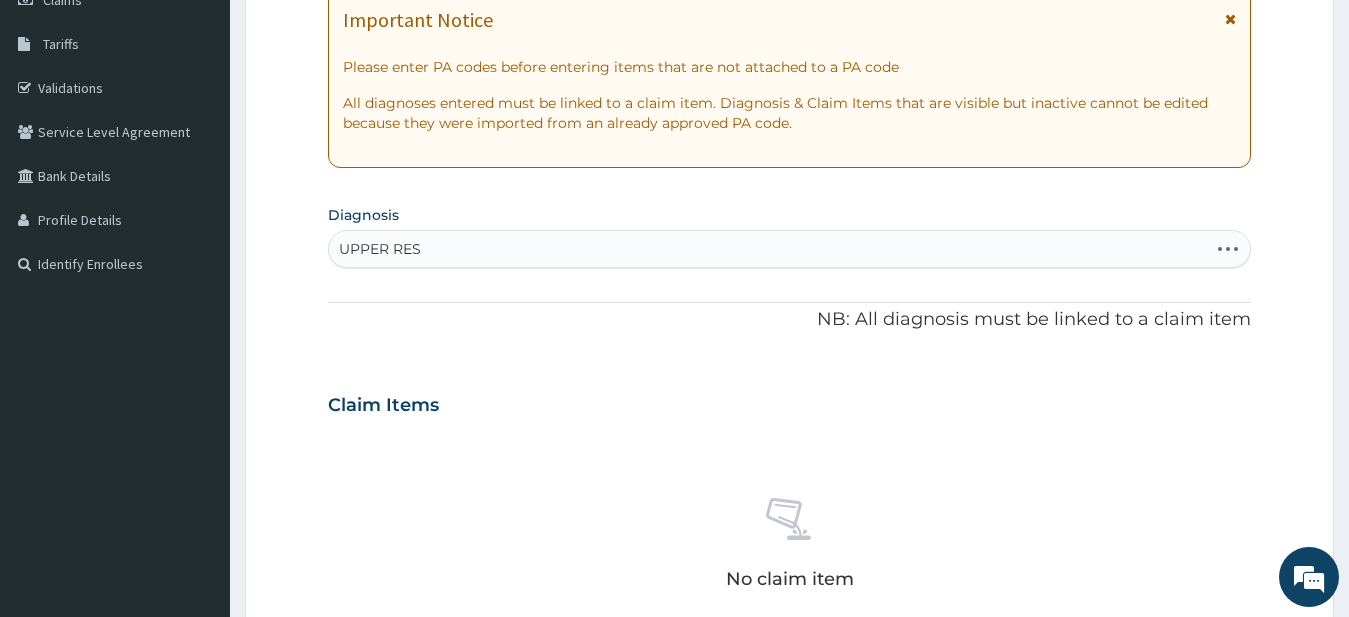 type on "UPPER RESP" 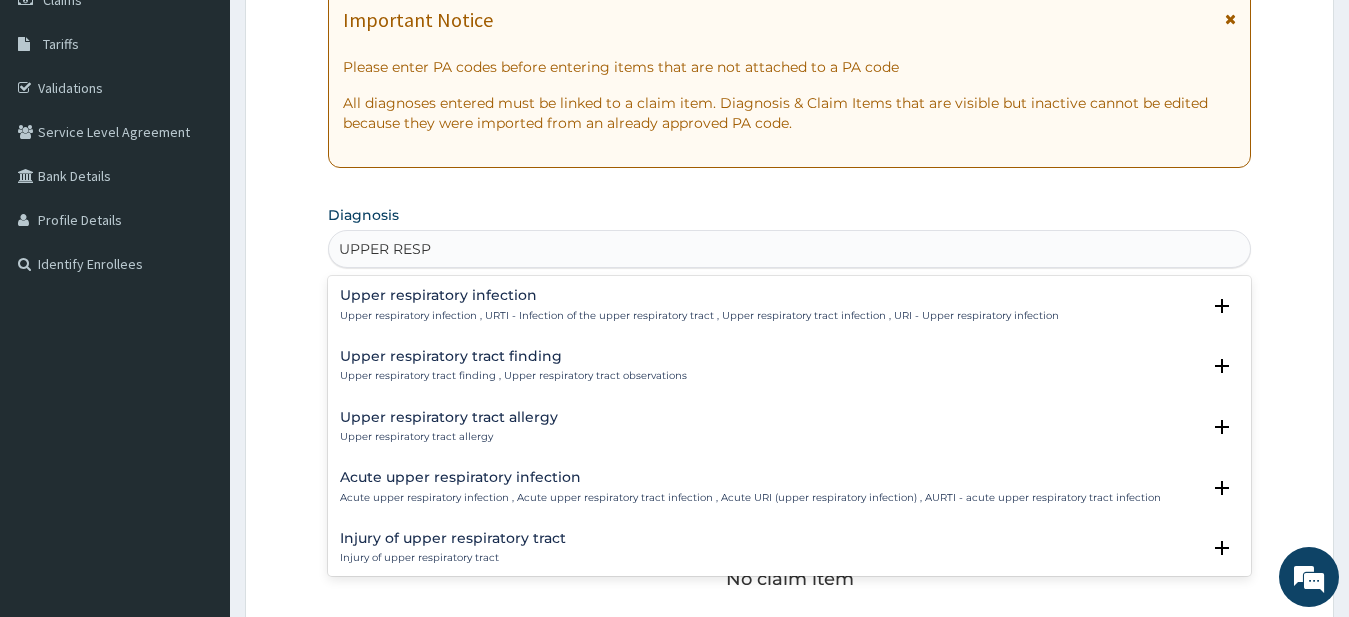 click on "Upper respiratory infection" at bounding box center [699, 295] 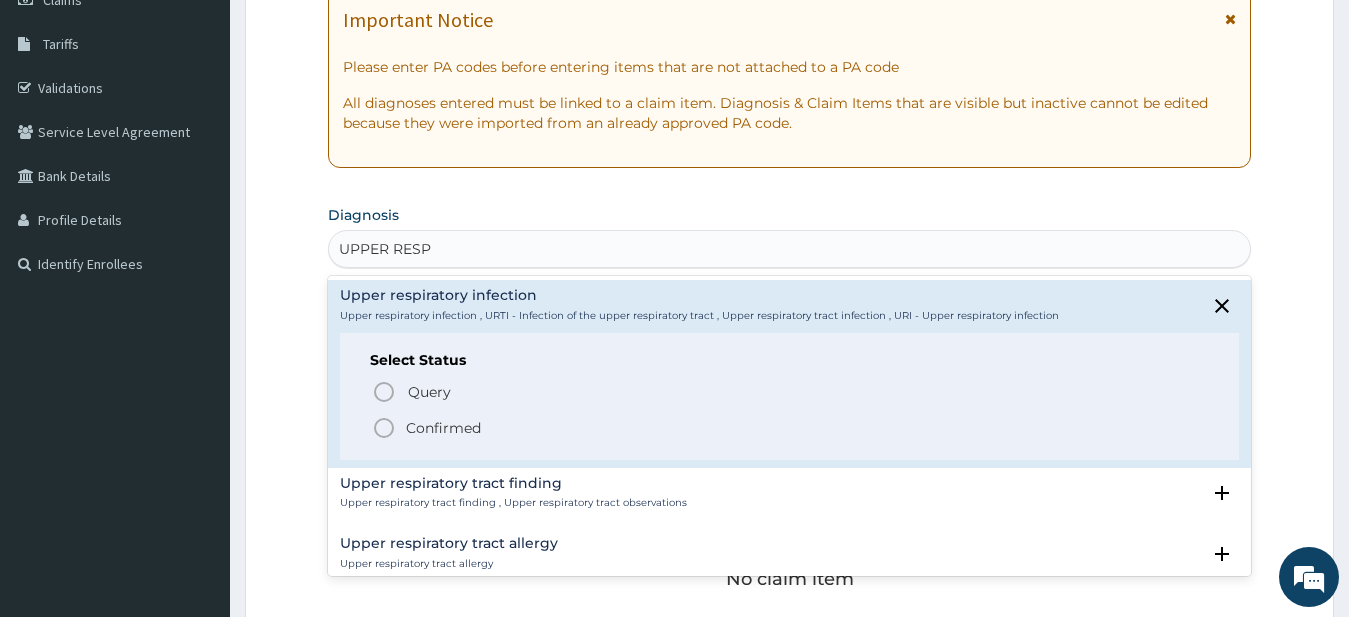 drag, startPoint x: 380, startPoint y: 434, endPoint x: 411, endPoint y: 338, distance: 100.88112 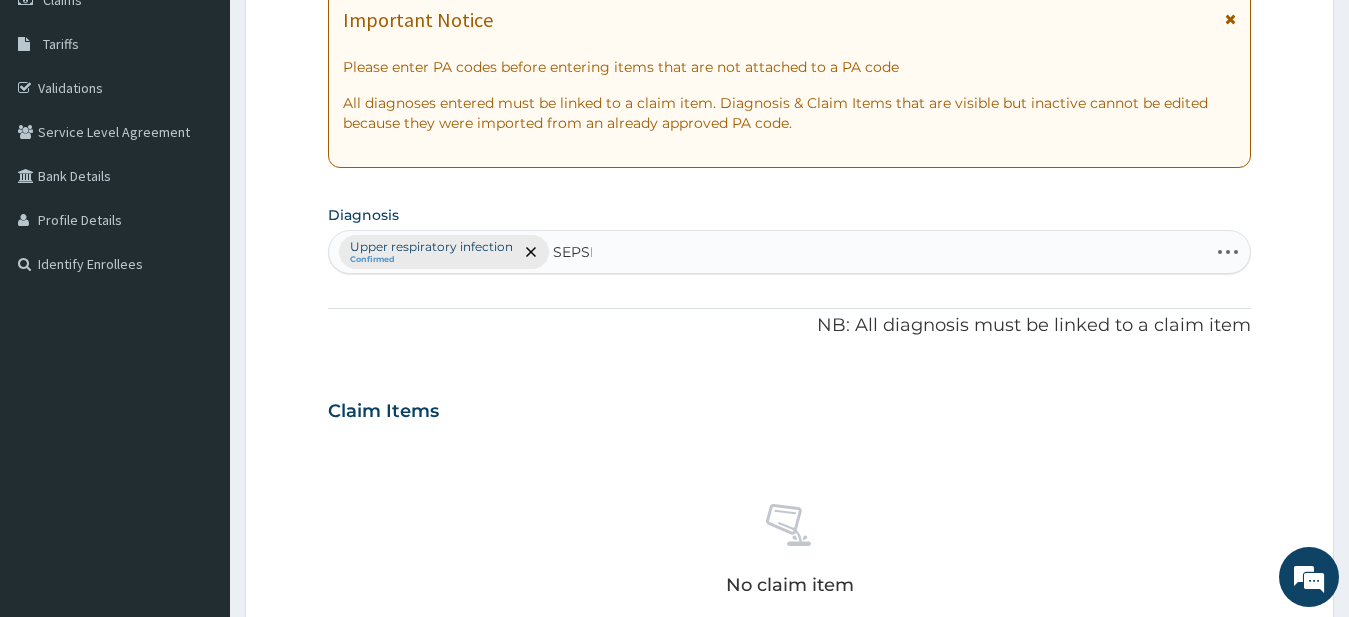 type on "SEPSIS" 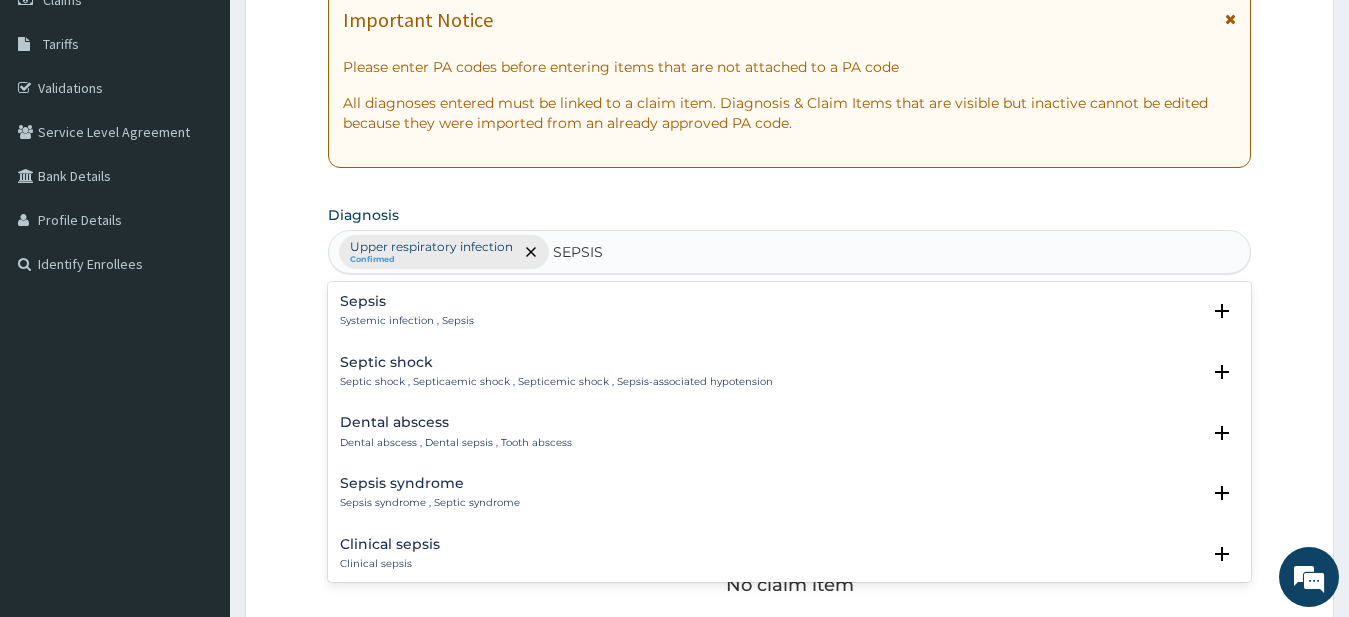 click on "Systemic infection , Sepsis" at bounding box center [407, 321] 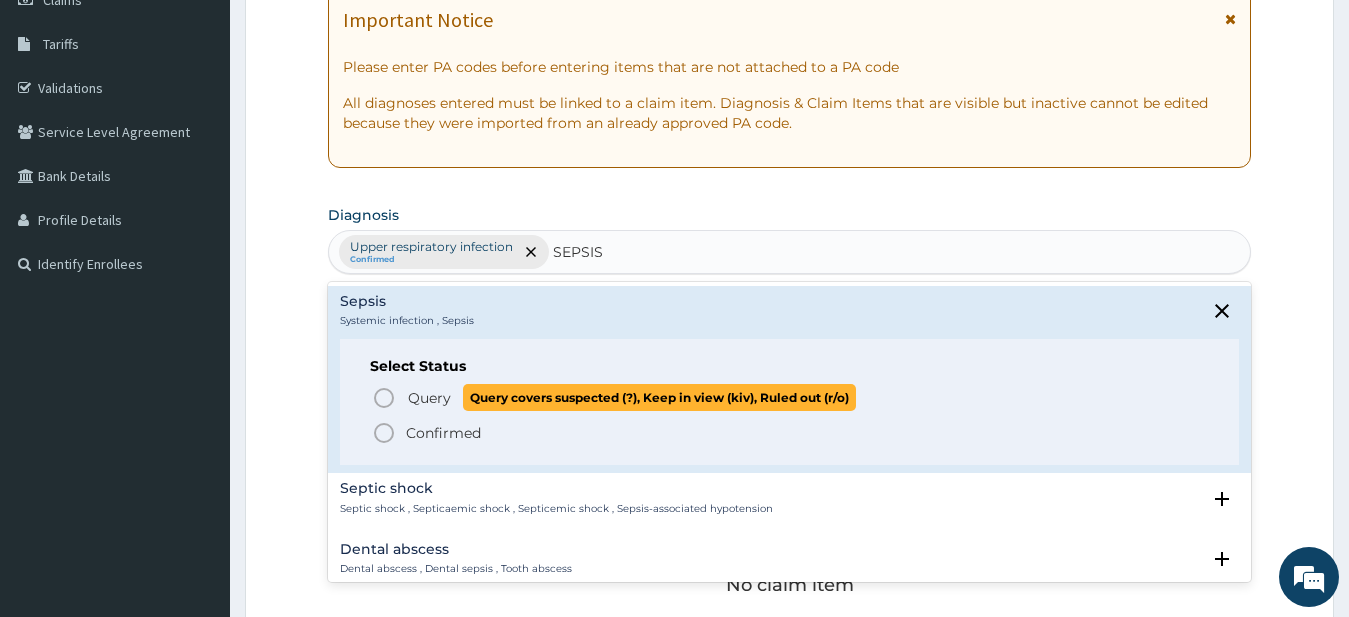 click 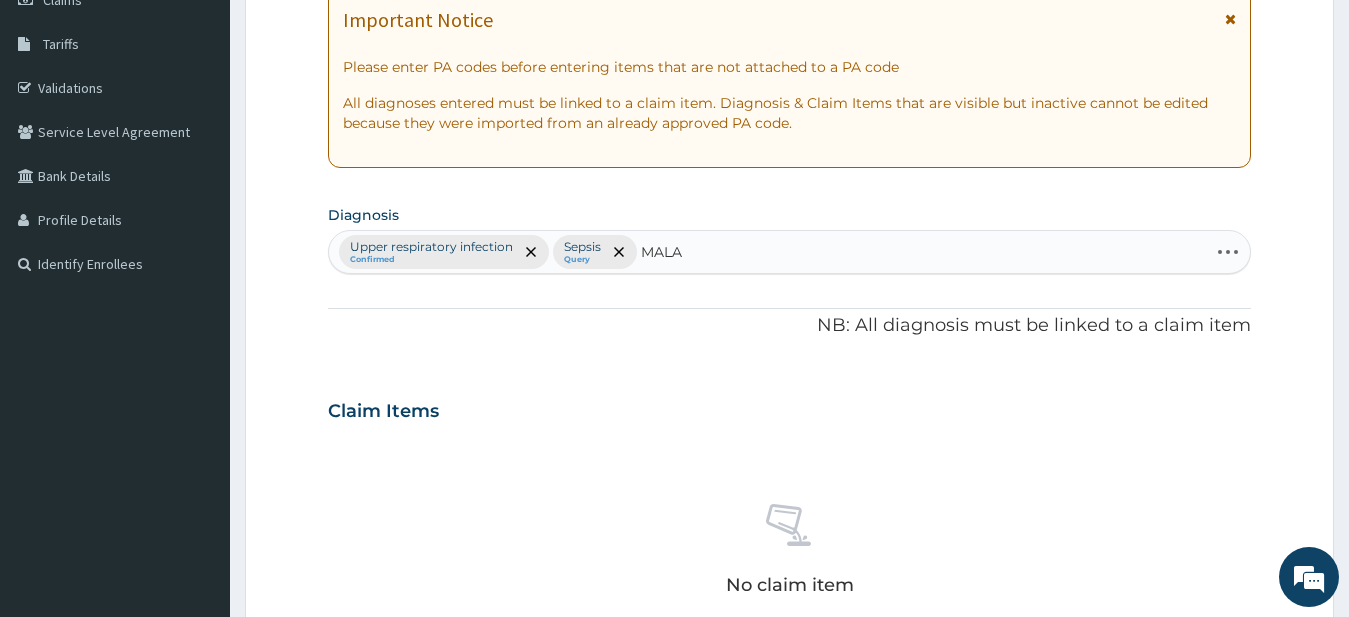 type on "MALAR" 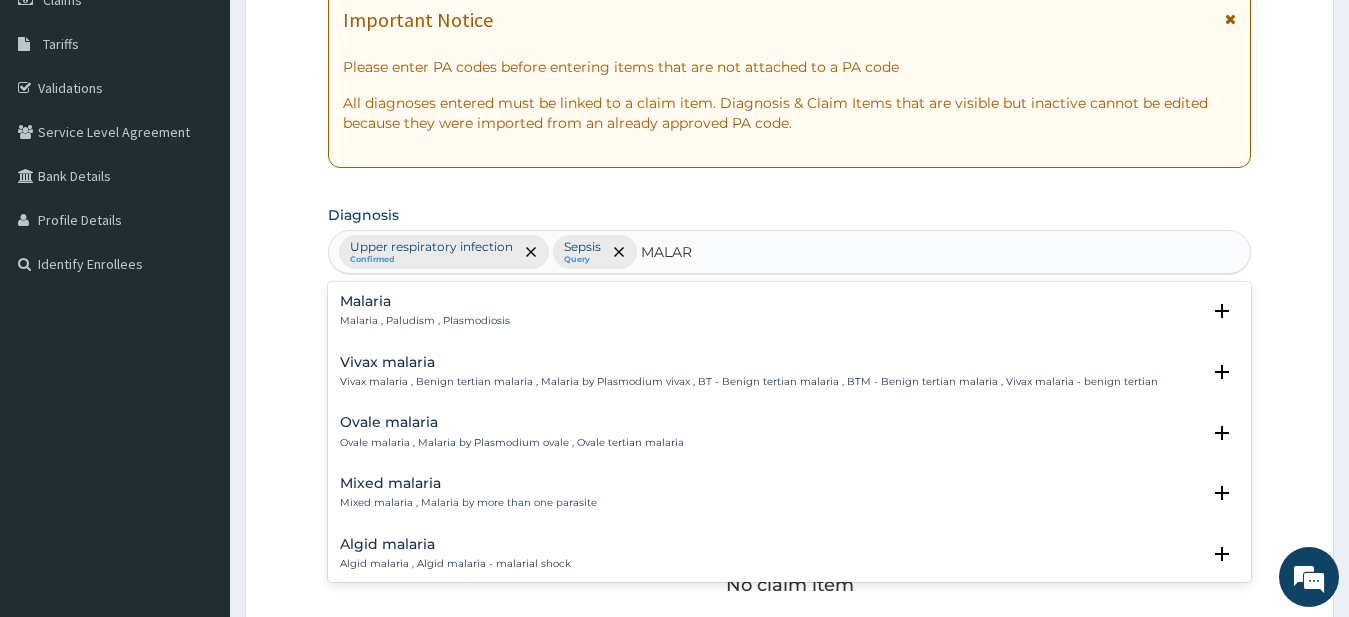 click on "Malaria" at bounding box center (425, 301) 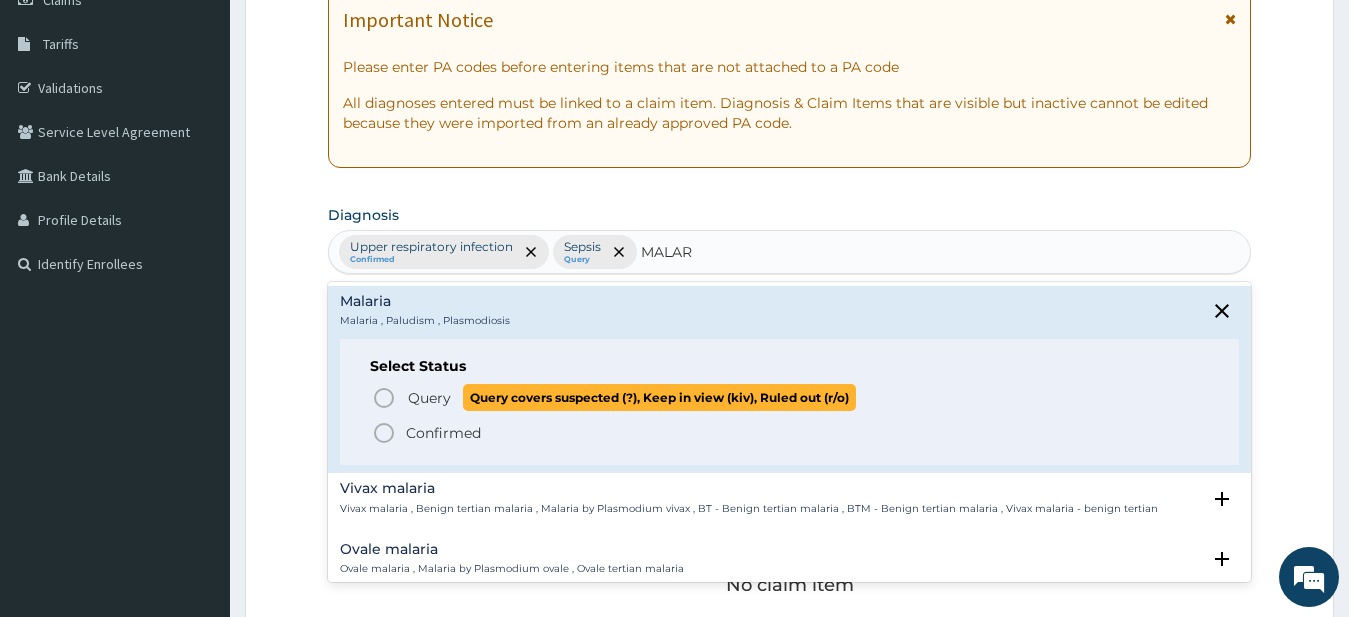 click 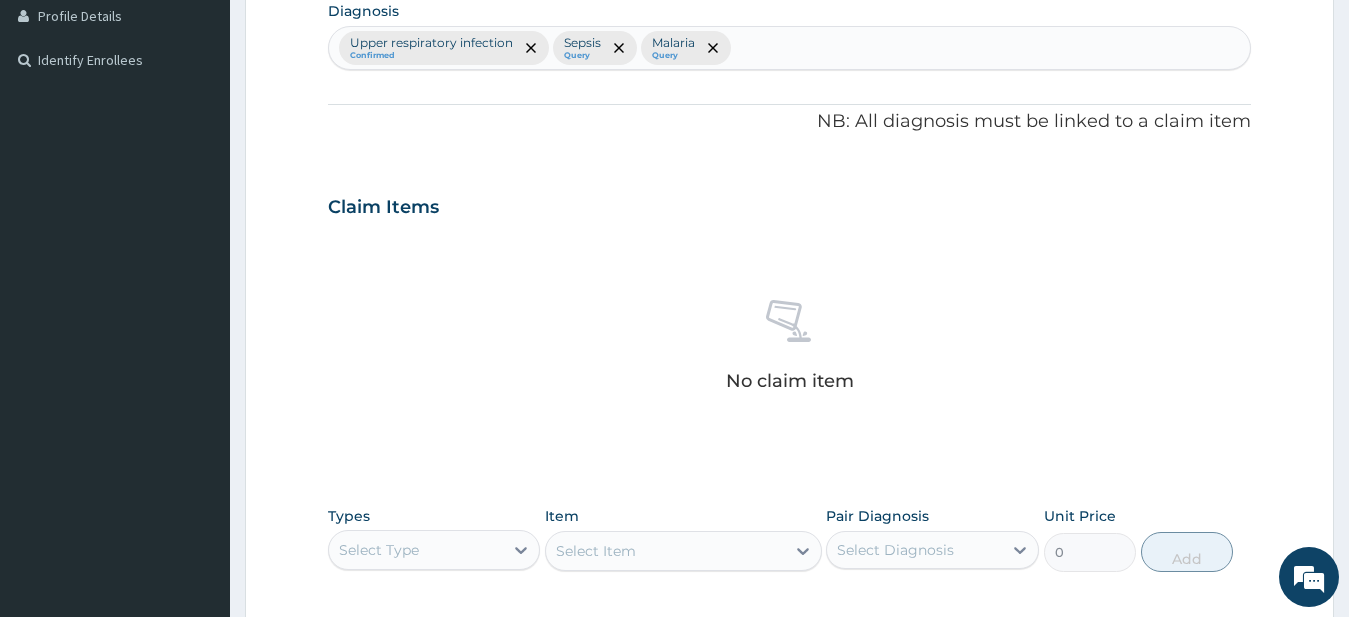 scroll, scrollTop: 714, scrollLeft: 0, axis: vertical 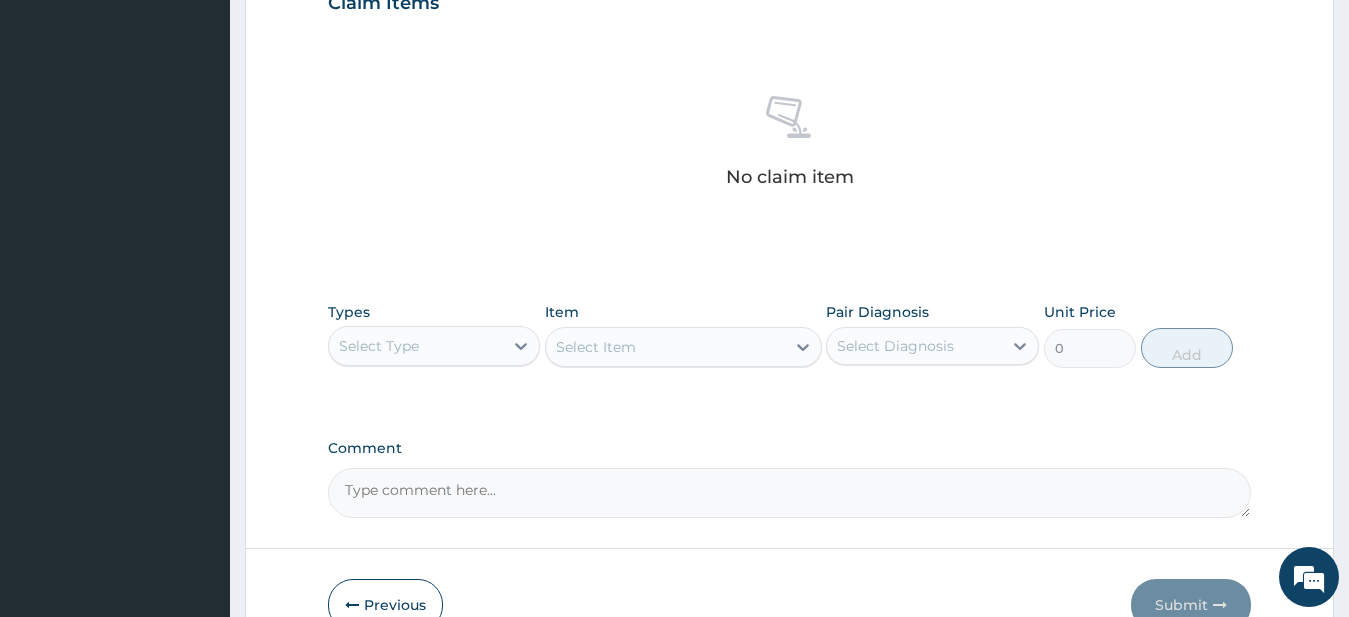 click on "Select Type" at bounding box center (416, 346) 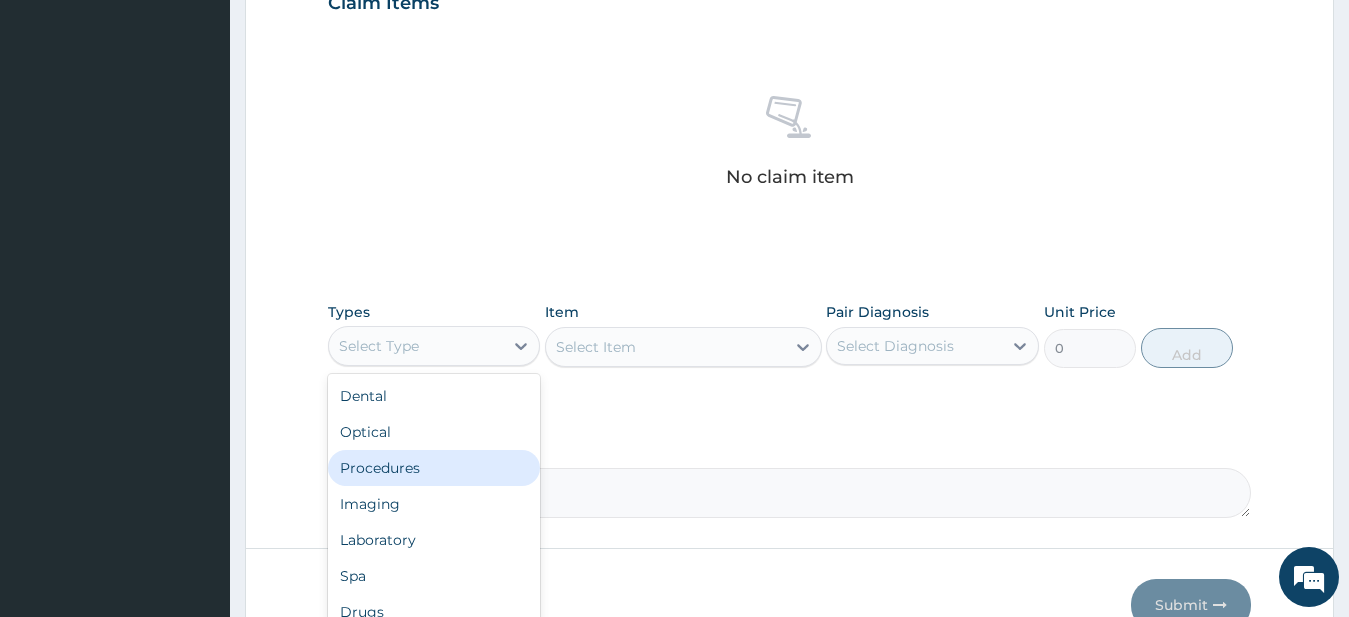 click on "Procedures" at bounding box center (434, 468) 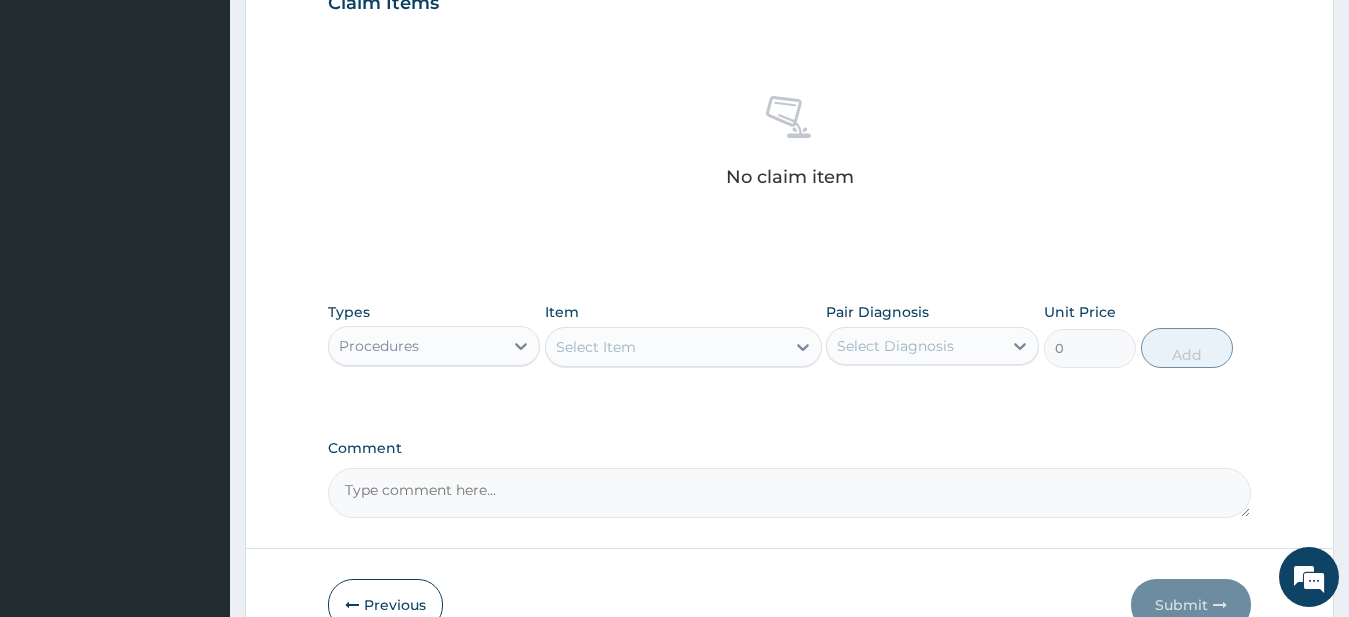 click on "Select Item" at bounding box center (665, 347) 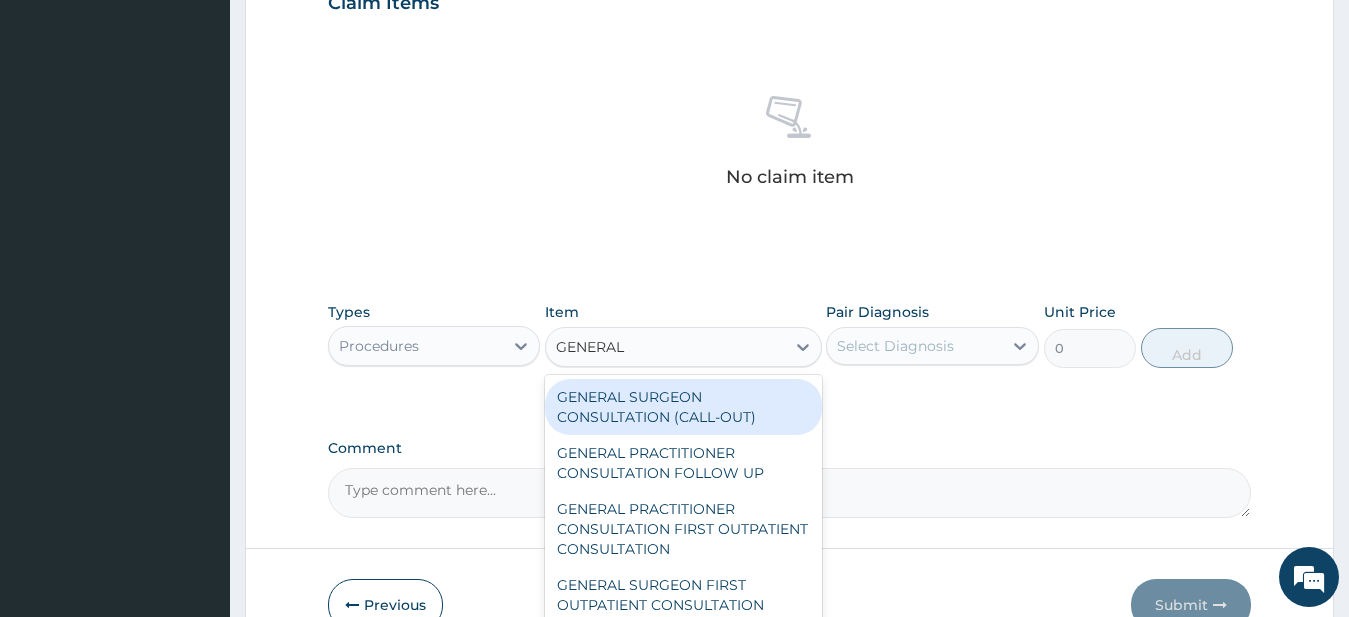 type on "GENERAL P" 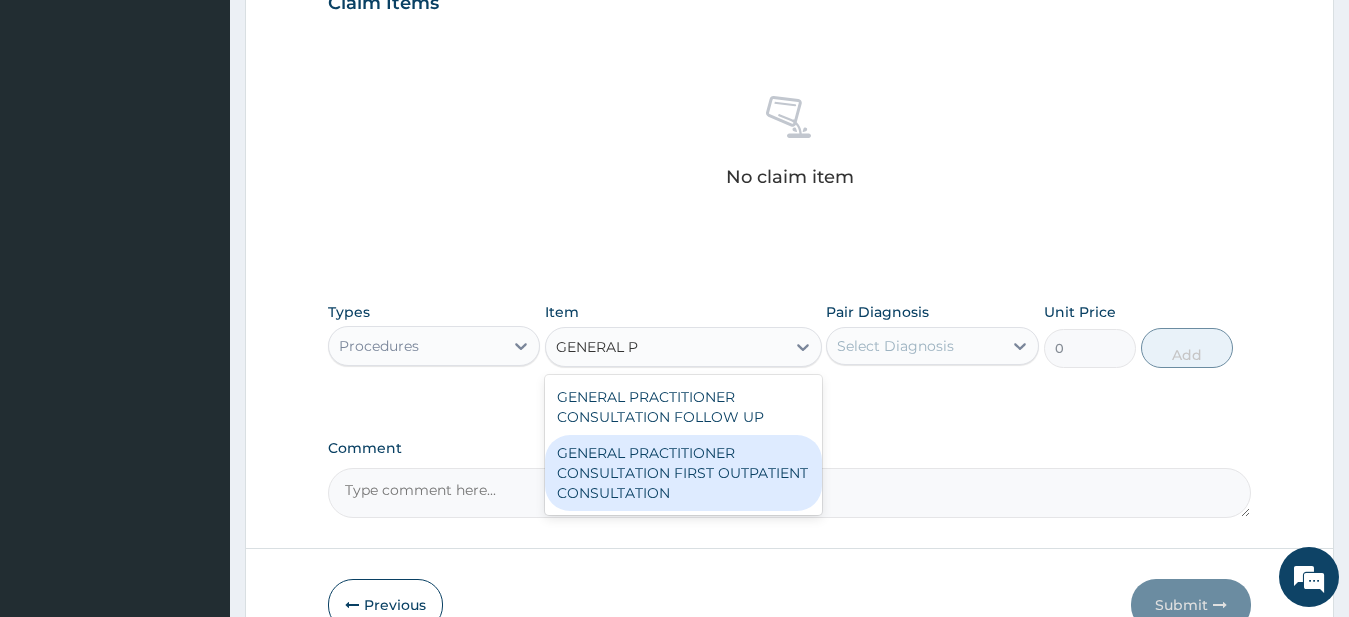 drag, startPoint x: 657, startPoint y: 454, endPoint x: 867, endPoint y: 387, distance: 220.42912 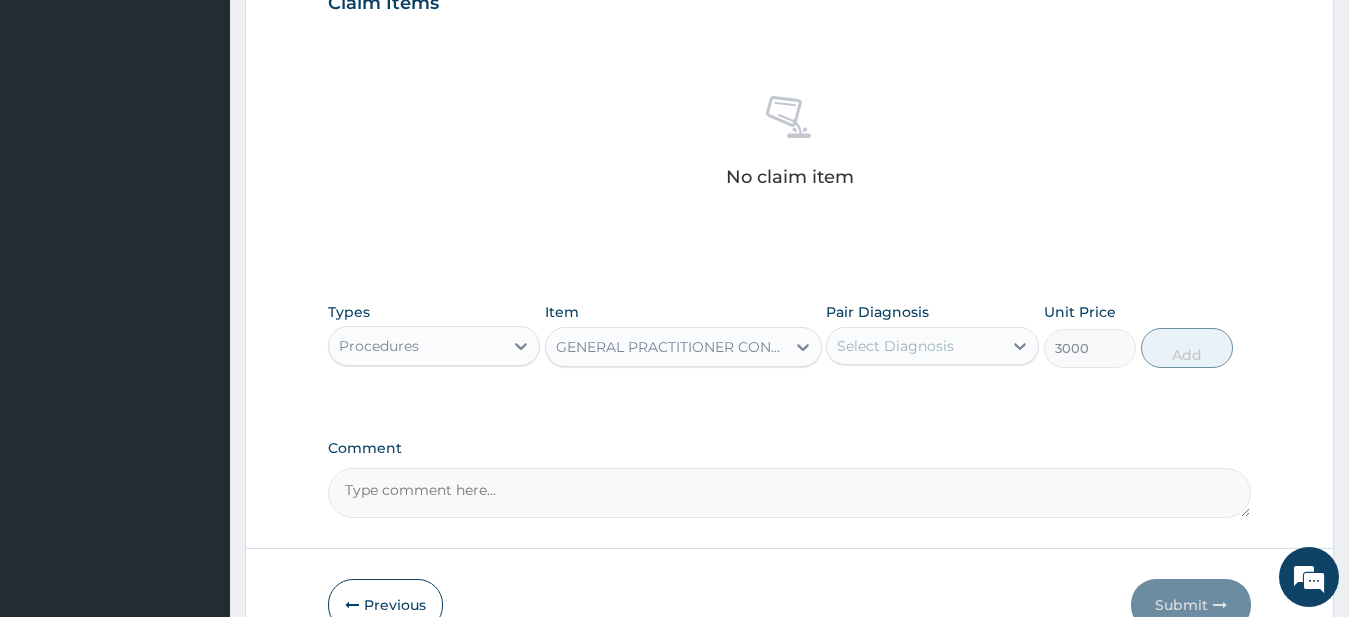 click on "Select Diagnosis" at bounding box center [895, 346] 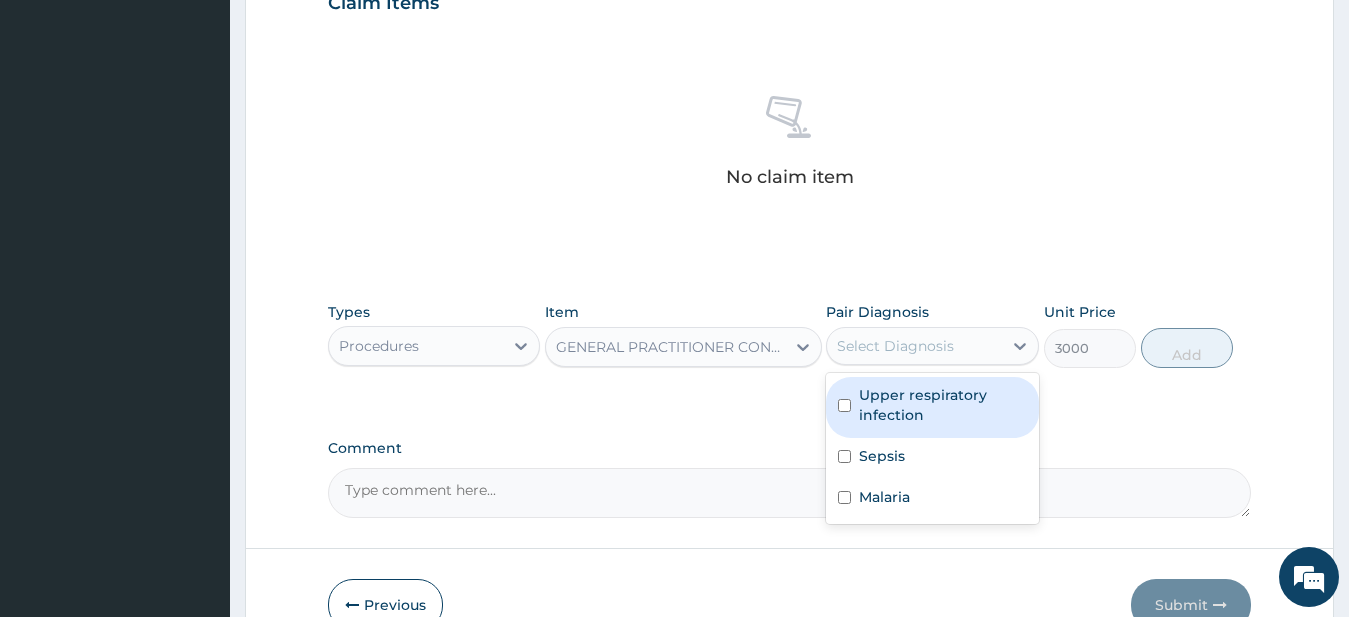 click on "Upper respiratory infection" at bounding box center (943, 405) 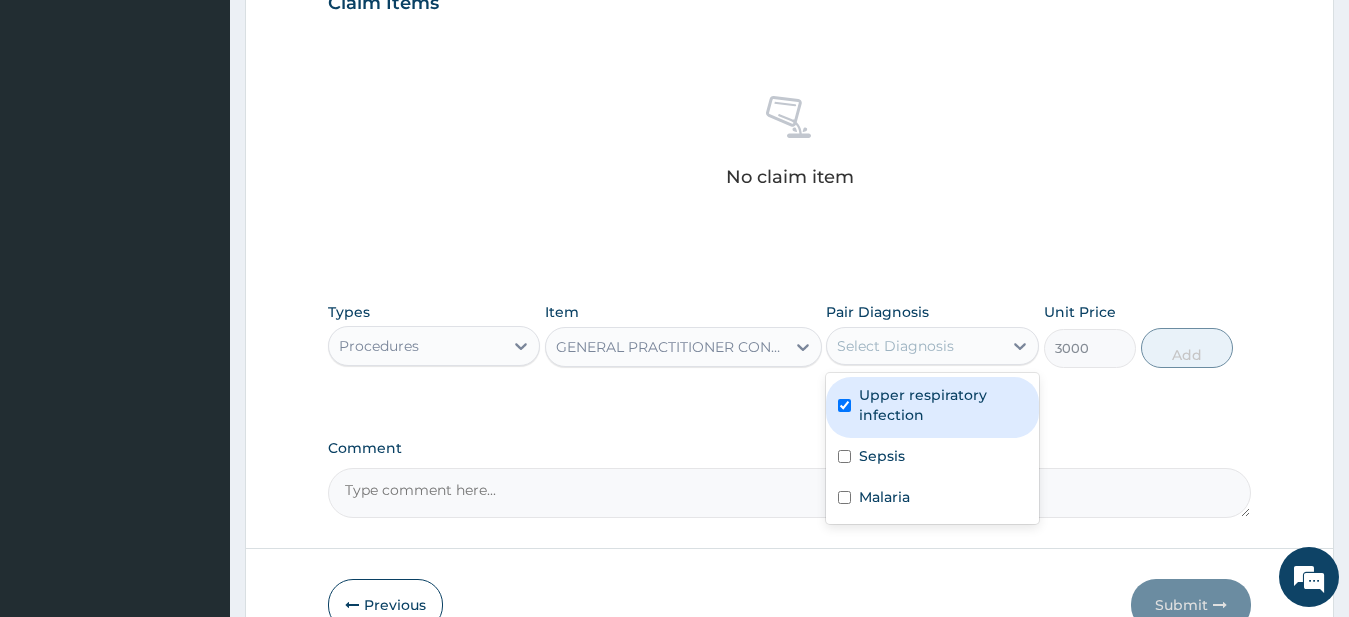 checkbox on "true" 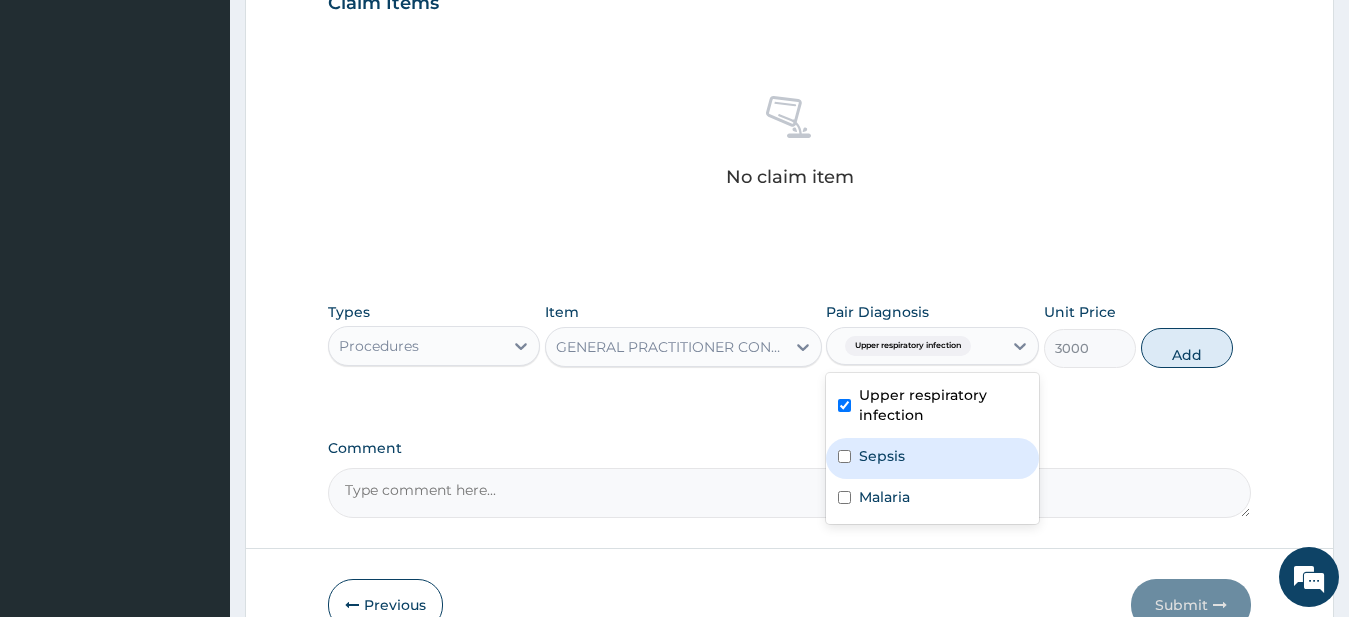 drag, startPoint x: 919, startPoint y: 452, endPoint x: 911, endPoint y: 479, distance: 28.160255 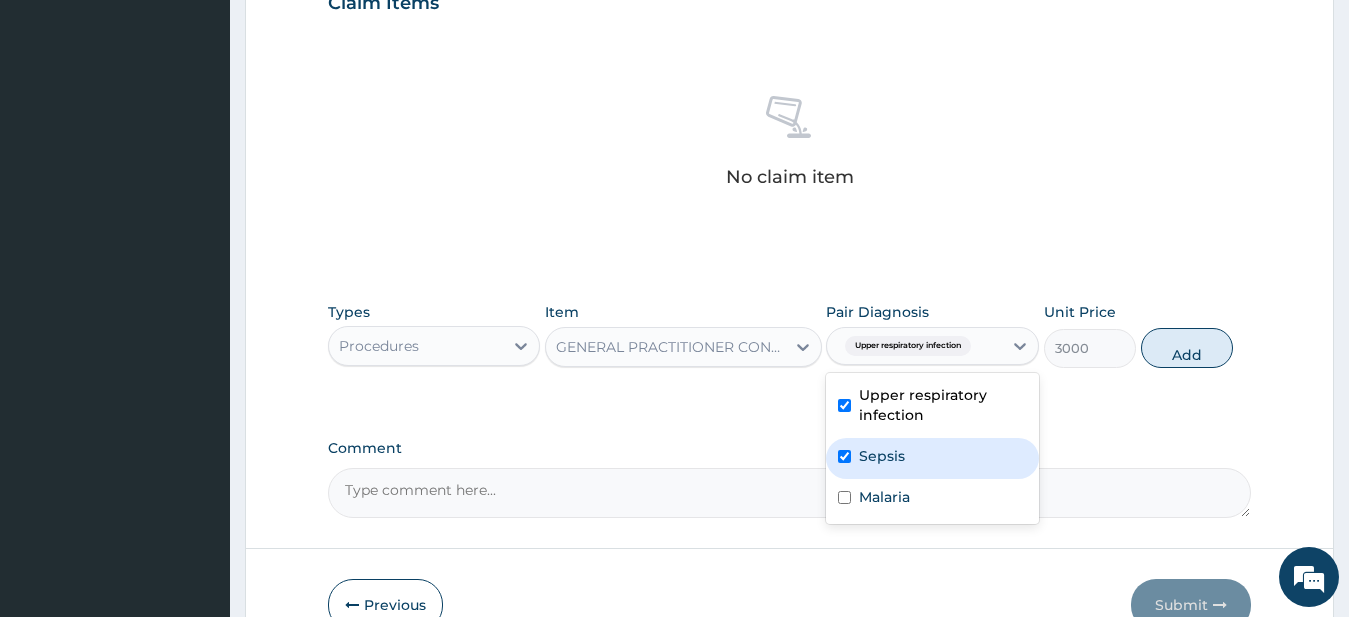 checkbox on "true" 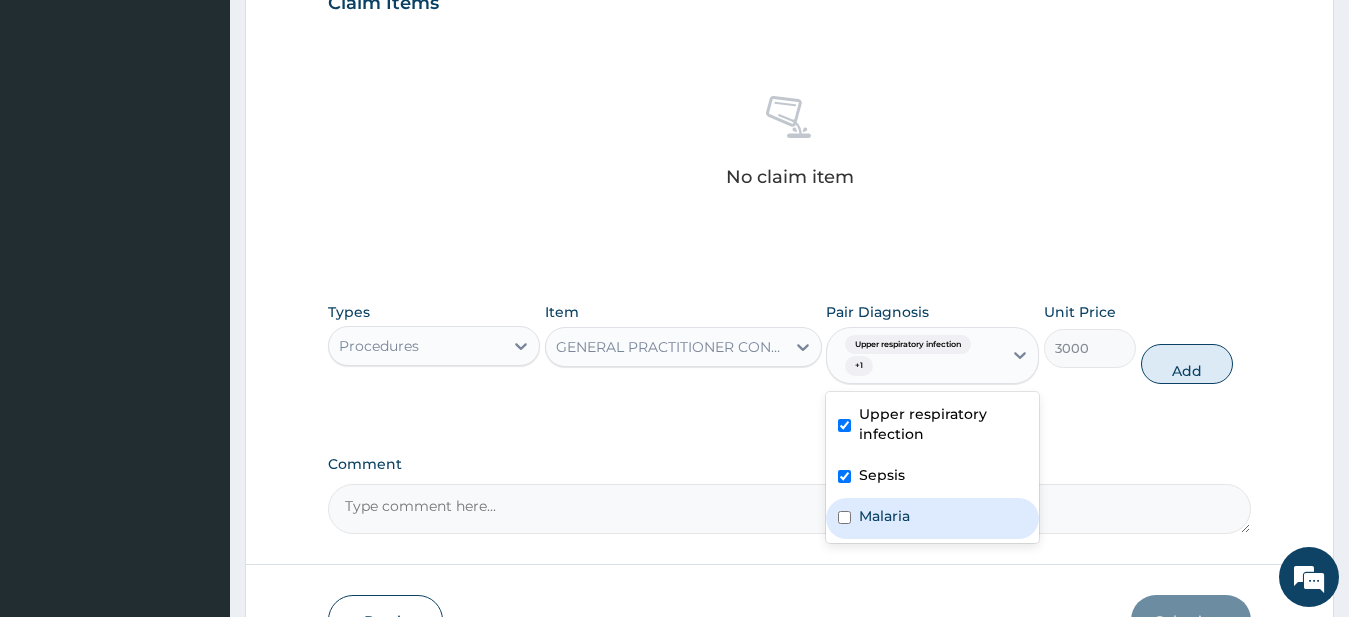 click on "Malaria" at bounding box center [932, 518] 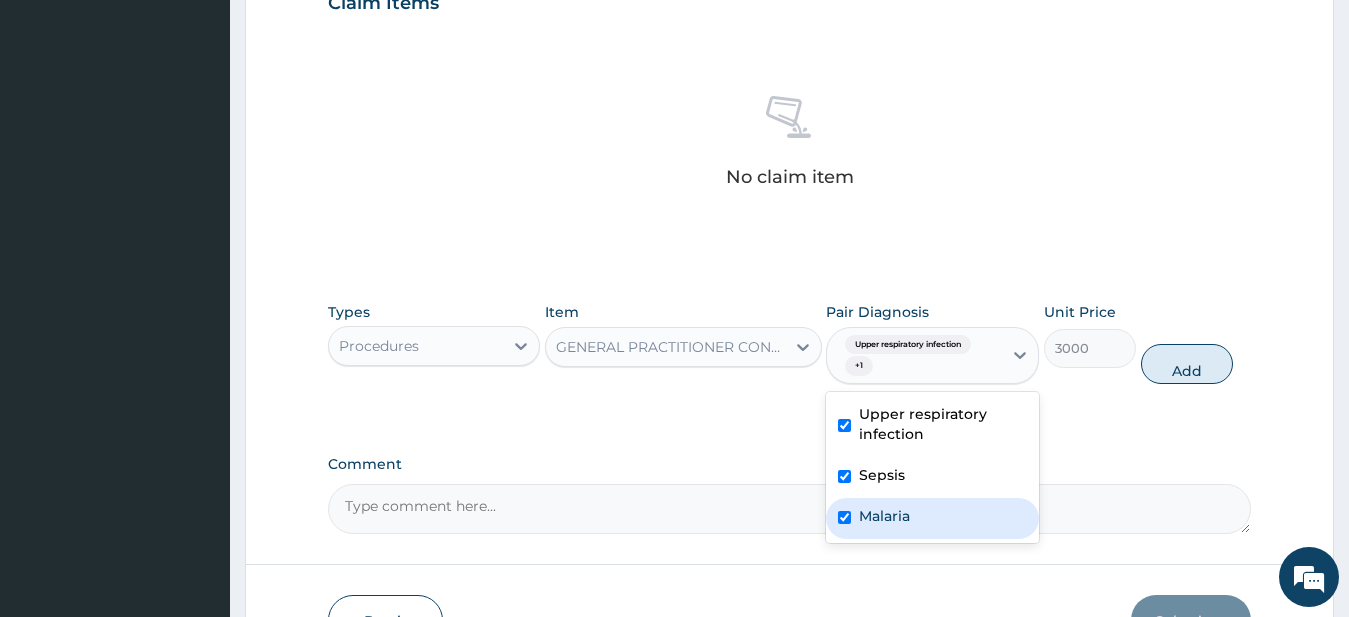 checkbox on "true" 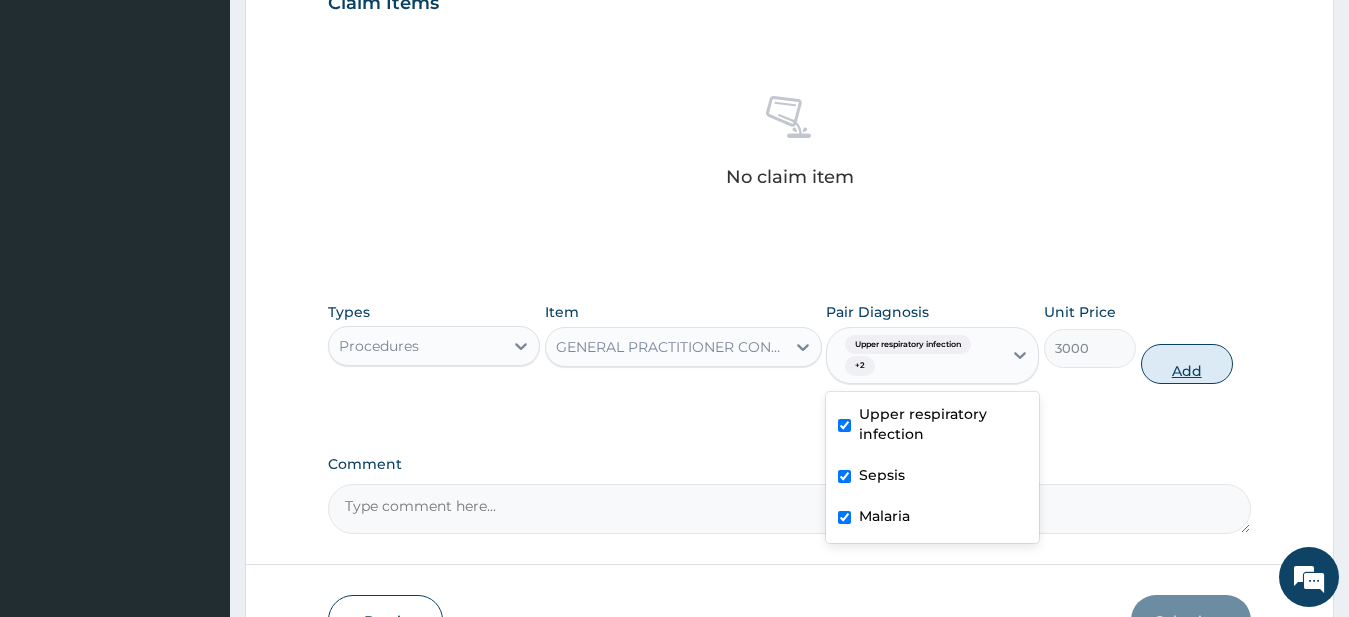 click on "Add" at bounding box center [1187, 364] 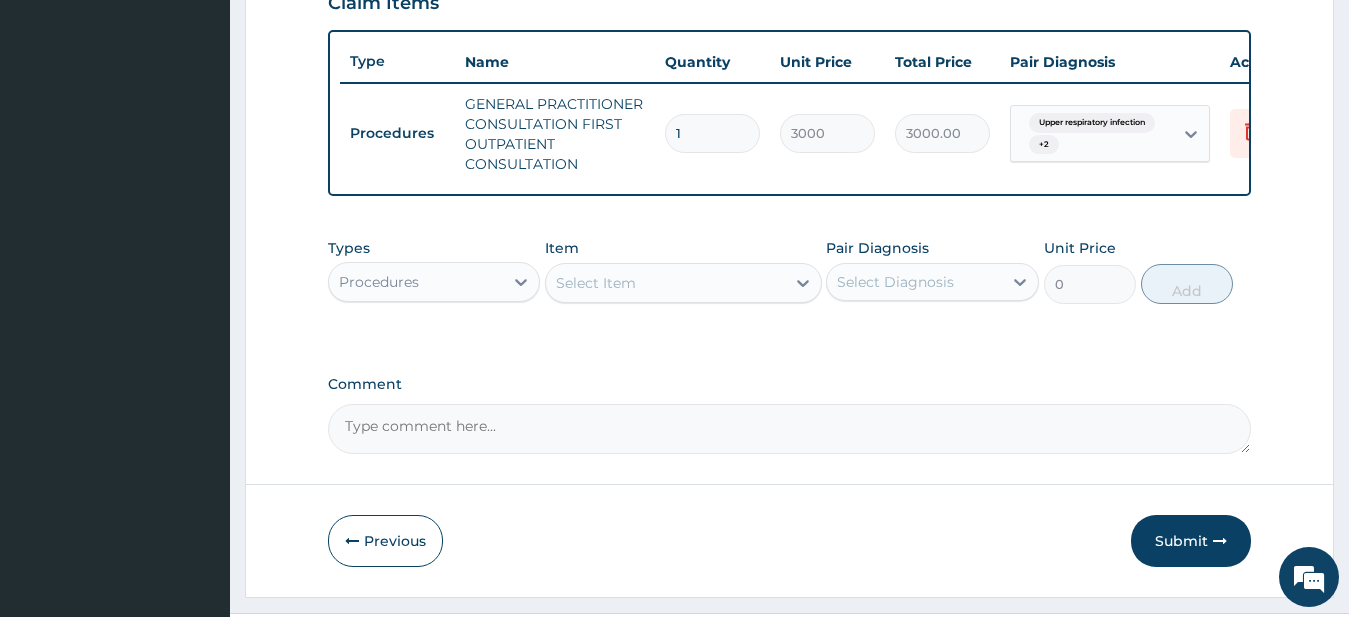 click on "Procedures" at bounding box center (416, 282) 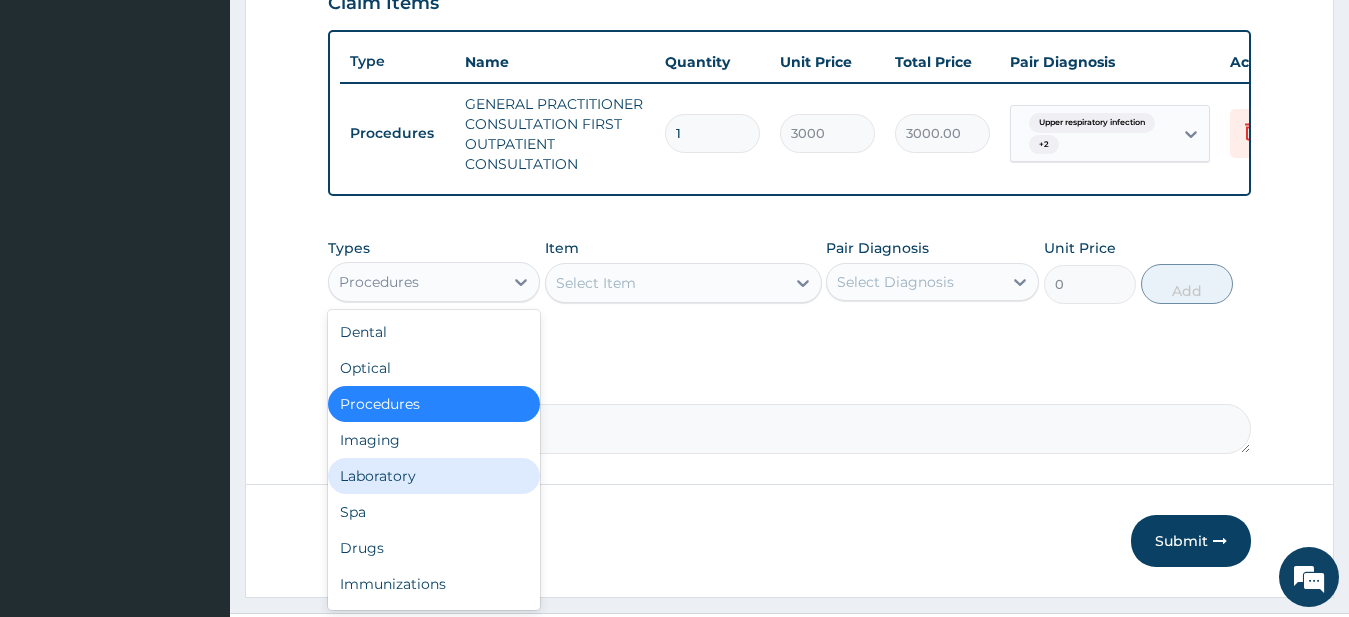 click on "Laboratory" at bounding box center [434, 476] 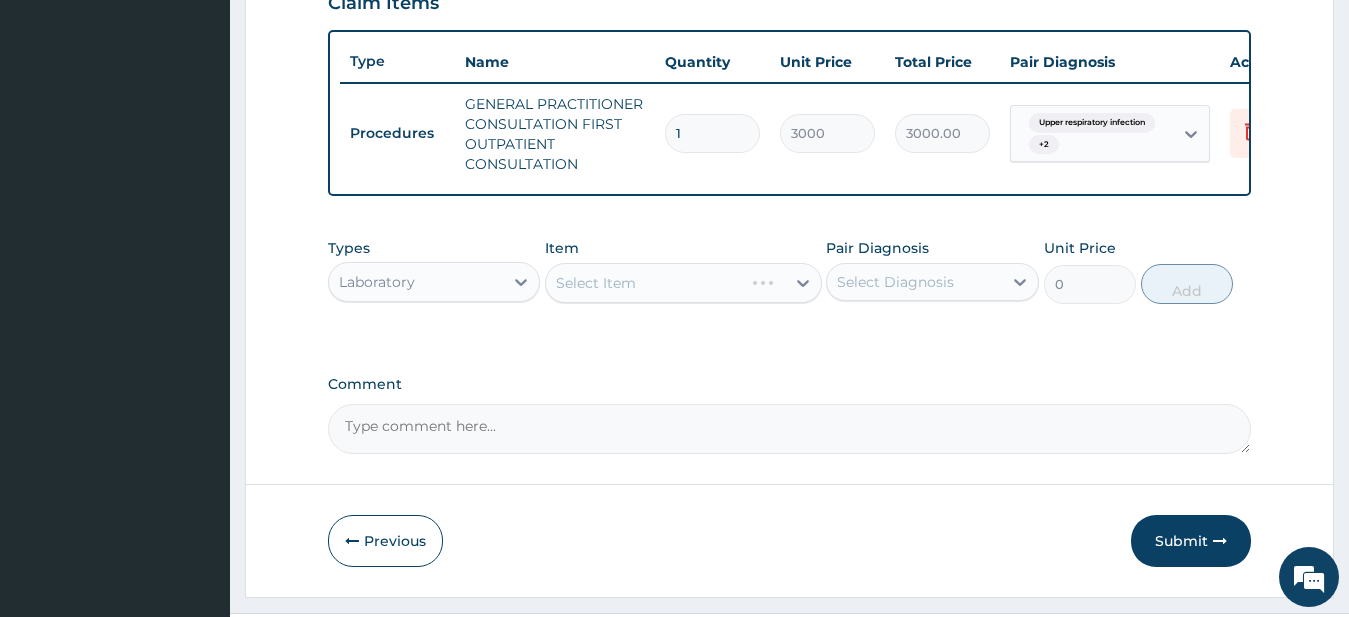 click on "Select Diagnosis" at bounding box center (914, 282) 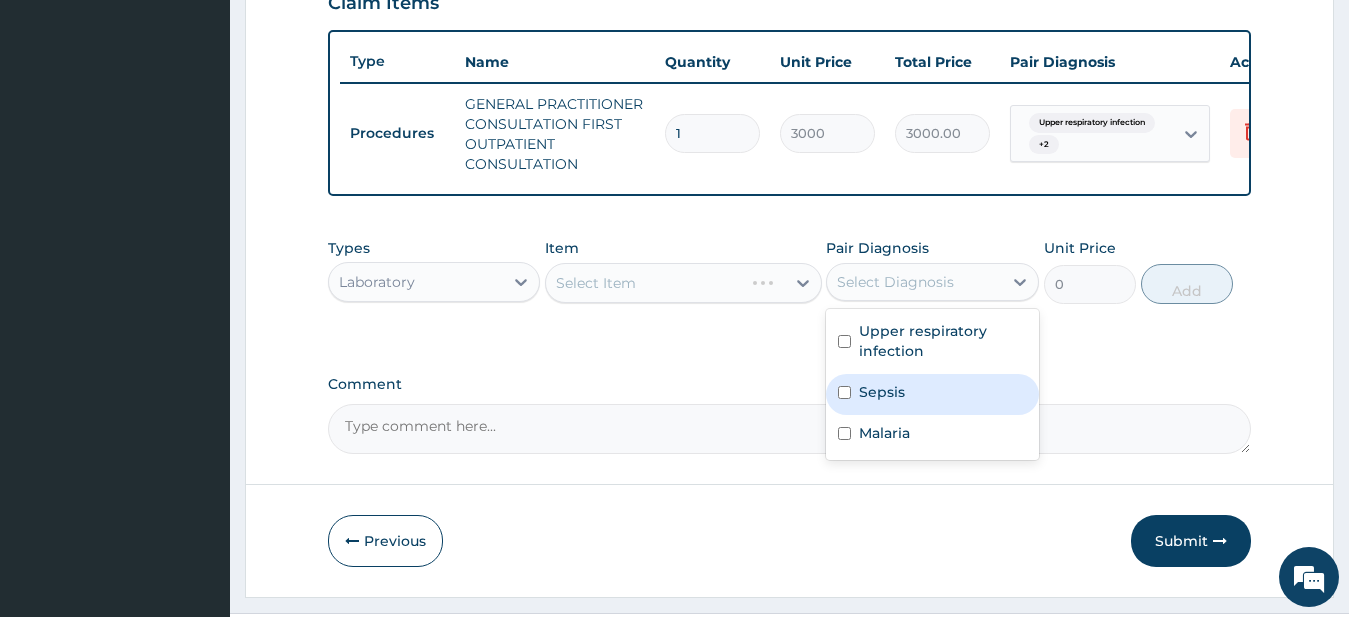 click on "Sepsis" at bounding box center [932, 394] 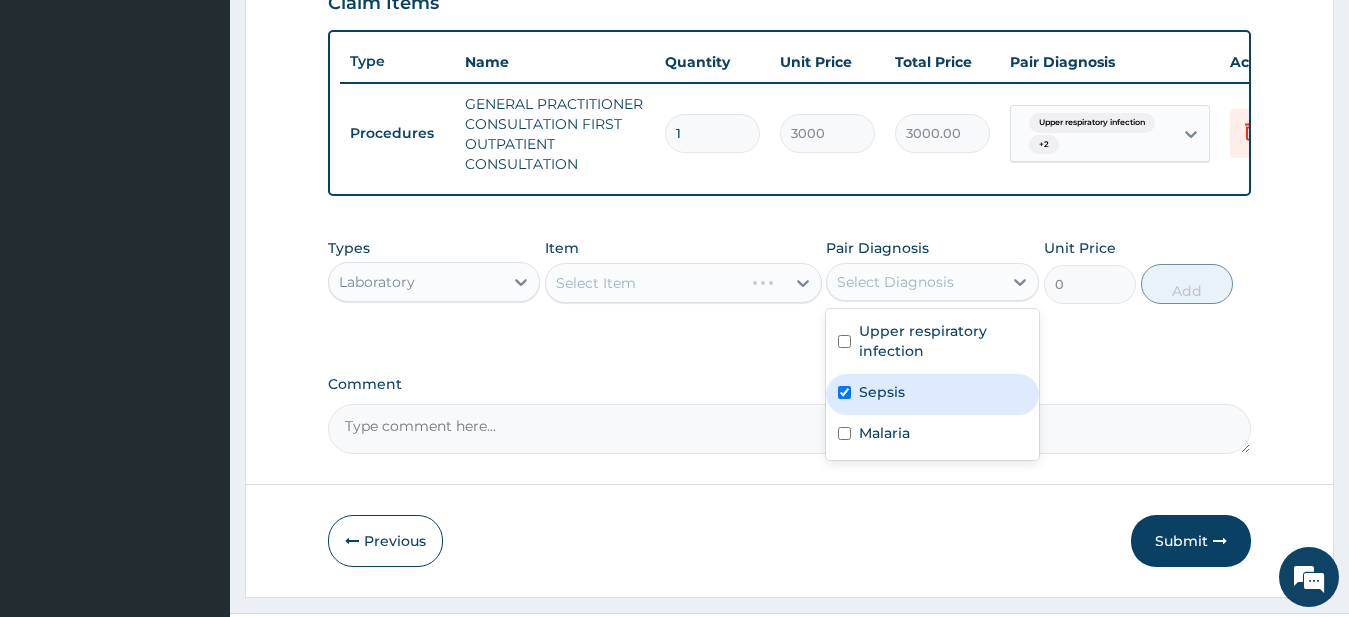 checkbox on "true" 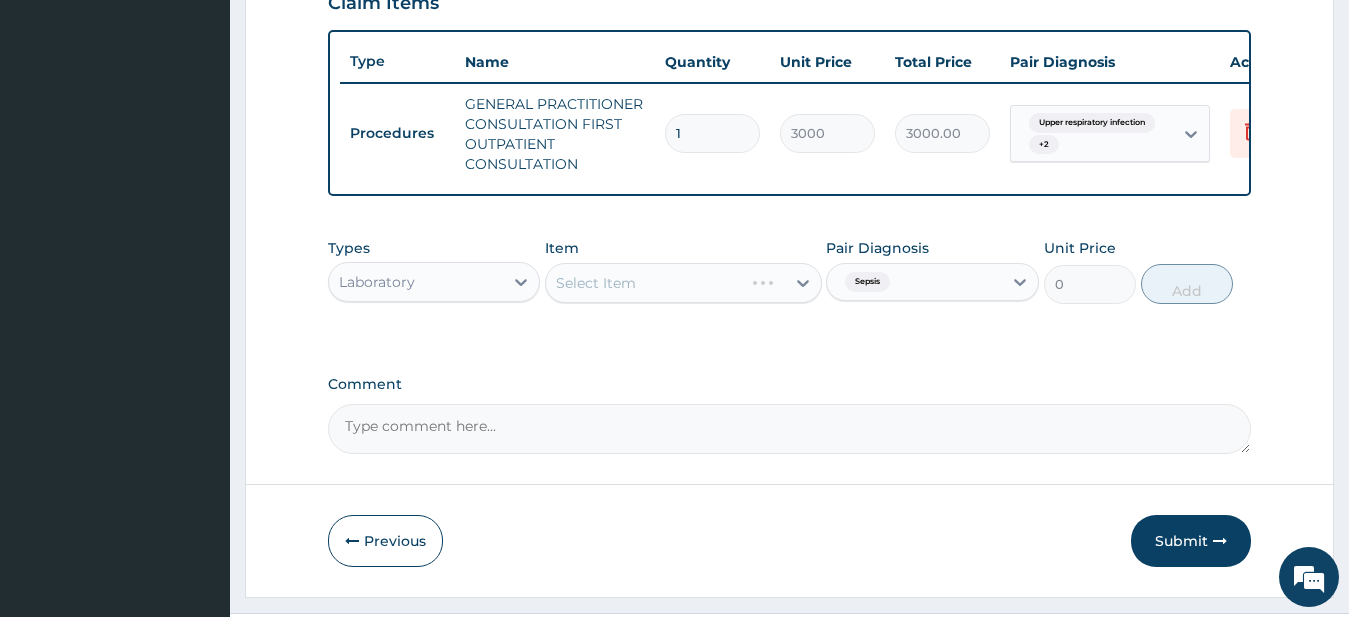 click on "Select Item" at bounding box center (683, 283) 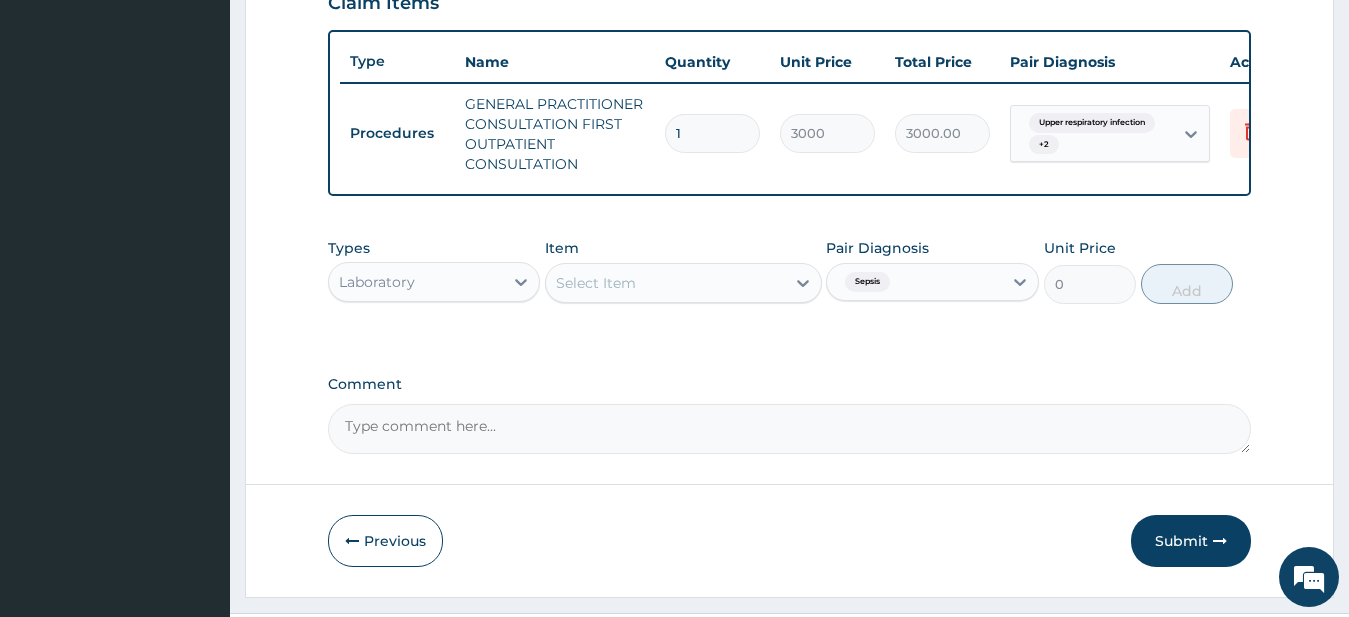 click on "Select Item" at bounding box center [665, 283] 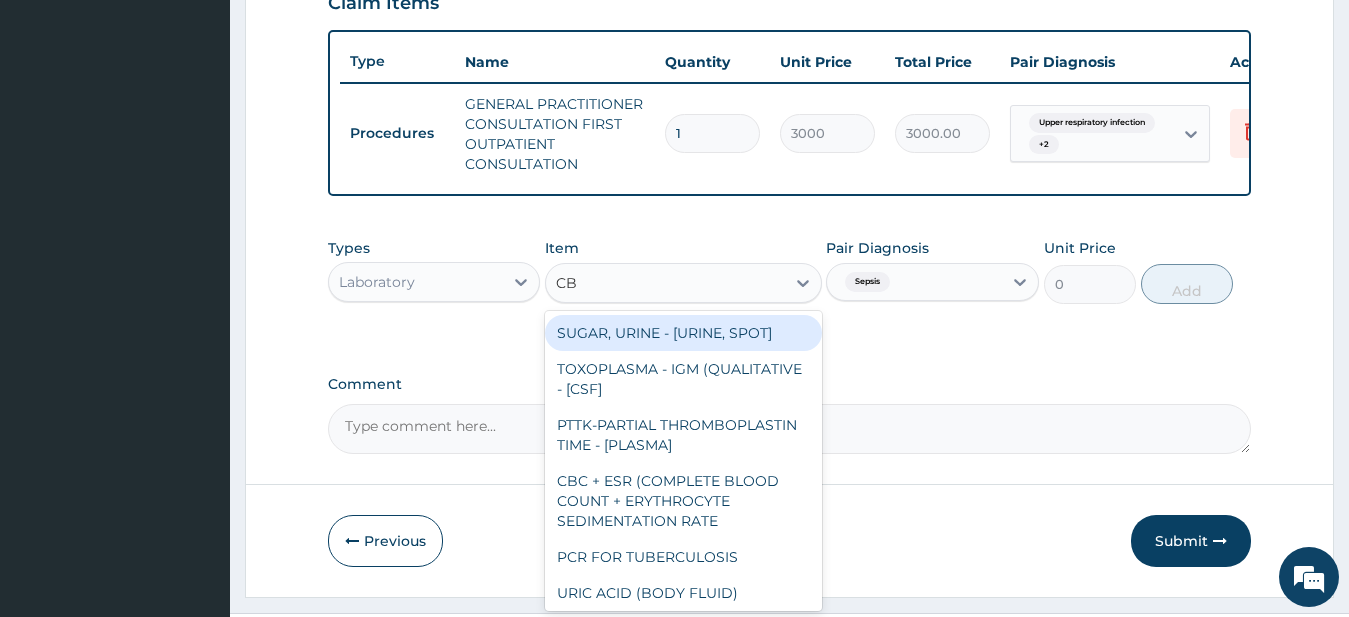 type on "CBC" 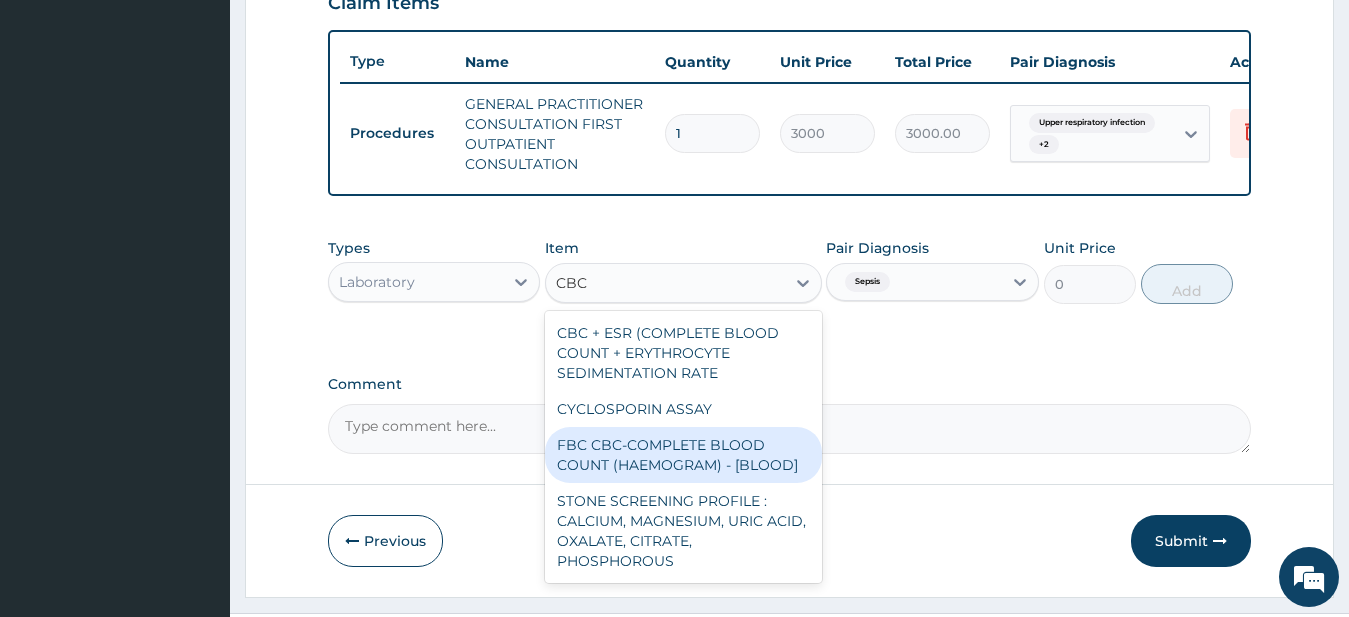 drag, startPoint x: 657, startPoint y: 477, endPoint x: 990, endPoint y: 307, distance: 373.88367 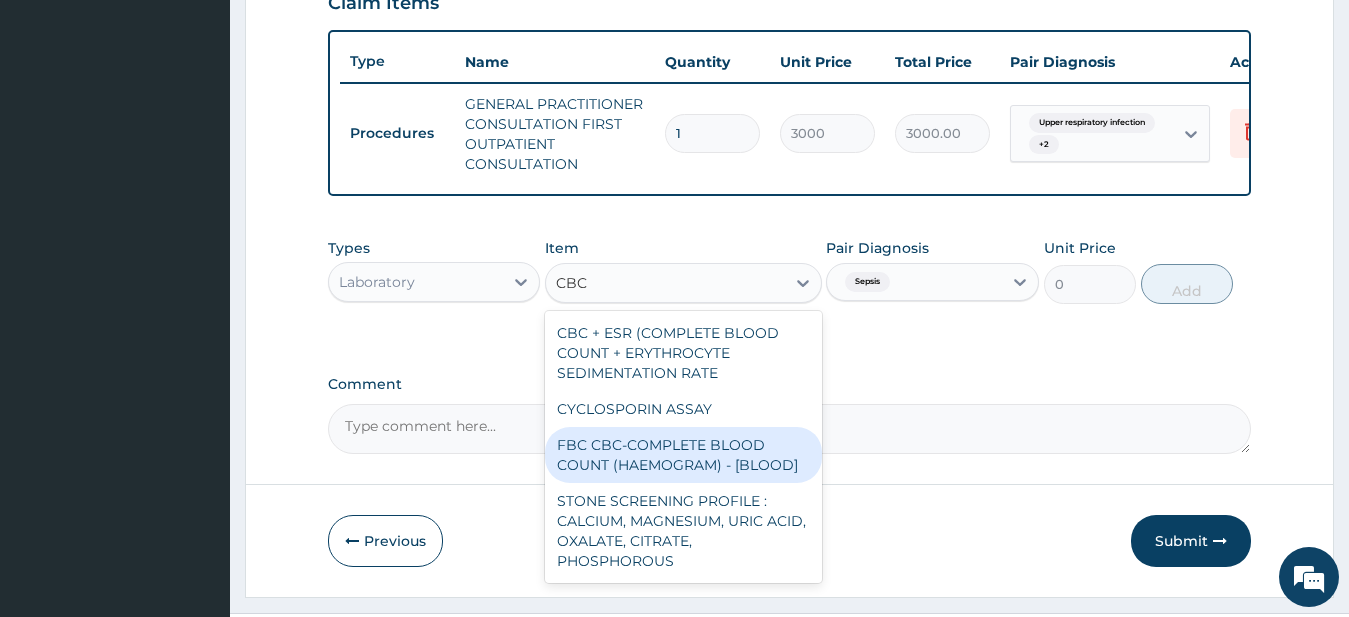 click on "FBC CBC-COMPLETE BLOOD COUNT (HAEMOGRAM) - [BLOOD]" at bounding box center (683, 455) 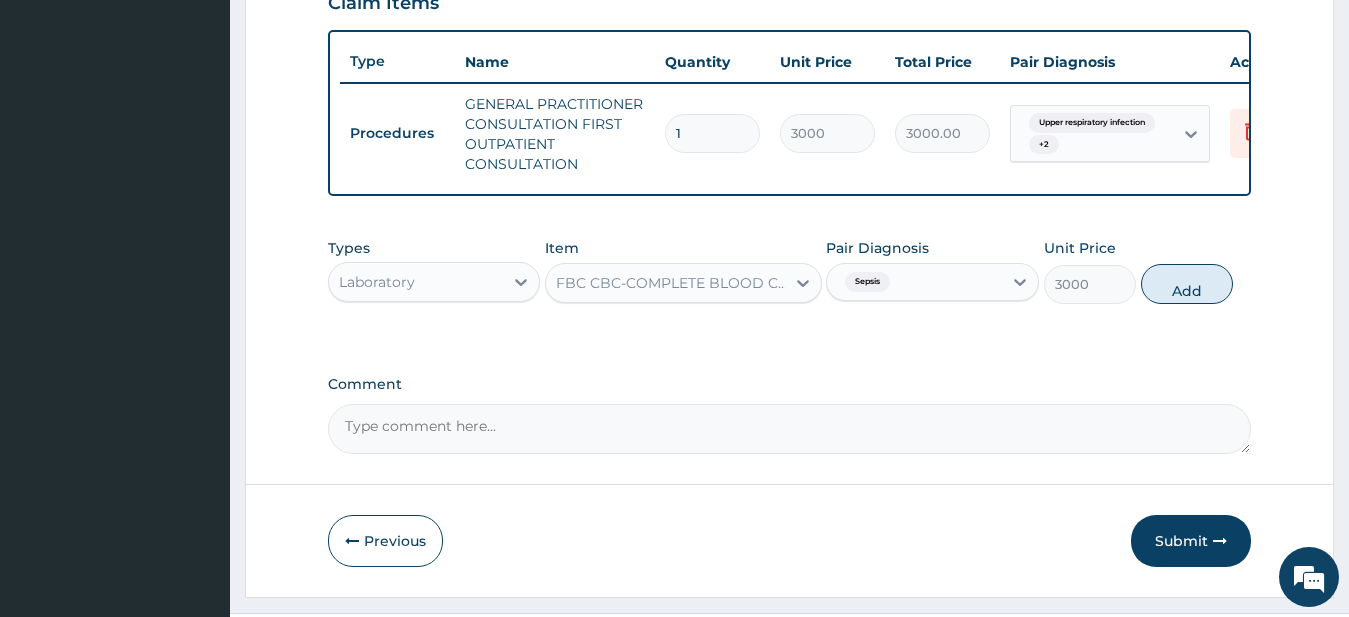 drag, startPoint x: 1196, startPoint y: 317, endPoint x: 1141, endPoint y: 308, distance: 55.7315 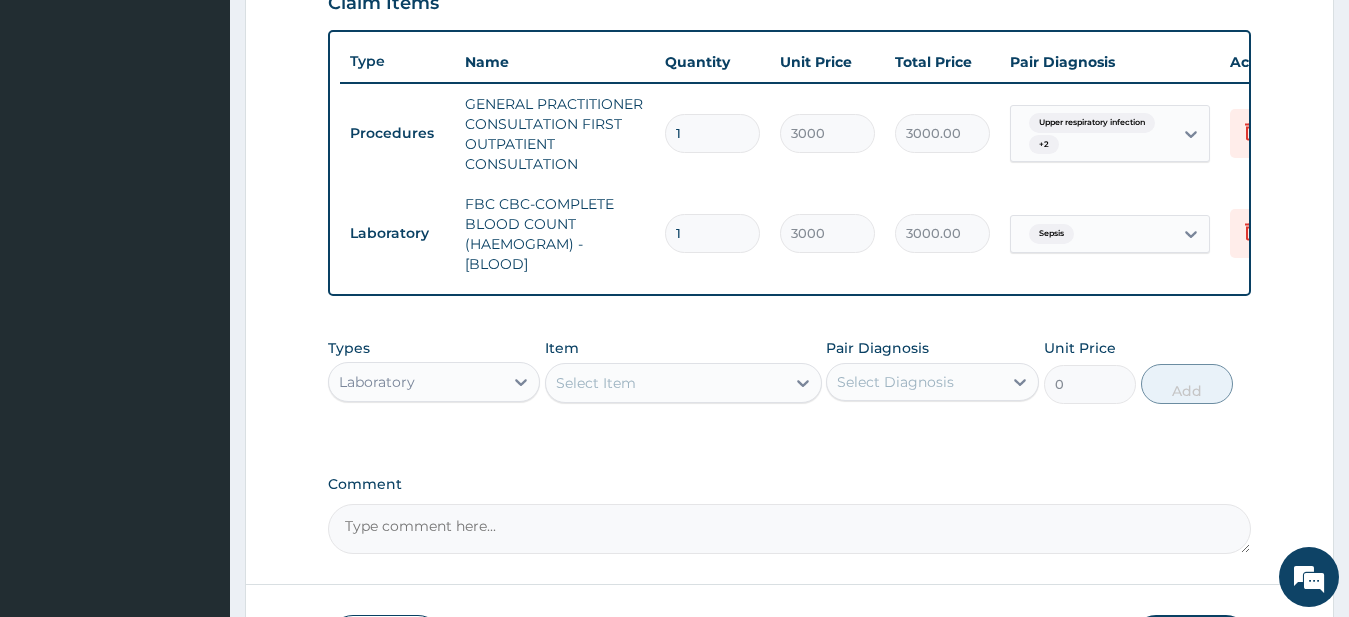 click on "Select Item" at bounding box center (665, 383) 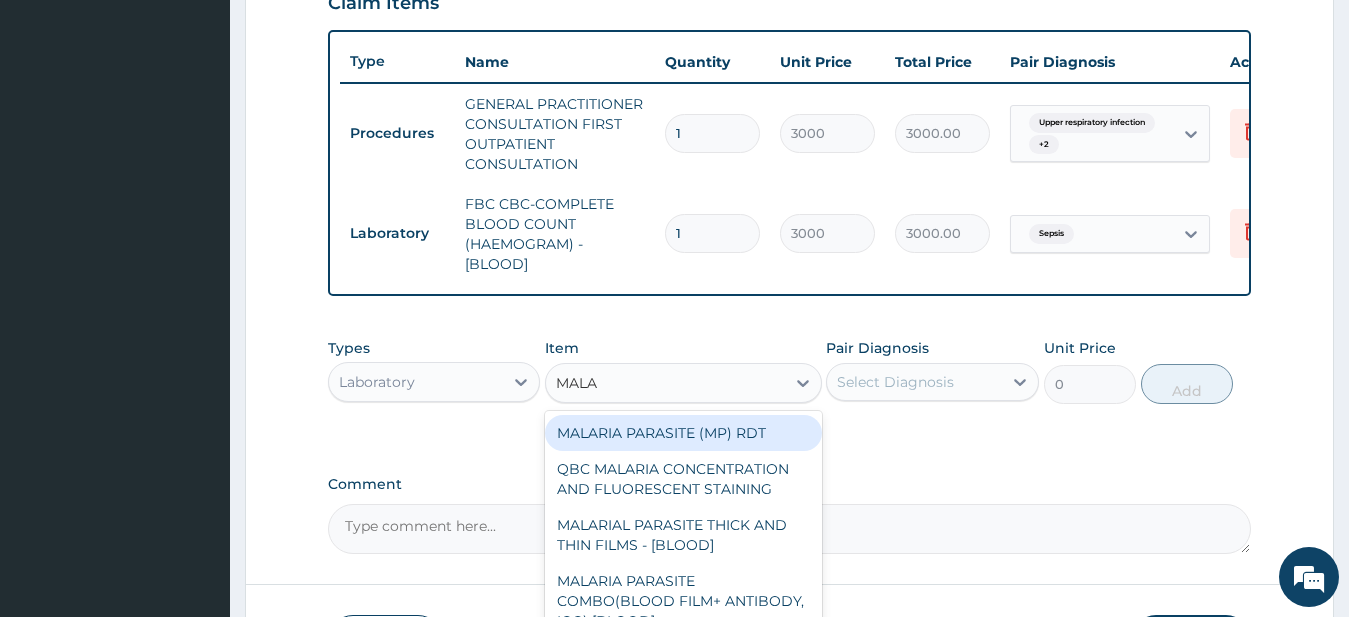 type on "MALAR" 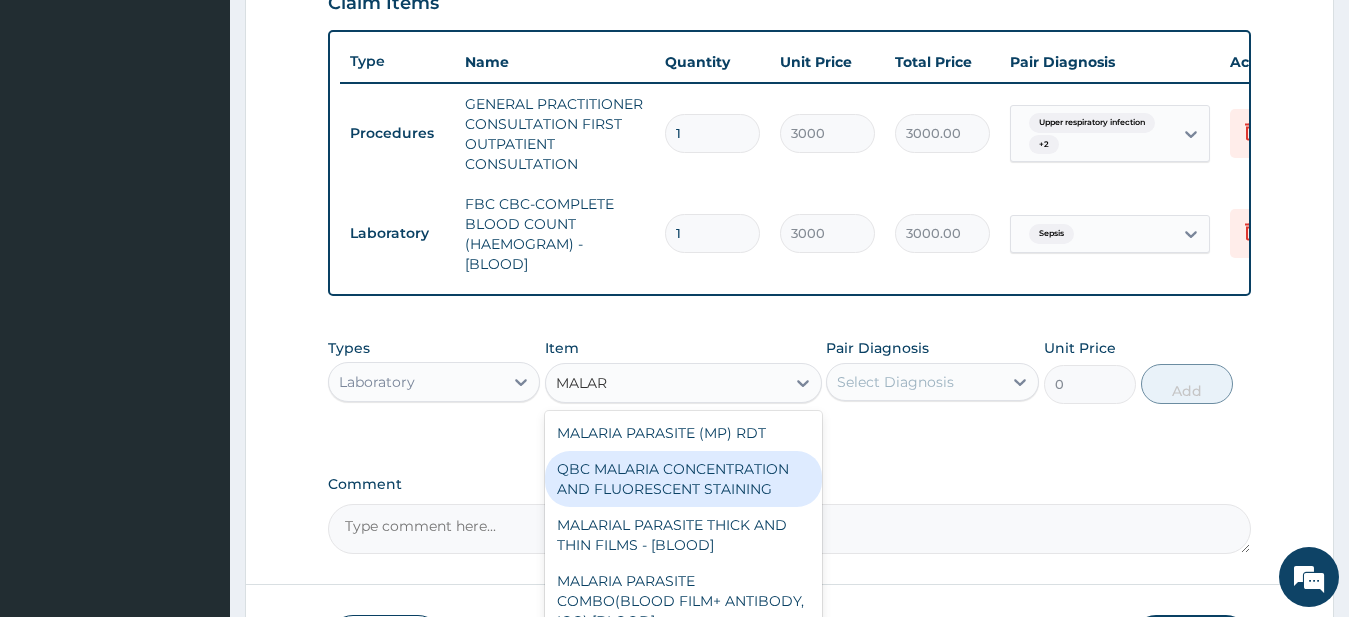 click on "QBC MALARIA CONCENTRATION AND FLUORESCENT STAINING" at bounding box center (683, 479) 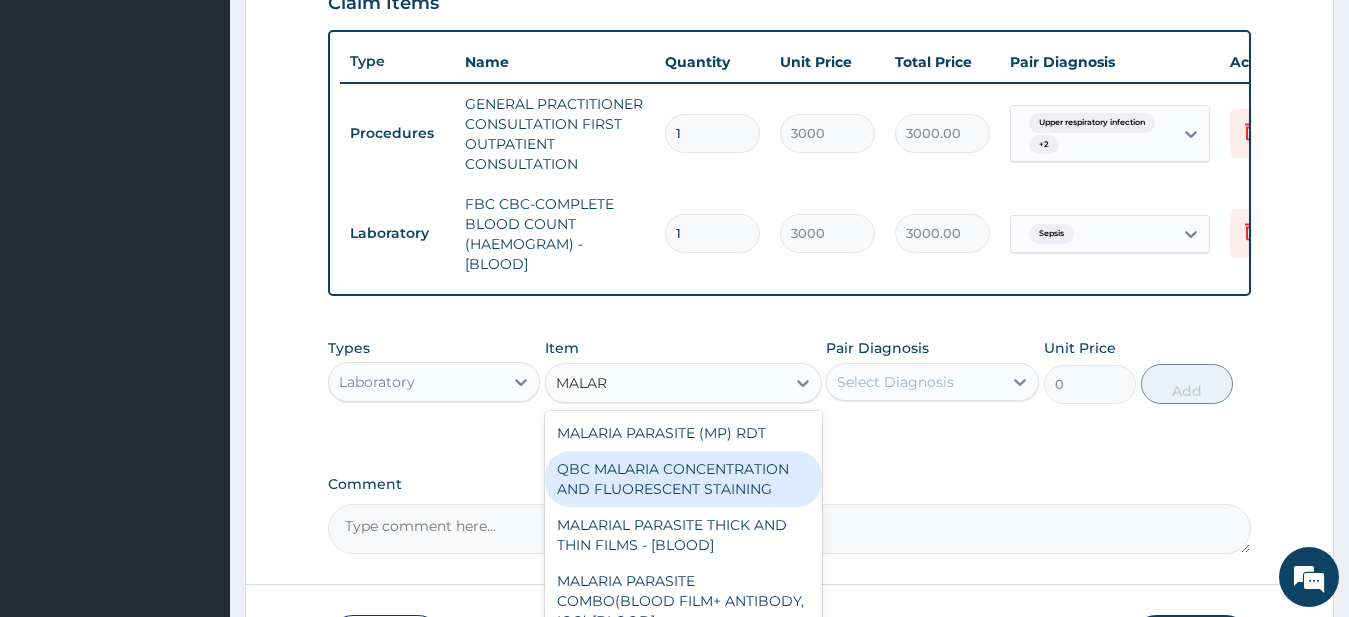 type 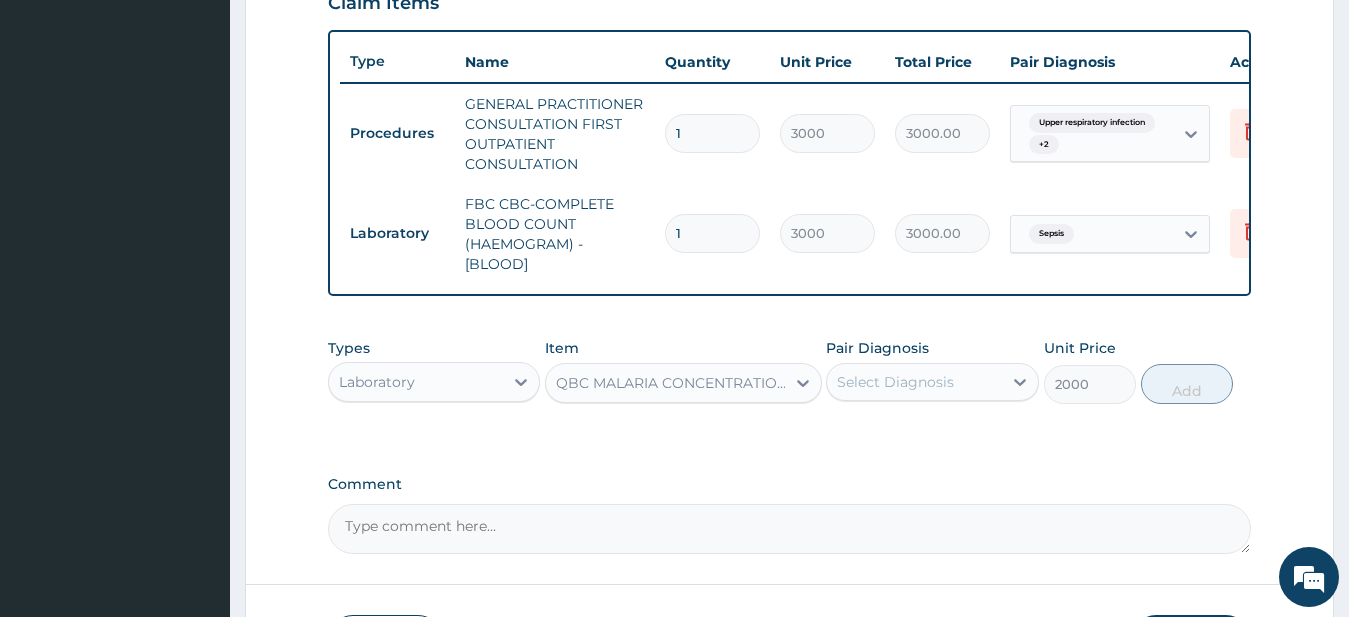 click on "QBC MALARIA CONCENTRATION AND FLUORESCENT STAINING" at bounding box center [671, 383] 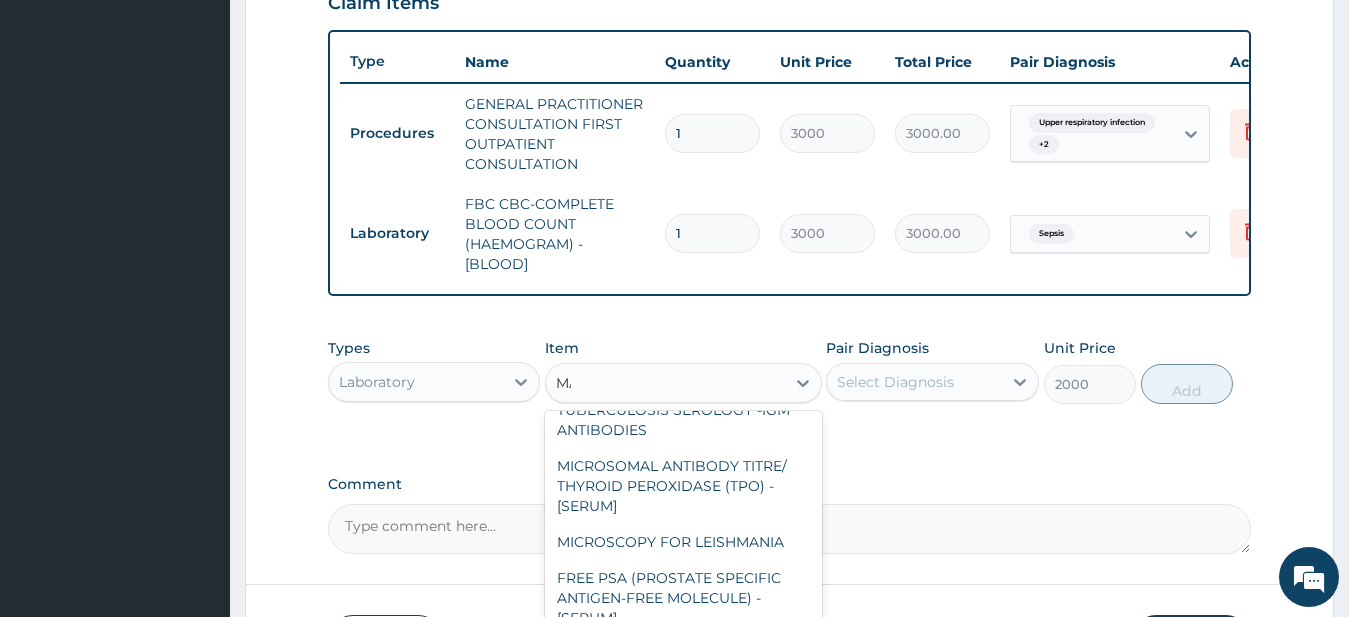 scroll, scrollTop: 0, scrollLeft: 0, axis: both 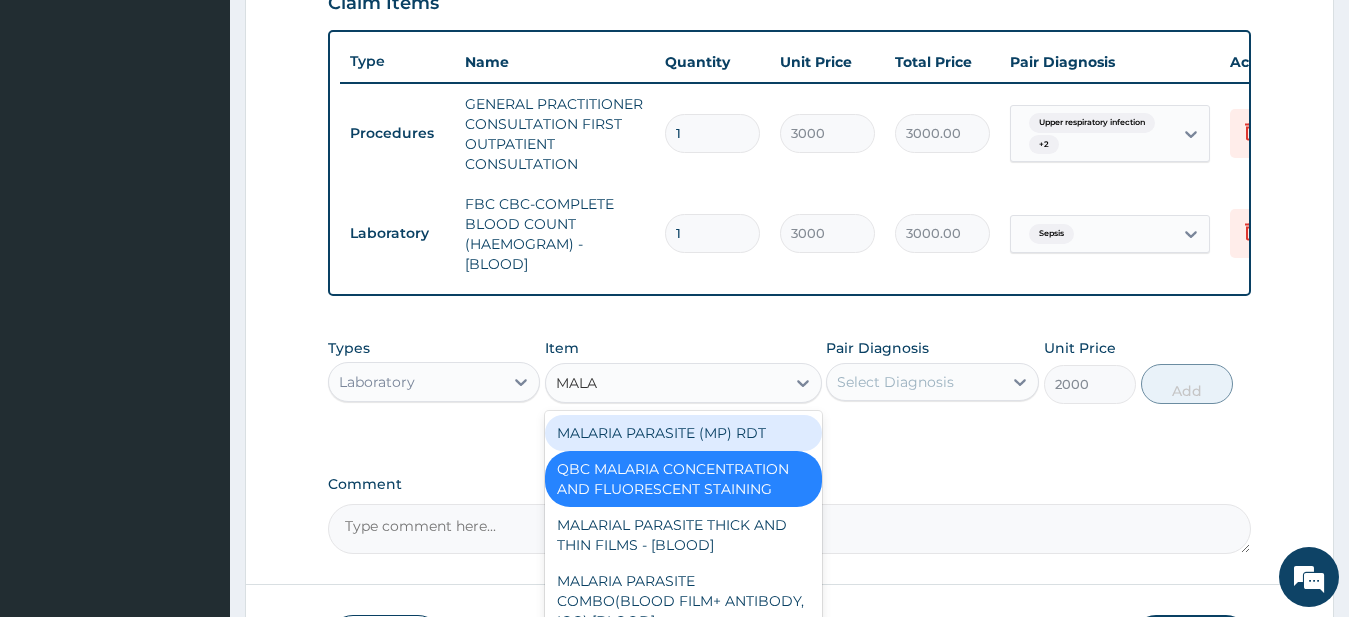 type on "MALAR" 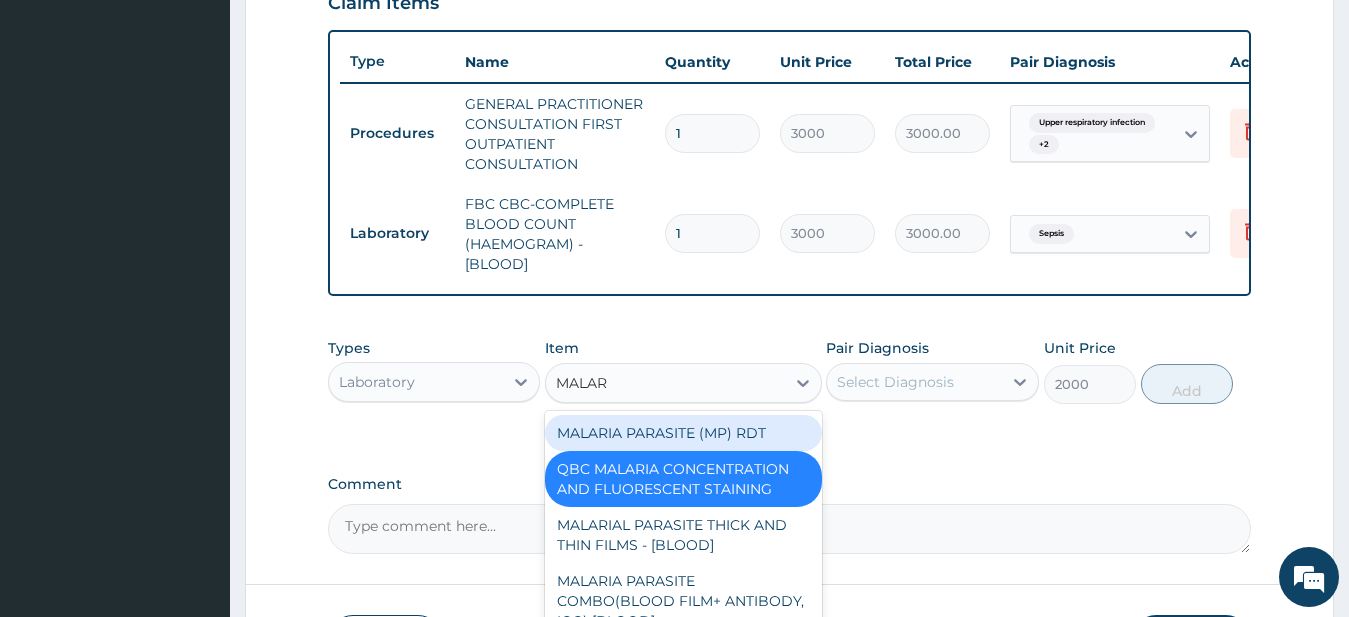 click on "MALARIA PARASITE (MP) RDT" at bounding box center (683, 433) 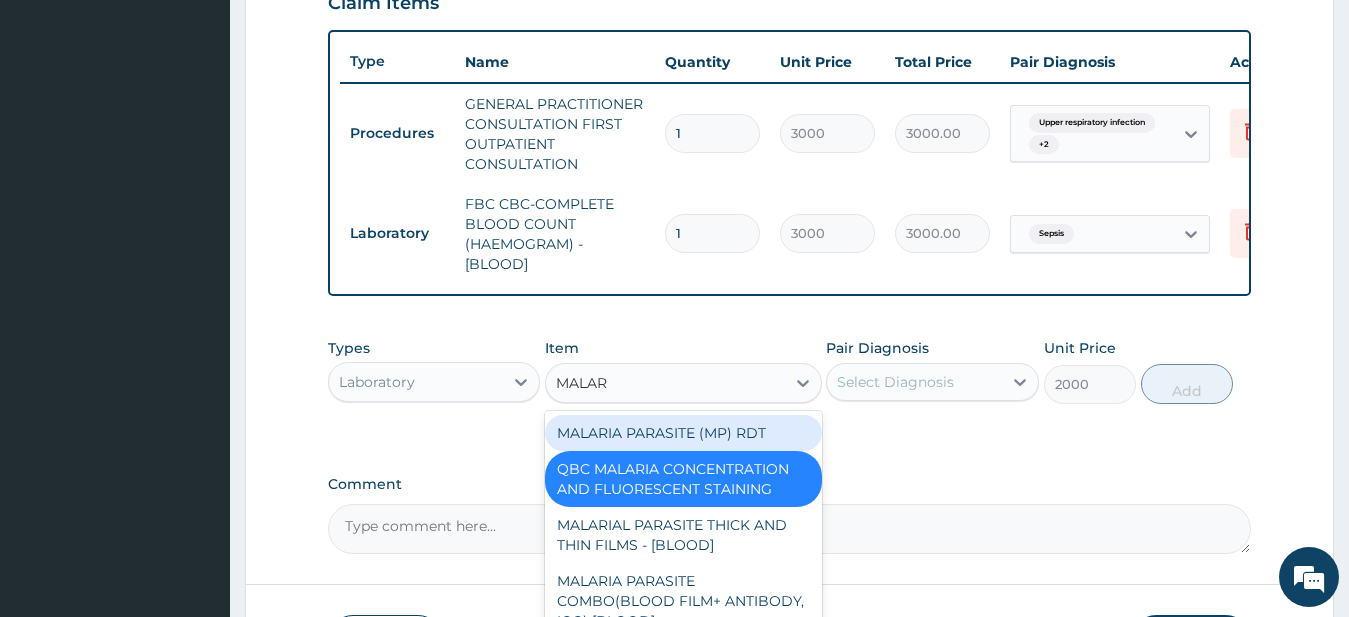 type 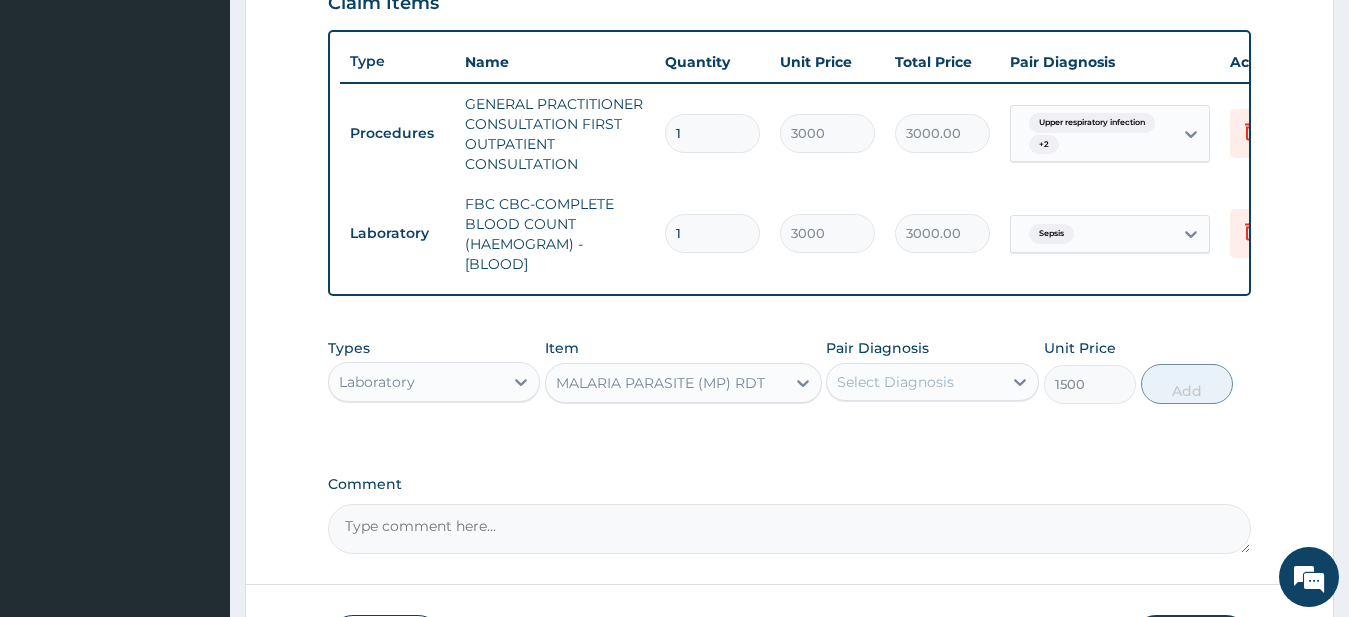 click on "Select Diagnosis" at bounding box center [895, 382] 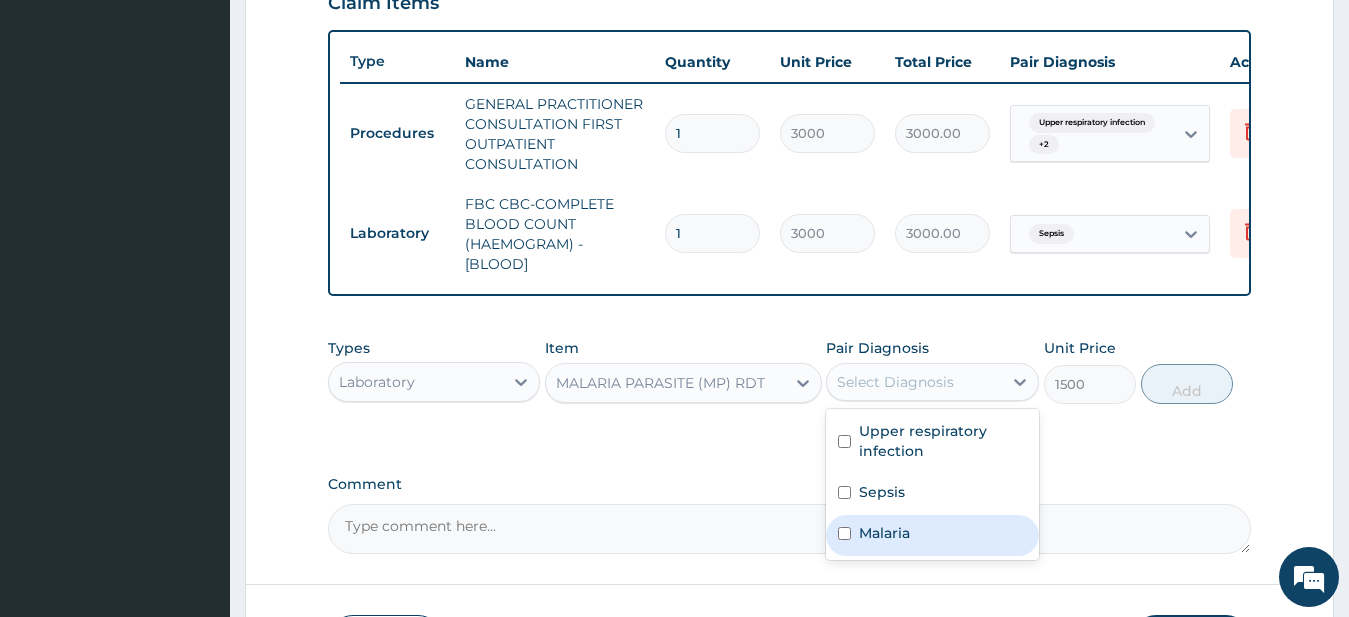 drag, startPoint x: 901, startPoint y: 556, endPoint x: 1024, endPoint y: 464, distance: 153.60013 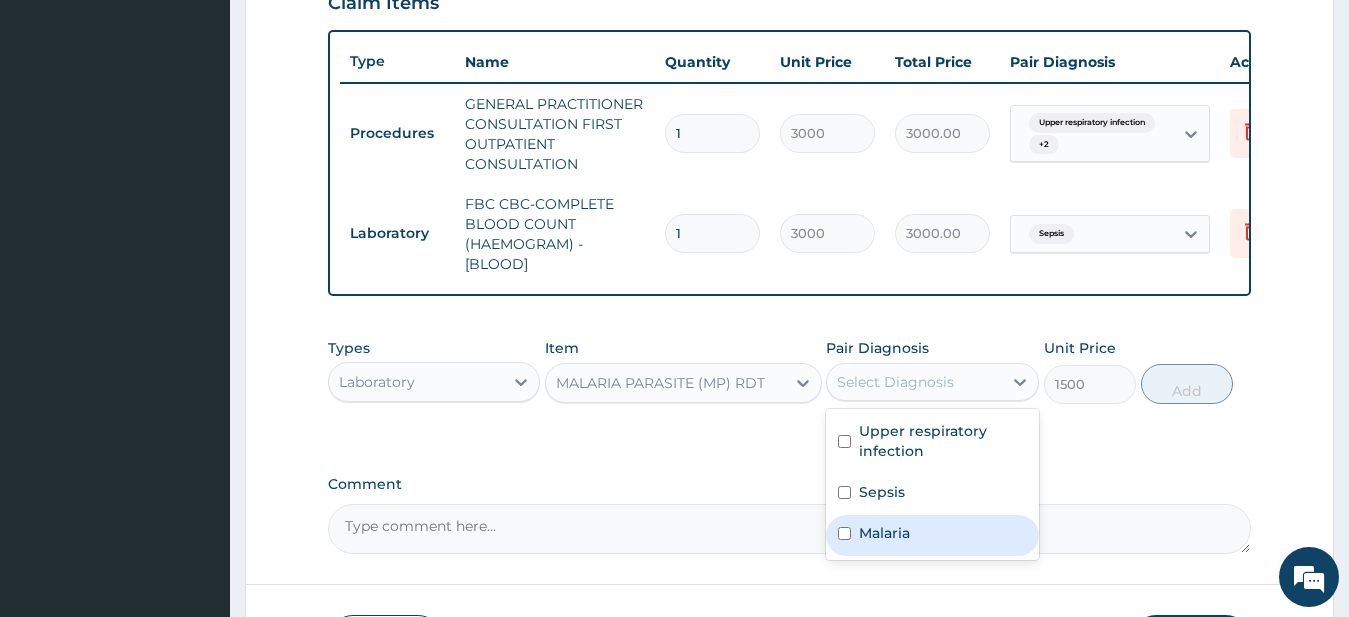 click on "Malaria" at bounding box center [884, 533] 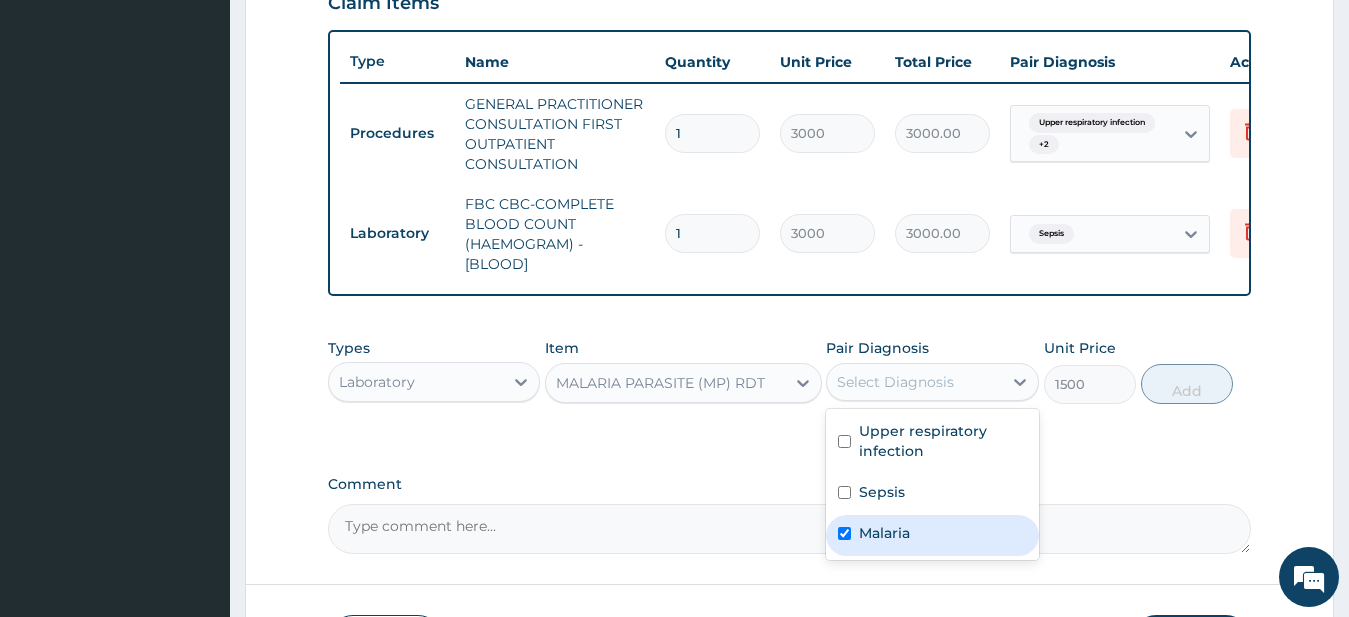 checkbox on "true" 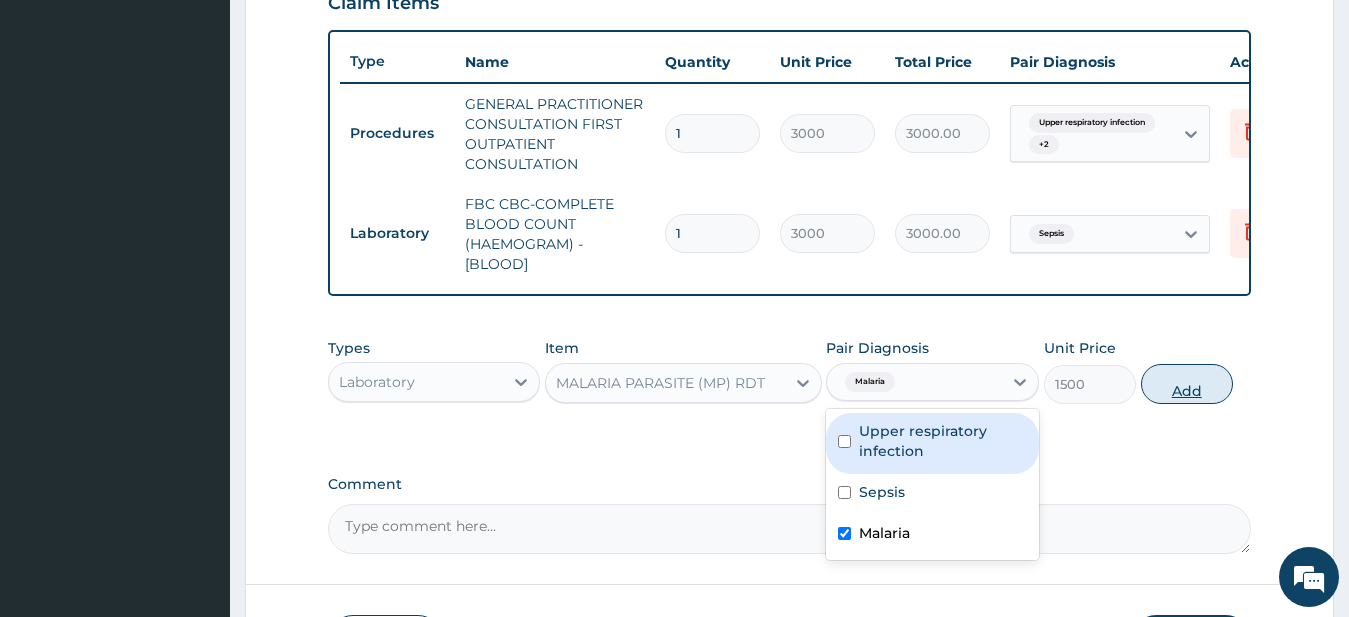 click on "Add" at bounding box center (1187, 384) 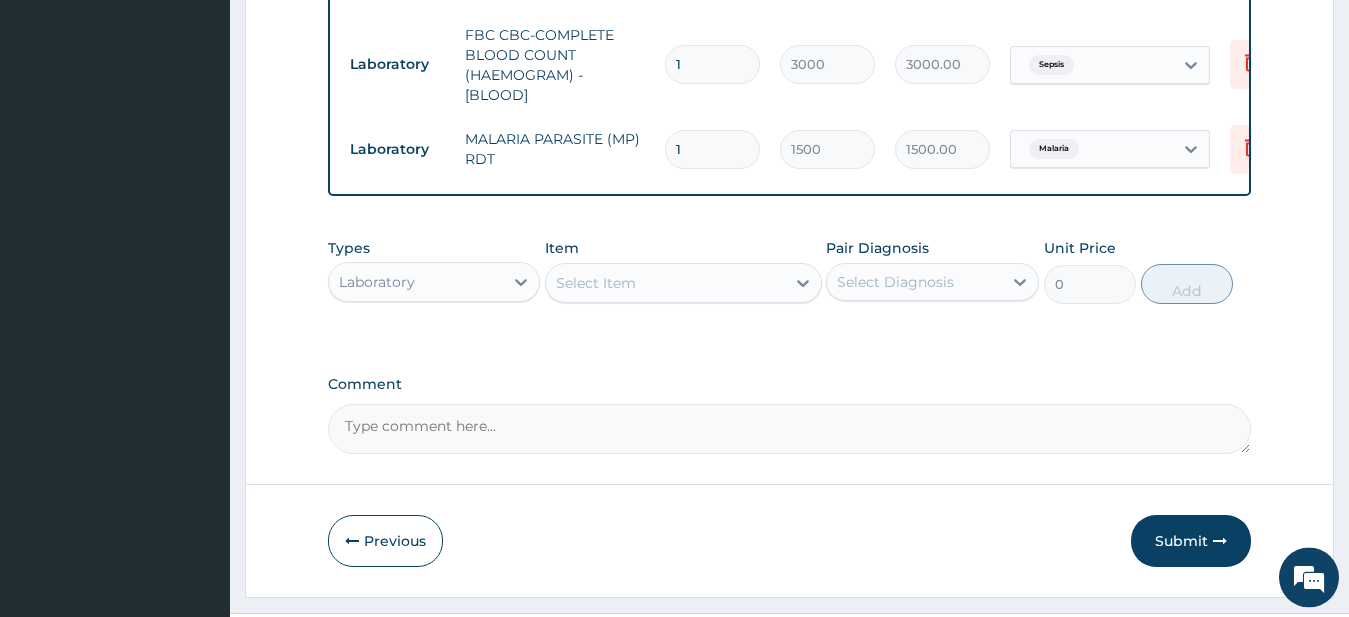 scroll, scrollTop: 918, scrollLeft: 0, axis: vertical 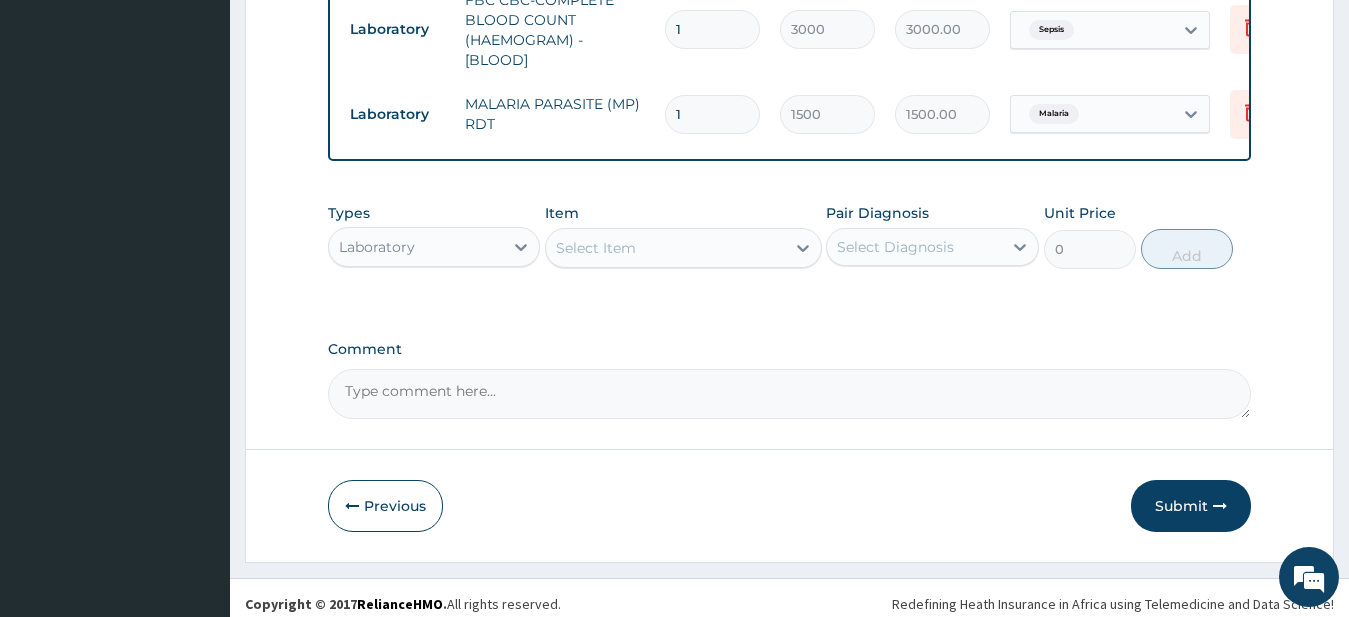 click on "Laboratory" at bounding box center (377, 247) 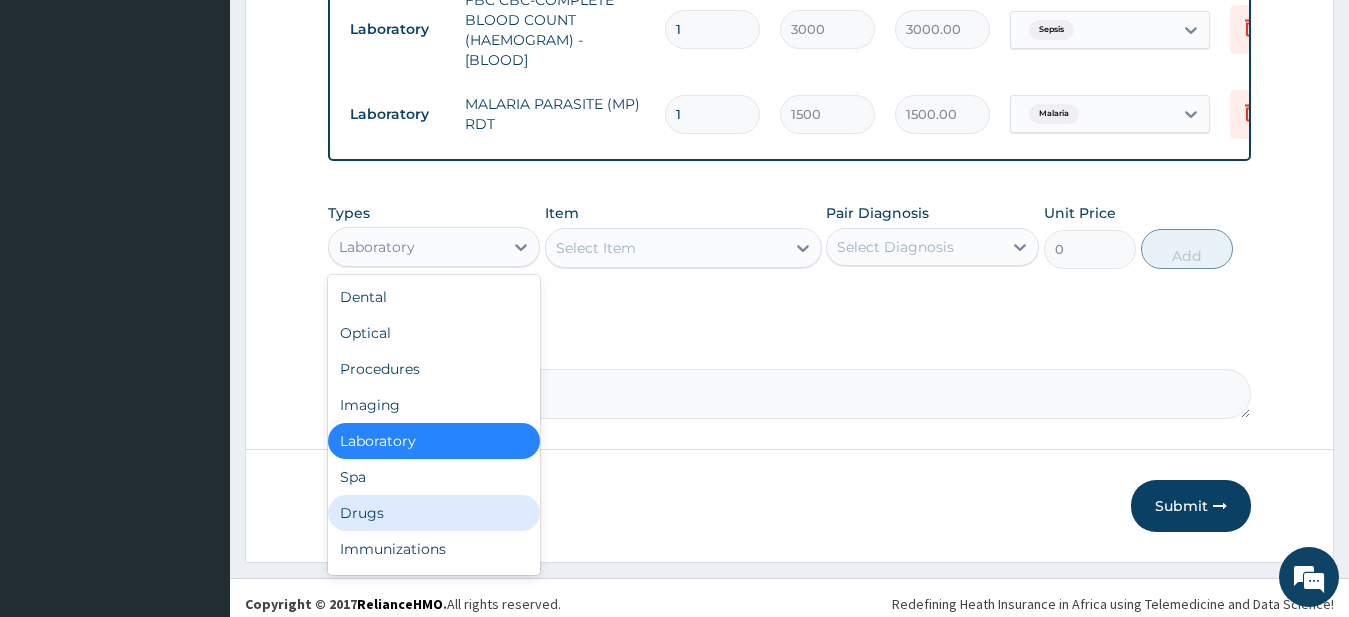 click on "Drugs" at bounding box center (434, 513) 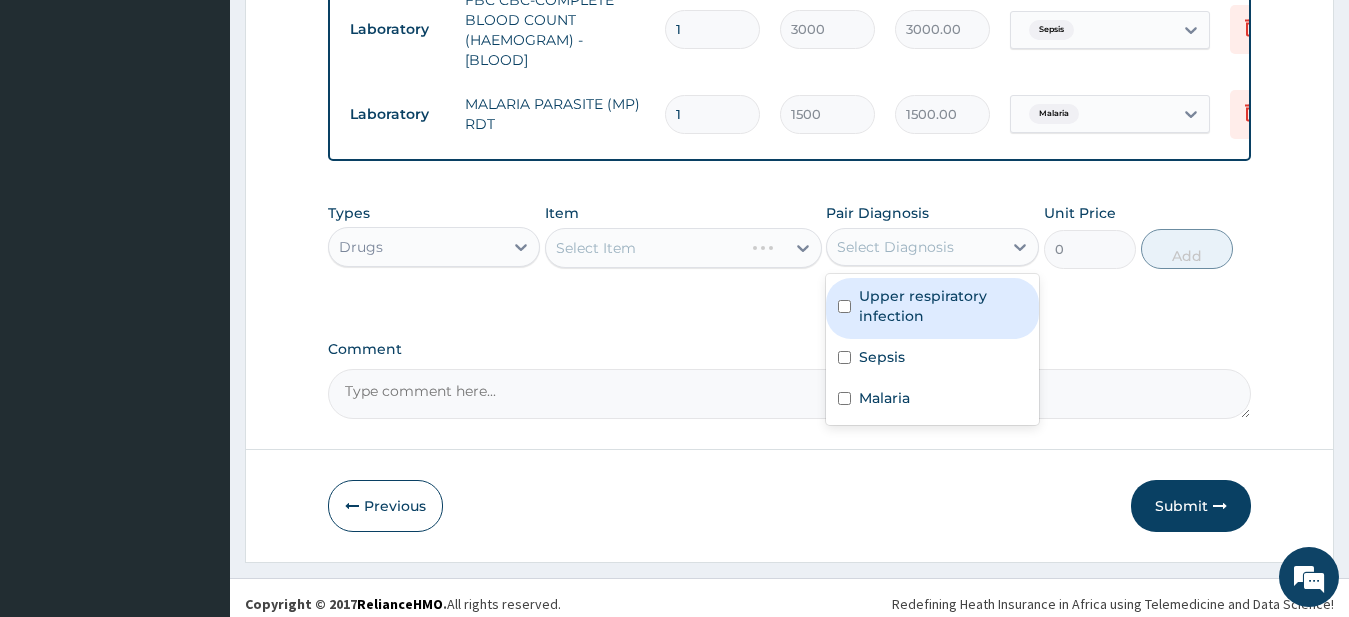 click on "Select Diagnosis" at bounding box center [895, 247] 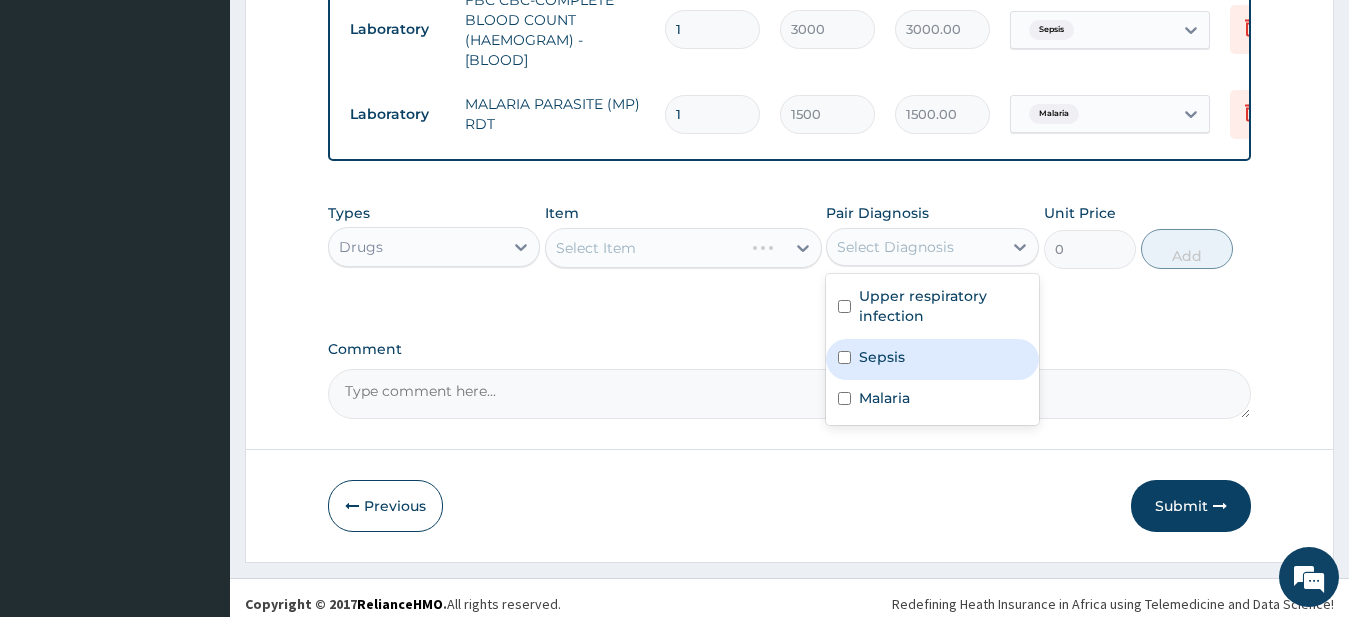 click on "Sepsis" at bounding box center (932, 359) 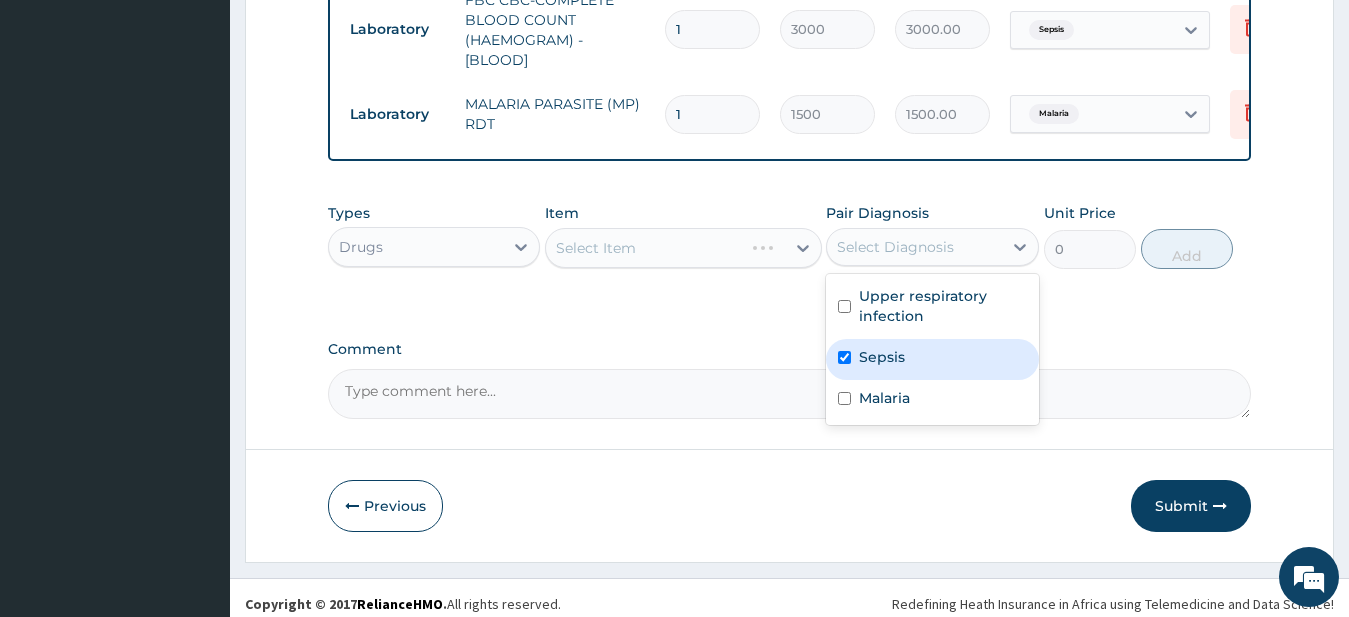 checkbox on "true" 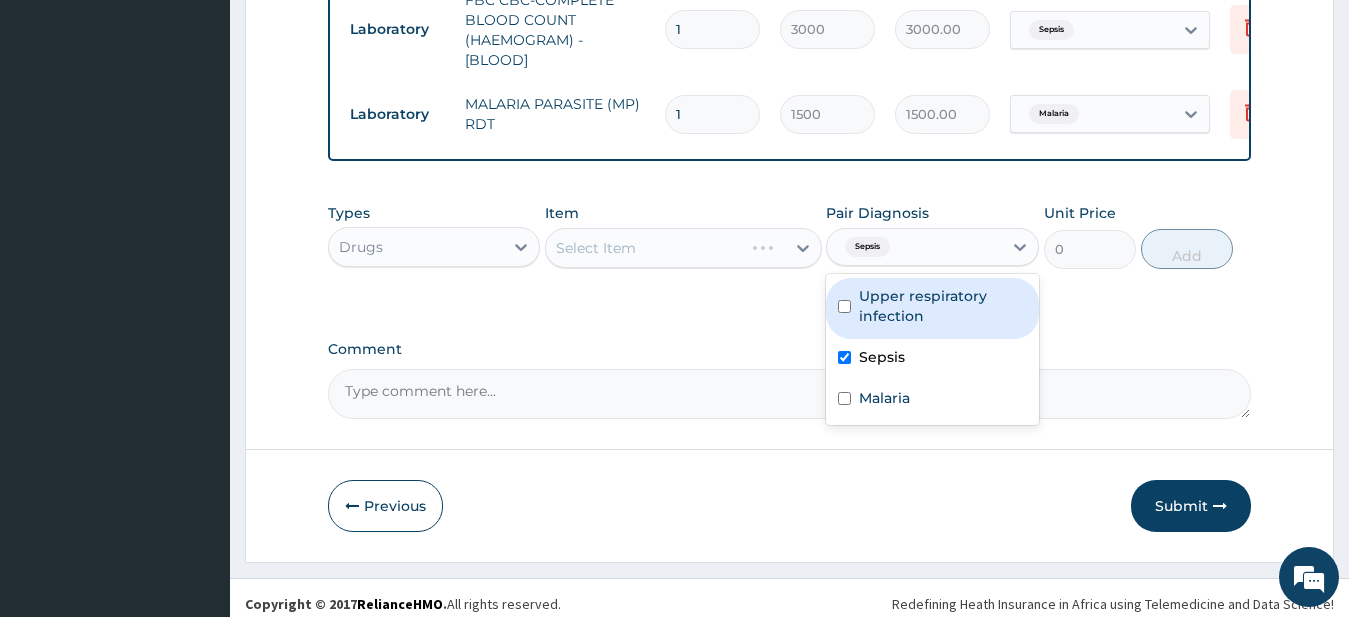 click on "Upper respiratory infection" at bounding box center [943, 306] 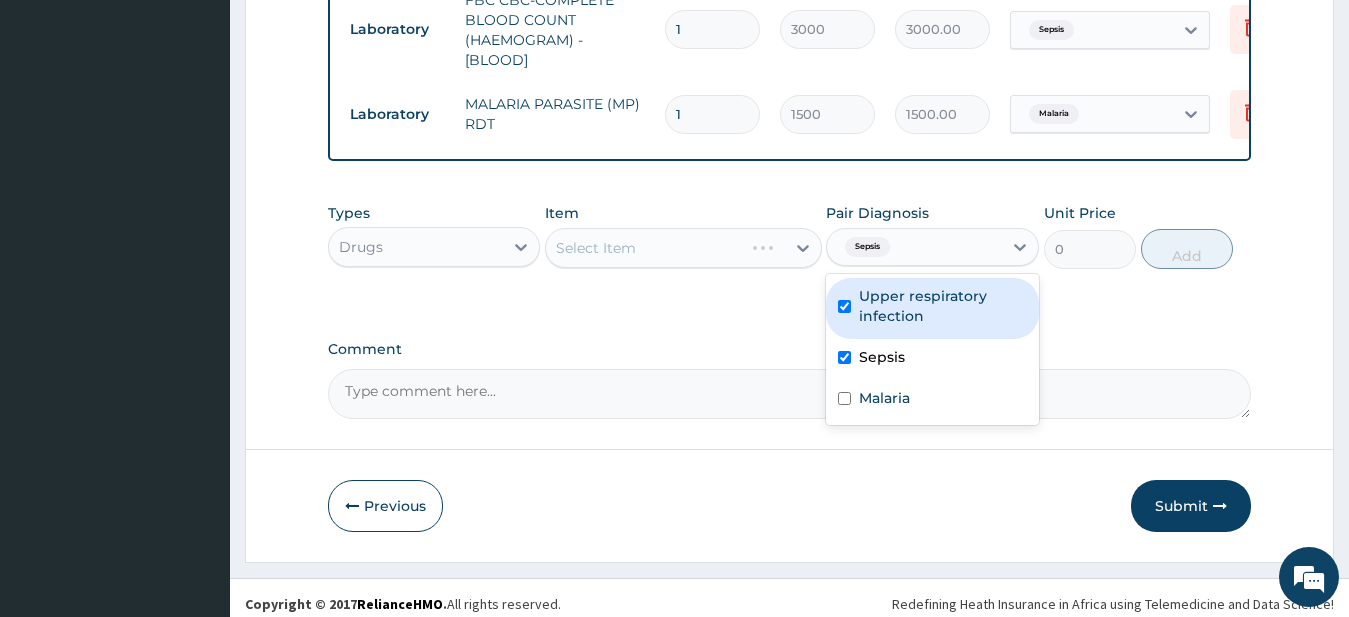 checkbox on "true" 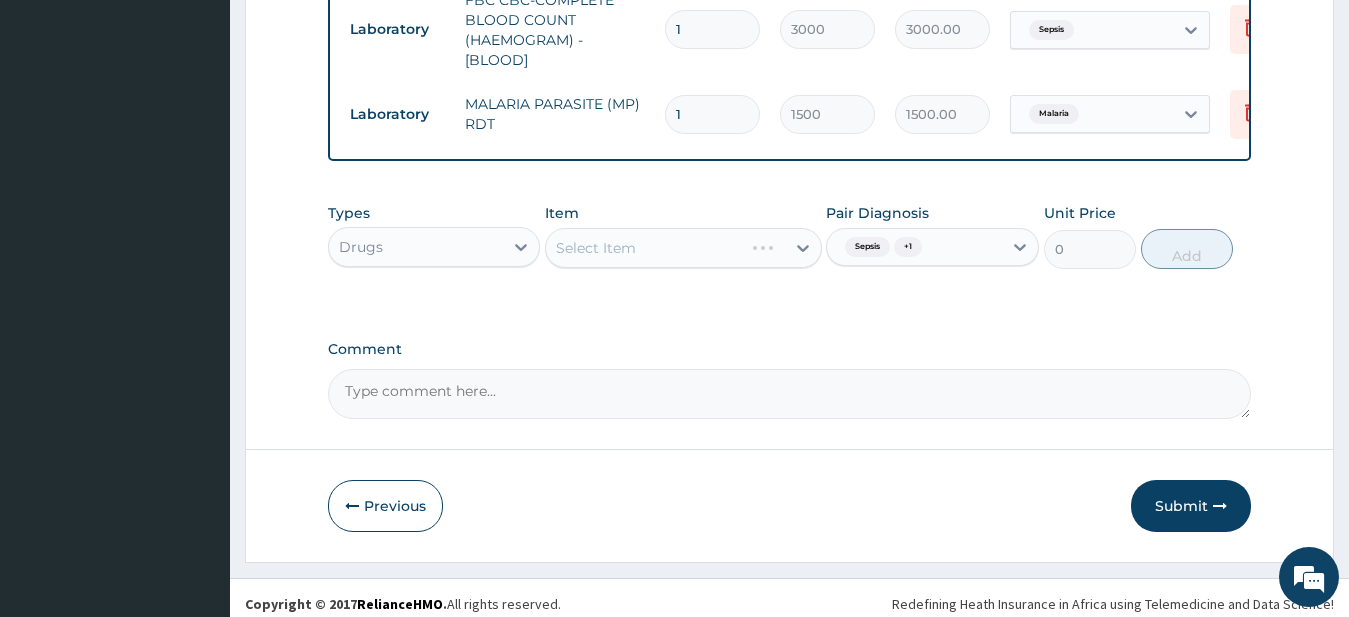 click on "Select Item" at bounding box center (683, 248) 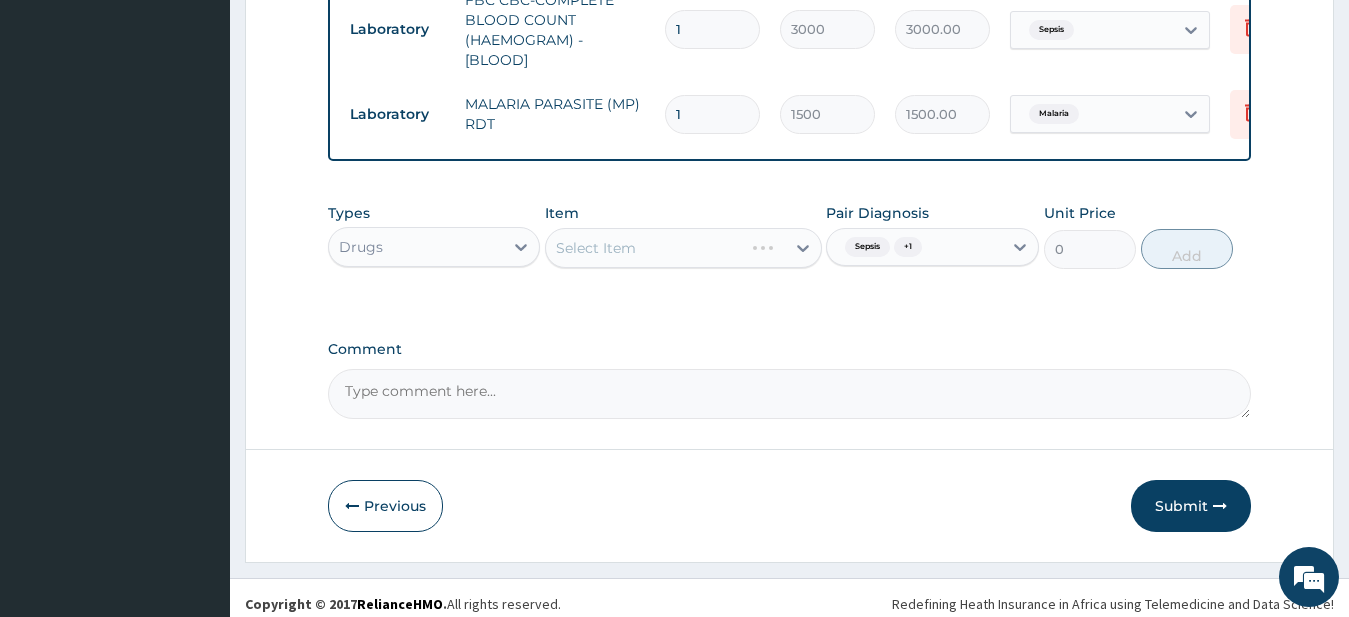 click on "Select Item" at bounding box center [683, 248] 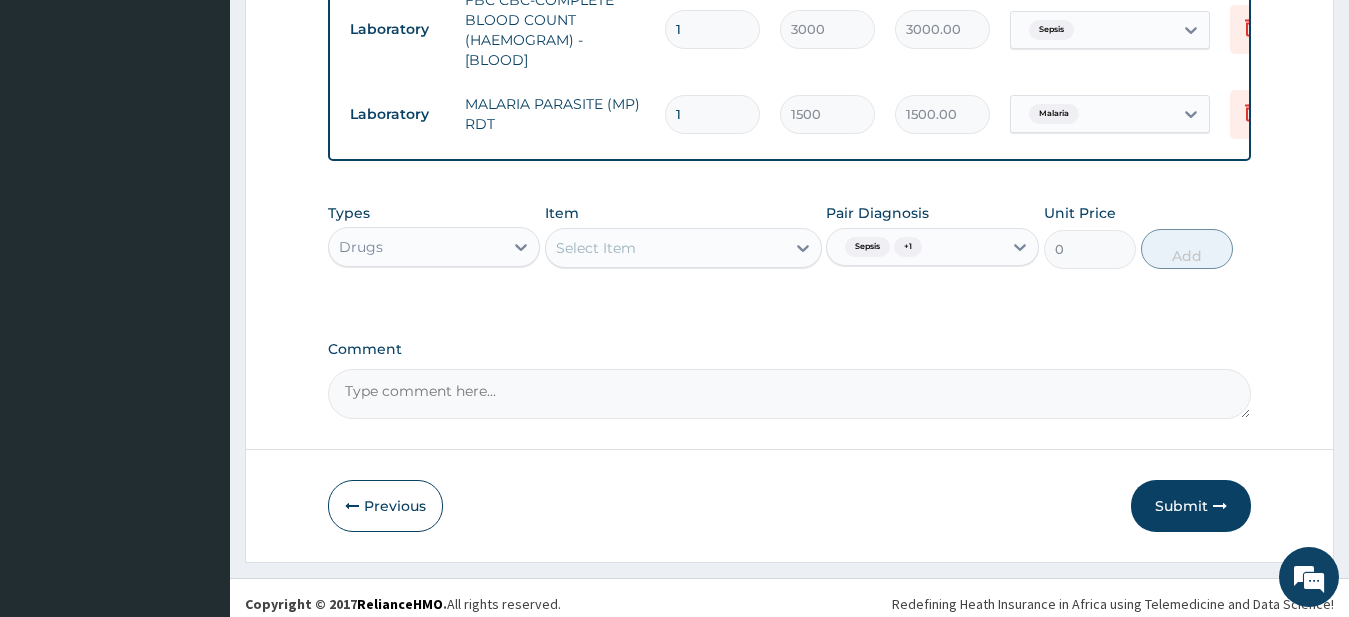 click on "Select Item" at bounding box center [665, 248] 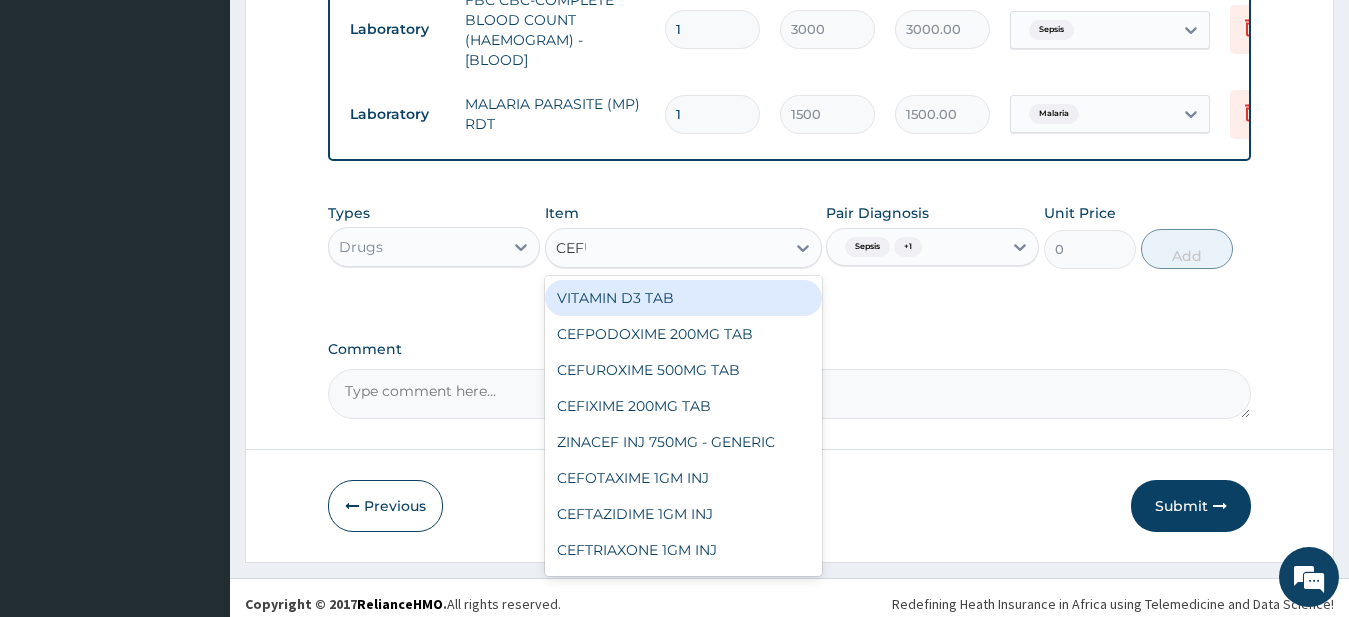 type on "CEFUR" 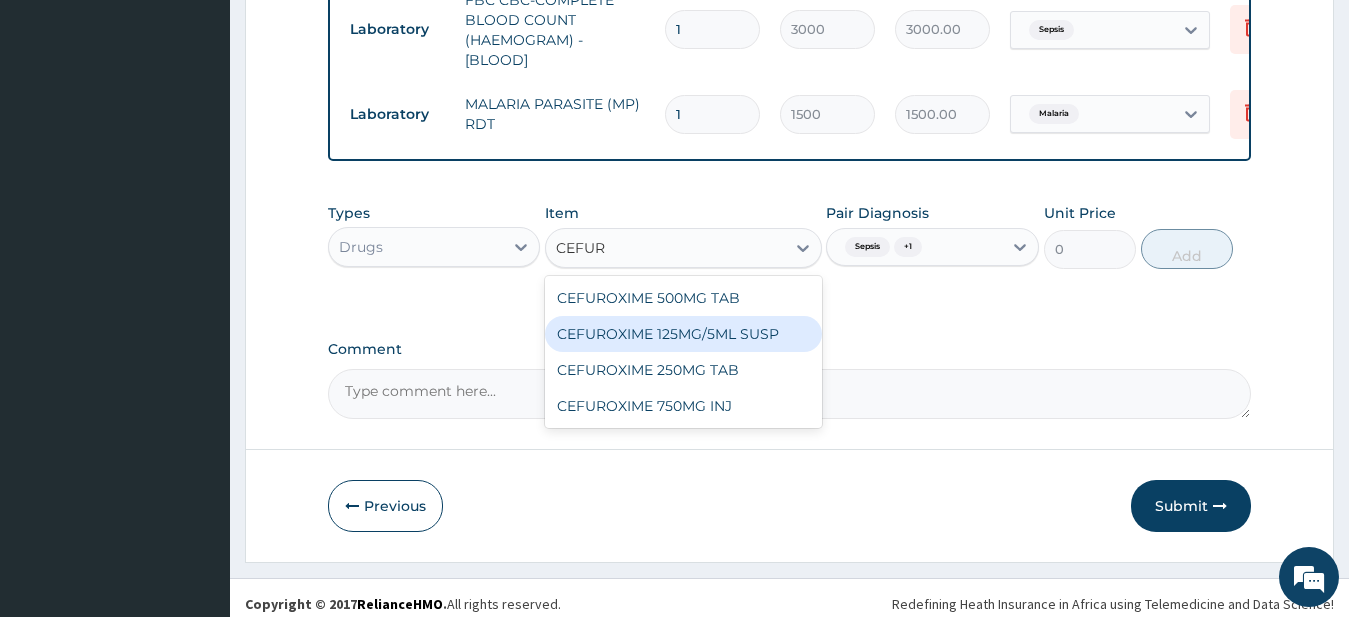 click on "CEFUROXIME 125MG/5ML SUSP" at bounding box center [683, 334] 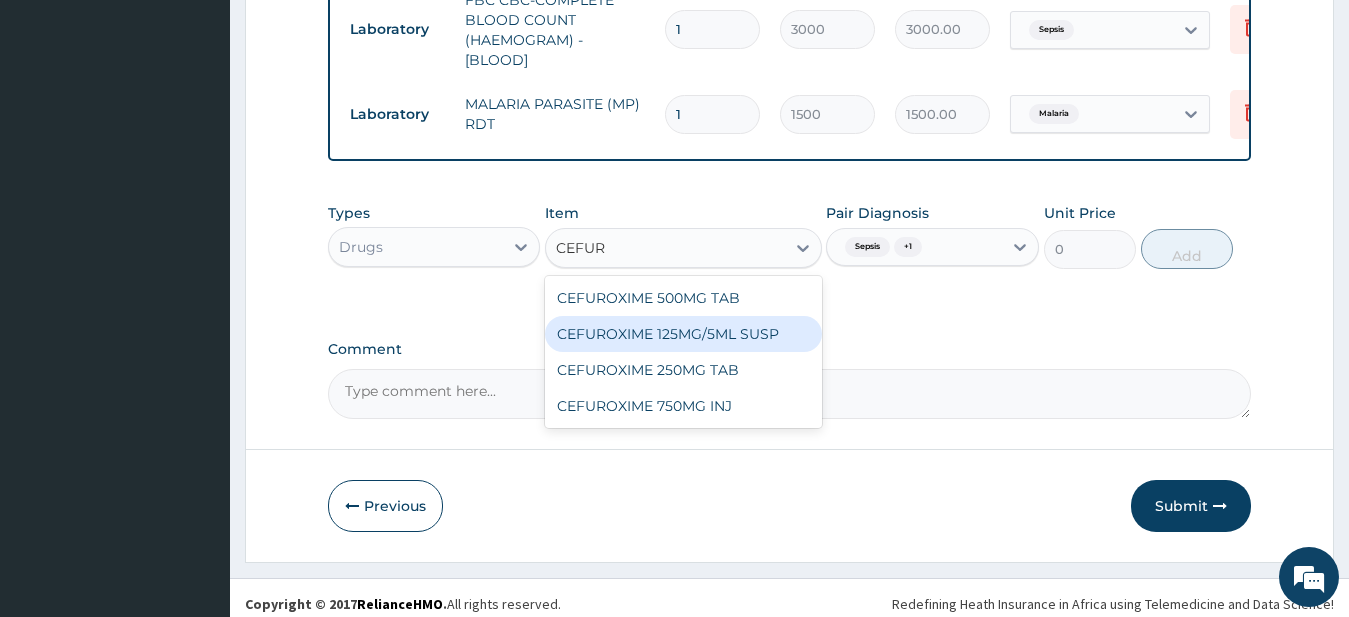 type 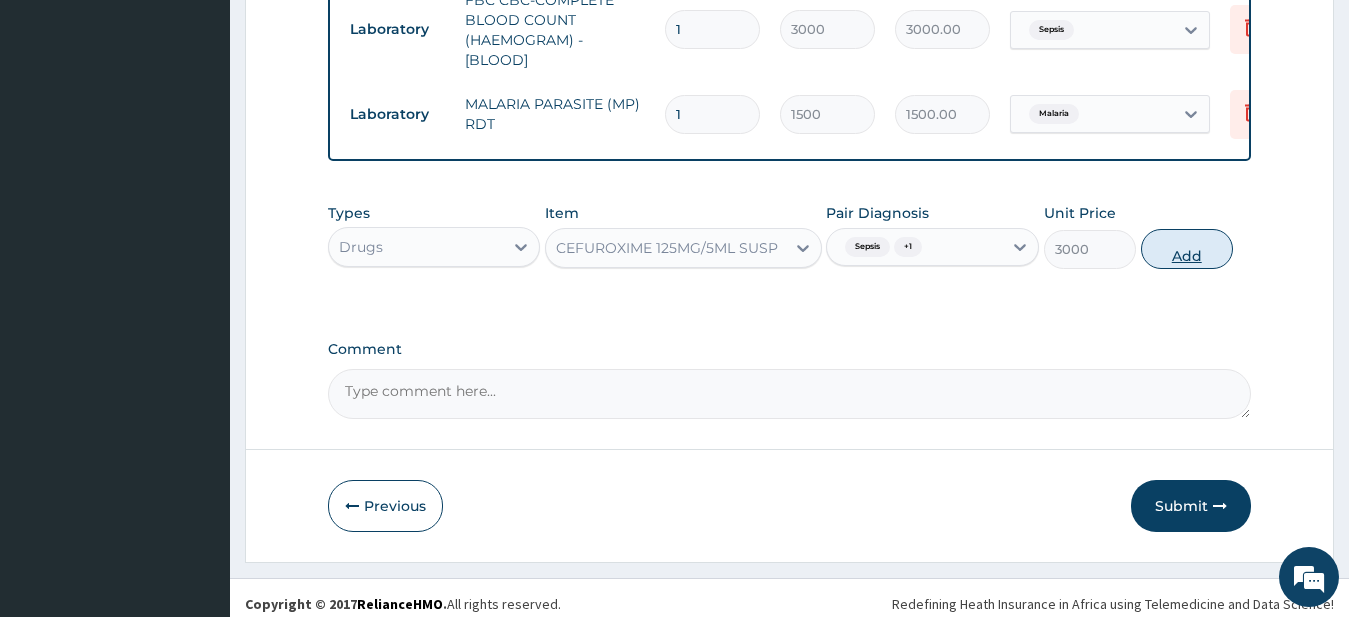 click on "Add" at bounding box center [1187, 249] 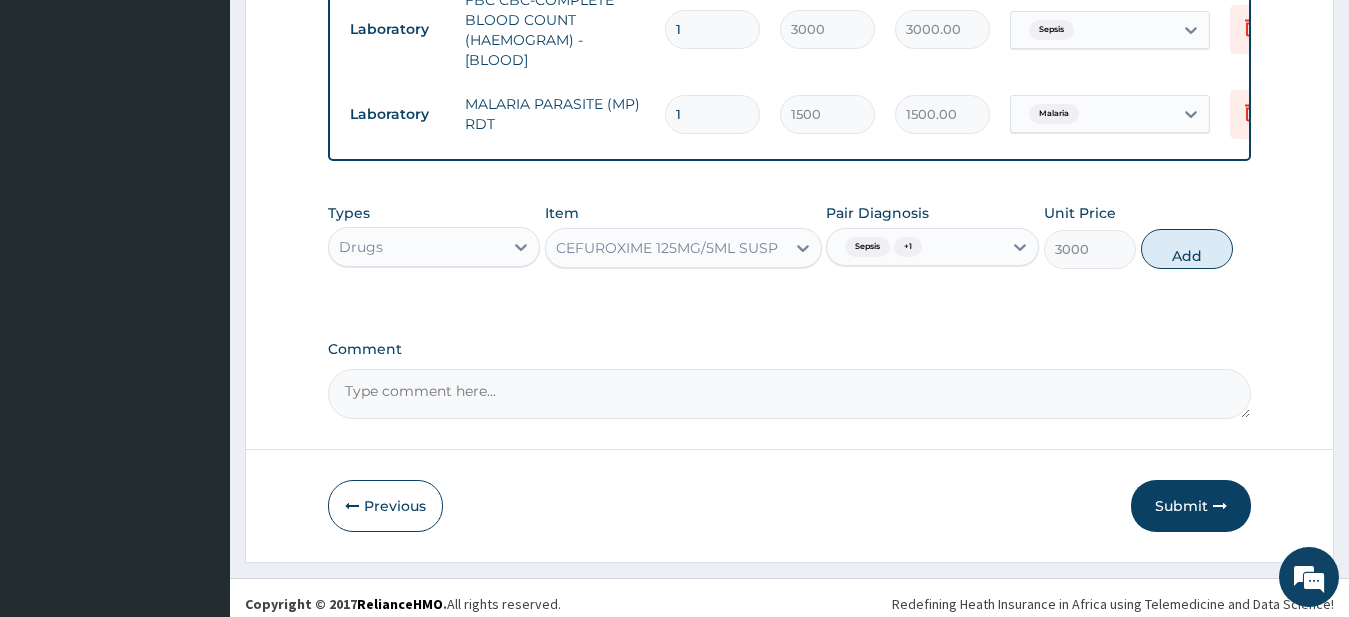 type on "0" 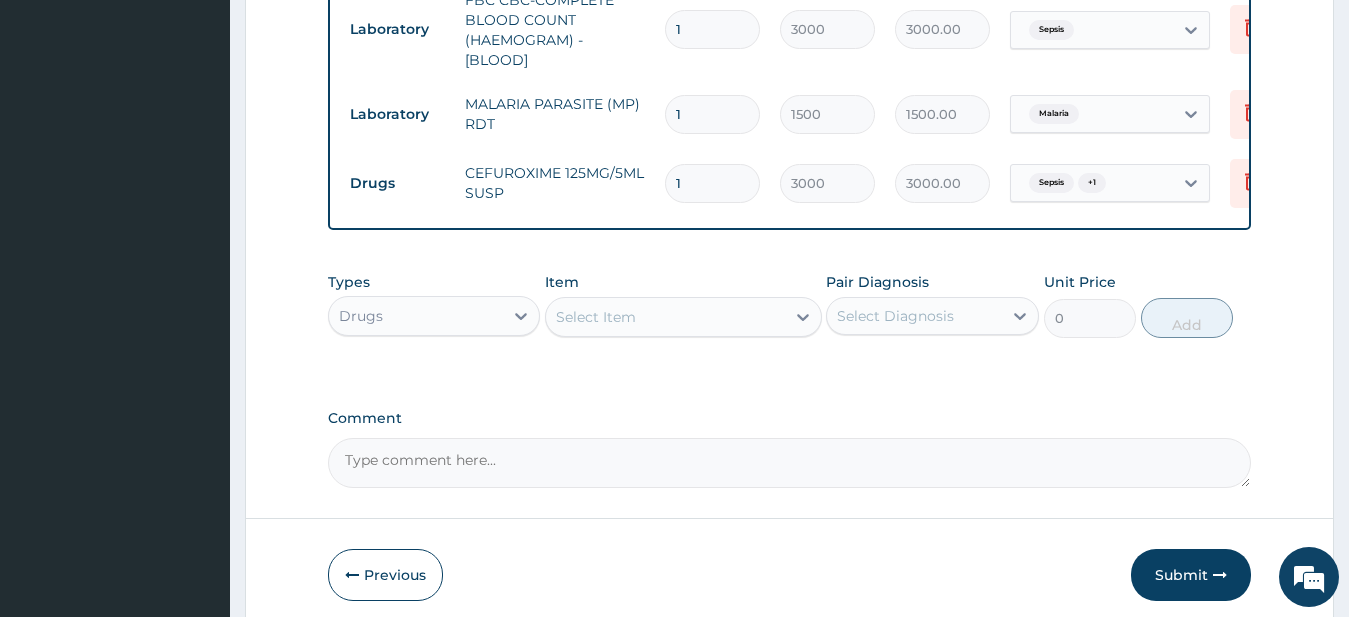 click on "Select Item" at bounding box center (665, 317) 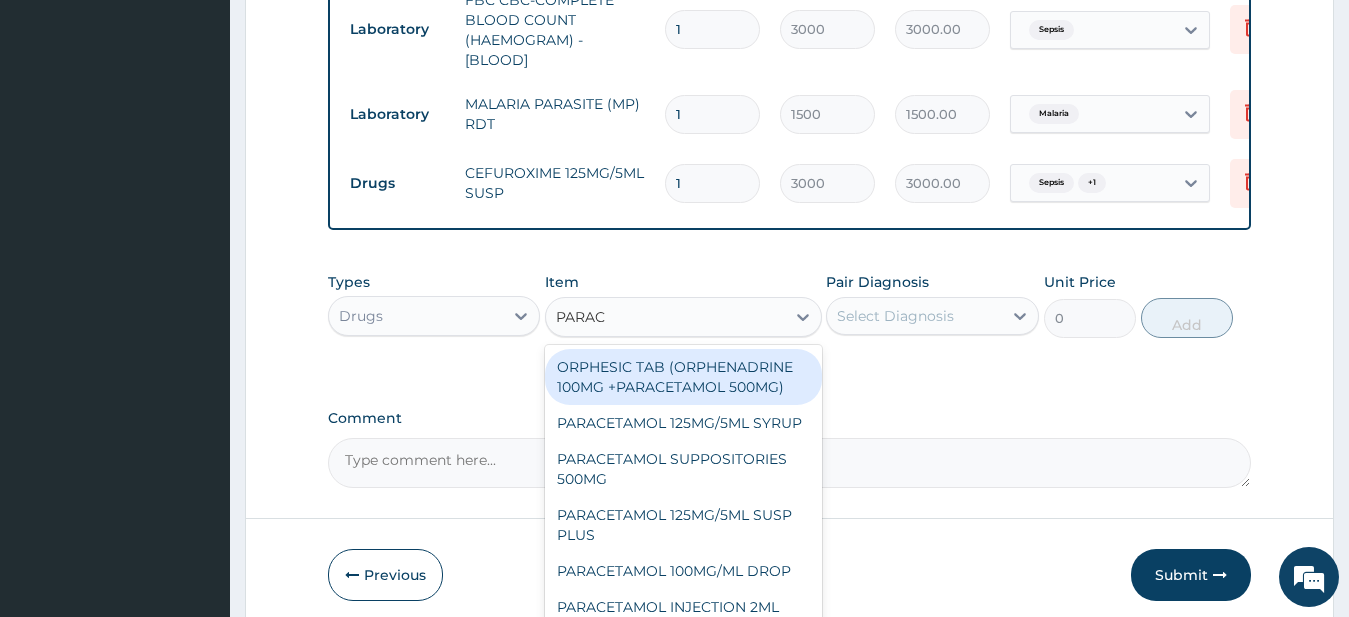 type on "PARACE" 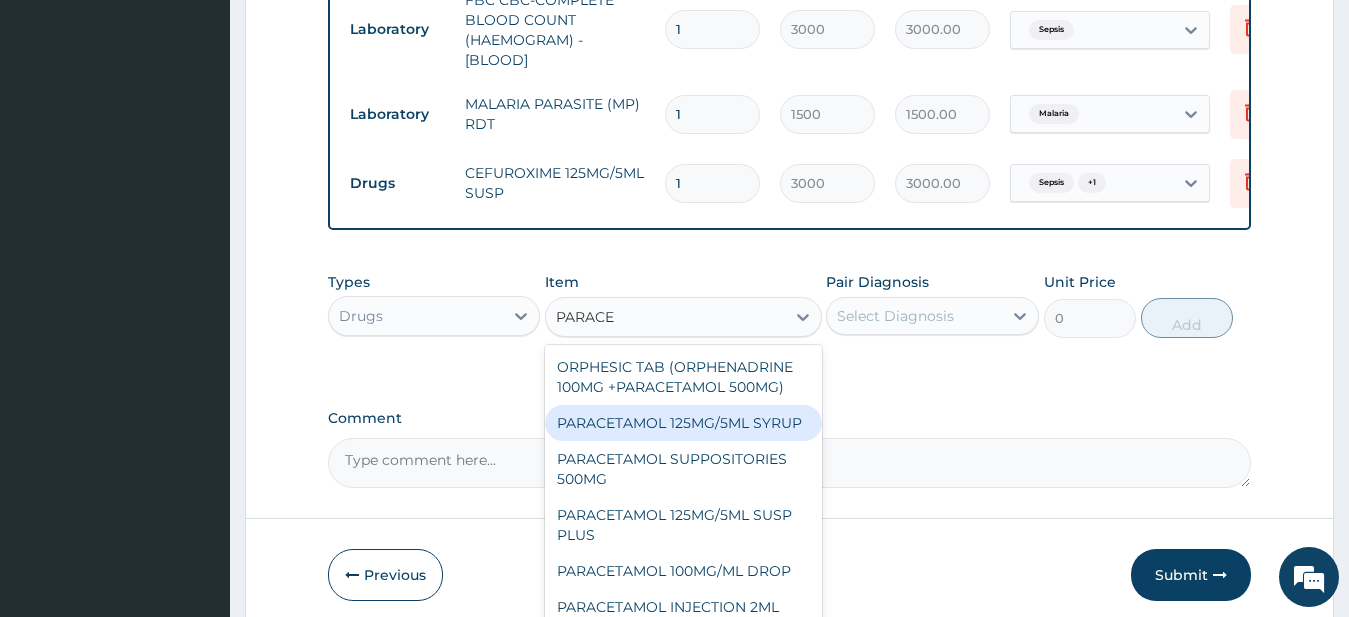 click on "PARACETAMOL 125MG/5ML SYRUP" at bounding box center (683, 423) 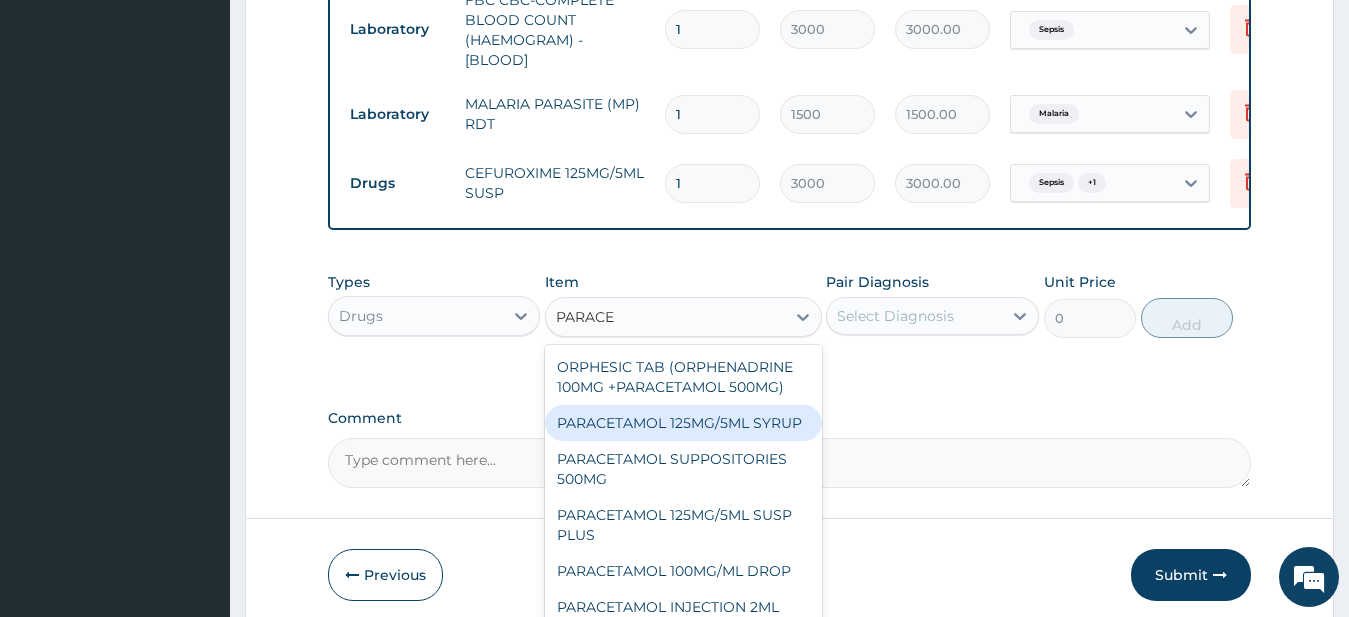type 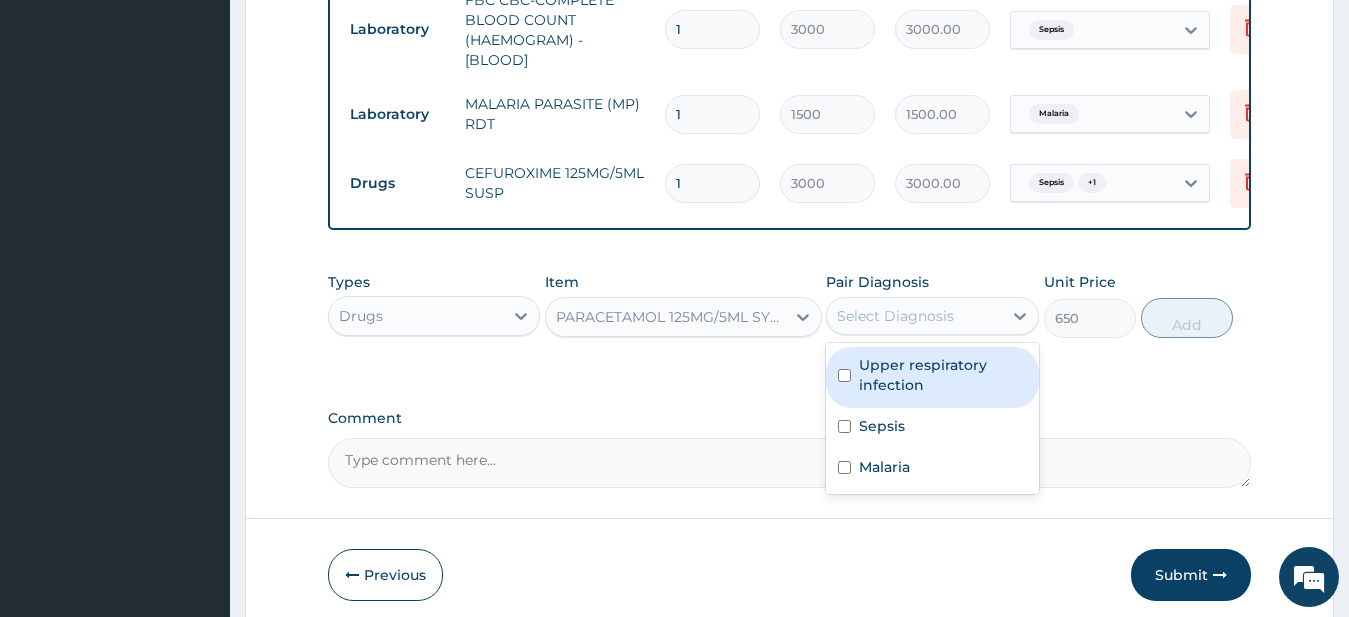 click on "Select Diagnosis" at bounding box center (914, 316) 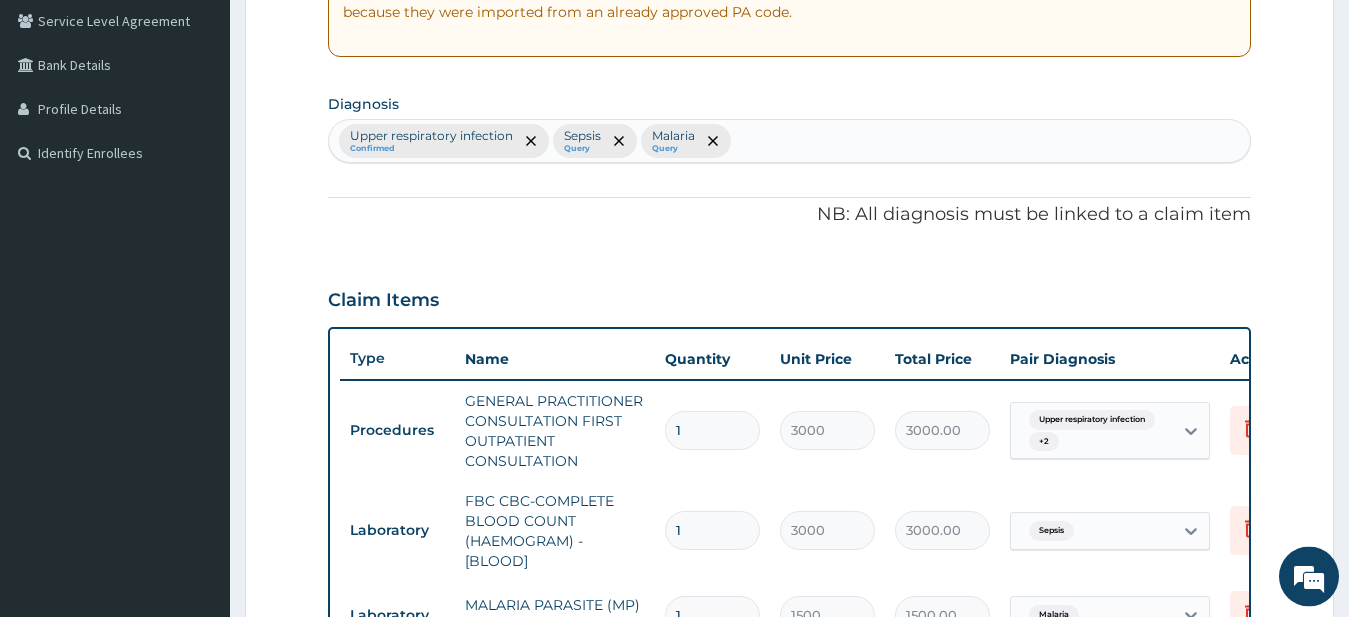scroll, scrollTop: 408, scrollLeft: 0, axis: vertical 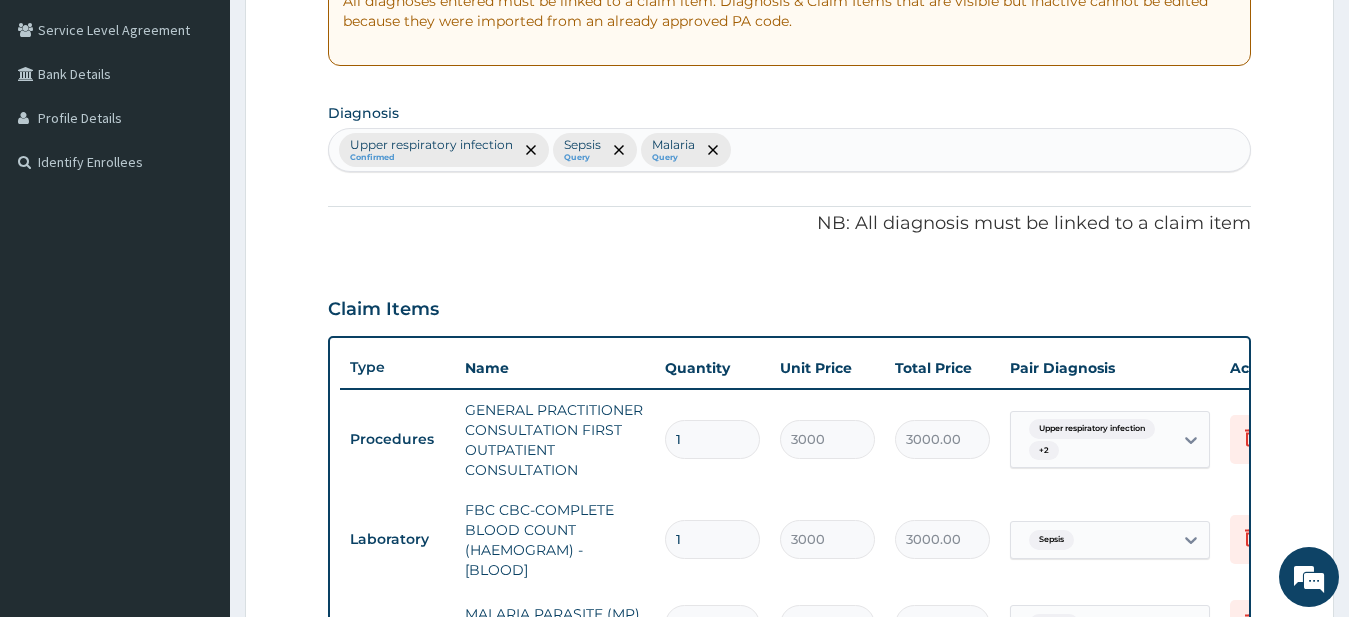 click on "Upper respiratory infection Confirmed Sepsis Query Malaria Query" at bounding box center [790, 150] 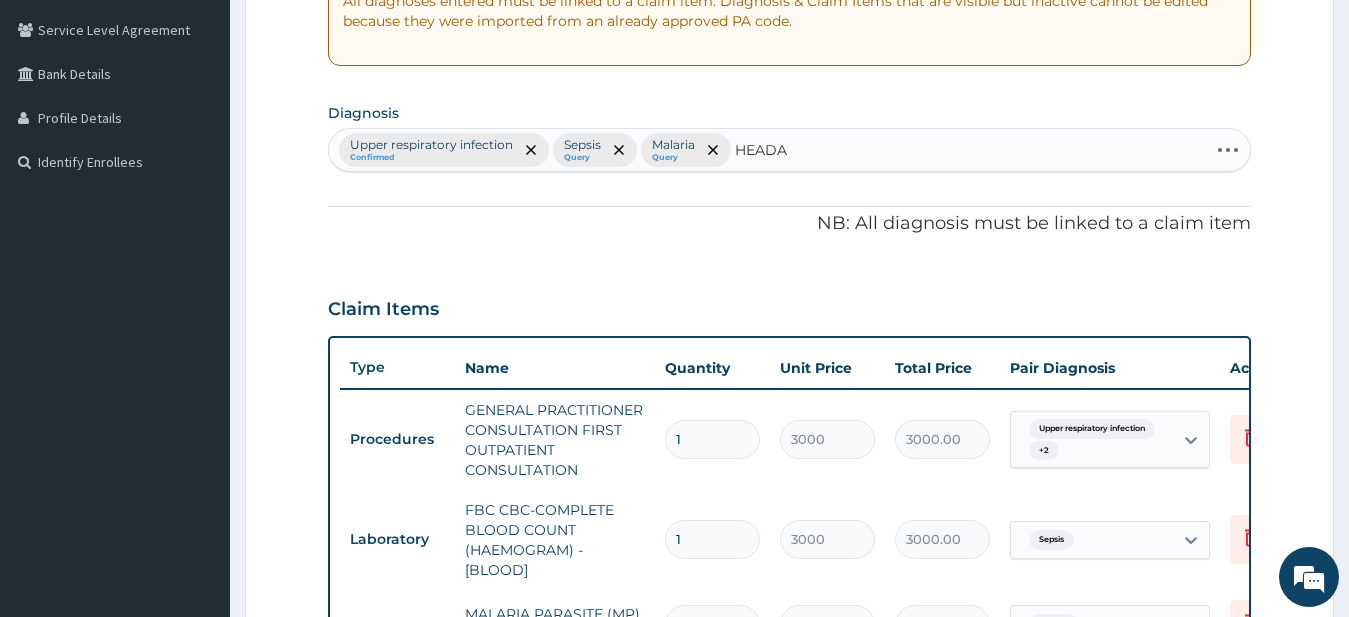type on "HEADAC" 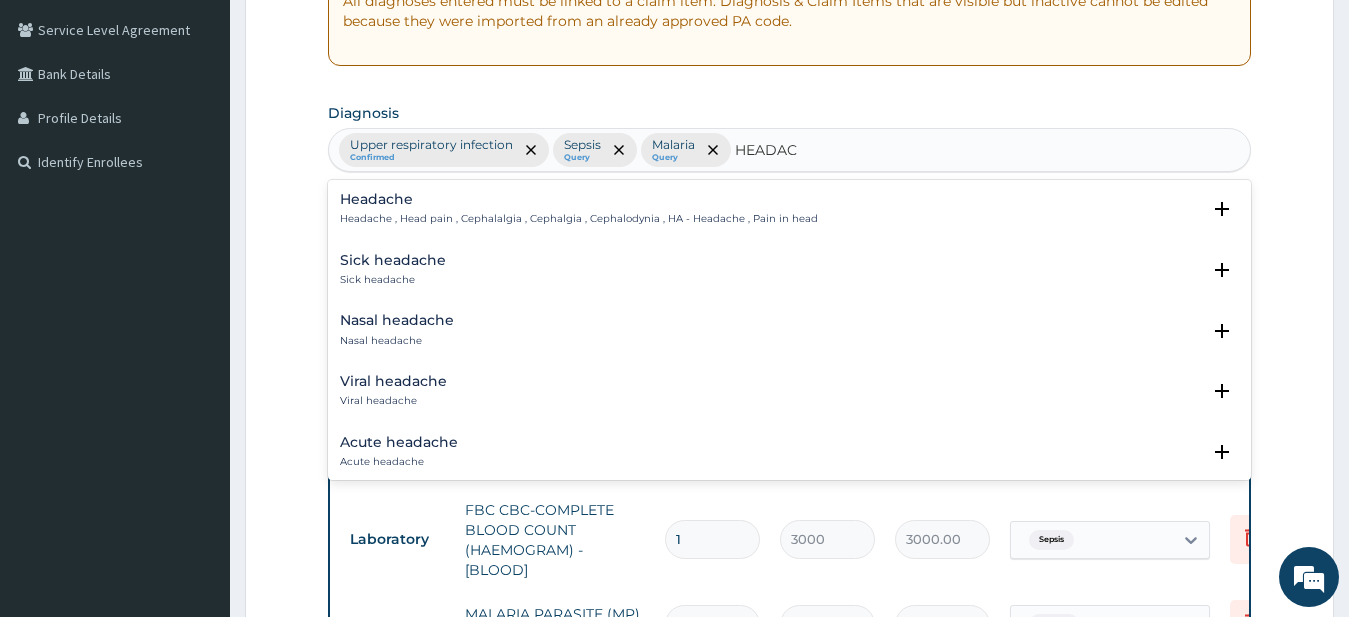 click on "Headache Headache , Head pain , Cephalalgia , Cephalgia , Cephalodynia , HA - Headache , Pain in head Select Status Query Query covers suspected (?), Keep in view (kiv), Ruled out (r/o) Confirmed Sick headache Sick headache Select Status Query Query covers suspected (?), Keep in view (kiv), Ruled out (r/o) Confirmed Nasal headache Nasal headache Select Status Query Query covers suspected (?), Keep in view (kiv), Ruled out (r/o) Confirmed Viral headache Viral headache Select Status Query Query covers suspected (?), Keep in view (kiv), Ruled out (r/o) Confirmed Acute headache Acute headache Select Status Query Query covers suspected (?), Keep in view (kiv), Ruled out (r/o) Confirmed Aural headache Aural headache Select Status Query Query covers suspected (?), Keep in view (kiv), Ruled out (r/o) Confirmed Sinus headache Sinus headache Select Status Query Query covers suspected (?), Keep in view (kiv), Ruled out (r/o) Confirmed Daily headache Daily headache Select Status Query Confirmed Aching headache Query" at bounding box center [790, 330] 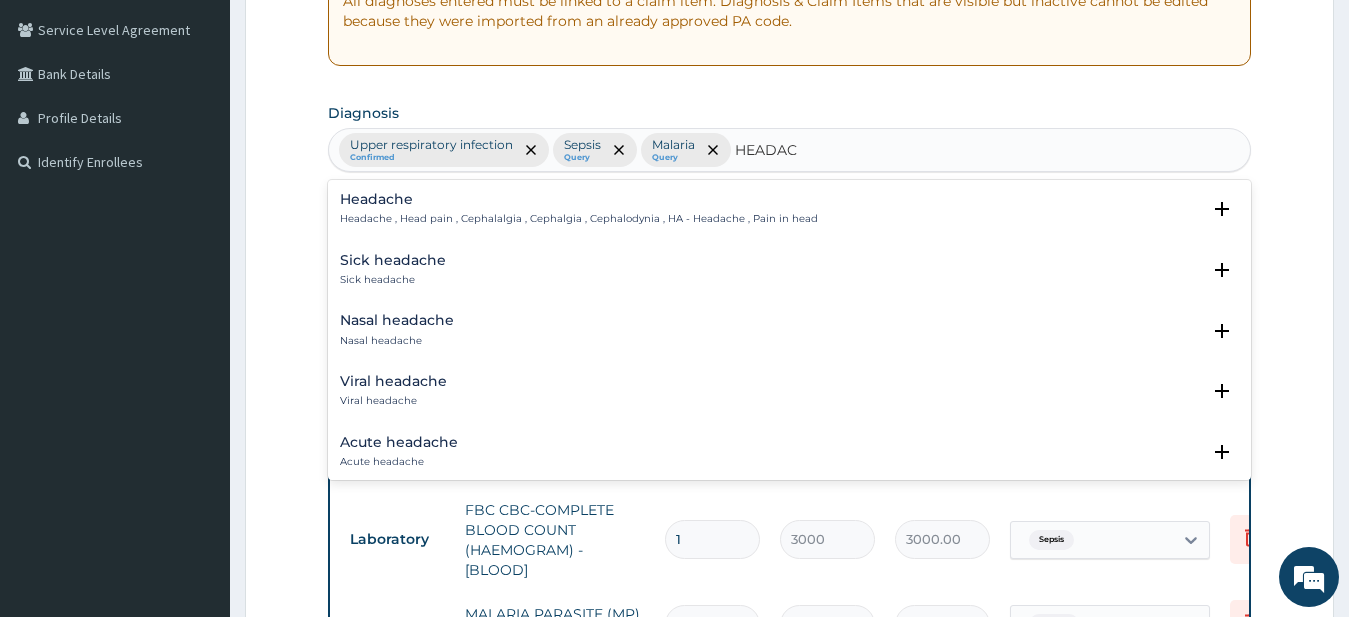click on "Headache" at bounding box center [579, 199] 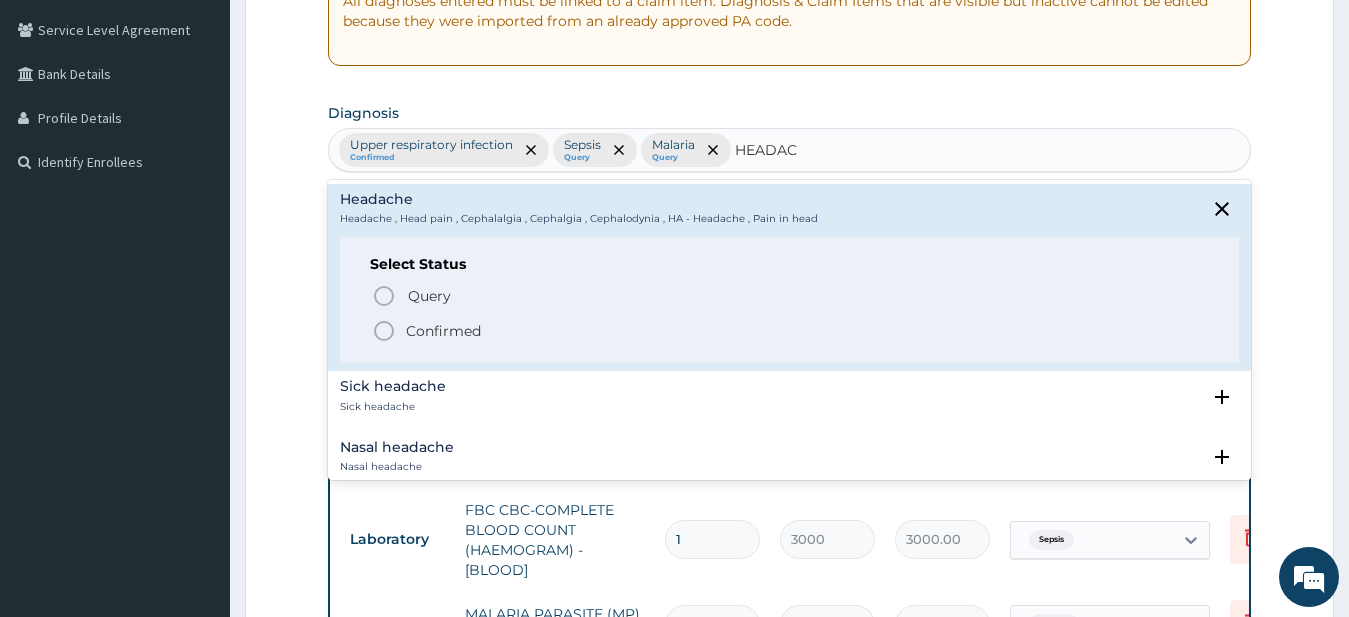 drag, startPoint x: 390, startPoint y: 338, endPoint x: 544, endPoint y: 267, distance: 169.57889 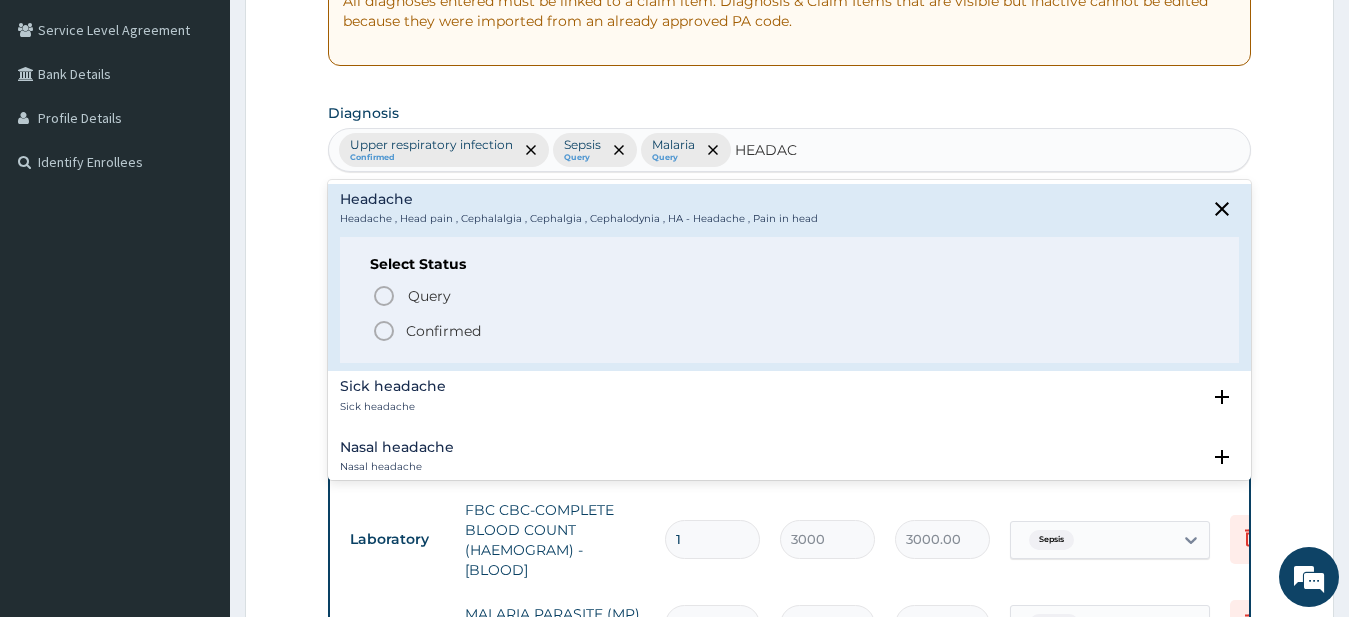click 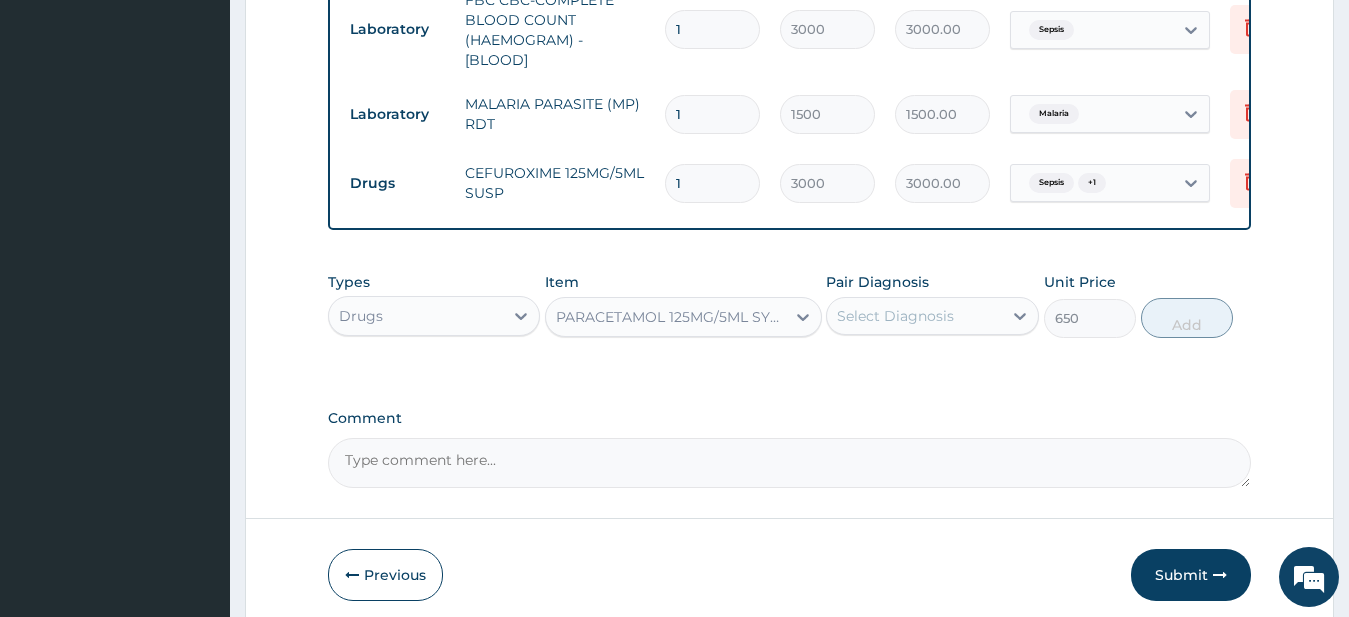 scroll, scrollTop: 1016, scrollLeft: 0, axis: vertical 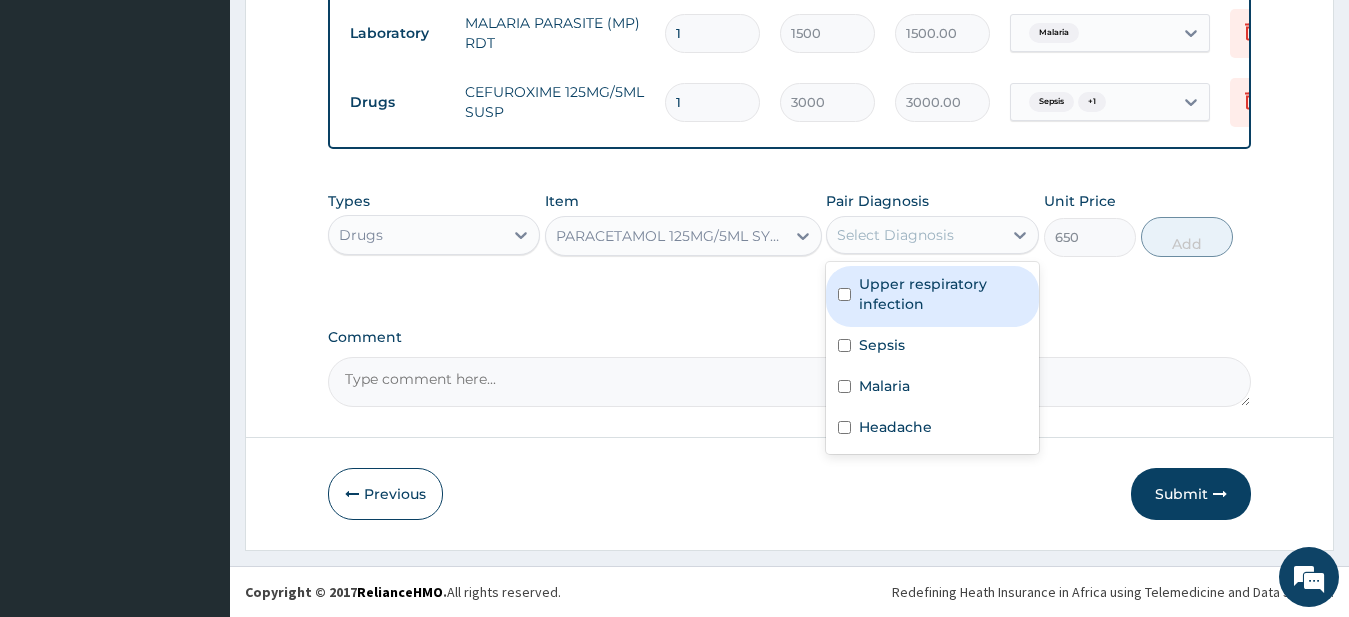 click on "Select Diagnosis" at bounding box center [895, 235] 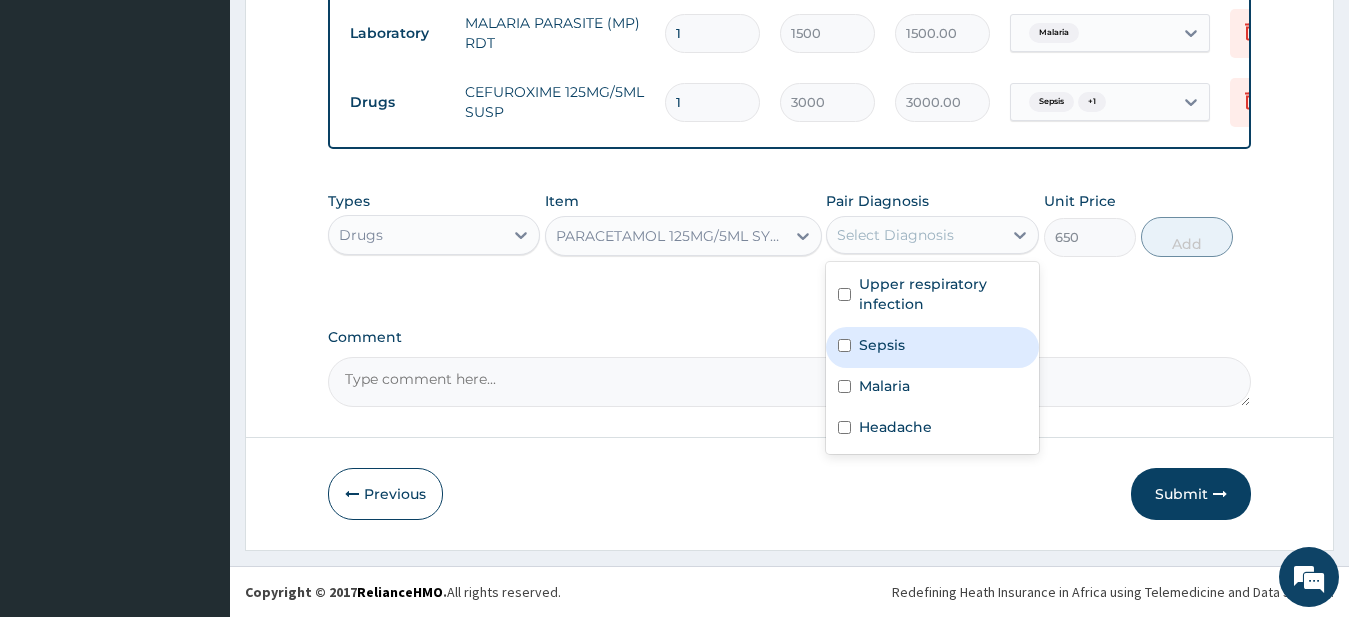 click on "Sepsis" at bounding box center (932, 347) 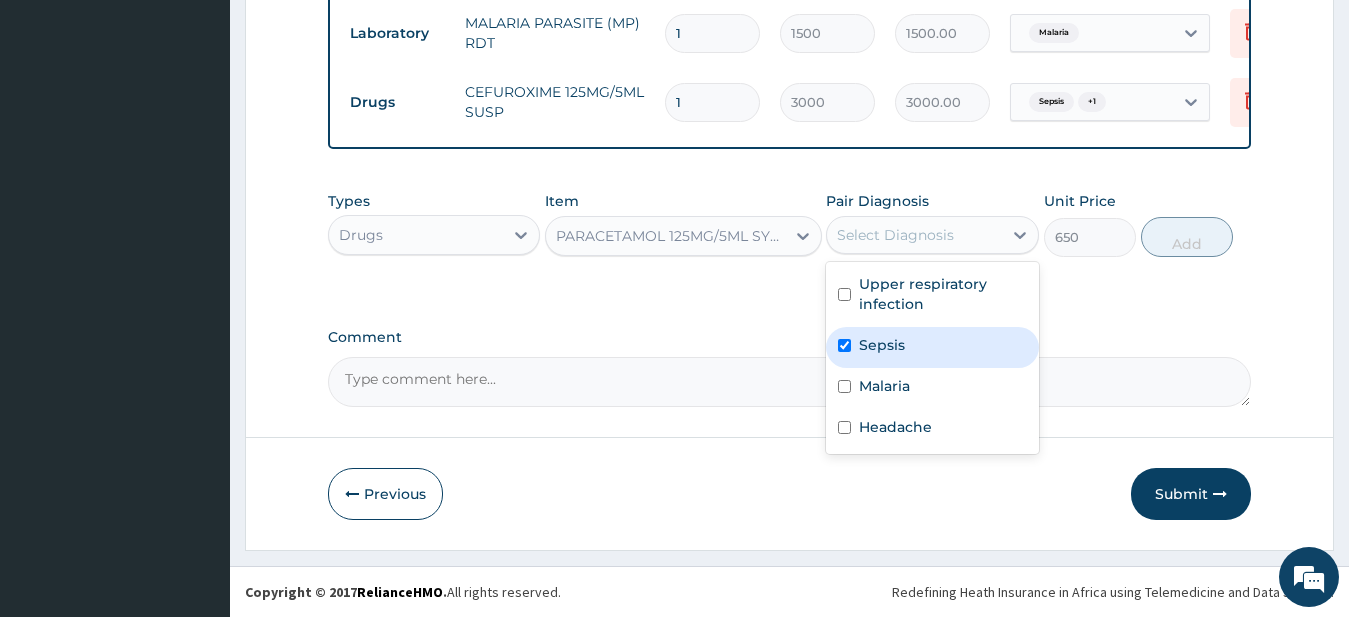 checkbox on "true" 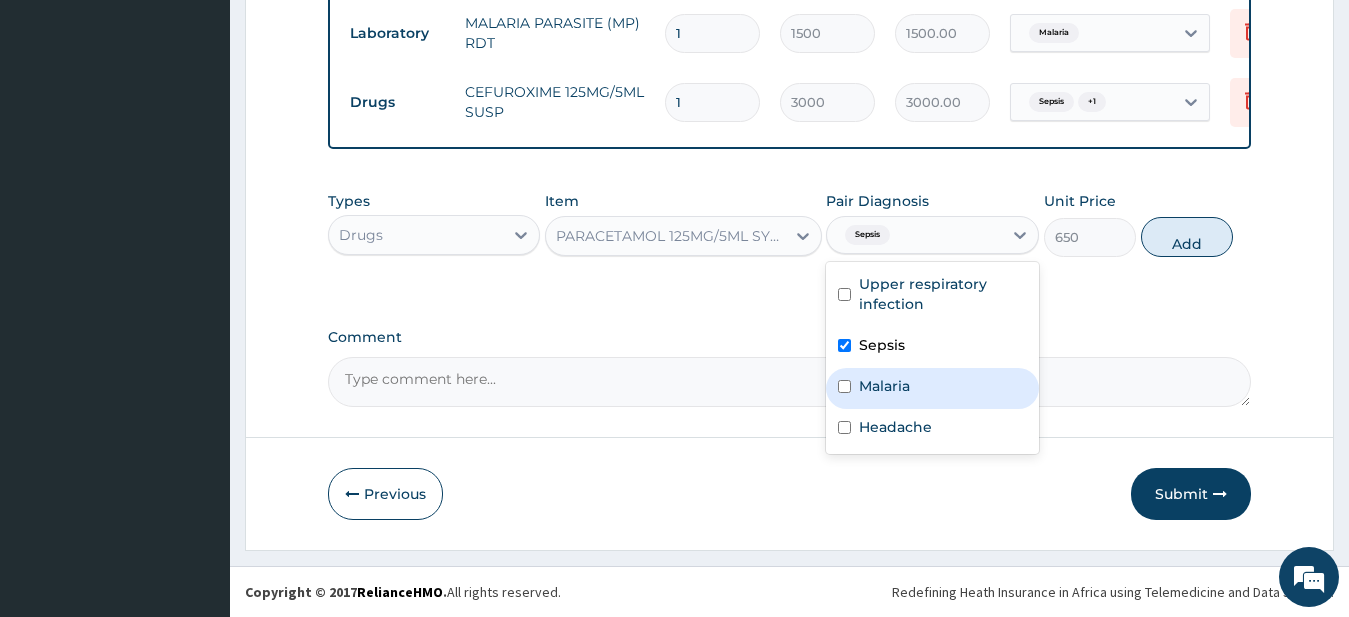 click on "Malaria" at bounding box center (932, 388) 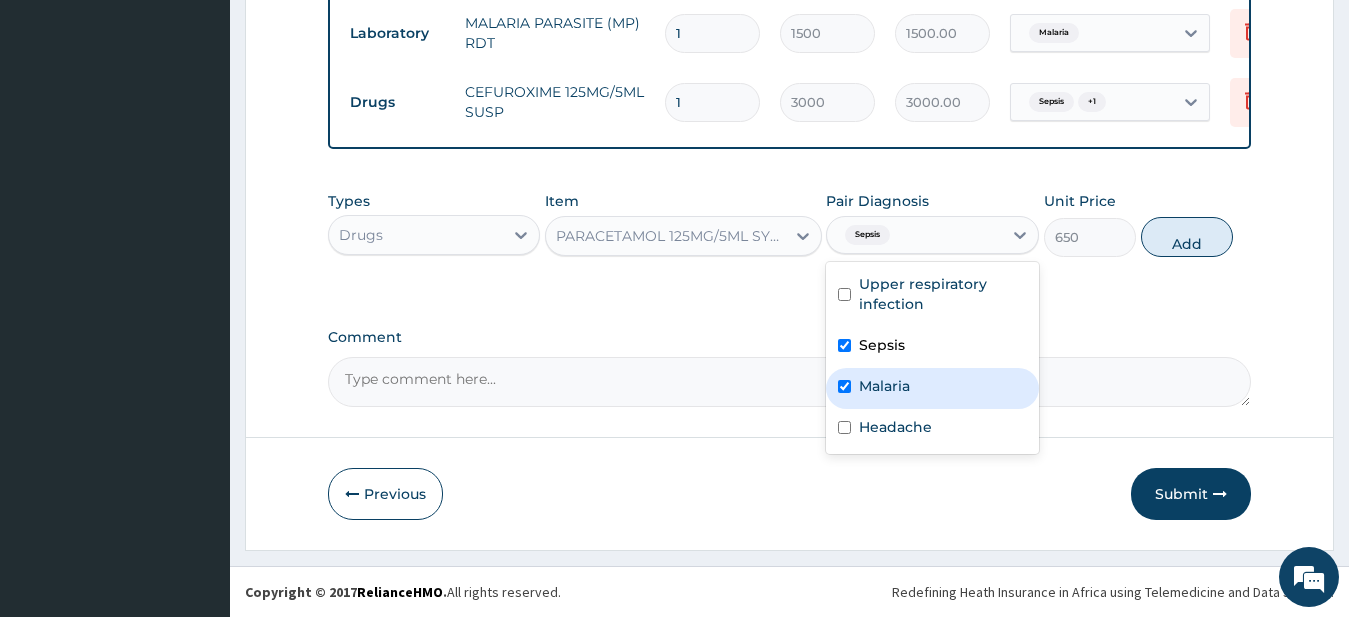 checkbox on "true" 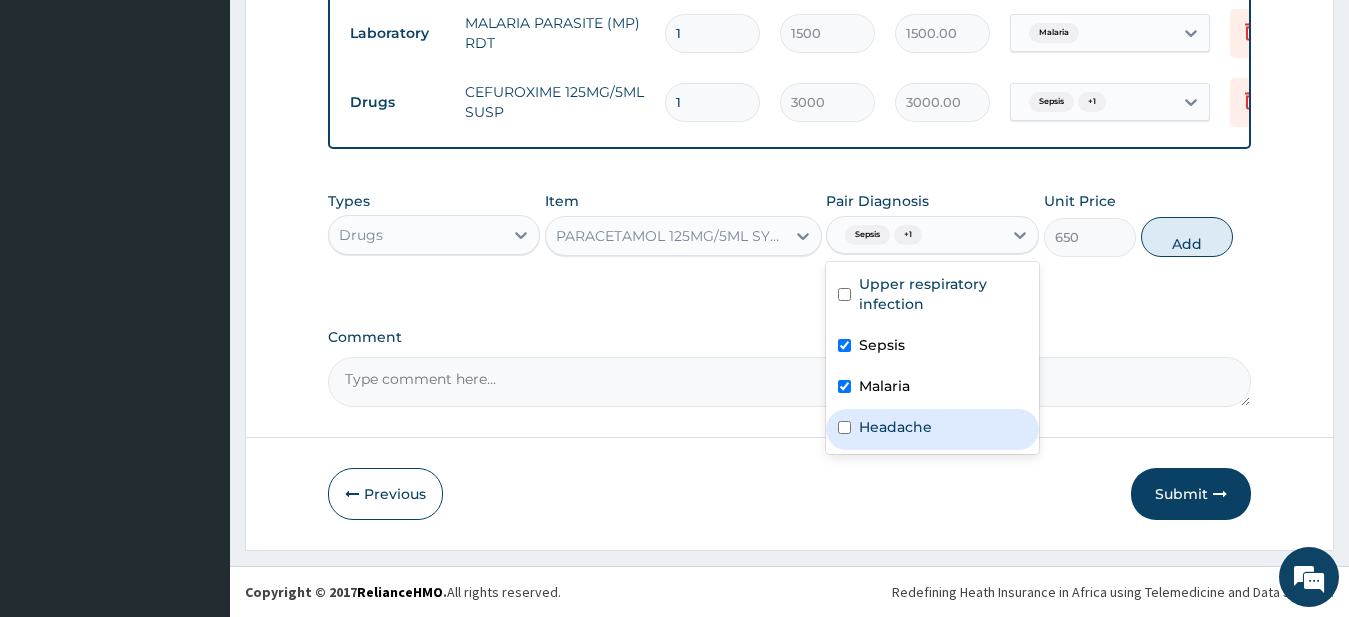 click on "Headache" at bounding box center (932, 429) 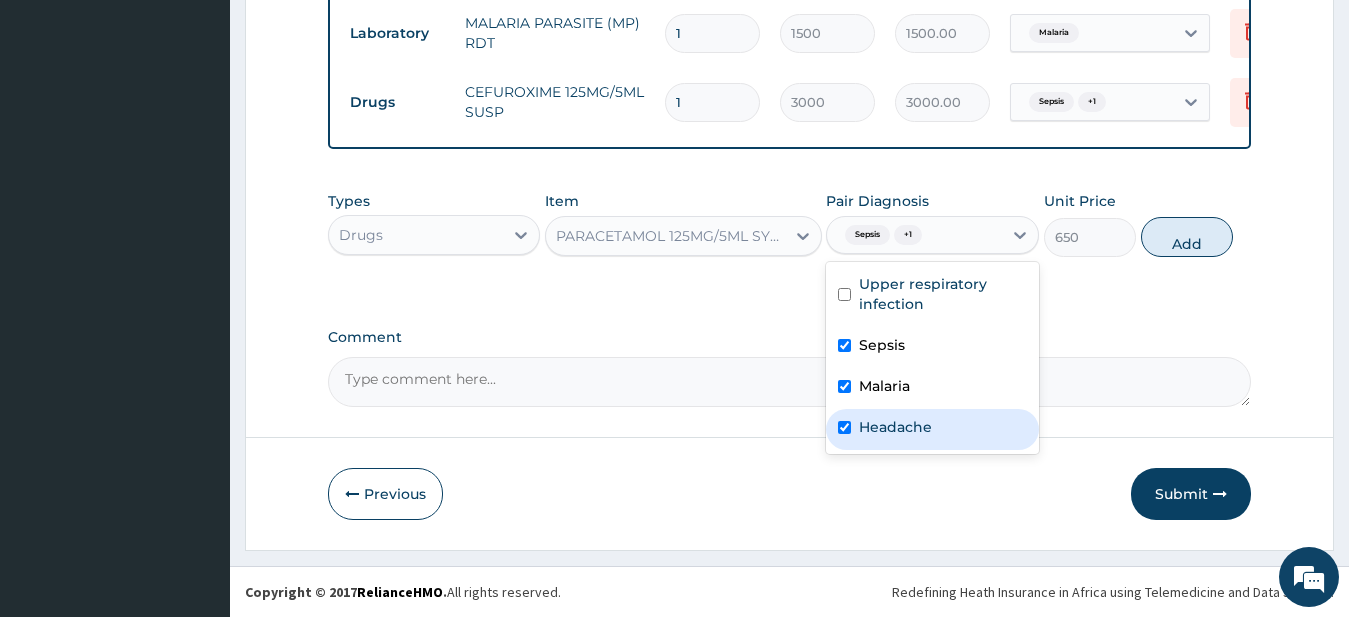 checkbox on "true" 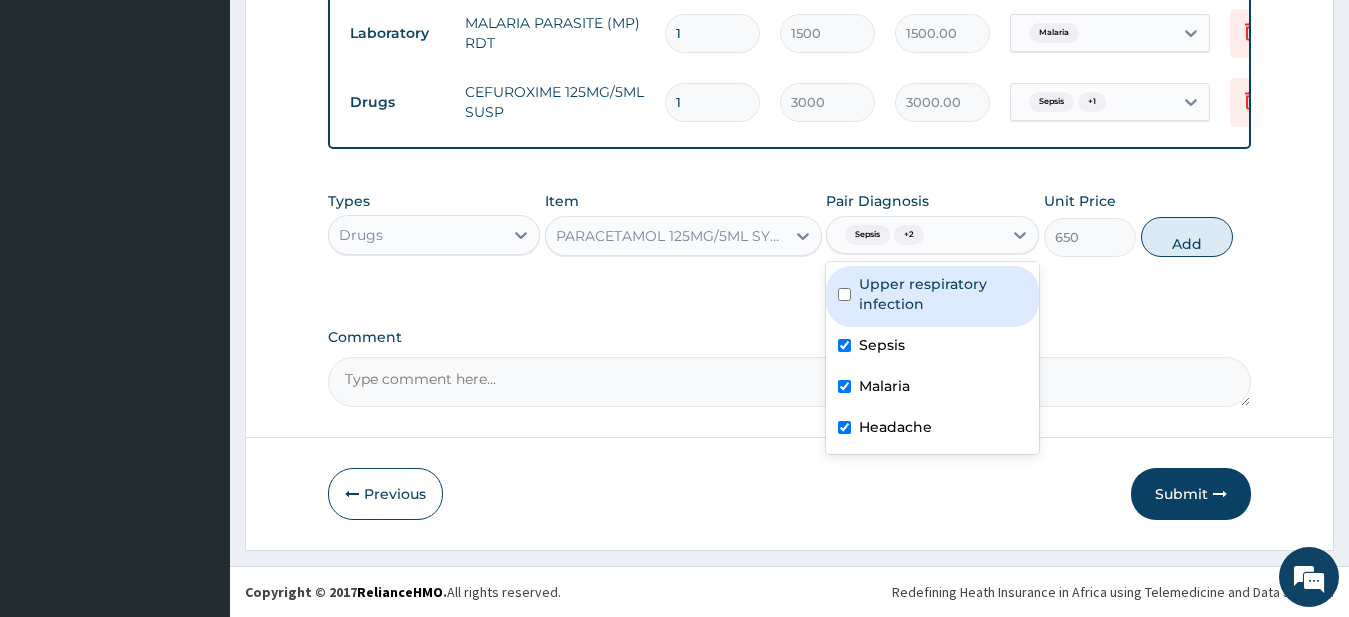 click on "Upper respiratory infection" at bounding box center [943, 294] 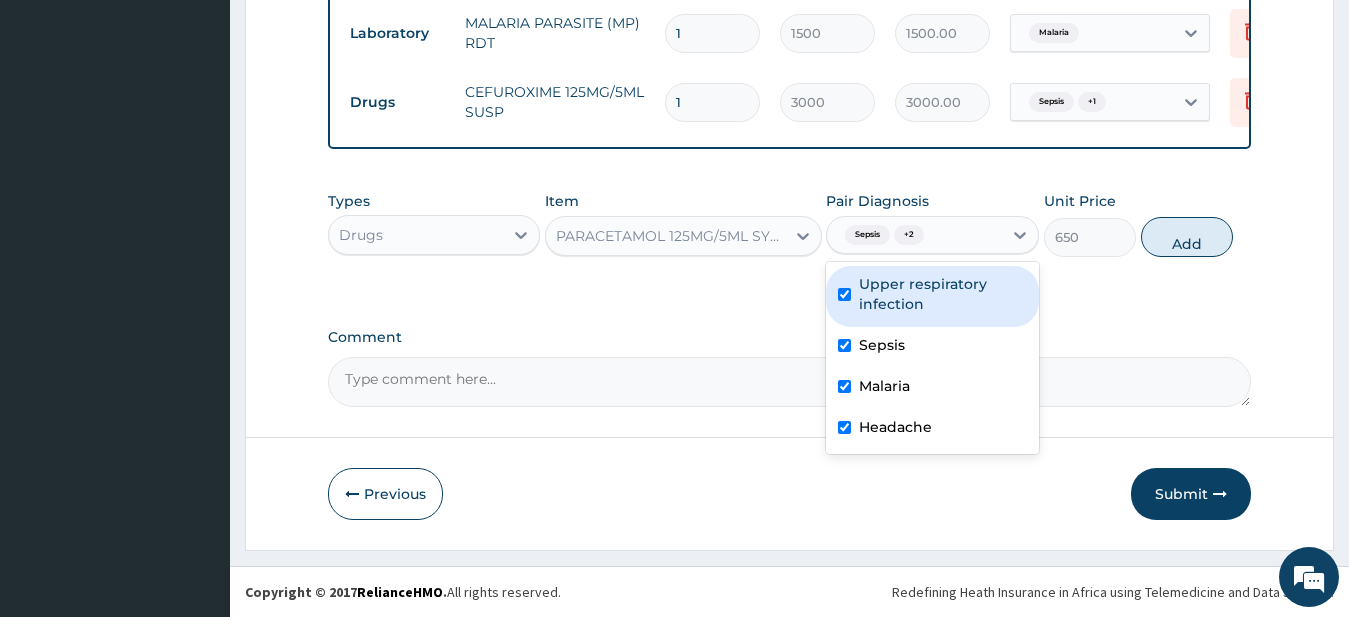 checkbox on "true" 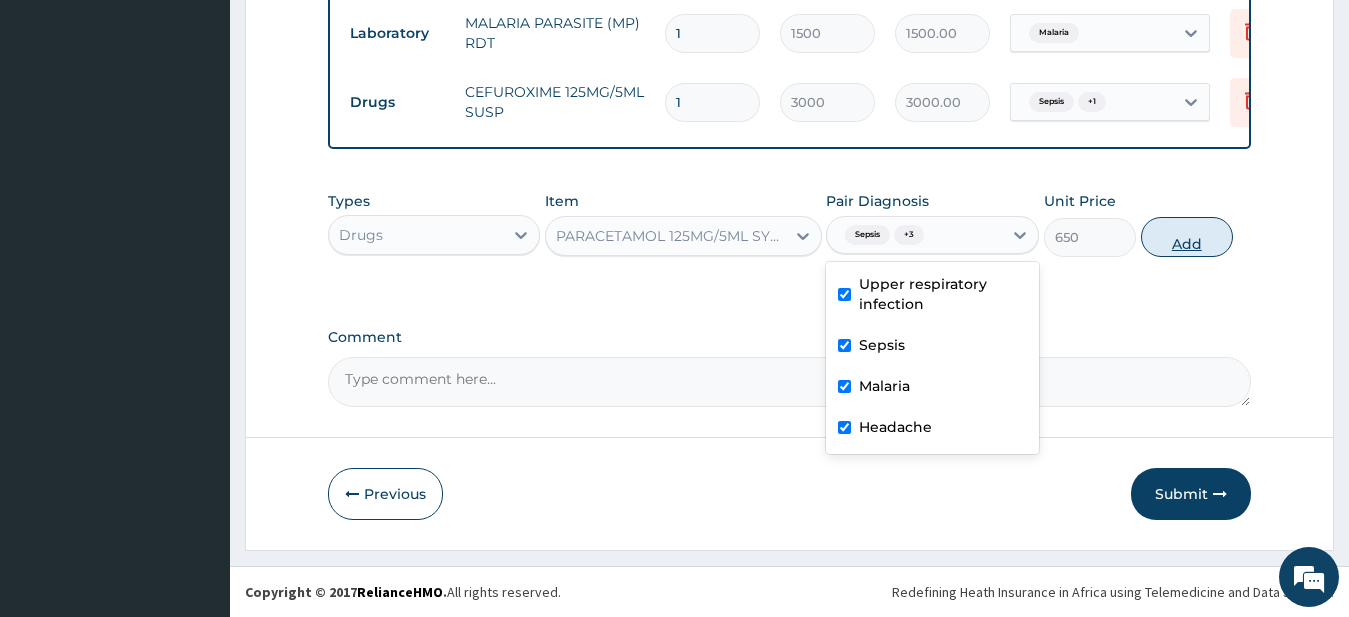click on "Add" at bounding box center [1187, 237] 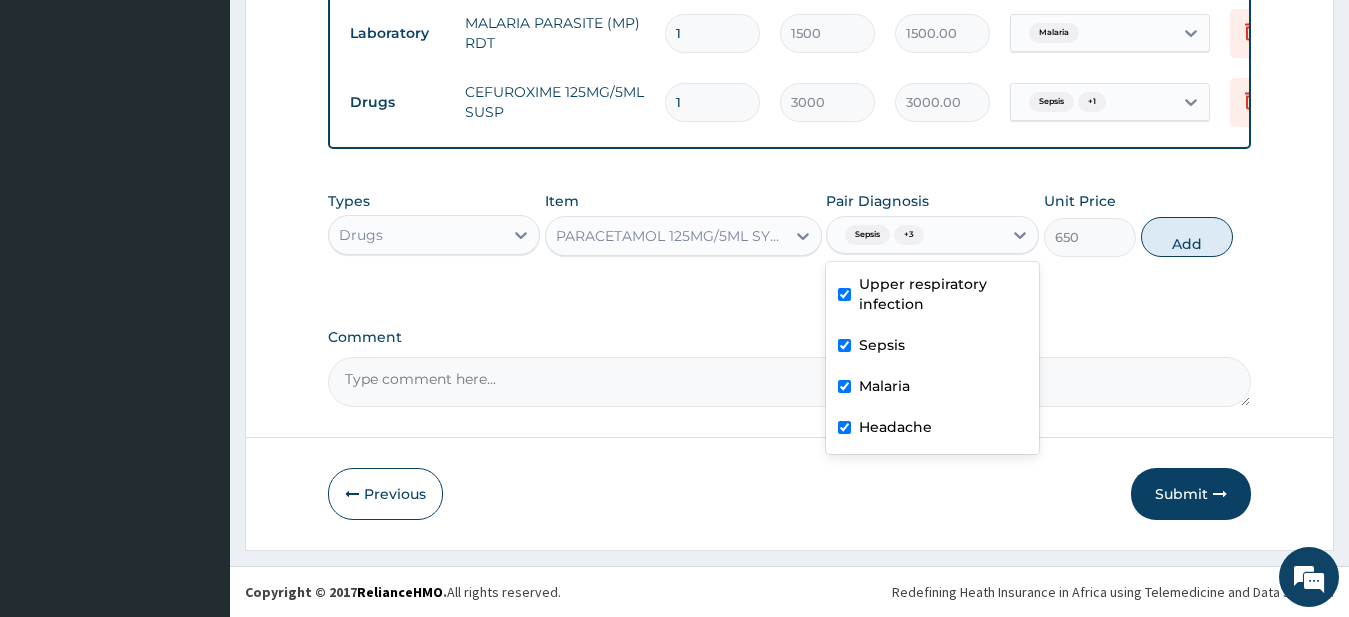 type on "0" 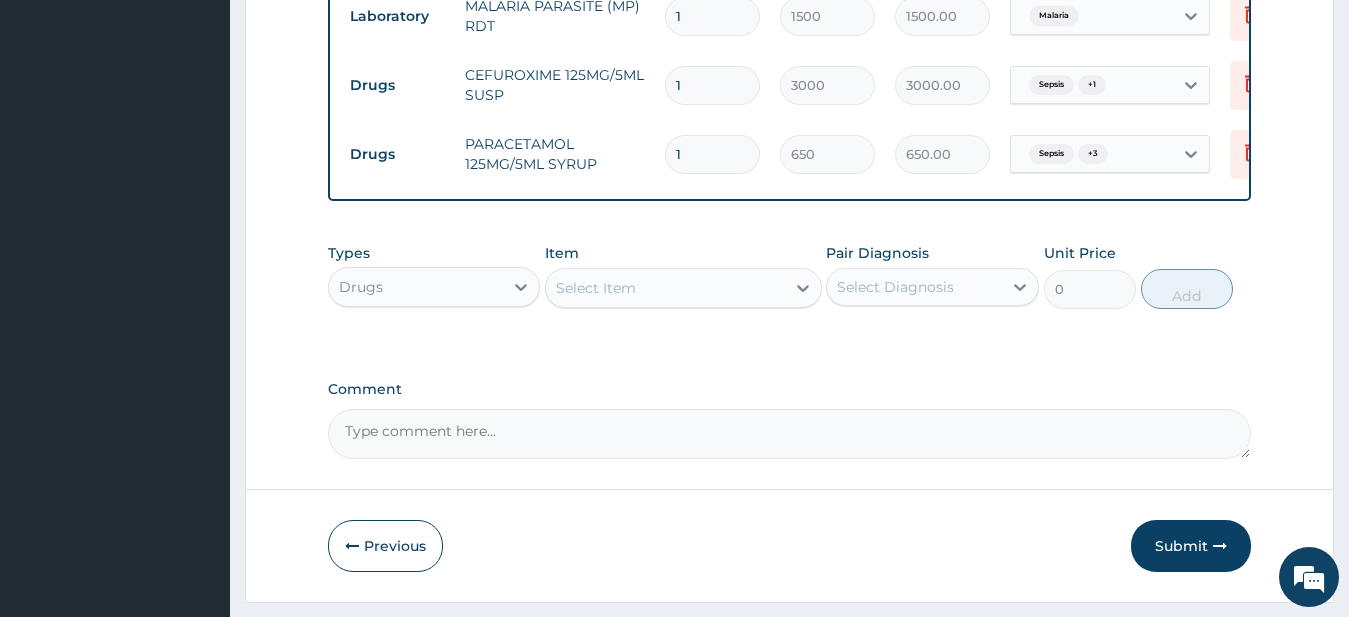 click on "Select Item" at bounding box center (665, 288) 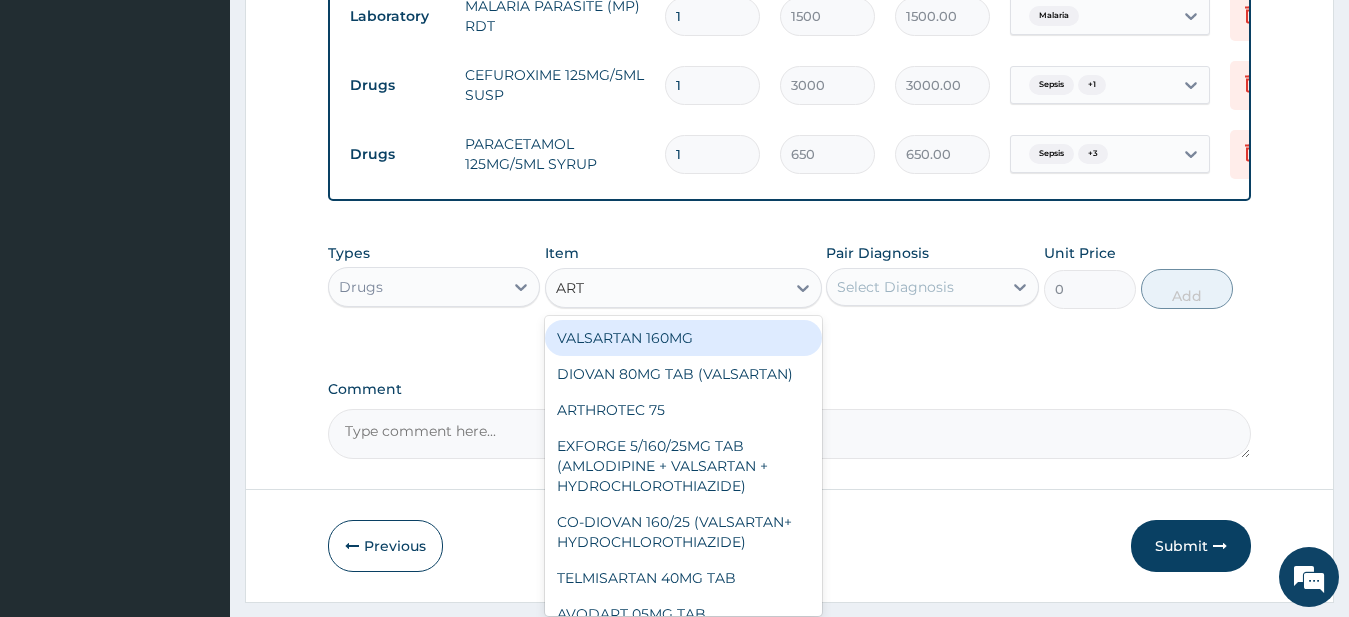type on "ARTE" 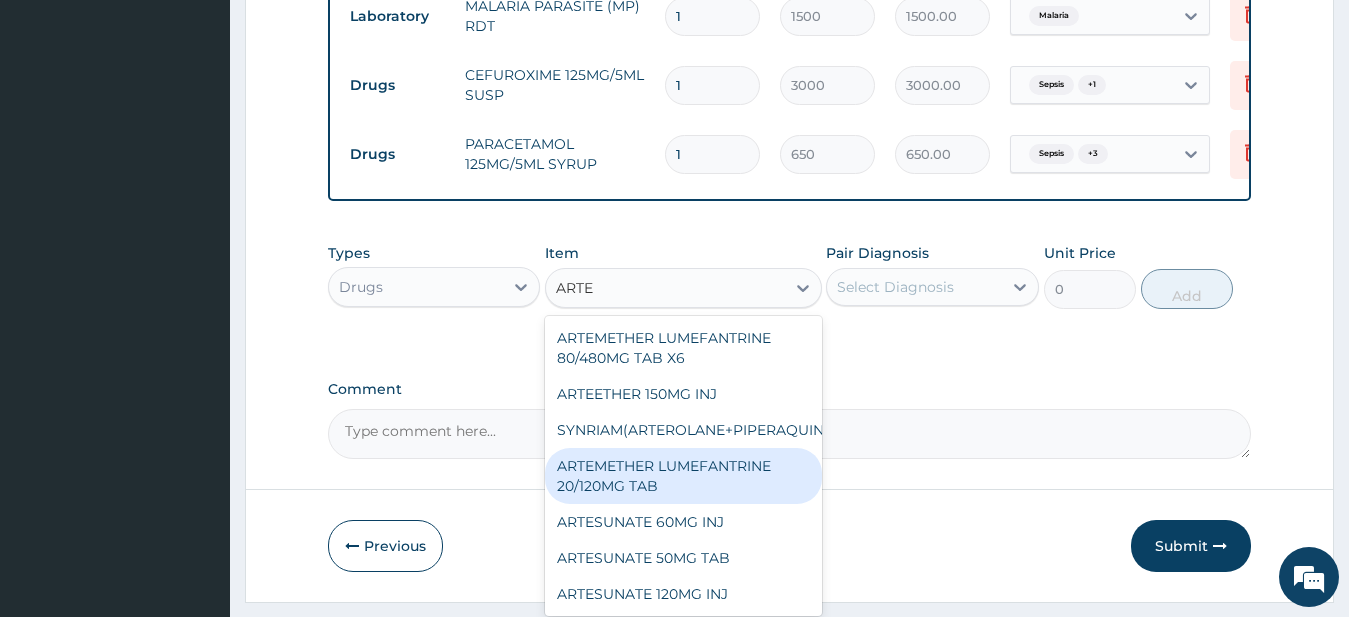 click on "ARTEMETHER LUMEFANTRINE 20/120MG TAB" at bounding box center [683, 476] 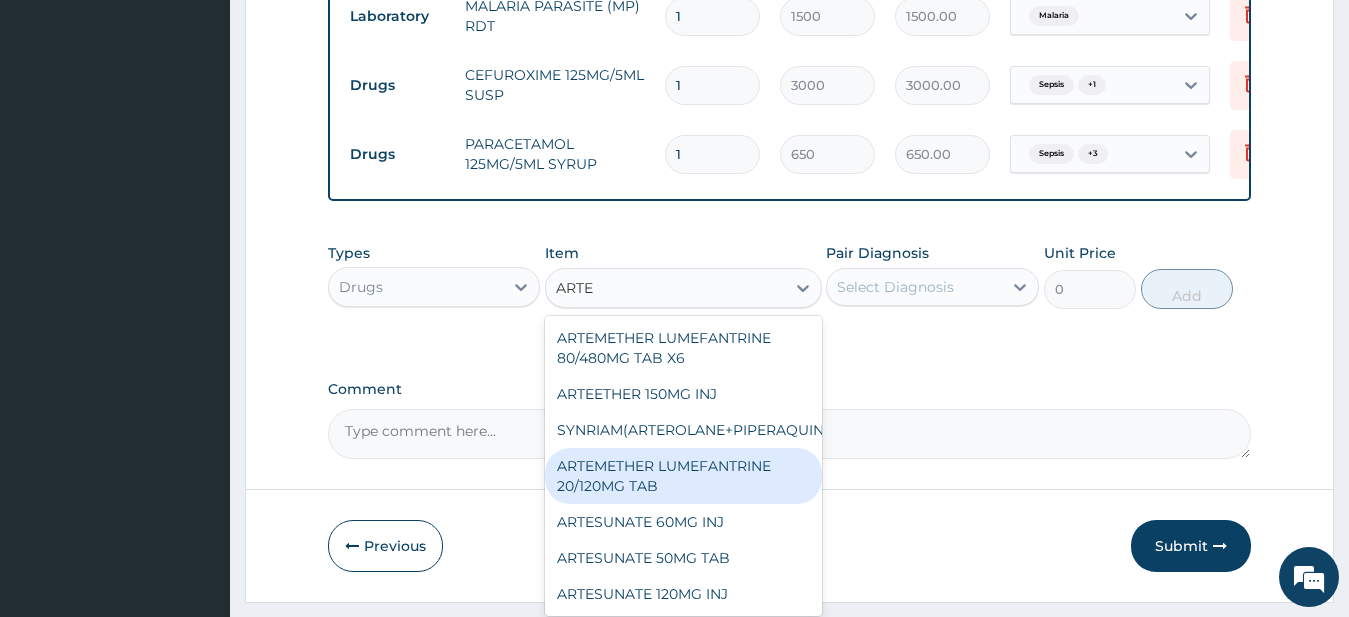 type 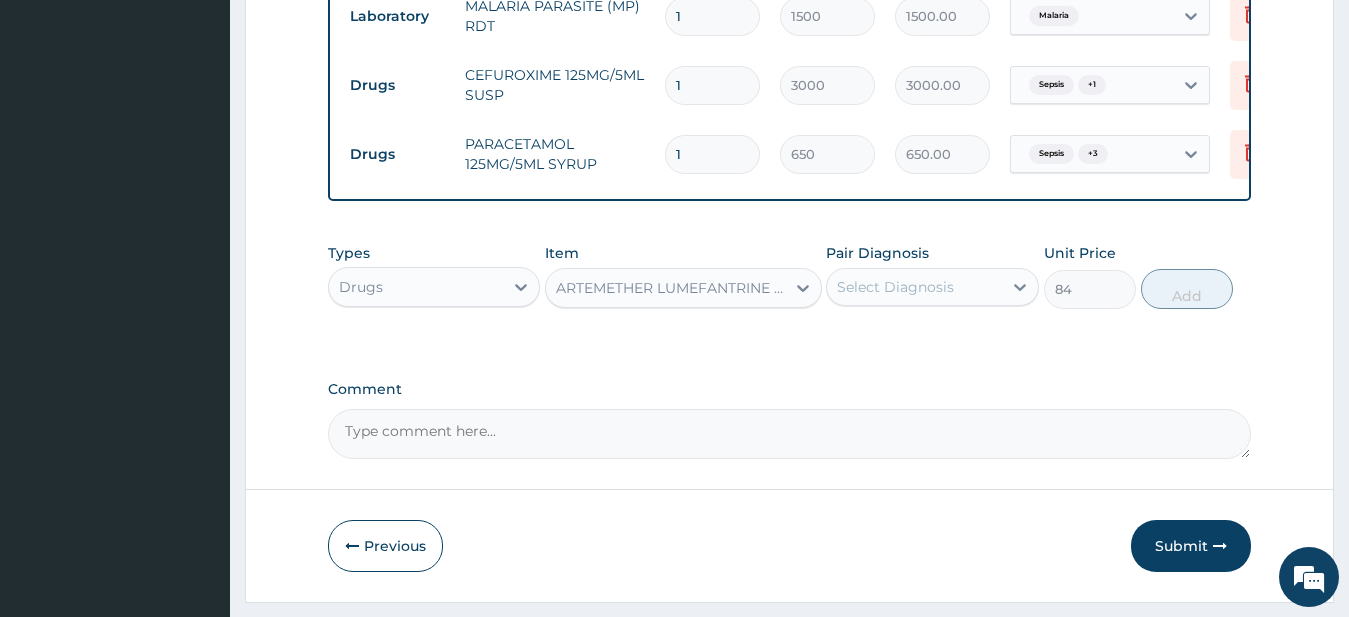 click on "Select Diagnosis" at bounding box center [914, 287] 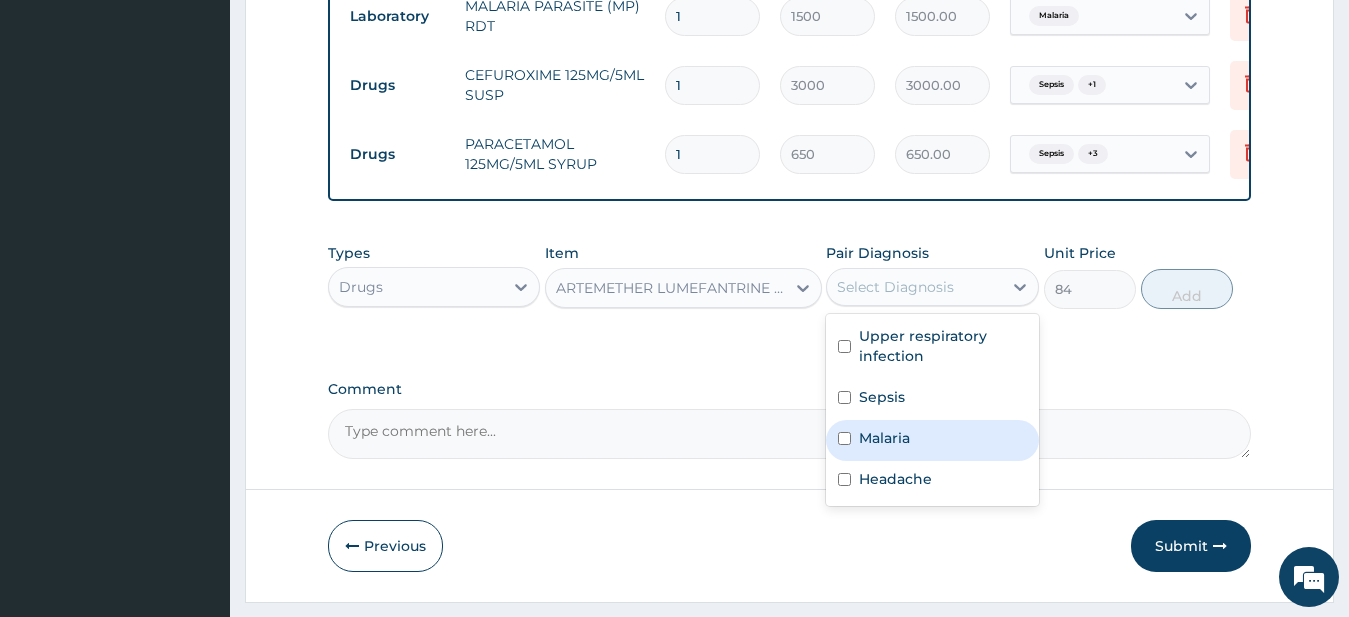 click on "Malaria" at bounding box center (932, 440) 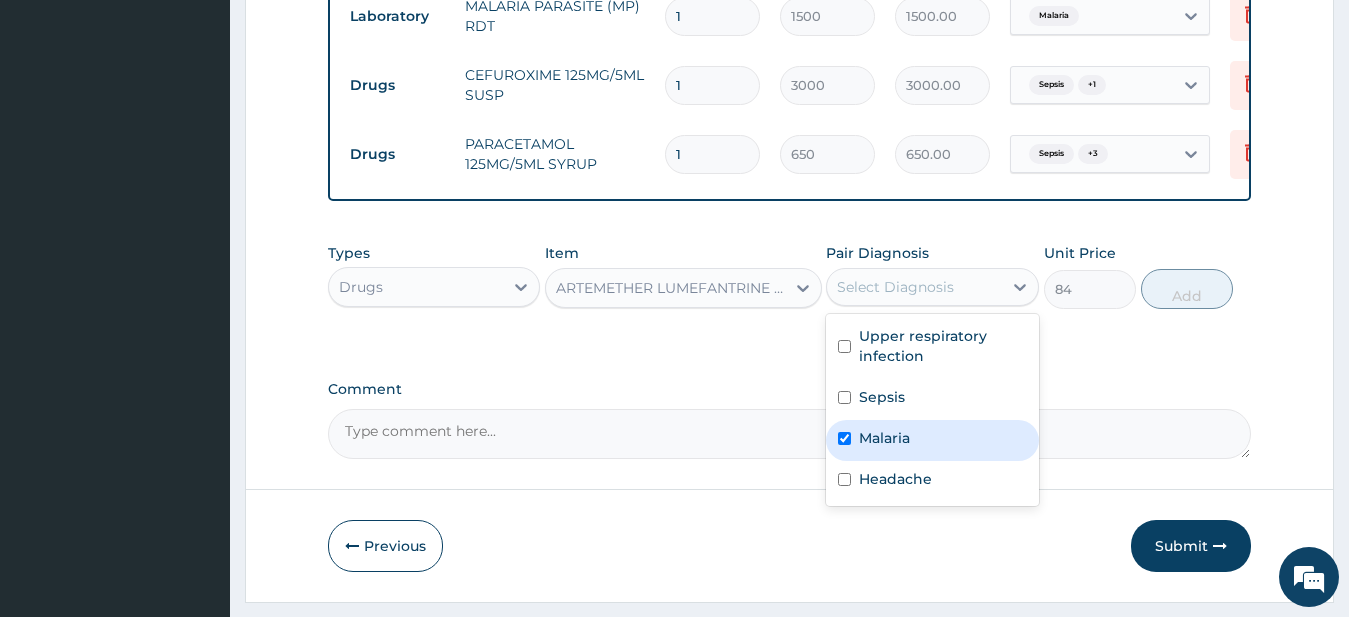 checkbox on "true" 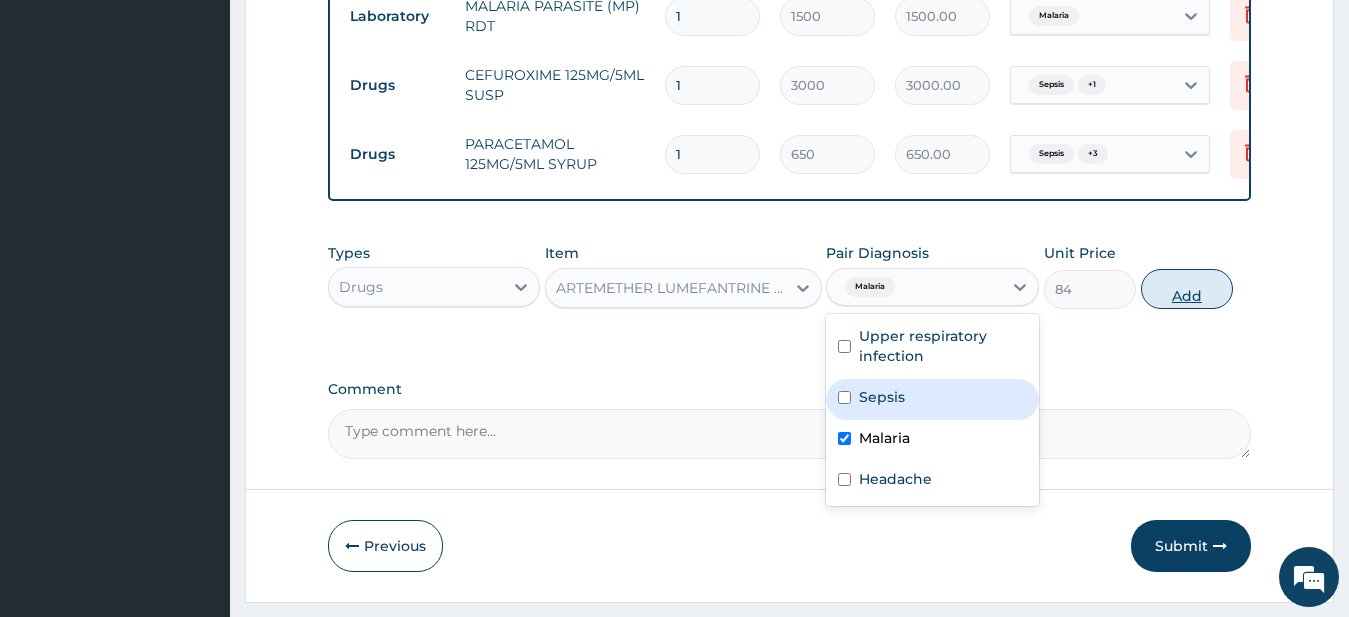 click on "Add" at bounding box center (1187, 289) 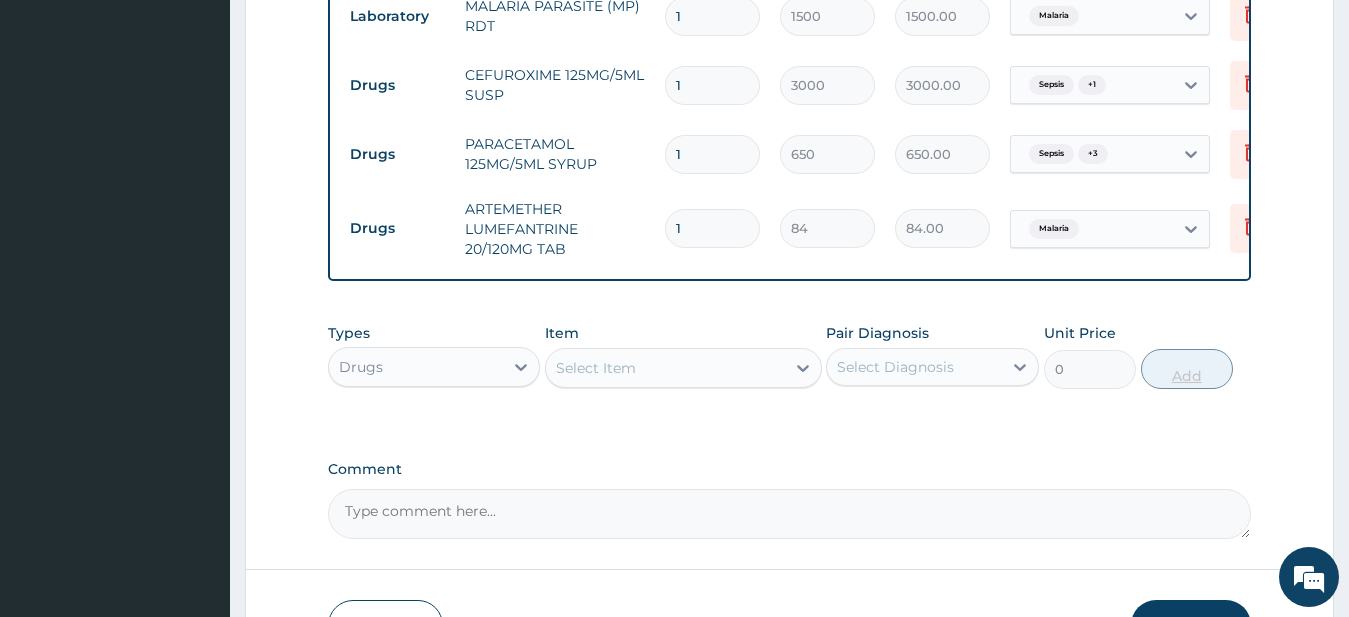 type 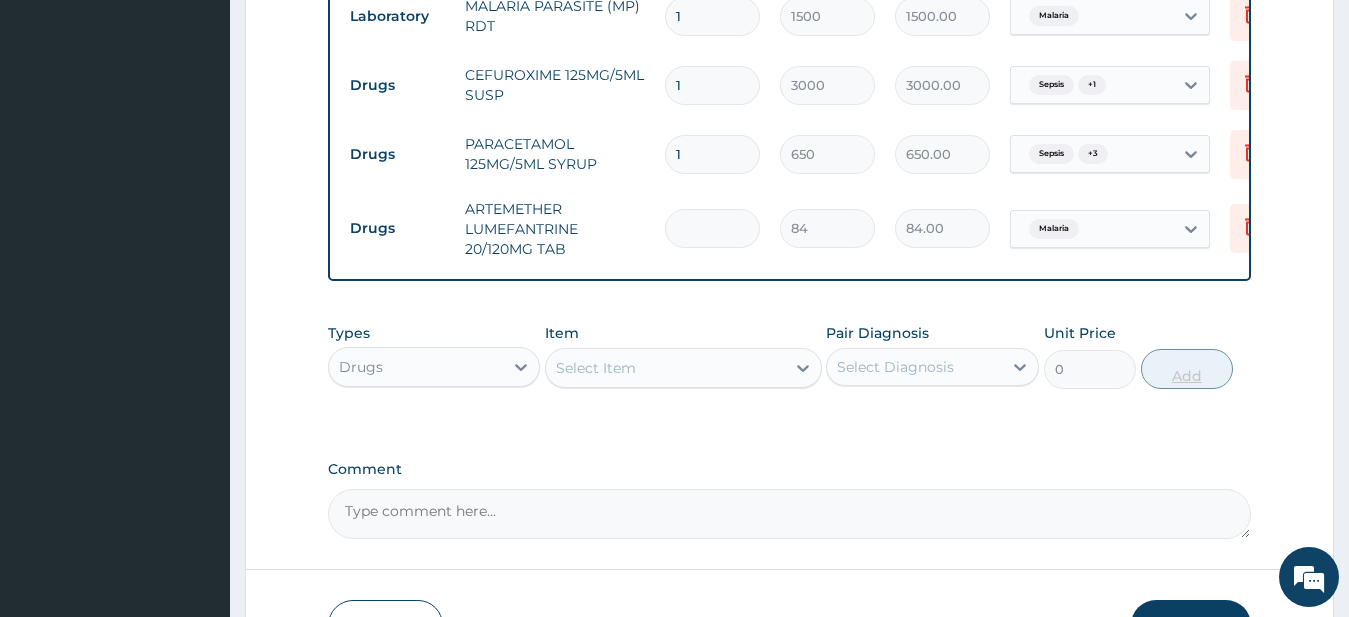 type on "0.00" 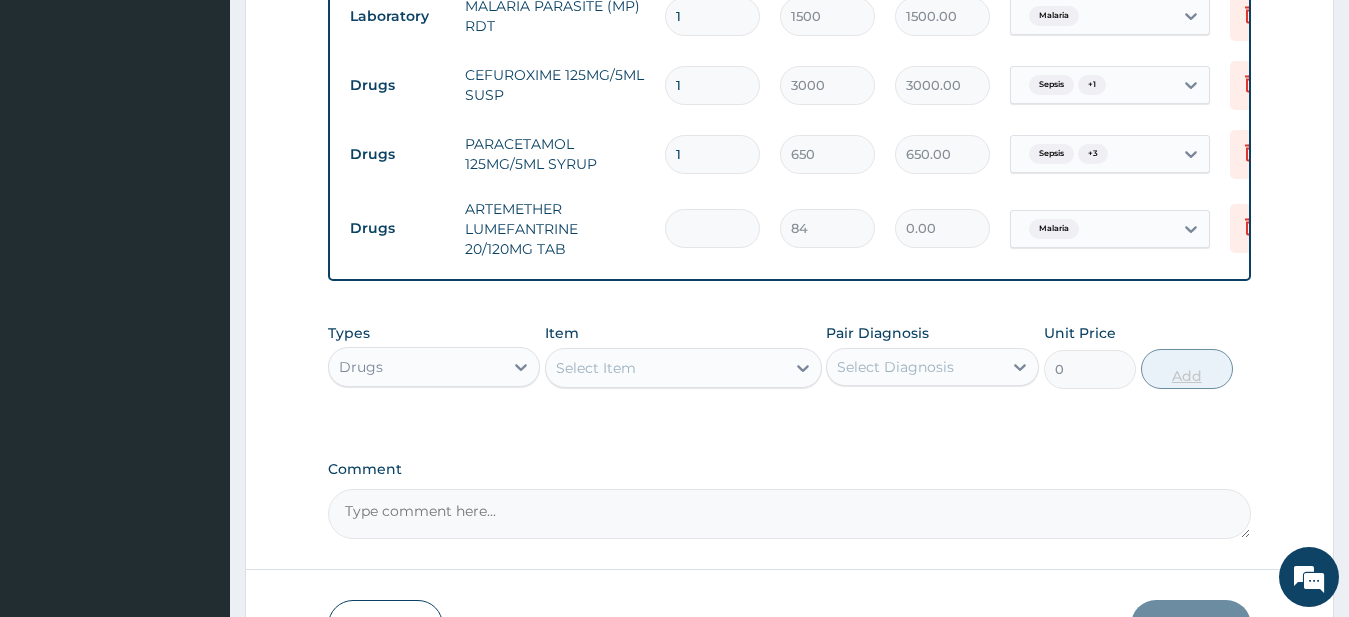 type on "6" 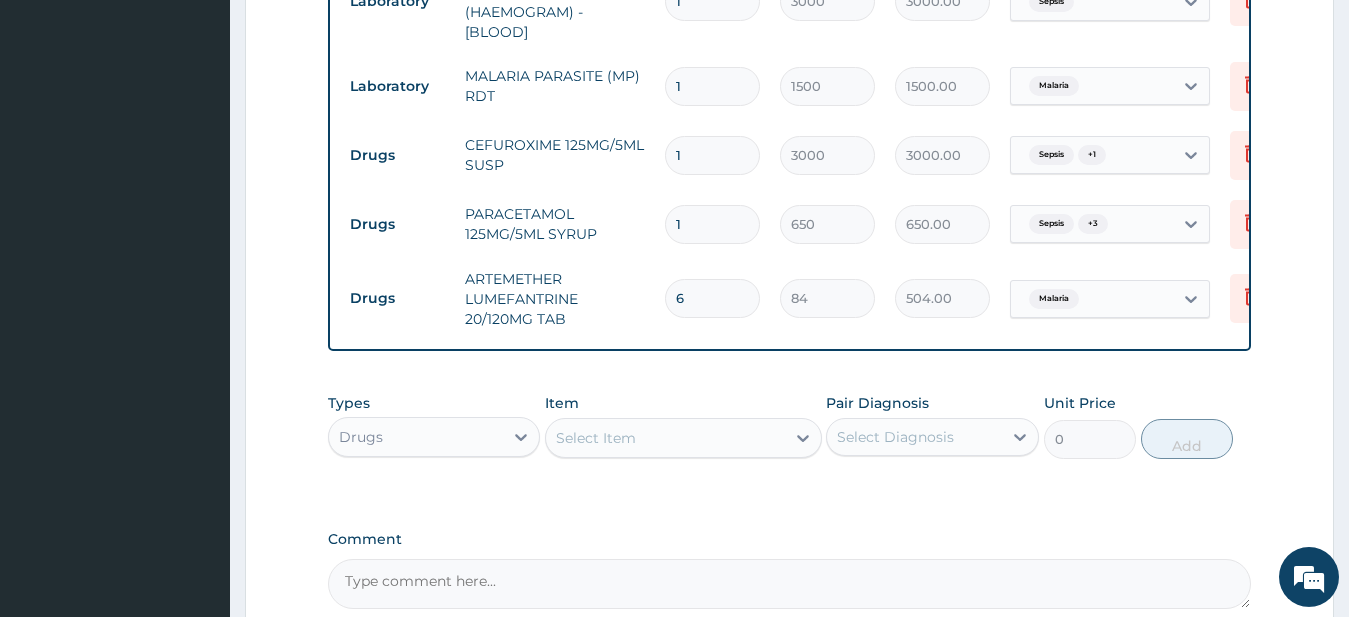 scroll, scrollTop: 1165, scrollLeft: 0, axis: vertical 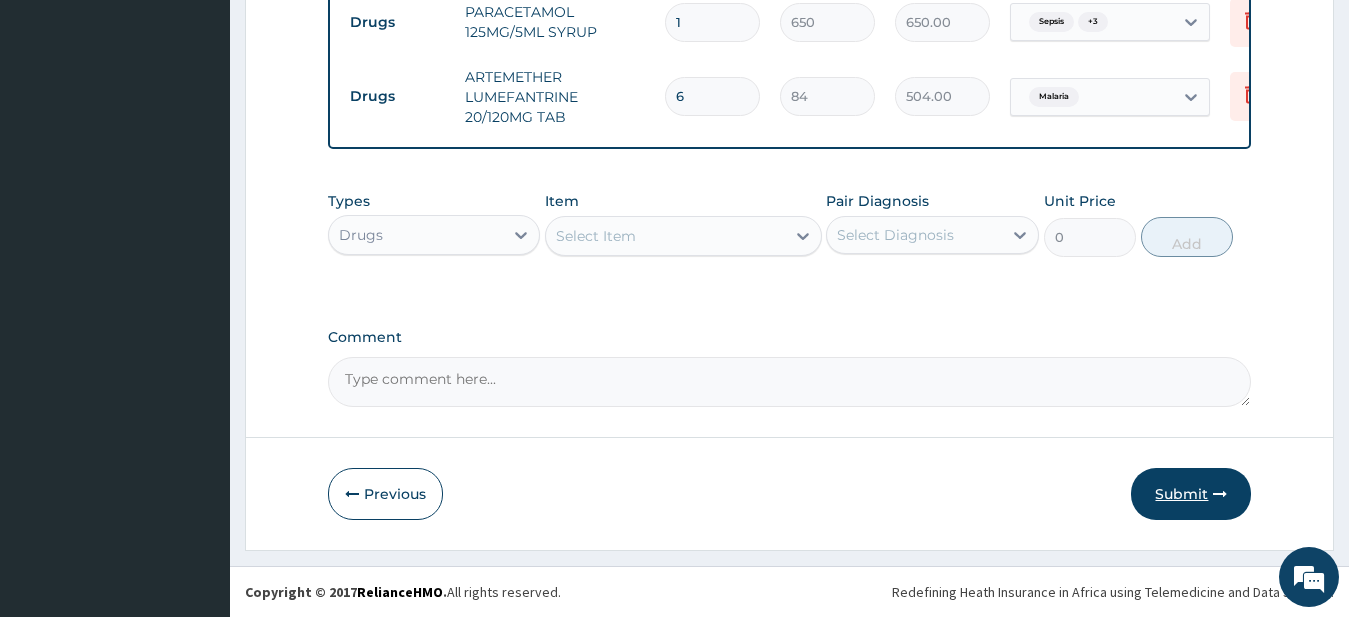 type on "6" 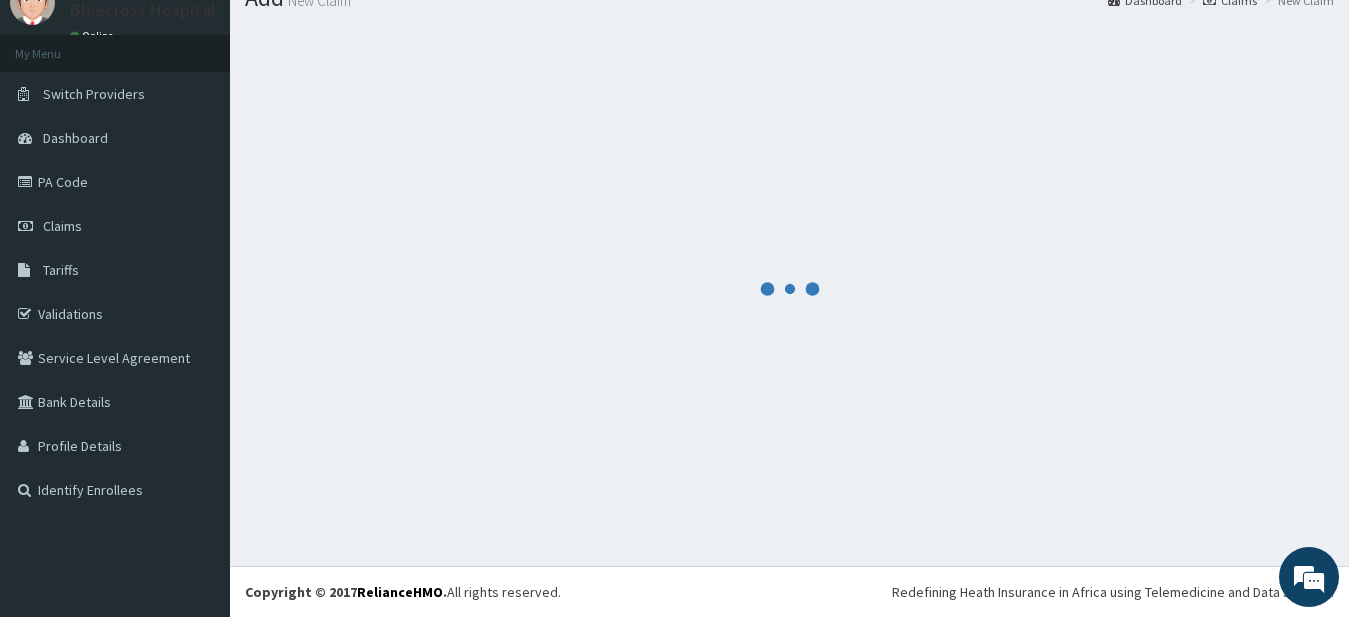 scroll, scrollTop: 80, scrollLeft: 0, axis: vertical 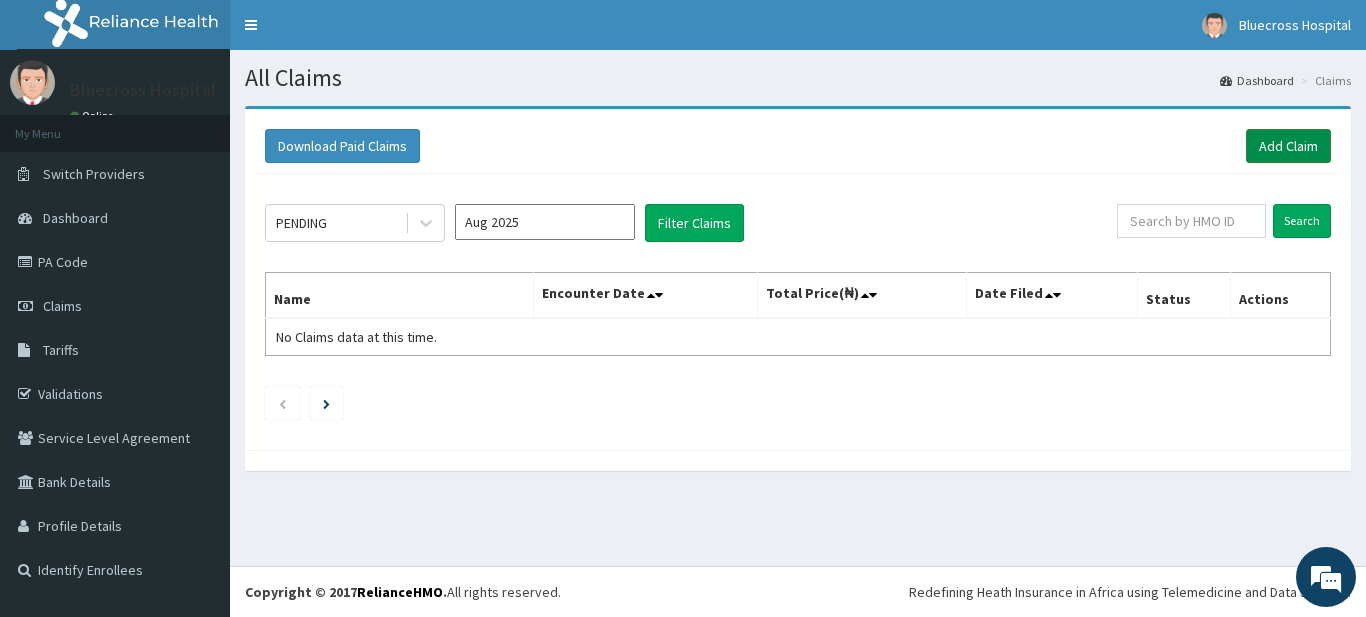 click on "Add Claim" at bounding box center [1288, 146] 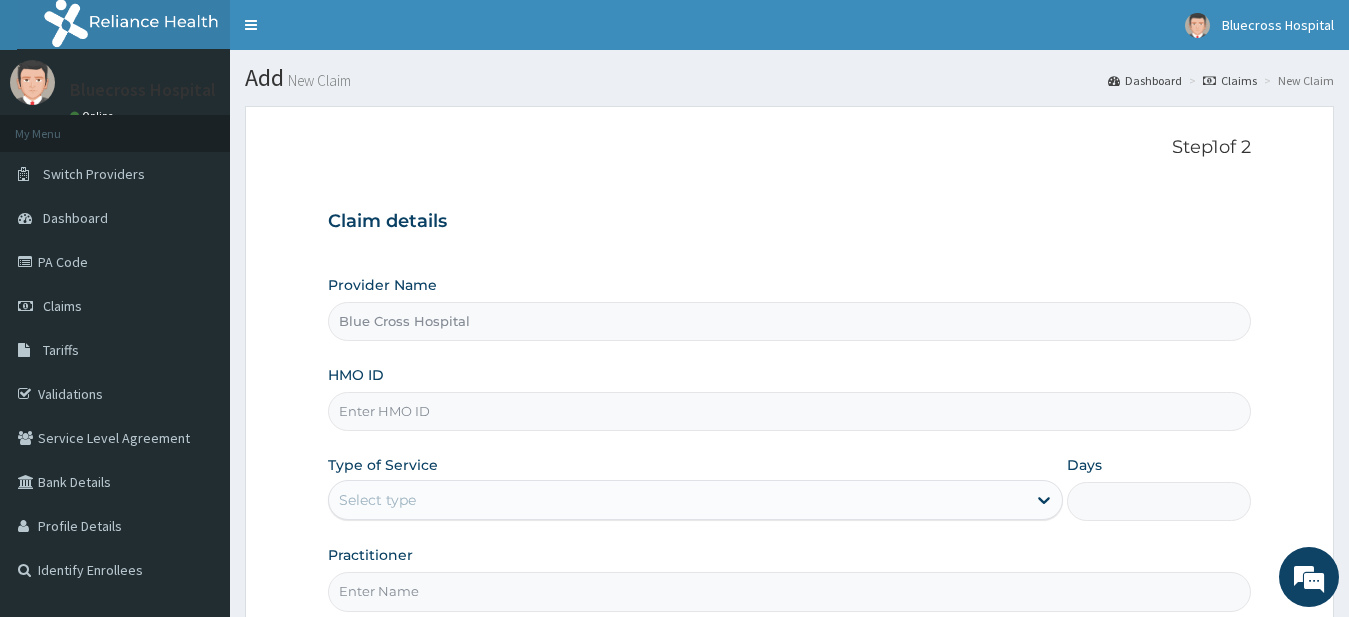 scroll, scrollTop: 0, scrollLeft: 0, axis: both 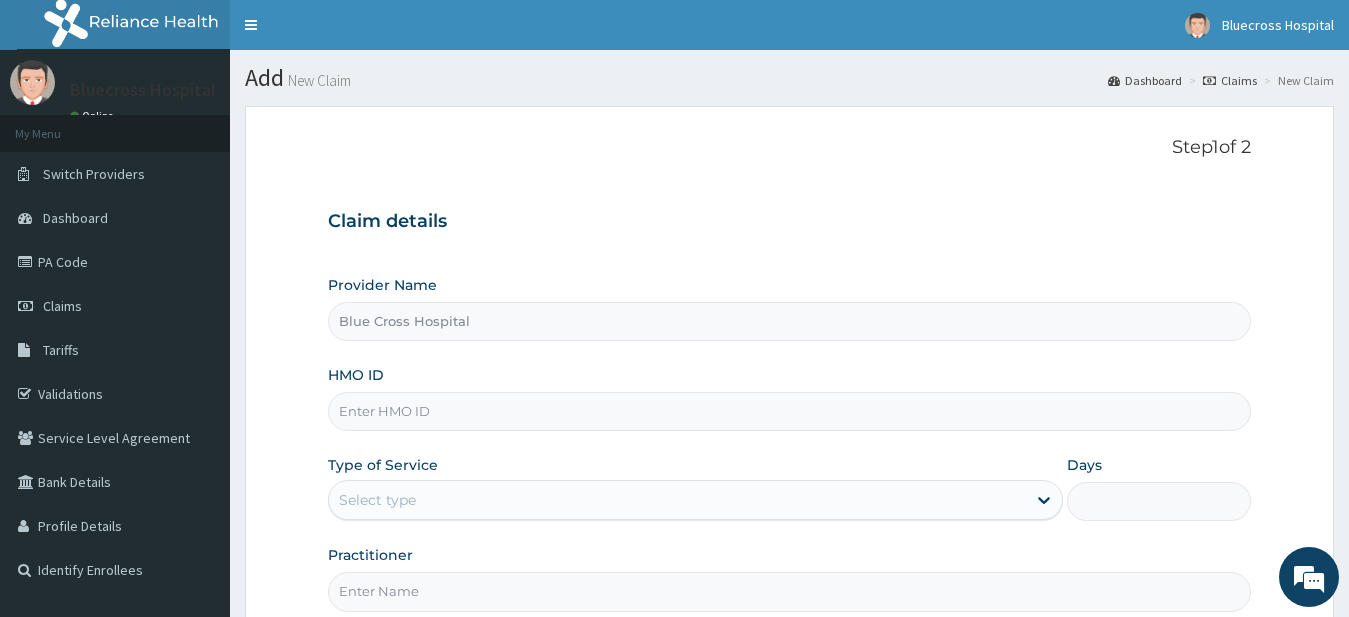 click on "HMO ID" at bounding box center [790, 411] 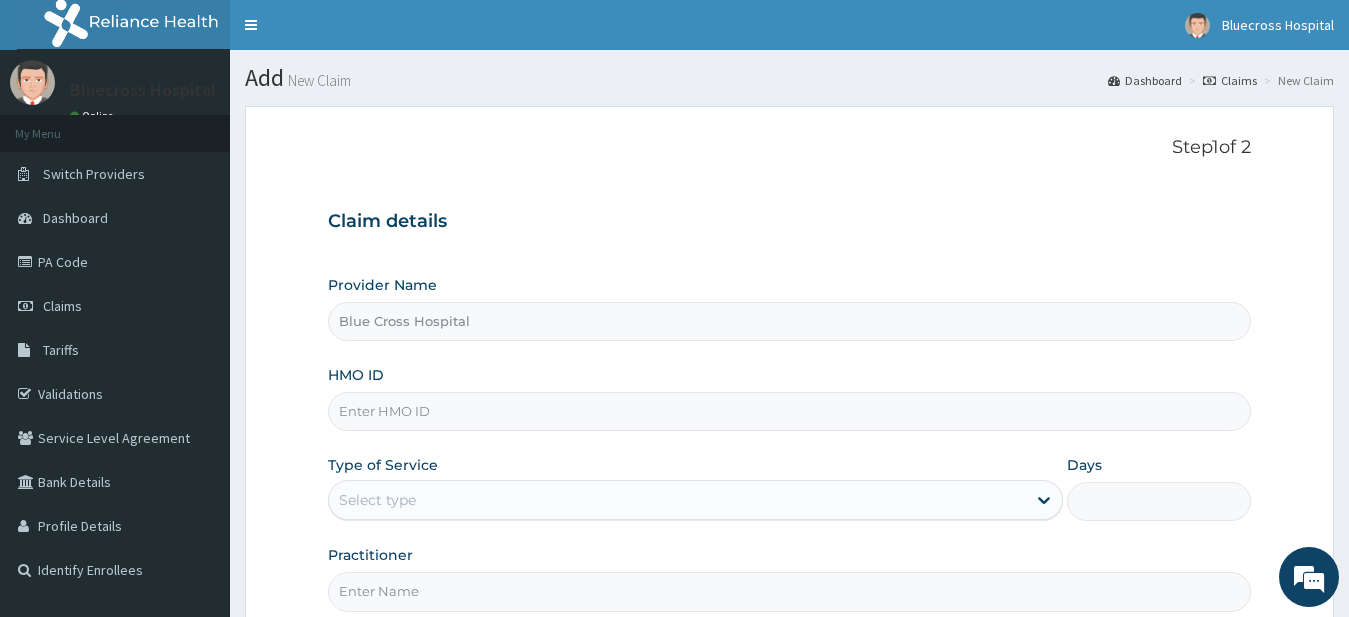 paste on "SLB/11038/A" 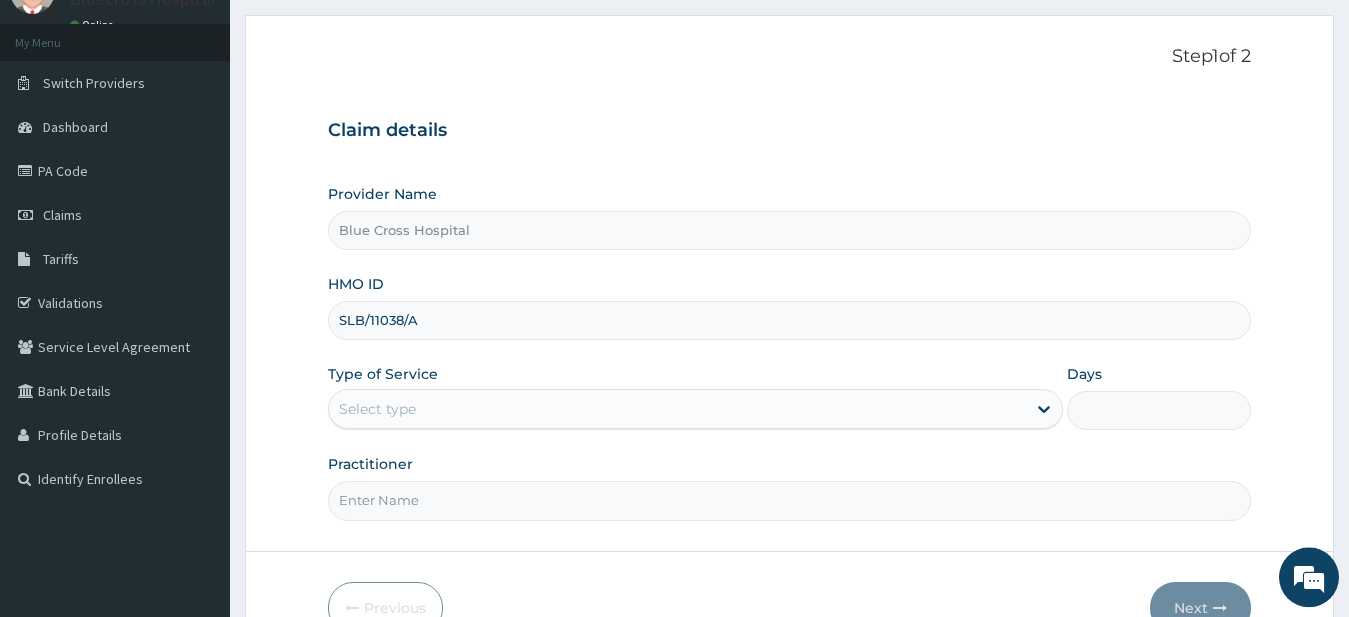 scroll, scrollTop: 102, scrollLeft: 0, axis: vertical 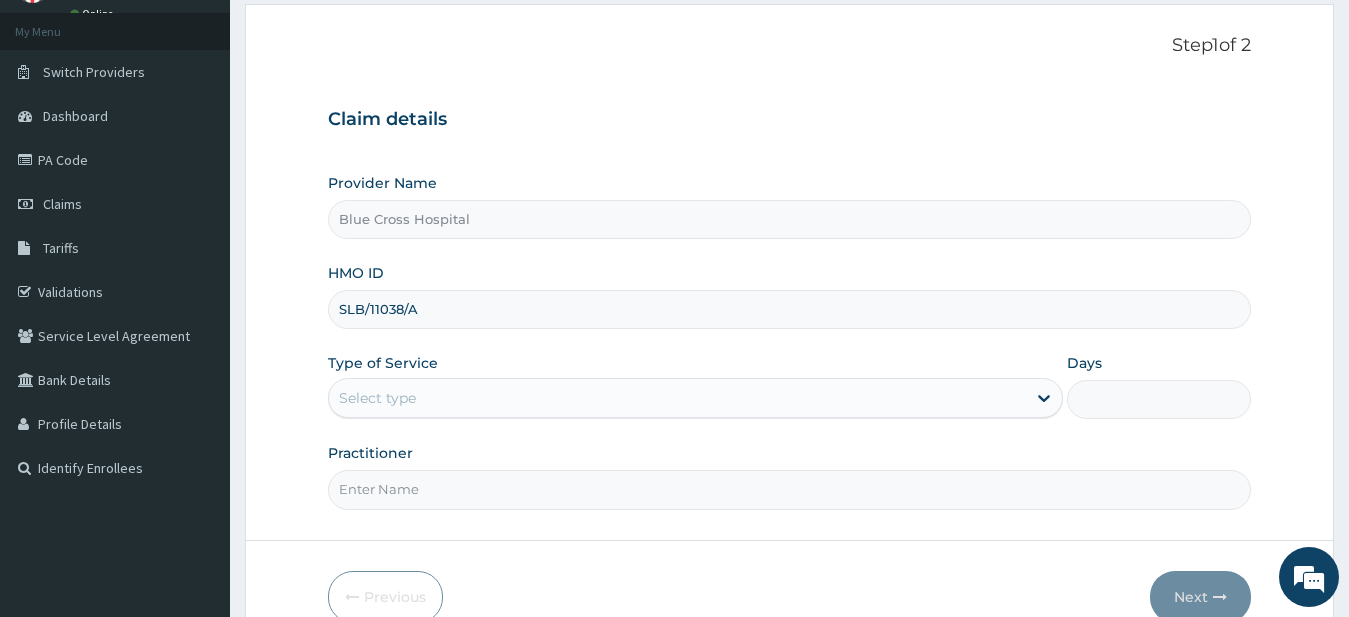 type on "SLB/11038/A" 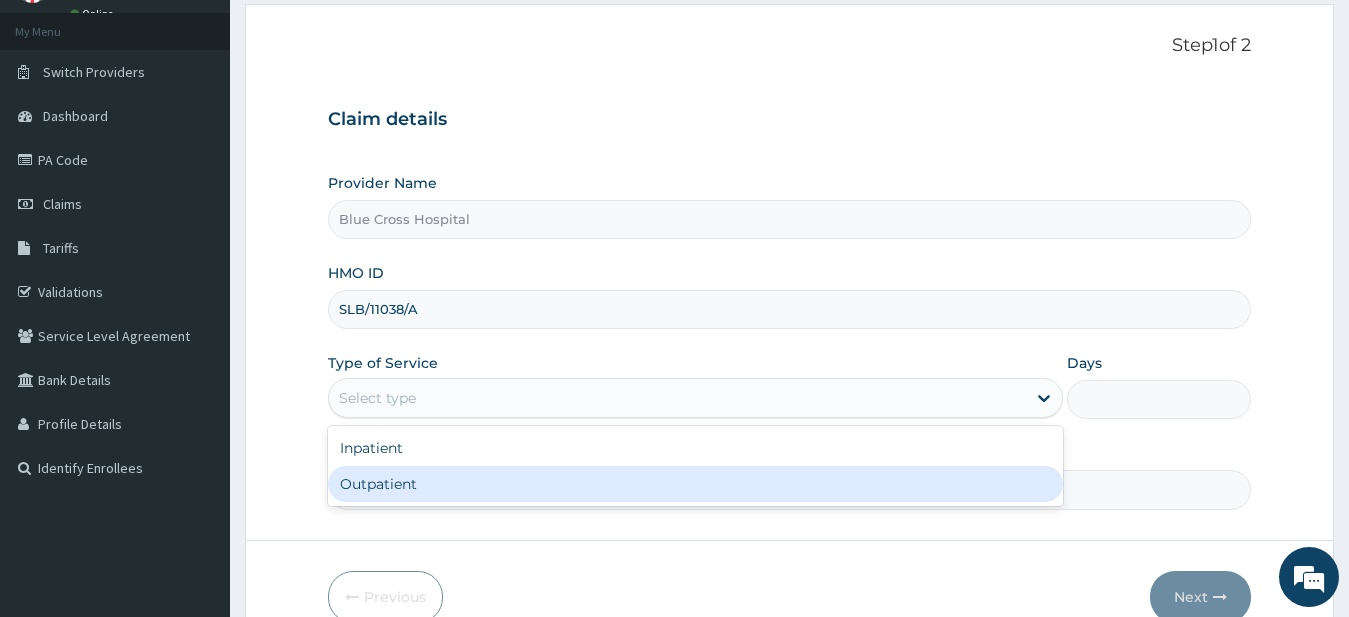 click on "Outpatient" at bounding box center [696, 484] 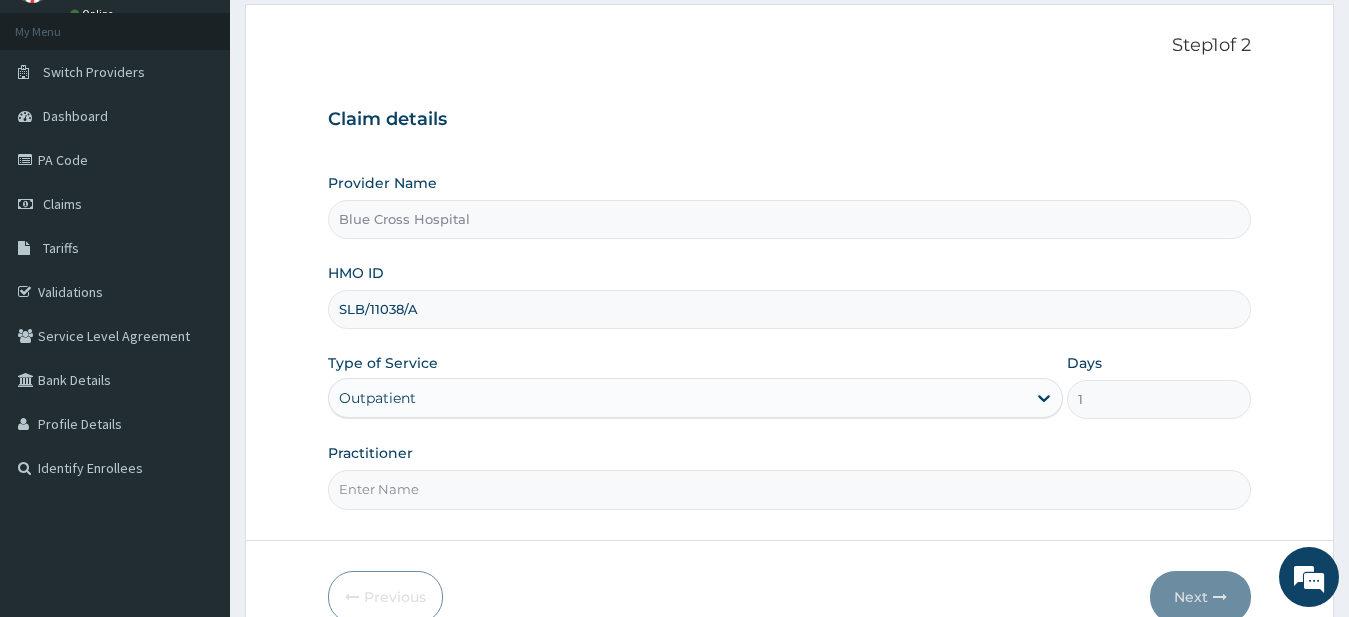 click on "Practitioner" at bounding box center [790, 489] 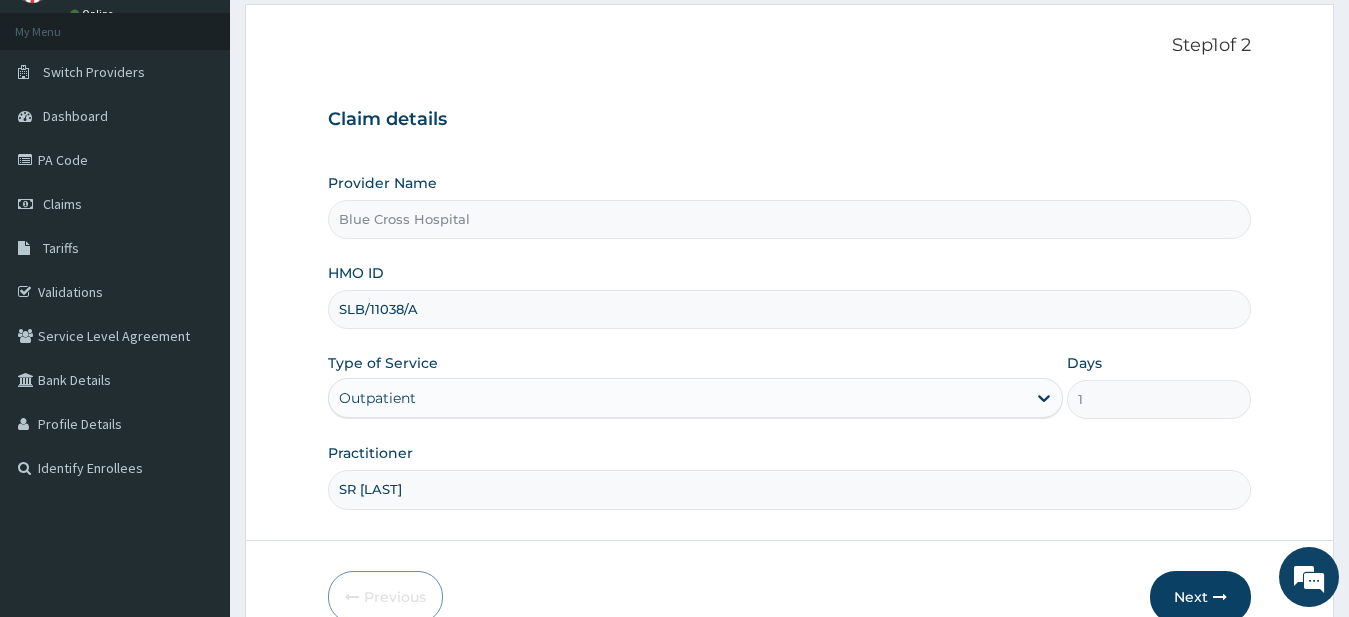 click on "SR SALAMI" at bounding box center (790, 489) 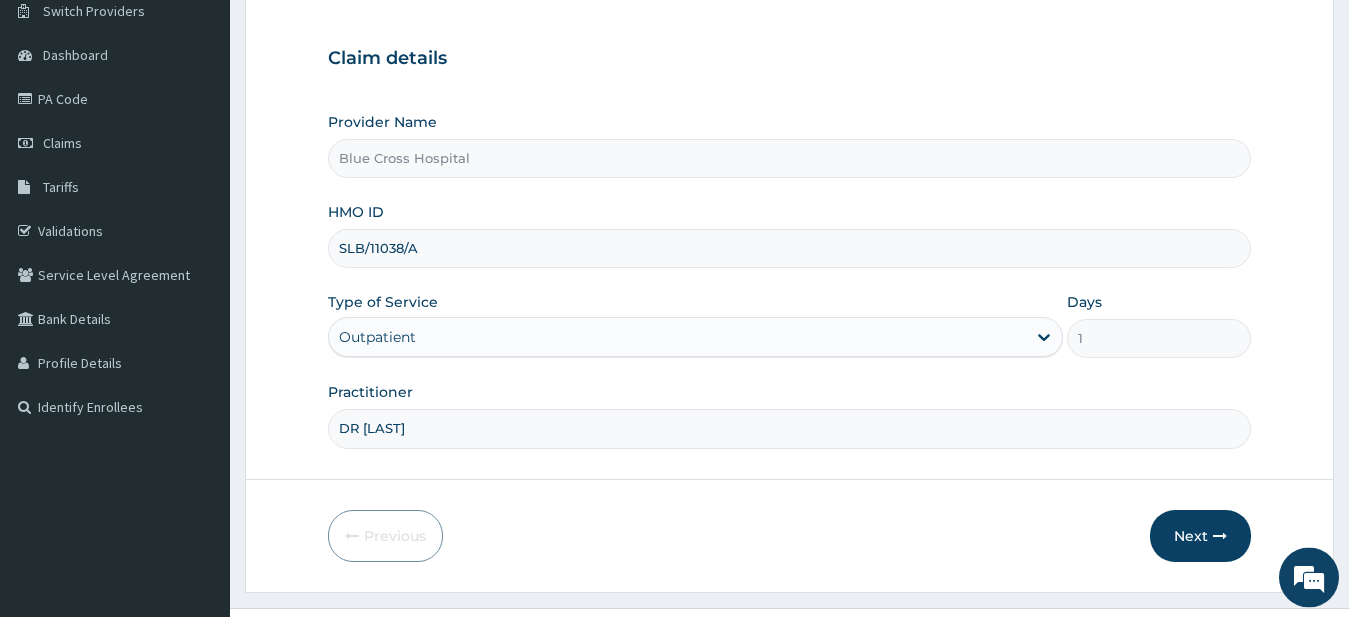 scroll, scrollTop: 205, scrollLeft: 0, axis: vertical 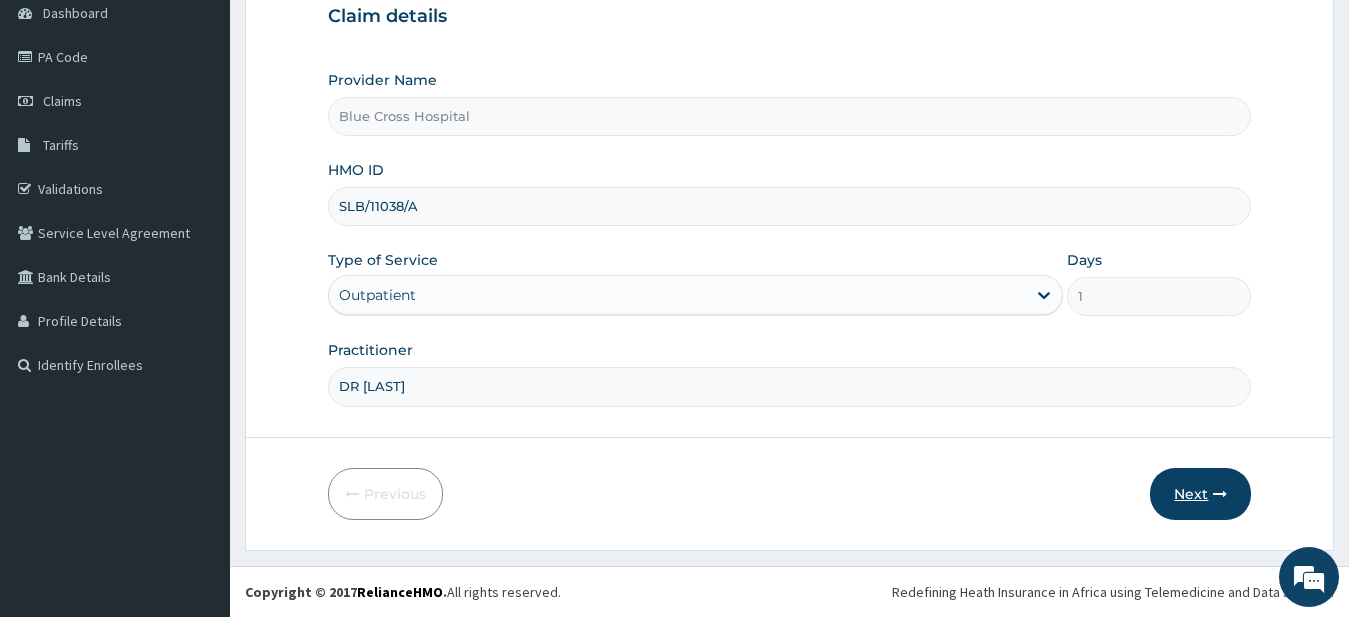type on "DR SALAMI" 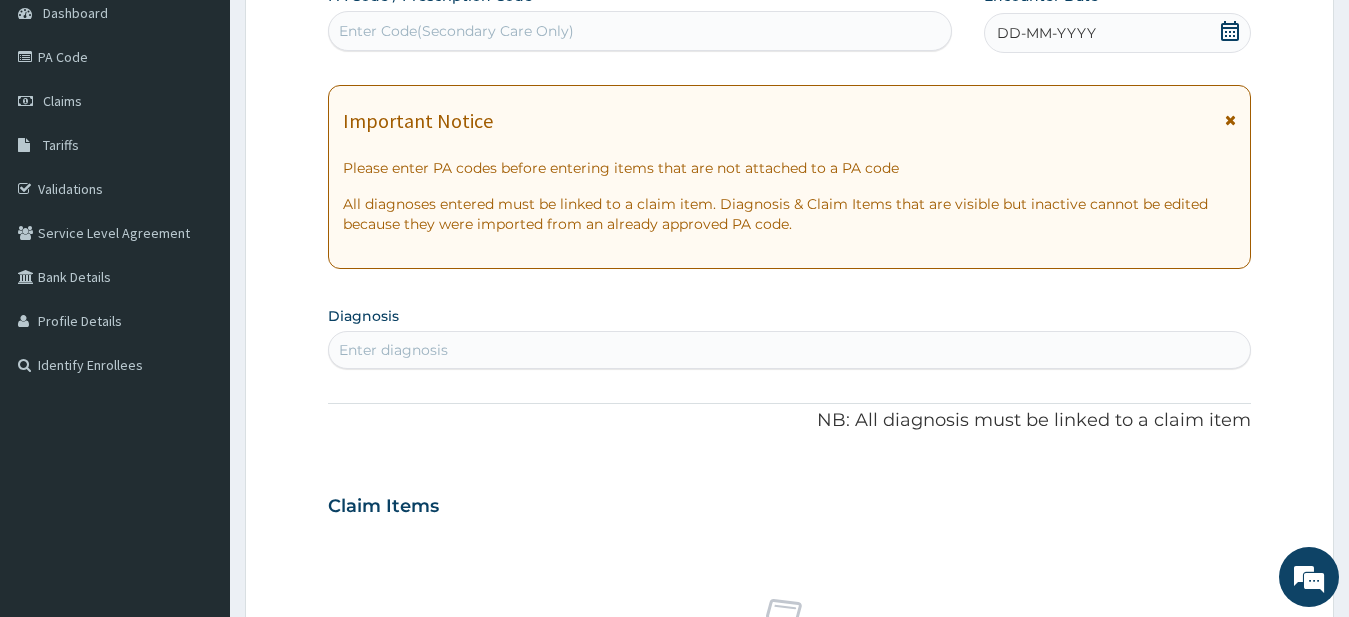 scroll, scrollTop: 1, scrollLeft: 0, axis: vertical 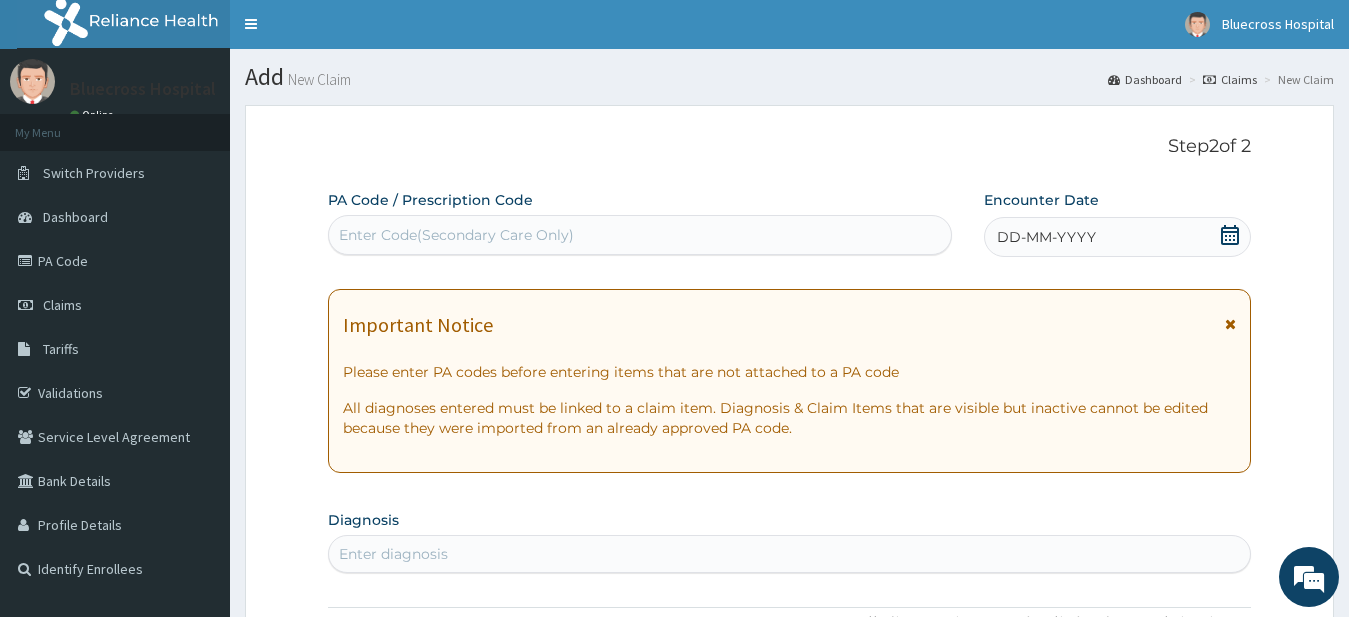 click on "Enter Code(Secondary Care Only)" at bounding box center [640, 235] 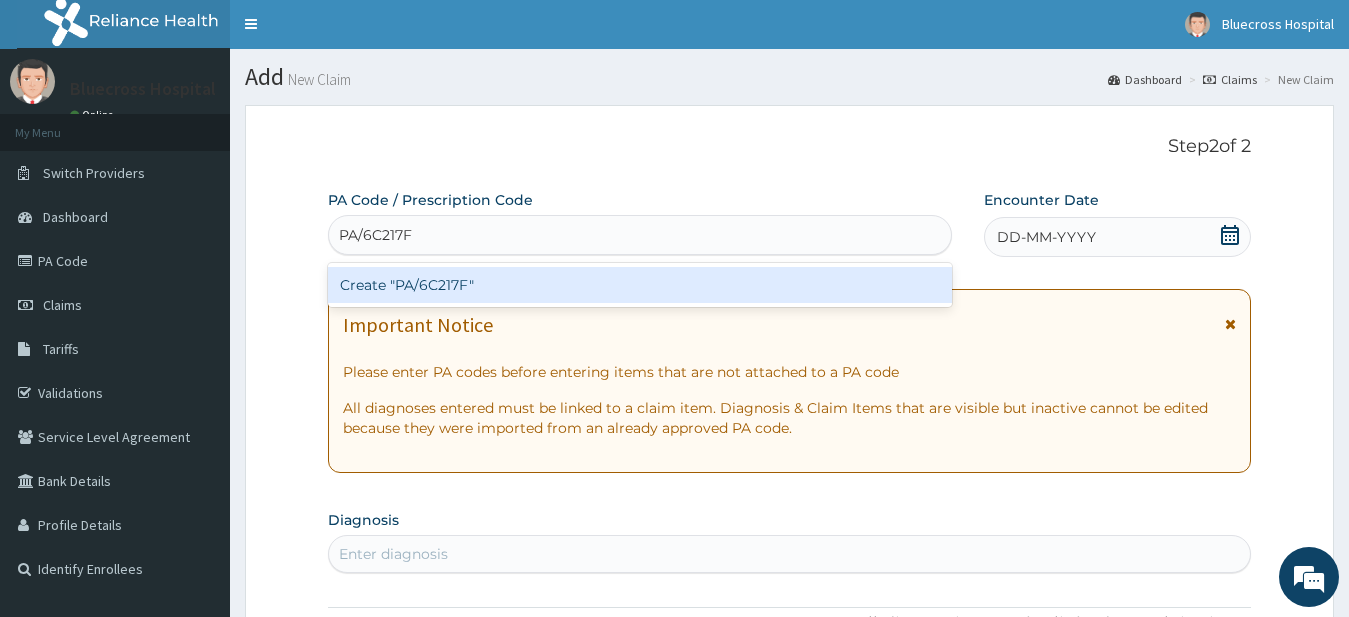 click on "Create "PA/6C217F"" at bounding box center [640, 285] 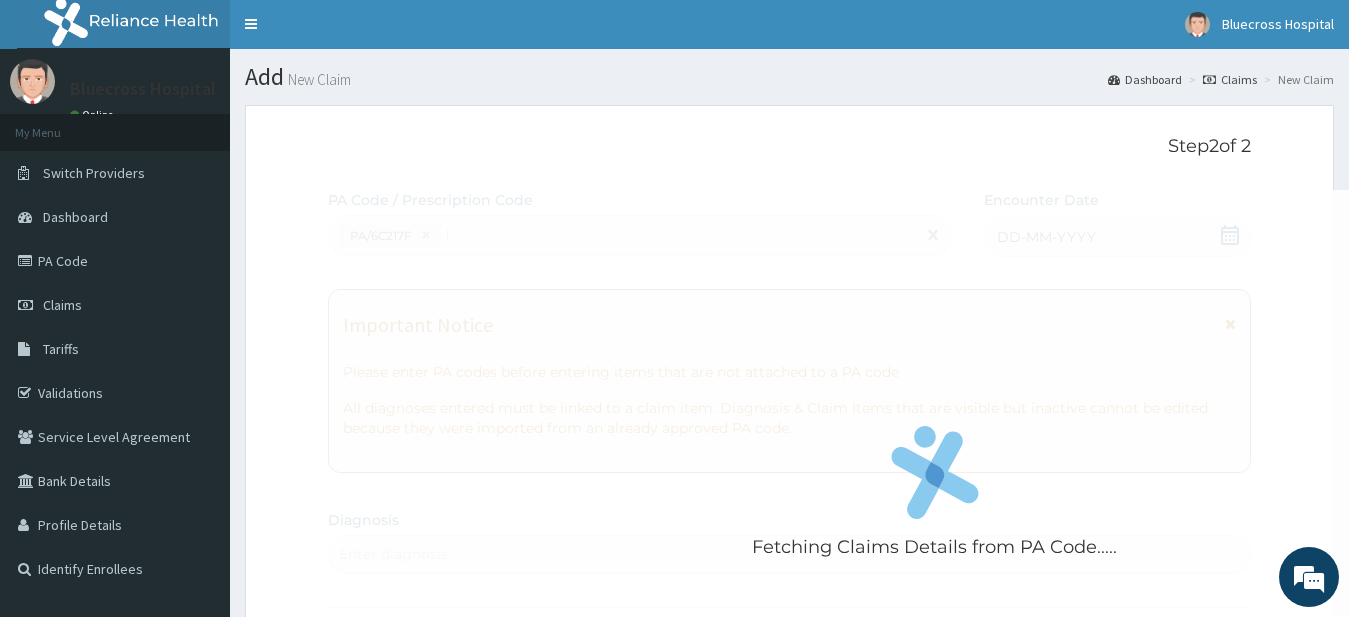 type 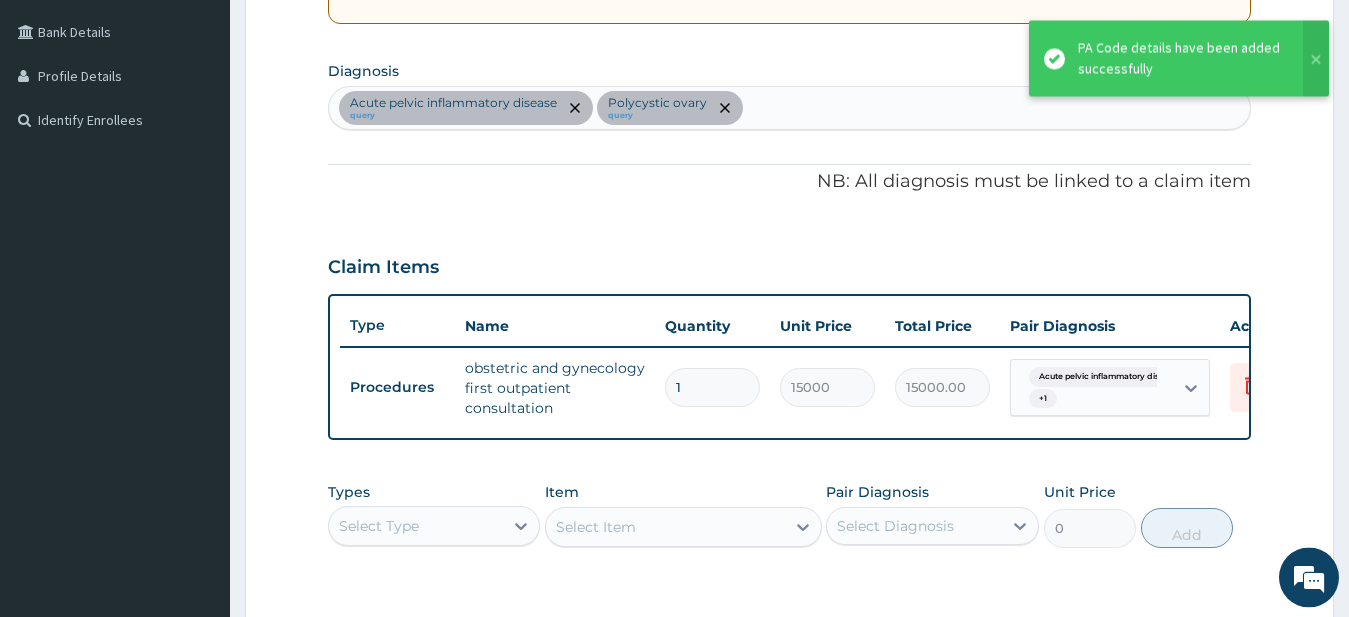 scroll, scrollTop: 427, scrollLeft: 0, axis: vertical 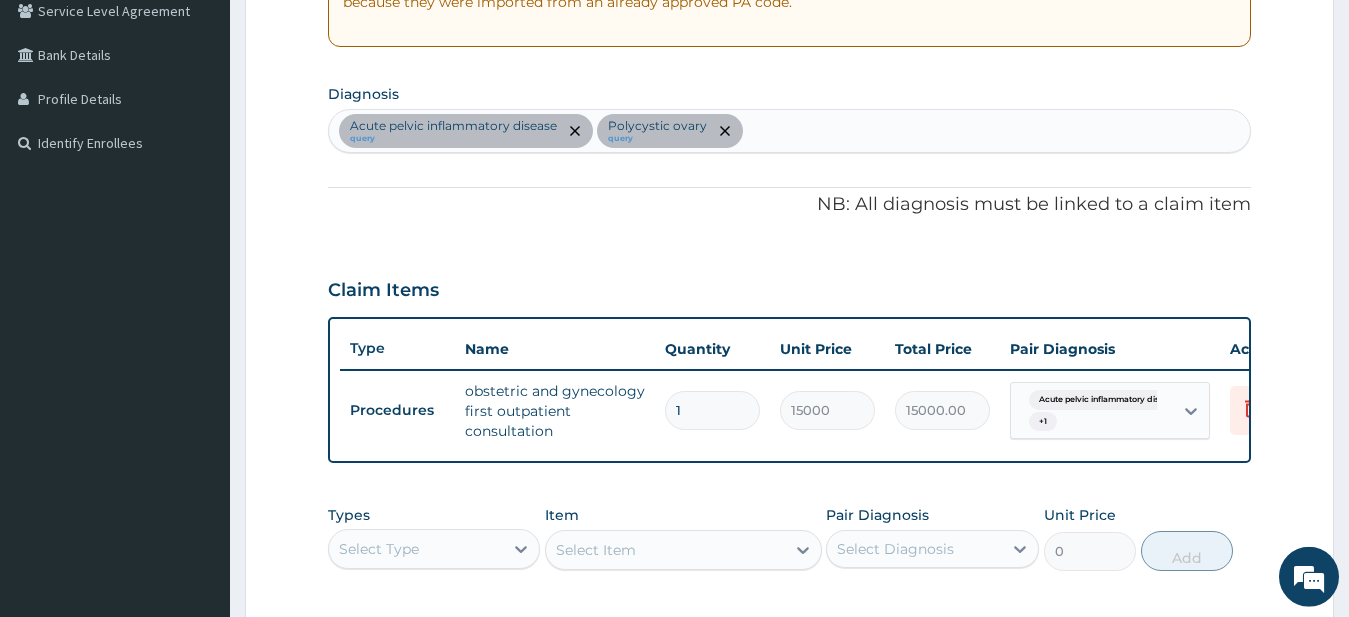 click on "Acute pelvic inflammatory disease query Polycystic ovary query" at bounding box center [790, 131] 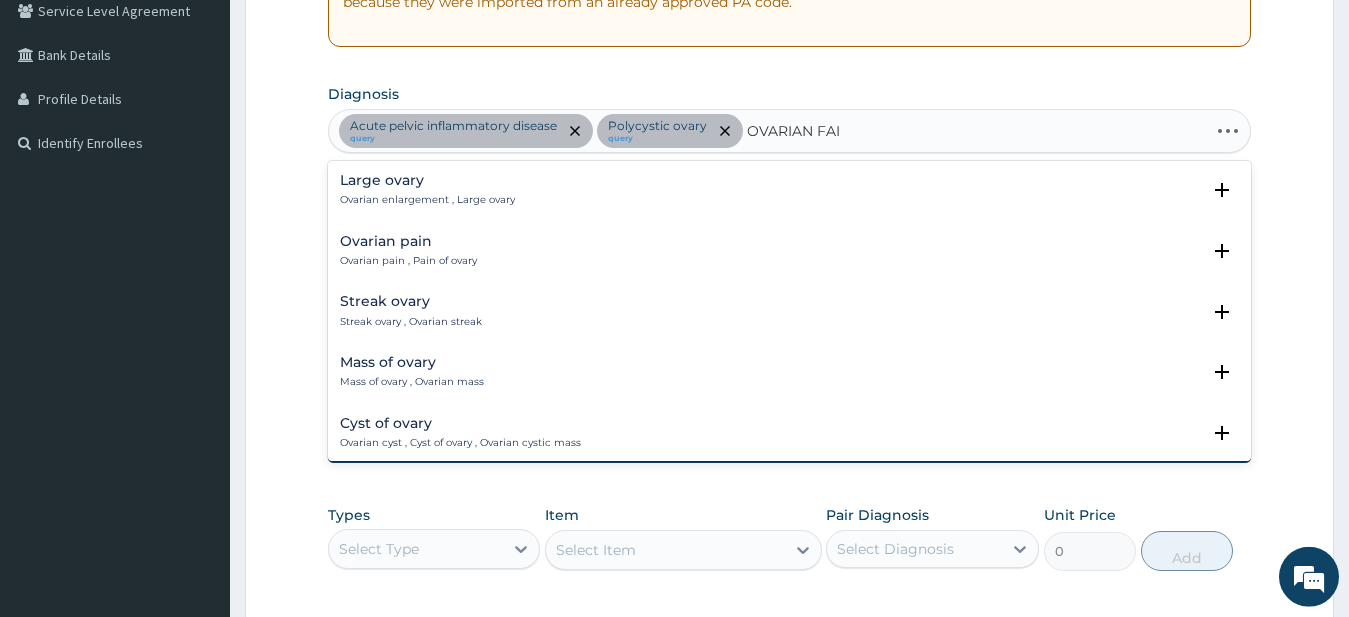 type on "OVARIAN FAIL" 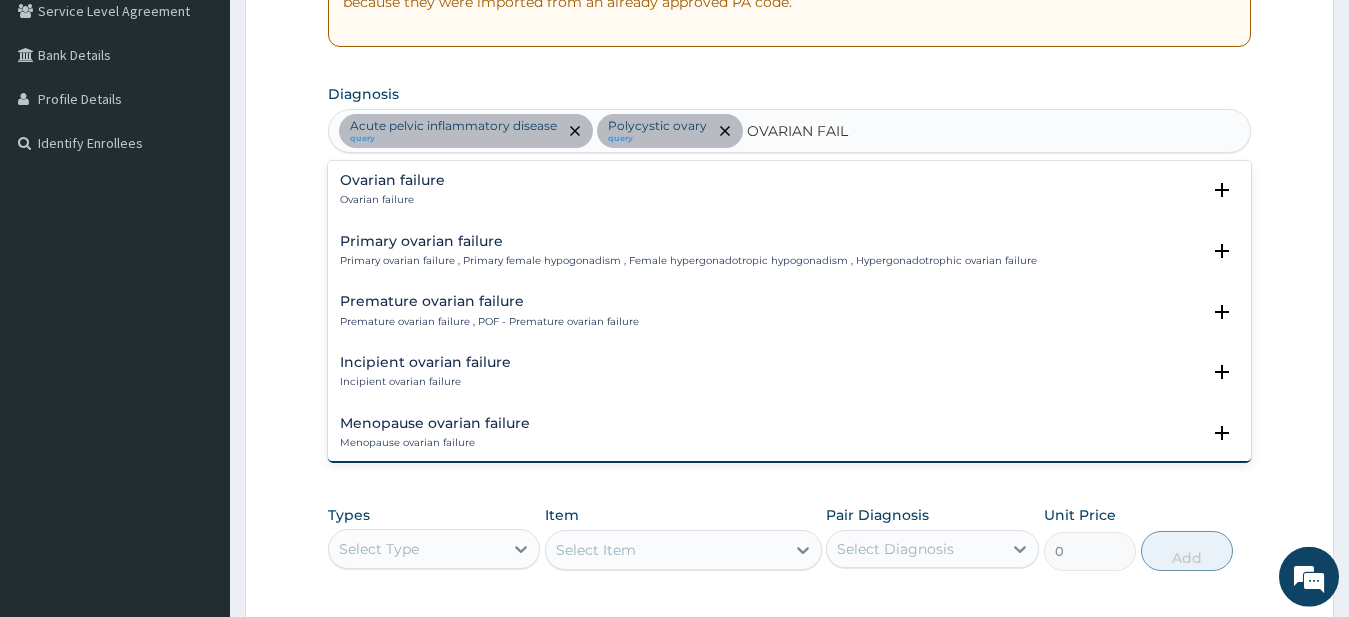 click on "Premature ovarian failure" at bounding box center (489, 301) 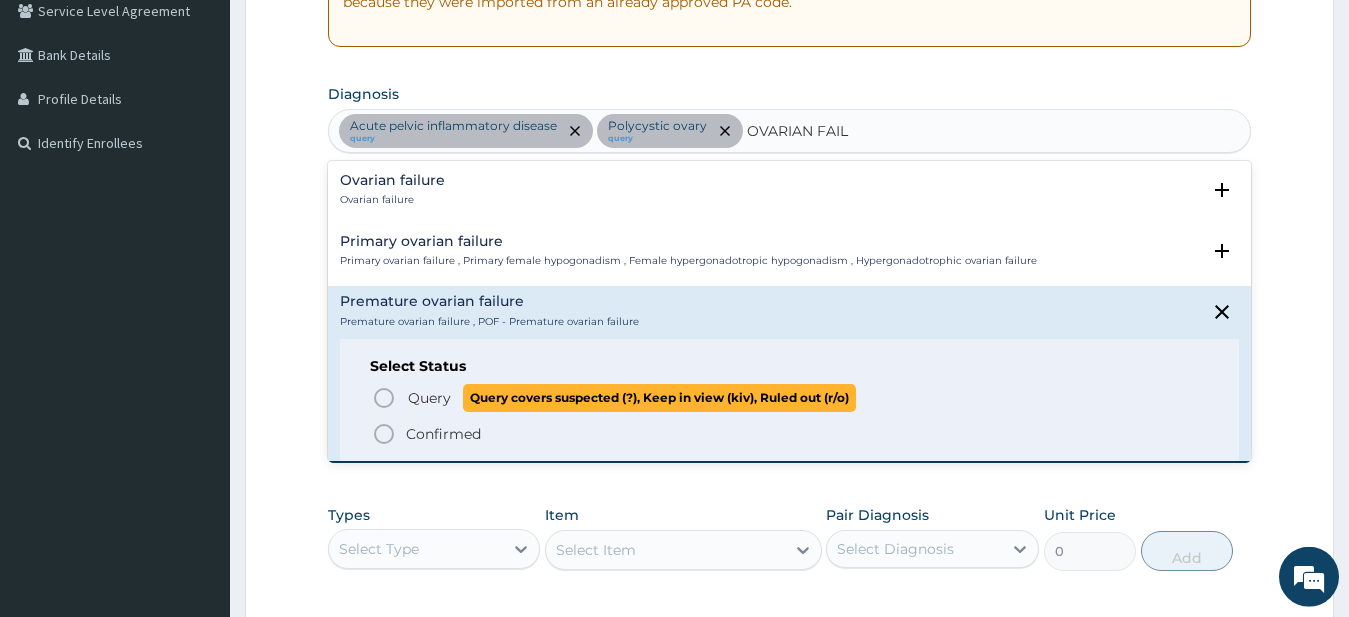 click 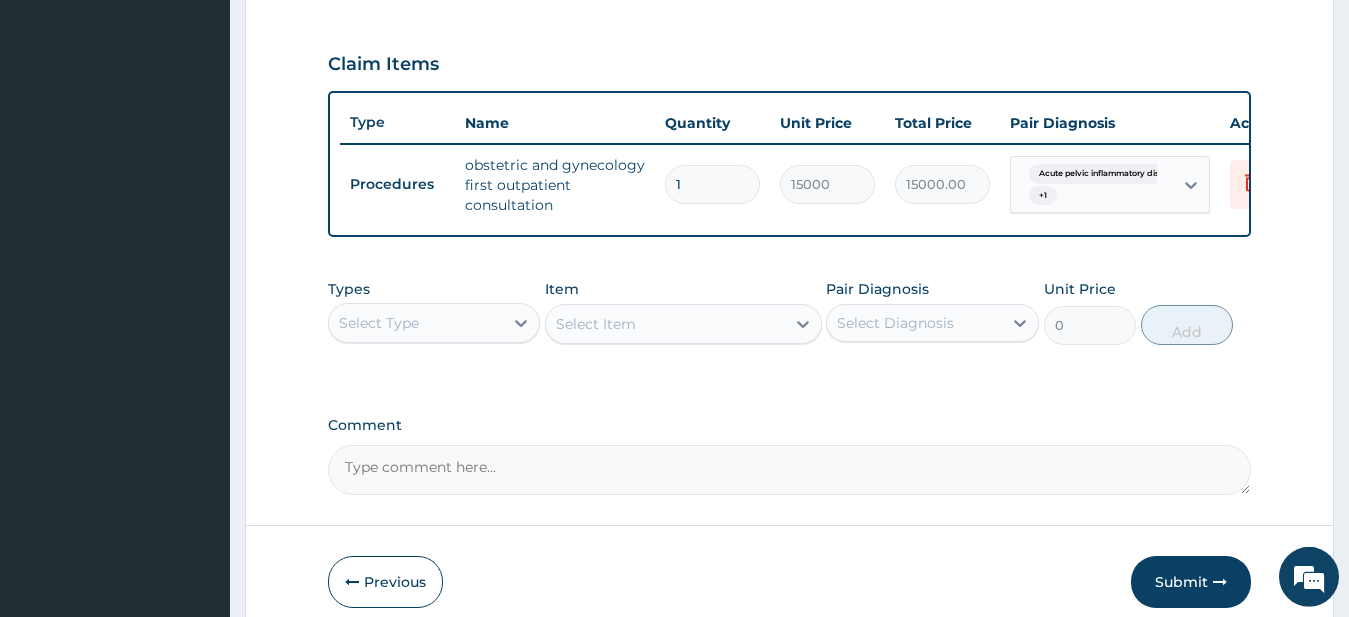 scroll, scrollTop: 733, scrollLeft: 0, axis: vertical 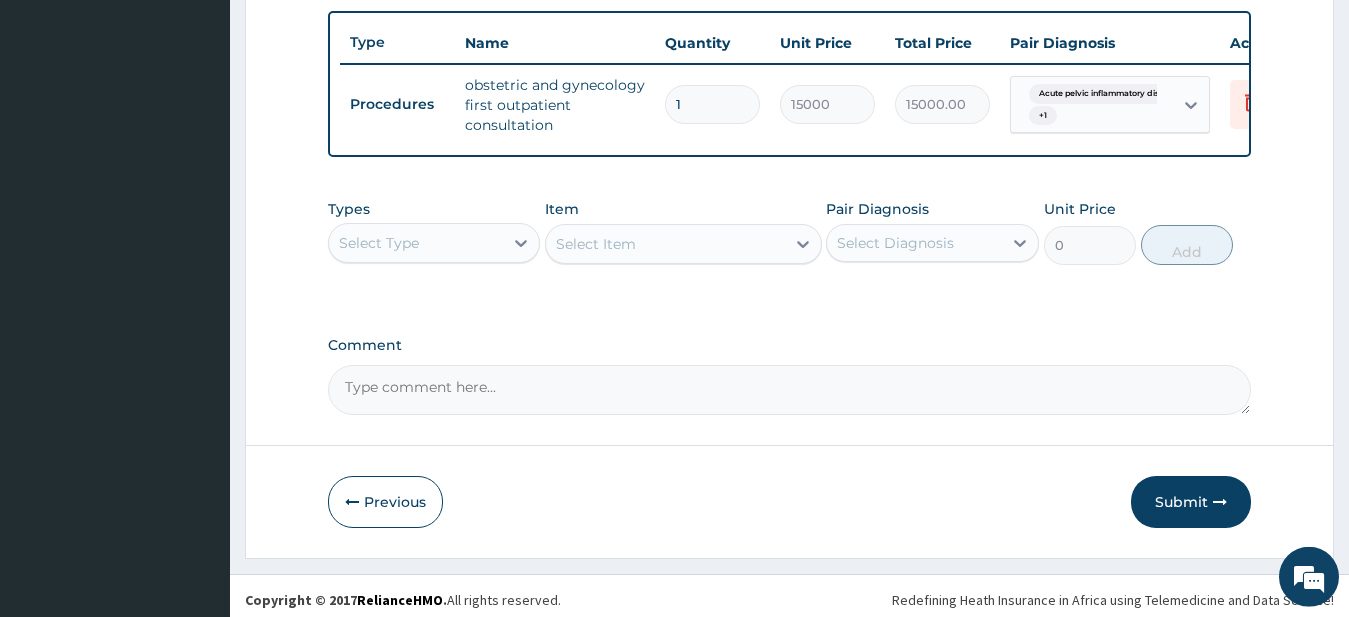 click on "Select Type" at bounding box center (416, 243) 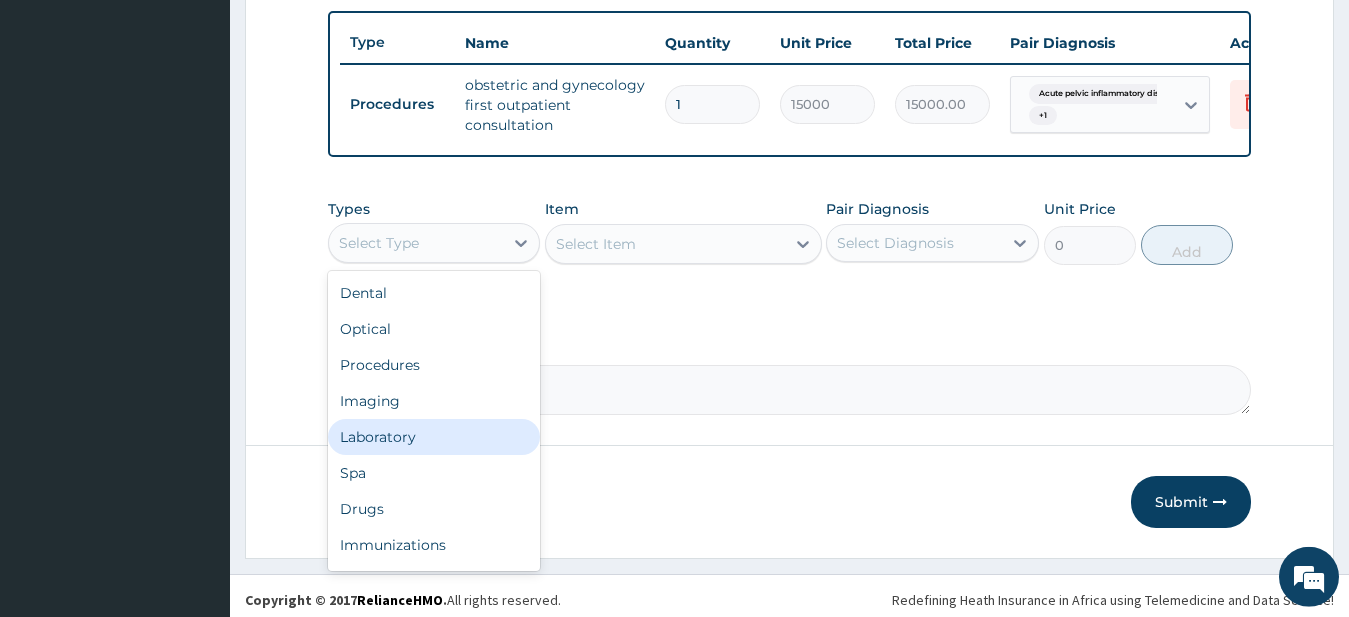 click on "Laboratory" at bounding box center (434, 437) 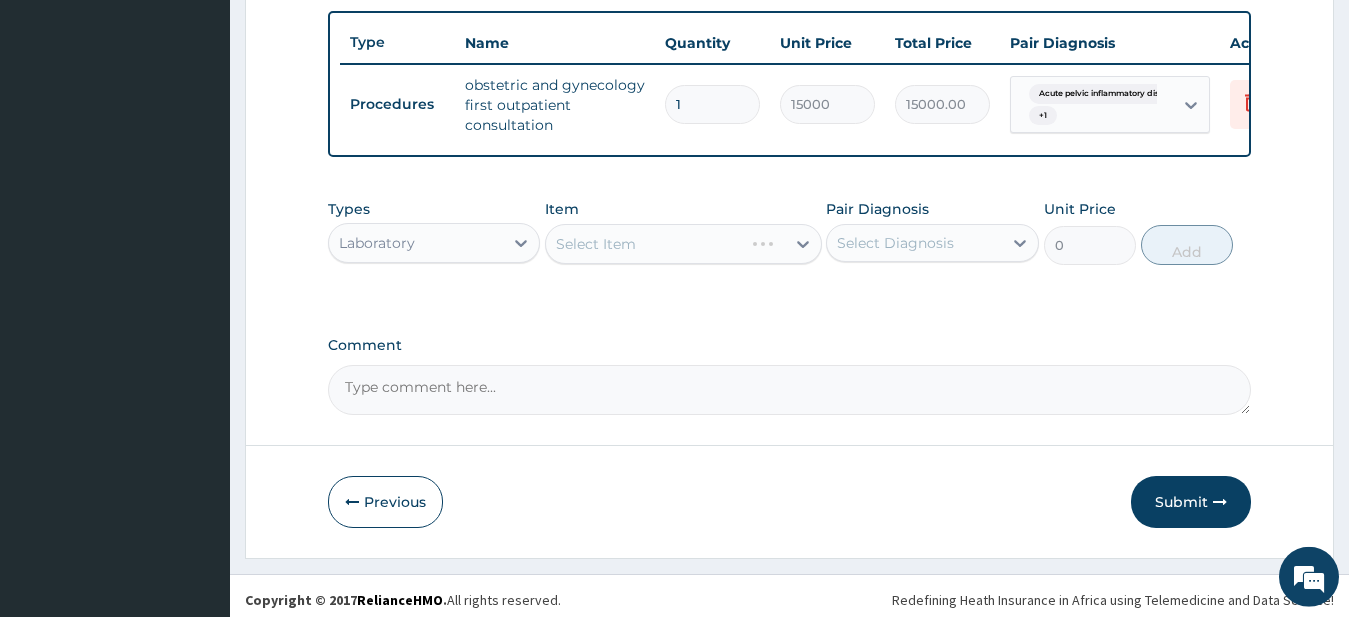 click on "Select Diagnosis" at bounding box center (914, 243) 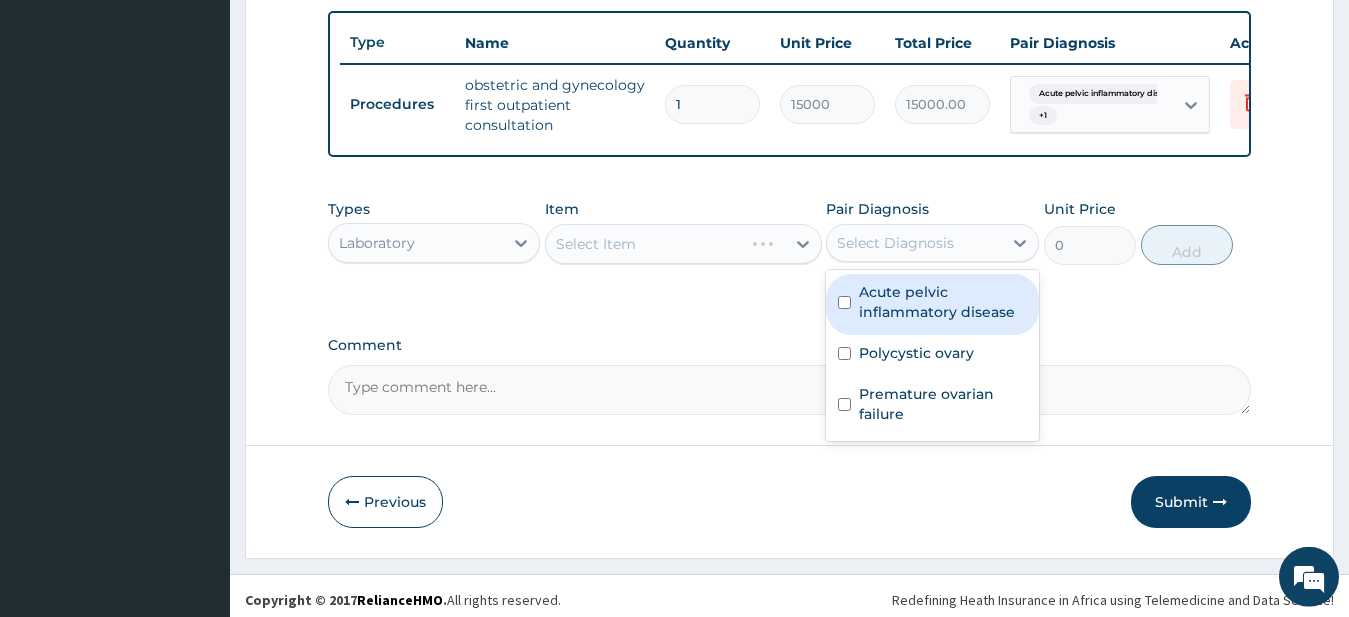 click on "Acute pelvic inflammatory disease" at bounding box center [943, 302] 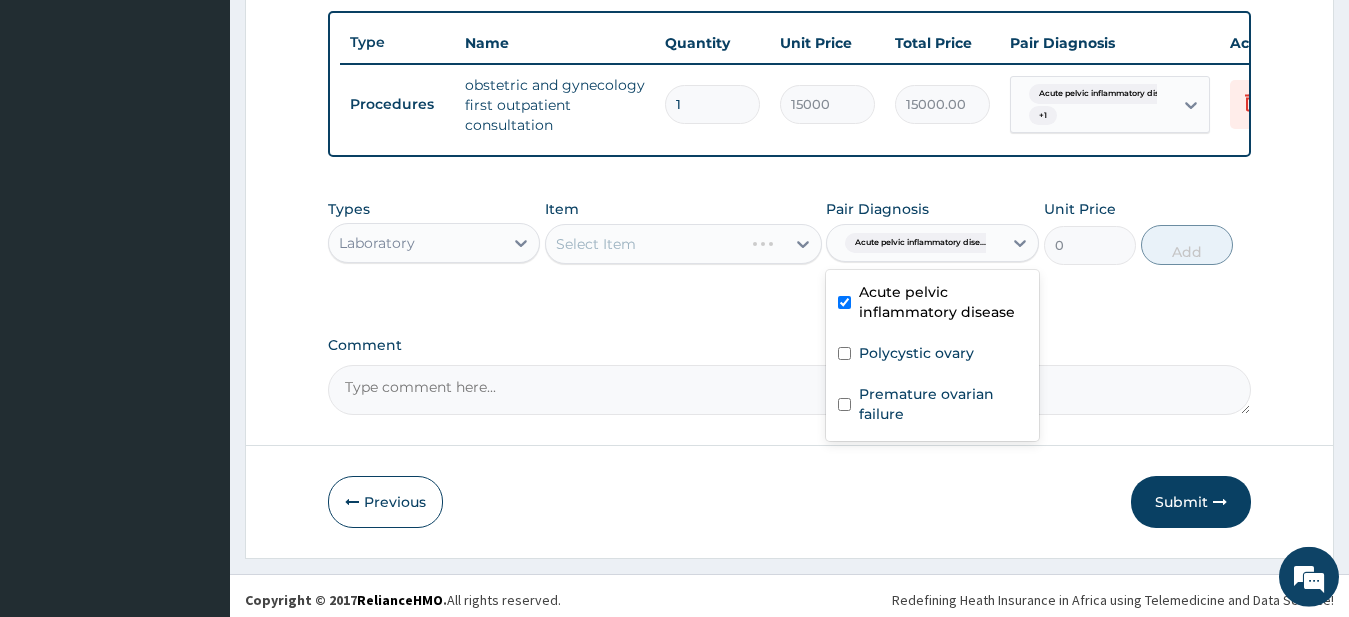 click on "Acute pelvic inflammatory disease" at bounding box center [943, 302] 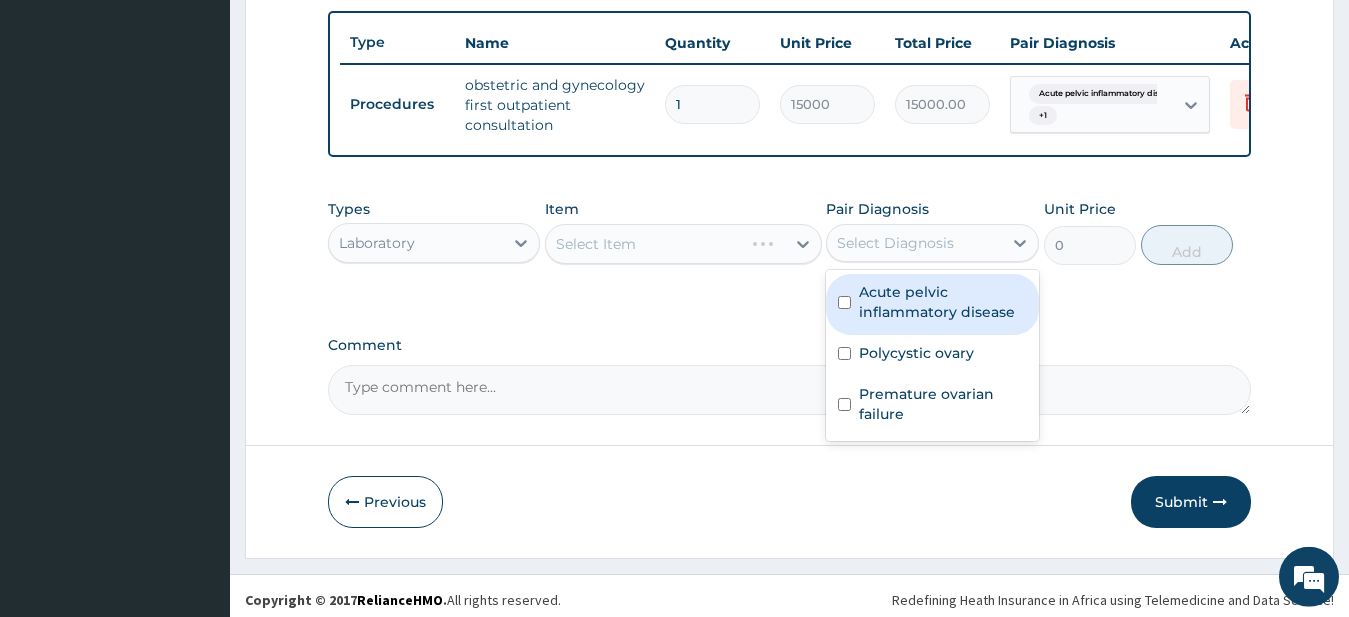 checkbox on "false" 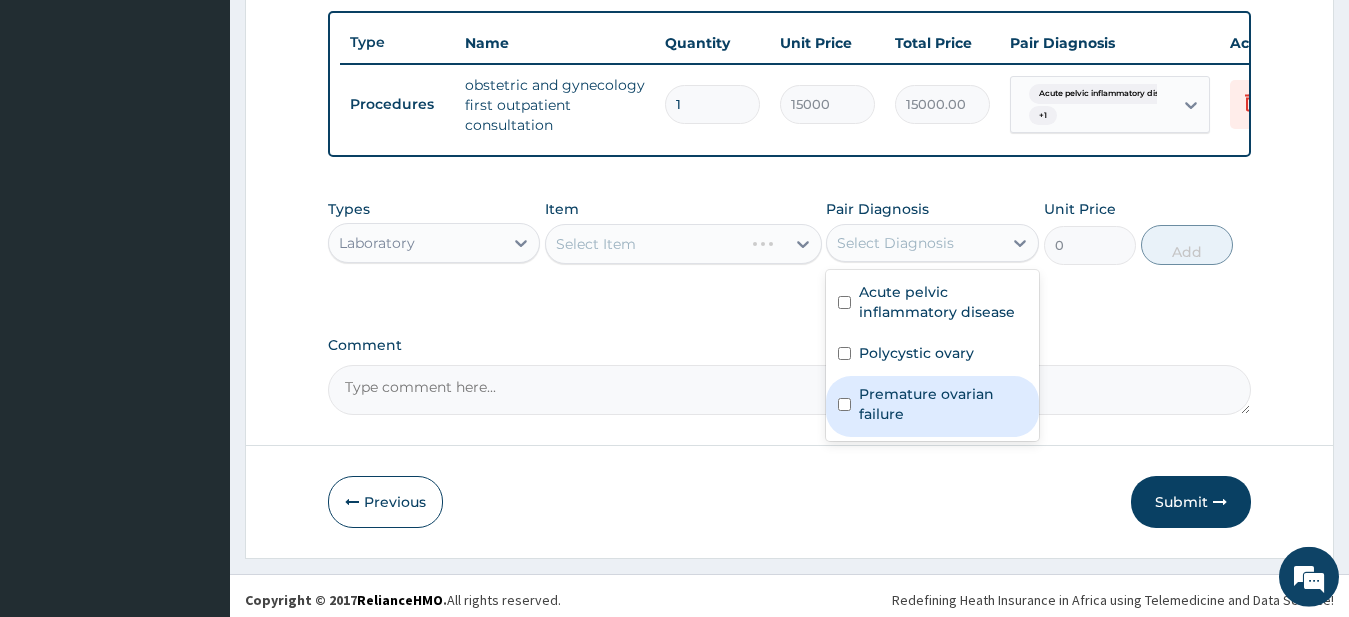 drag, startPoint x: 924, startPoint y: 428, endPoint x: 830, endPoint y: 350, distance: 122.14745 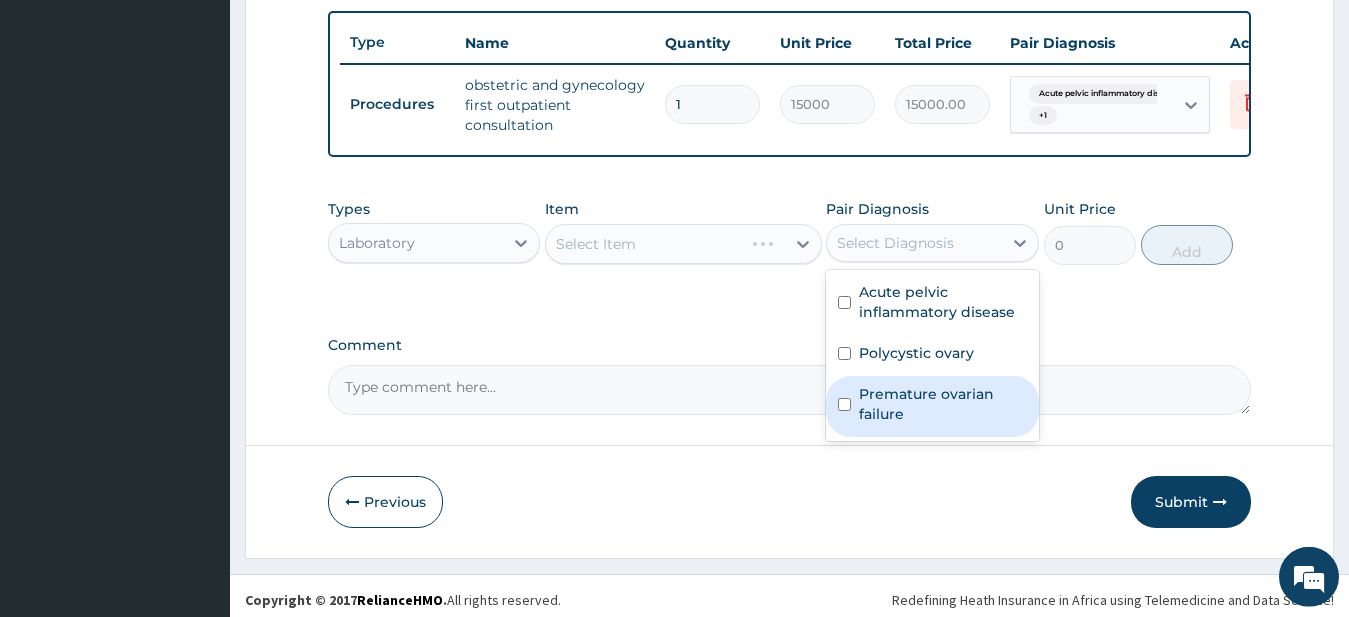 click on "Premature ovarian failure" at bounding box center (943, 404) 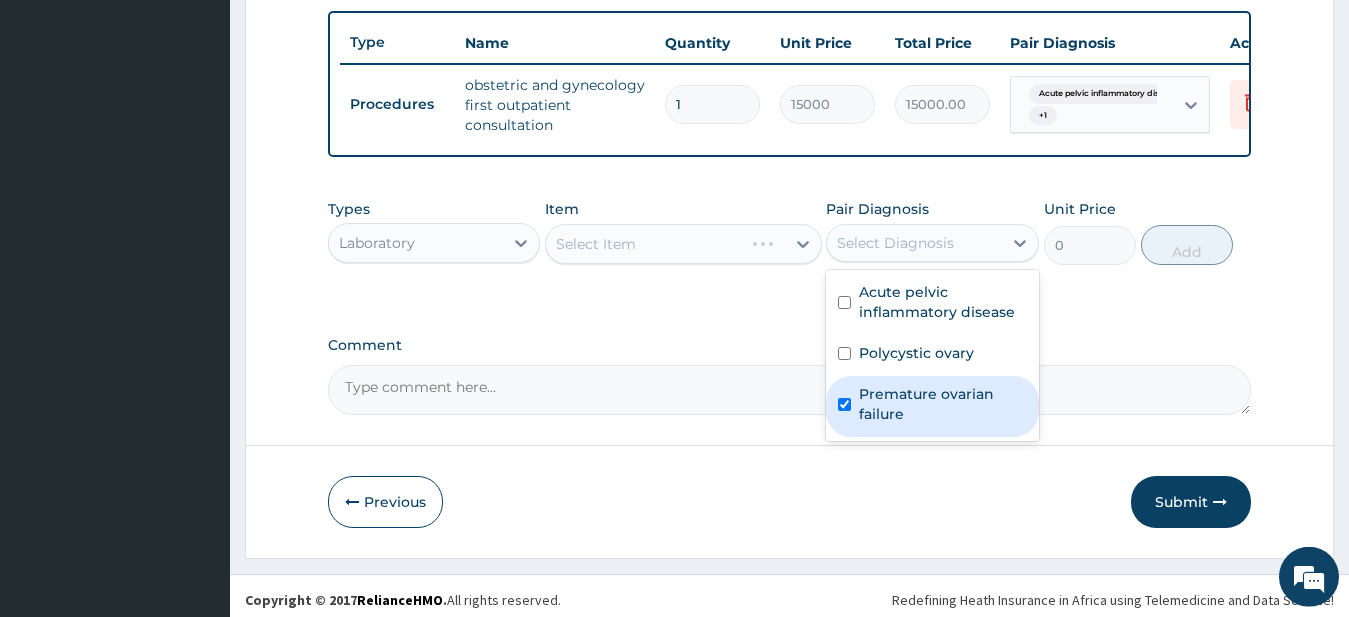 checkbox on "true" 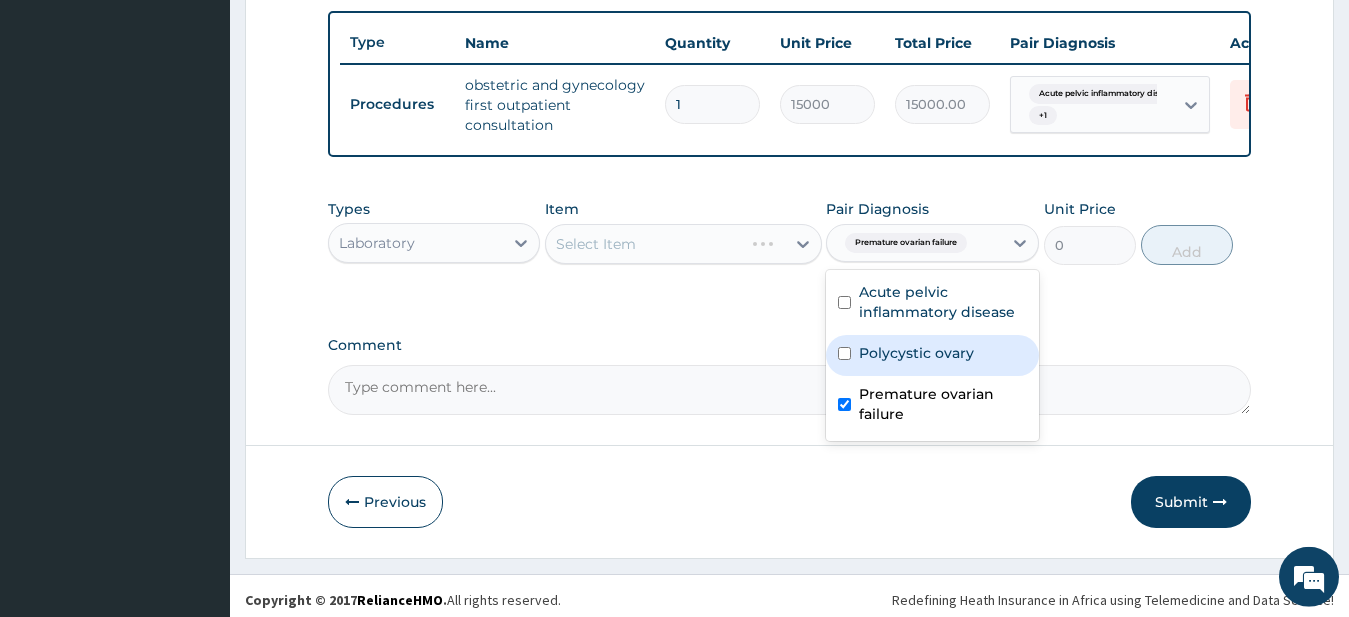 click on "Select Item" at bounding box center [683, 244] 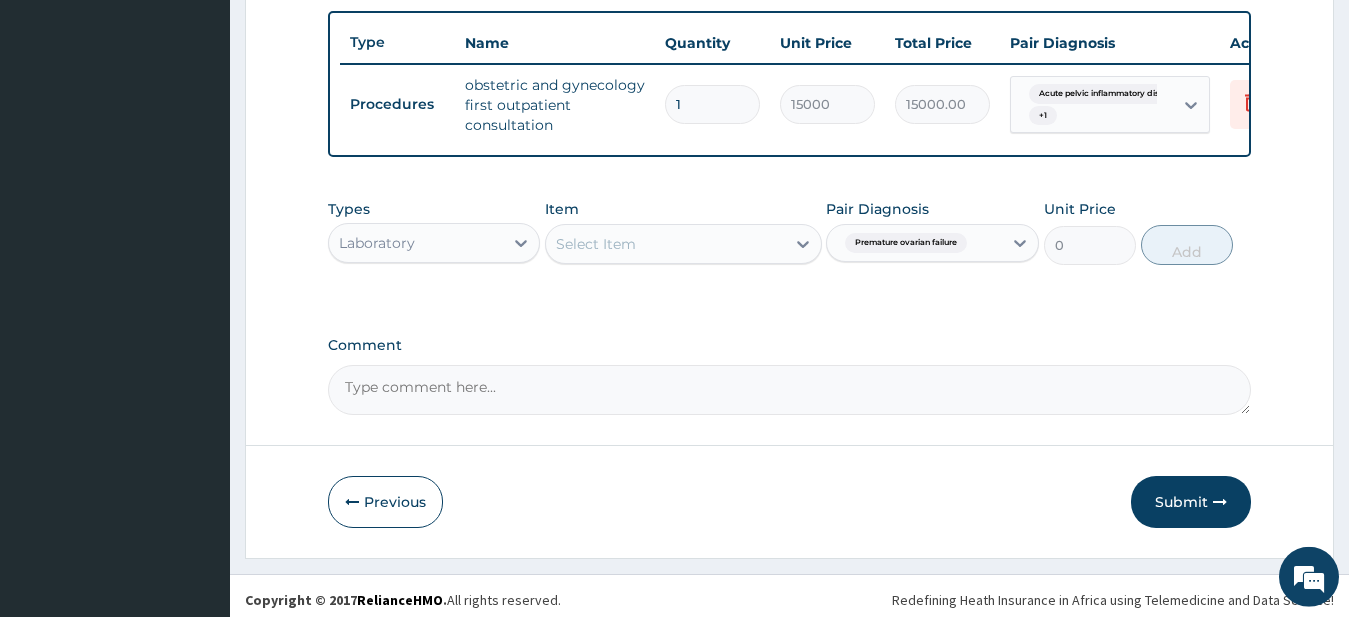 click on "Select Item" at bounding box center [665, 244] 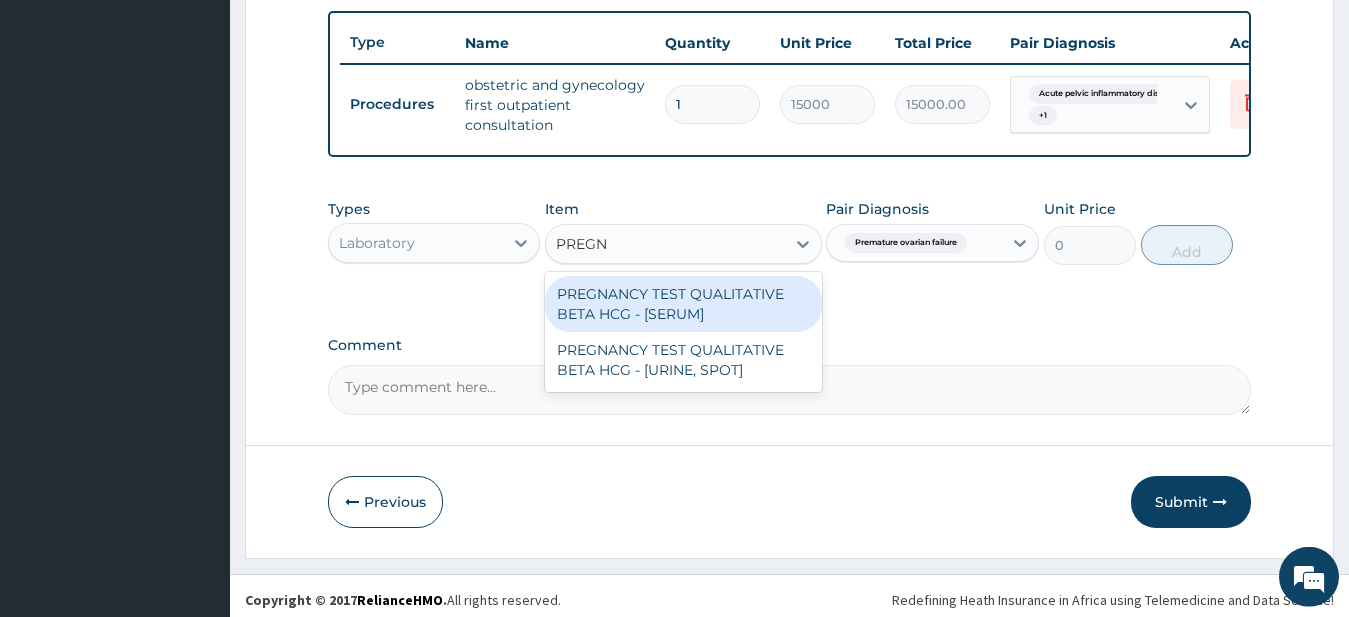 type on "PREGNA" 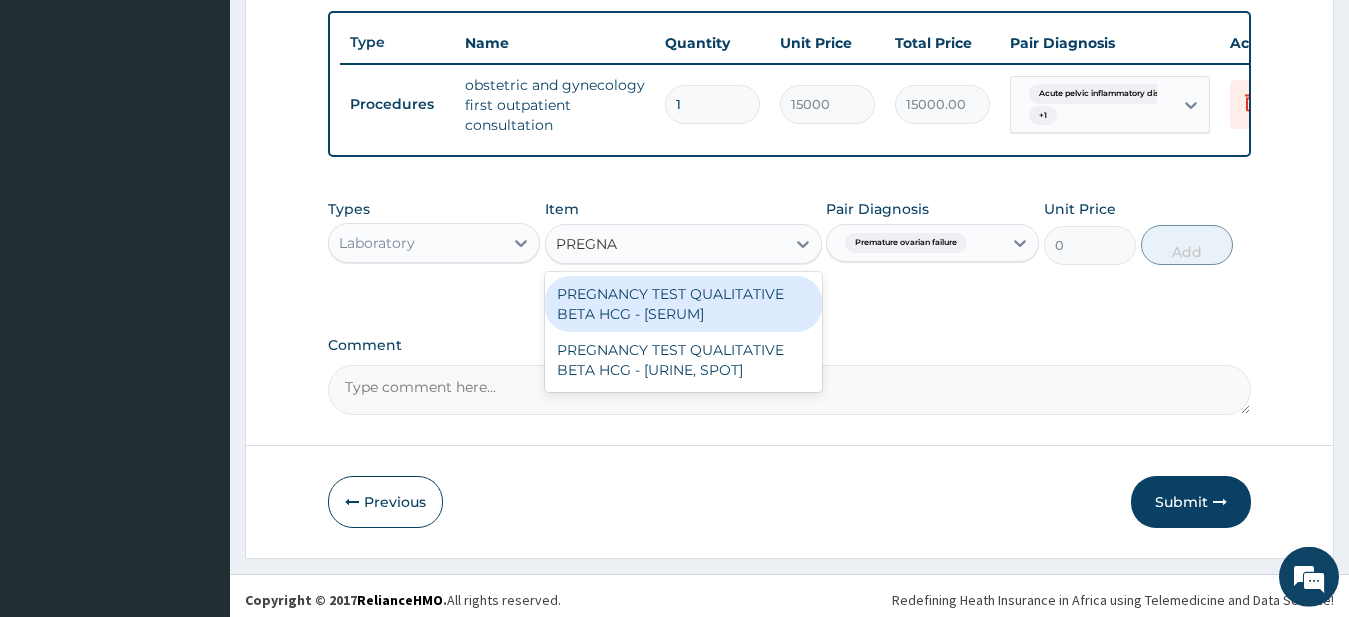 click on "PREGNANCY TEST QUALITATIVE BETA HCG - [SERUM]" at bounding box center (683, 304) 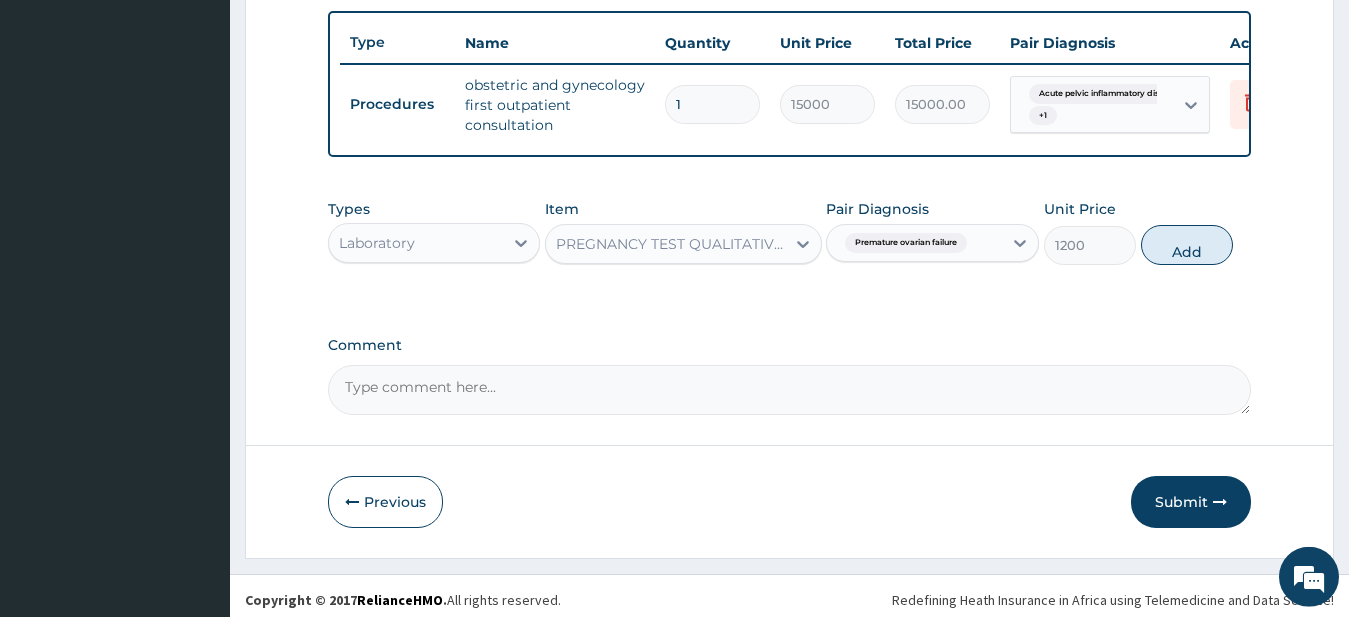 type 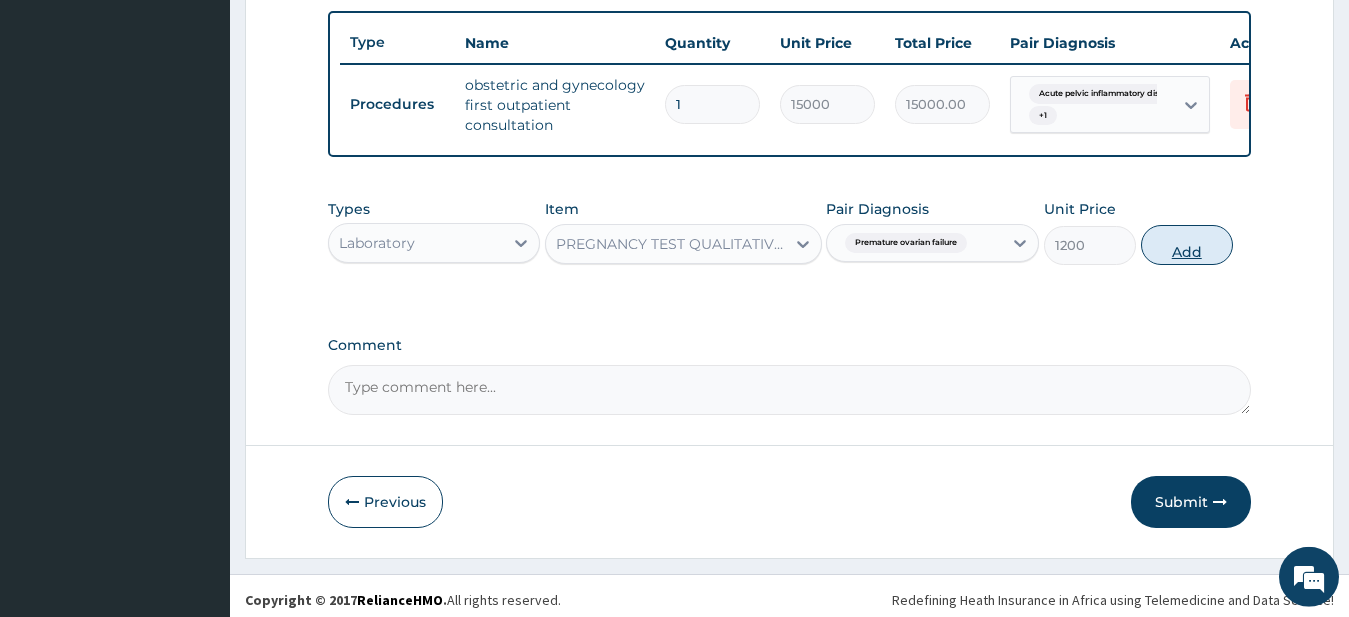 click on "Add" at bounding box center [1187, 245] 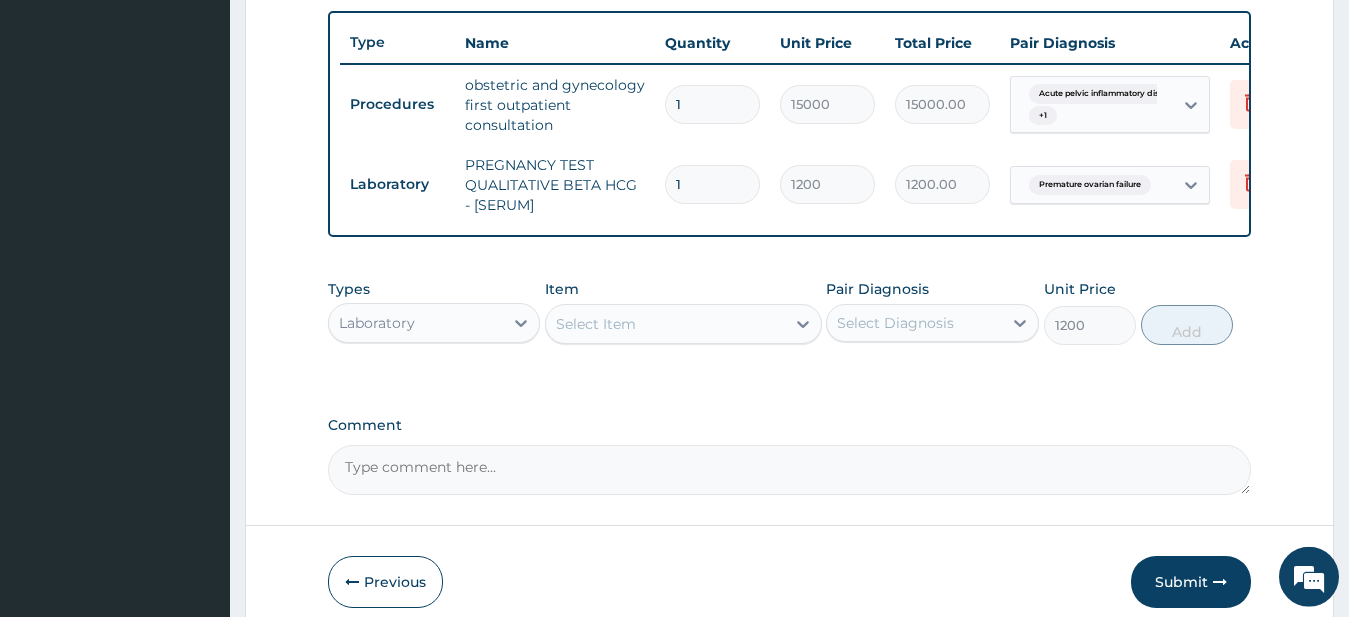type on "0" 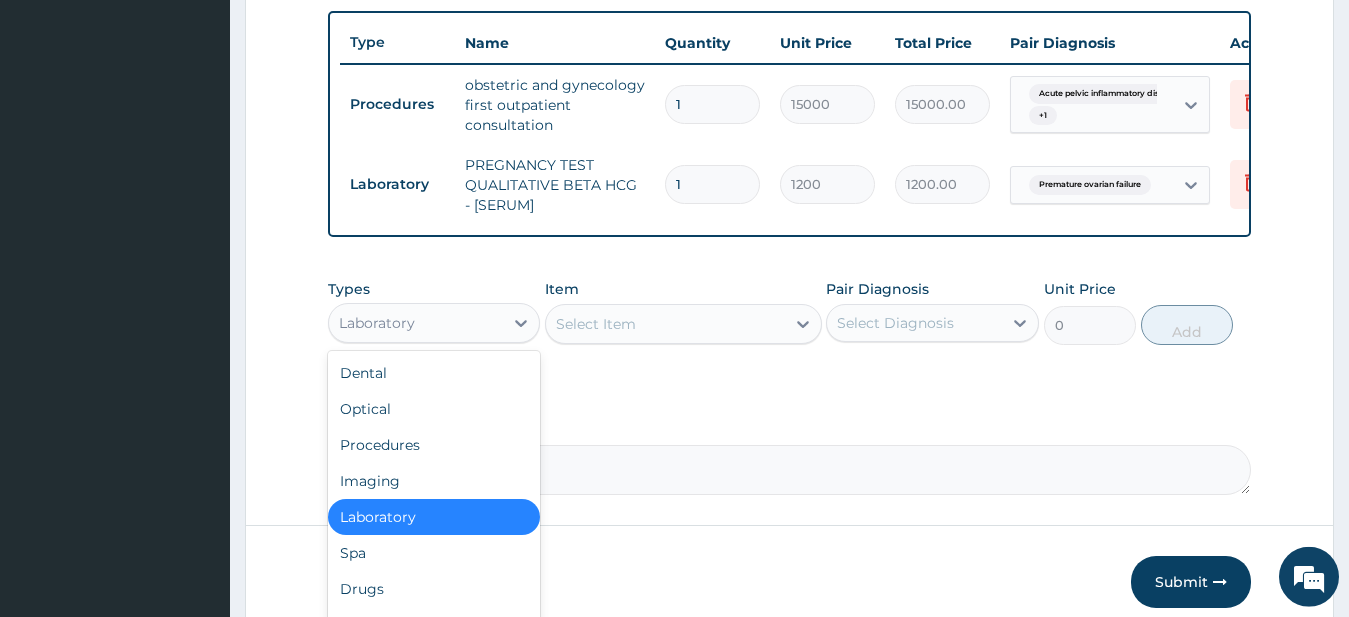 click on "Laboratory" at bounding box center [377, 323] 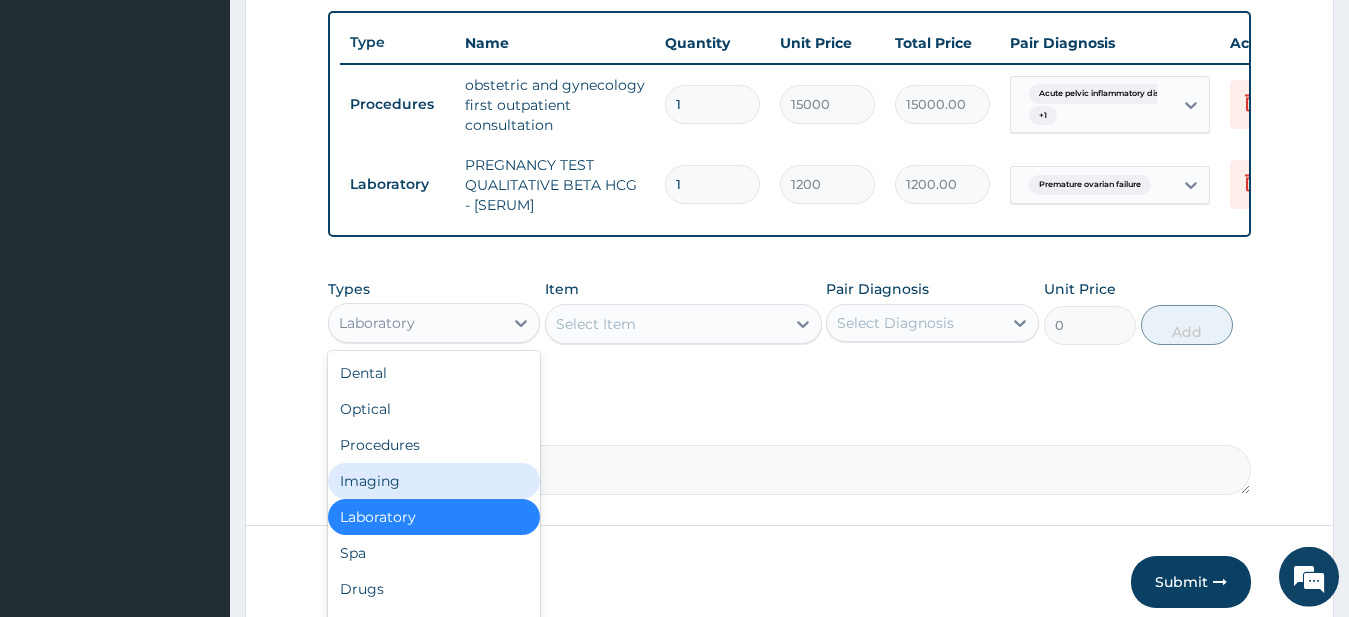 scroll, scrollTop: 68, scrollLeft: 0, axis: vertical 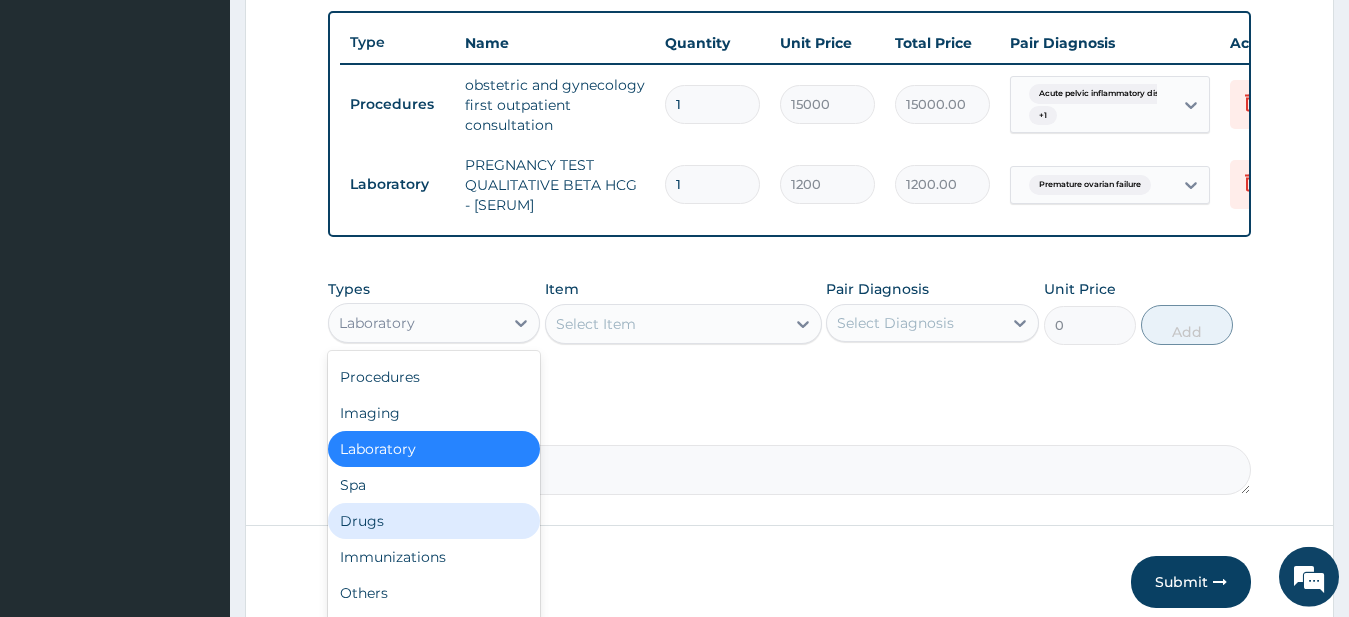 click on "Drugs" at bounding box center [434, 521] 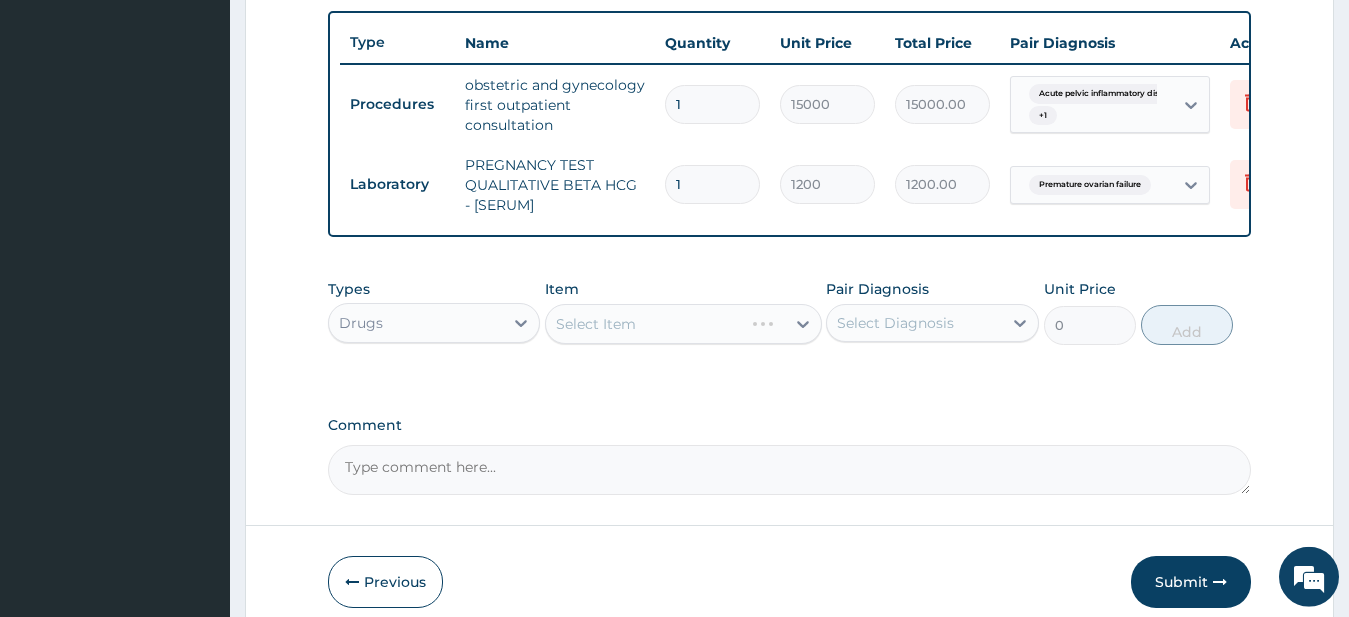 click on "Select Diagnosis" at bounding box center (895, 323) 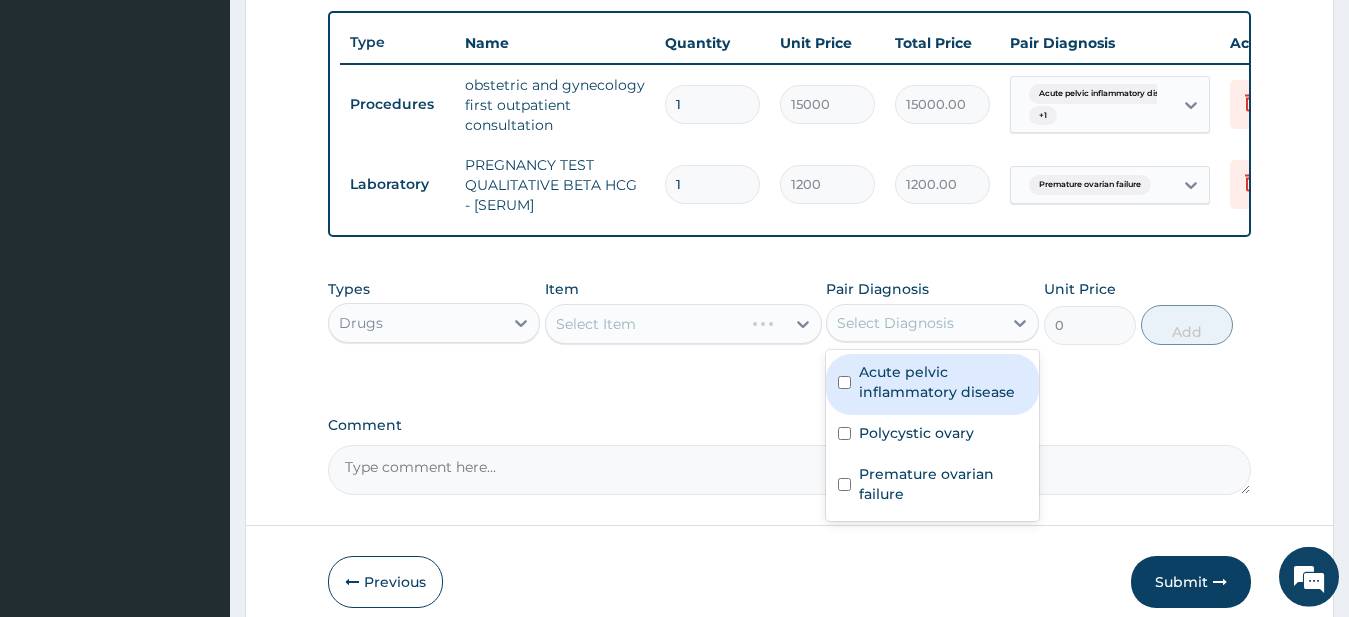 click on "Acute pelvic inflammatory disease" at bounding box center (943, 382) 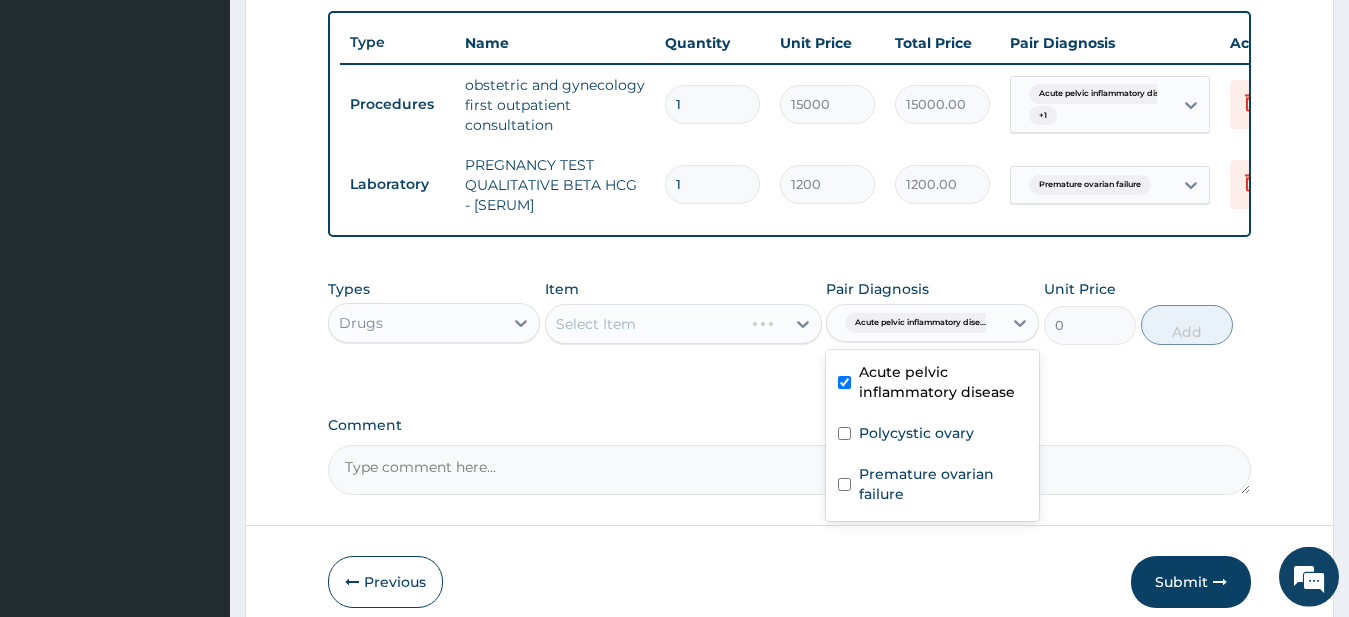 checkbox on "true" 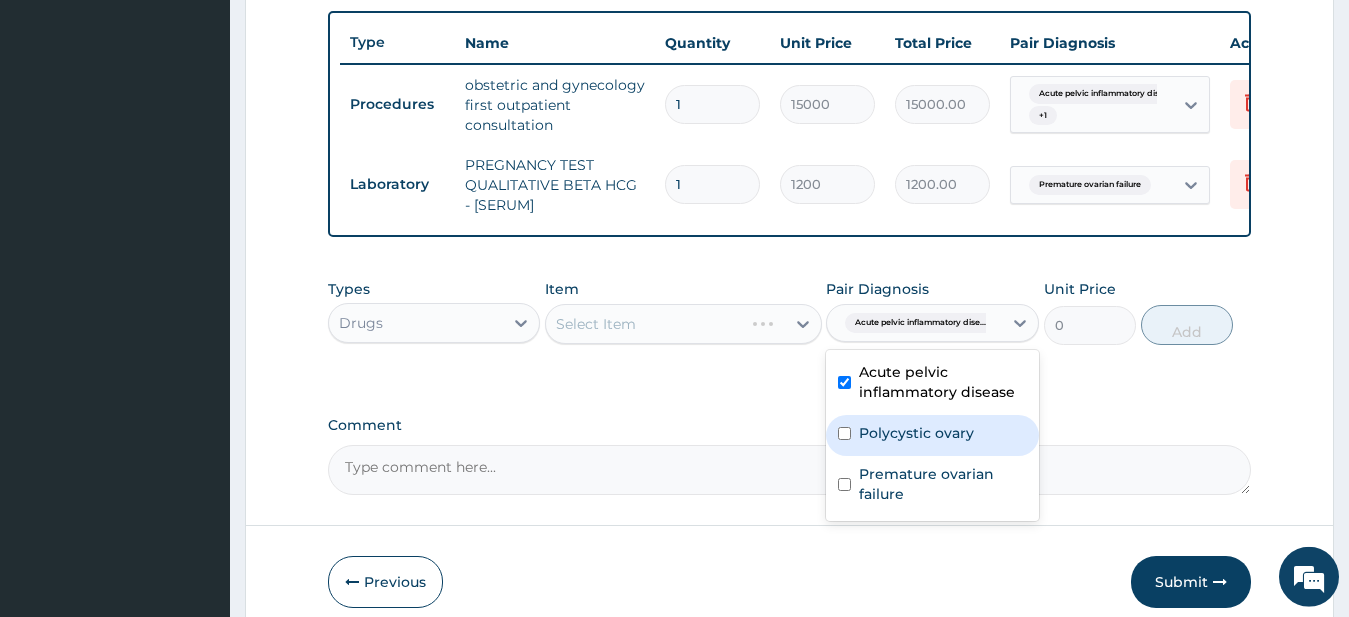 click on "Polycystic ovary" at bounding box center (916, 433) 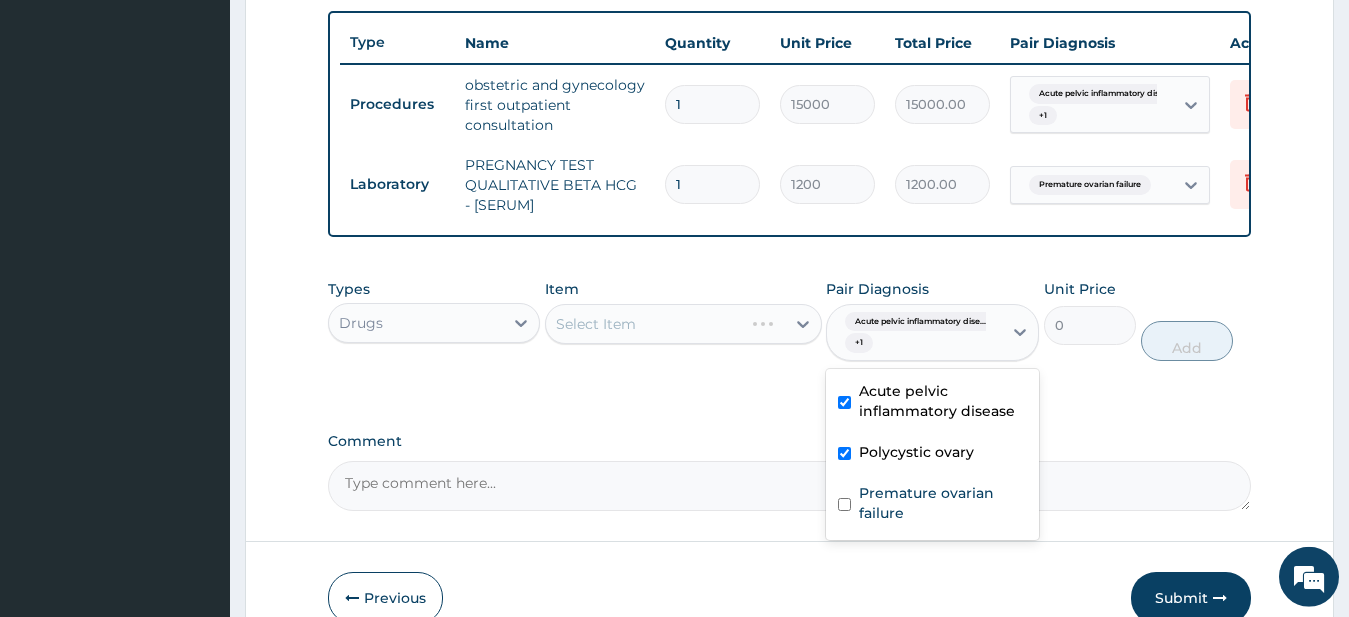 click on "Polycystic ovary" at bounding box center [932, 454] 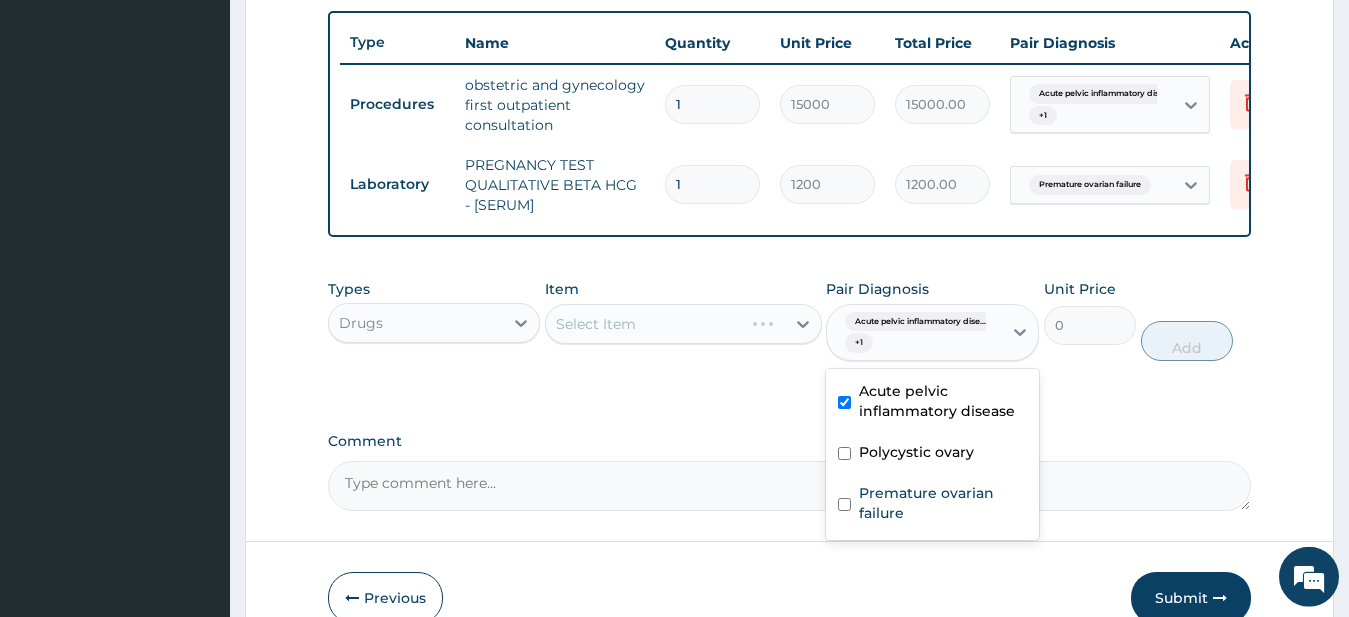 checkbox on "false" 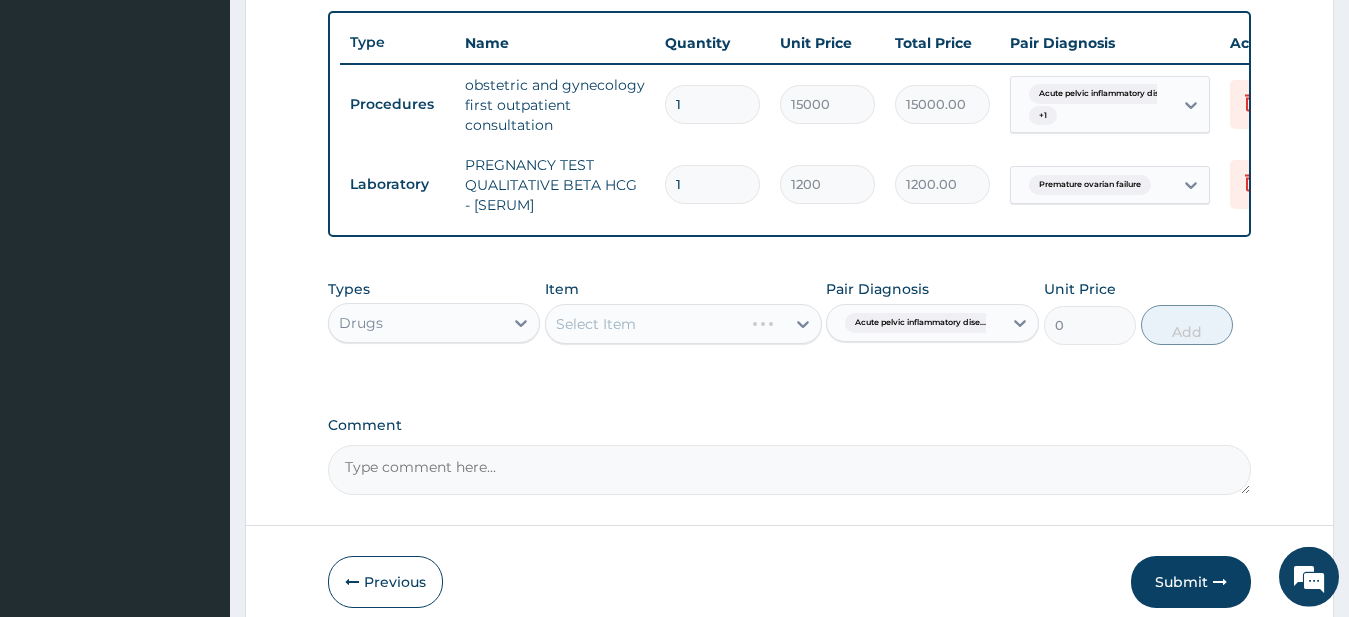 click on "Select Item" at bounding box center (683, 324) 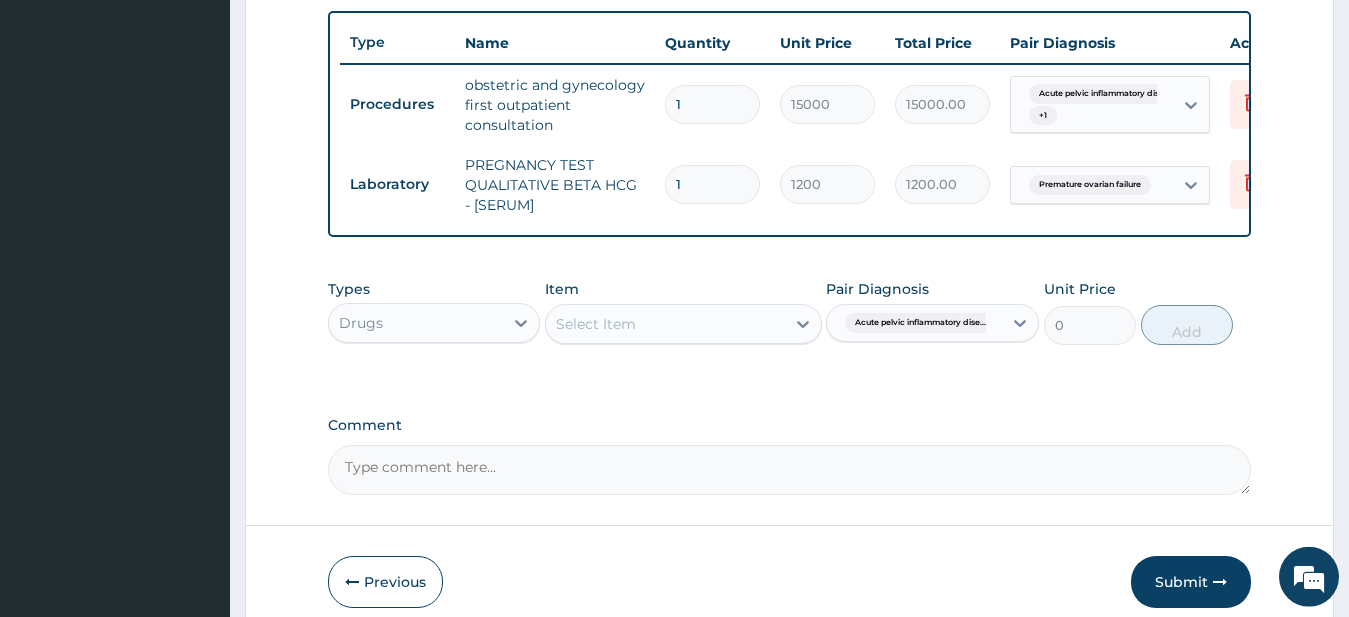 click on "Select Item" at bounding box center [665, 324] 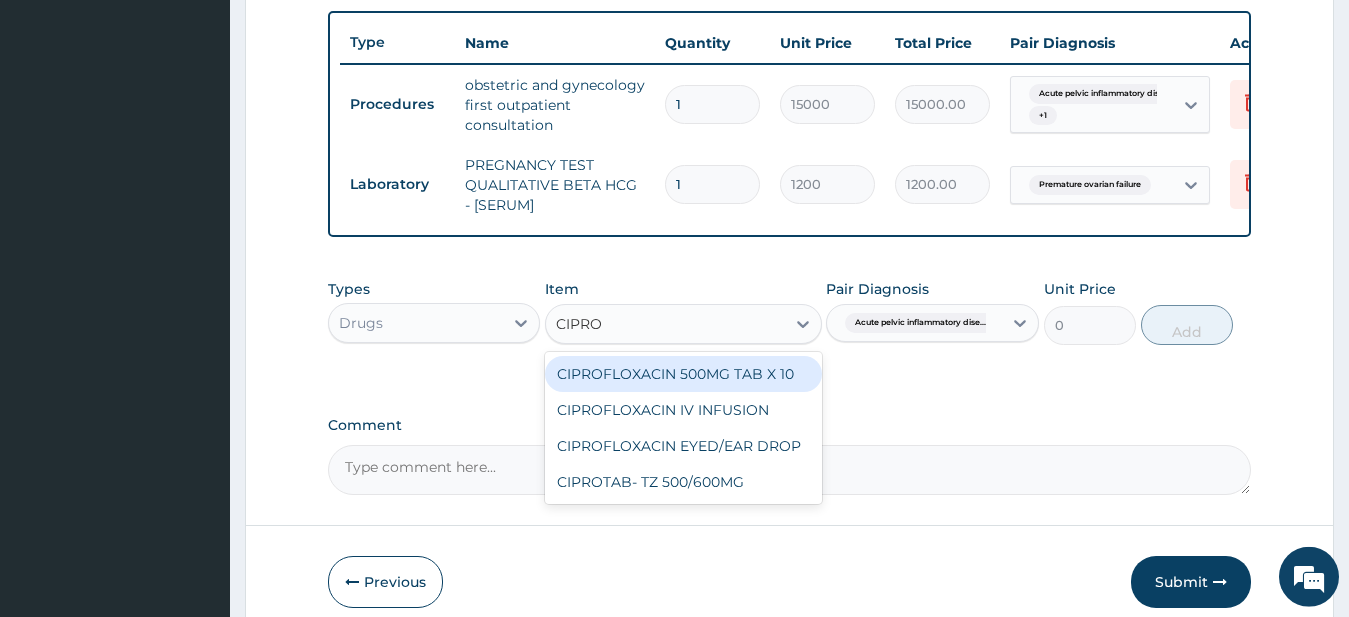 type on "CIPROF" 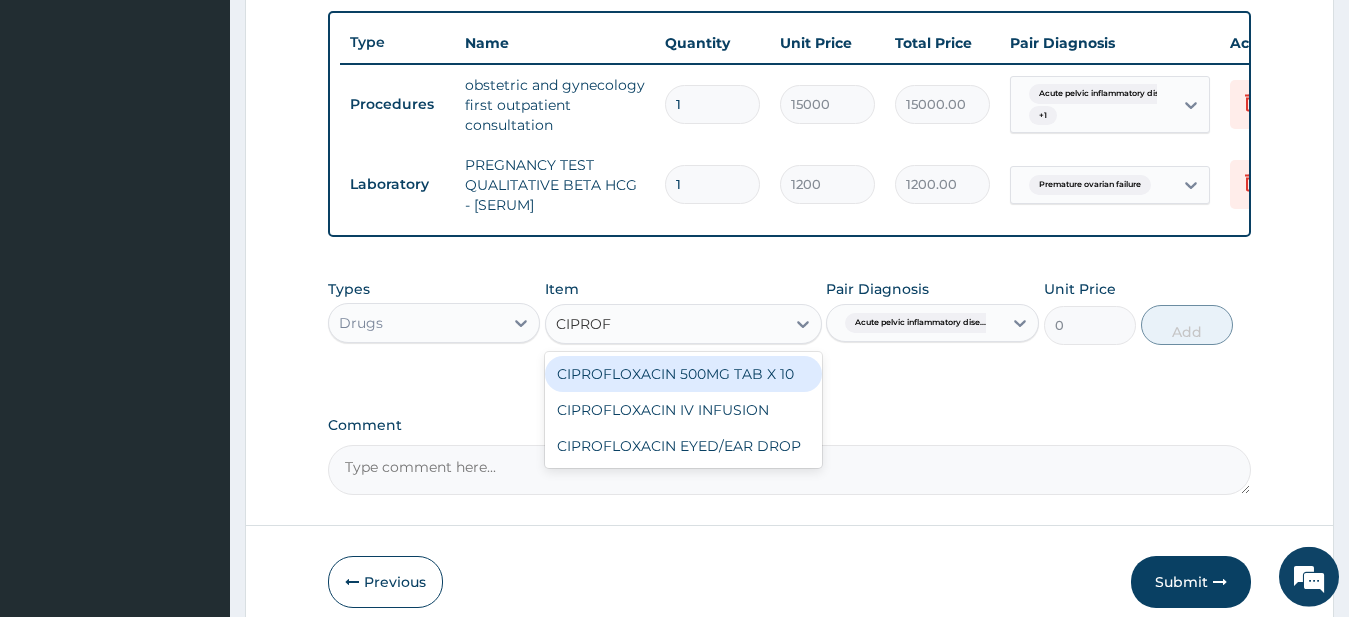 click on "CIPROFLOXACIN 500MG TAB X 10" at bounding box center (683, 374) 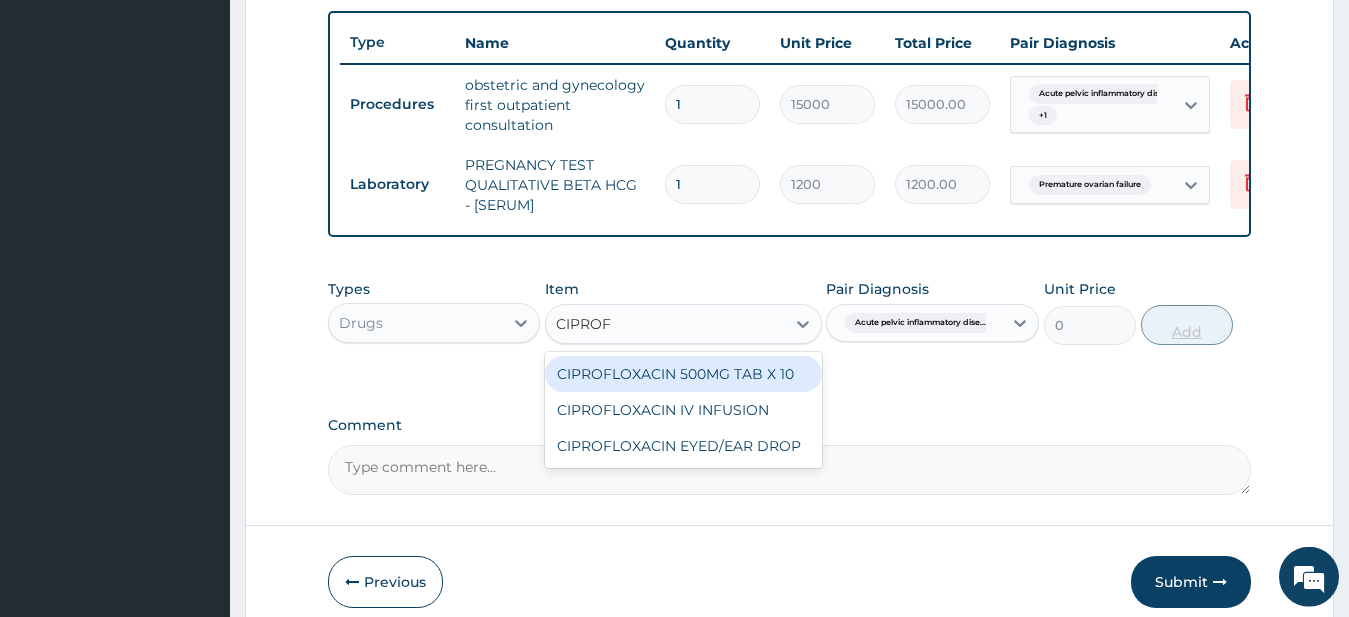 type 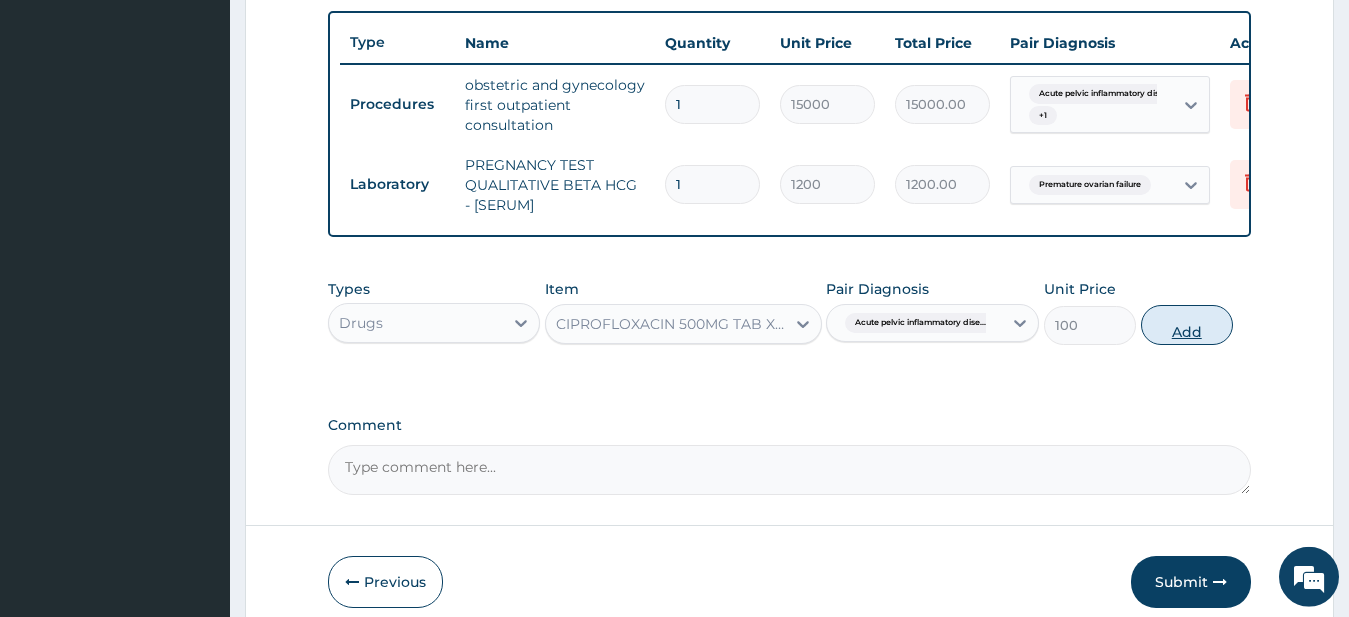 click on "Add" at bounding box center (1187, 325) 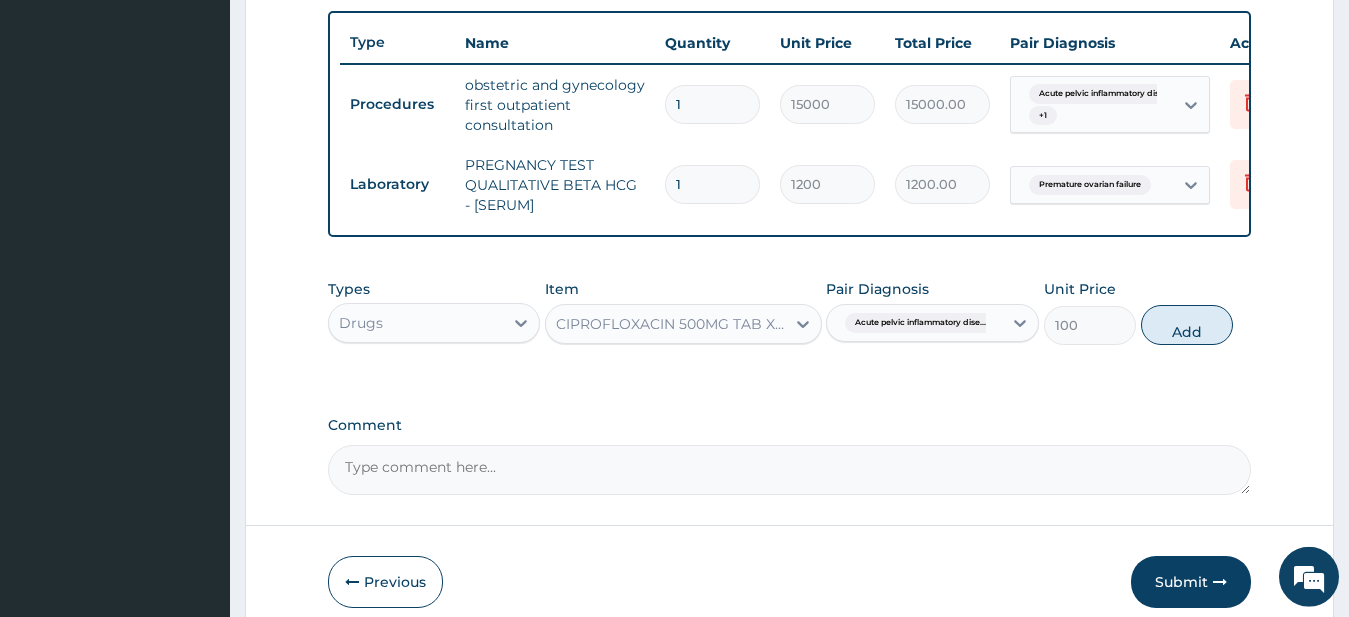 type on "0" 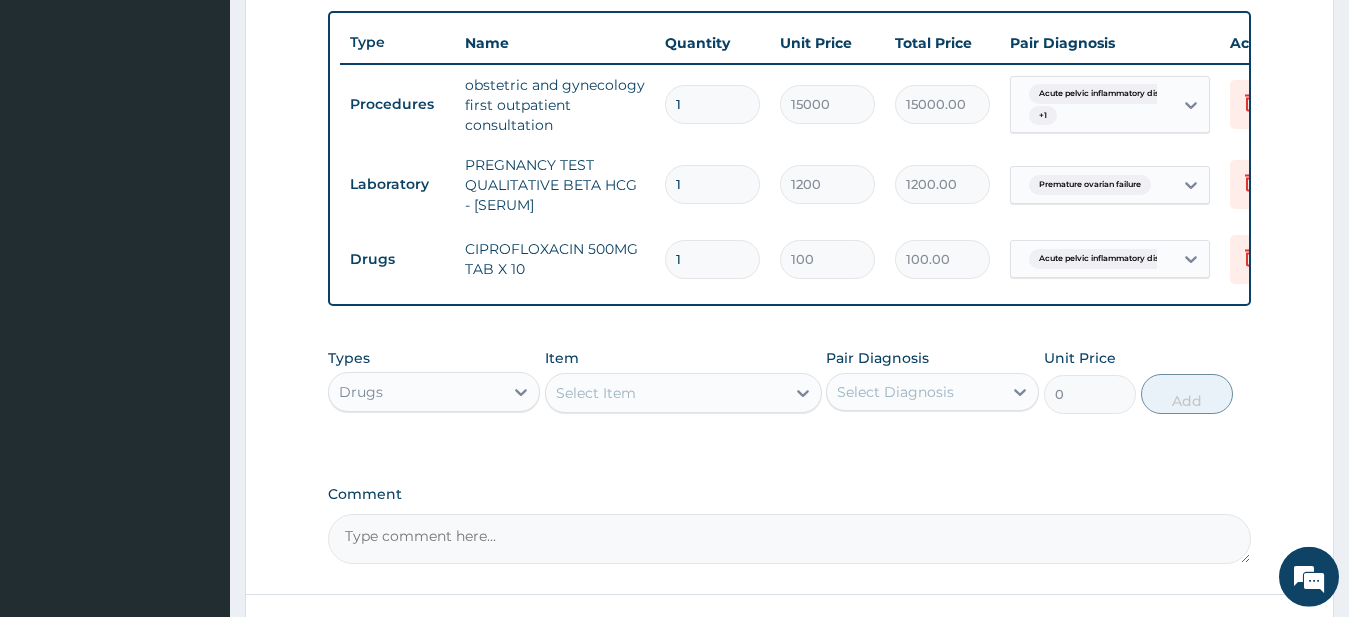 type on "14" 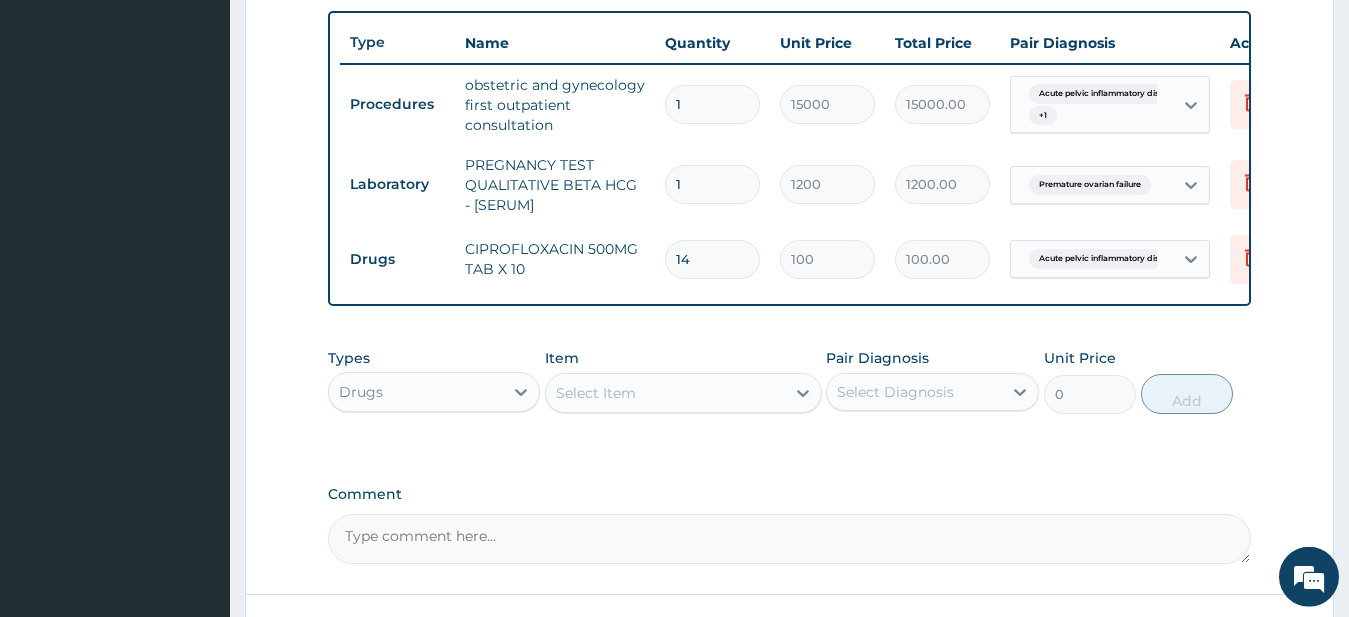type on "1400.00" 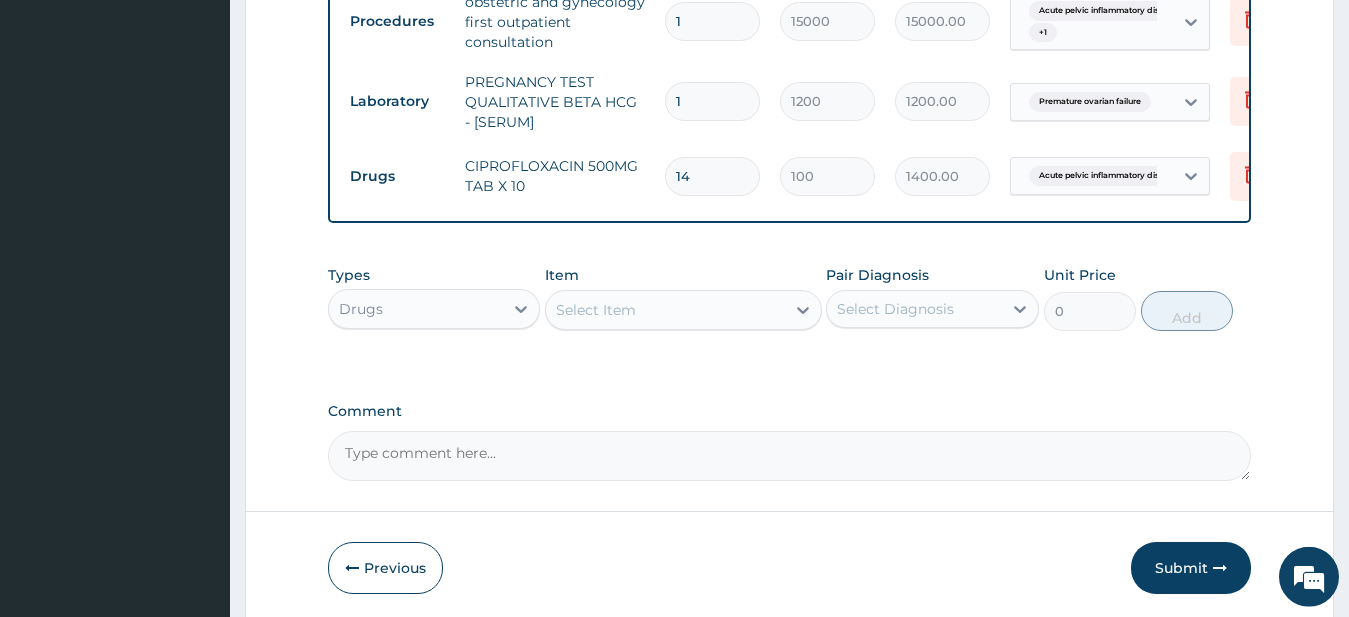 scroll, scrollTop: 835, scrollLeft: 0, axis: vertical 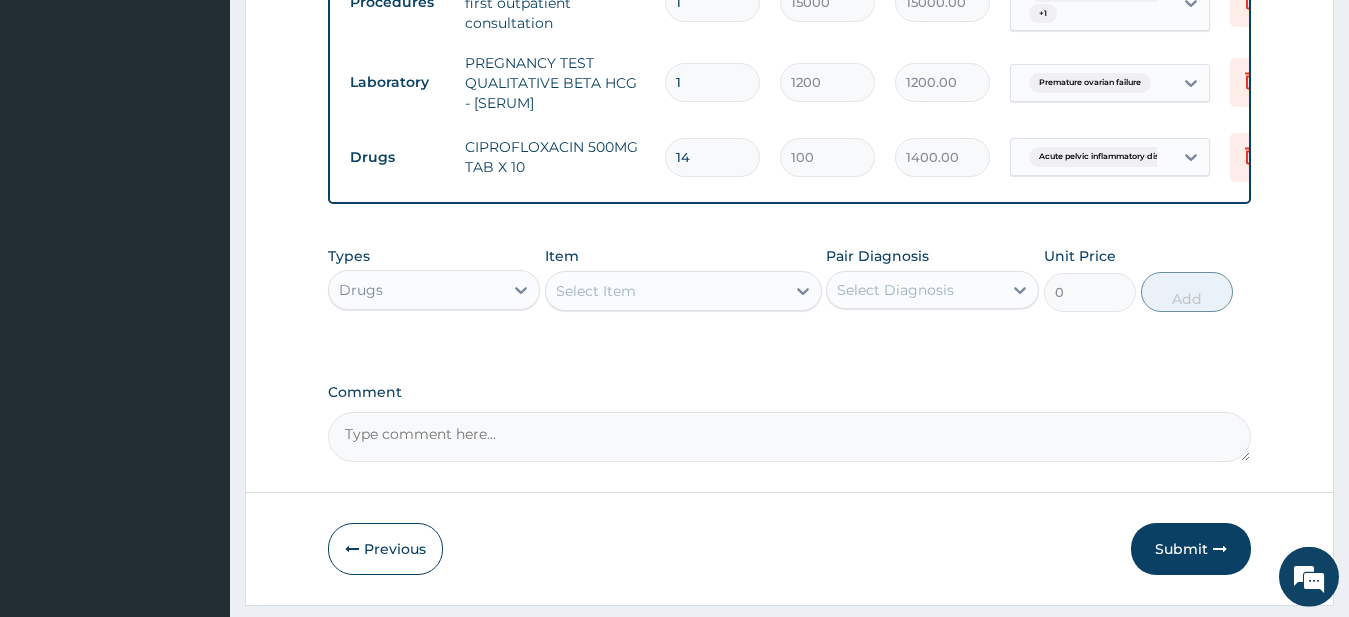 type on "14" 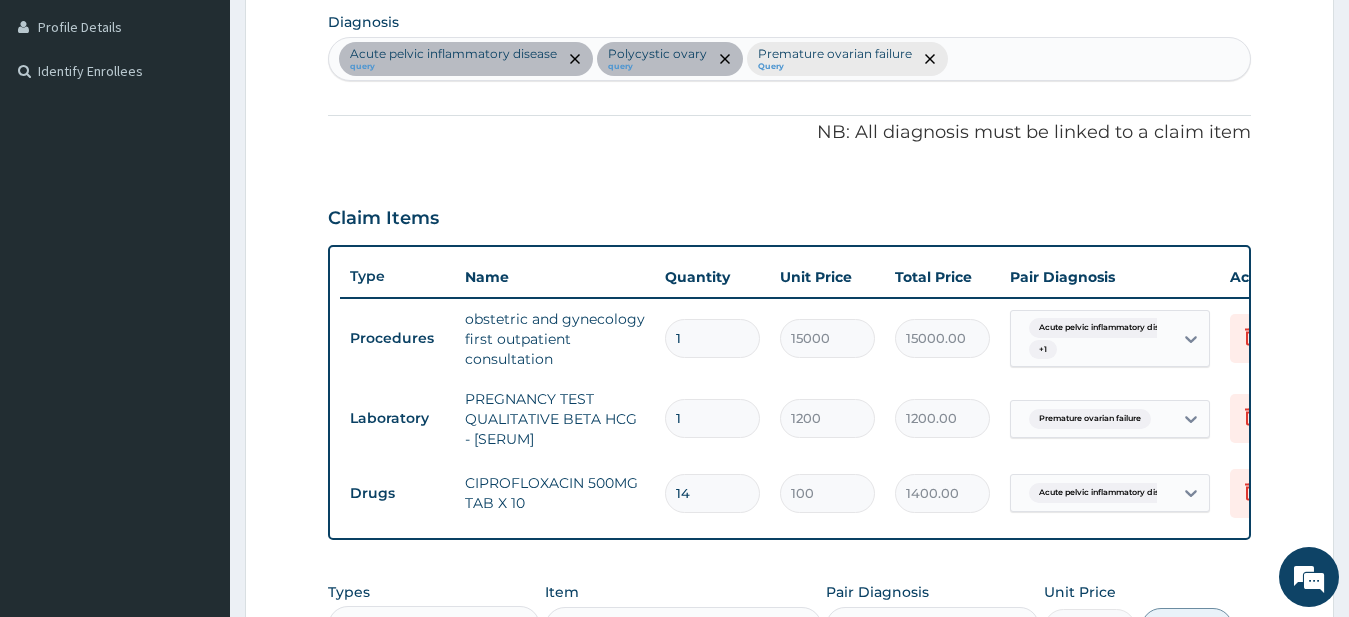 scroll, scrollTop: 907, scrollLeft: 0, axis: vertical 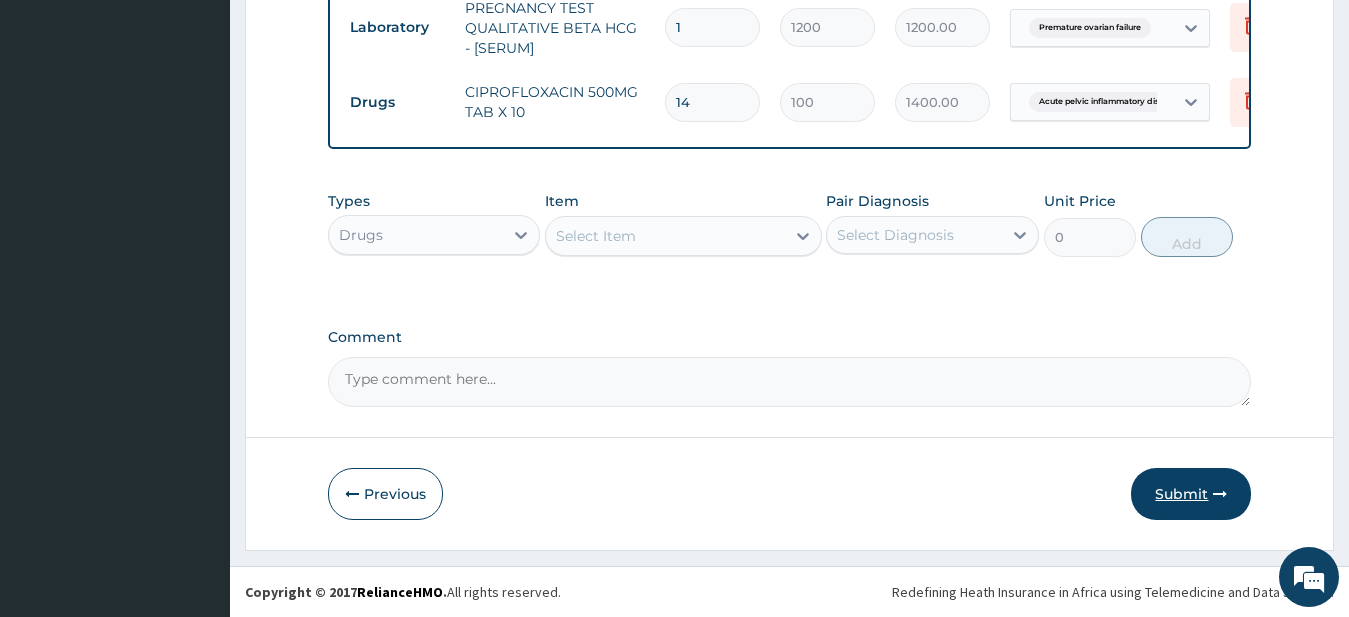 click on "Submit" at bounding box center [1191, 494] 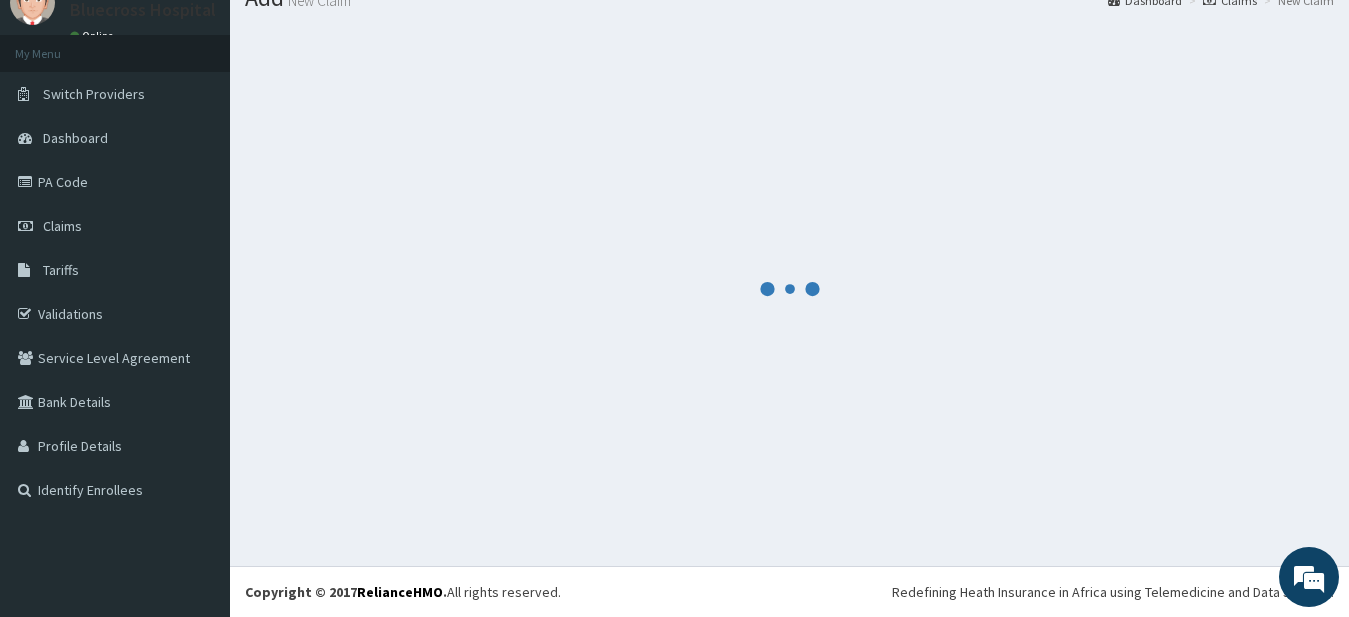 scroll, scrollTop: 80, scrollLeft: 0, axis: vertical 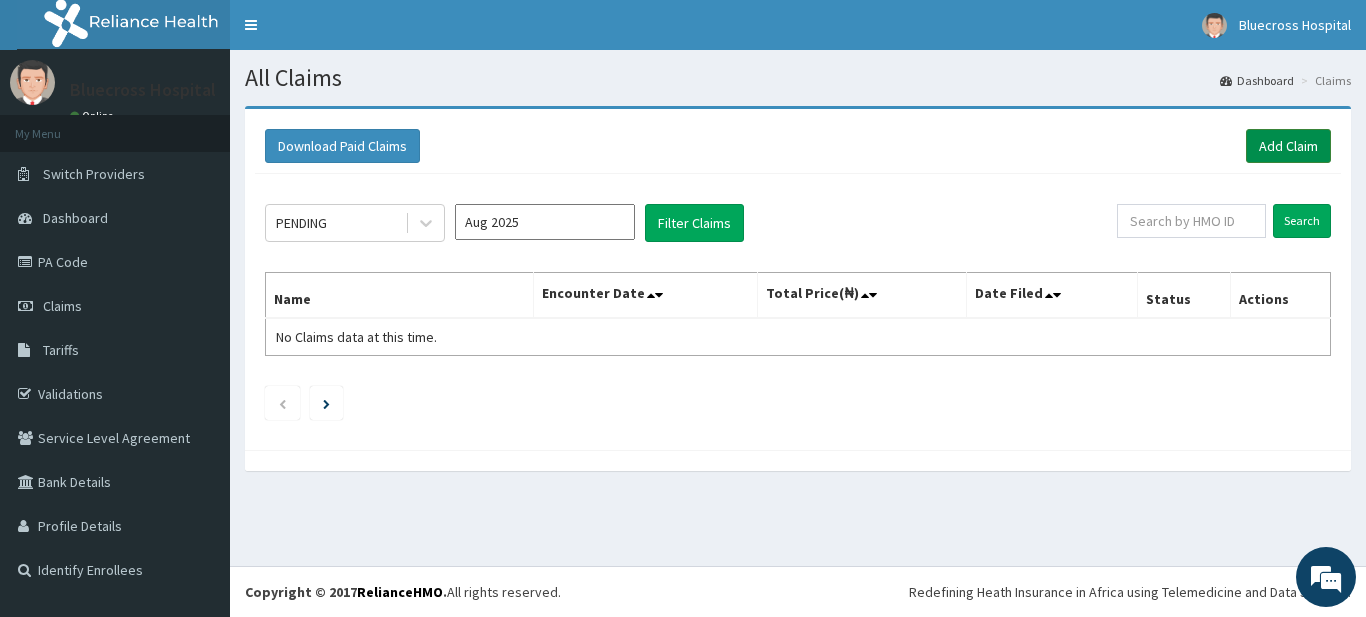 click on "Add Claim" at bounding box center (1288, 146) 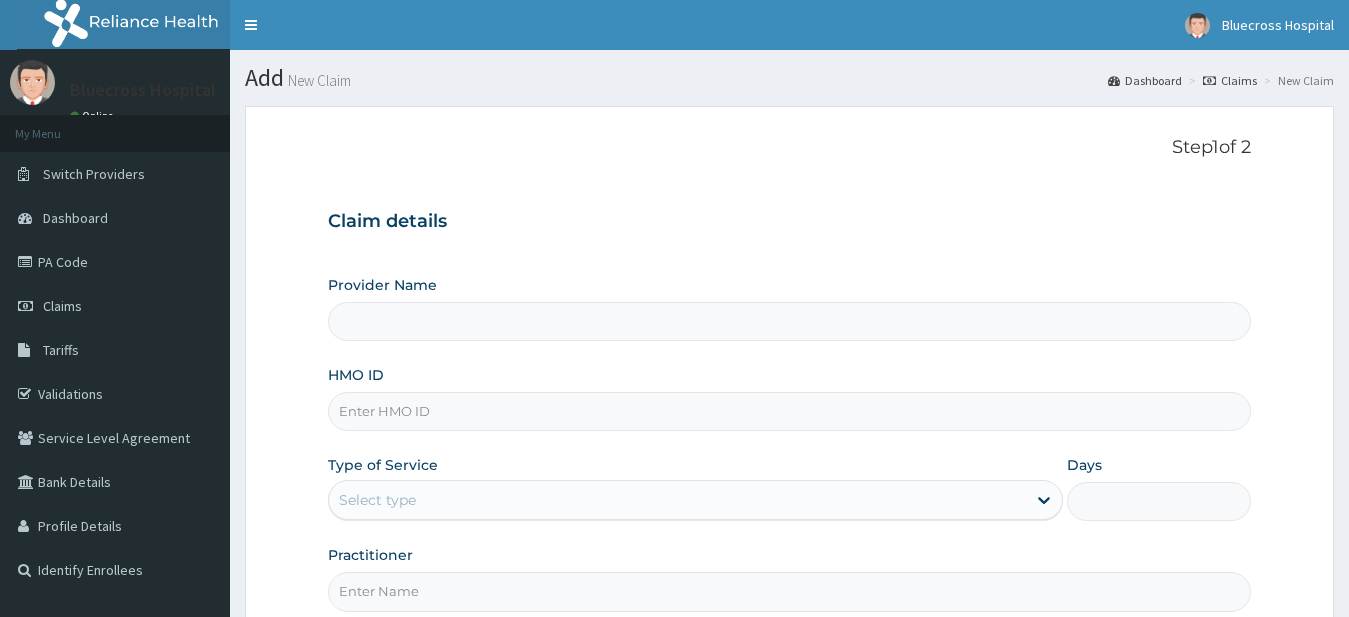scroll, scrollTop: 0, scrollLeft: 0, axis: both 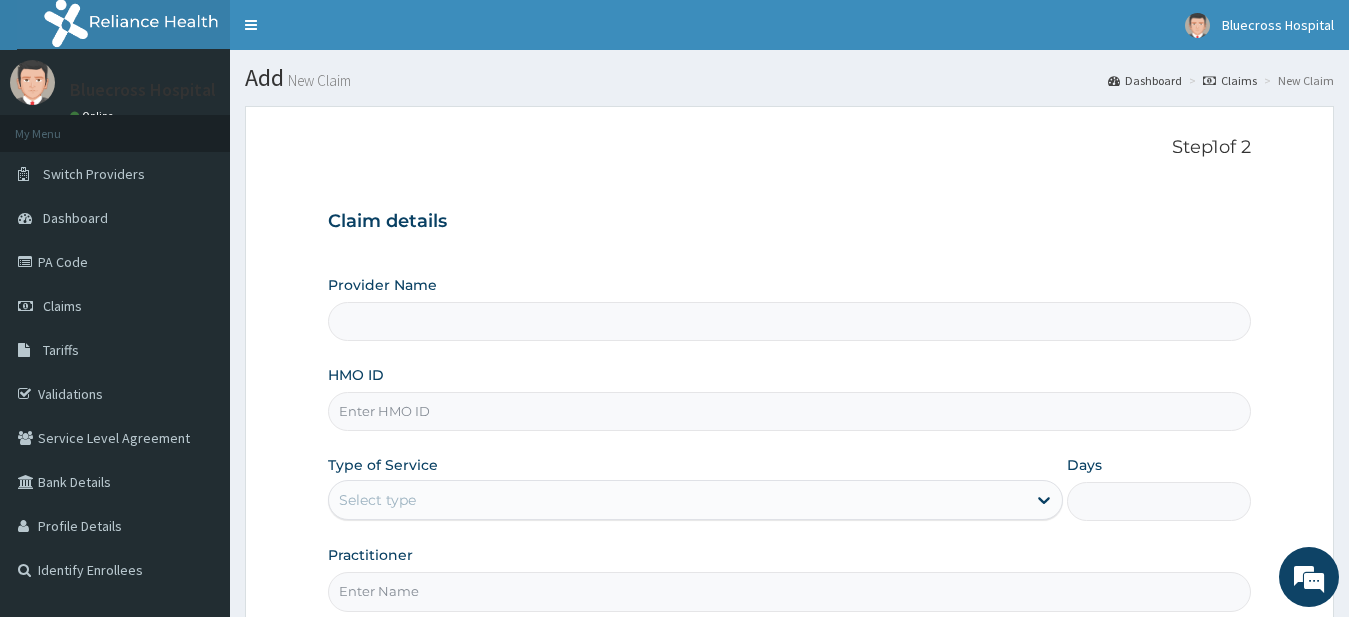 type on "Blue Cross Hospital" 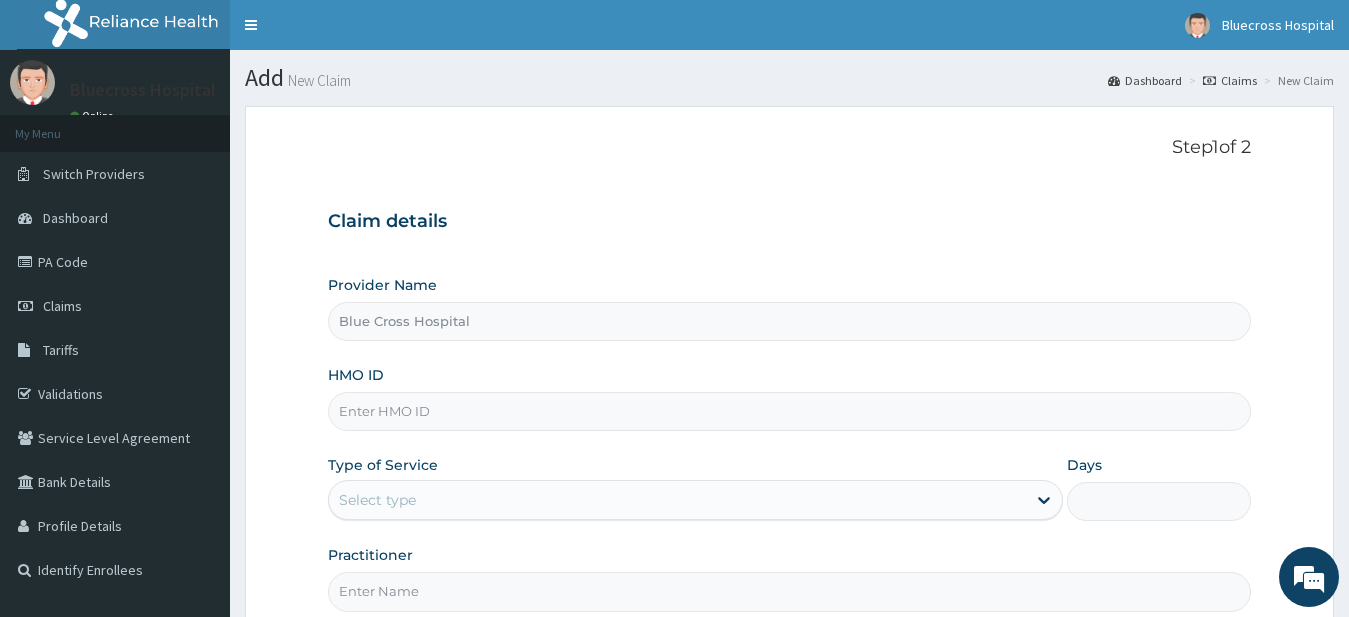 scroll, scrollTop: 0, scrollLeft: 0, axis: both 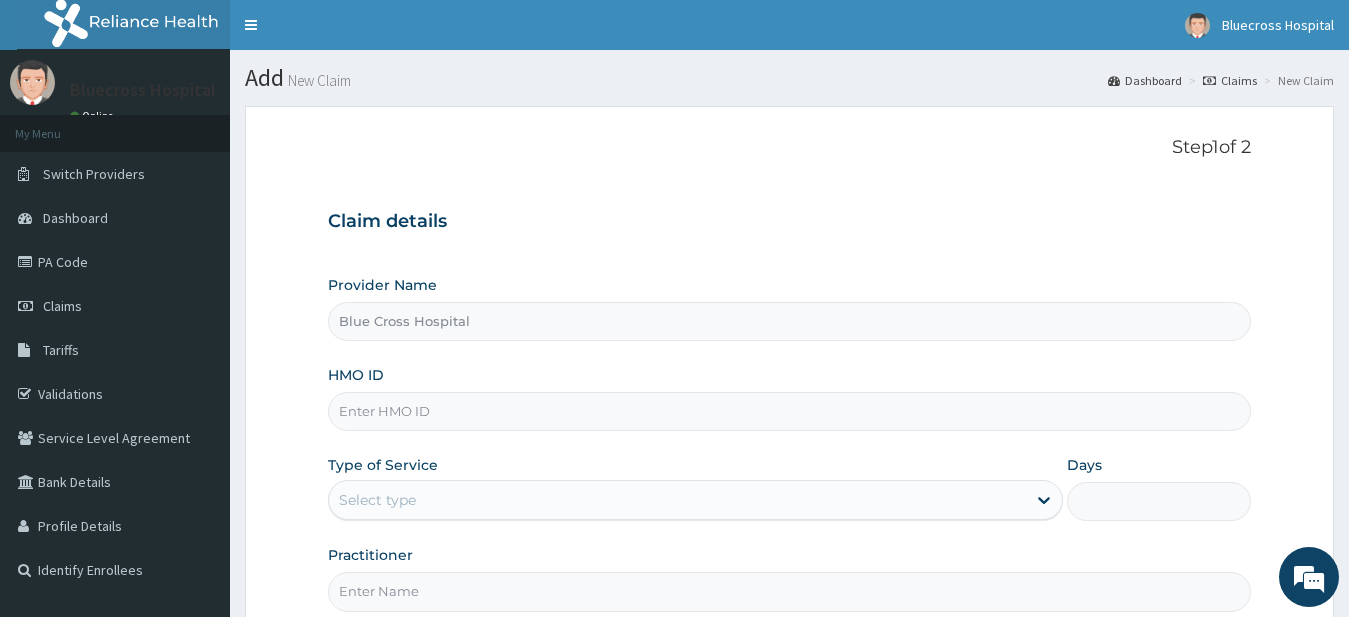 click on "HMO ID" at bounding box center [790, 411] 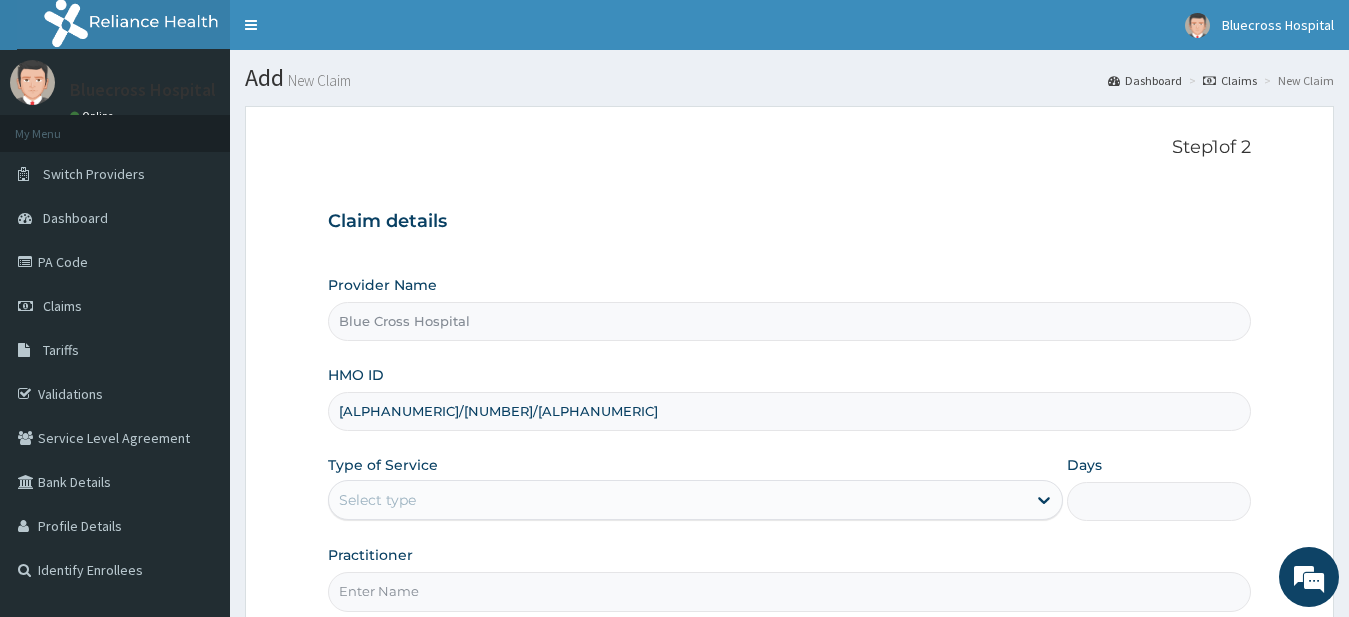 type on "FAB/10645/B" 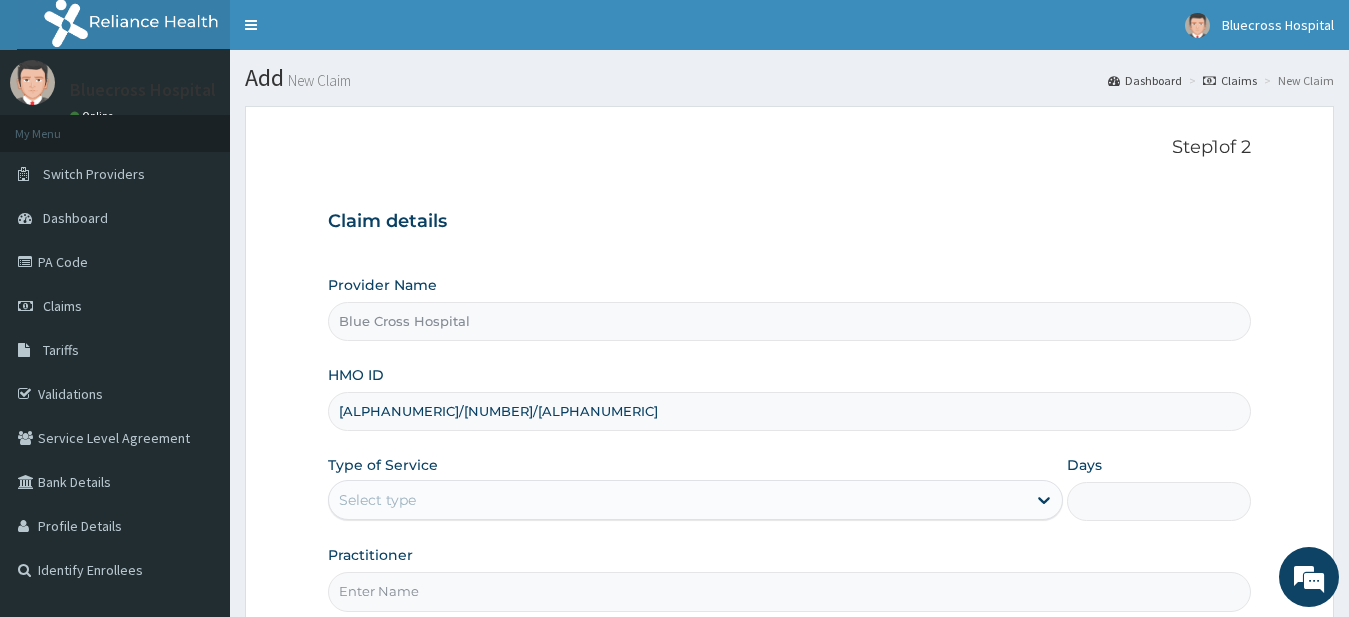 click on "Select type" at bounding box center (678, 500) 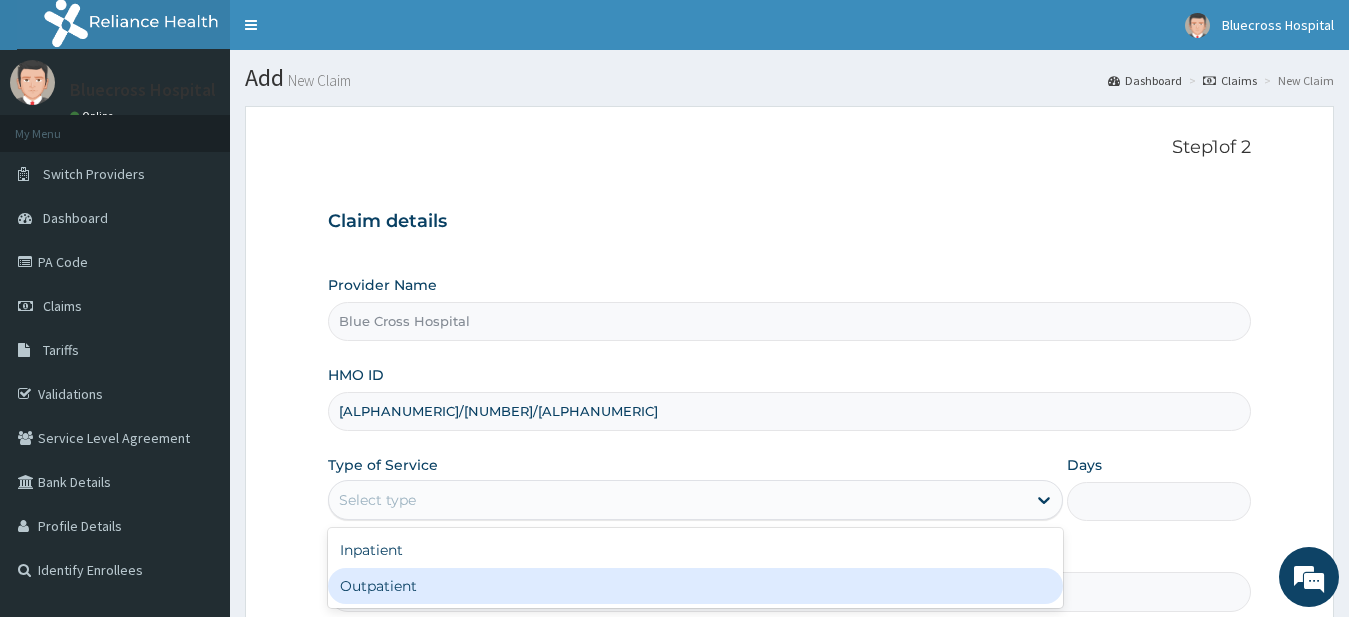 click on "Outpatient" at bounding box center [696, 586] 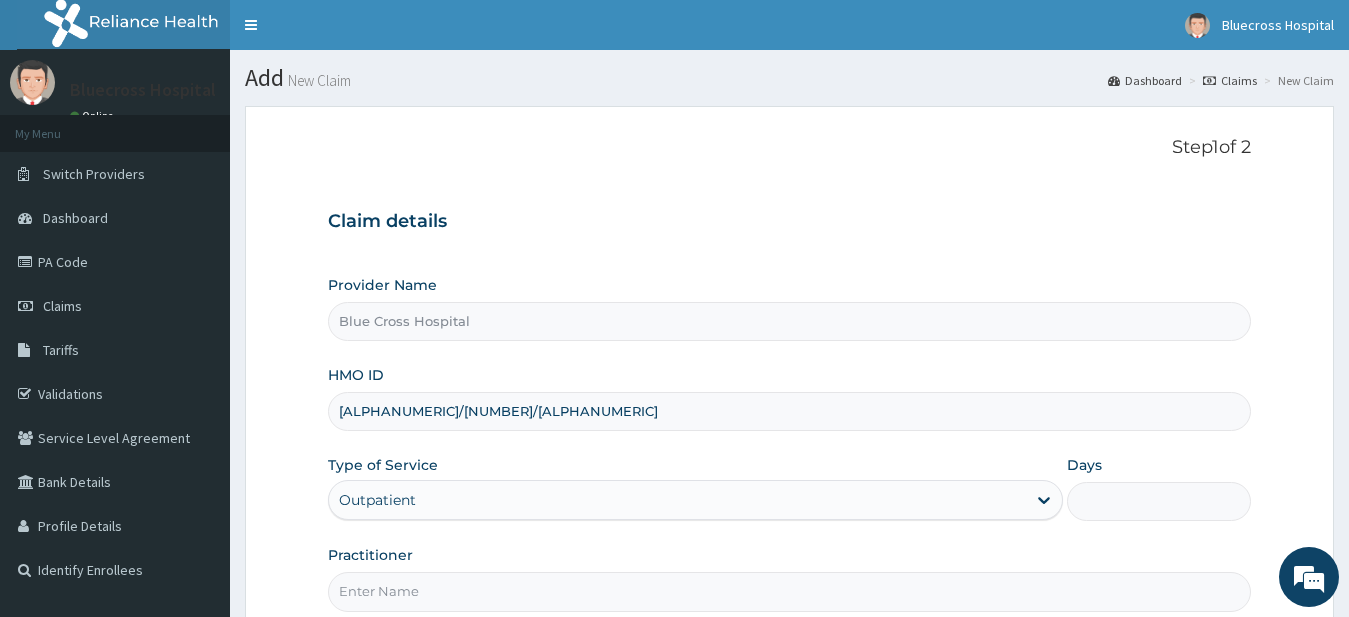 type on "1" 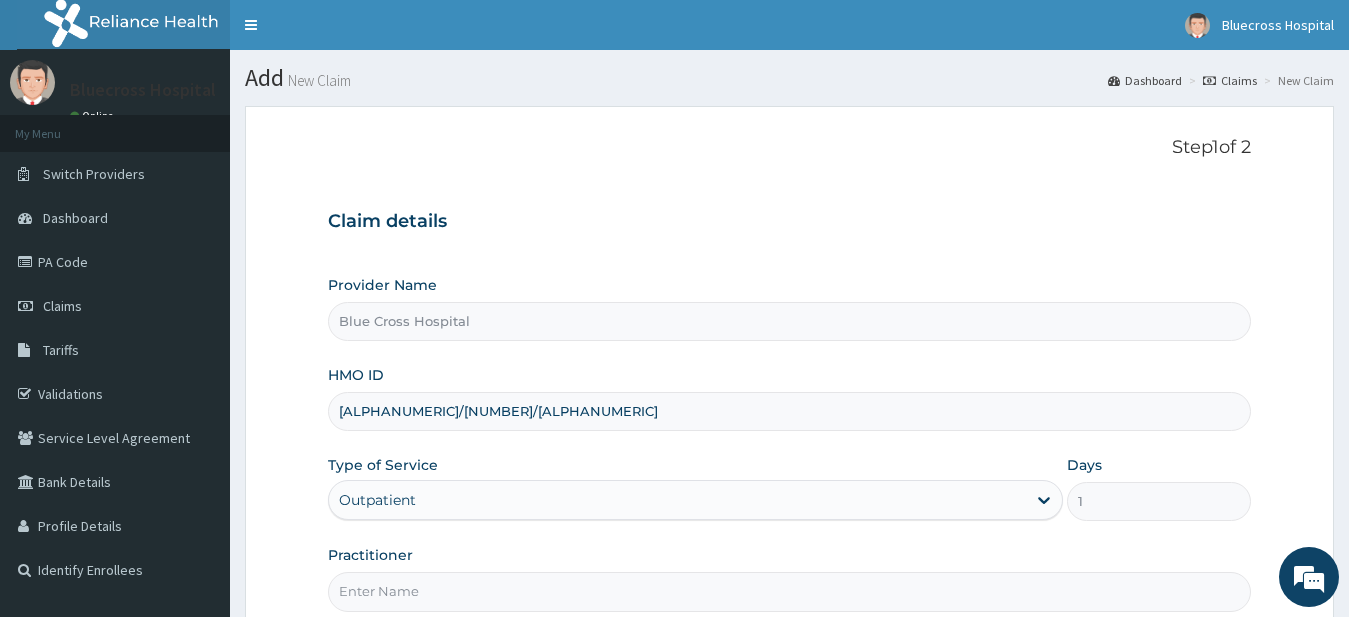 scroll, scrollTop: 204, scrollLeft: 0, axis: vertical 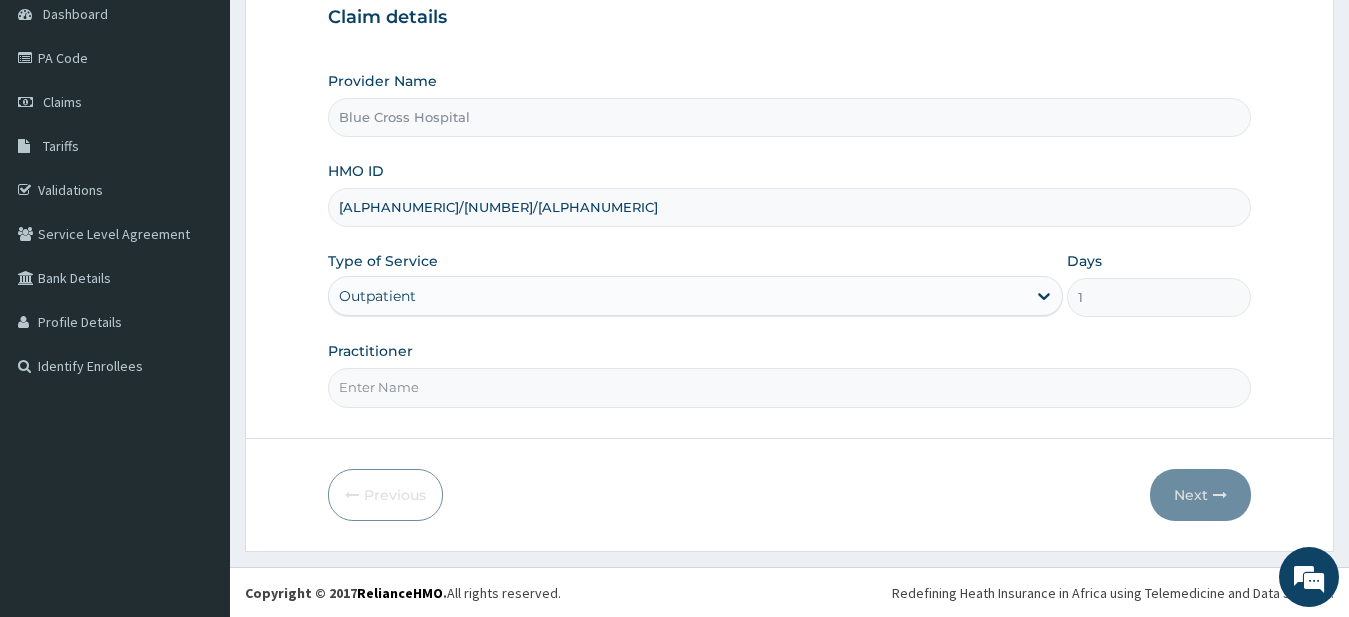 click on "Practitioner" at bounding box center [790, 387] 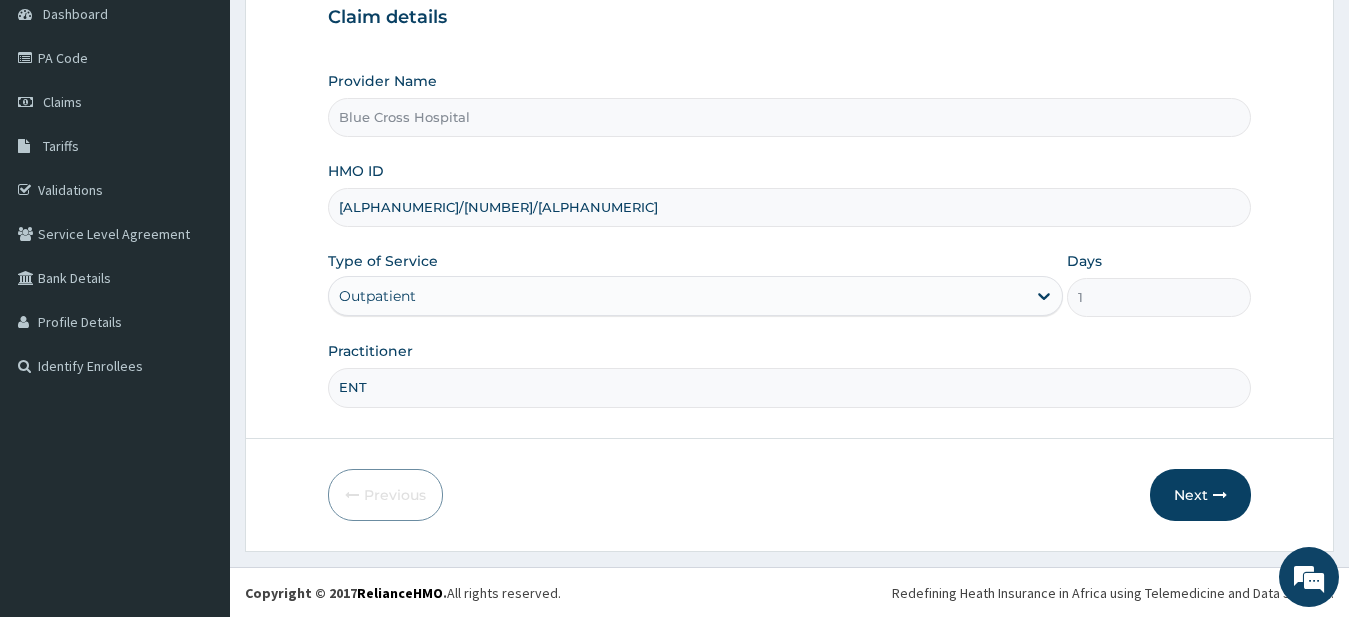 type on "ENT" 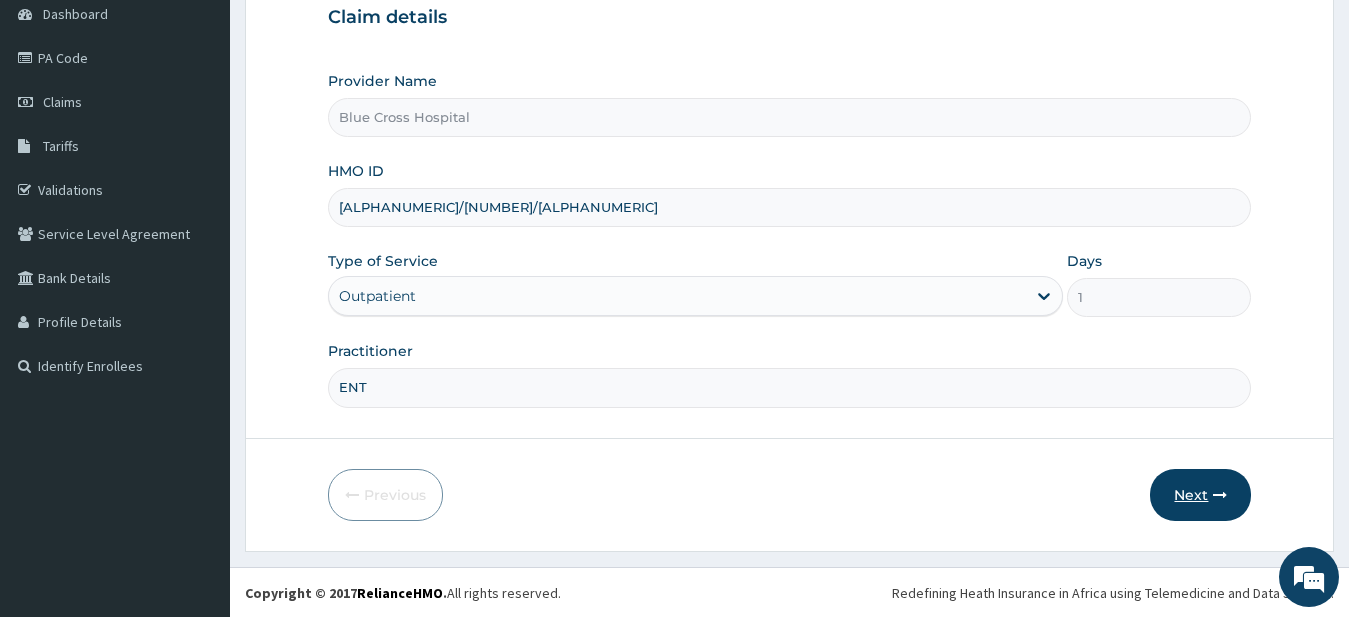 click on "Next" at bounding box center [1200, 495] 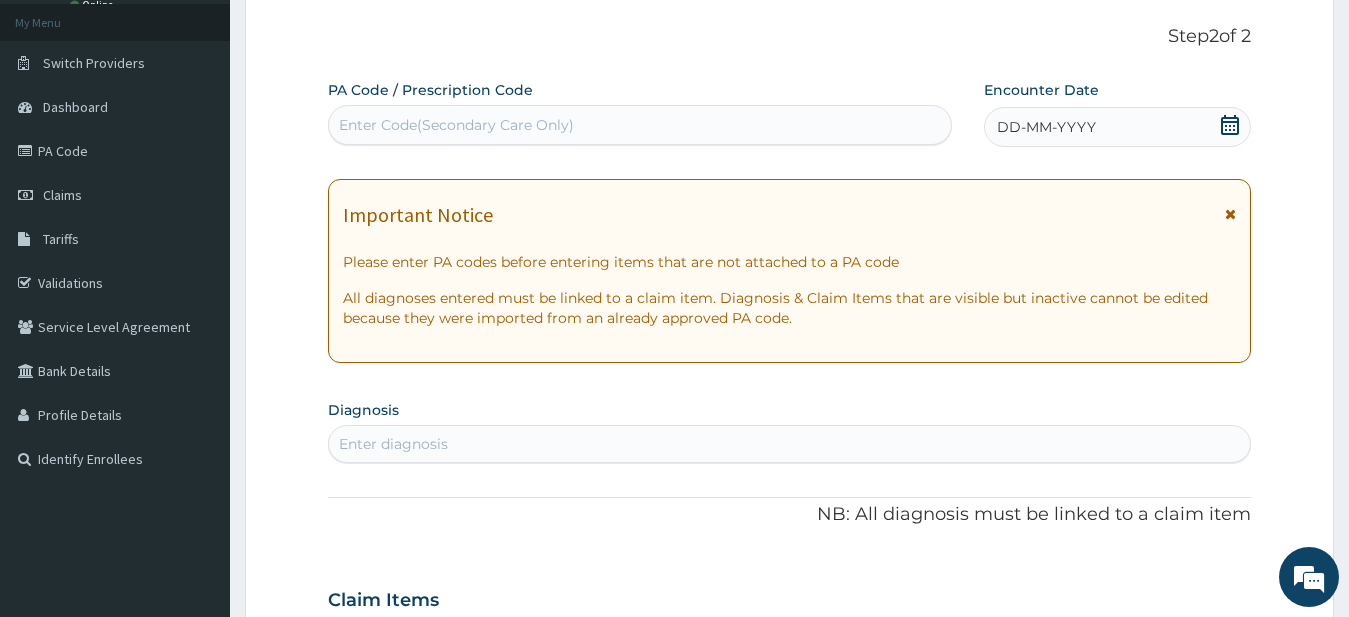 scroll, scrollTop: 102, scrollLeft: 0, axis: vertical 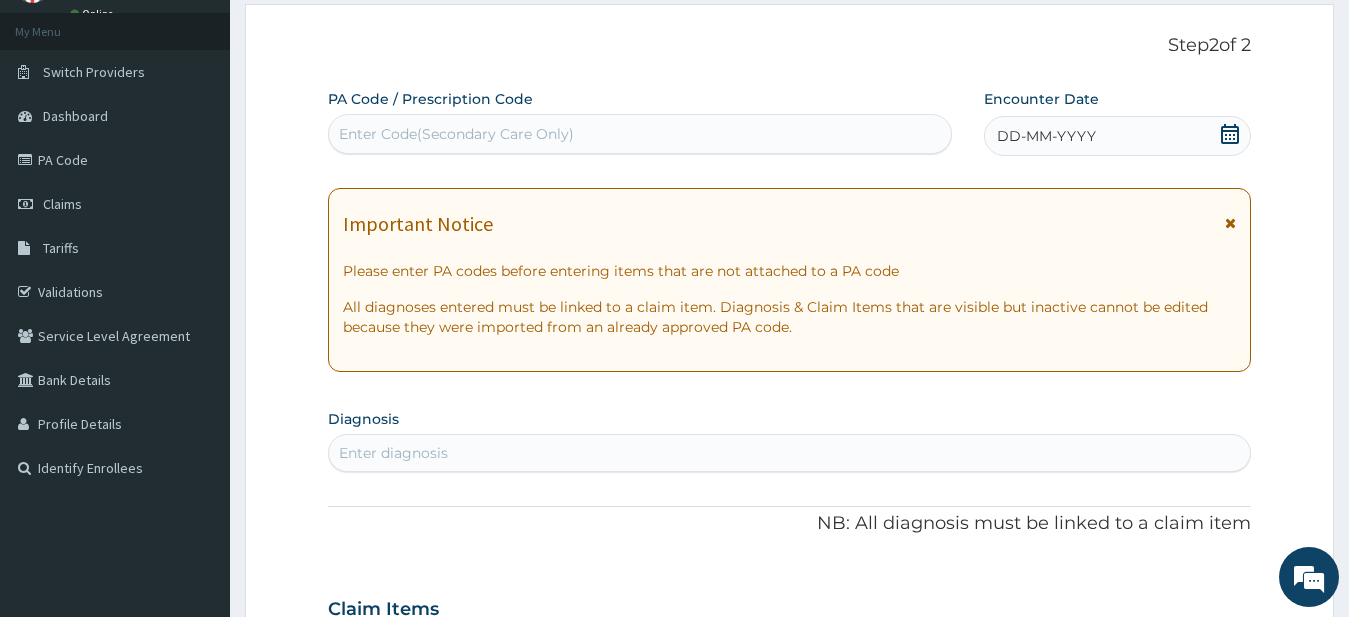 click on "Enter Code(Secondary Care Only)" at bounding box center (456, 134) 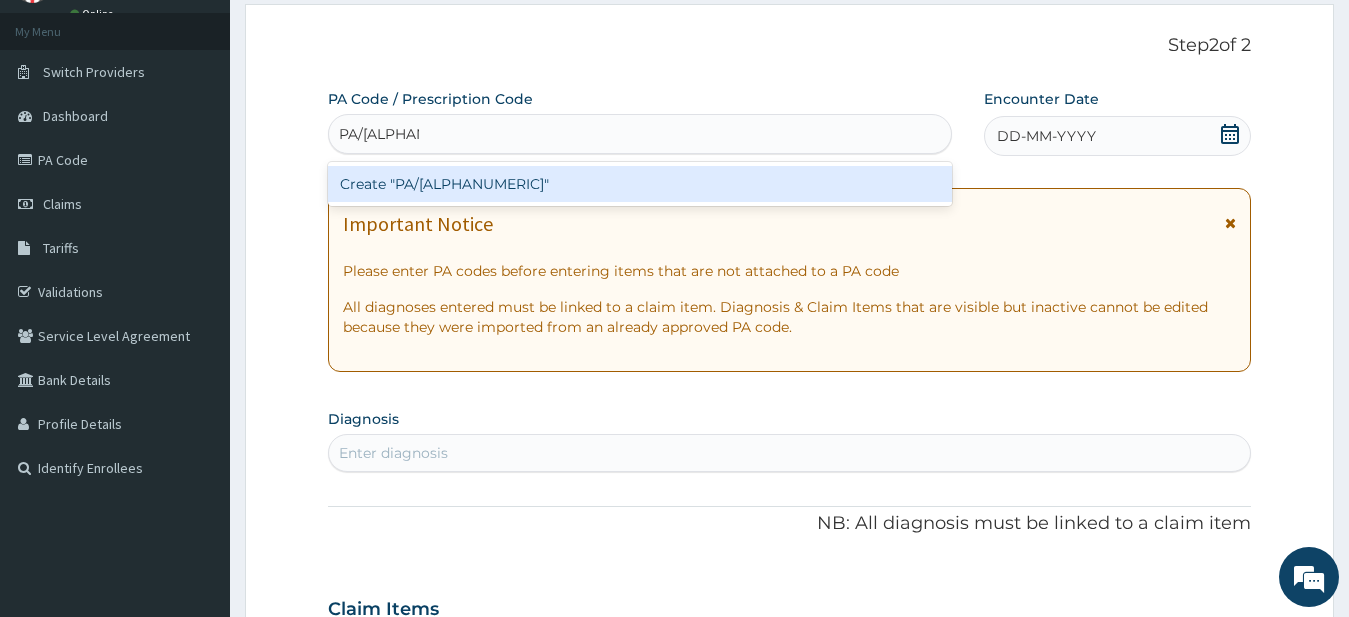 click on "Create "PA/2EE52D"" at bounding box center [640, 184] 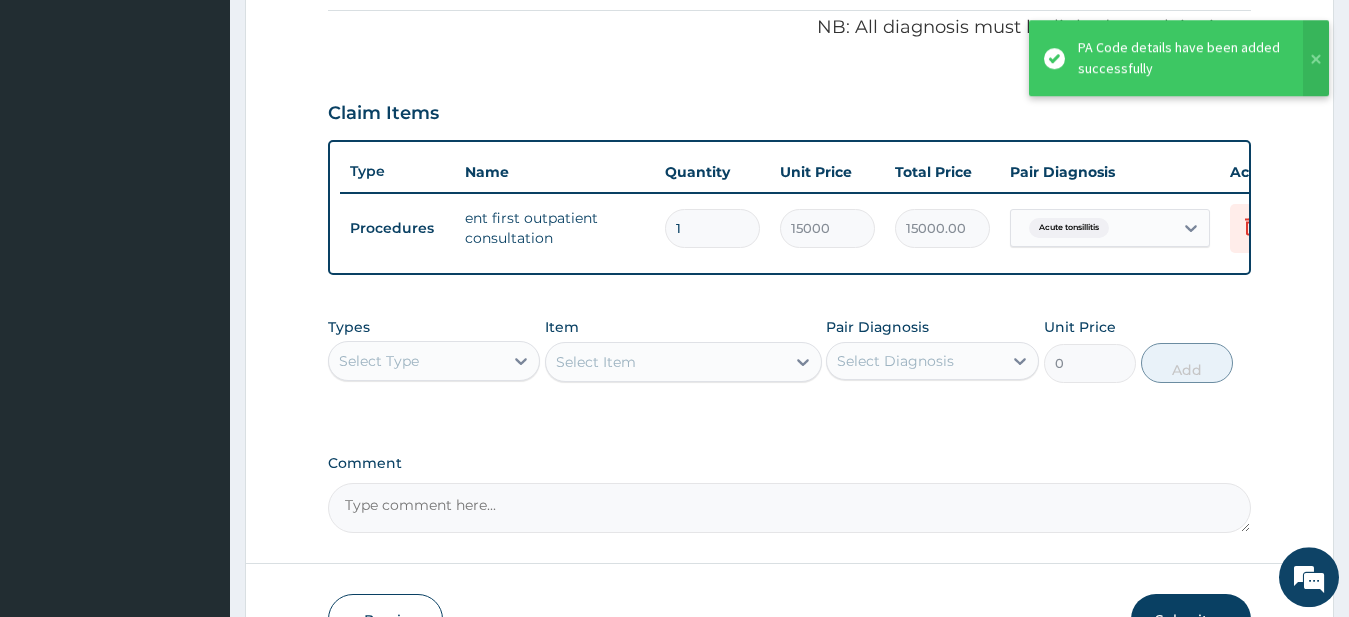 scroll, scrollTop: 626, scrollLeft: 0, axis: vertical 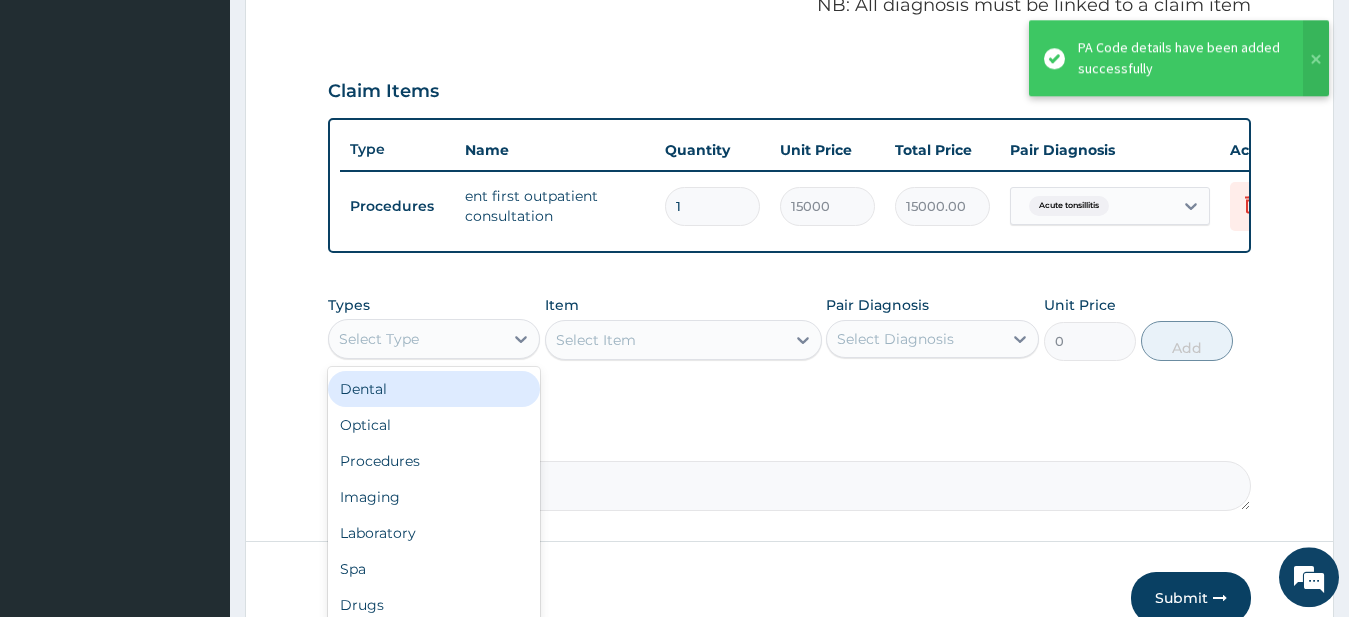 click on "Select Type" at bounding box center [379, 339] 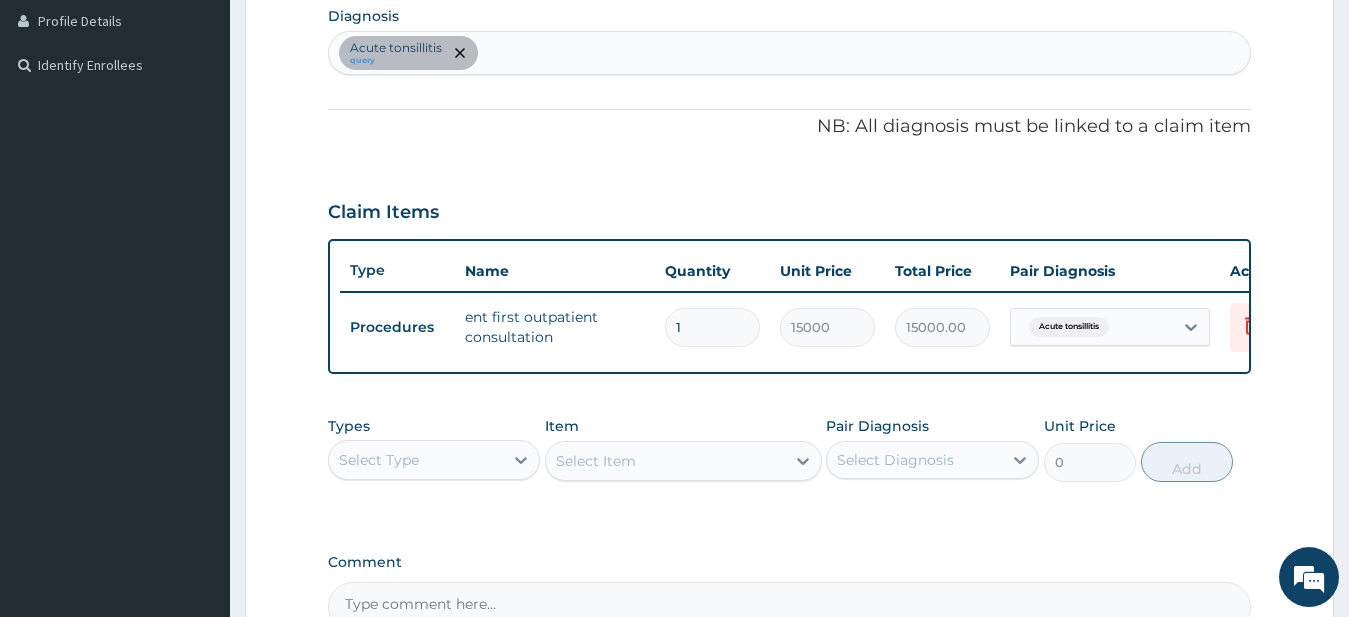 scroll, scrollTop: 626, scrollLeft: 0, axis: vertical 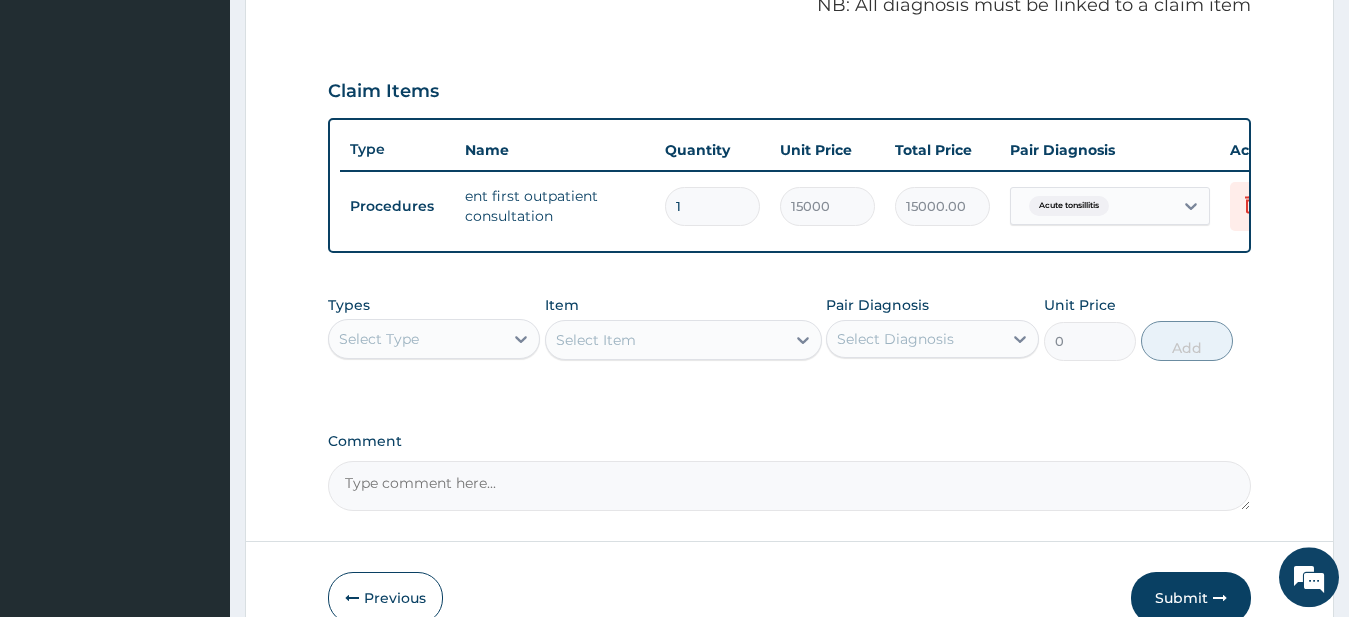 click on "Select Type" at bounding box center [416, 339] 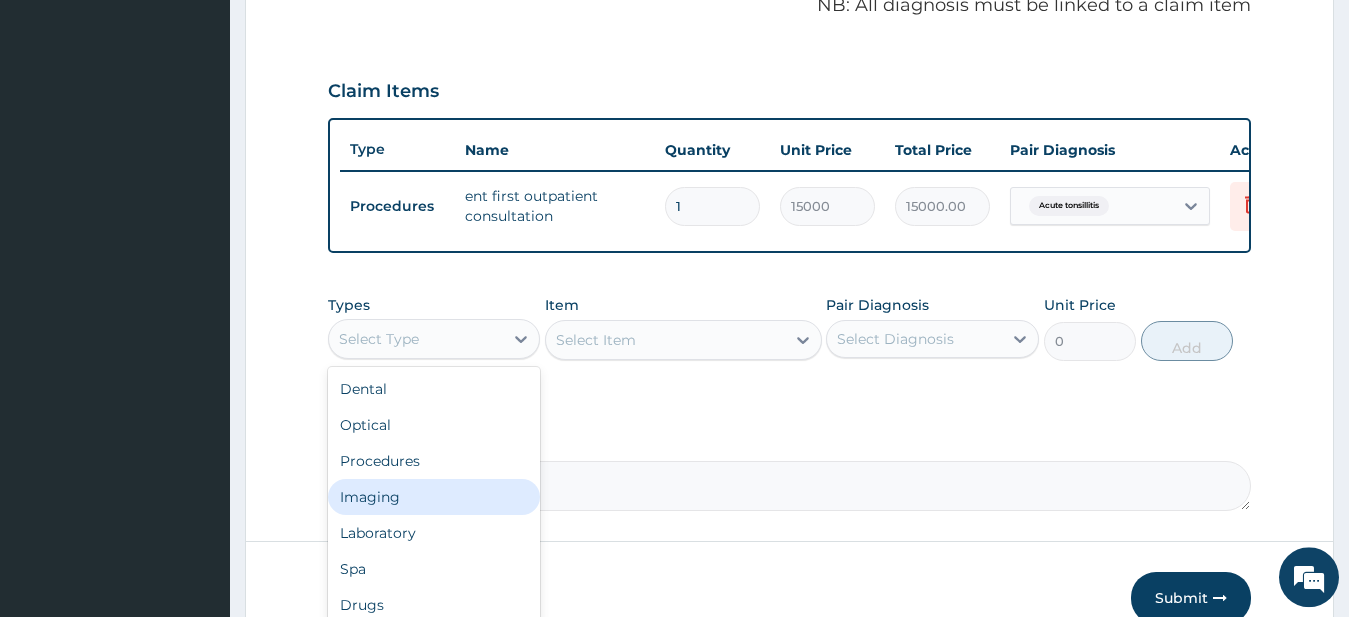 scroll, scrollTop: 68, scrollLeft: 0, axis: vertical 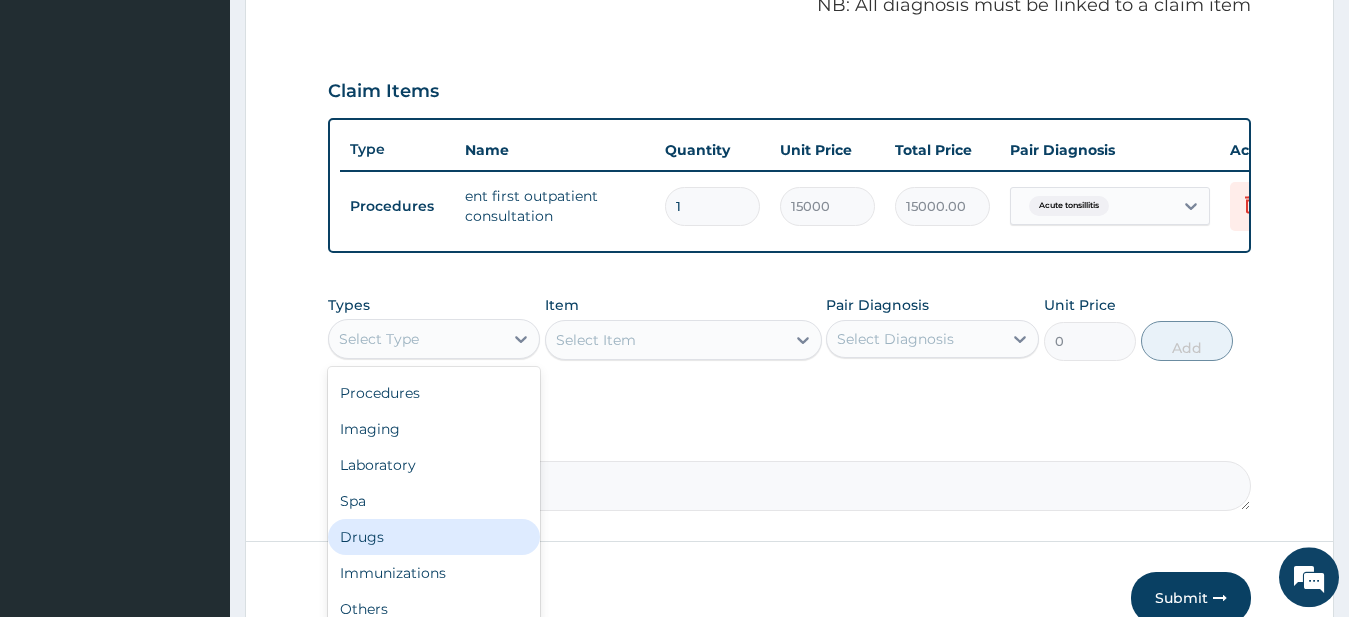 click on "Drugs" at bounding box center [434, 537] 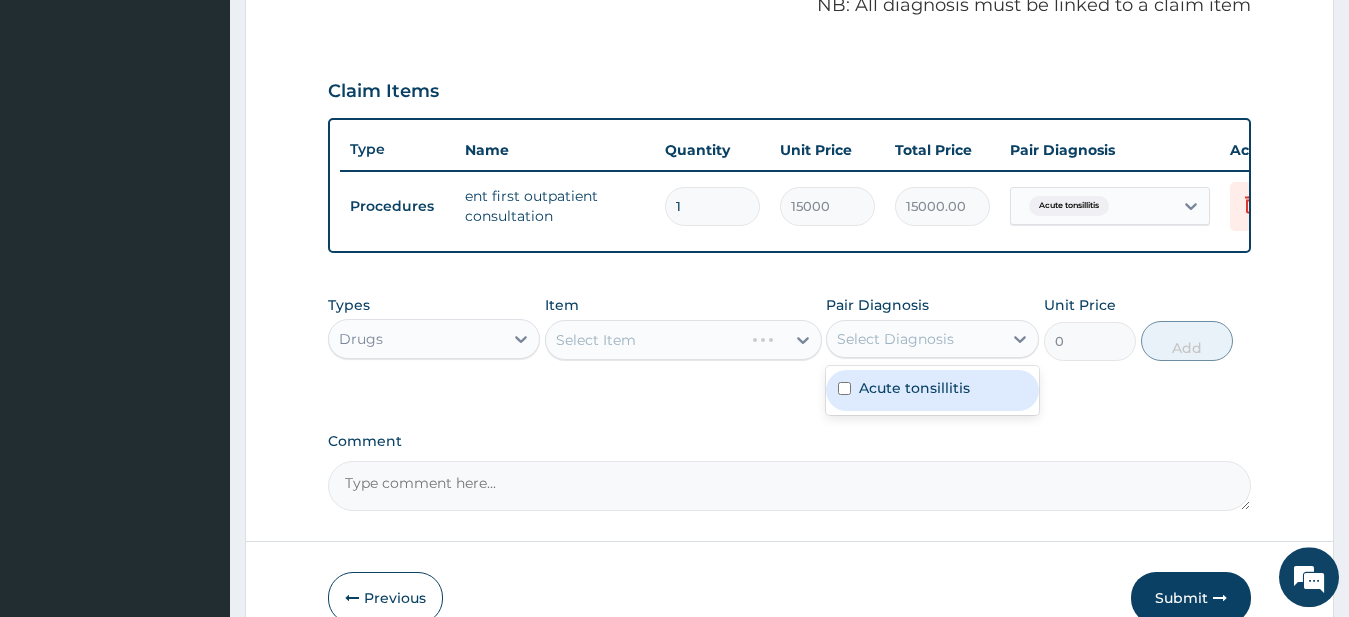 click on "Select Diagnosis" at bounding box center [895, 339] 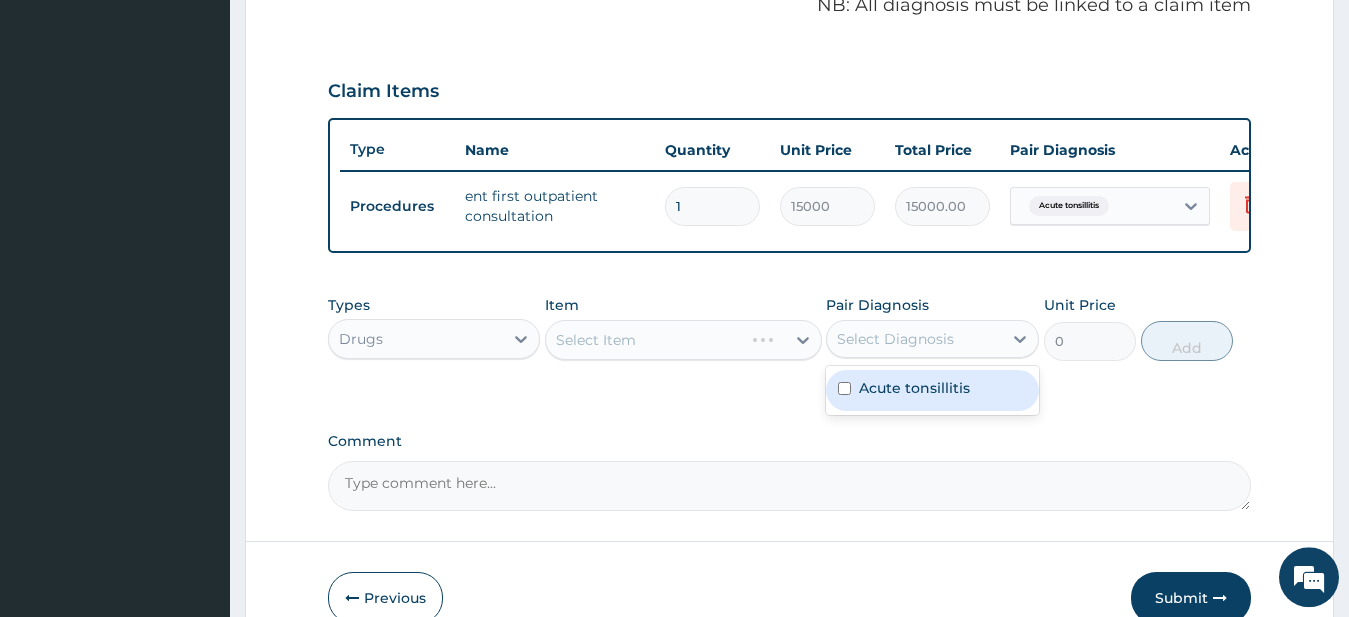 click on "Acute tonsillitis" at bounding box center [914, 388] 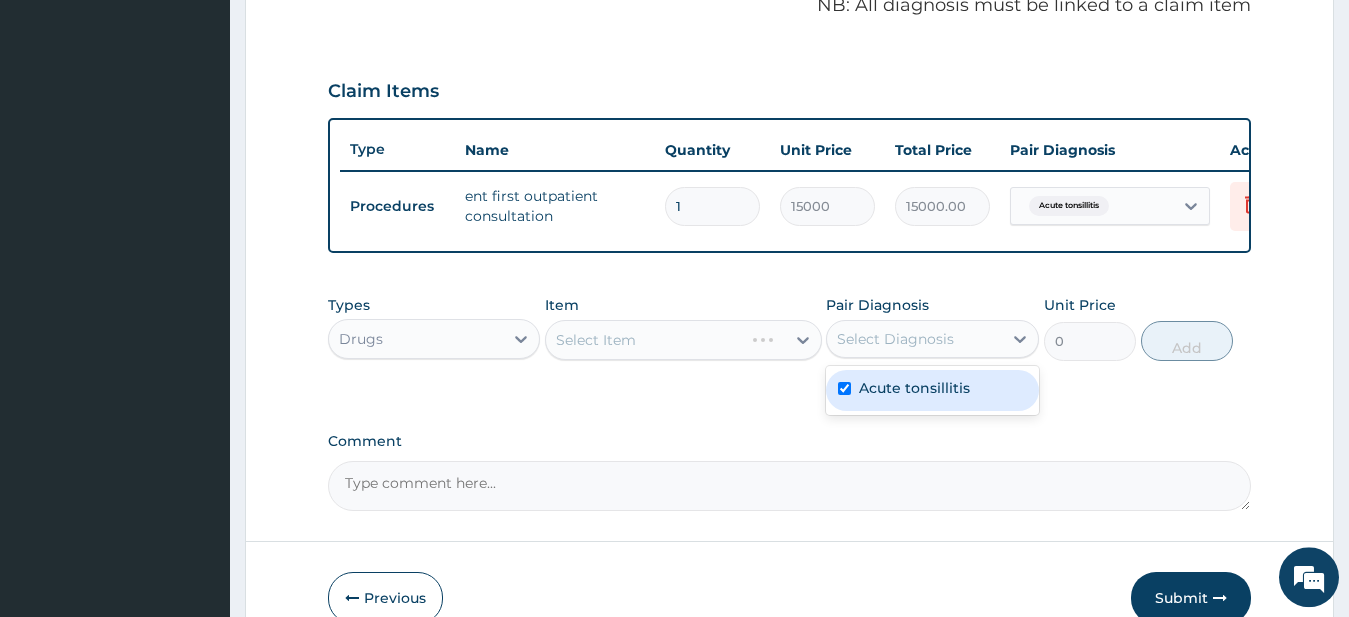 checkbox on "true" 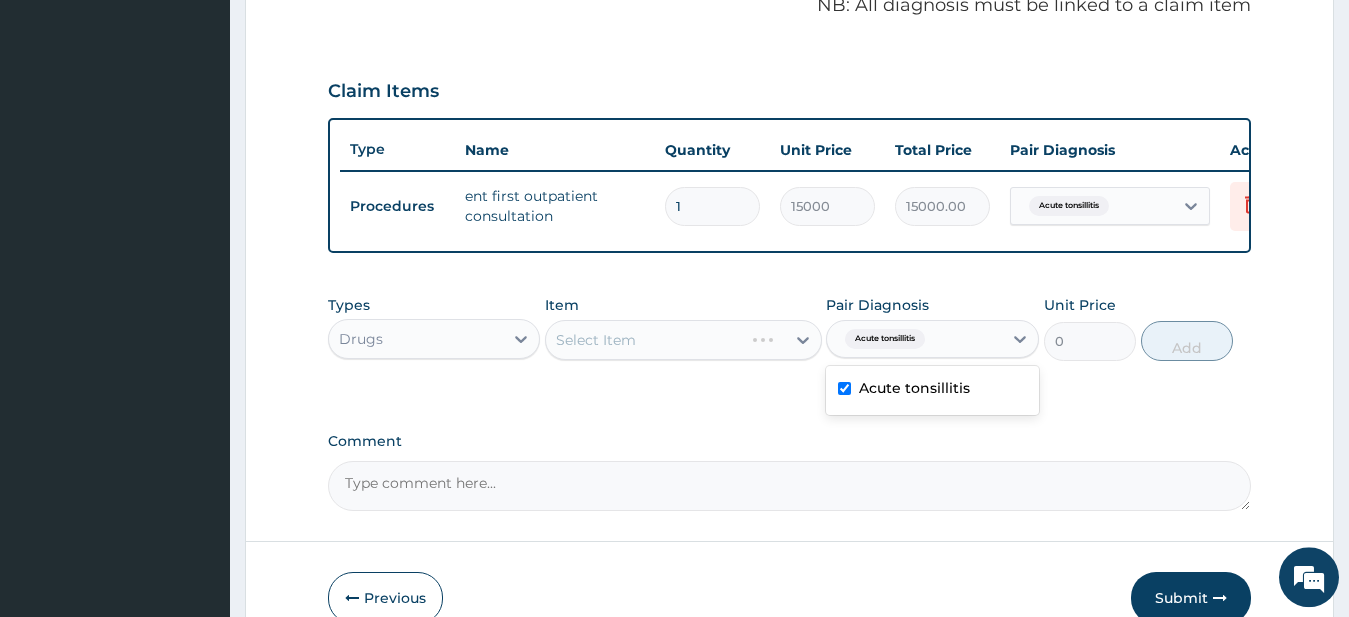 scroll, scrollTop: 422, scrollLeft: 0, axis: vertical 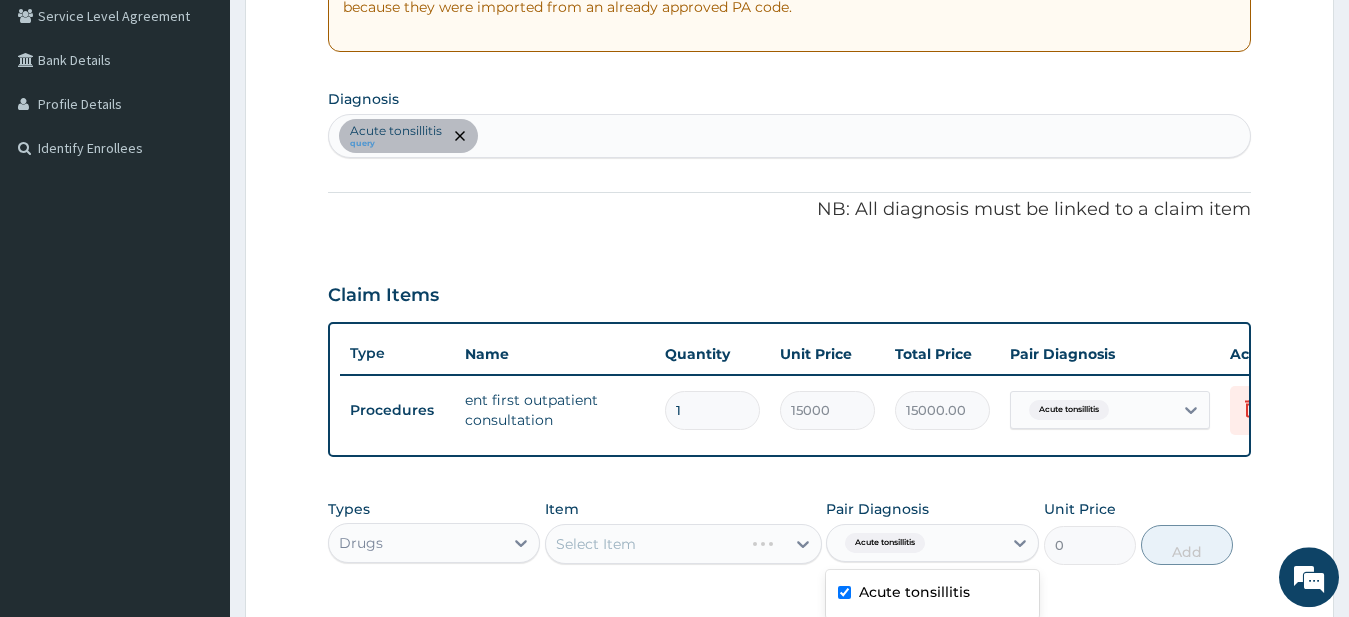 click on "Acute tonsillitis query" at bounding box center (790, 136) 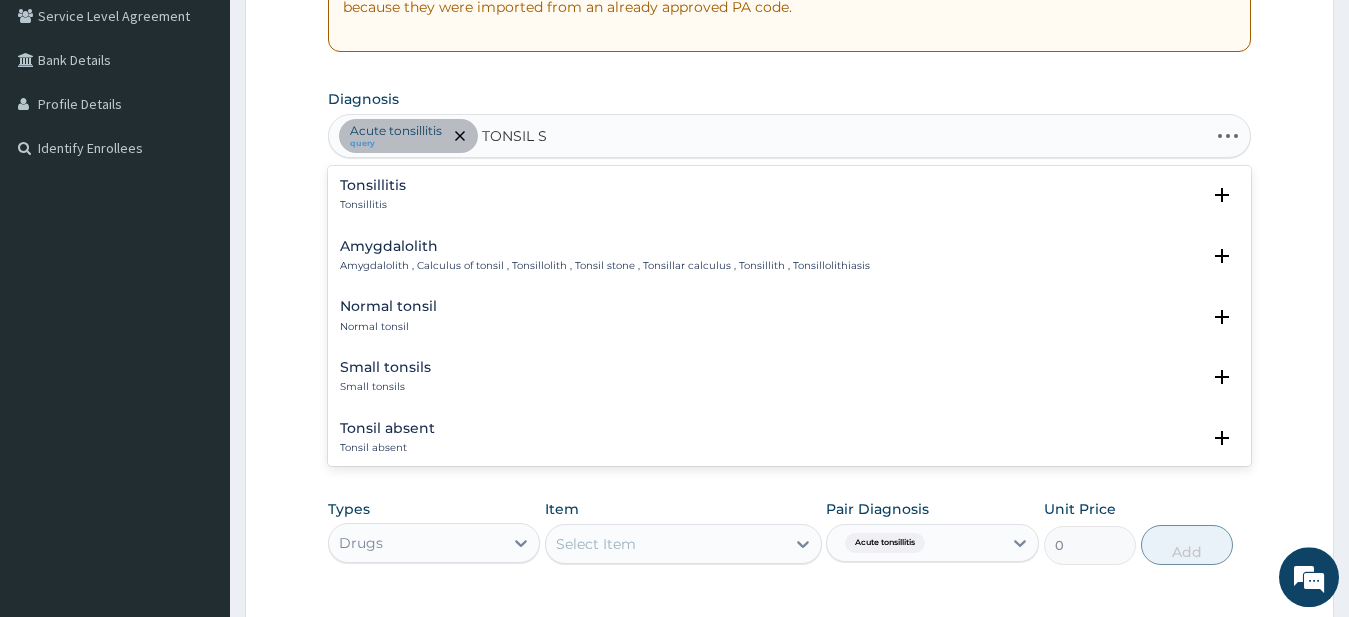 type on "TONSIL ST" 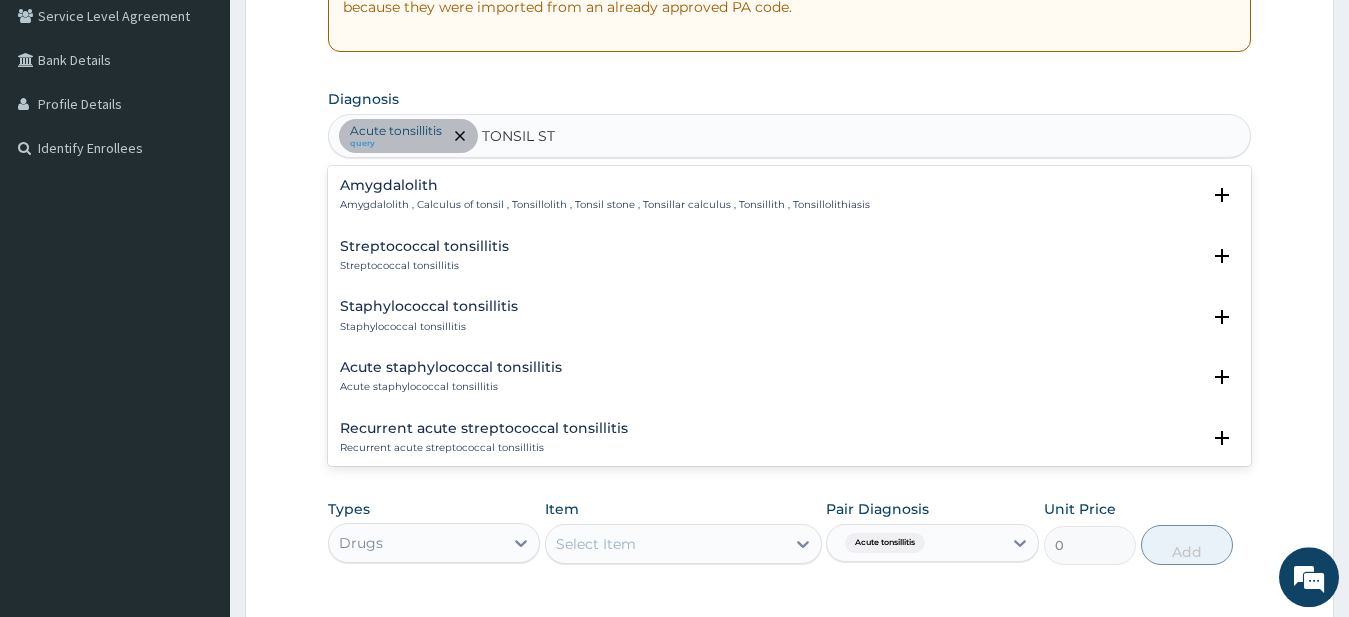click on "Amygdalolith , Calculus of tonsil , Tonsillolith , Tonsil stone , Tonsillar calculus , Tonsillith , Tonsillolithiasis" at bounding box center [605, 205] 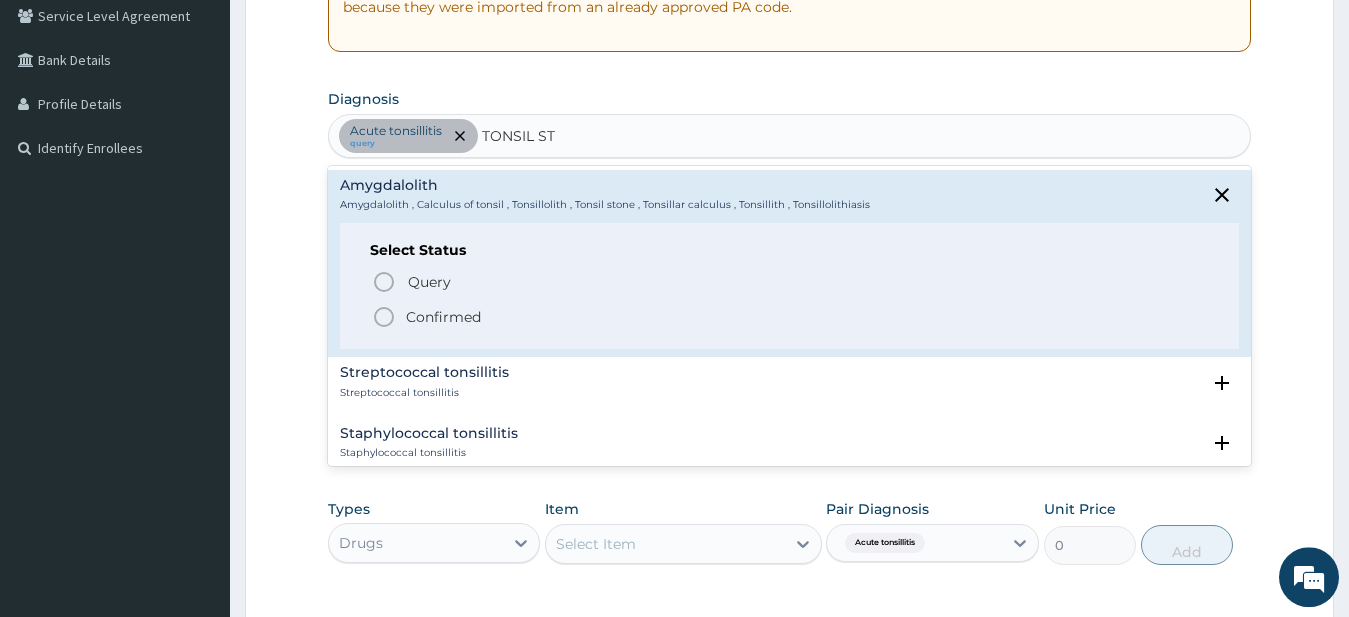 click 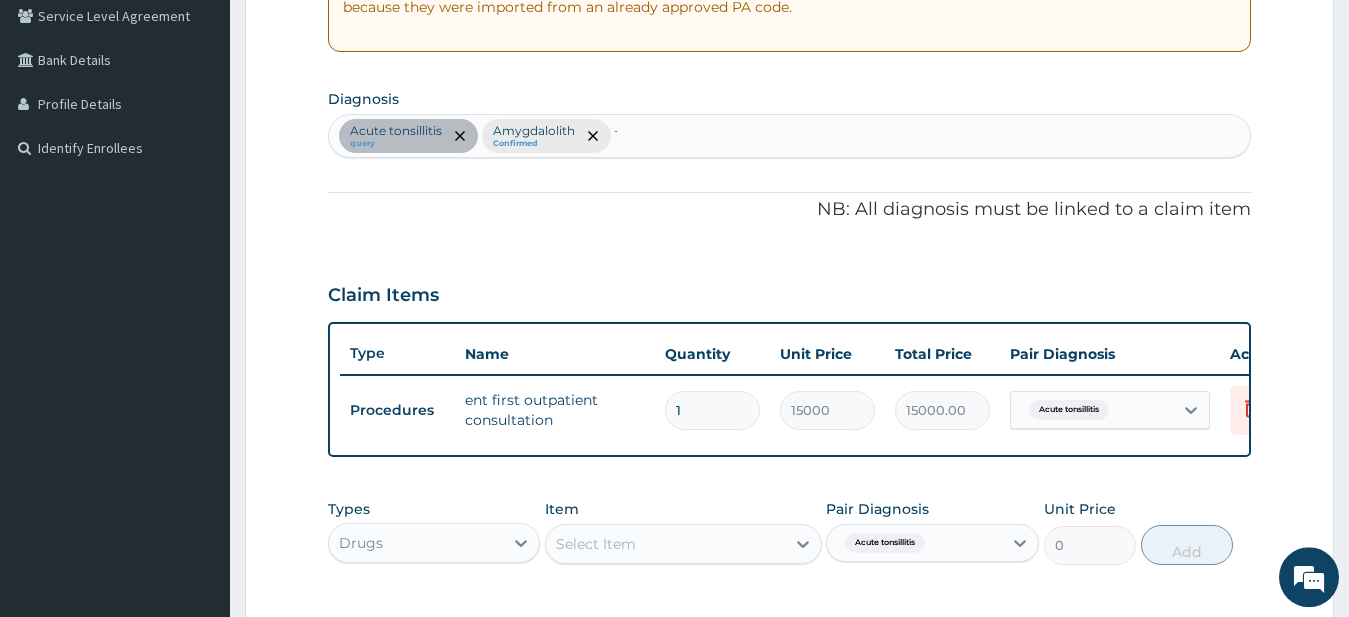 type 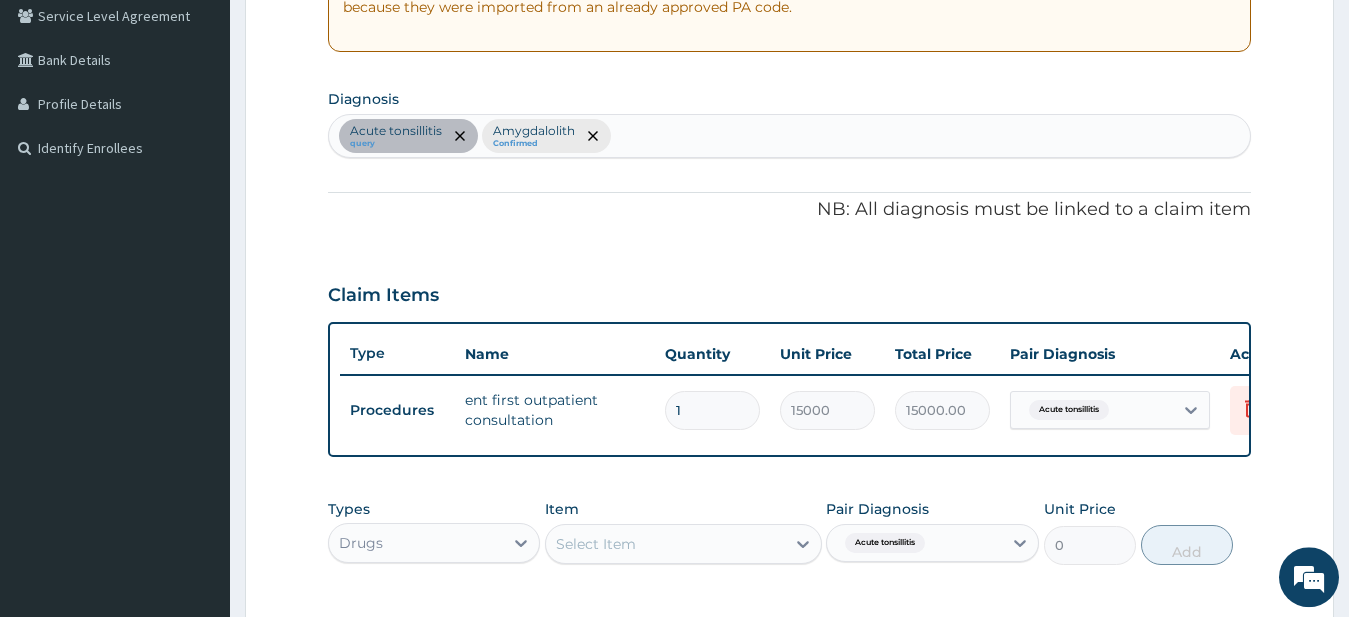scroll, scrollTop: 747, scrollLeft: 0, axis: vertical 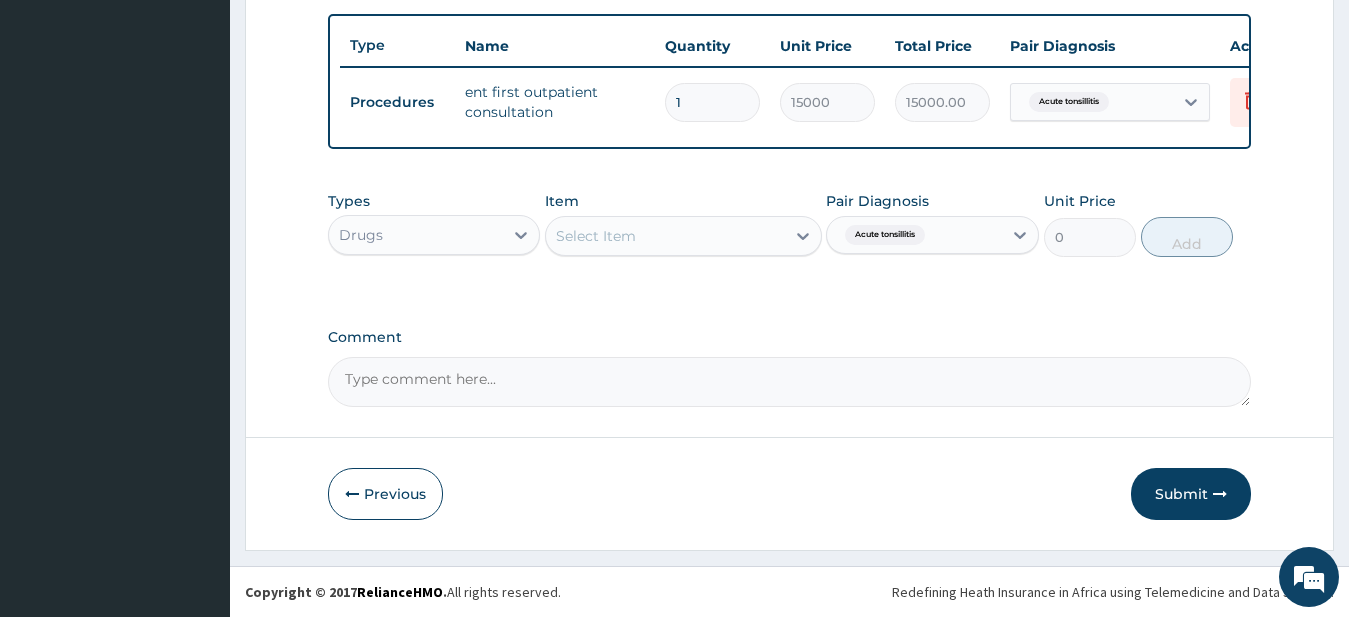 click on "Select Item" at bounding box center [596, 236] 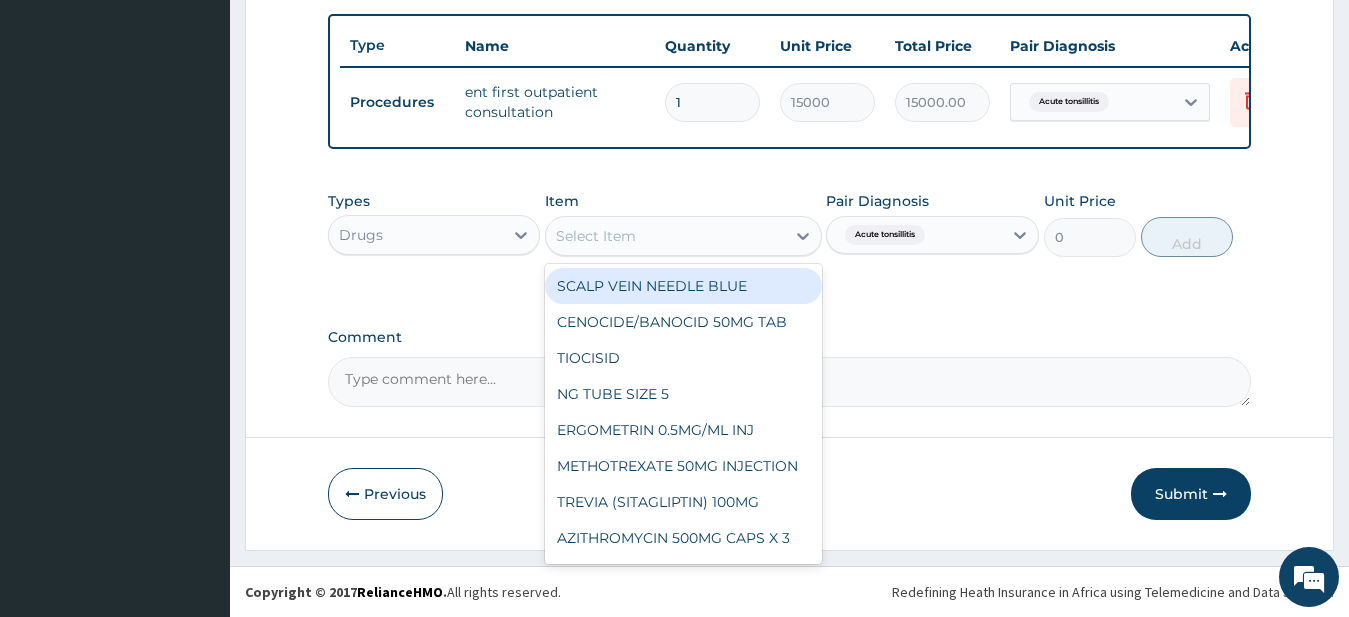 type on "," 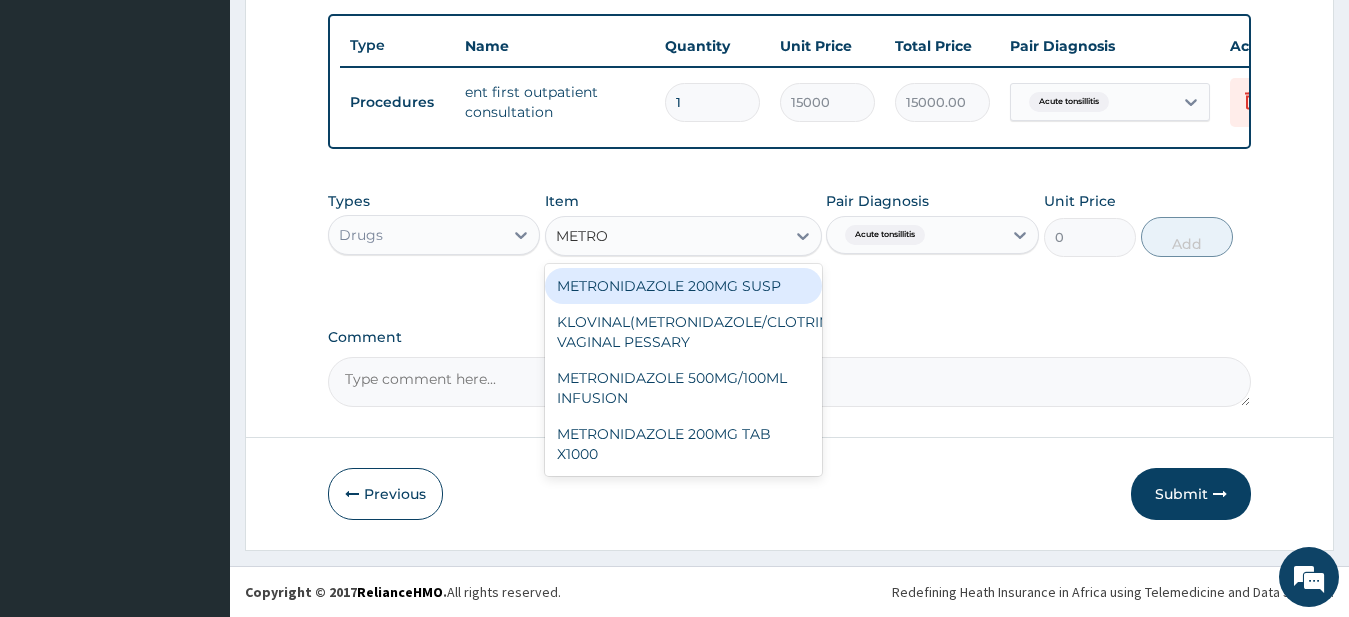 type on "METRON" 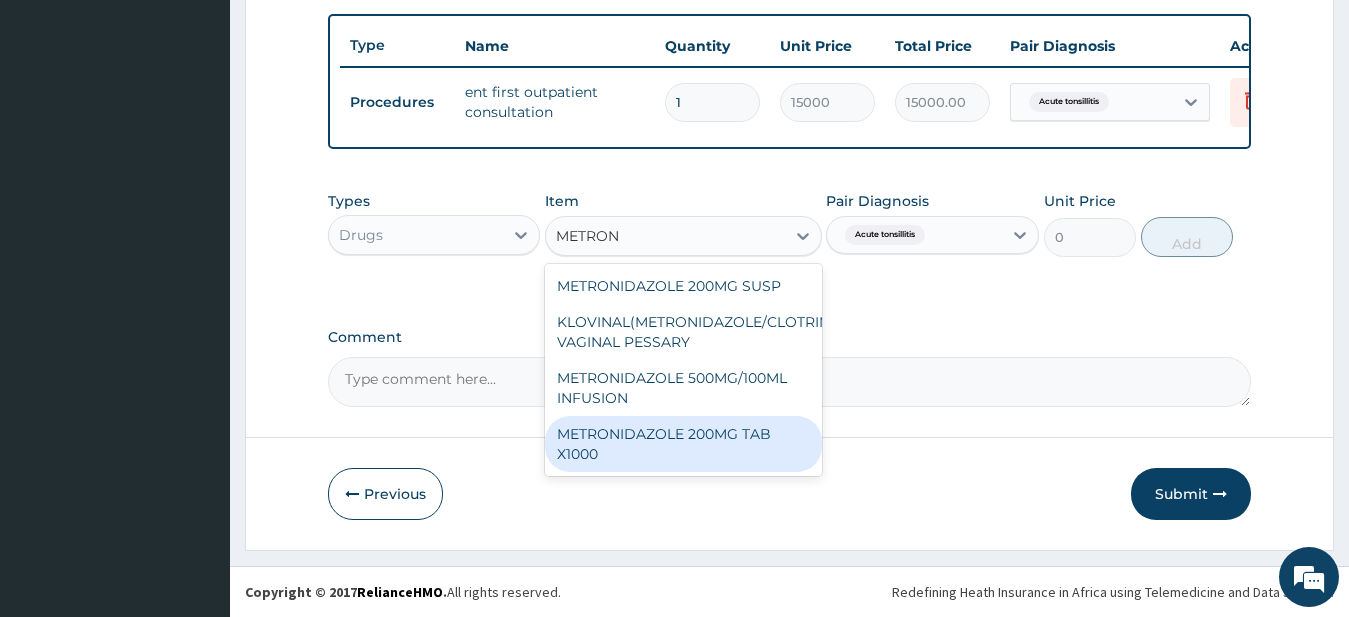 click on "METRONIDAZOLE 200MG TAB X1000" at bounding box center (683, 444) 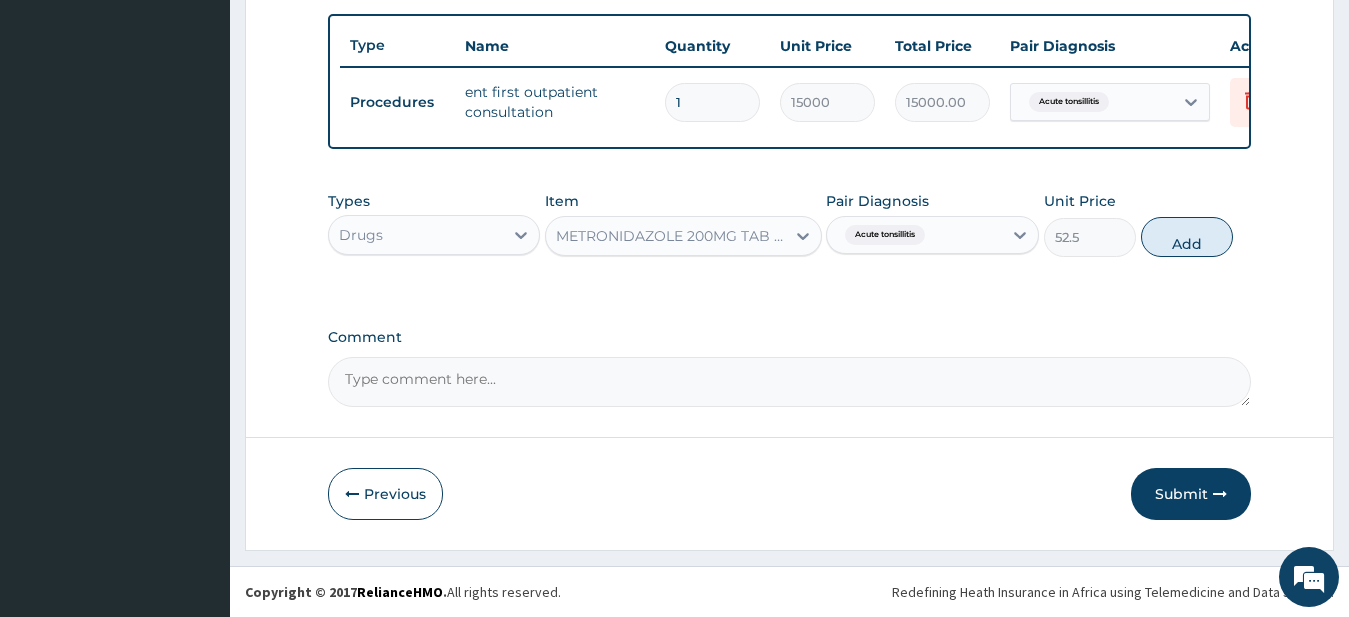 type 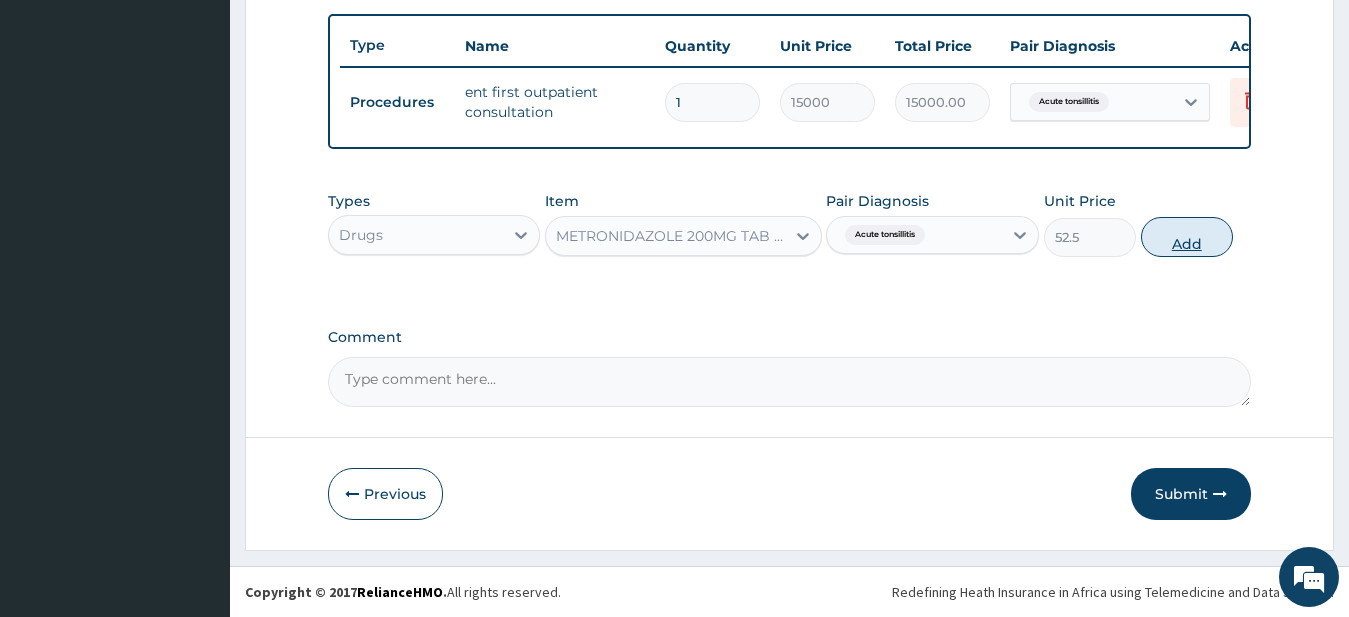 click on "Add" at bounding box center [1187, 237] 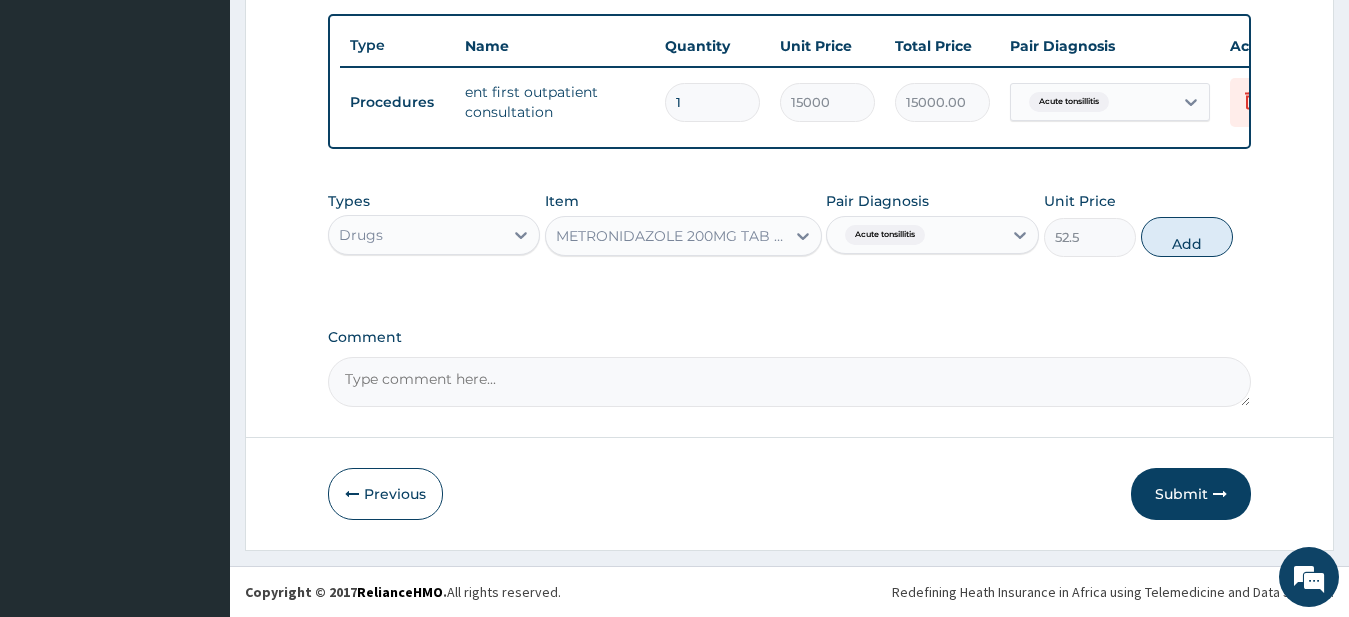 type on "0" 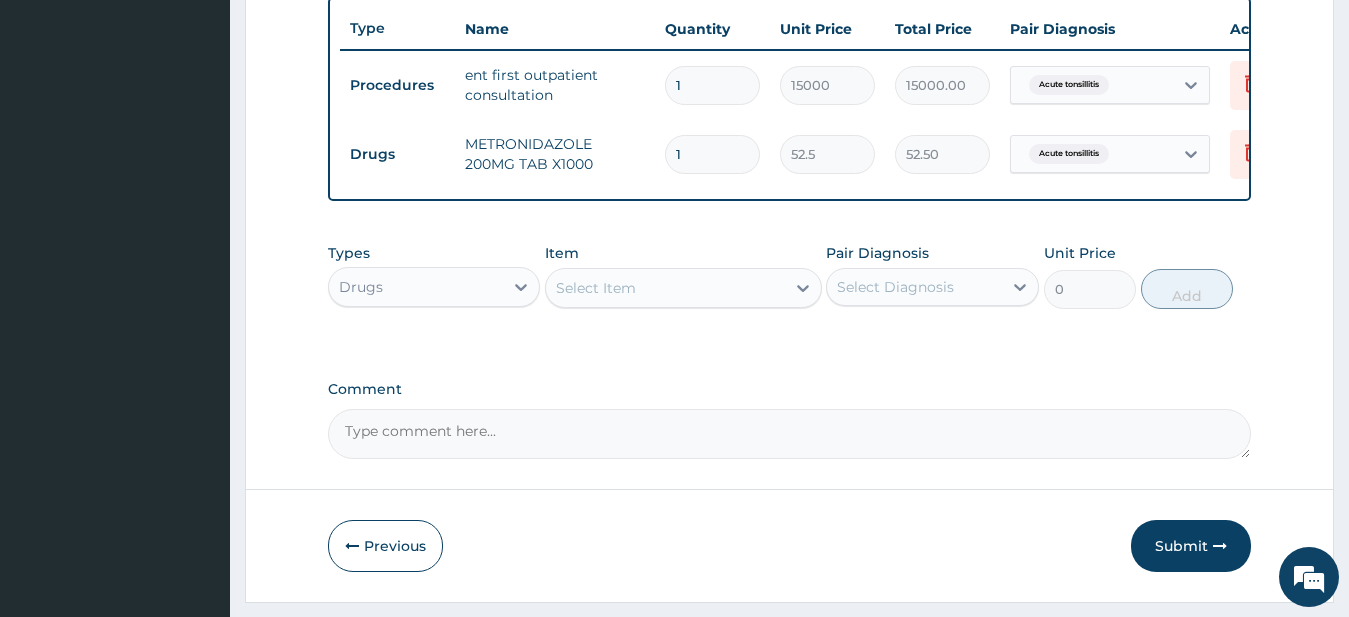click on "Acute tonsillitis" at bounding box center (1092, 154) 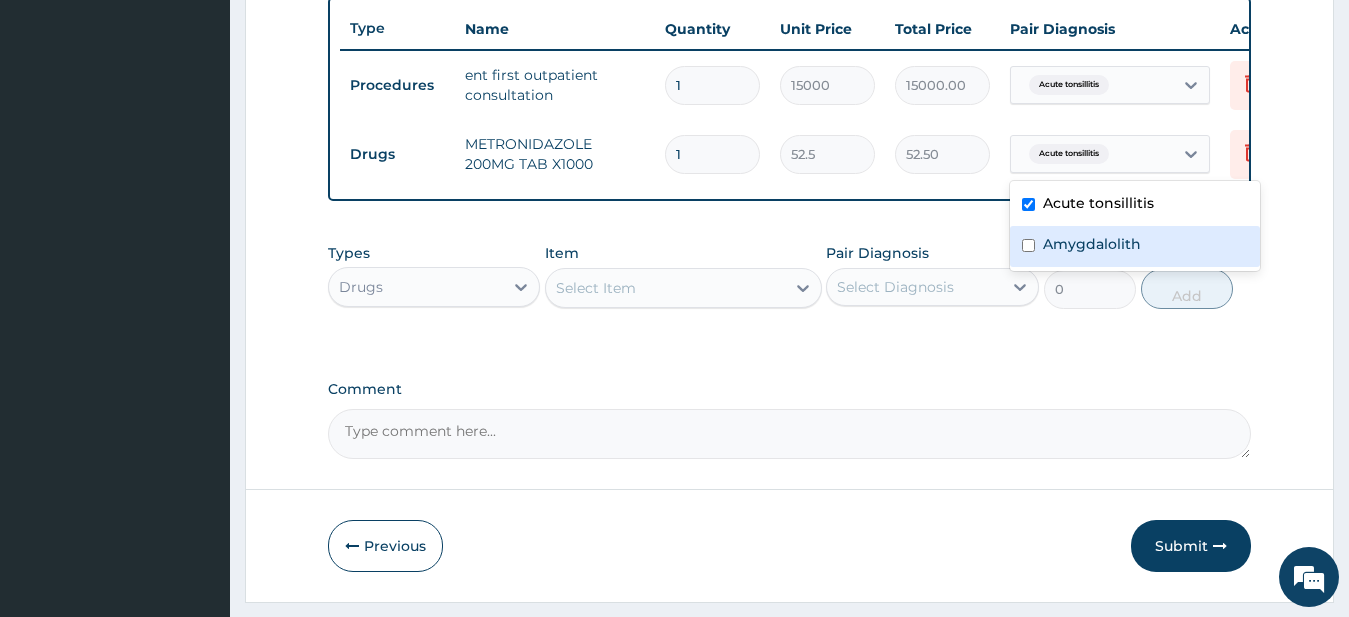 click on "Amygdalolith" at bounding box center (1092, 244) 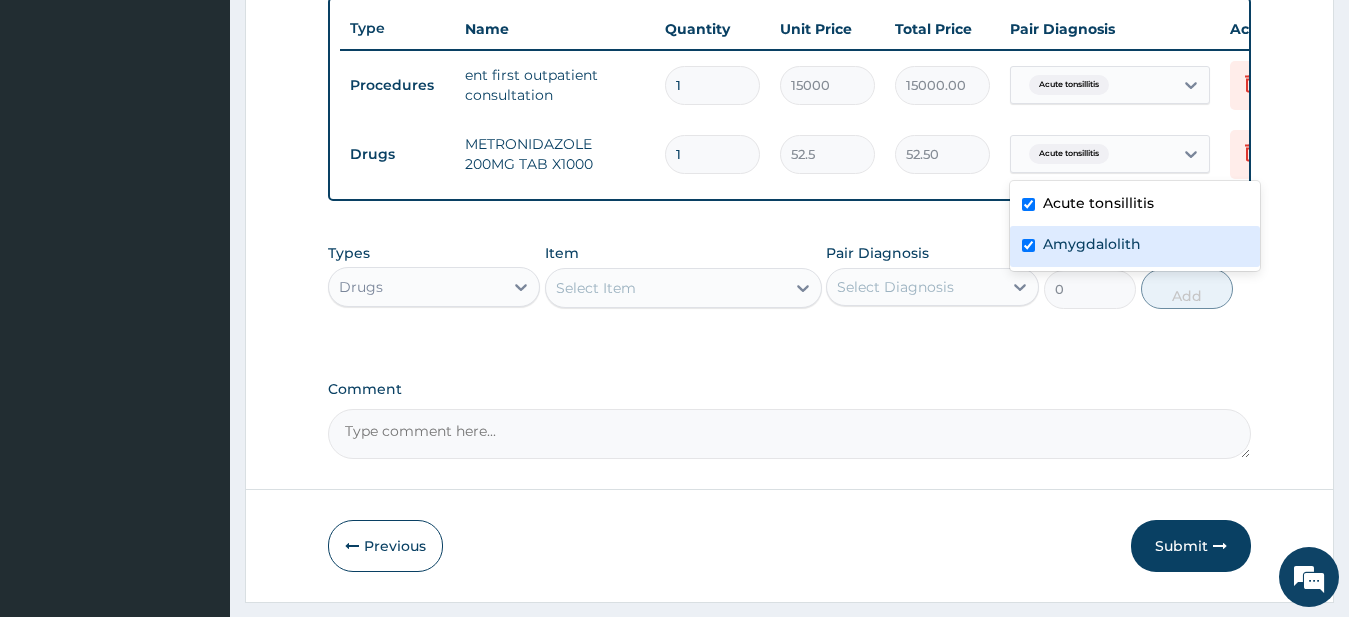 checkbox on "true" 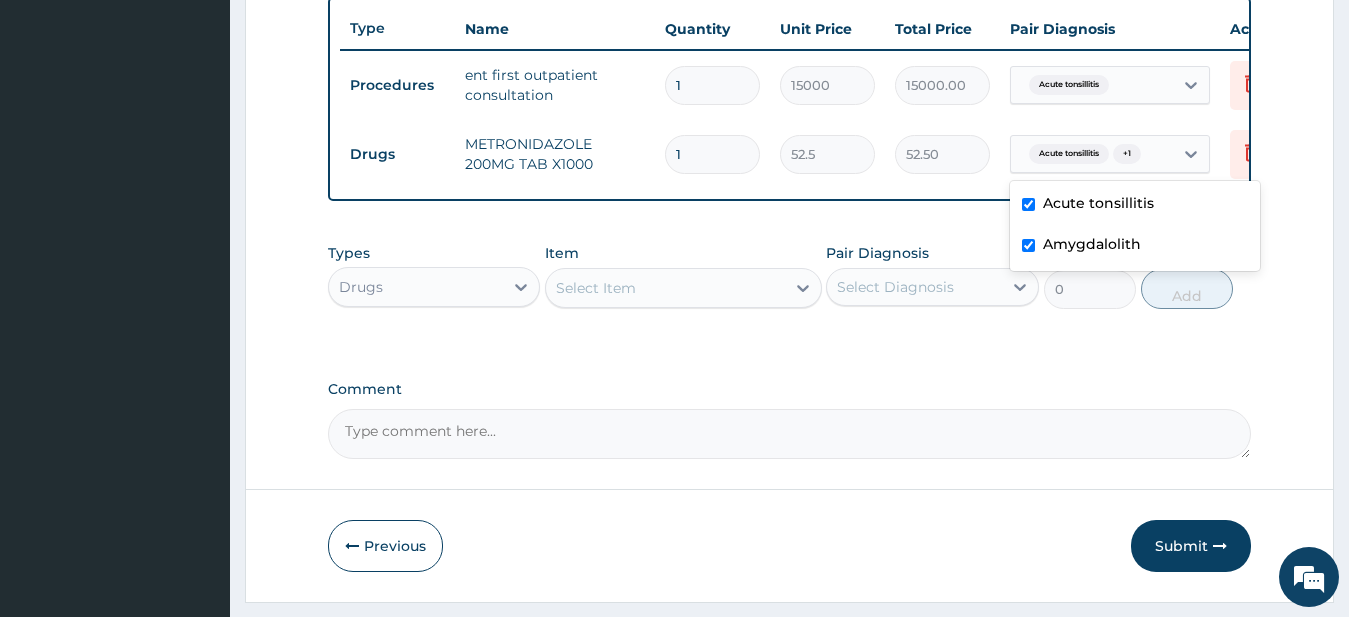 click on "1" at bounding box center [712, 154] 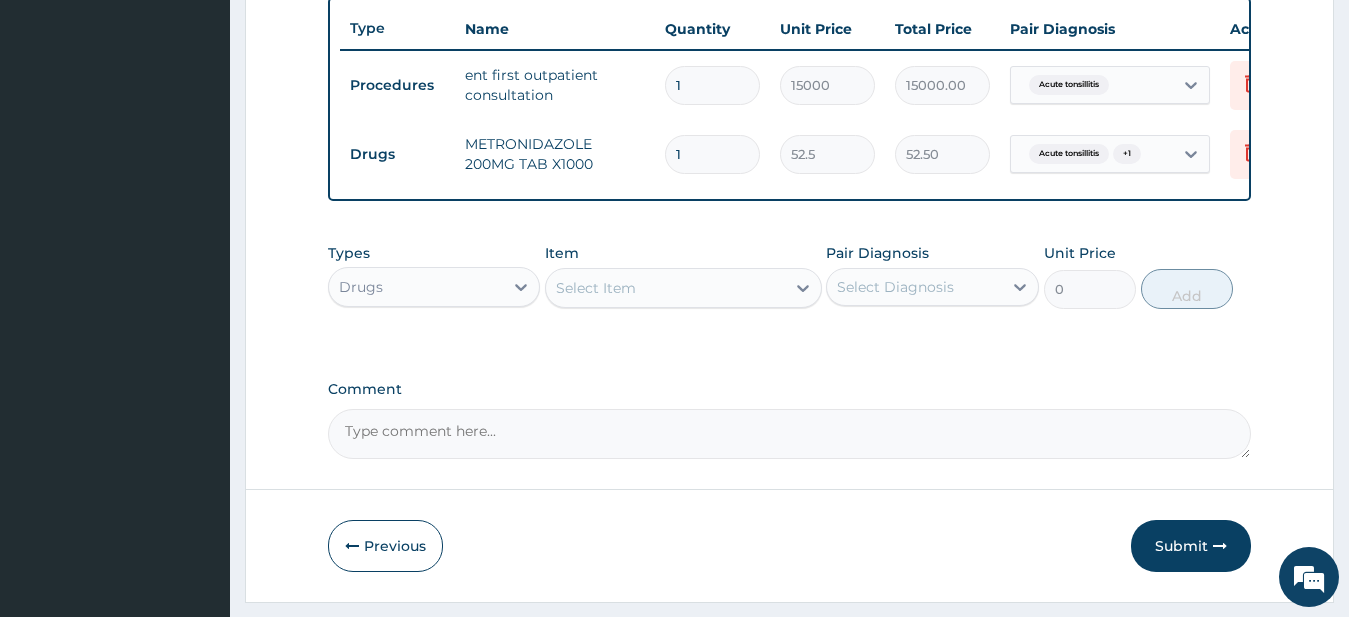 type 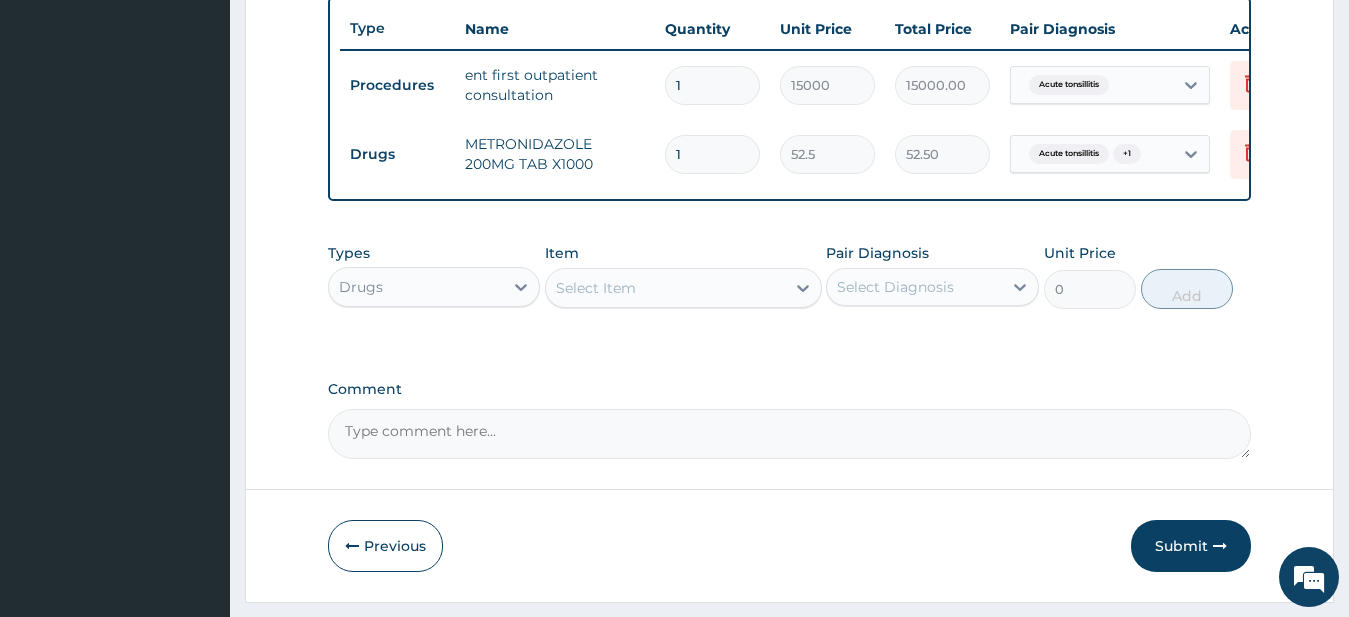 type on "0.00" 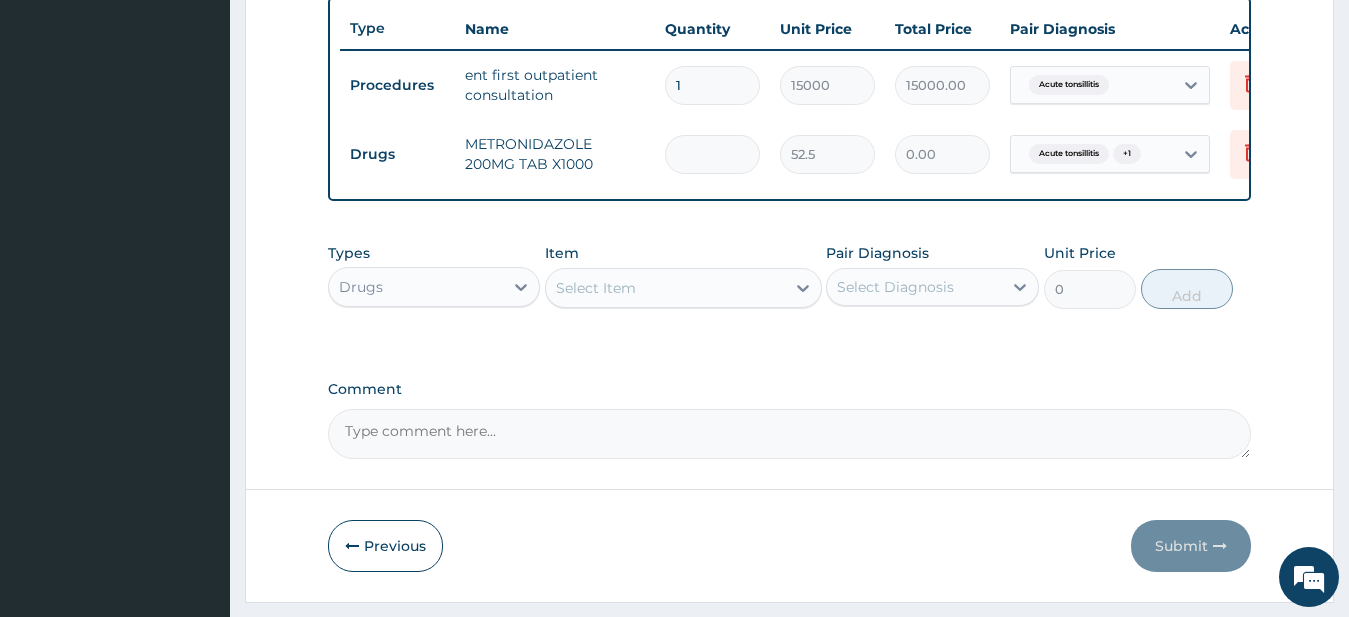 type on "3" 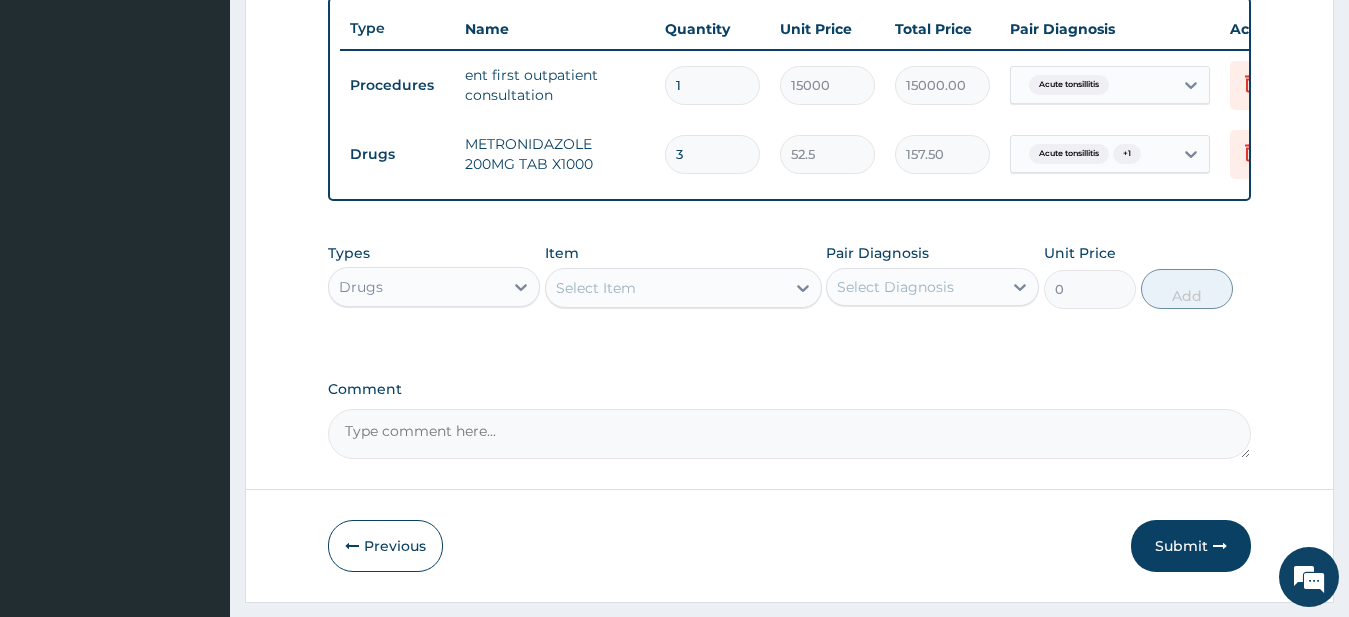 type on "30" 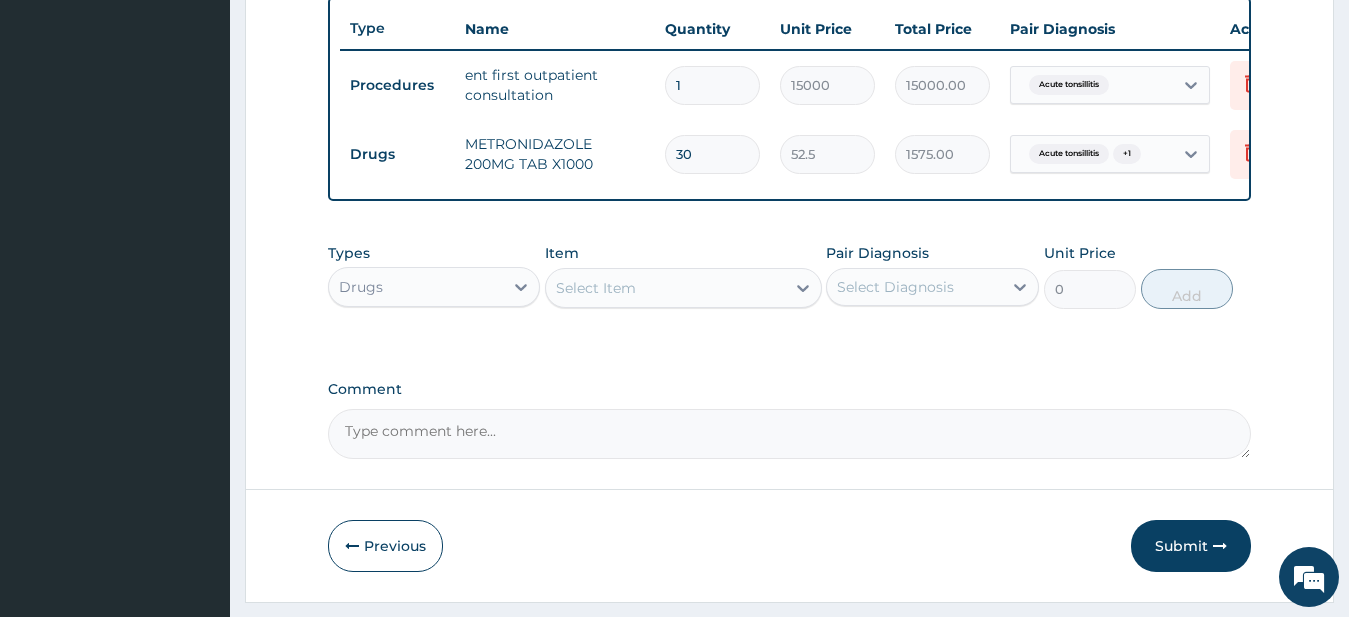 type on "30" 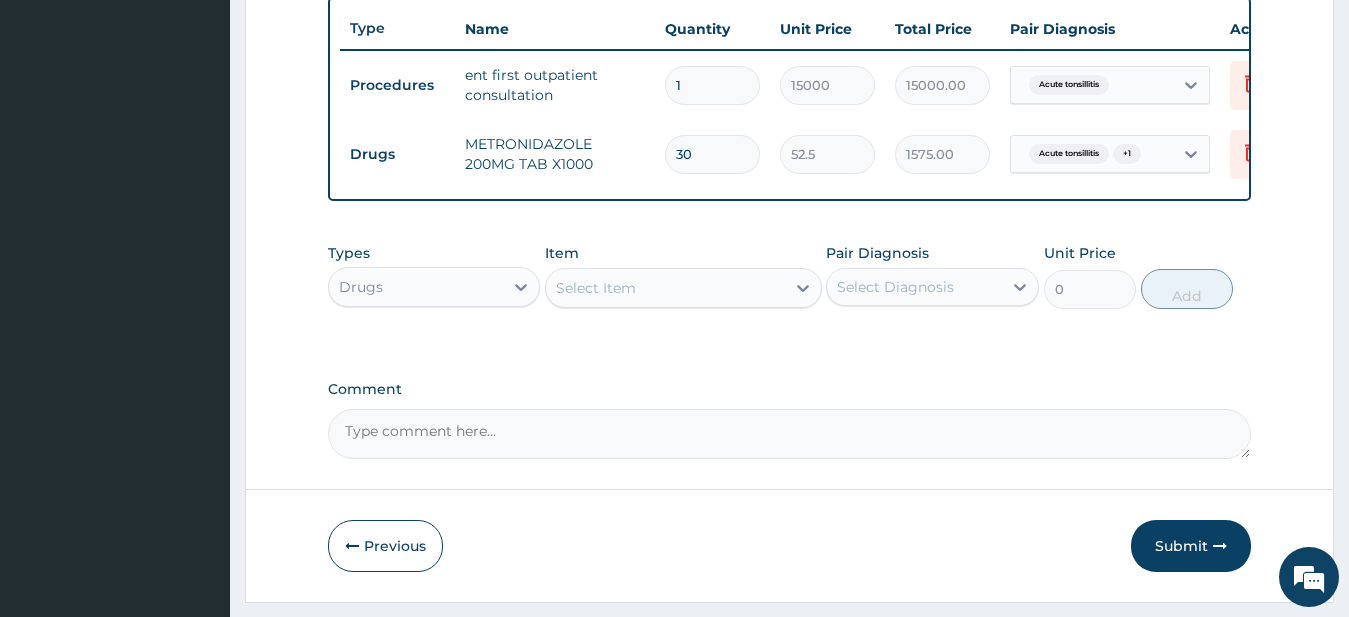 click on "Select Item" at bounding box center [665, 288] 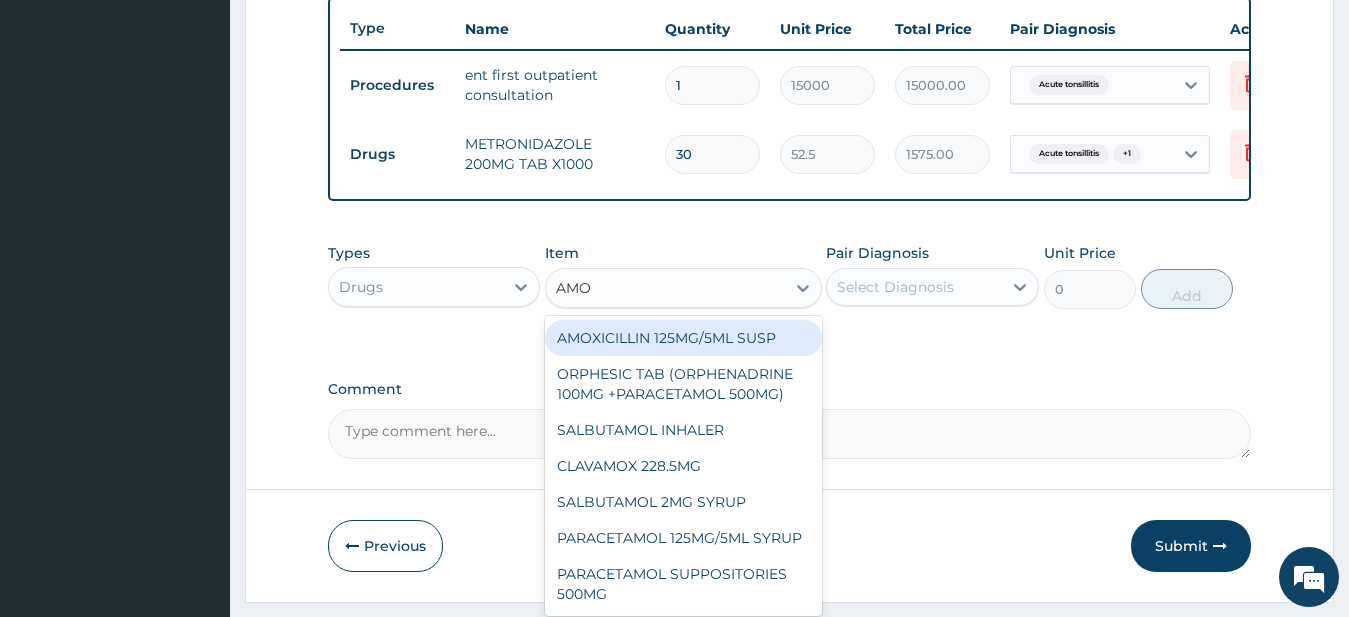 type on "AMOX" 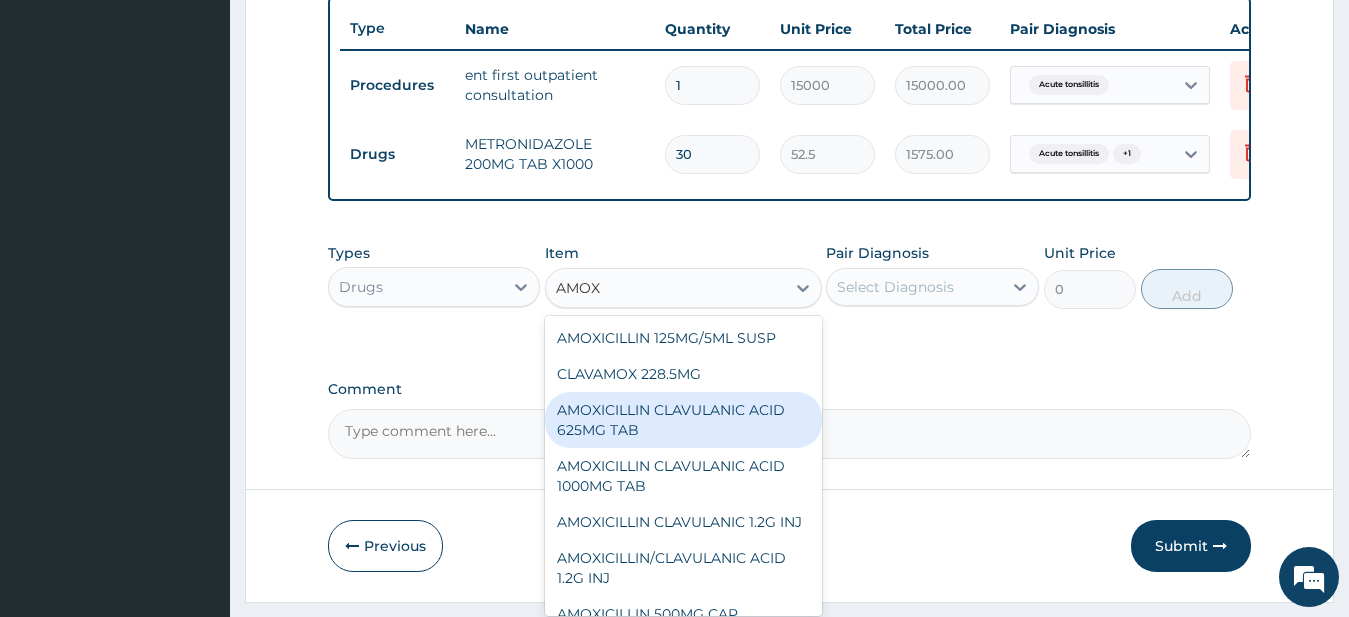 click on "AMOXICILLIN CLAVULANIC ACID 625MG TAB" at bounding box center (683, 420) 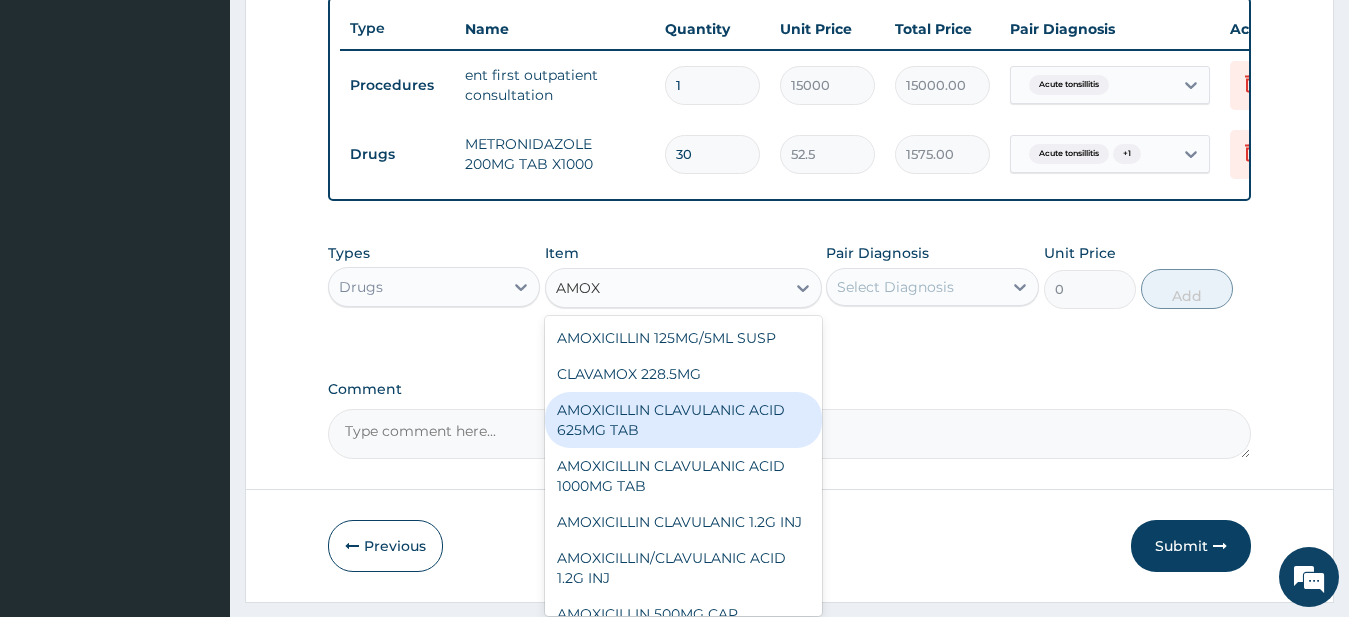 type 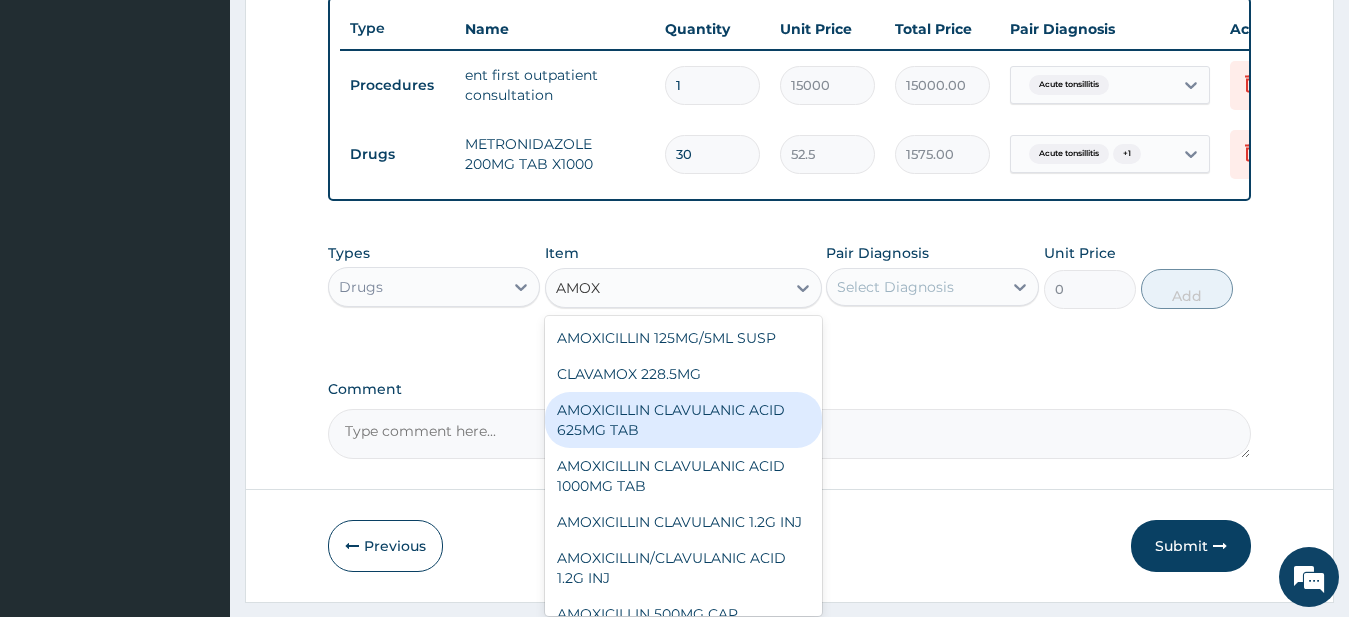 type on "421.8750915527344" 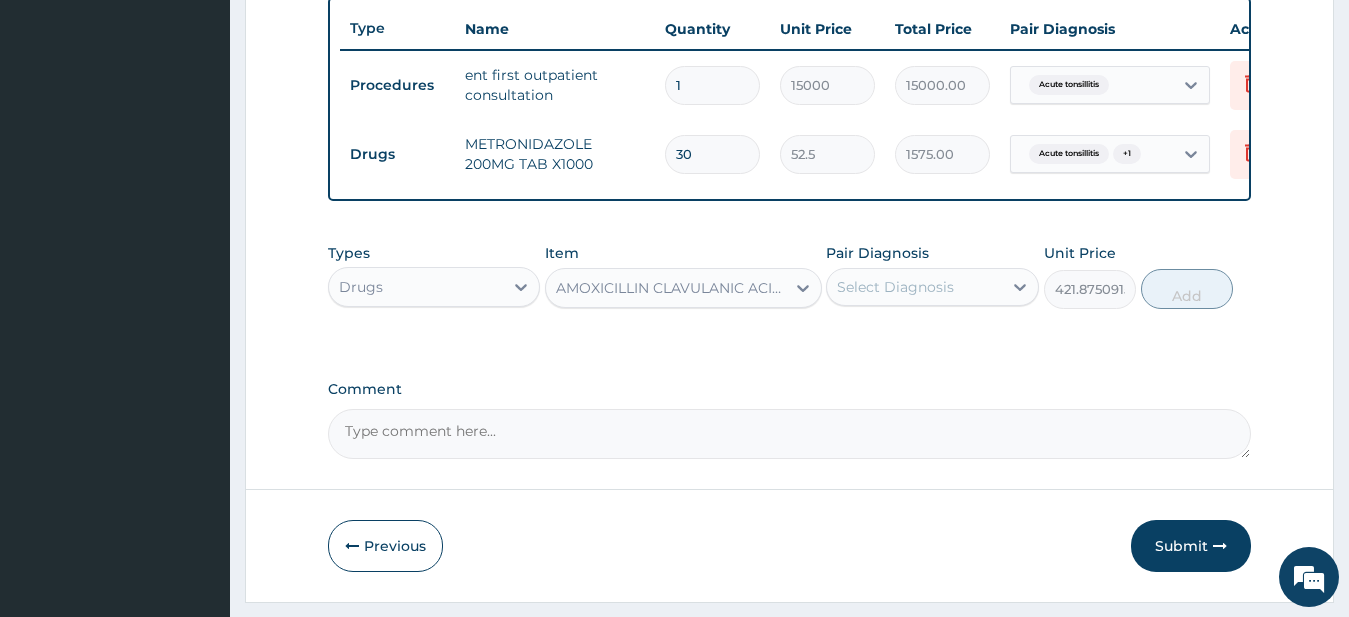click on "Select Diagnosis" at bounding box center [914, 287] 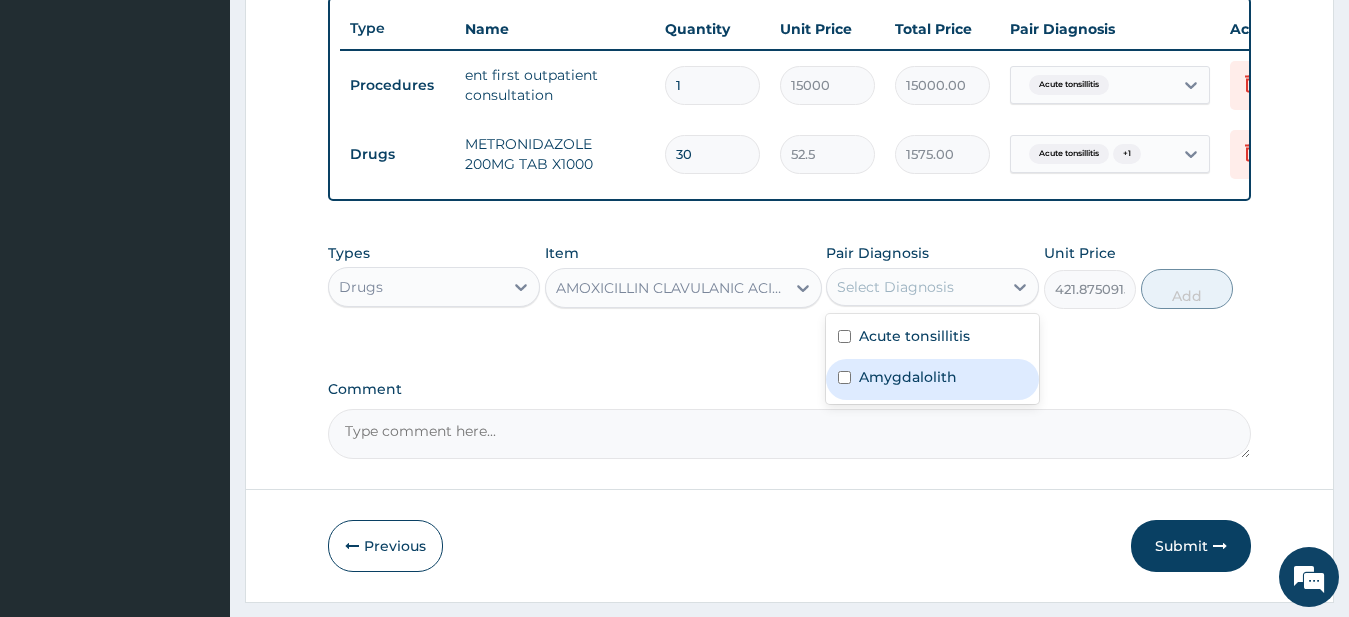 click on "Amygdalolith" at bounding box center [932, 379] 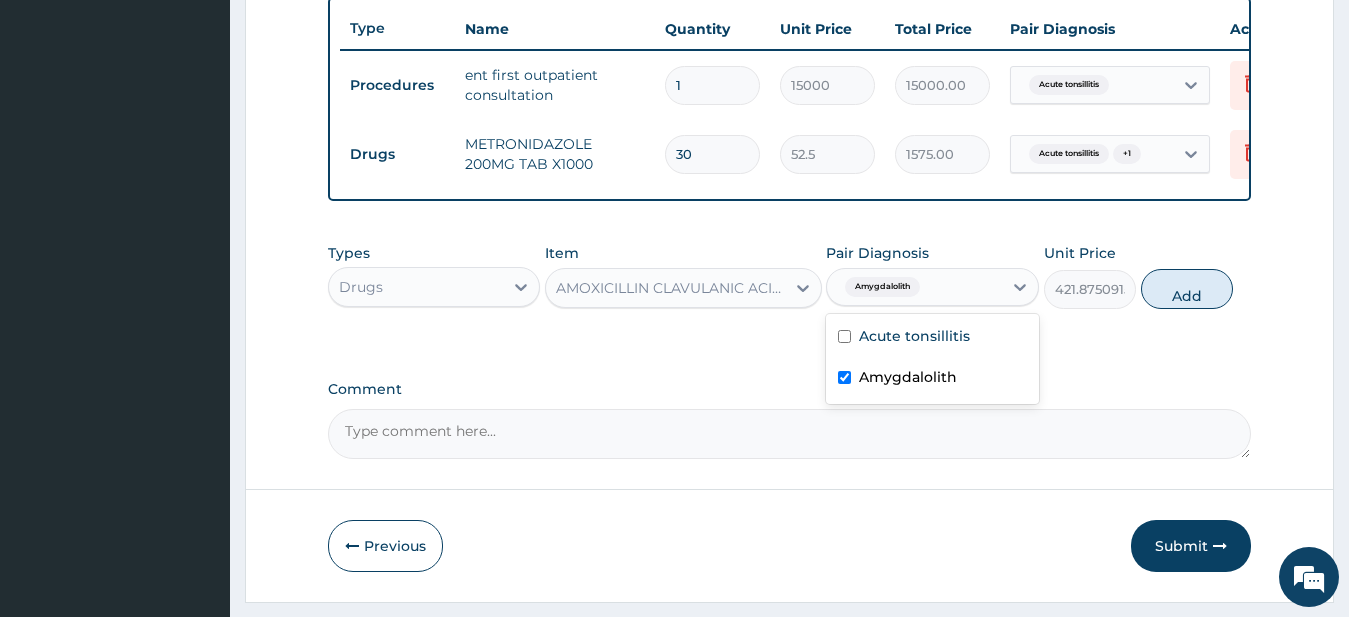 click on "Amygdalolith" at bounding box center [908, 377] 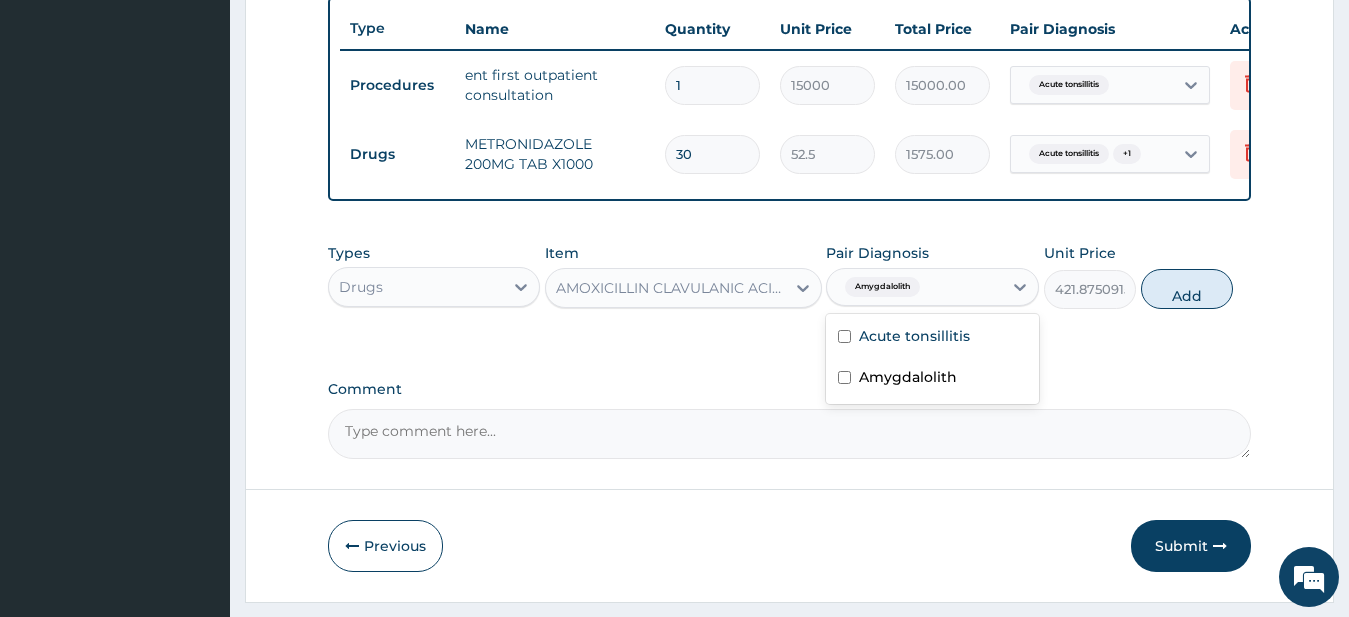 checkbox on "false" 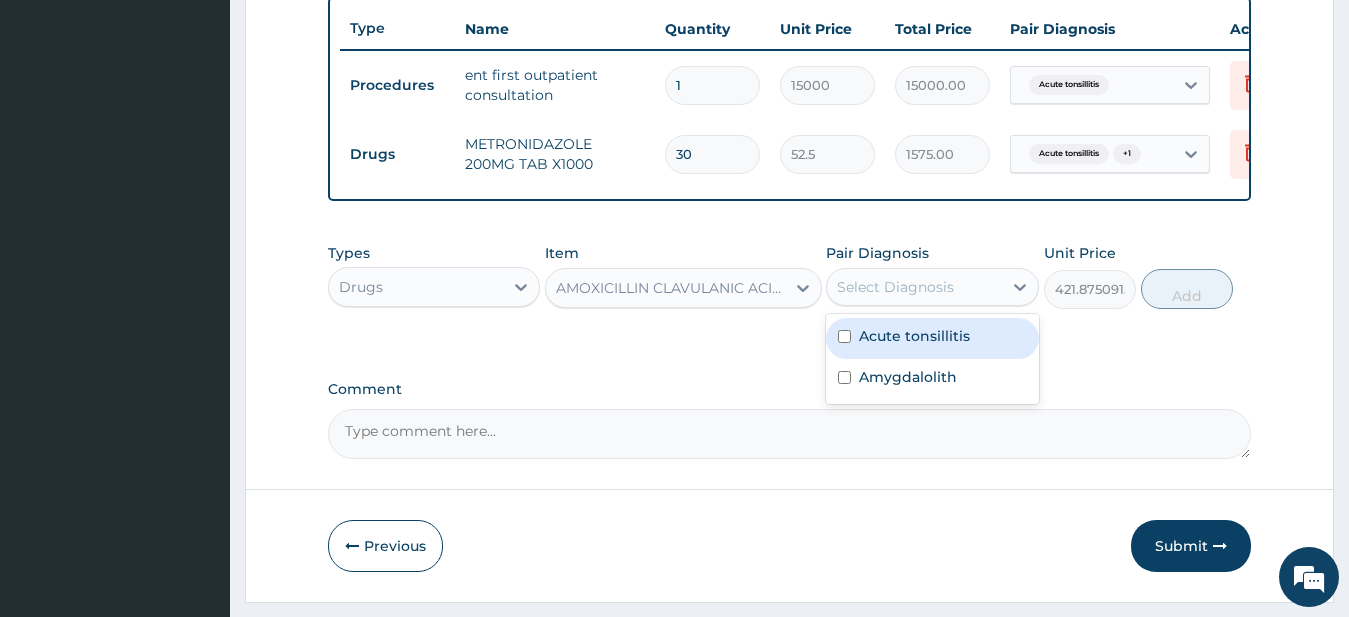click on "Acute tonsillitis" at bounding box center [914, 336] 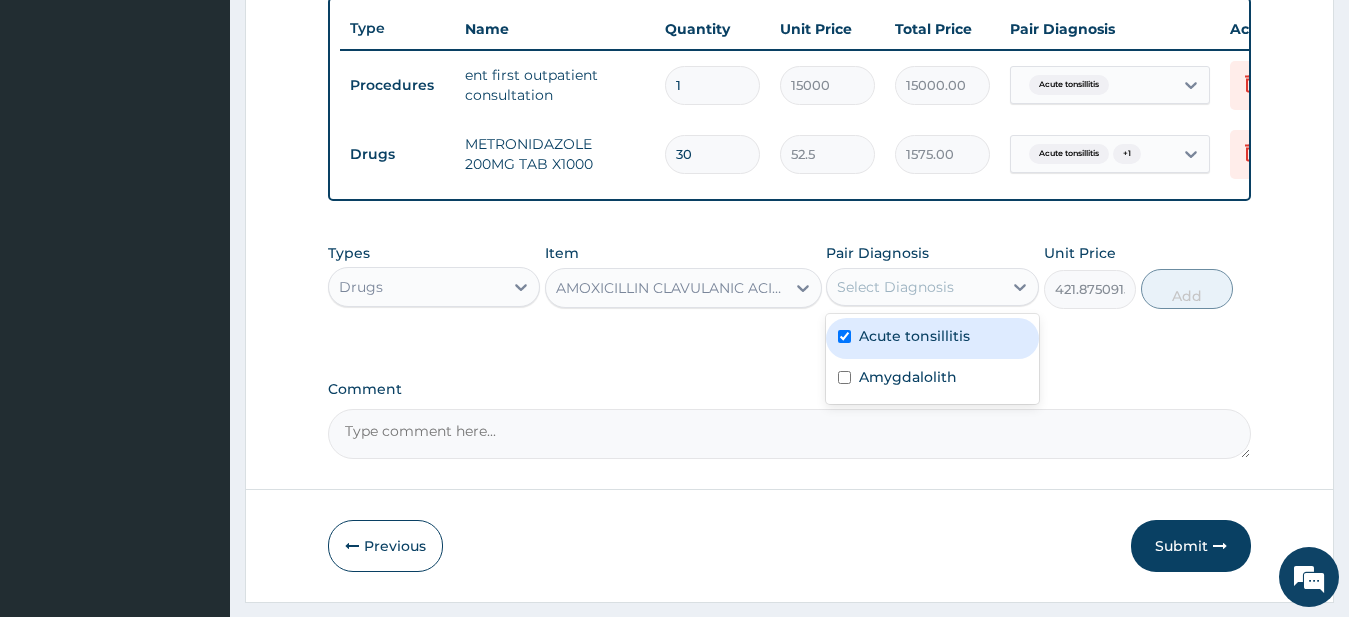 checkbox on "true" 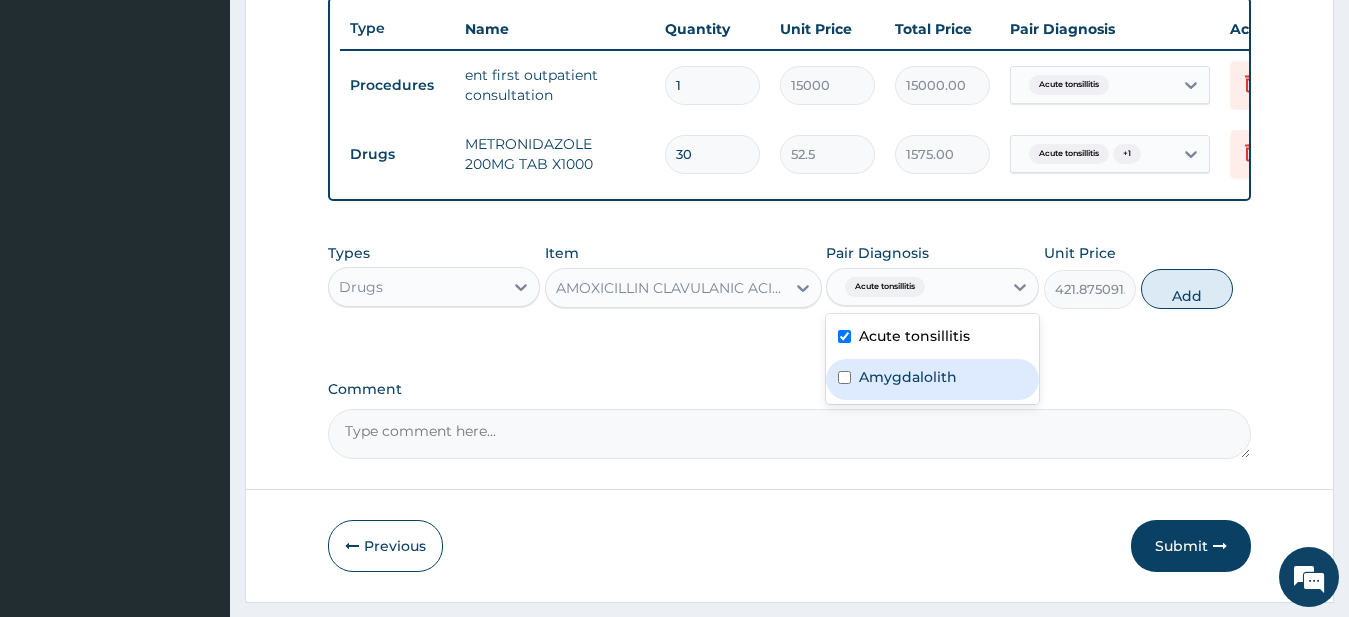 drag, startPoint x: 947, startPoint y: 395, endPoint x: 1040, endPoint y: 335, distance: 110.6752 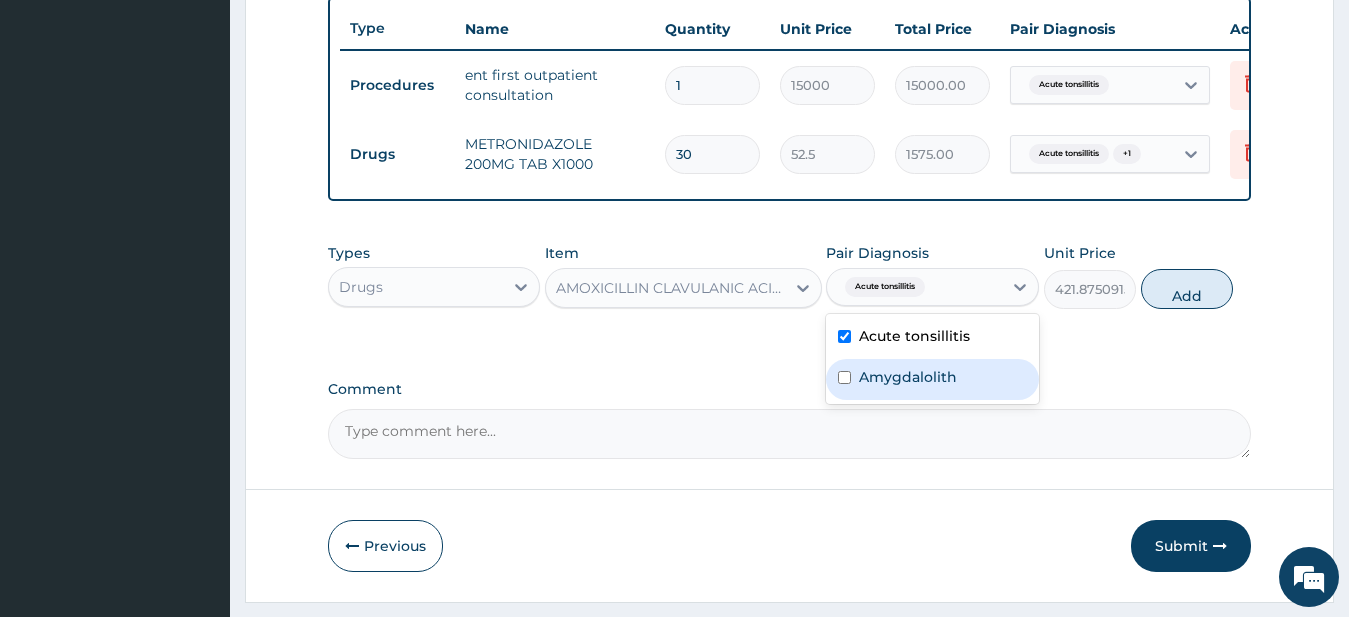 click on "Amygdalolith" at bounding box center [908, 377] 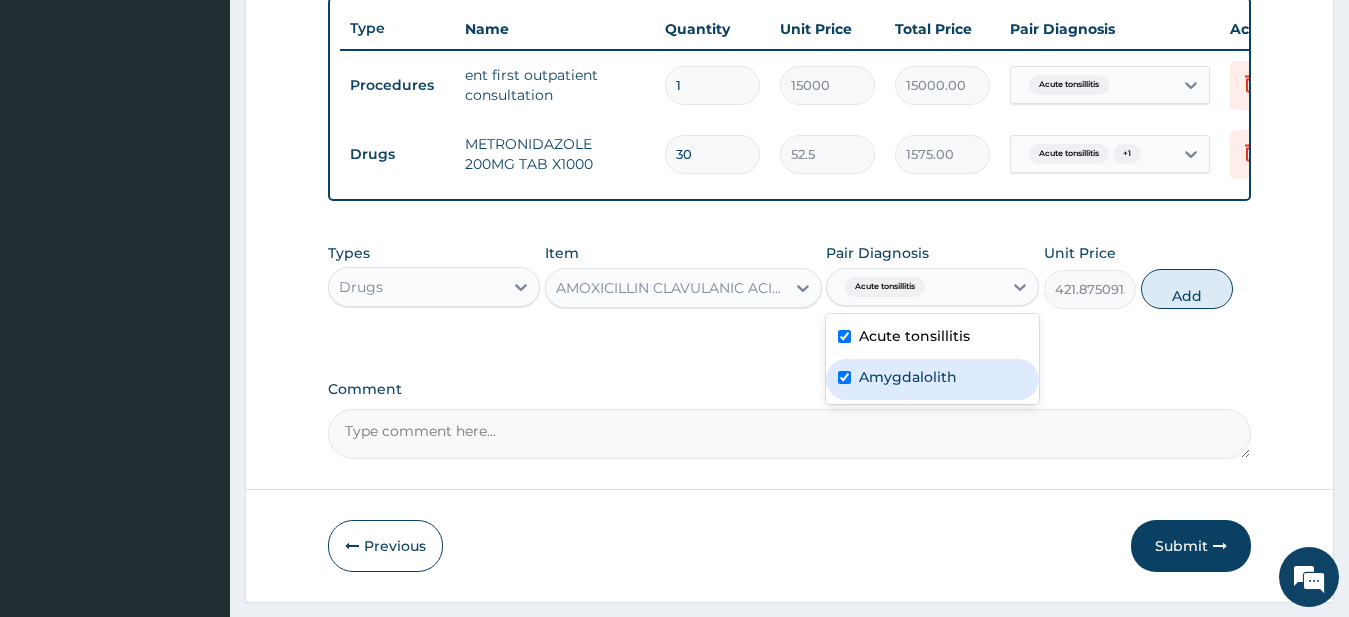 checkbox on "true" 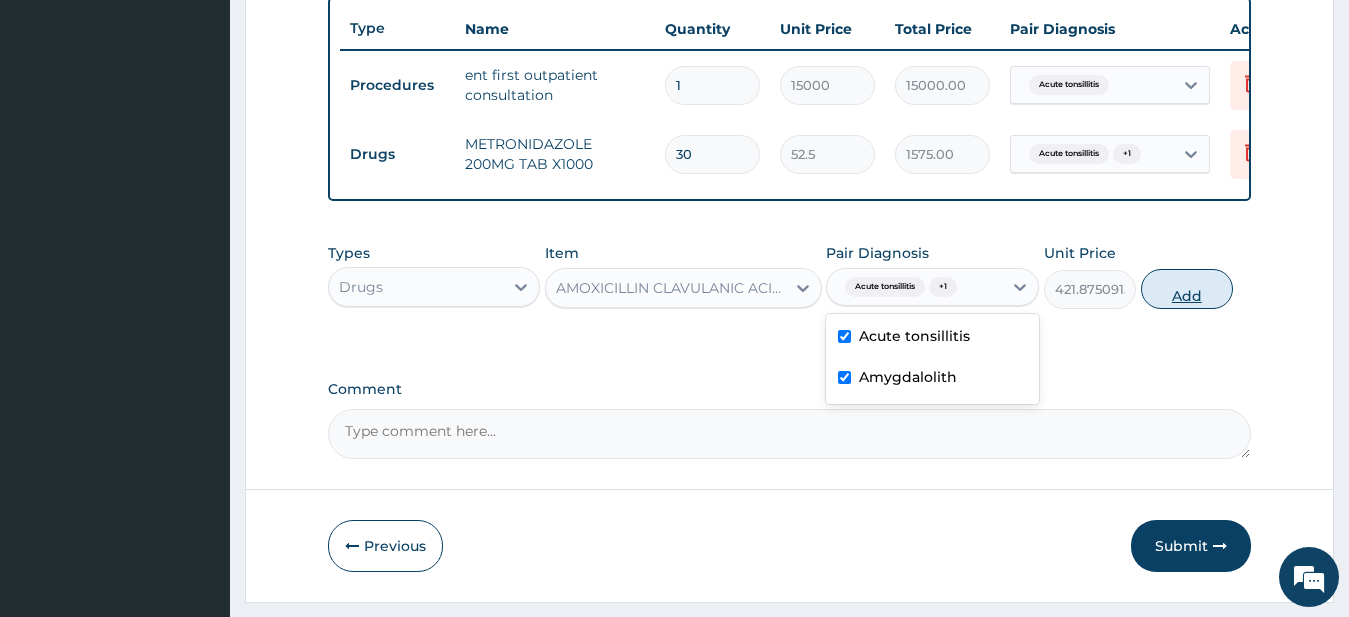click on "Add" at bounding box center (1187, 289) 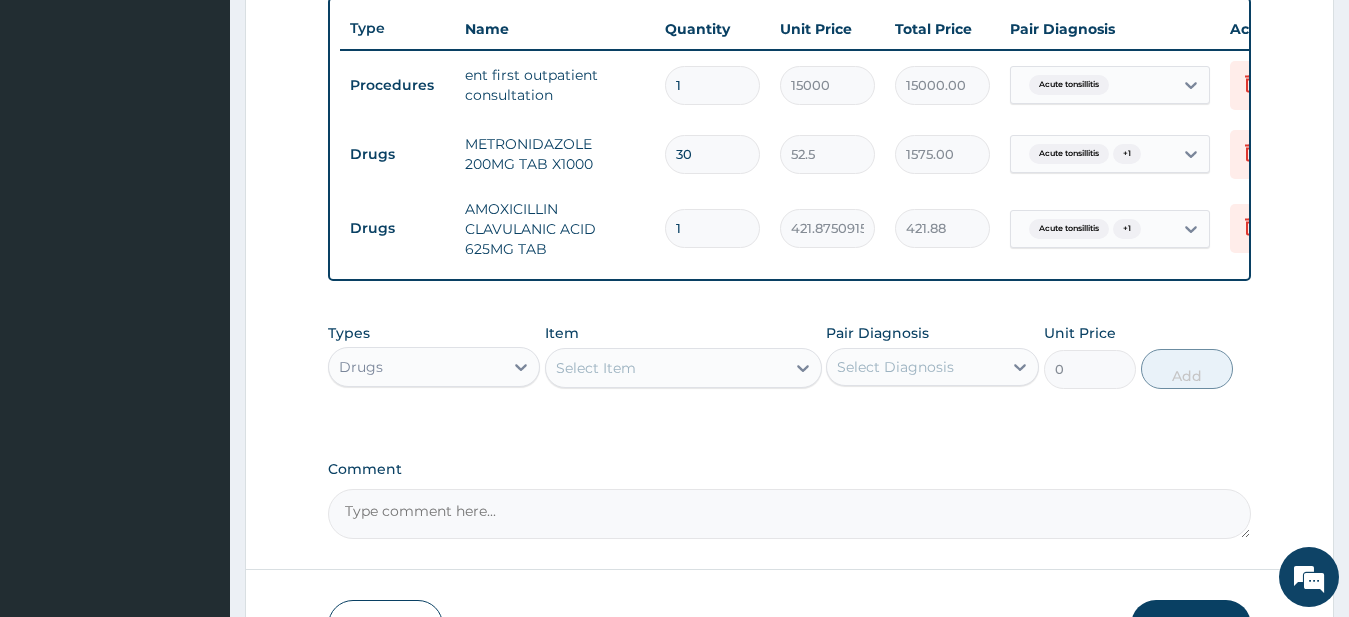 type 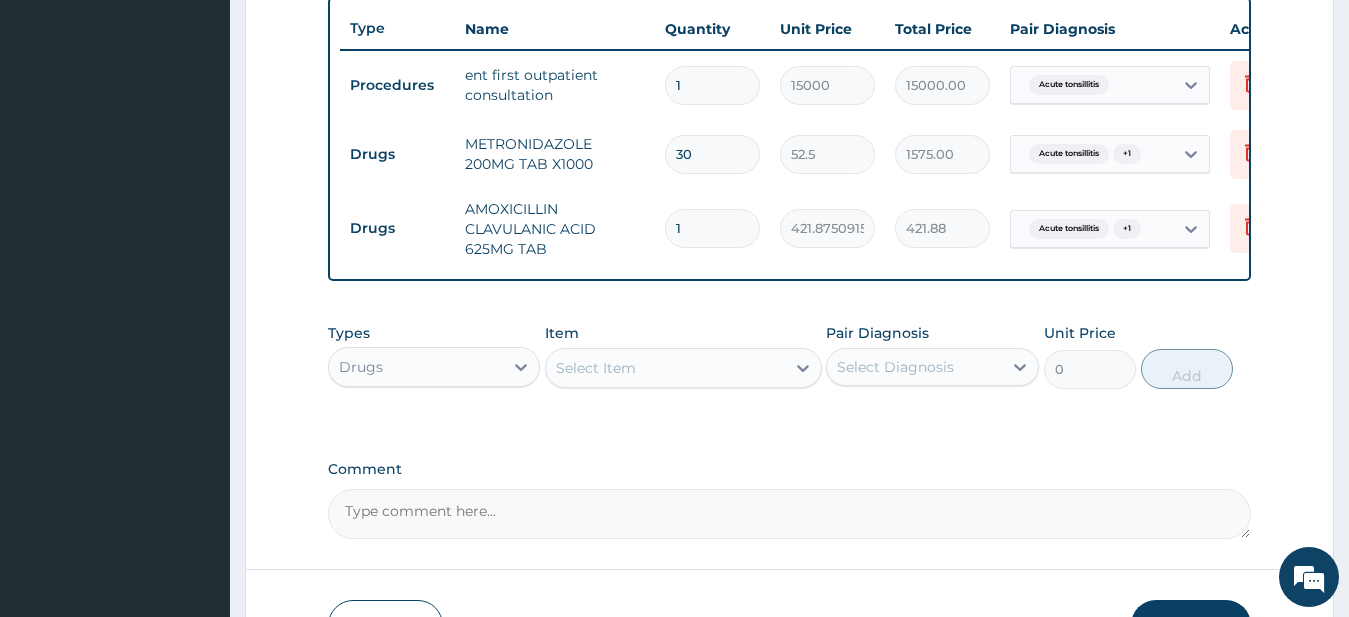 type on "0.00" 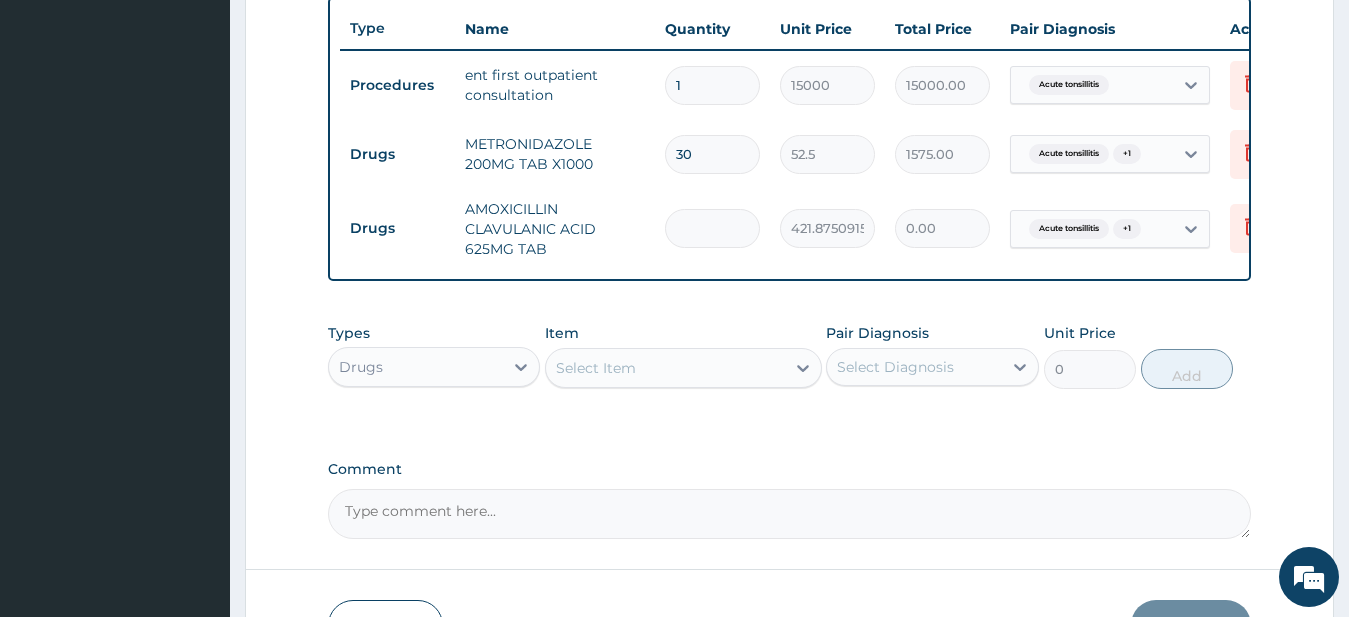 type on "3" 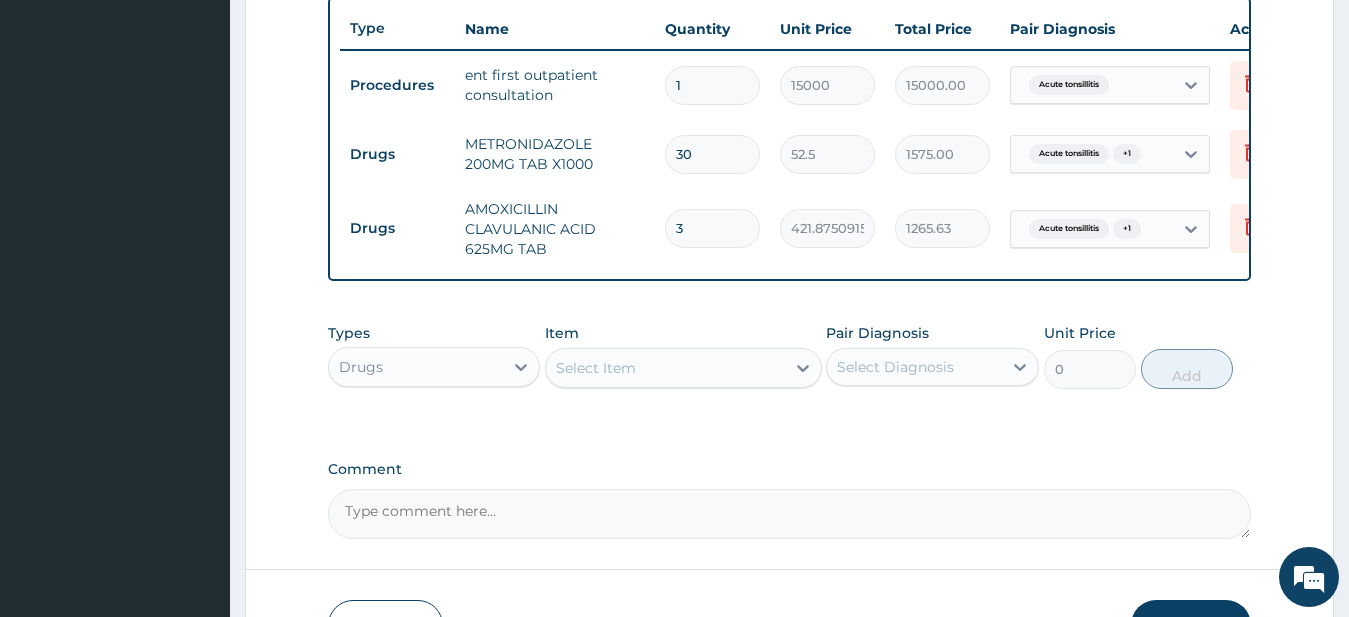 type on "30" 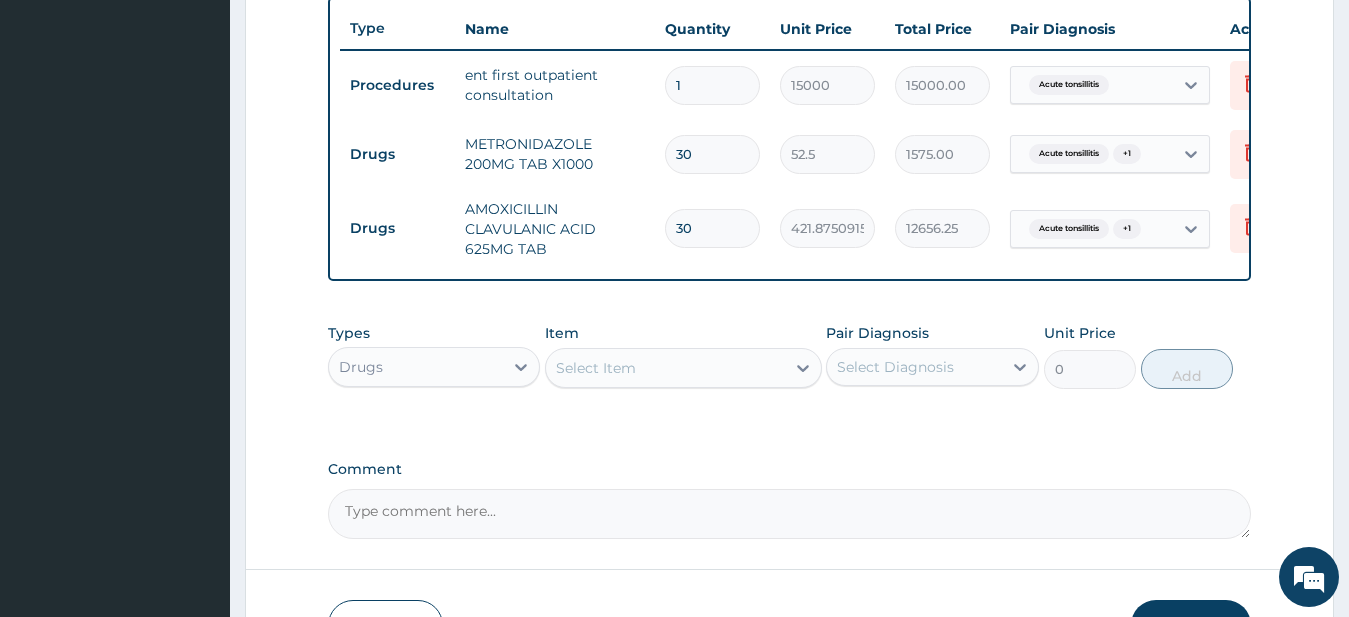 type on "30" 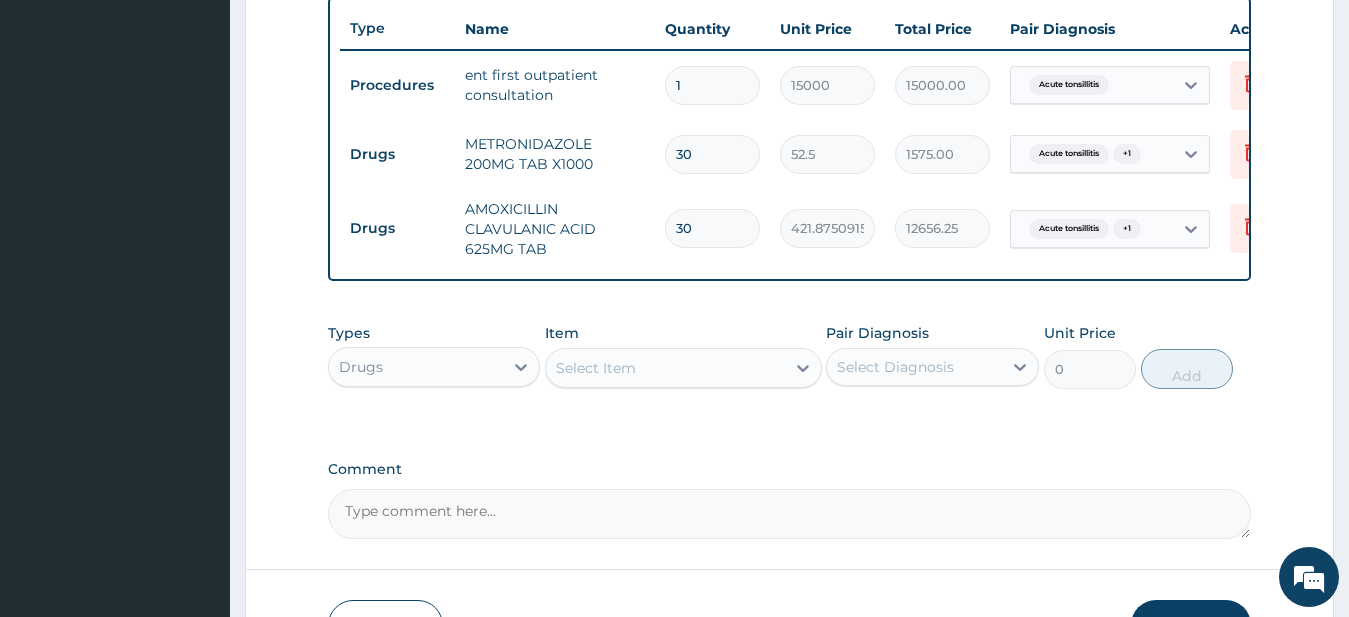 click on "Types Drugs Item Select Item Pair Diagnosis Select Diagnosis Unit Price 0 Add" at bounding box center (790, 371) 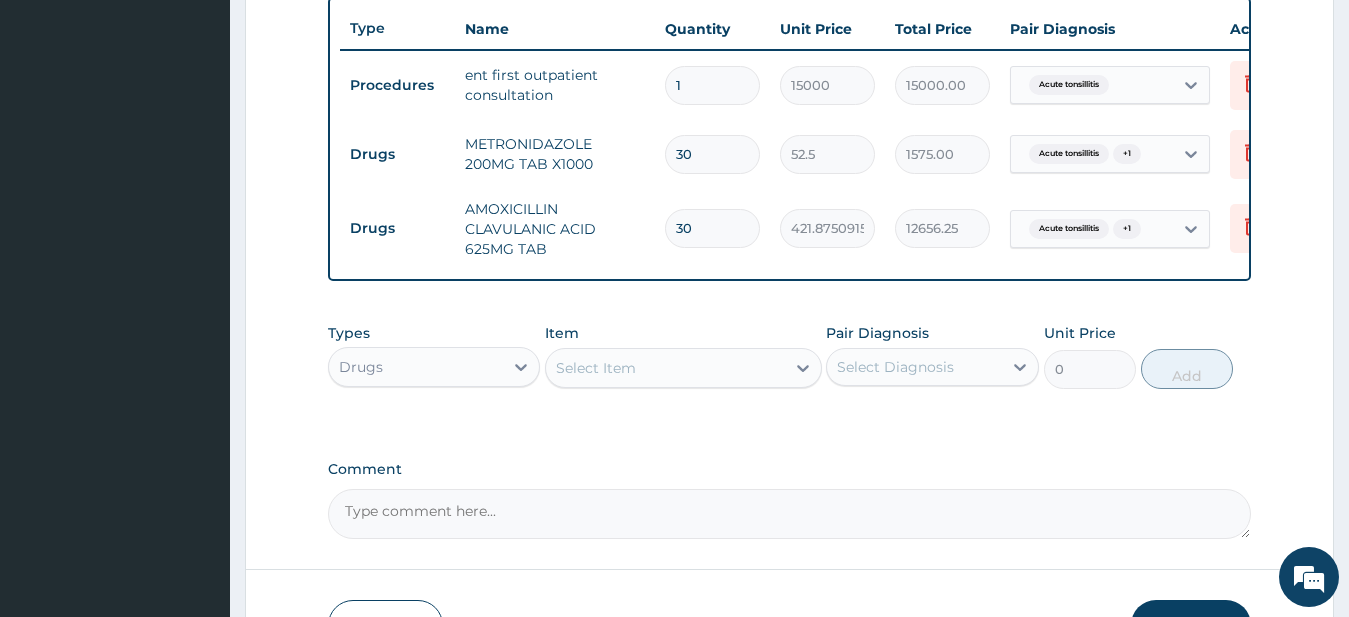 scroll, scrollTop: 896, scrollLeft: 0, axis: vertical 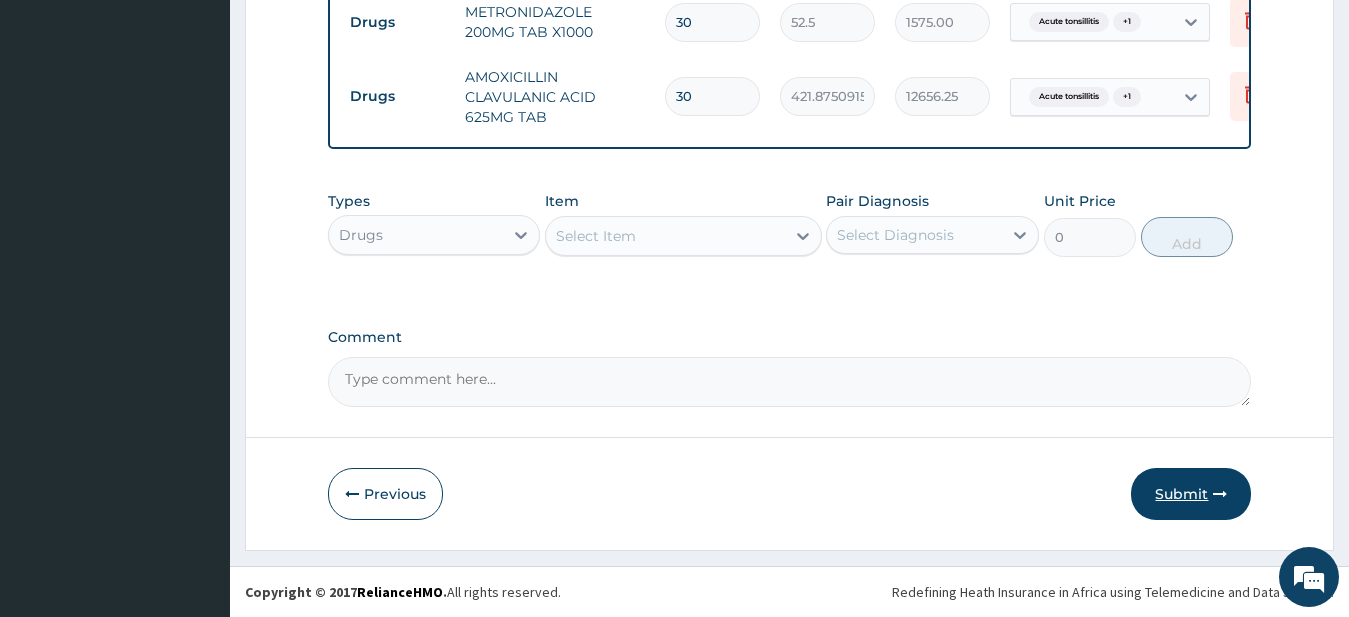 click on "Submit" at bounding box center (1191, 494) 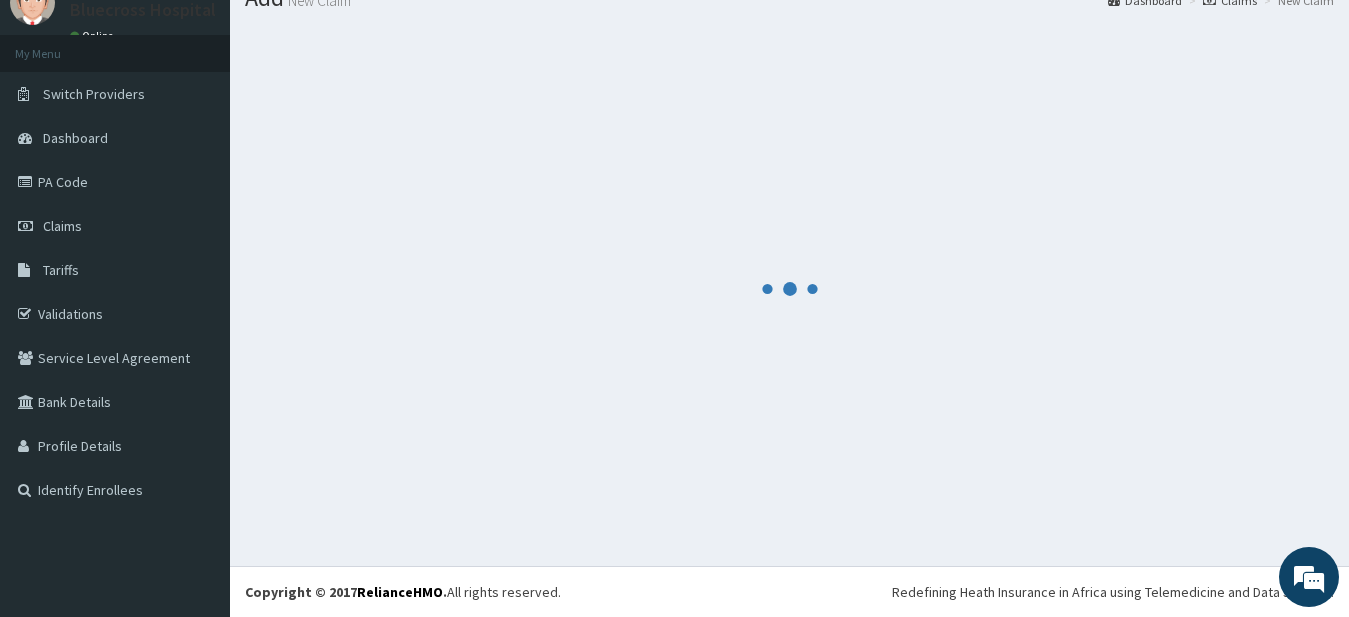 scroll, scrollTop: 80, scrollLeft: 0, axis: vertical 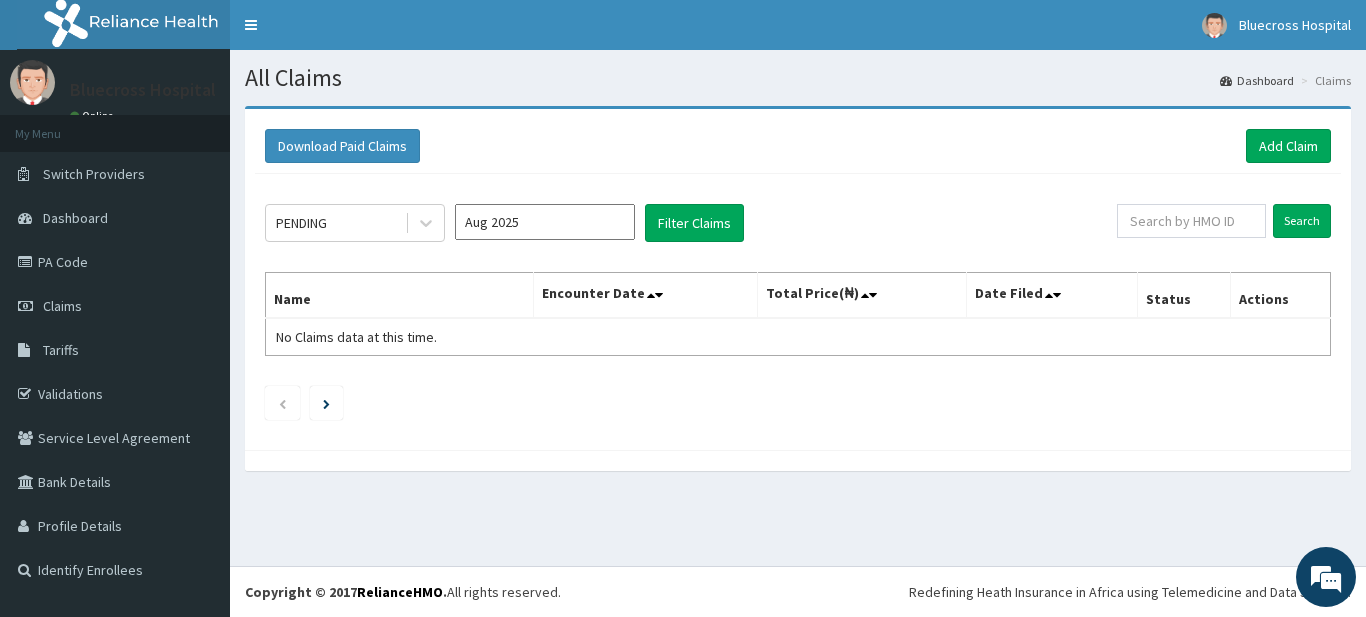drag, startPoint x: 868, startPoint y: 179, endPoint x: 774, endPoint y: 10, distance: 193.38304 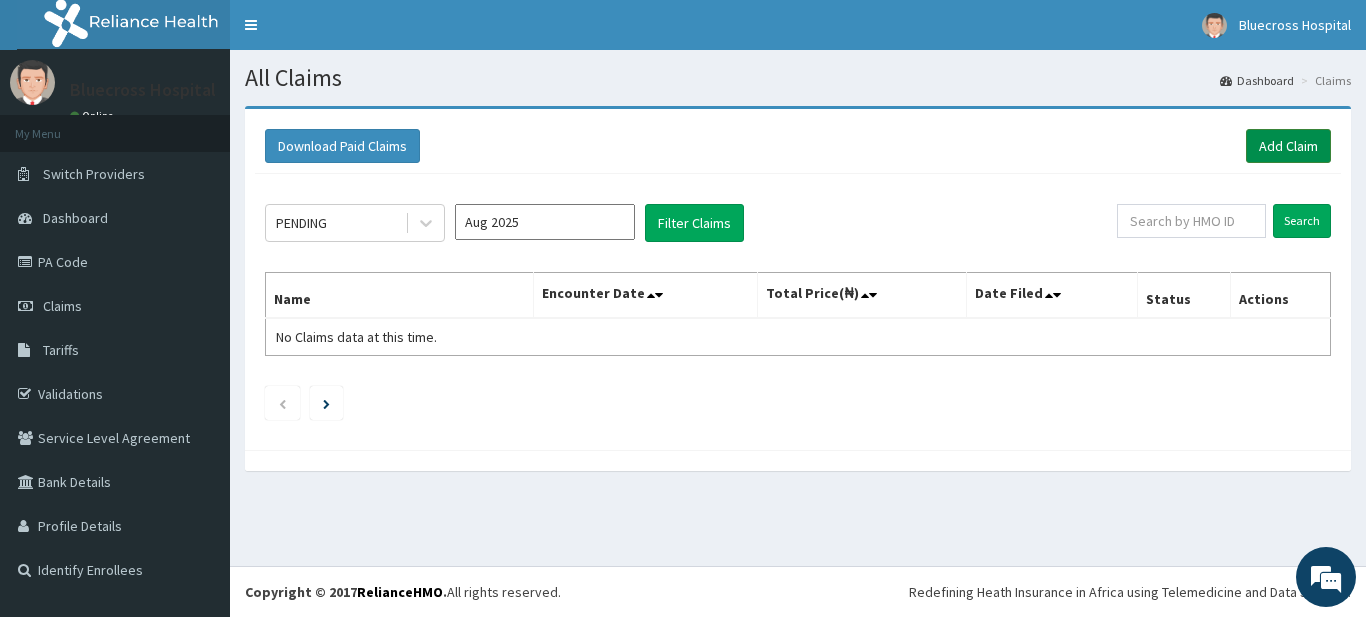 click on "Add Claim" at bounding box center (1288, 146) 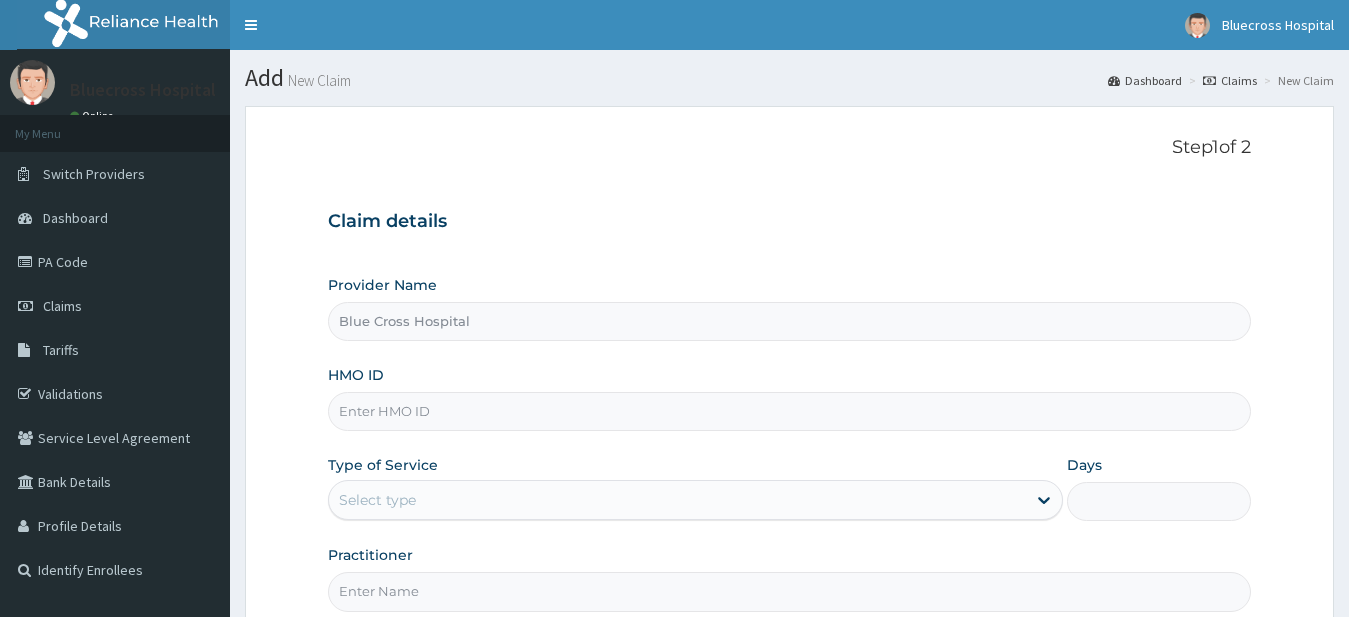 scroll, scrollTop: 0, scrollLeft: 0, axis: both 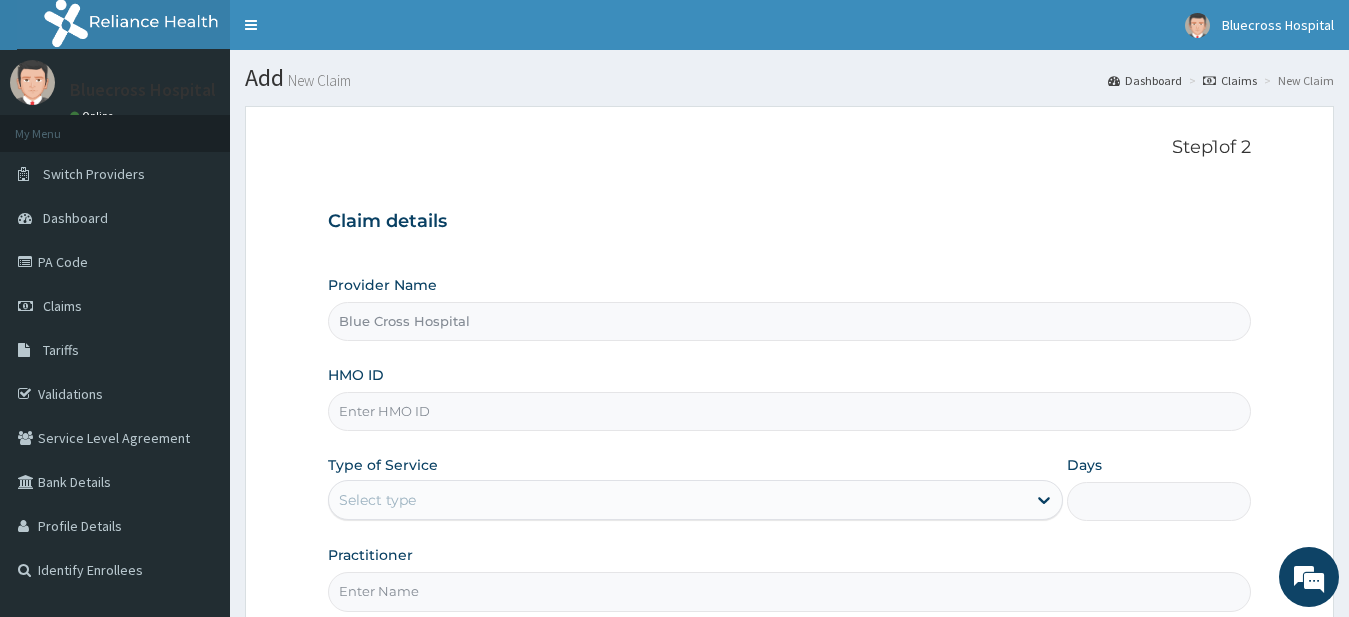 click on "HMO ID" at bounding box center (790, 411) 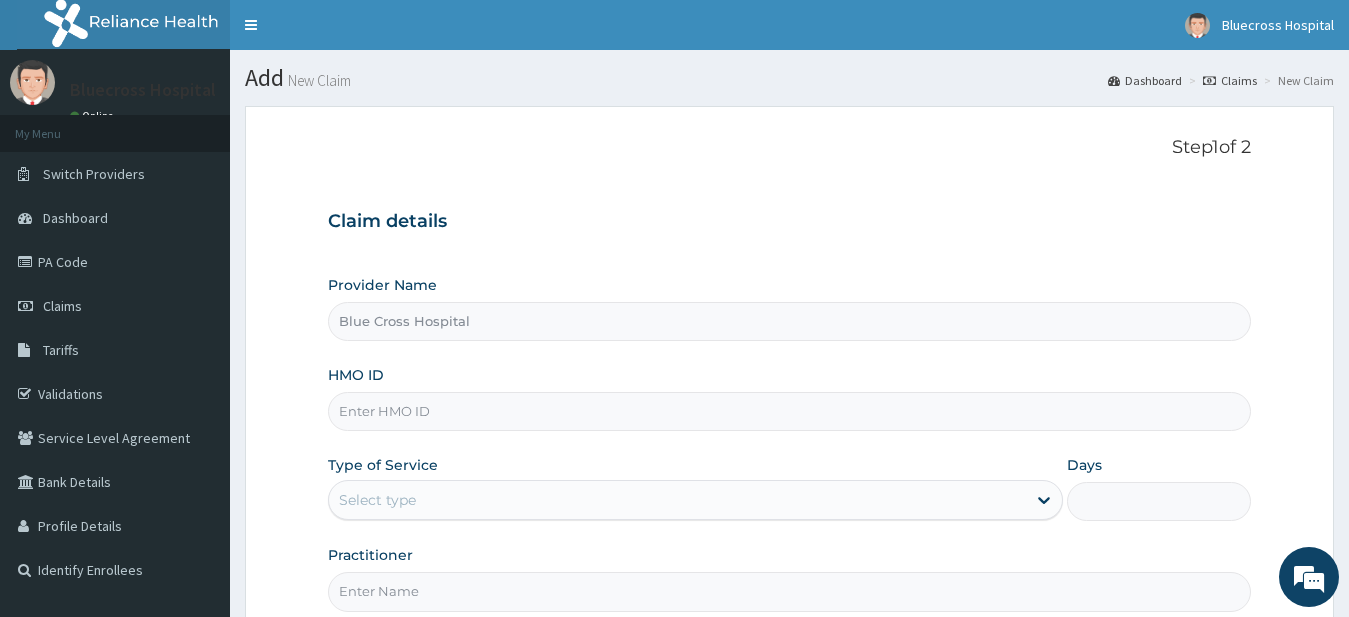 paste on "BAR/10045/A" 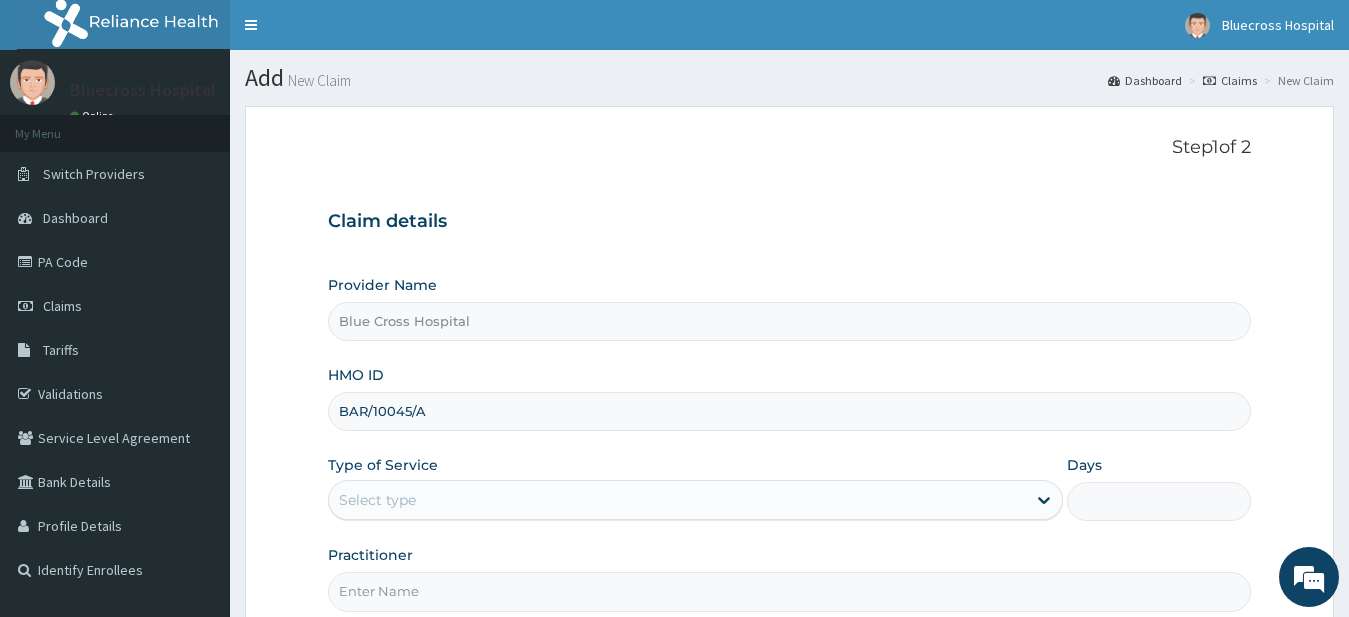 type on "BAR/10045/A" 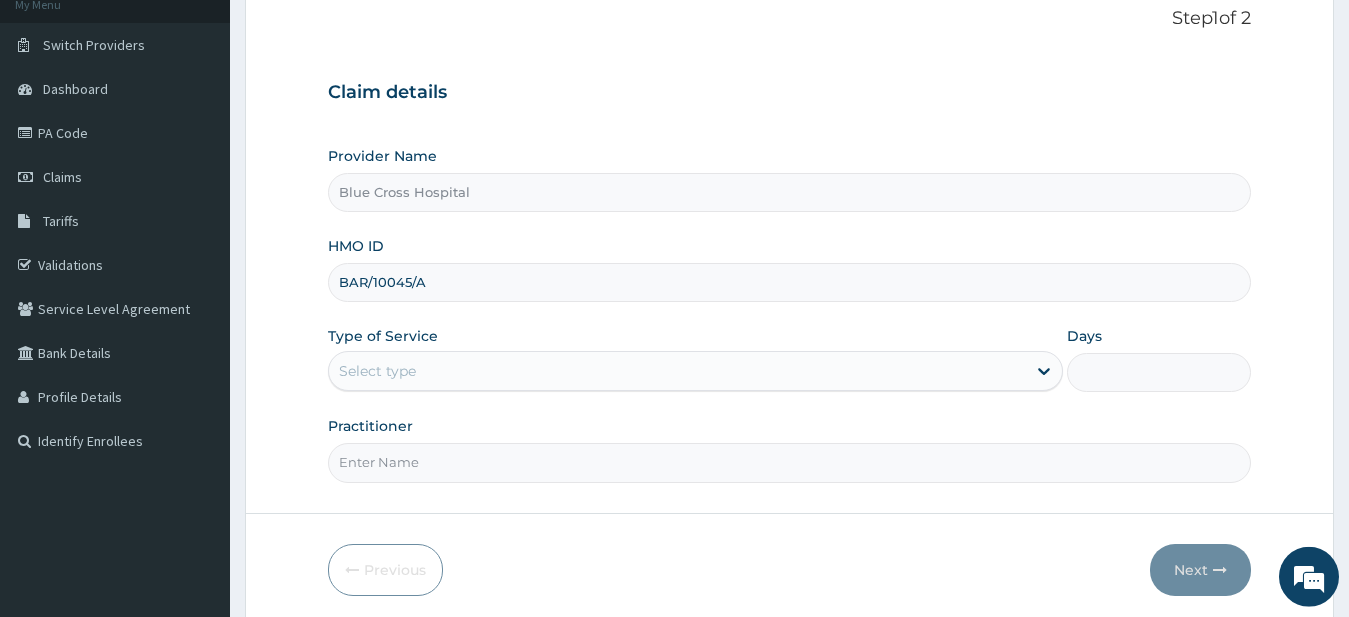 scroll, scrollTop: 204, scrollLeft: 0, axis: vertical 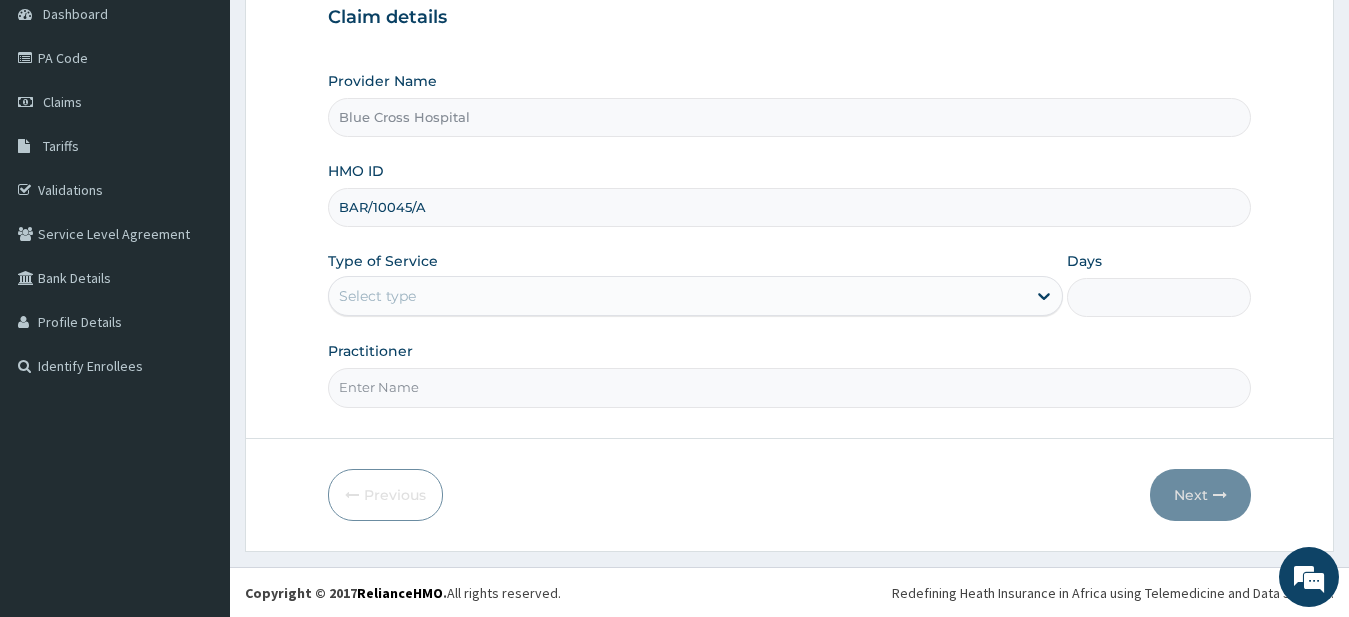 click on "Select type" at bounding box center [678, 296] 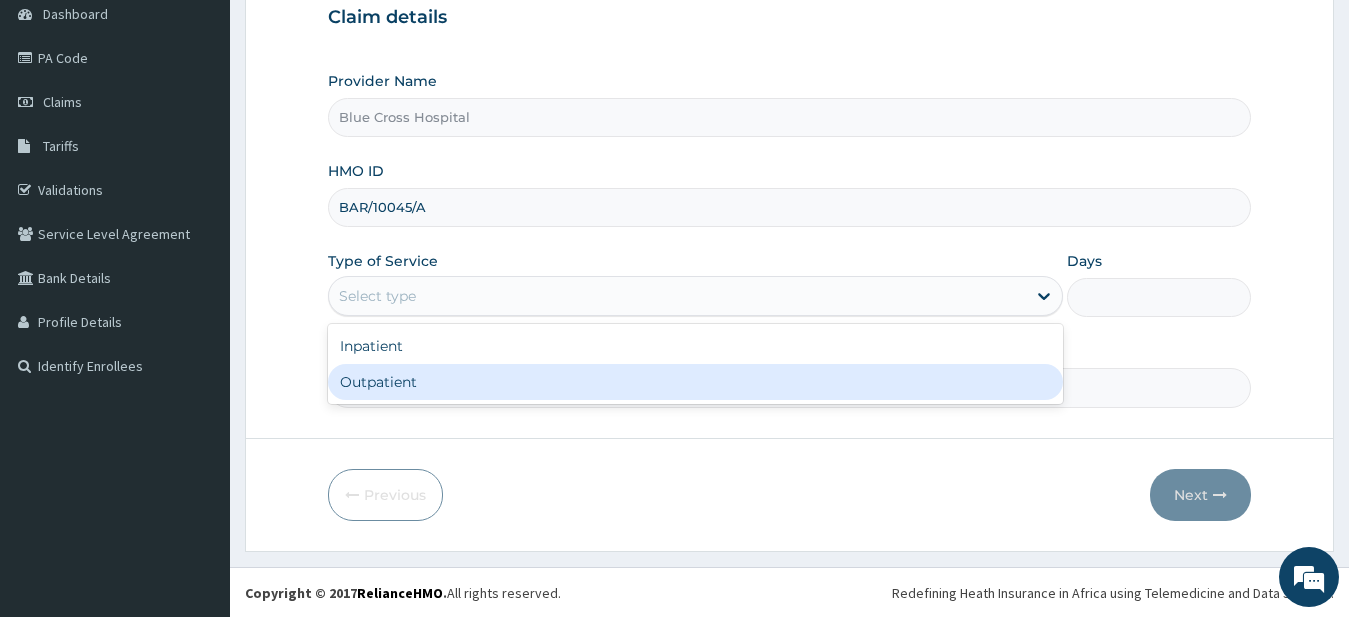 click on "Outpatient" at bounding box center [696, 382] 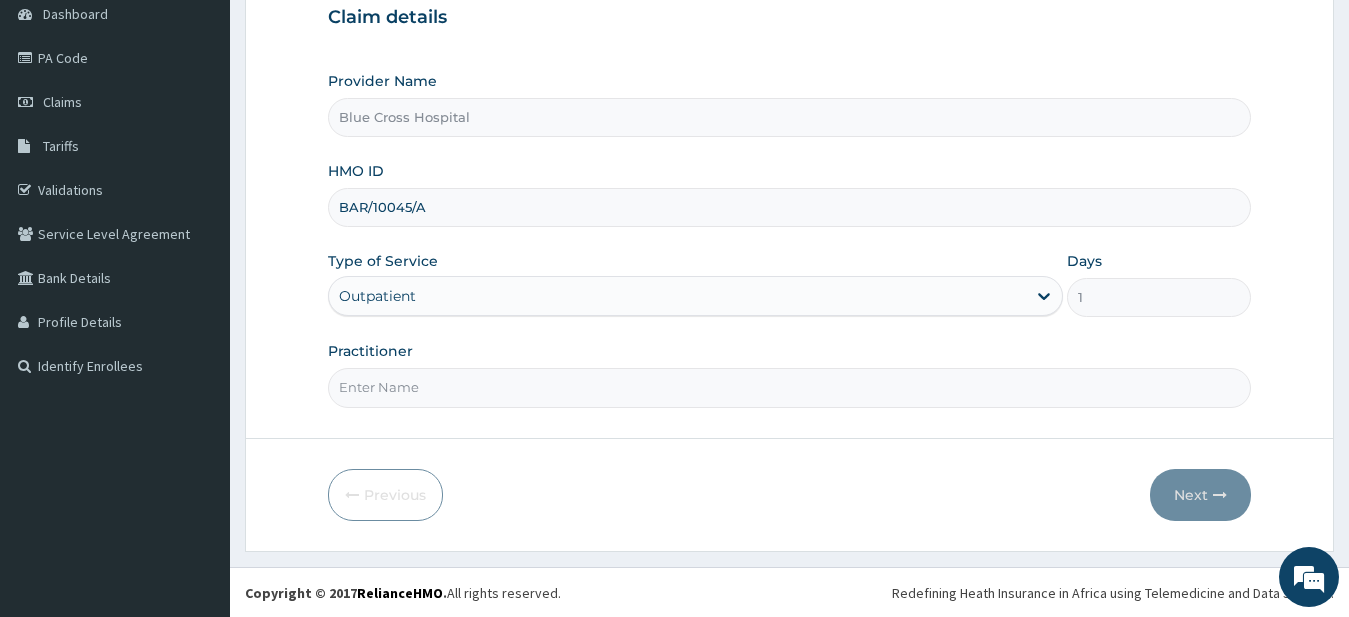 click on "Practitioner" at bounding box center (790, 387) 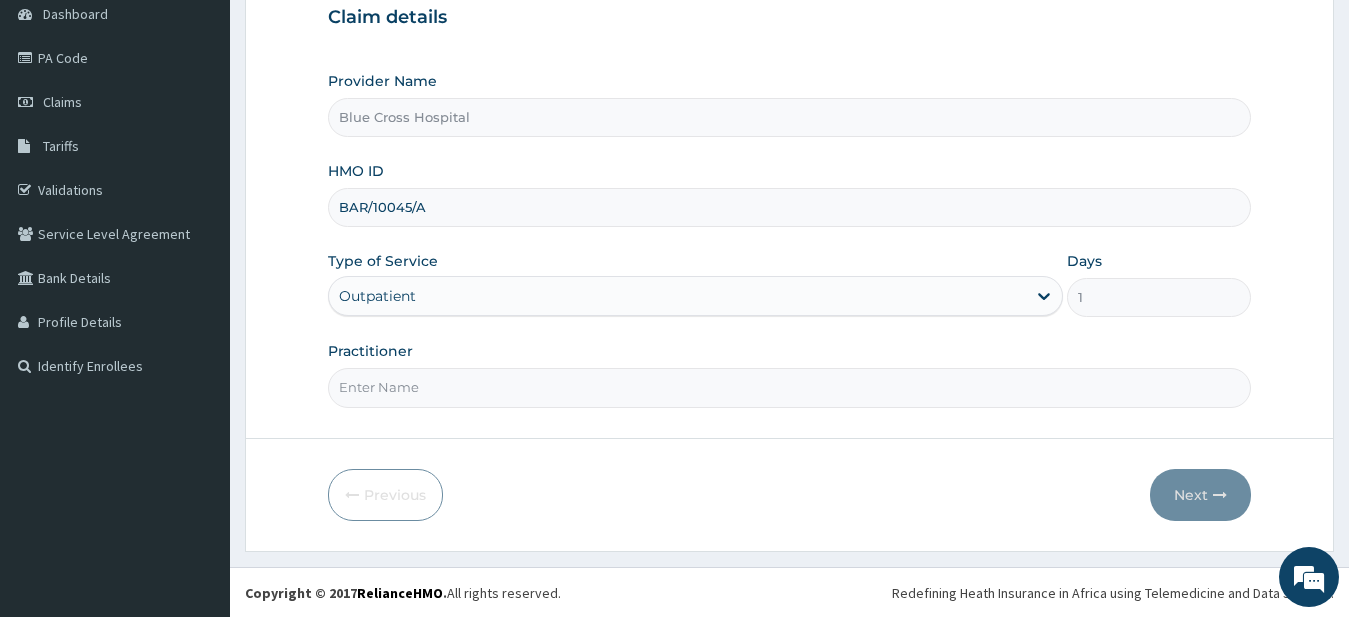 scroll, scrollTop: 0, scrollLeft: 0, axis: both 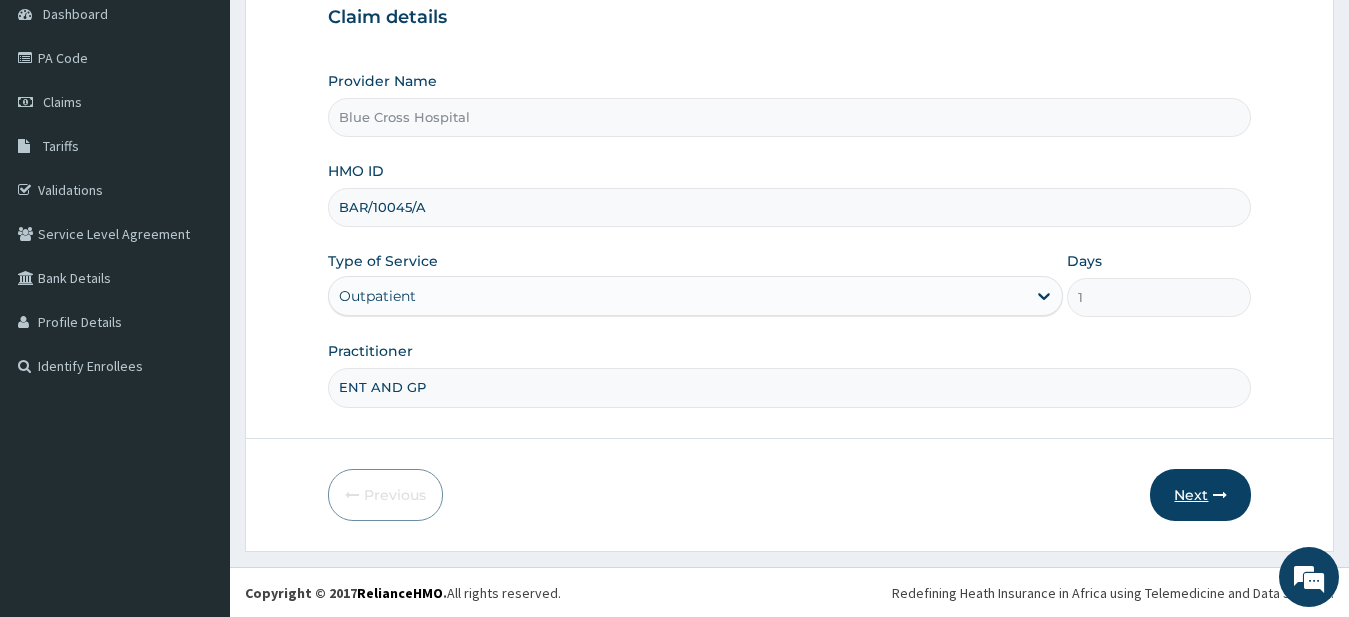 type on "ENT AND GP" 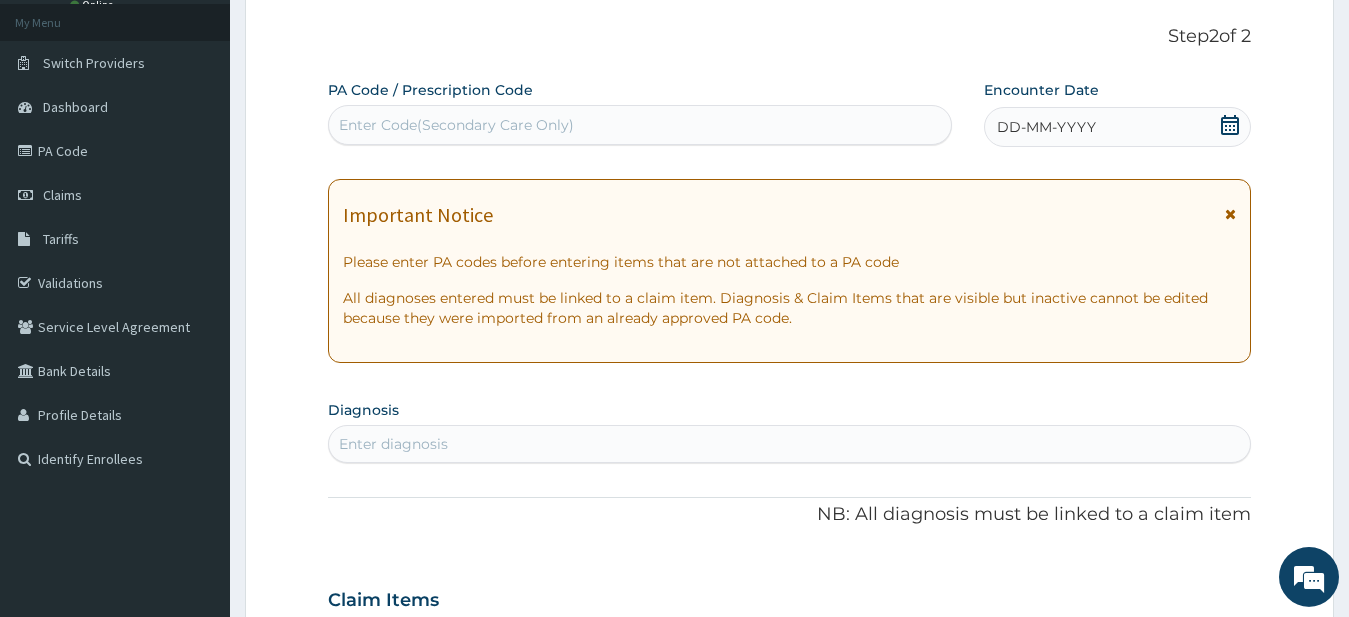 scroll, scrollTop: 0, scrollLeft: 0, axis: both 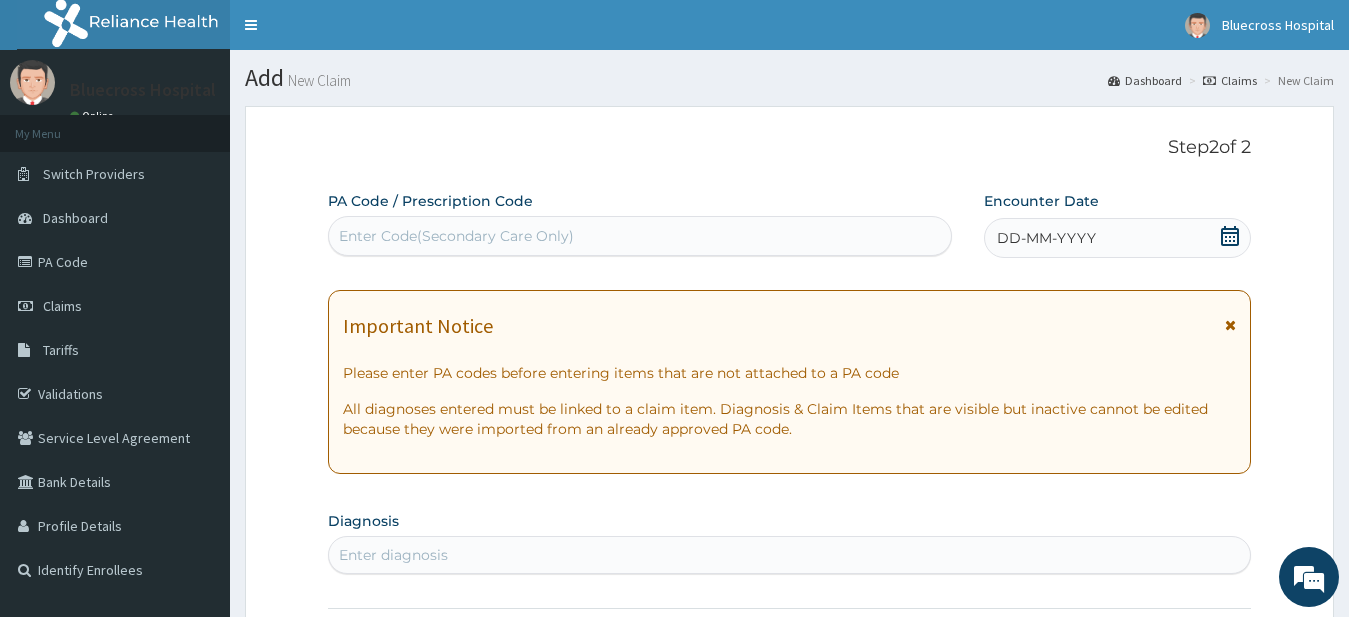 click on "Enter Code(Secondary Care Only)" at bounding box center (456, 236) 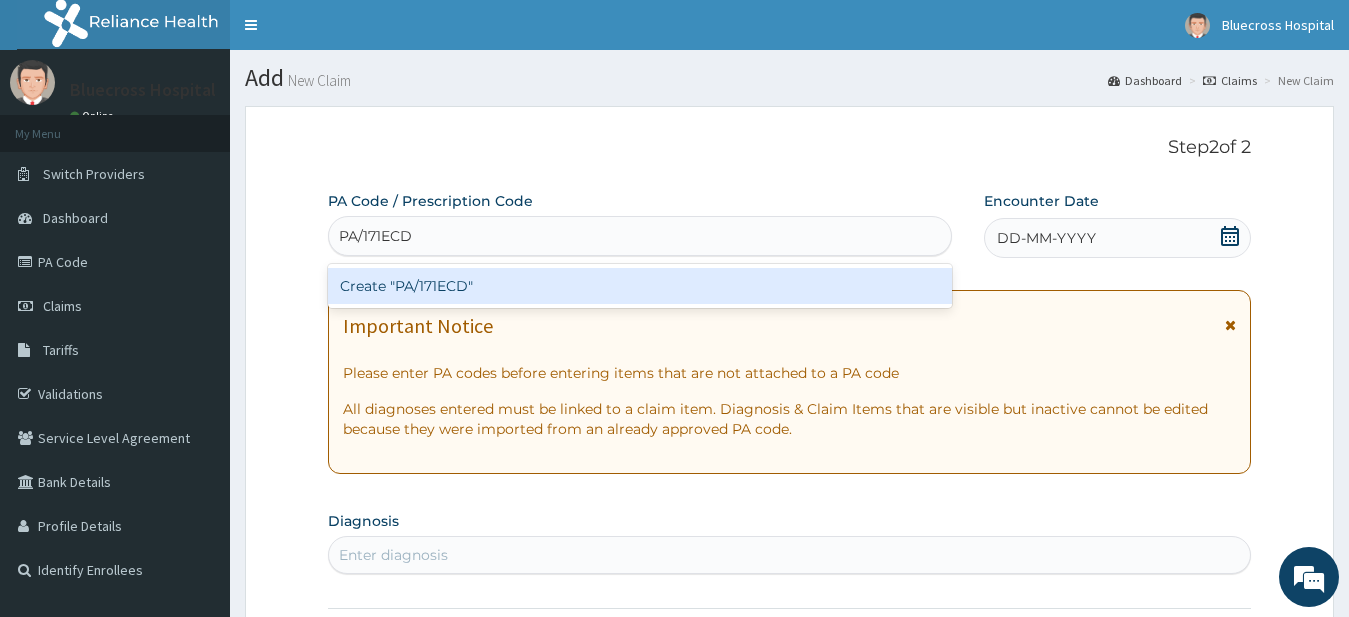 click on "Create "PA/171ECD"" at bounding box center (640, 286) 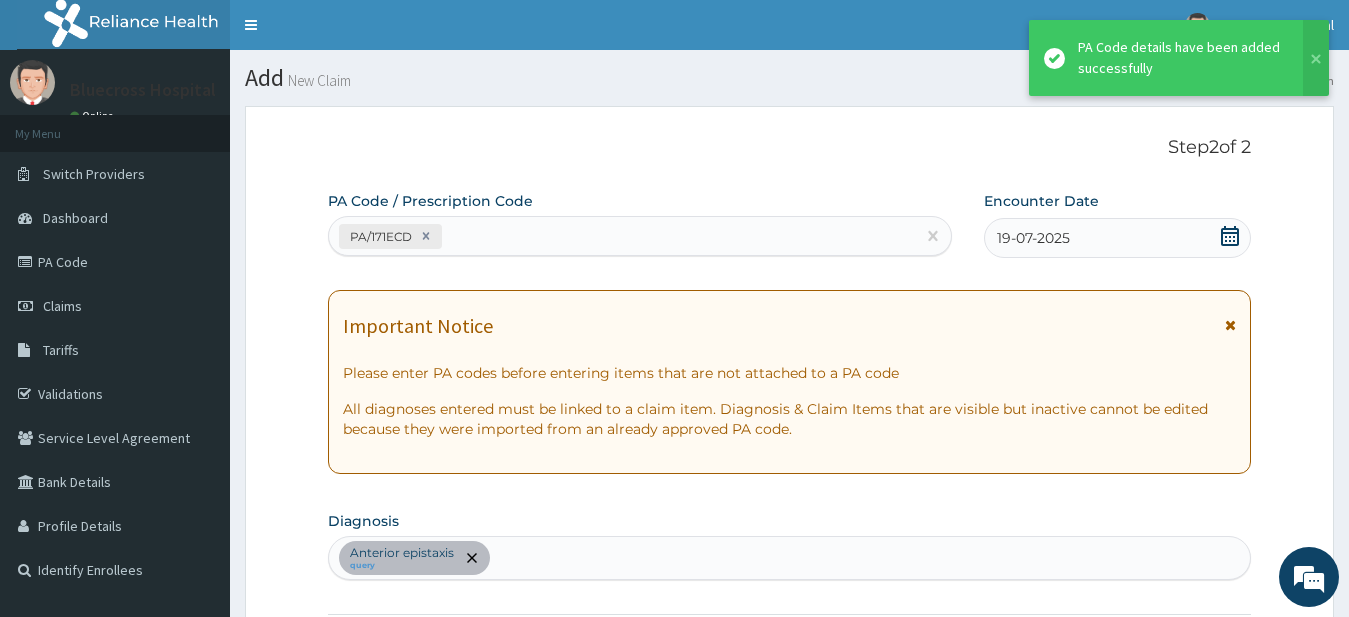 scroll, scrollTop: 524, scrollLeft: 0, axis: vertical 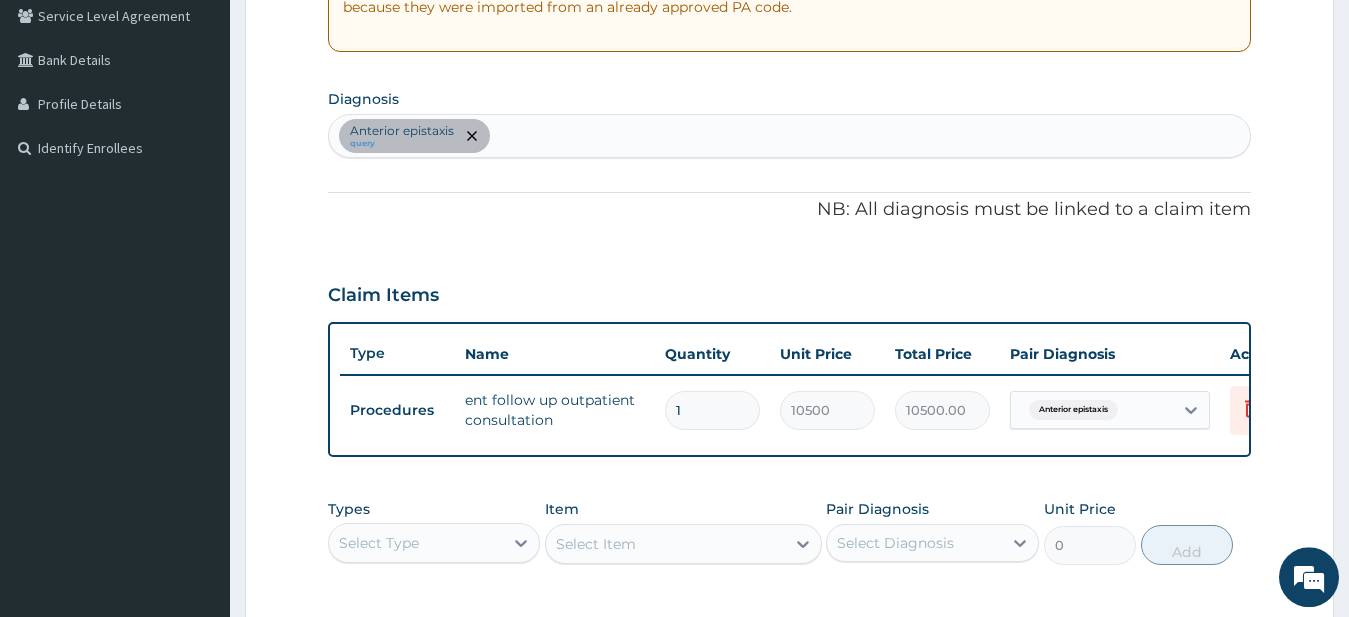 click on "Anterior epistaxis query" at bounding box center (790, 136) 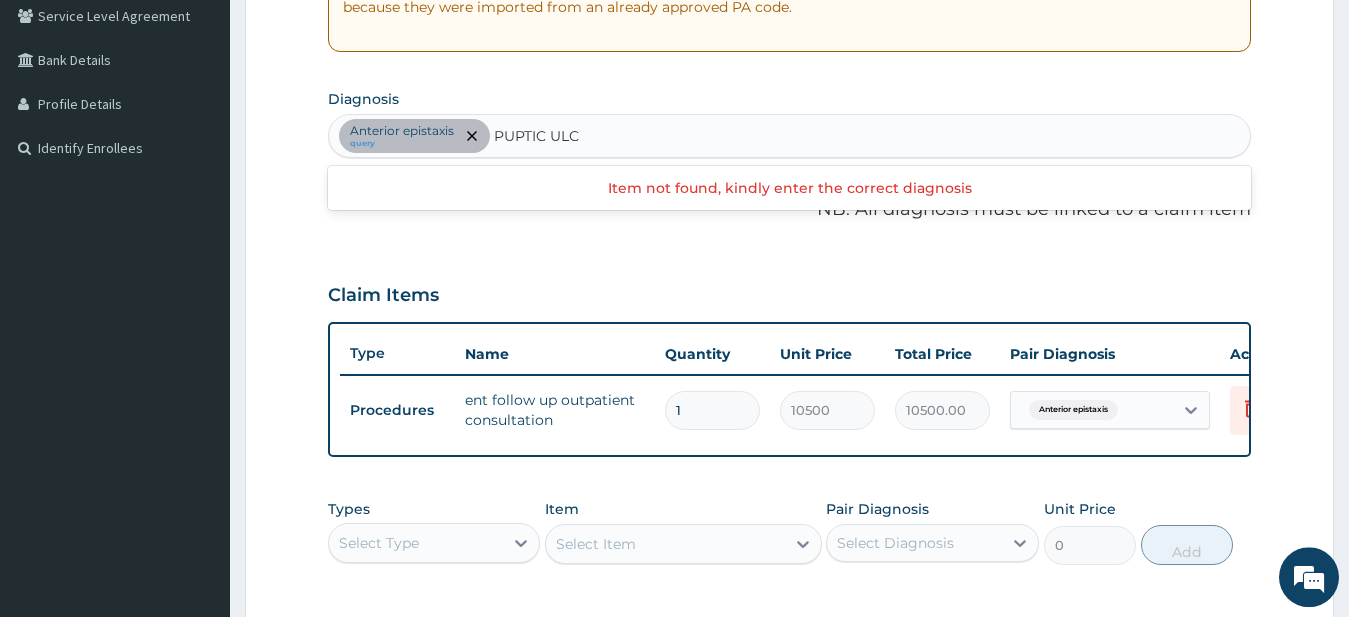 click on "PUPTIC ULC" at bounding box center (538, 136) 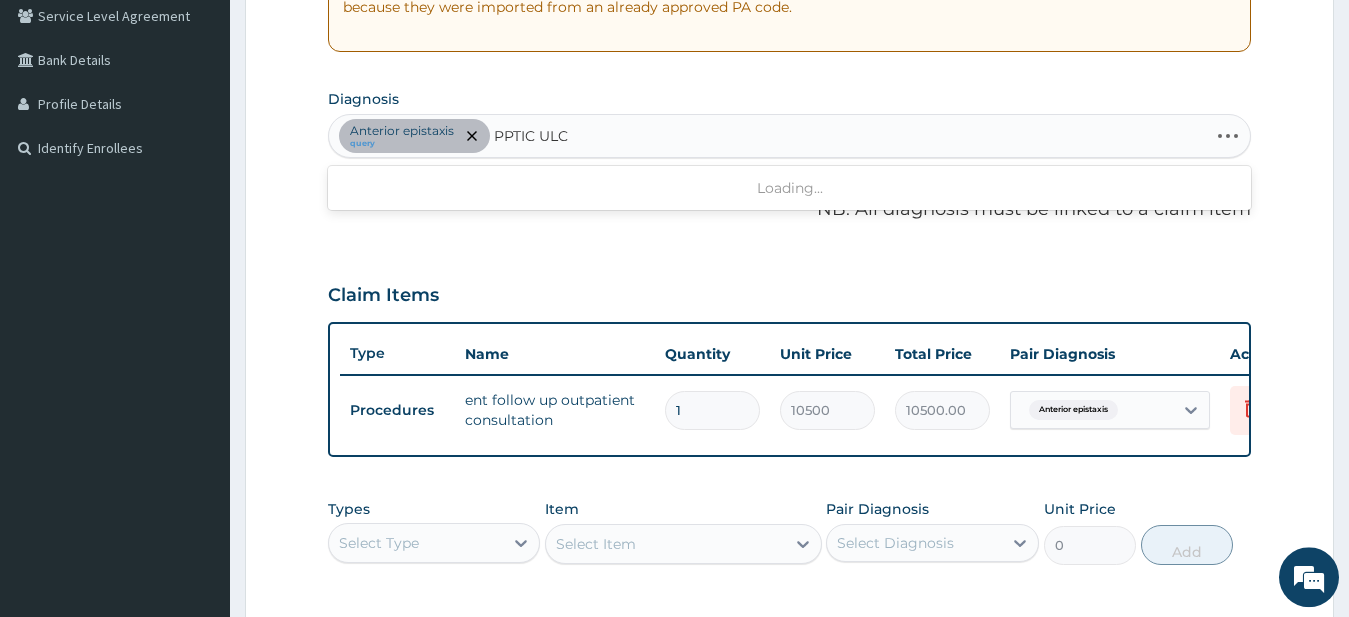 type on "PEPTIC ULC" 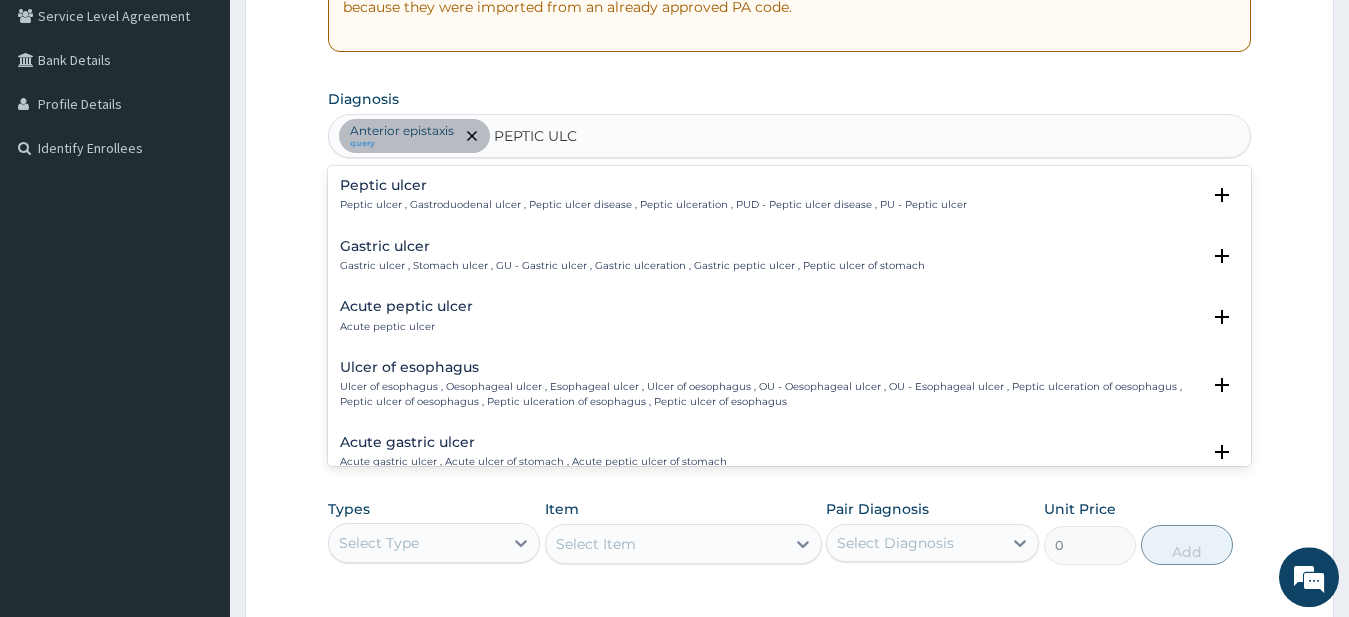 drag, startPoint x: 440, startPoint y: 193, endPoint x: 430, endPoint y: 198, distance: 11.18034 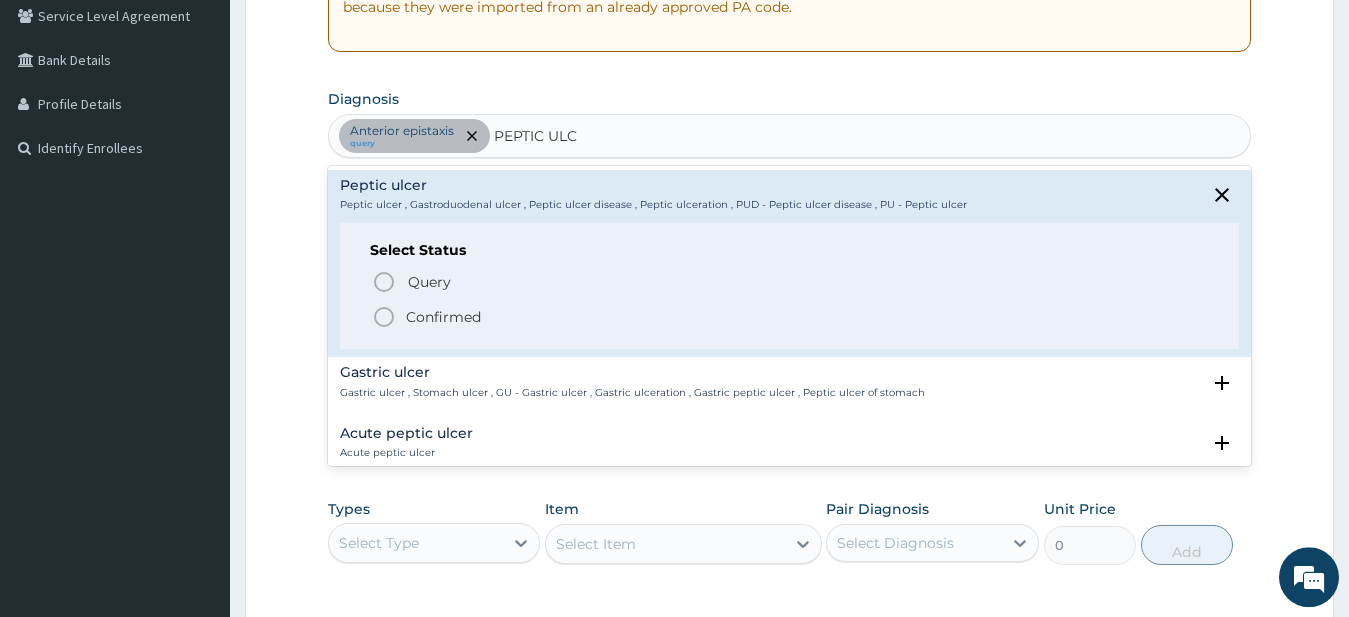 drag, startPoint x: 378, startPoint y: 321, endPoint x: 390, endPoint y: 311, distance: 15.6205 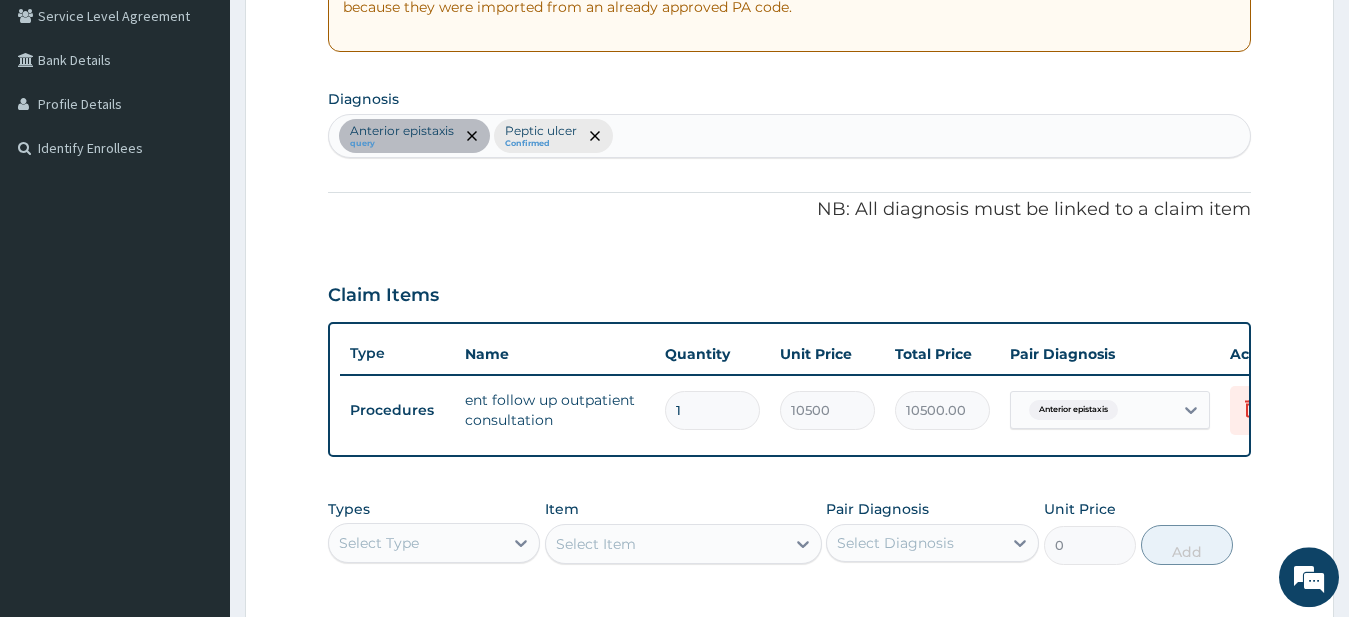 click on "Anterior epistaxis query Peptic ulcer Confirmed" at bounding box center (790, 136) 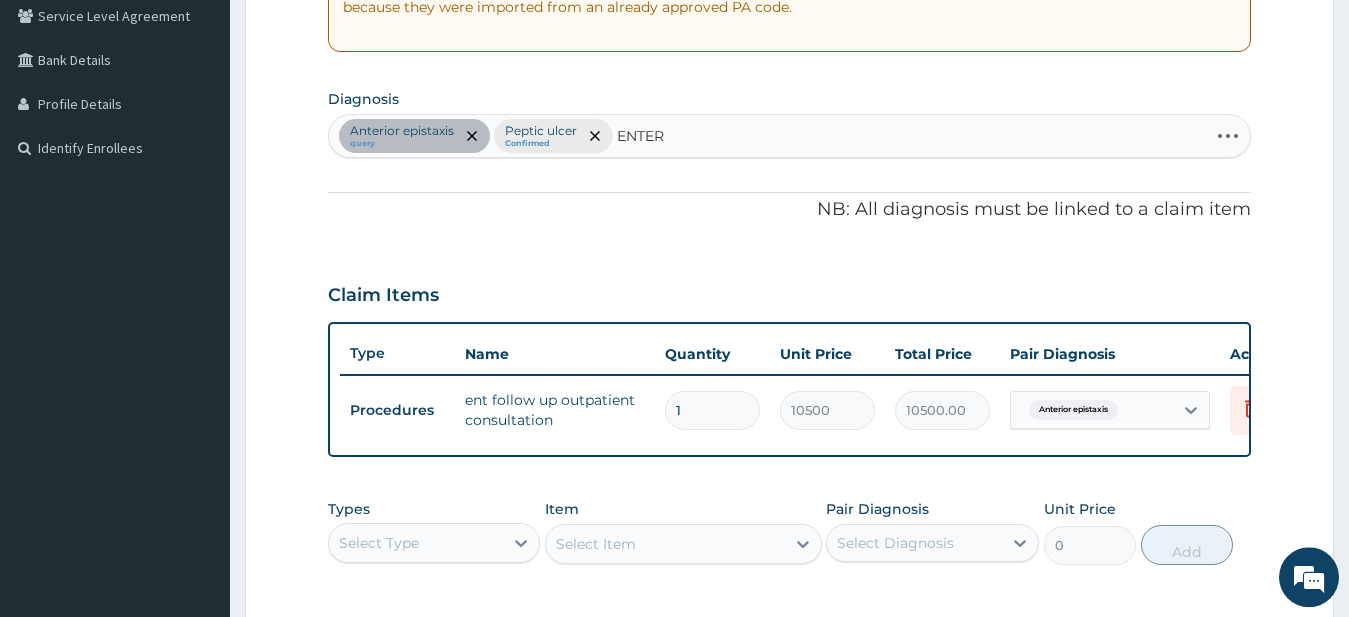 type on "ENTERI" 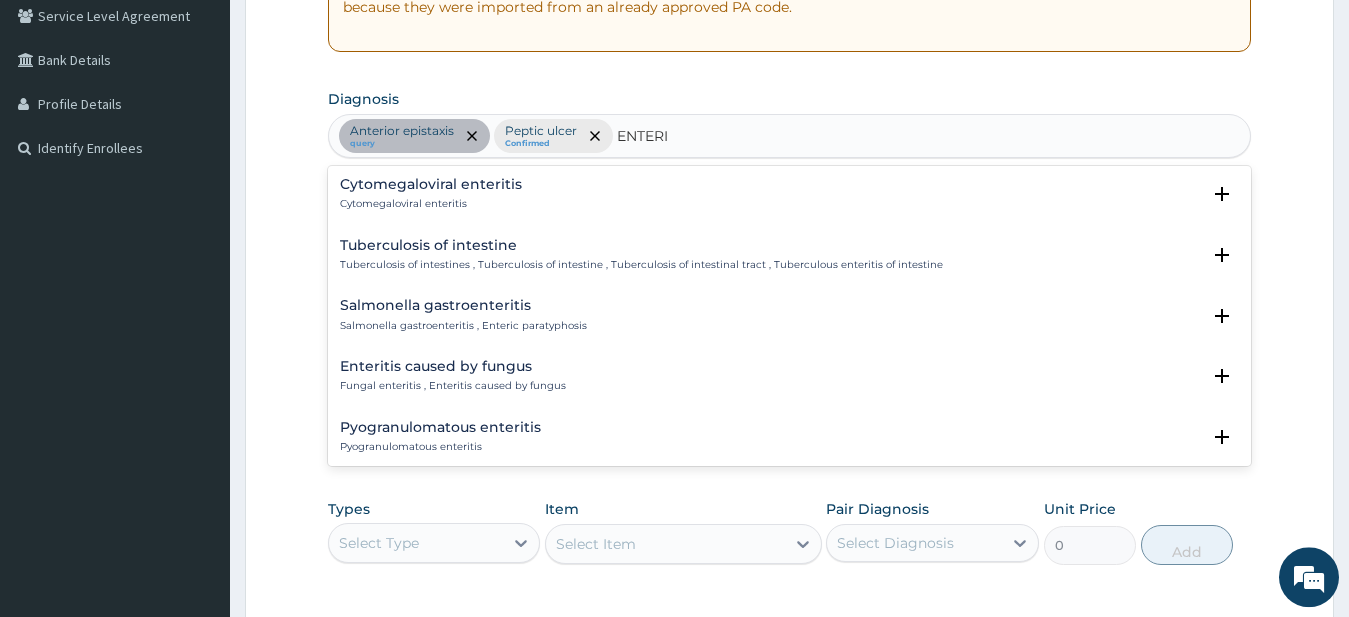scroll, scrollTop: 1080, scrollLeft: 0, axis: vertical 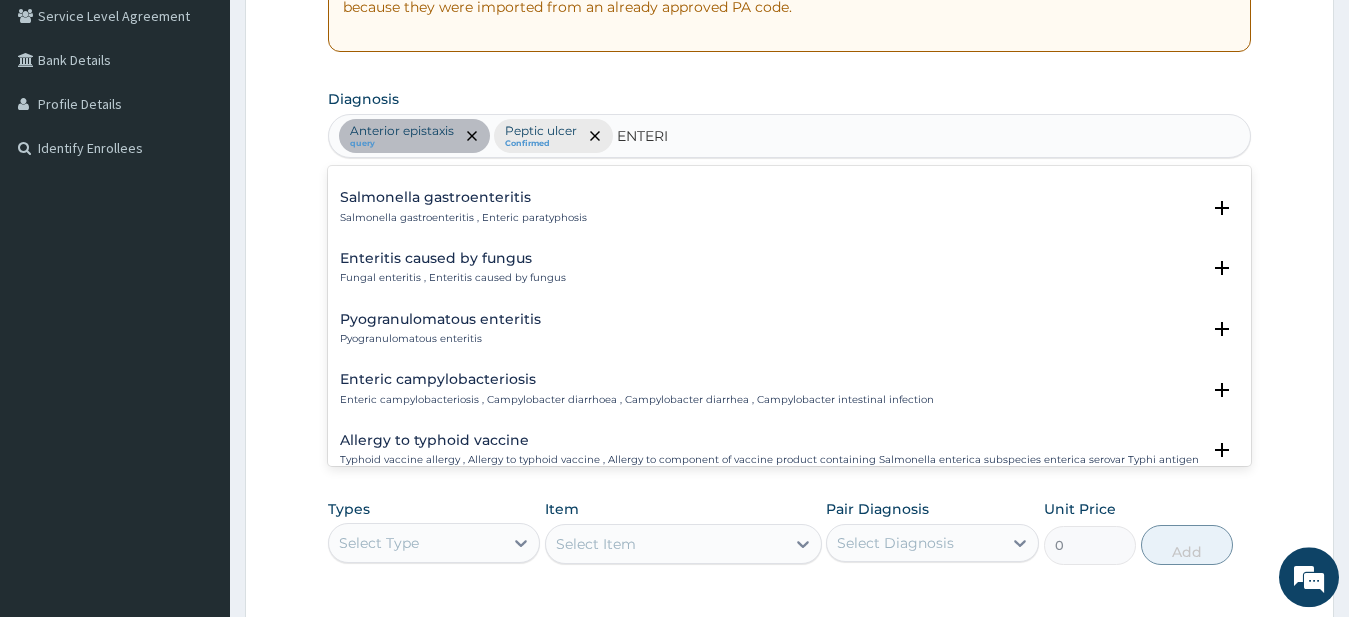 click on "Enteritis caused by fungus Fungal enteritis , Enteritis caused by fungus" at bounding box center [453, 268] 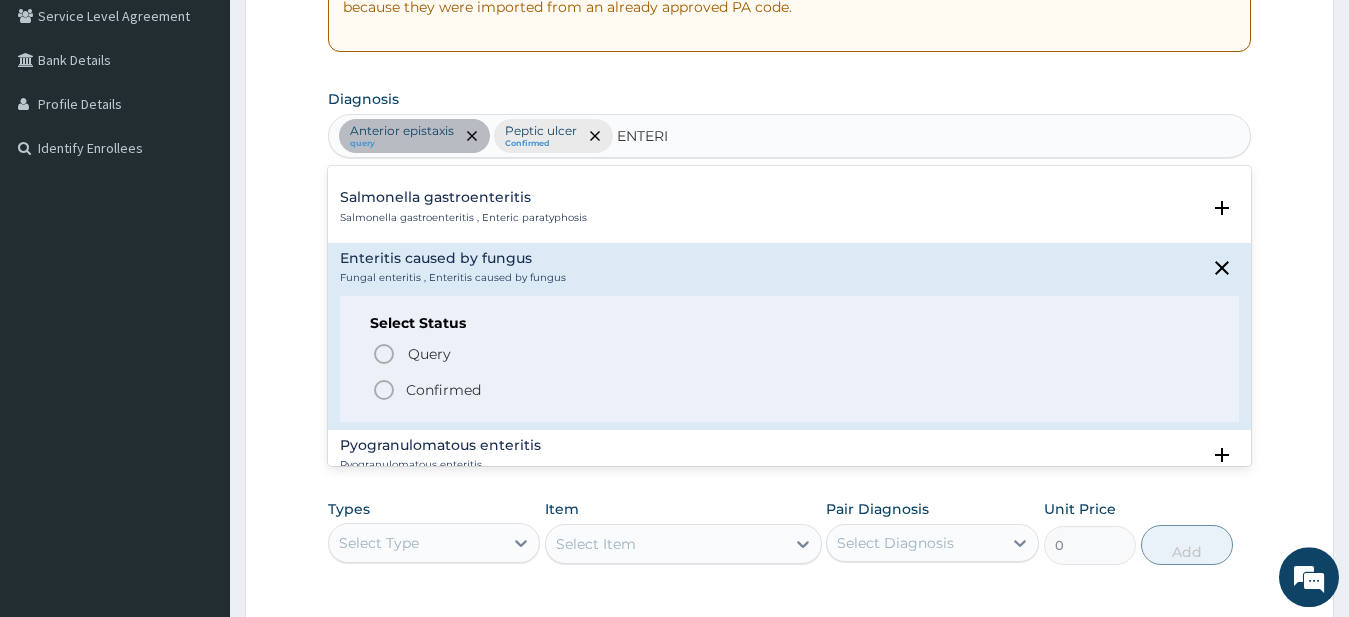click 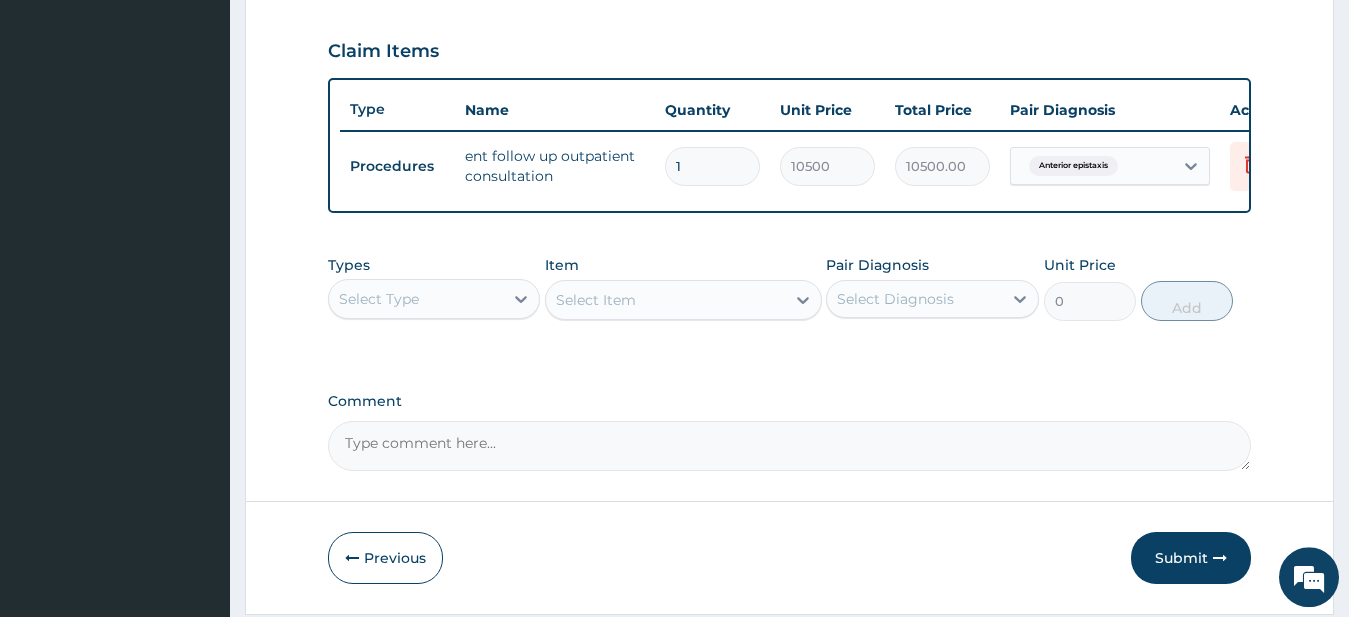 scroll, scrollTop: 747, scrollLeft: 0, axis: vertical 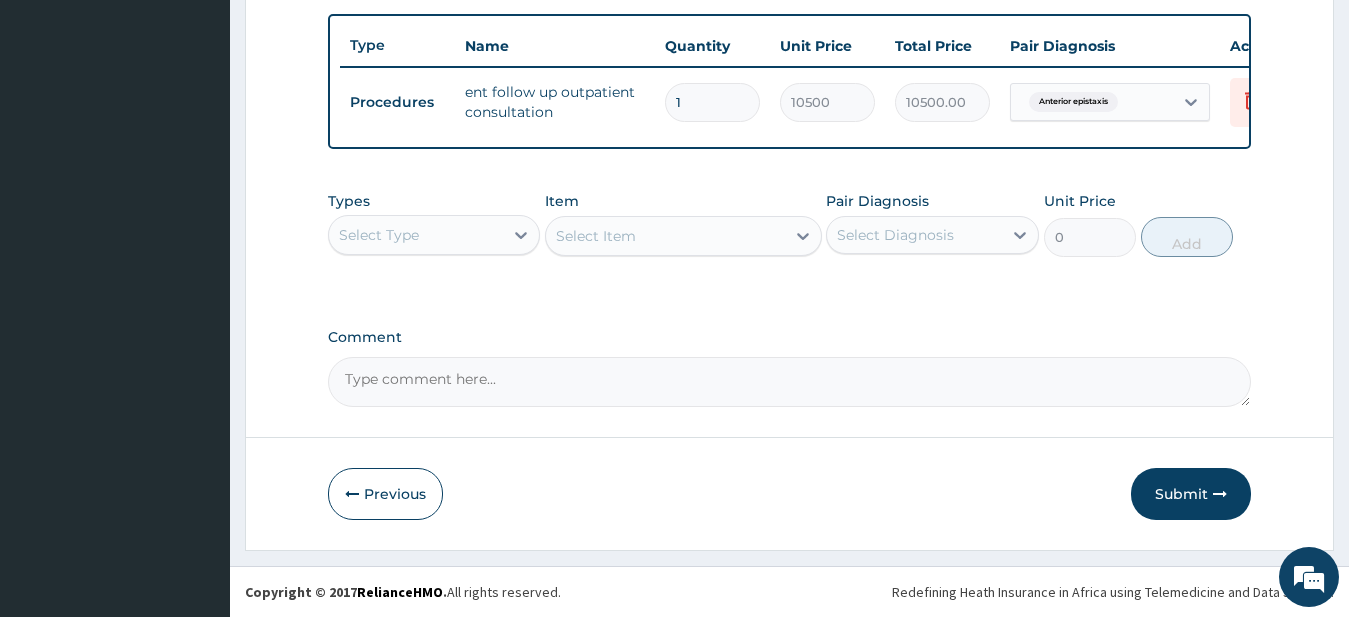 click on "Select Type" at bounding box center (416, 235) 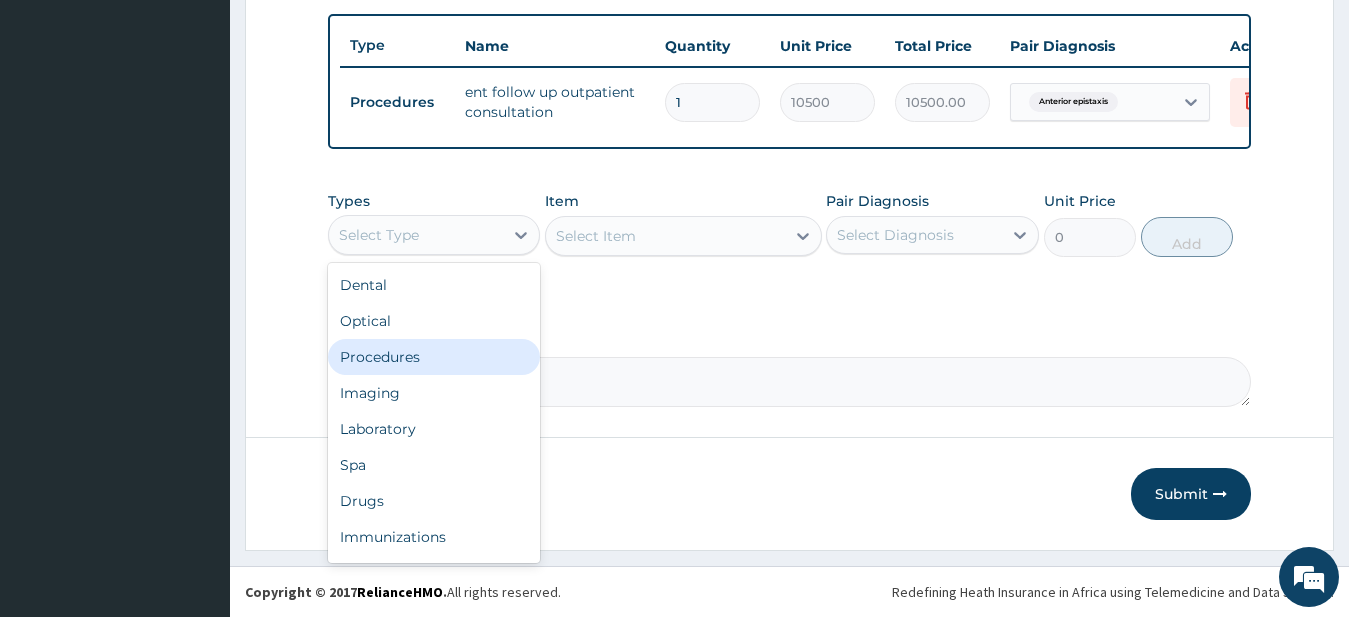 drag, startPoint x: 411, startPoint y: 353, endPoint x: 693, endPoint y: 260, distance: 296.9394 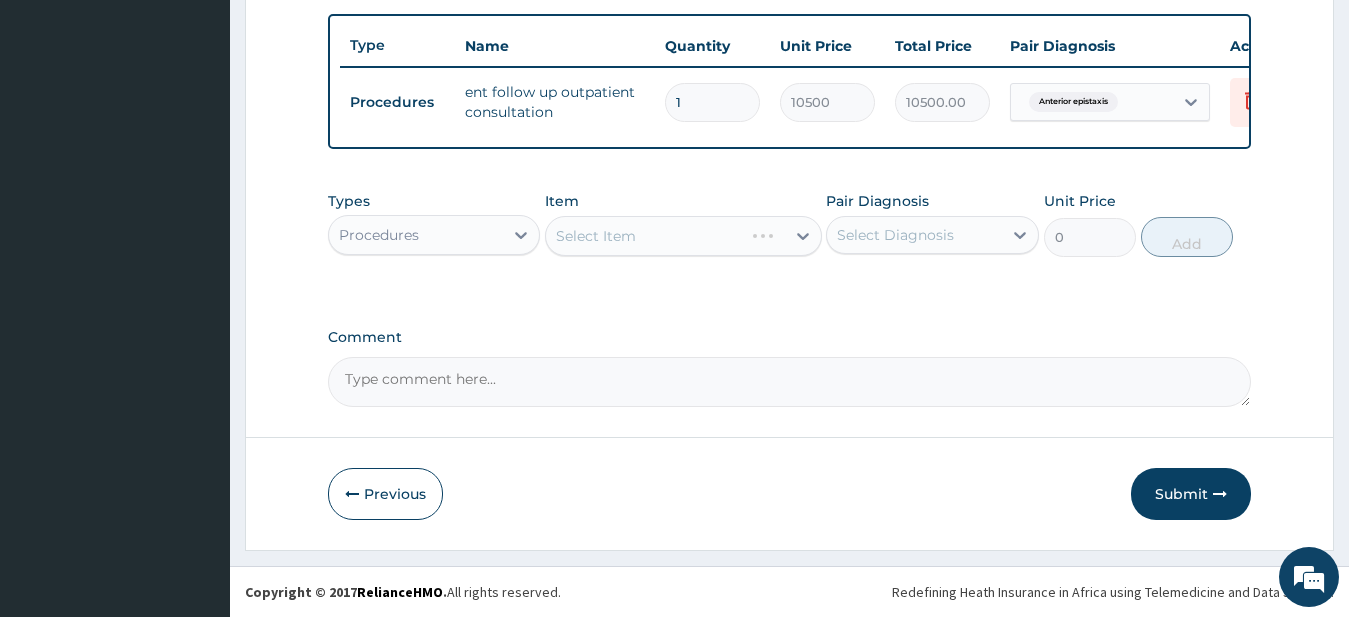 click on "Select Diagnosis" at bounding box center [914, 235] 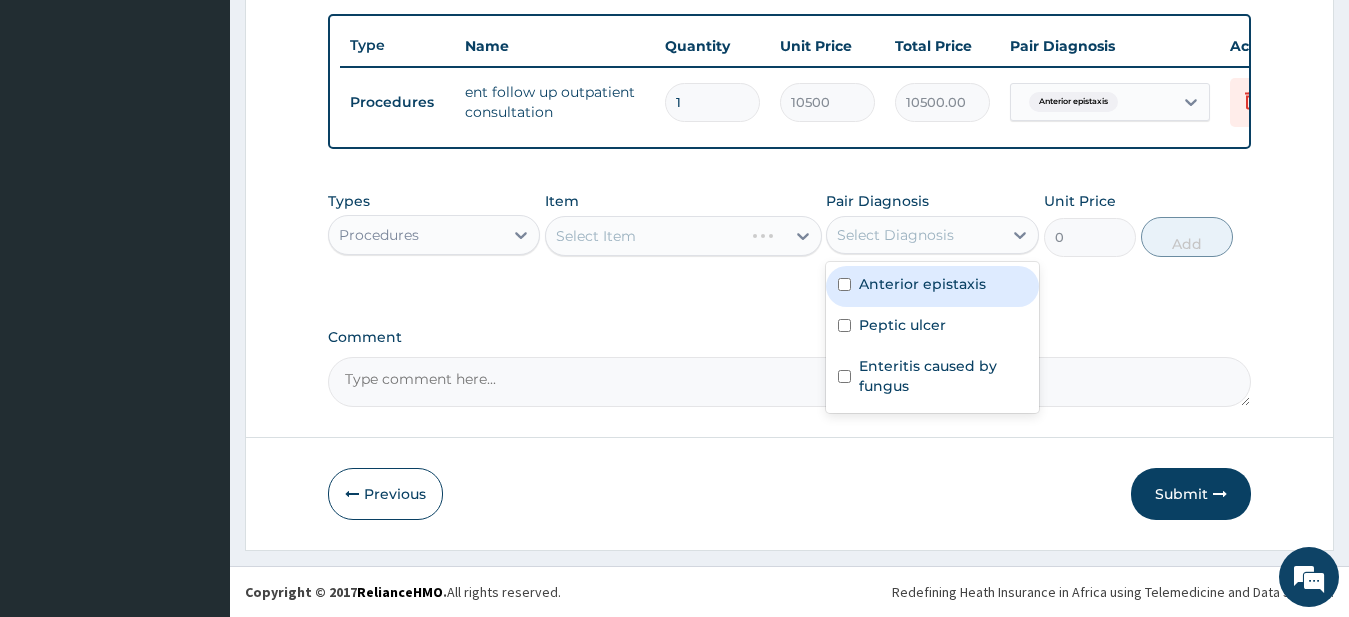 drag, startPoint x: 939, startPoint y: 279, endPoint x: 927, endPoint y: 309, distance: 32.31099 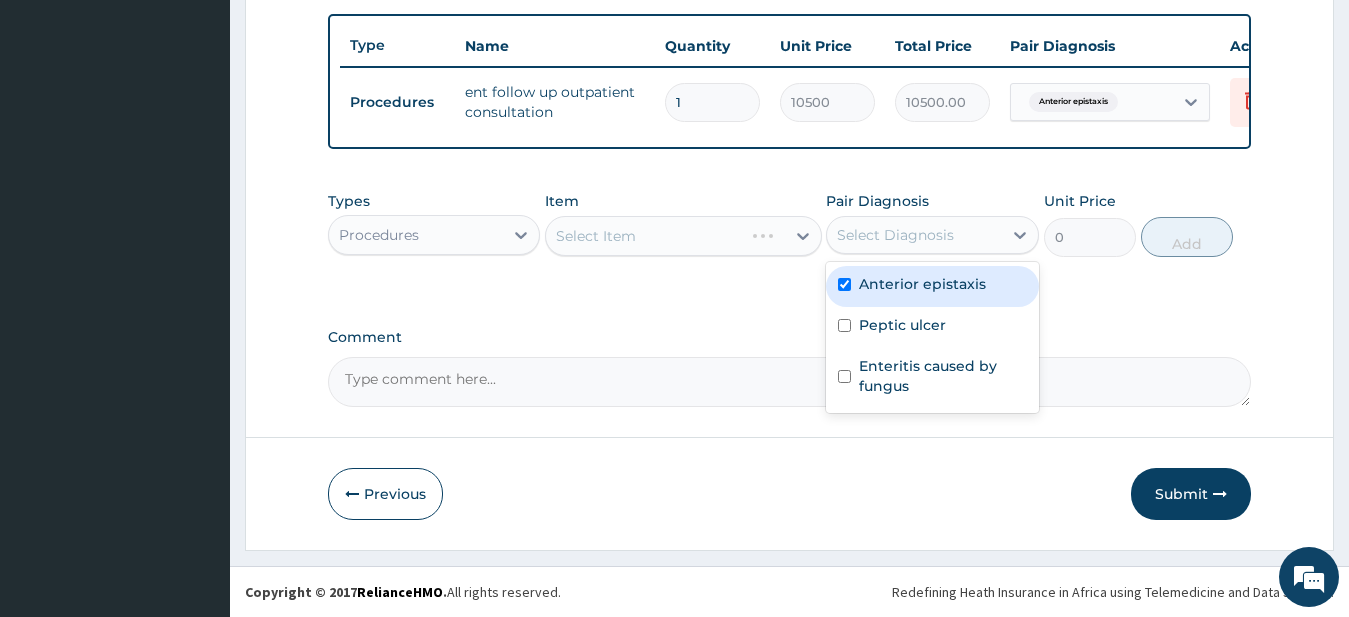 checkbox on "true" 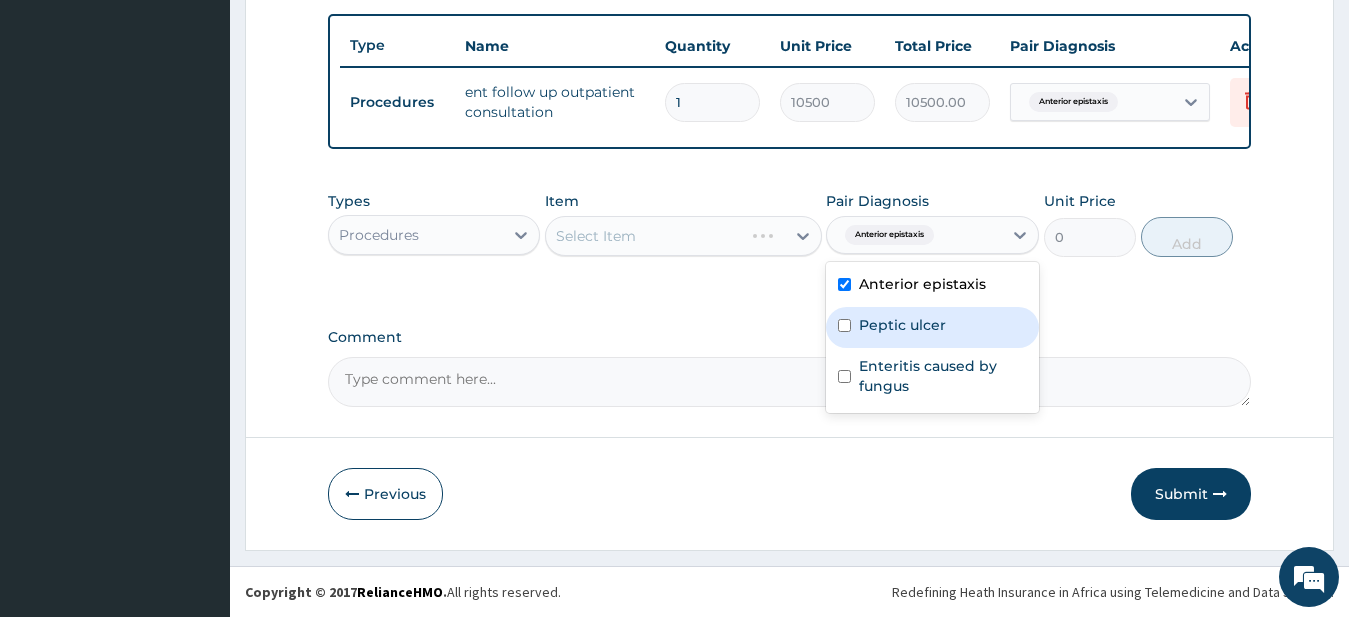 drag, startPoint x: 931, startPoint y: 320, endPoint x: 923, endPoint y: 338, distance: 19.697716 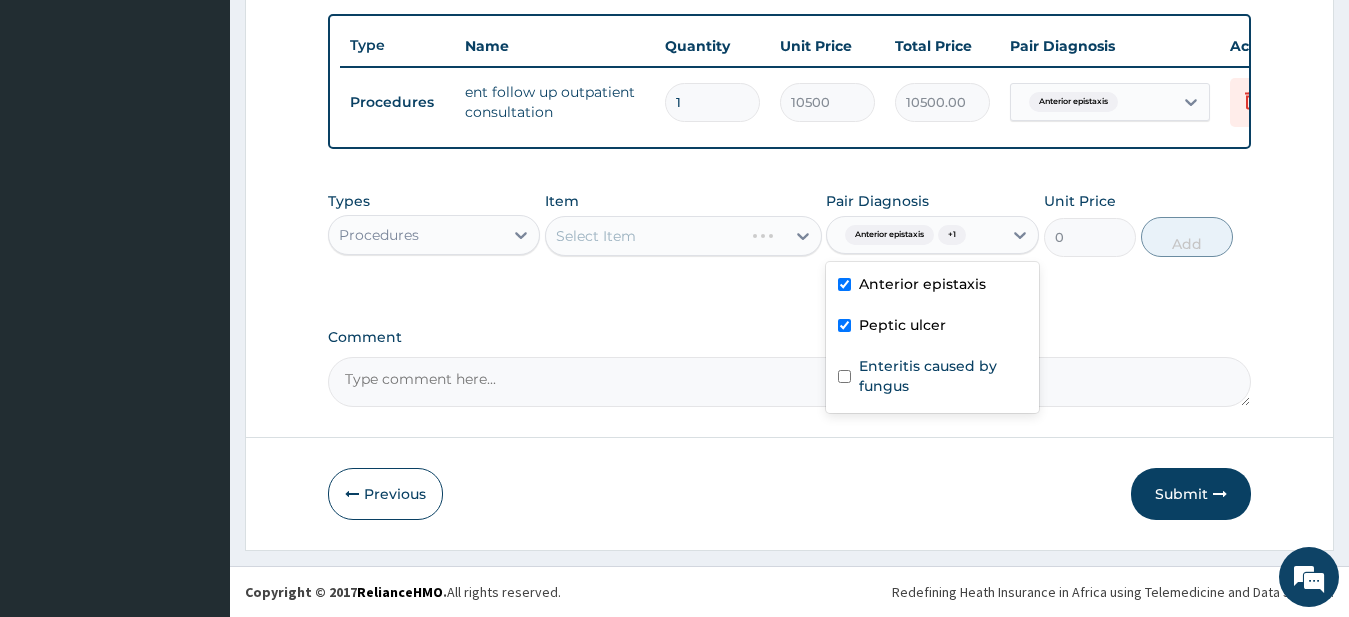 checkbox on "true" 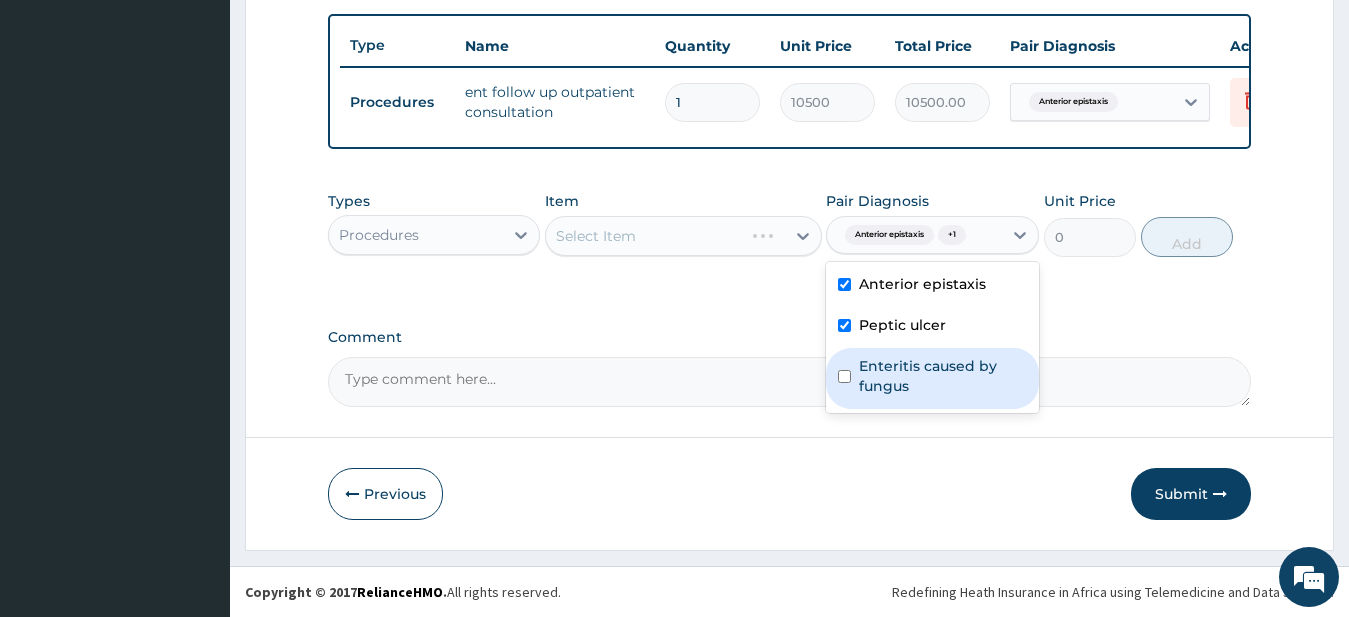 drag, startPoint x: 927, startPoint y: 365, endPoint x: 770, endPoint y: 312, distance: 165.70456 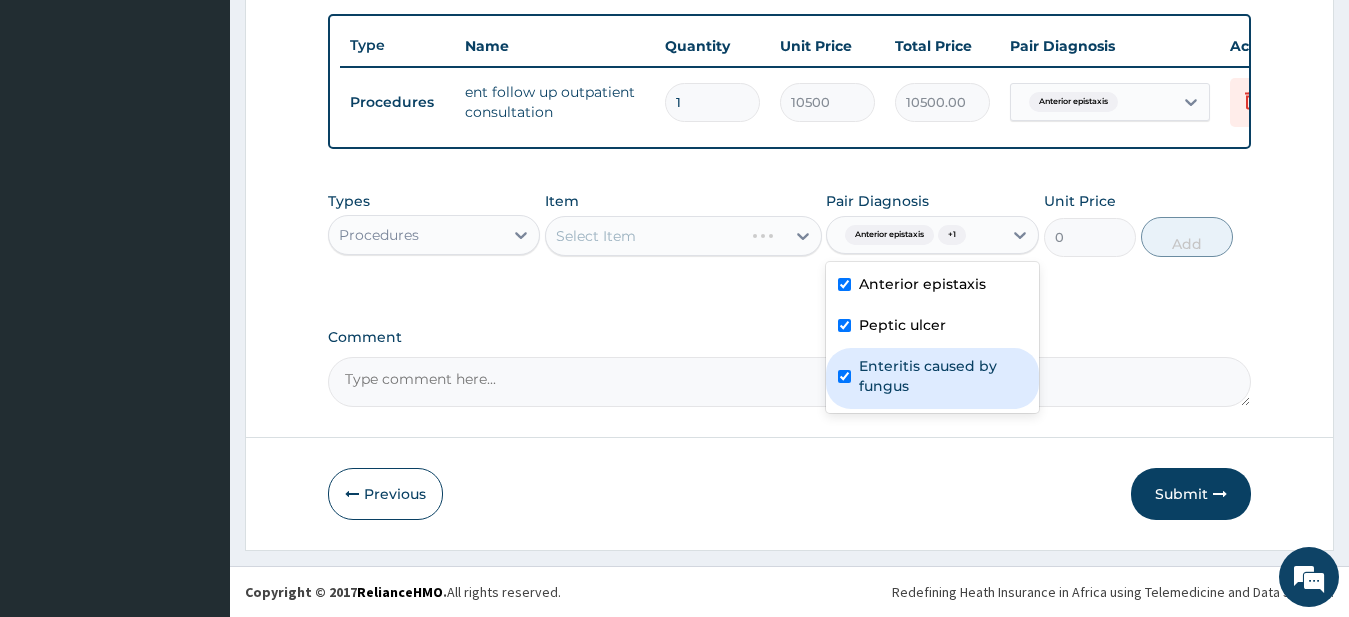 checkbox on "true" 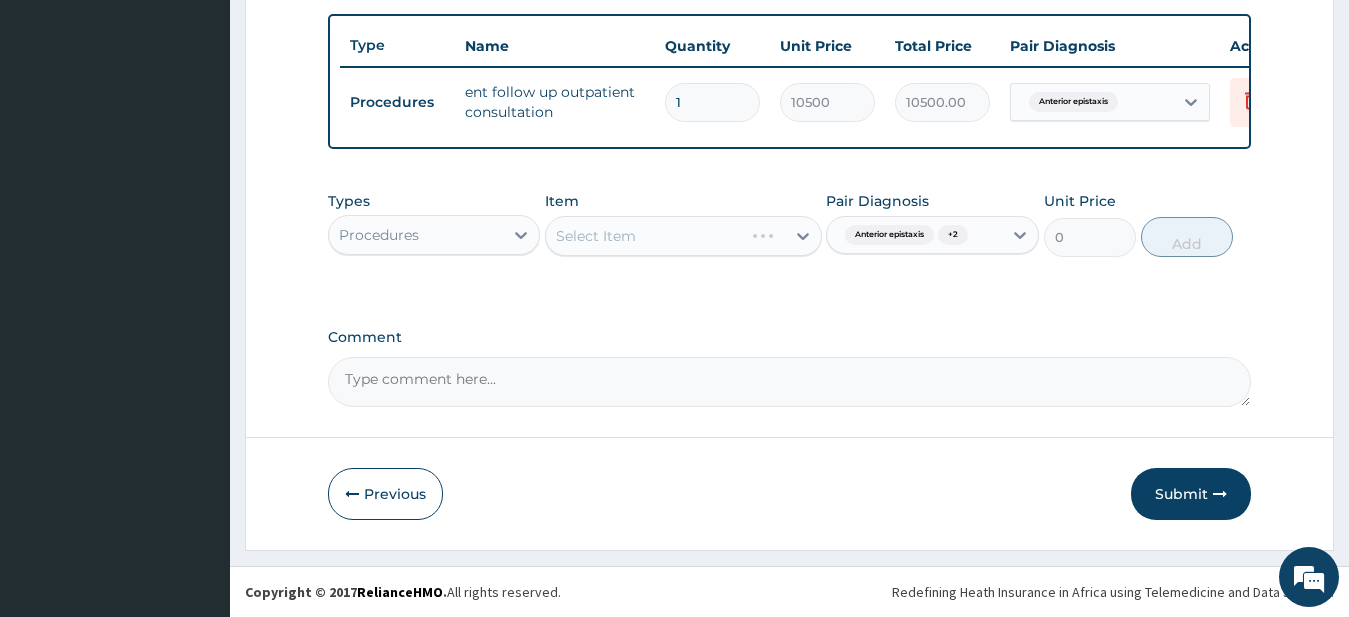 click on "Select Item" at bounding box center (683, 236) 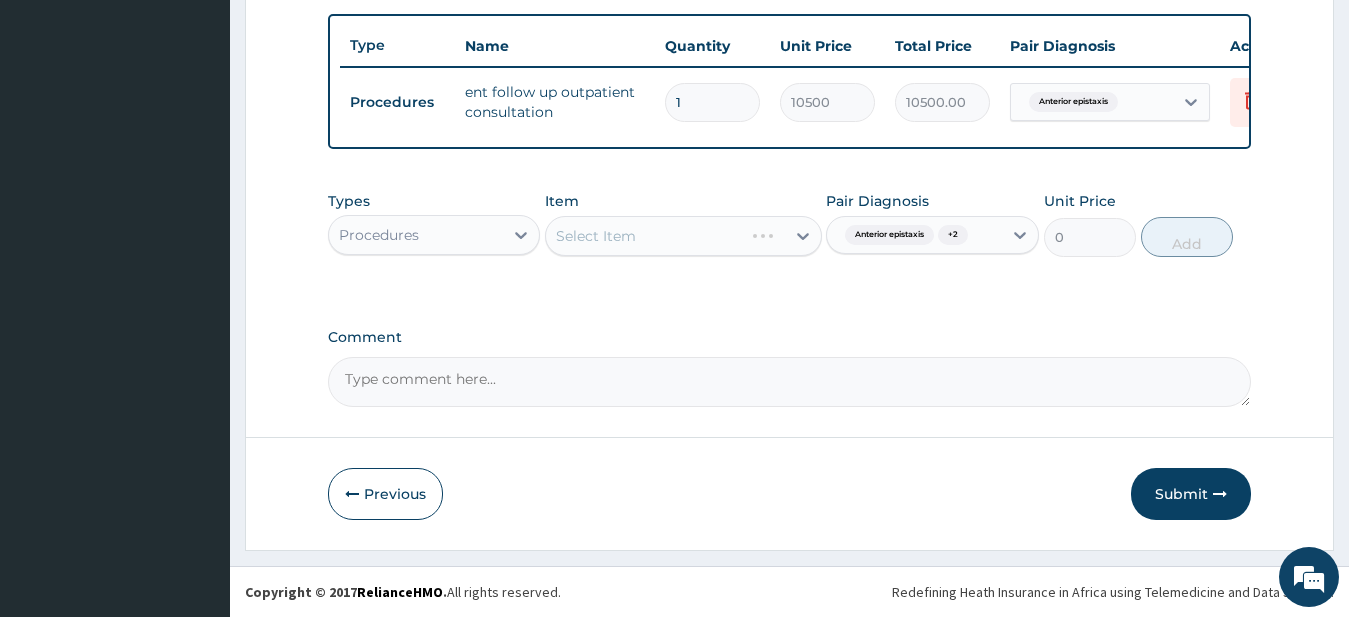 click on "Select Item" at bounding box center [683, 236] 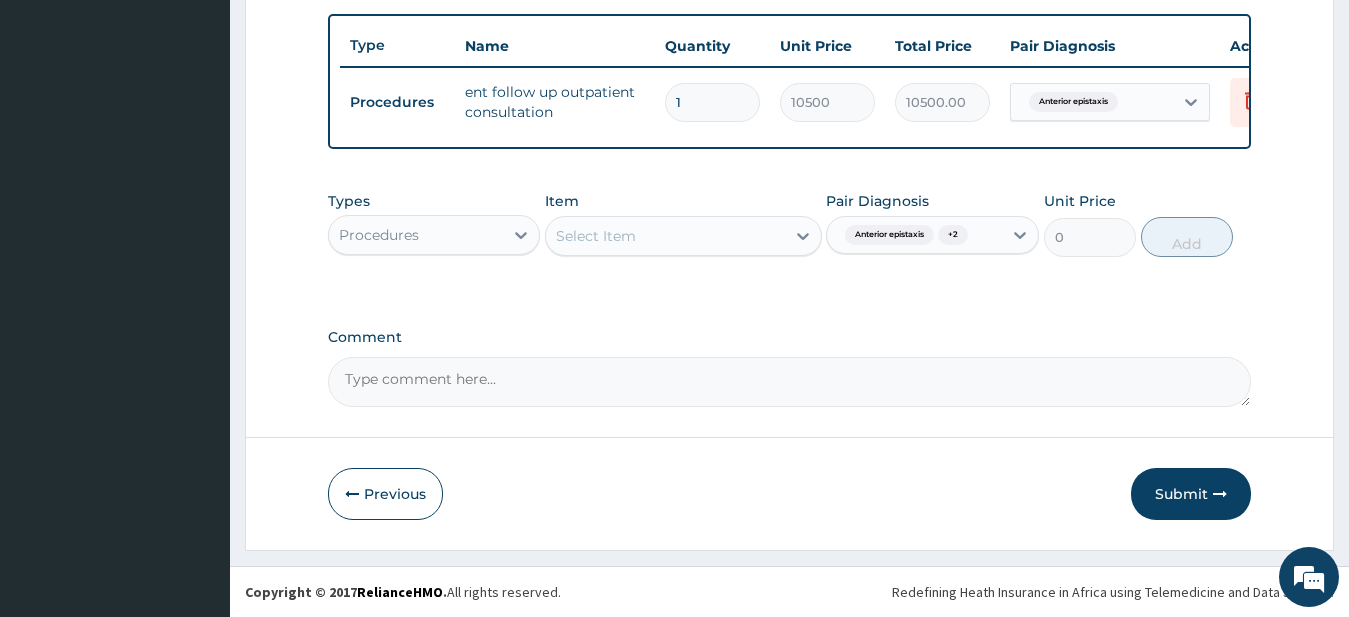 click on "Select Item" at bounding box center [596, 236] 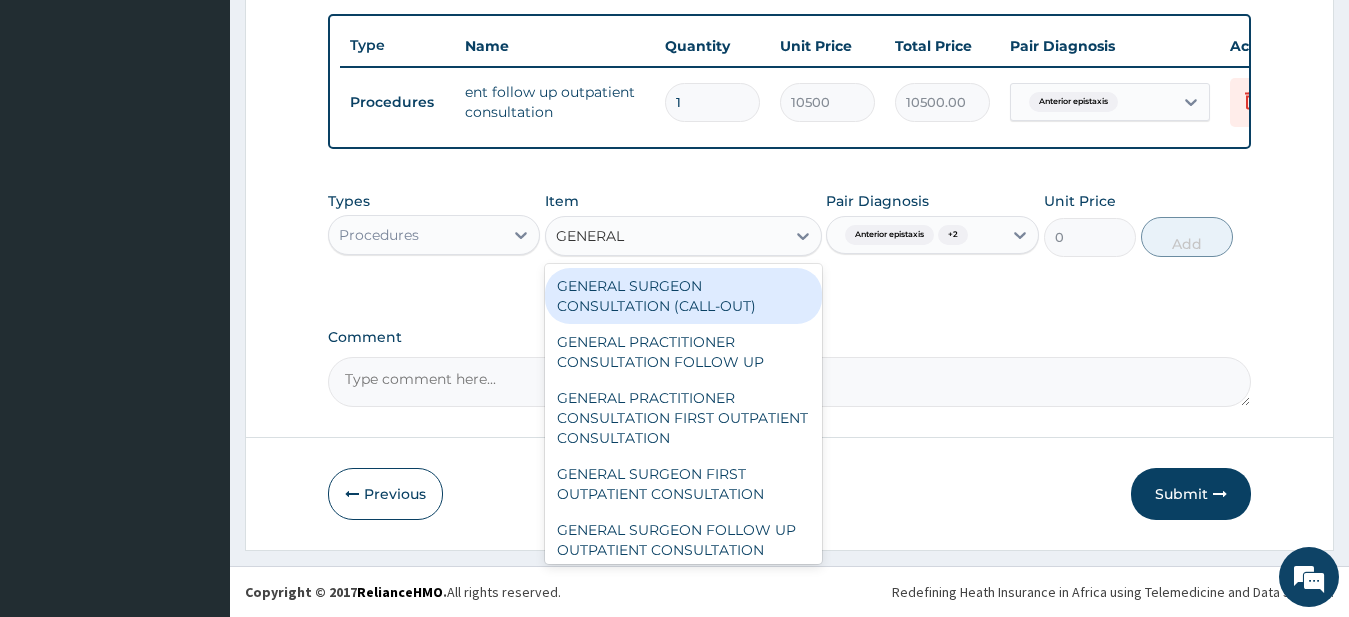 type on "GENERAL P" 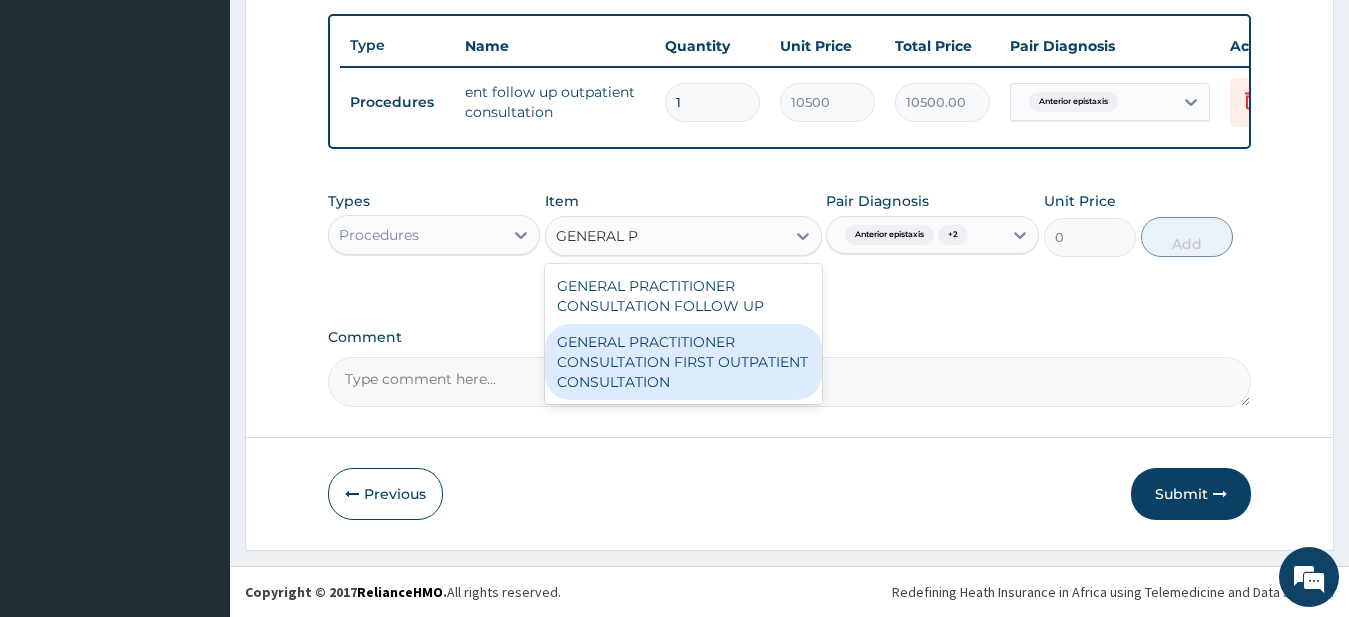 drag, startPoint x: 697, startPoint y: 369, endPoint x: 938, endPoint y: 322, distance: 245.54022 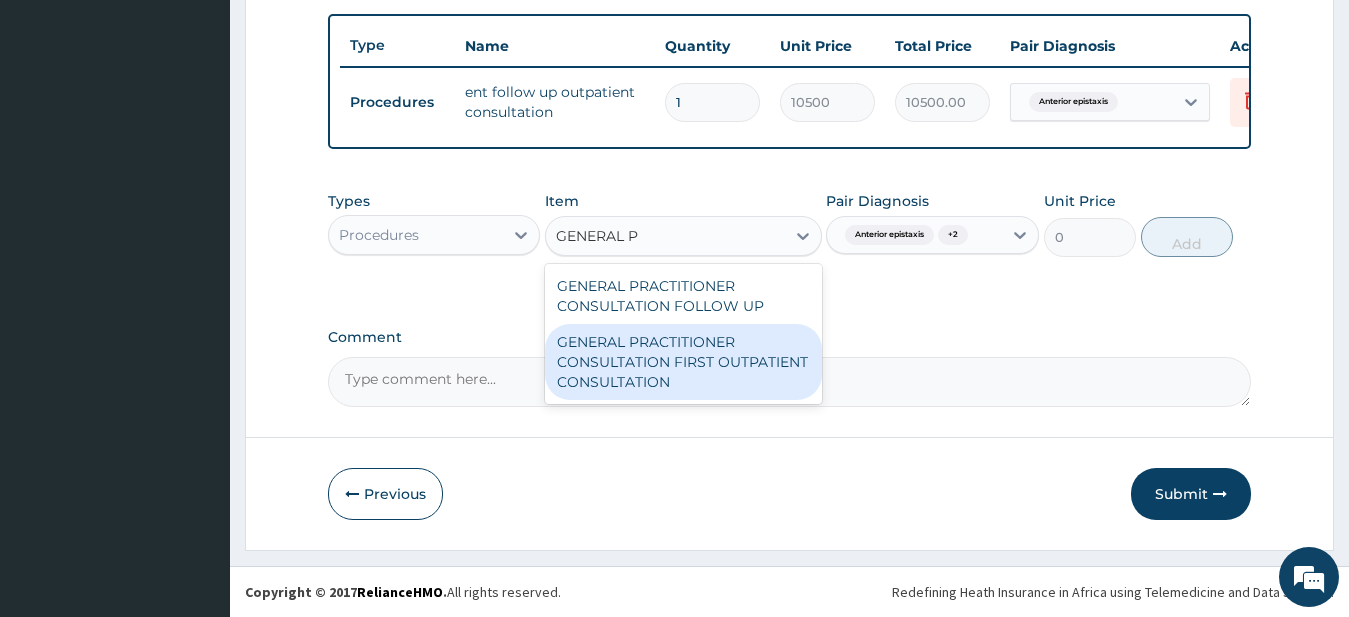 click on "GENERAL PRACTITIONER CONSULTATION FIRST OUTPATIENT CONSULTATION" at bounding box center (683, 362) 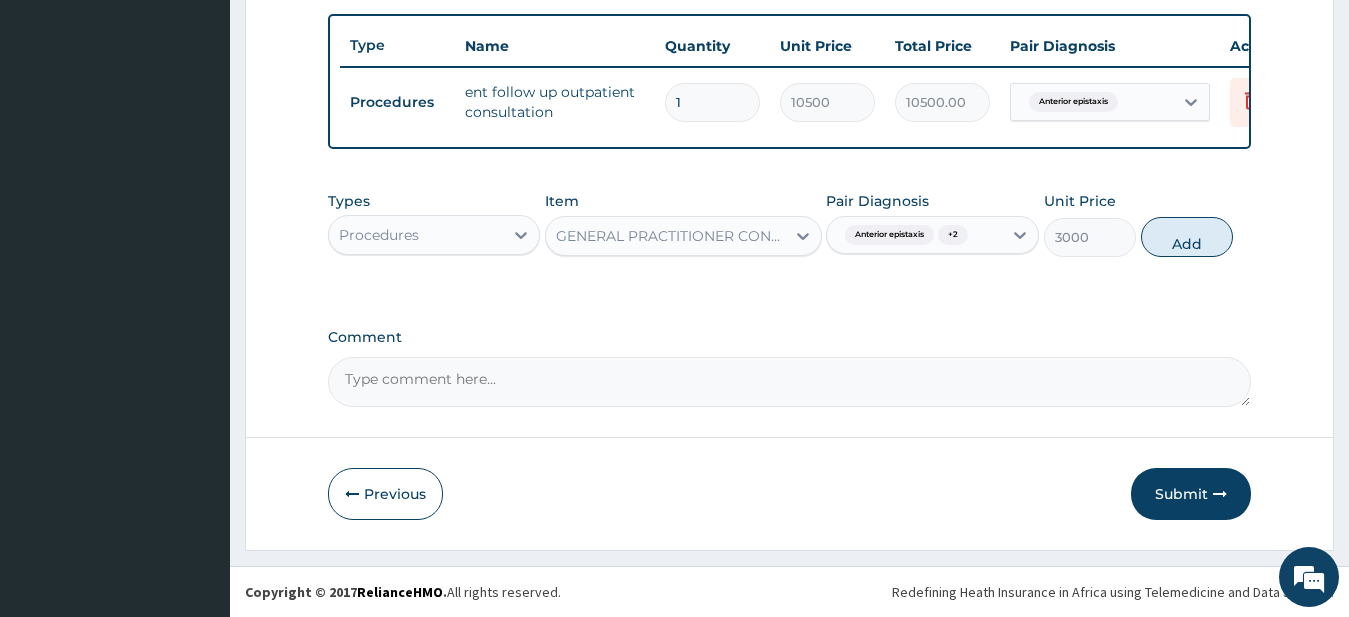 drag, startPoint x: 1182, startPoint y: 240, endPoint x: 686, endPoint y: 291, distance: 498.61508 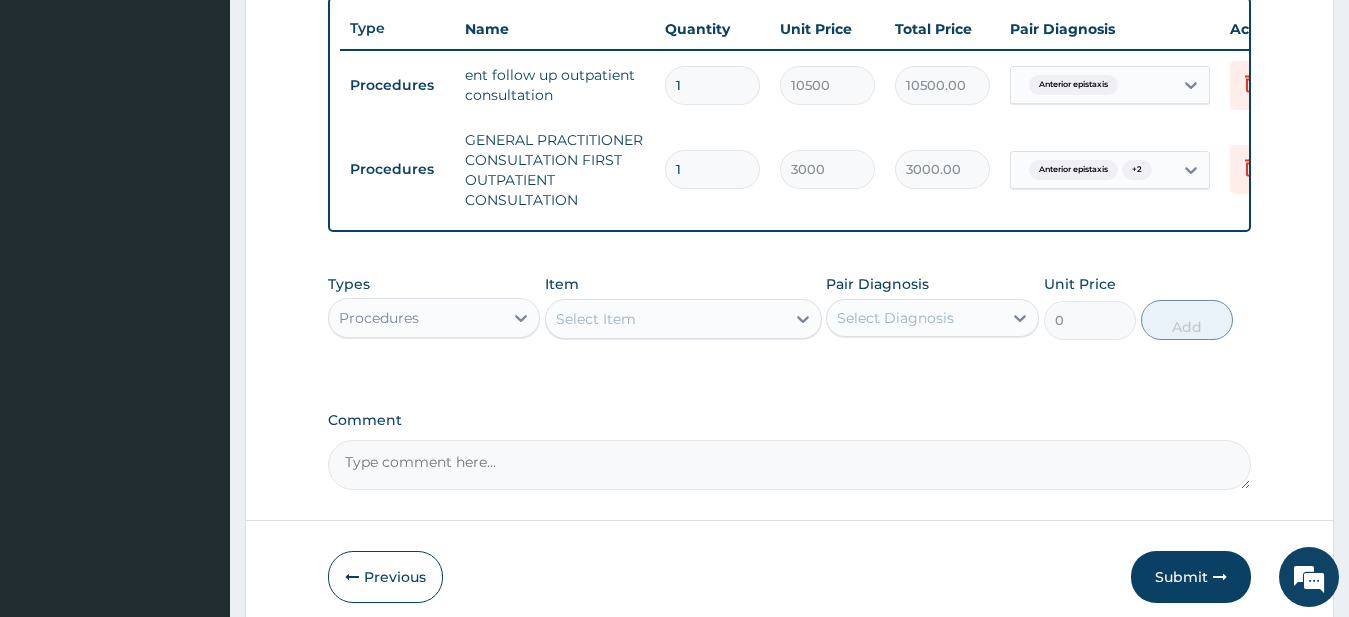 click on "Procedures" at bounding box center (416, 318) 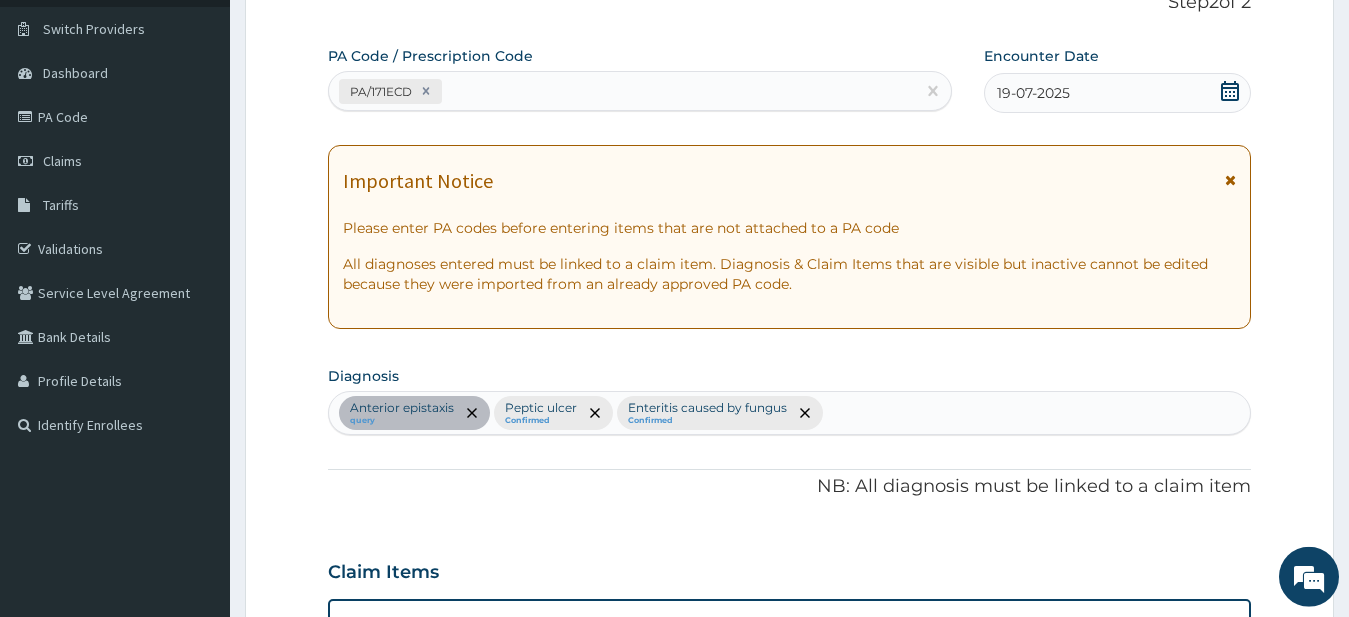 scroll, scrollTop: 33, scrollLeft: 0, axis: vertical 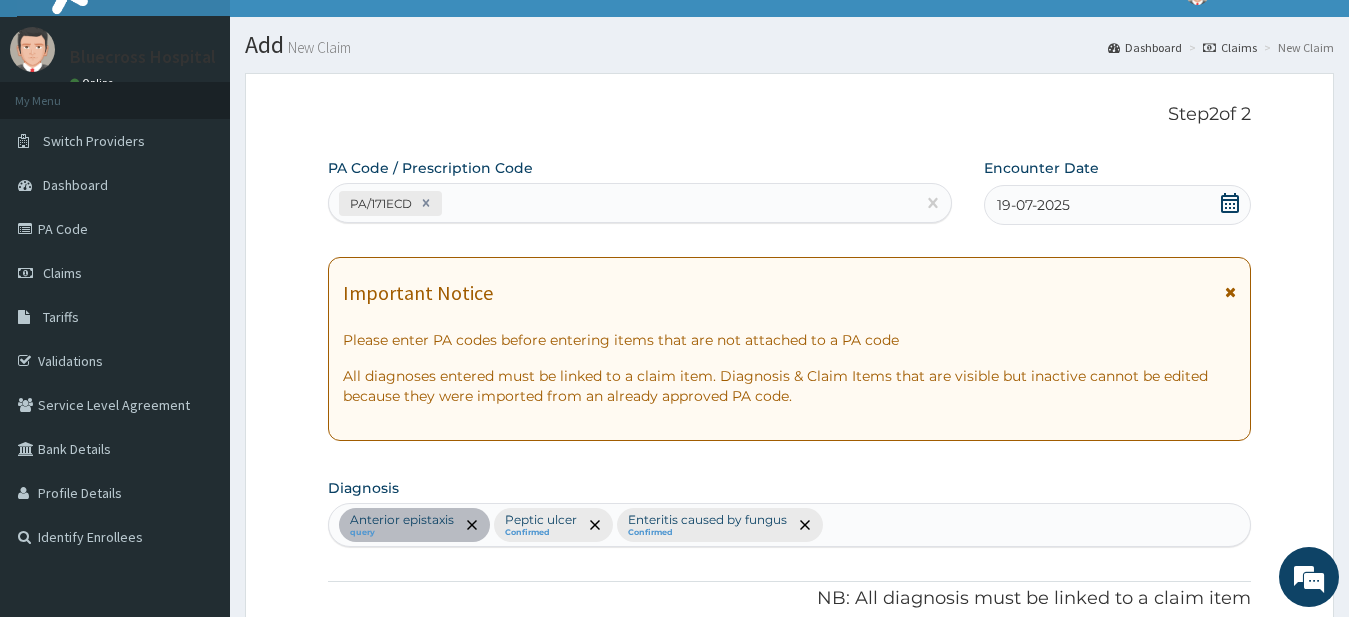click on "PA/171ECD" at bounding box center [622, 203] 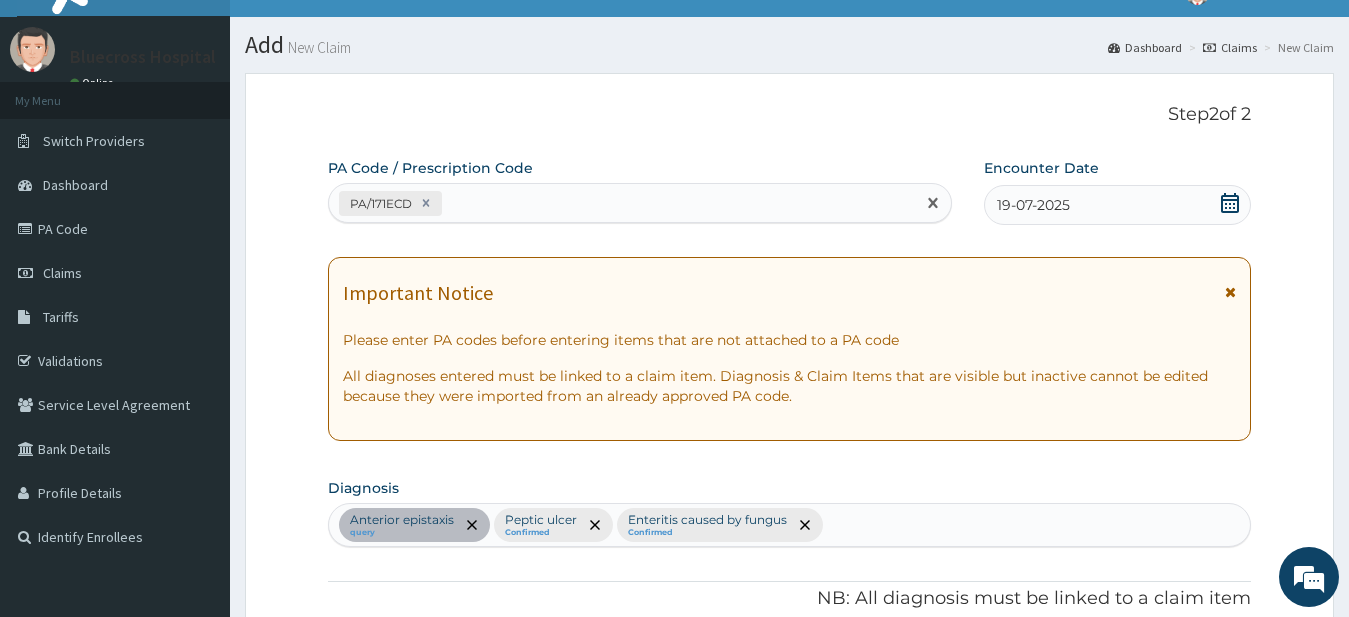 paste on "PA/C92B5B" 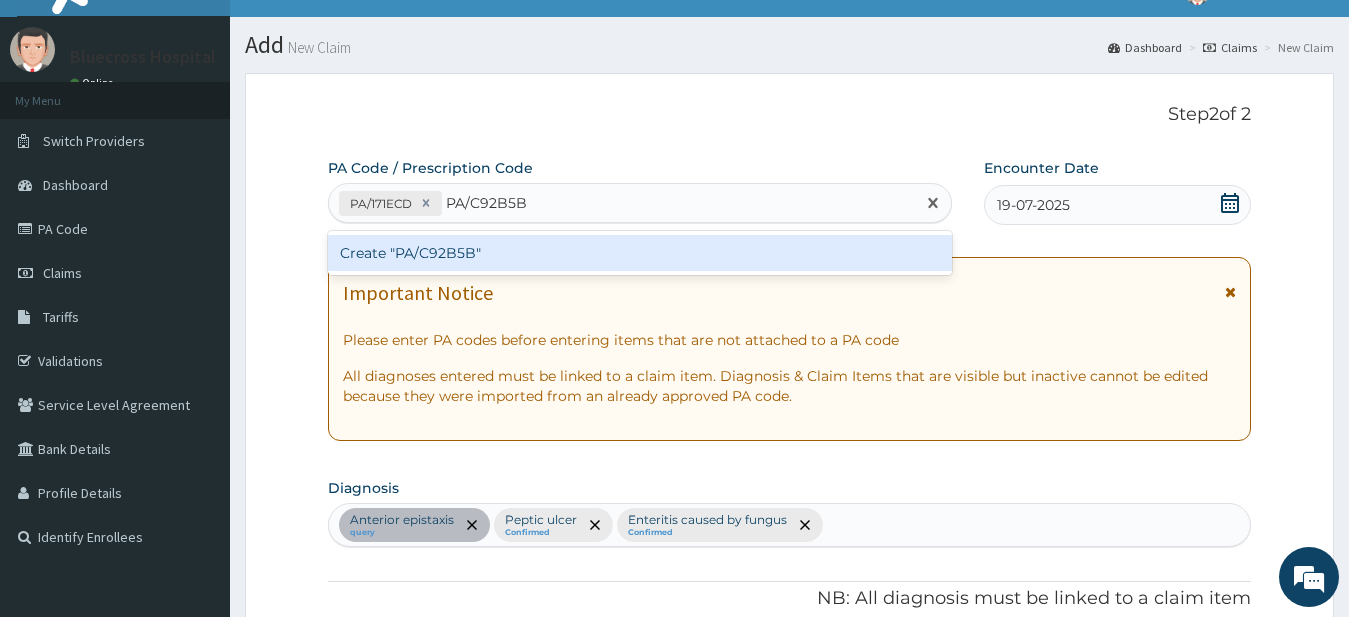 click on "Create "PA/C92B5B"" at bounding box center [640, 253] 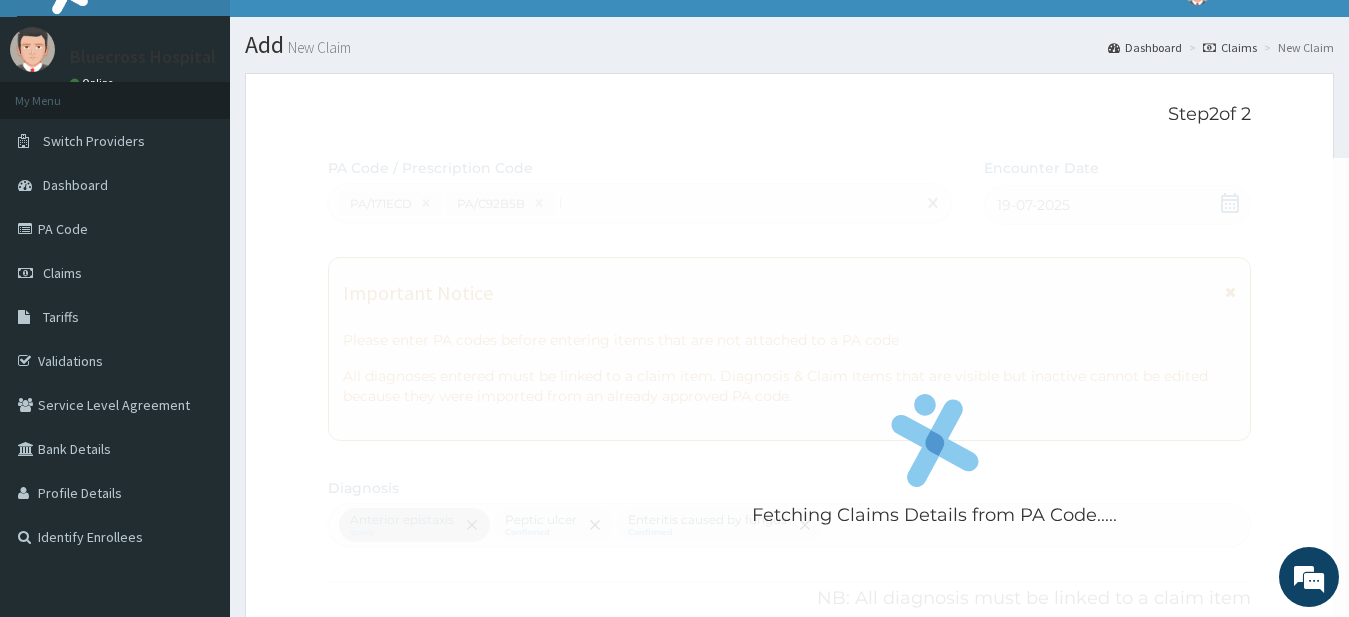 type 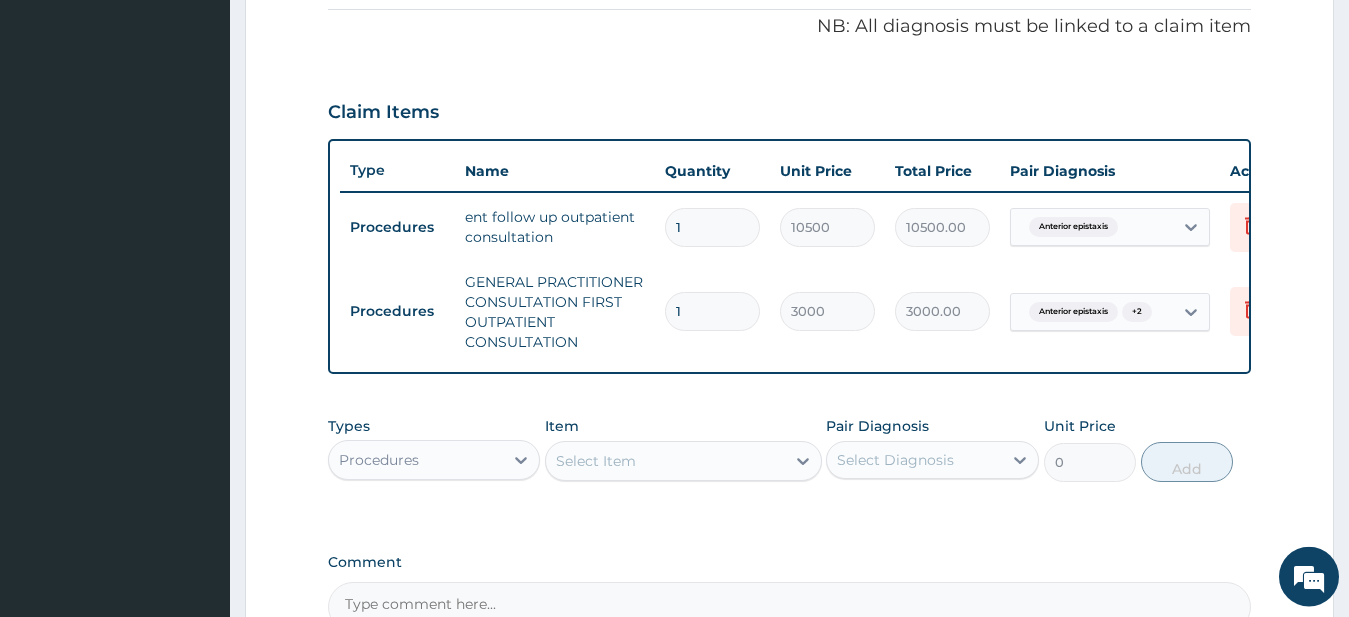 scroll, scrollTop: 524, scrollLeft: 0, axis: vertical 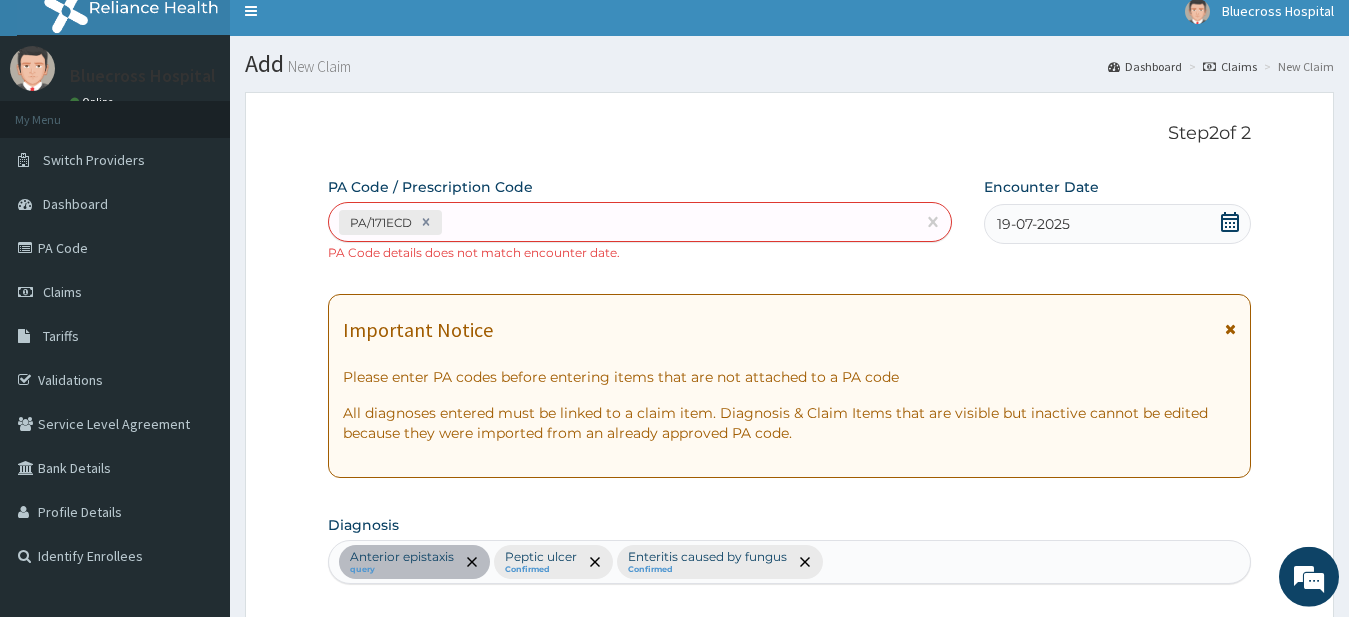 click on "PA/171ECD" at bounding box center [622, 222] 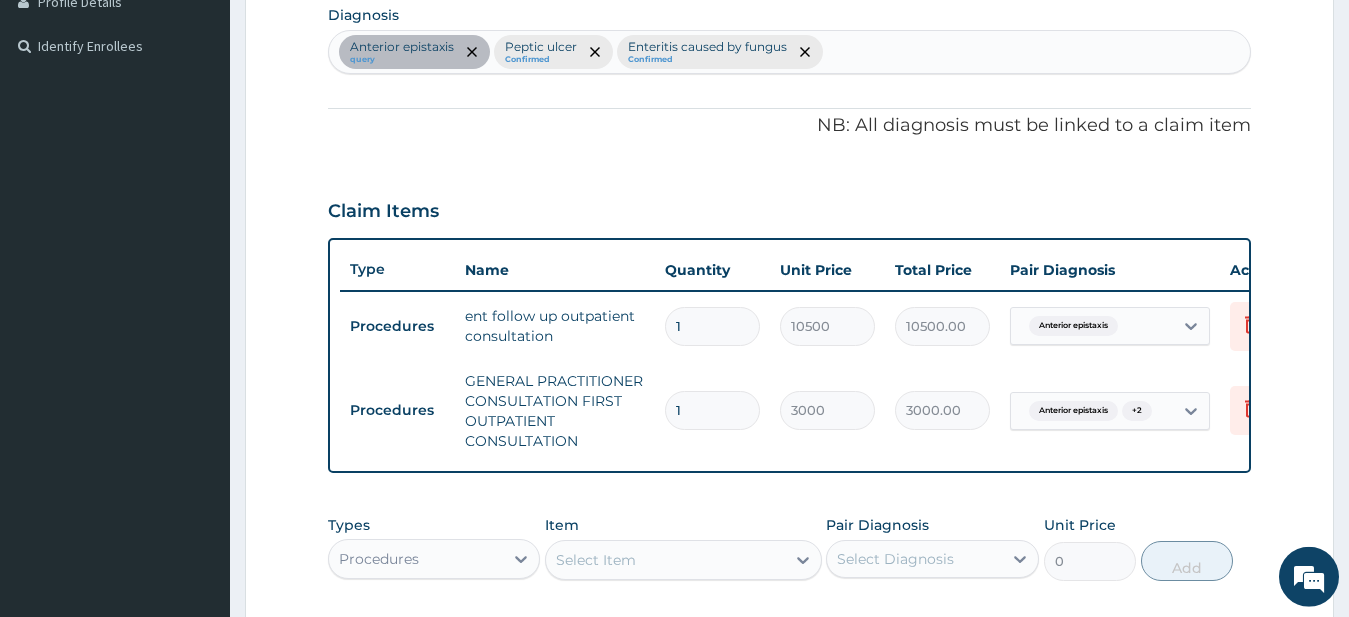 scroll, scrollTop: 728, scrollLeft: 0, axis: vertical 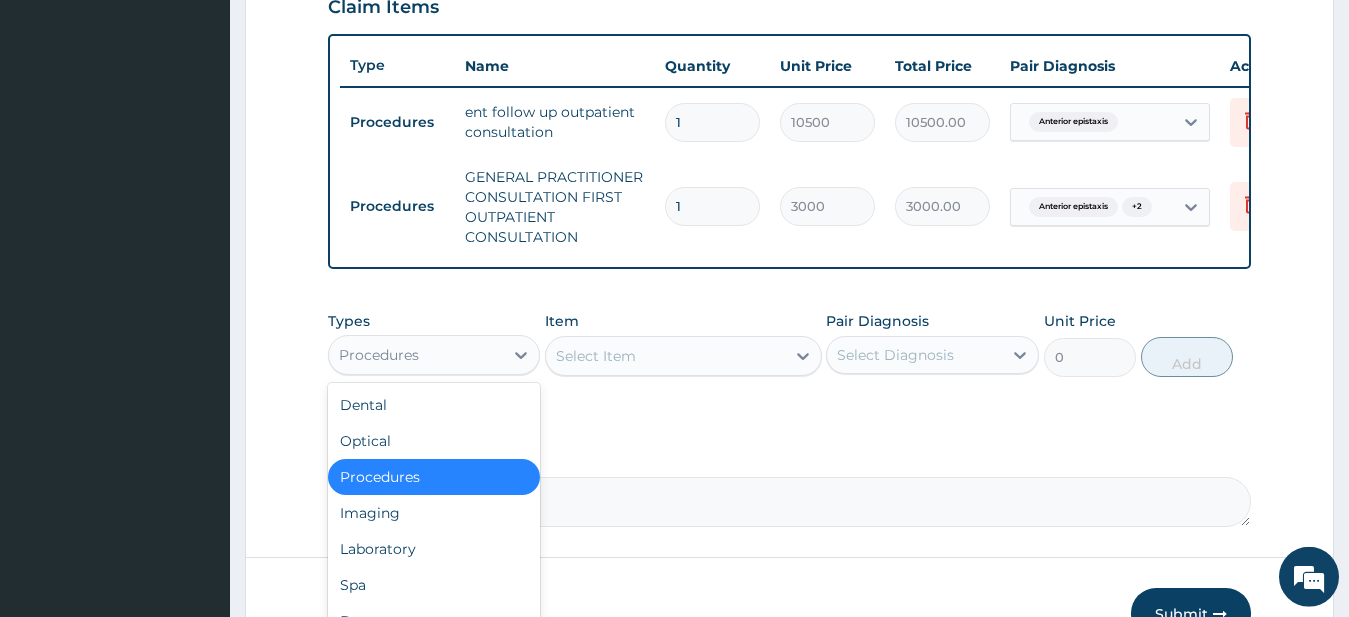 drag, startPoint x: 471, startPoint y: 365, endPoint x: 462, endPoint y: 350, distance: 17.492855 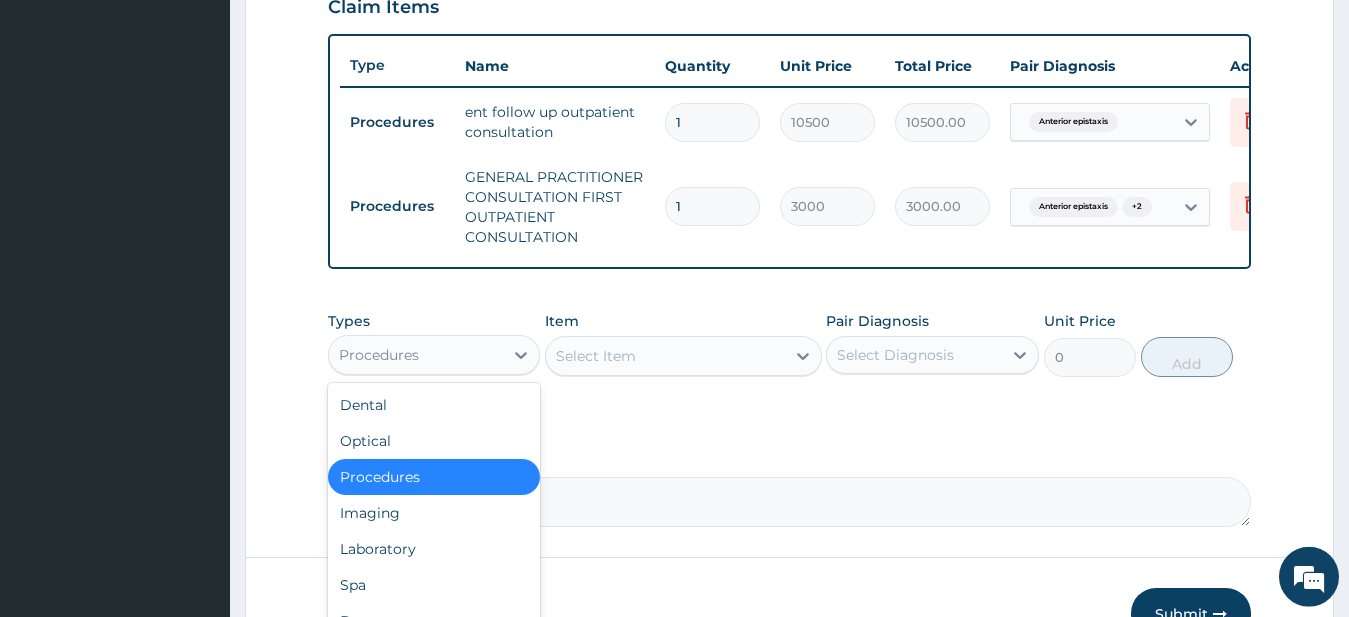 click on "Procedures" at bounding box center [416, 355] 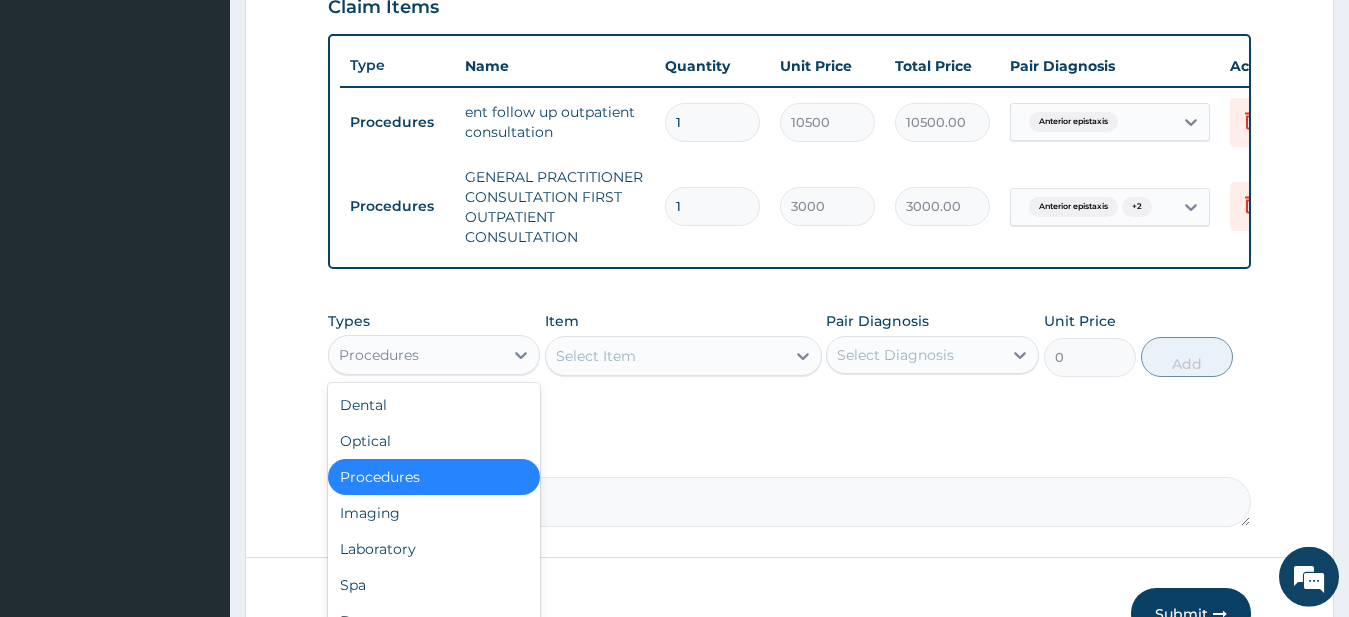 scroll, scrollTop: 68, scrollLeft: 0, axis: vertical 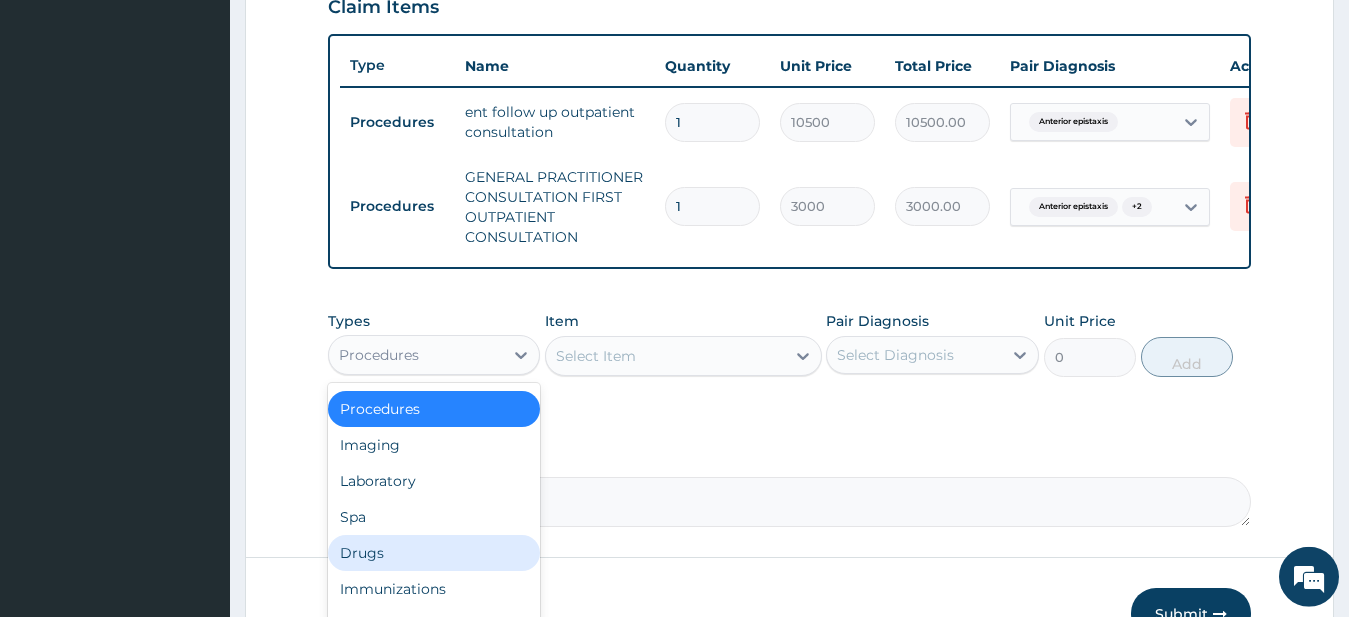 click on "Drugs" at bounding box center (434, 553) 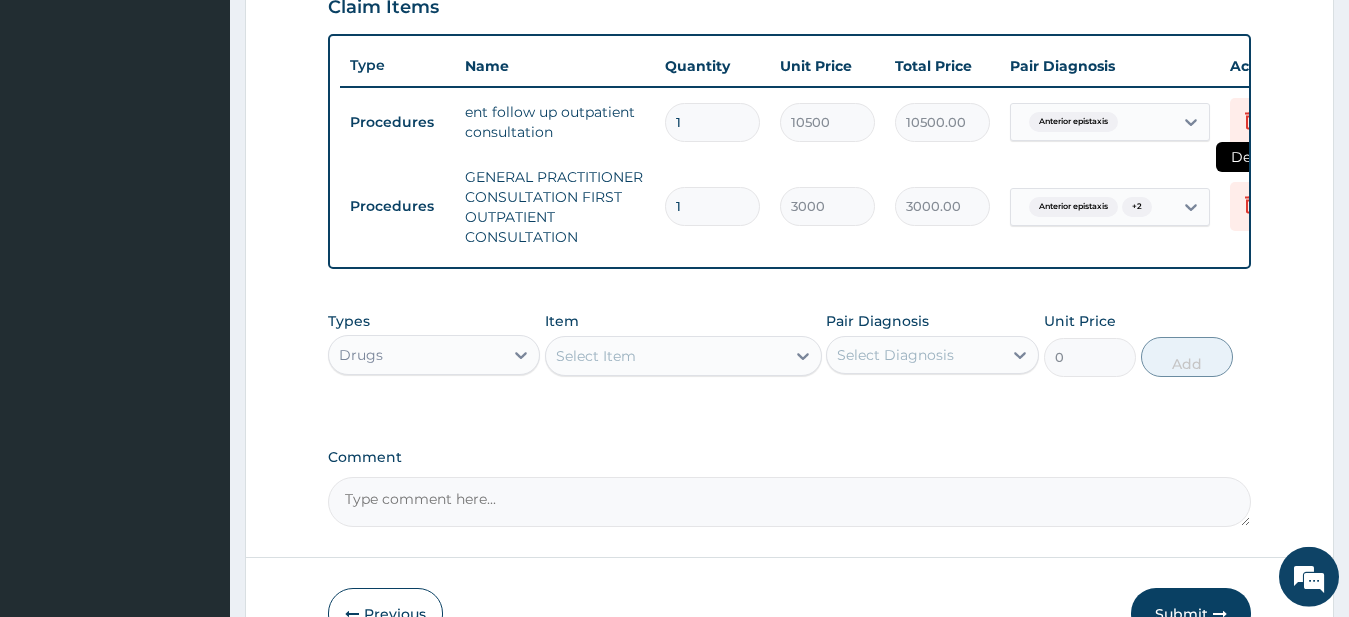 click at bounding box center [1252, 206] 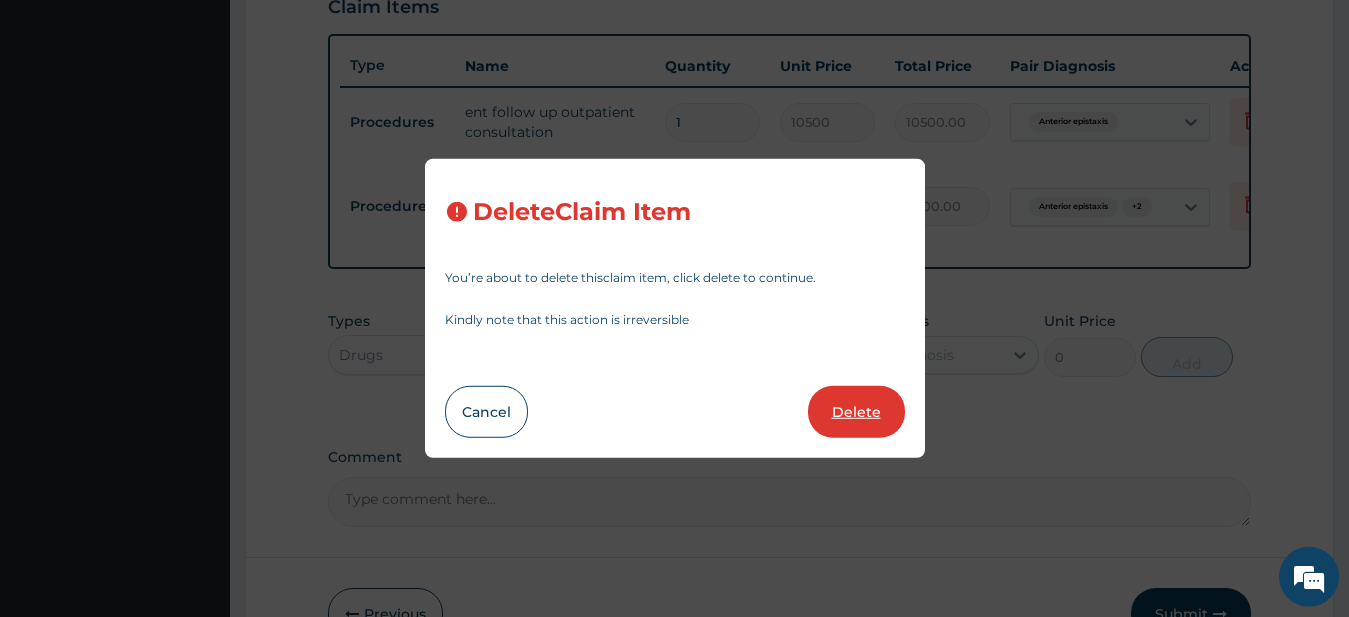click on "Delete" at bounding box center [856, 412] 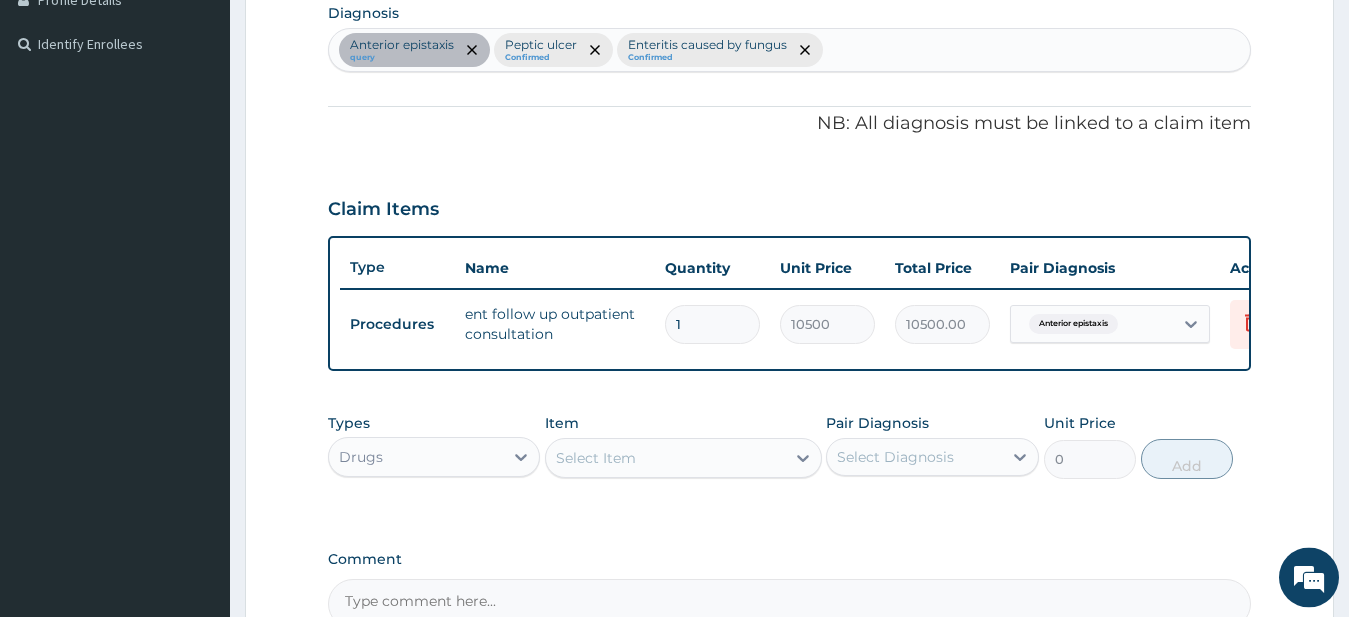 scroll, scrollTop: 524, scrollLeft: 0, axis: vertical 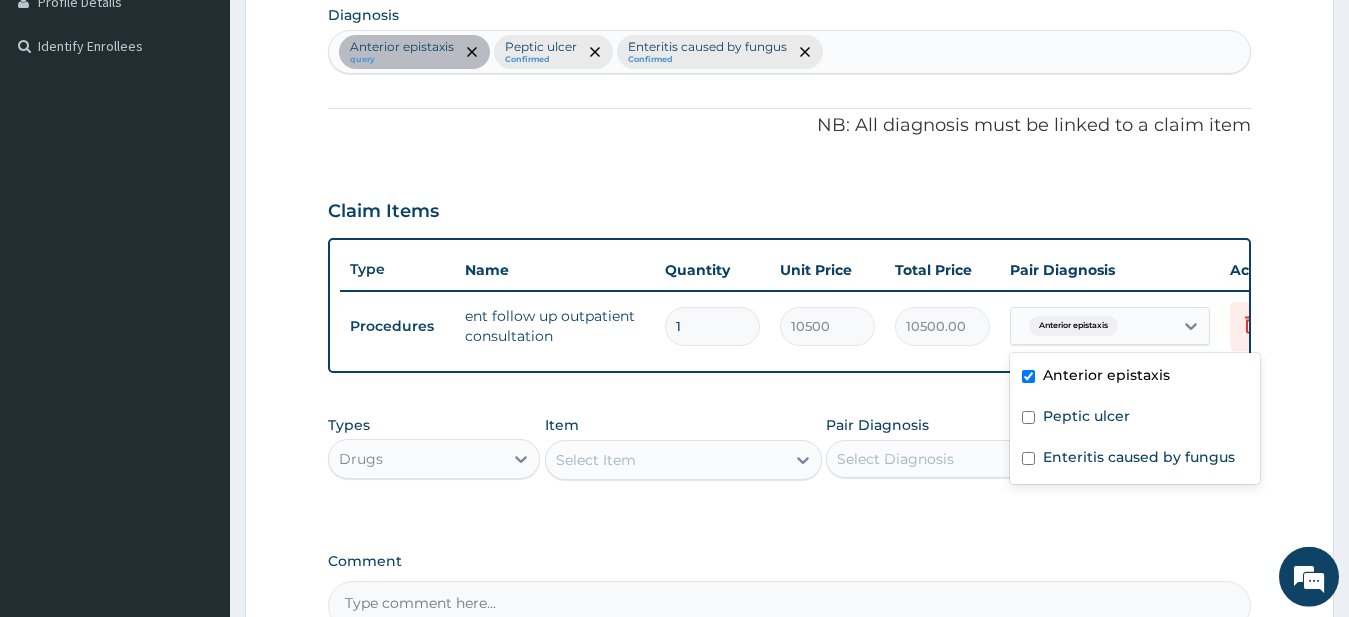 click on "Anterior epistaxis" at bounding box center [1092, 326] 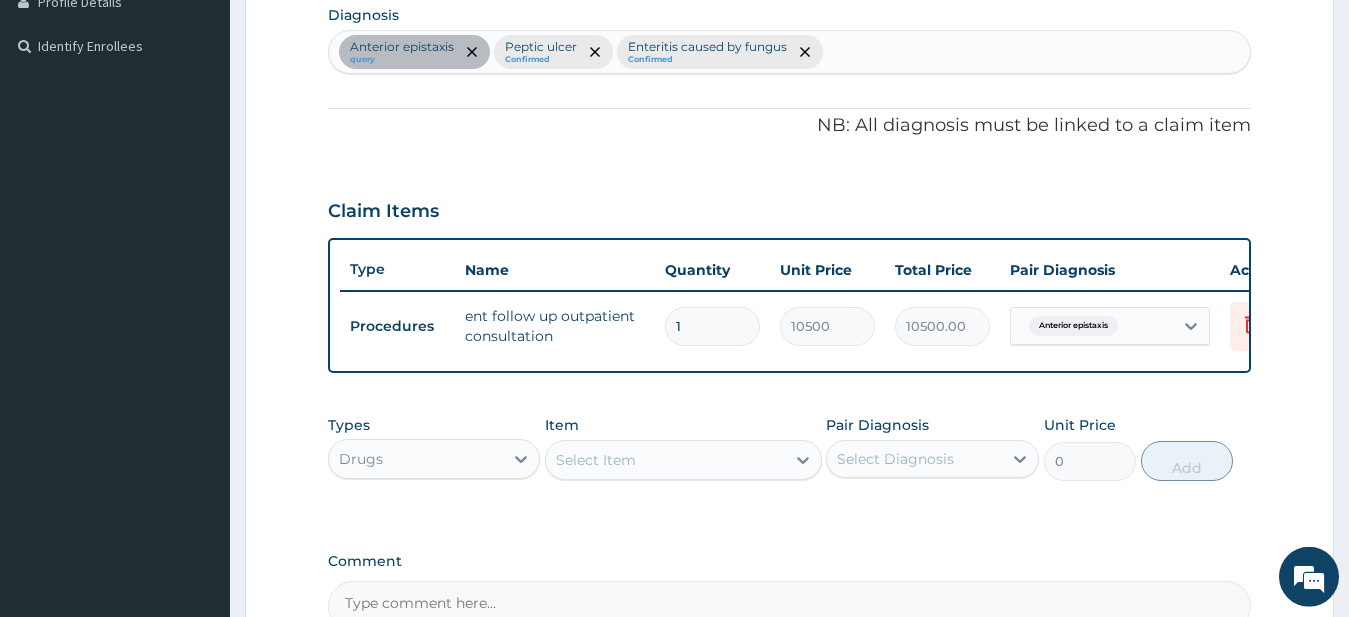 click on "Anterior epistaxis" at bounding box center [1092, 326] 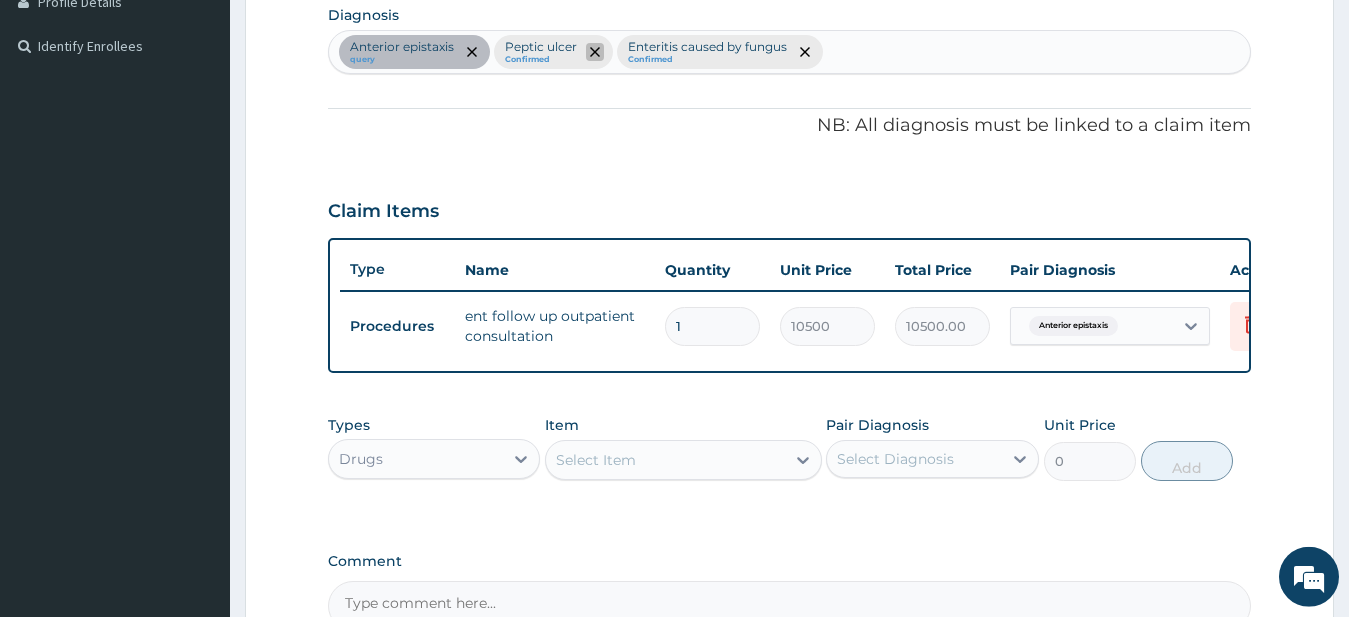 click 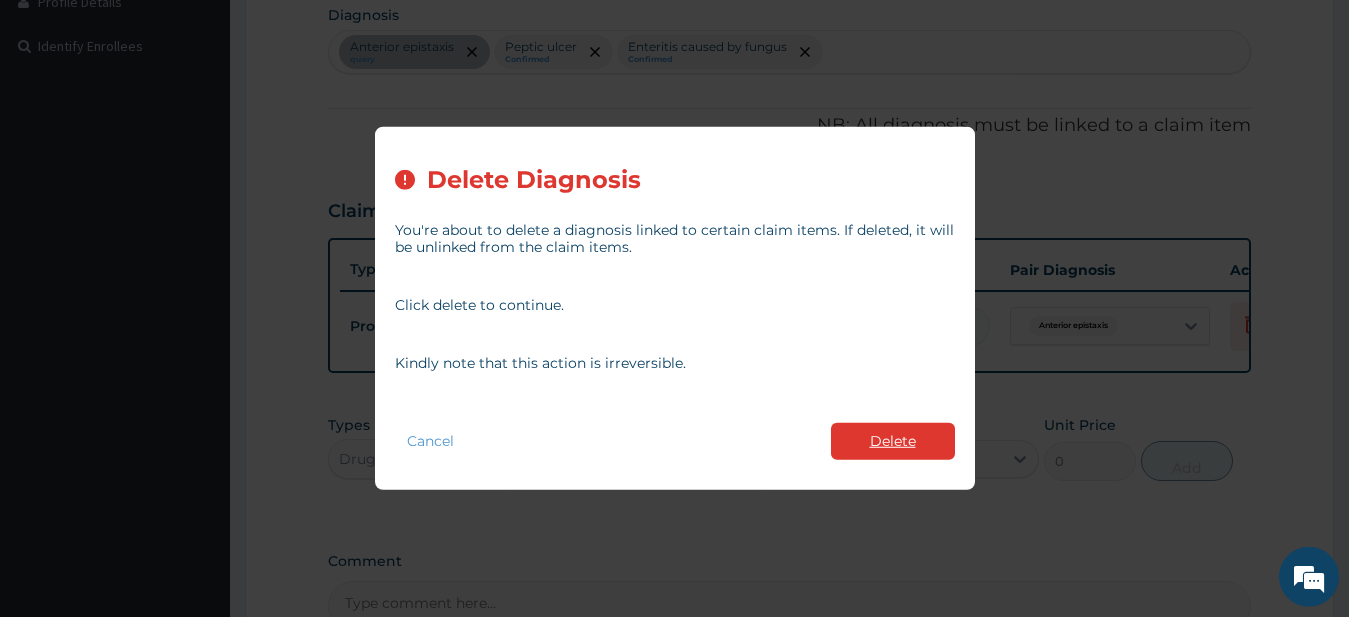 click on "Delete" at bounding box center [893, 441] 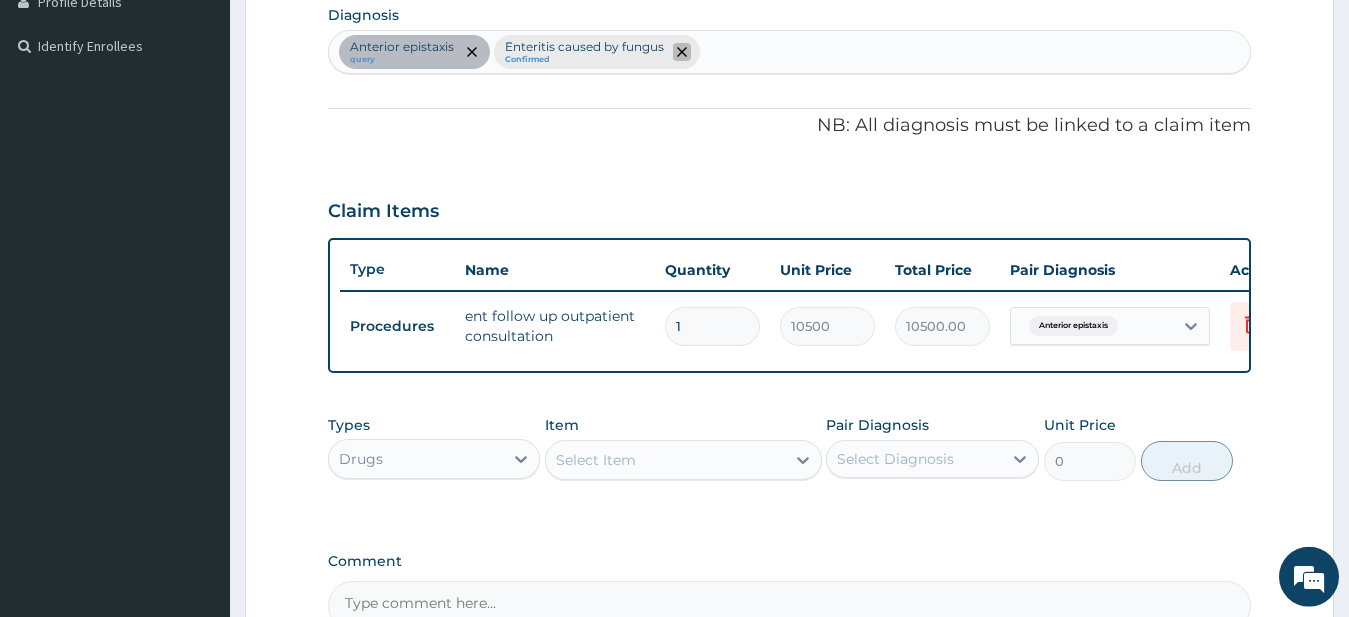 click 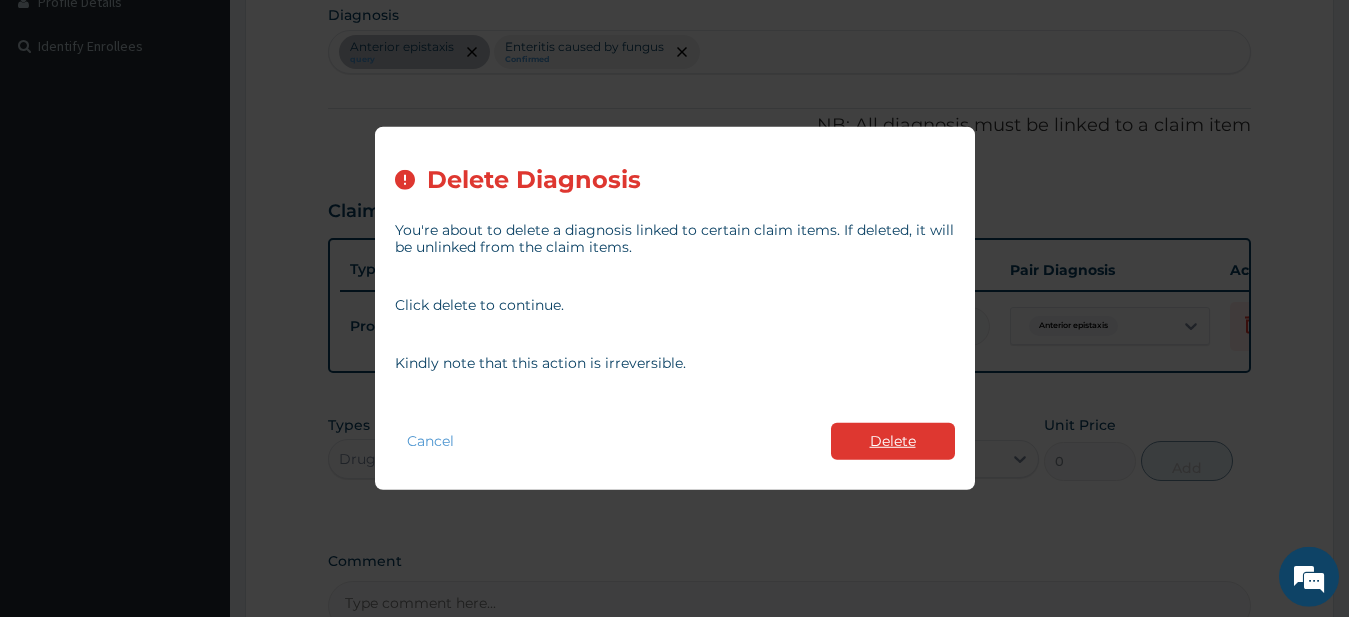 click on "Delete" at bounding box center [893, 441] 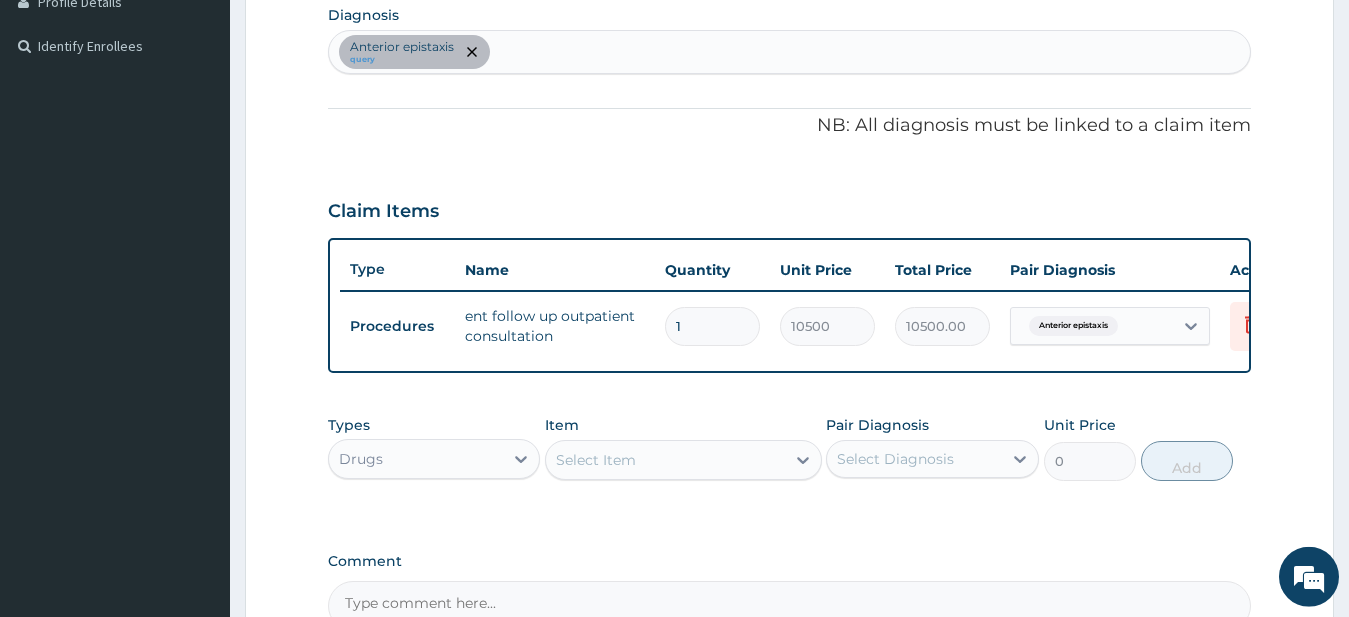 scroll, scrollTop: 765, scrollLeft: 0, axis: vertical 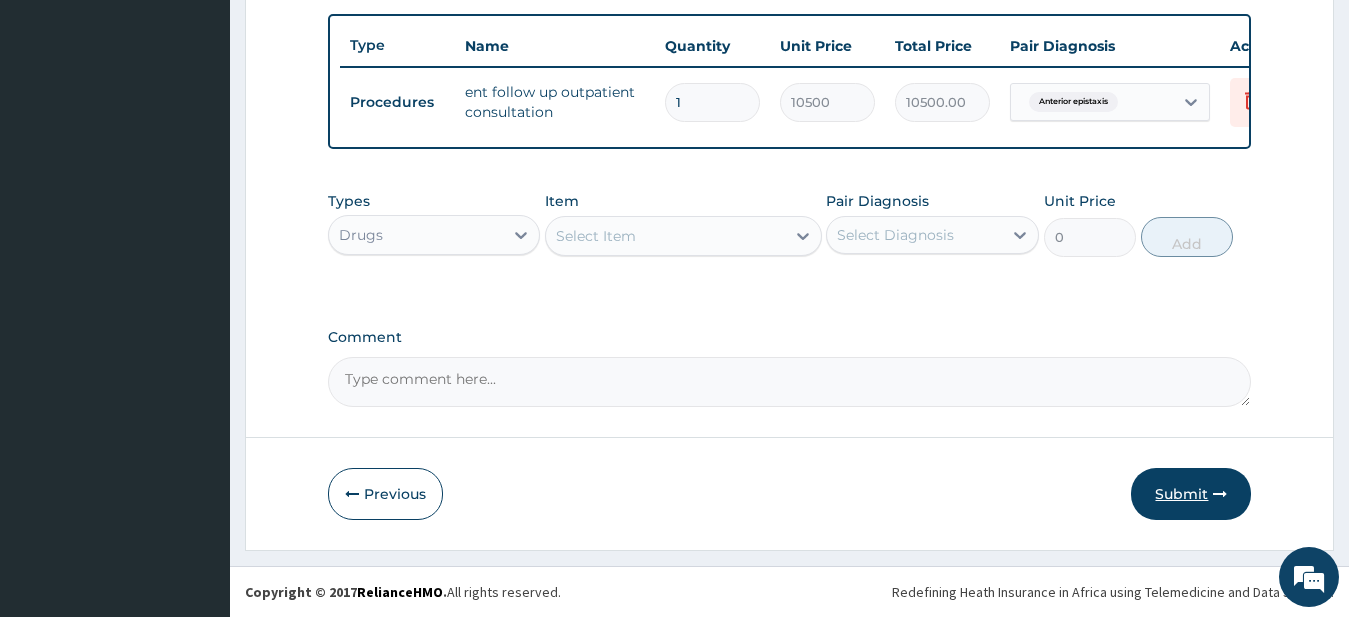 click on "Submit" at bounding box center [1191, 494] 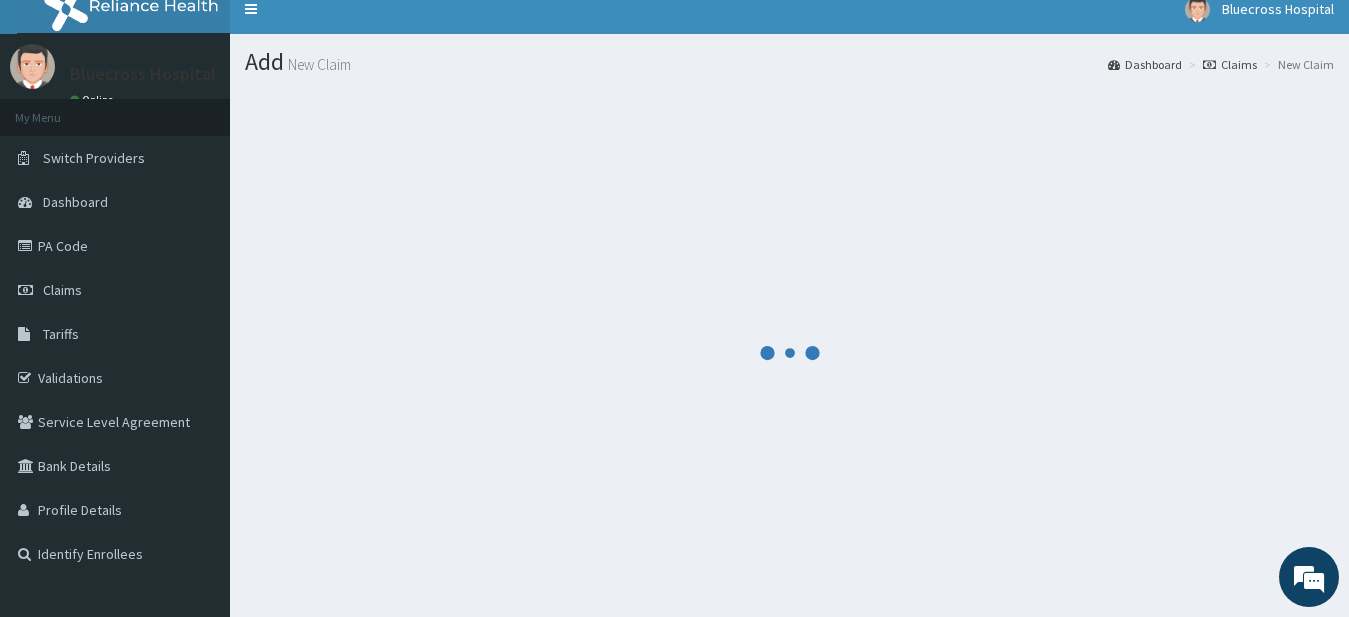 scroll, scrollTop: 0, scrollLeft: 0, axis: both 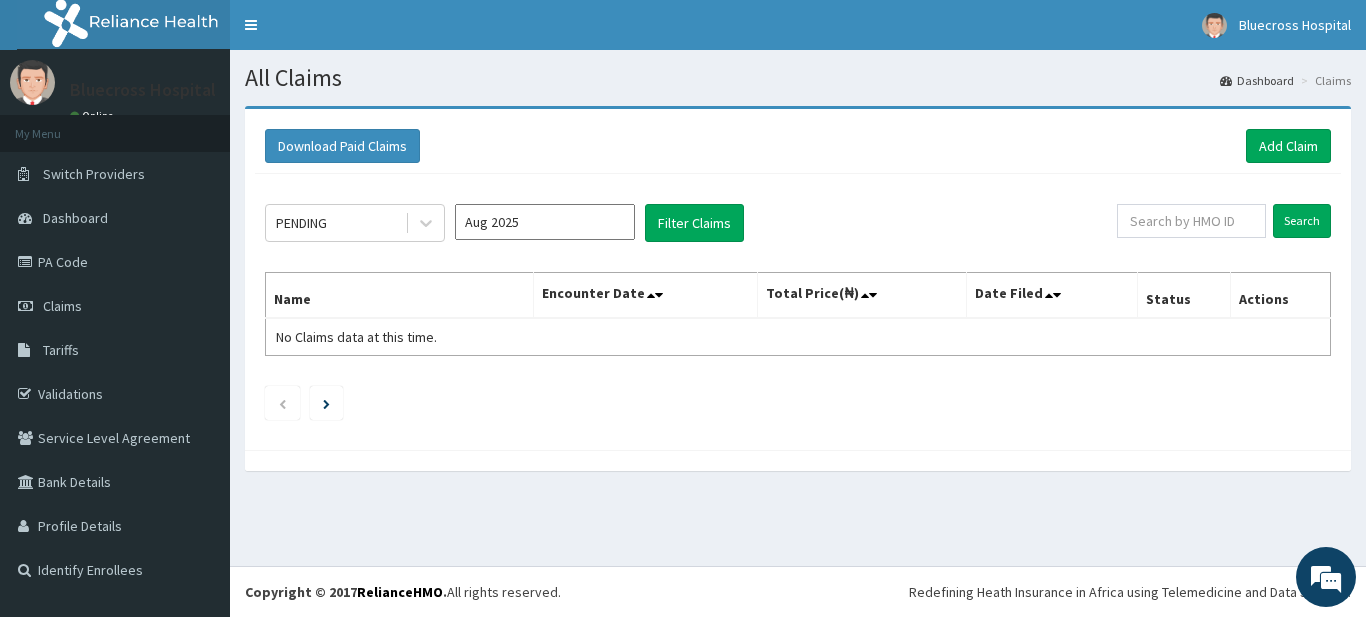 click on "Aug 2025" at bounding box center [545, 222] 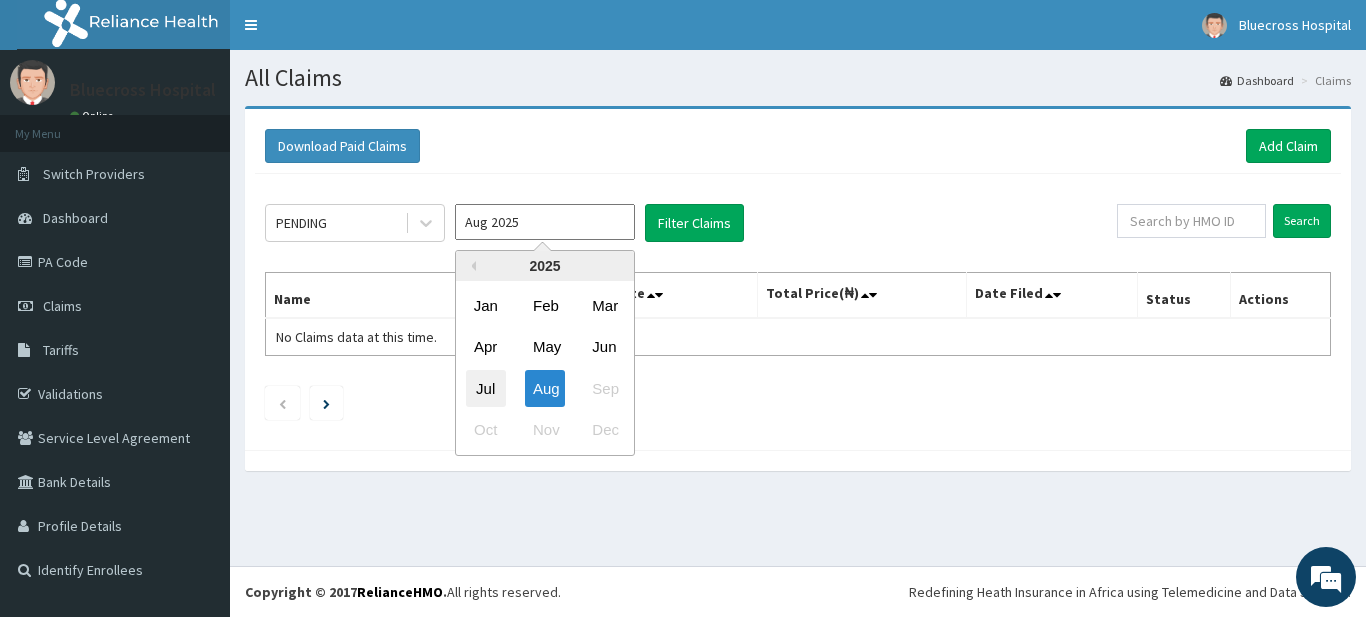 click on "Jul" at bounding box center (486, 388) 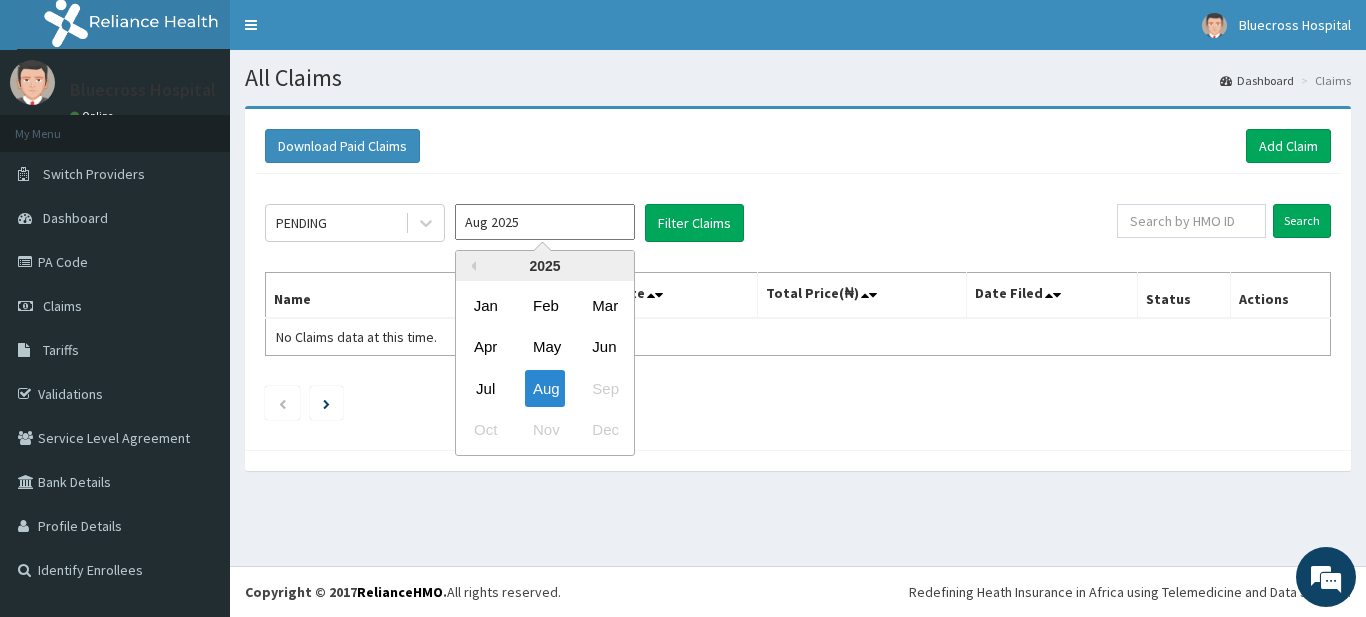 type on "Jul 2025" 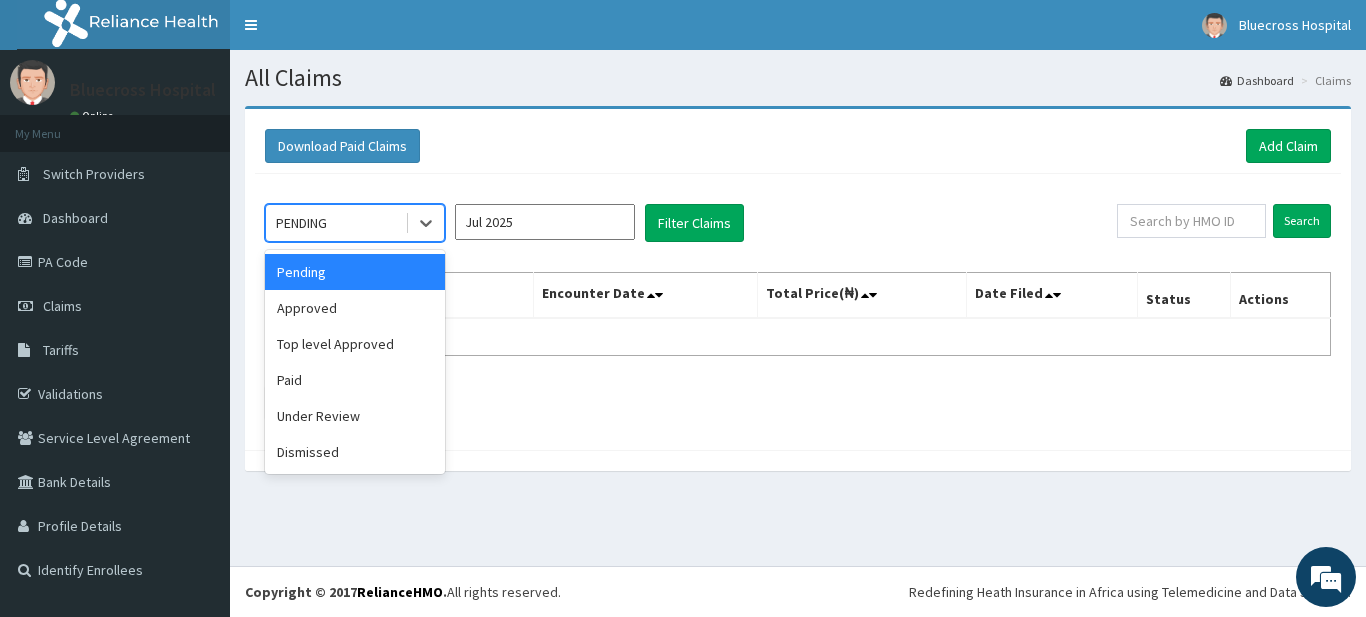 click on "PENDING" at bounding box center [335, 223] 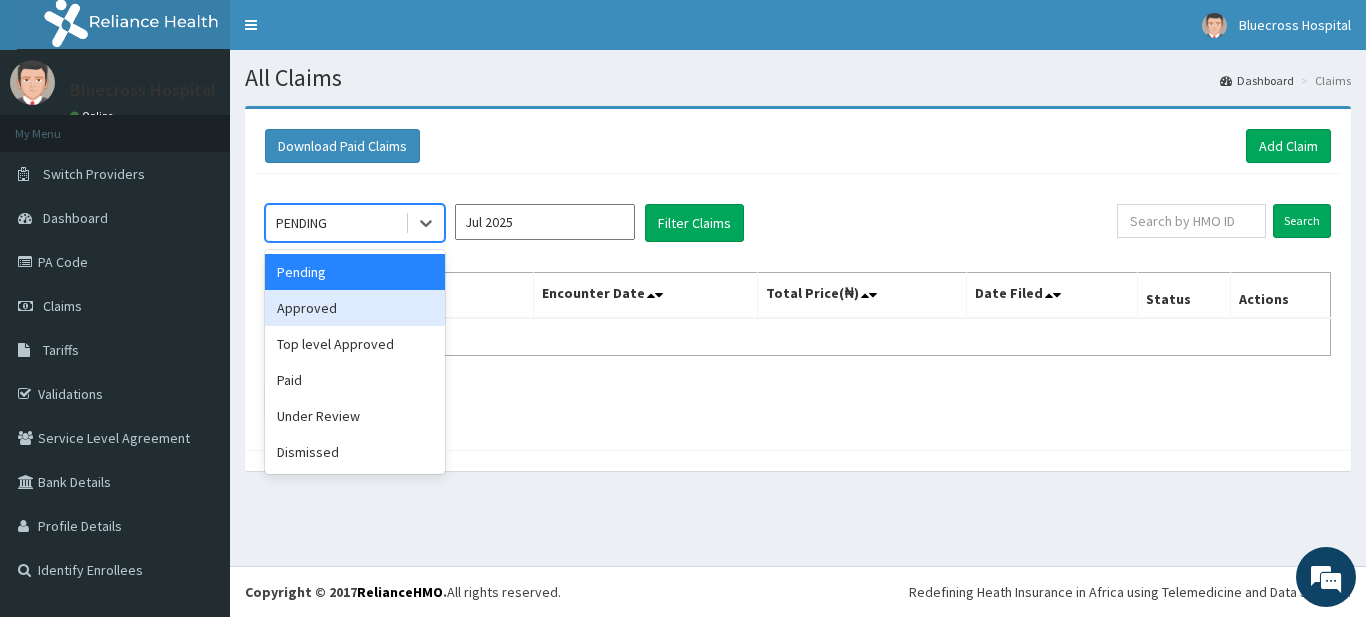 click on "Approved" at bounding box center (355, 308) 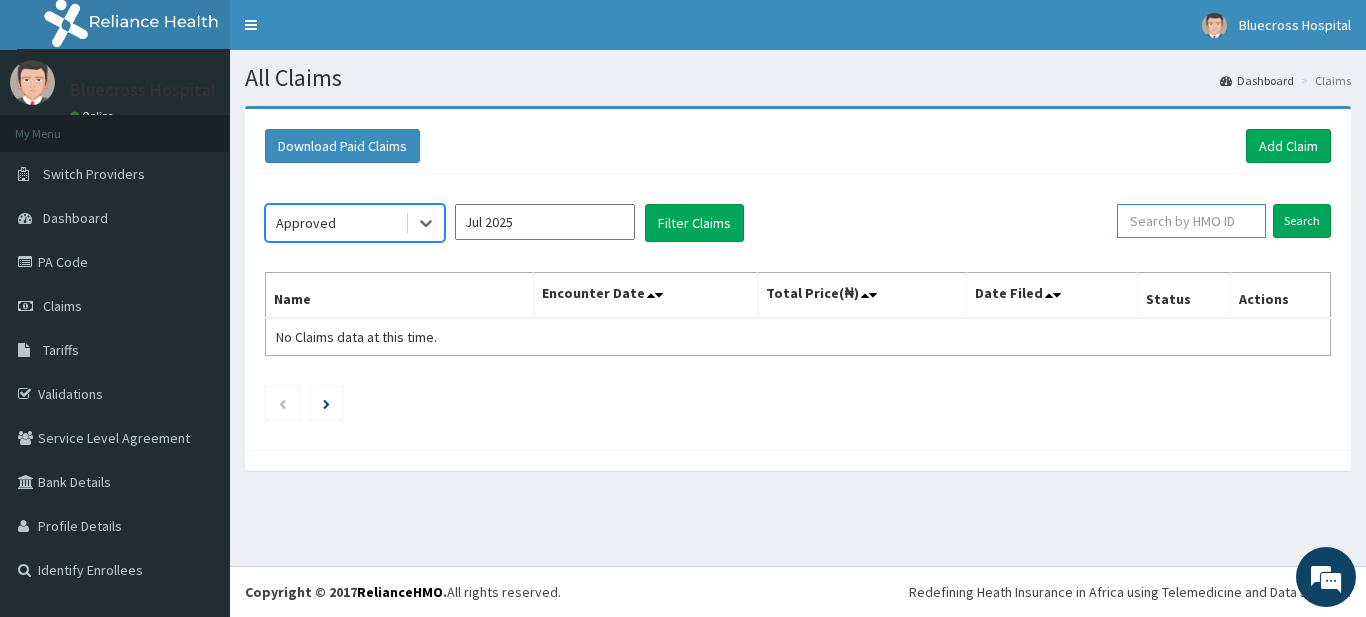 click at bounding box center (1191, 221) 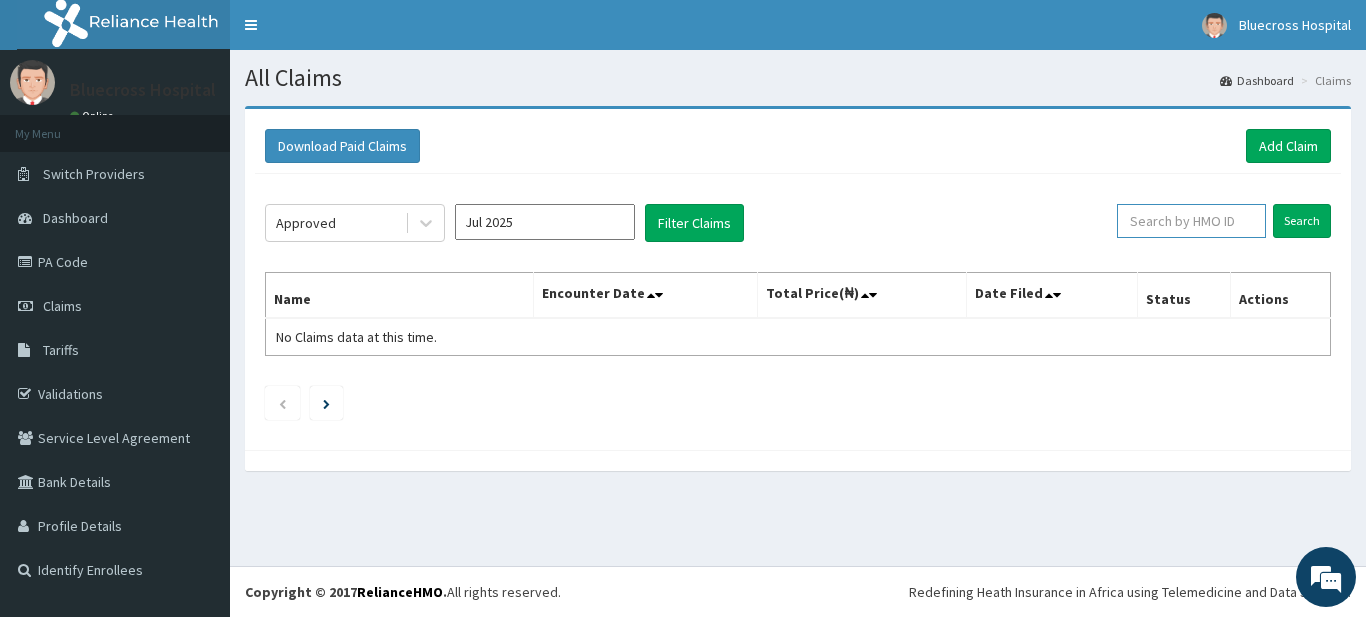paste on "PA/171ECD" 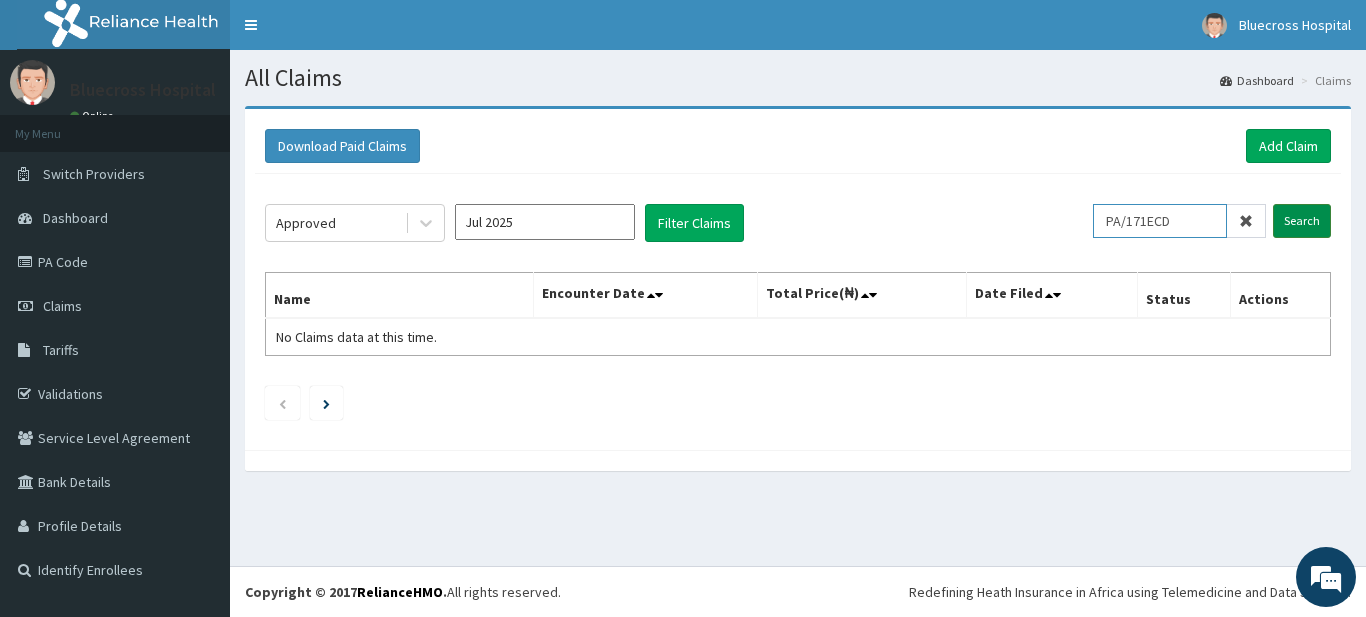 type on "PA/171ECD" 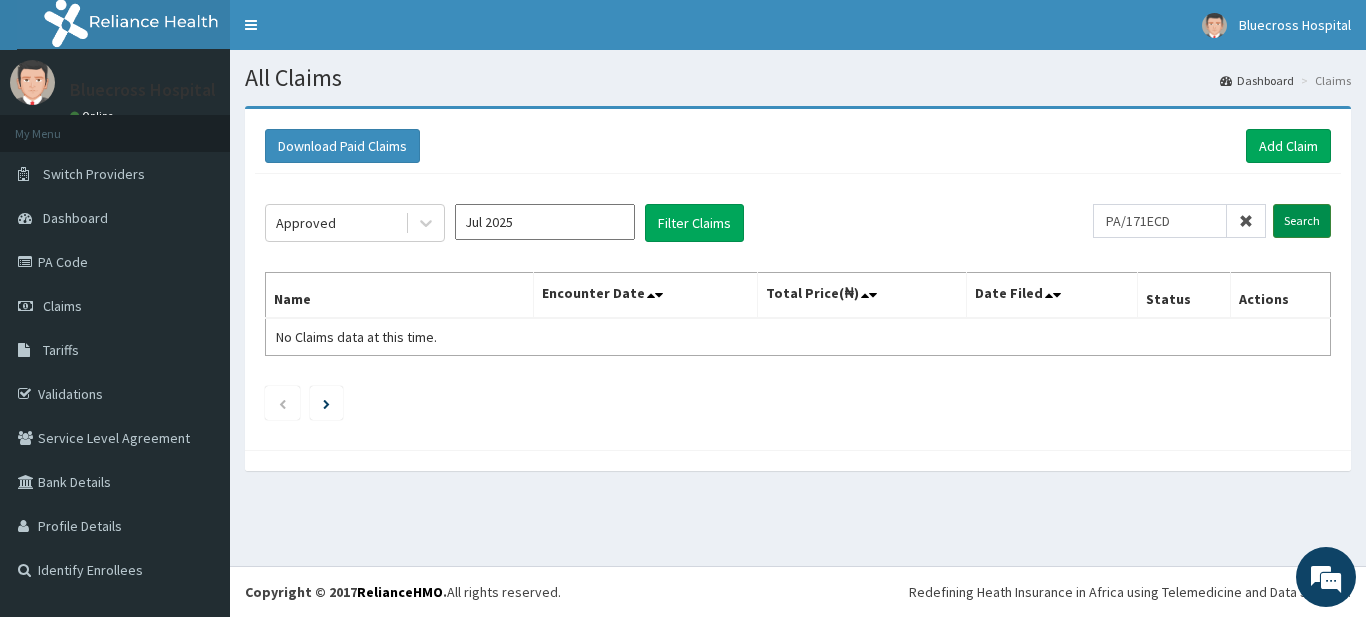 click on "Search" at bounding box center [1302, 221] 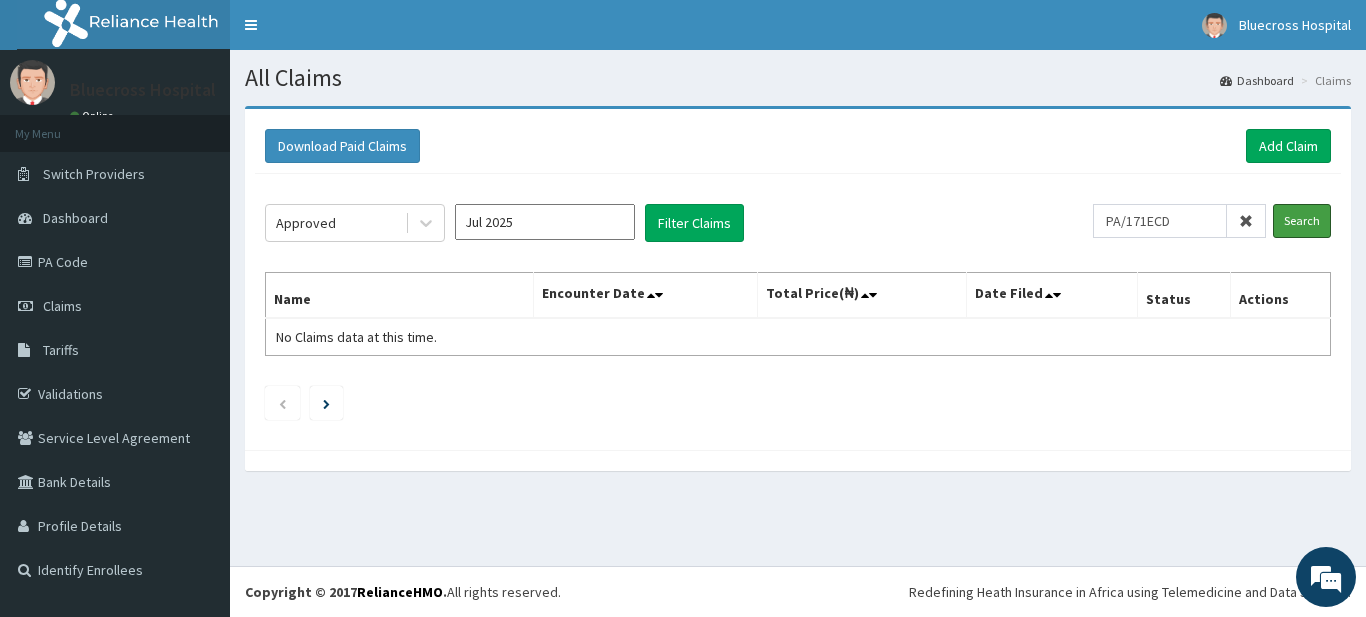 scroll, scrollTop: 0, scrollLeft: 0, axis: both 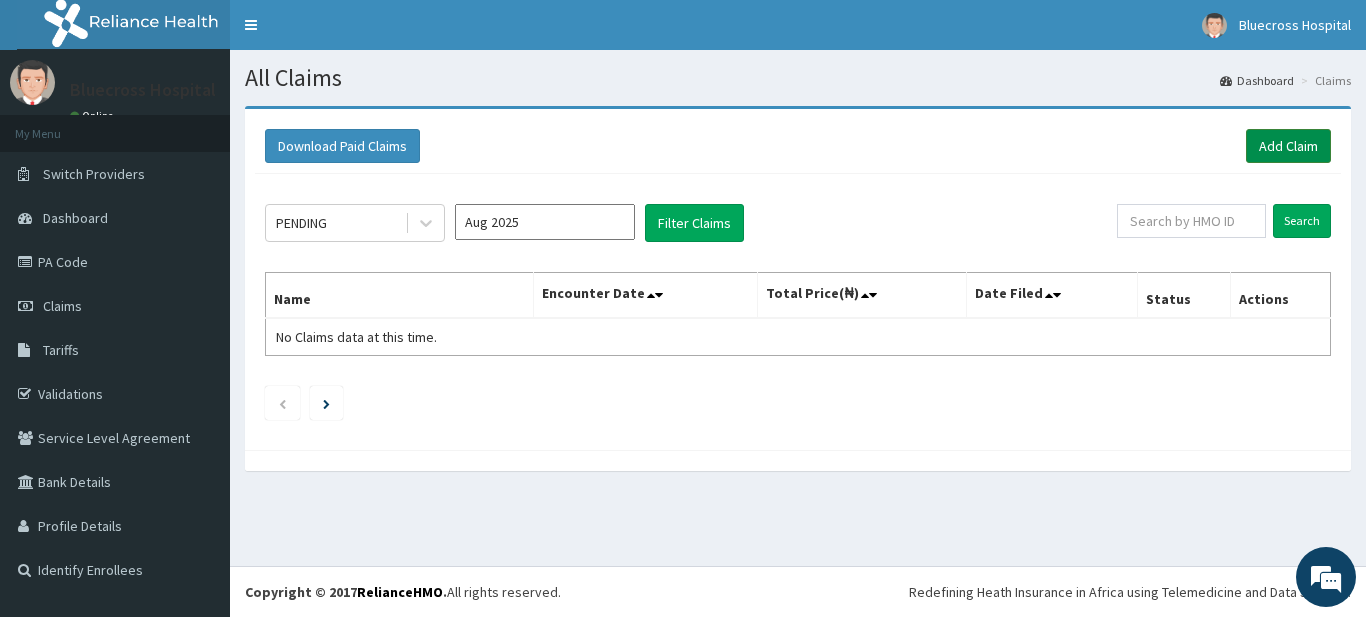 click on "Add Claim" at bounding box center (1288, 146) 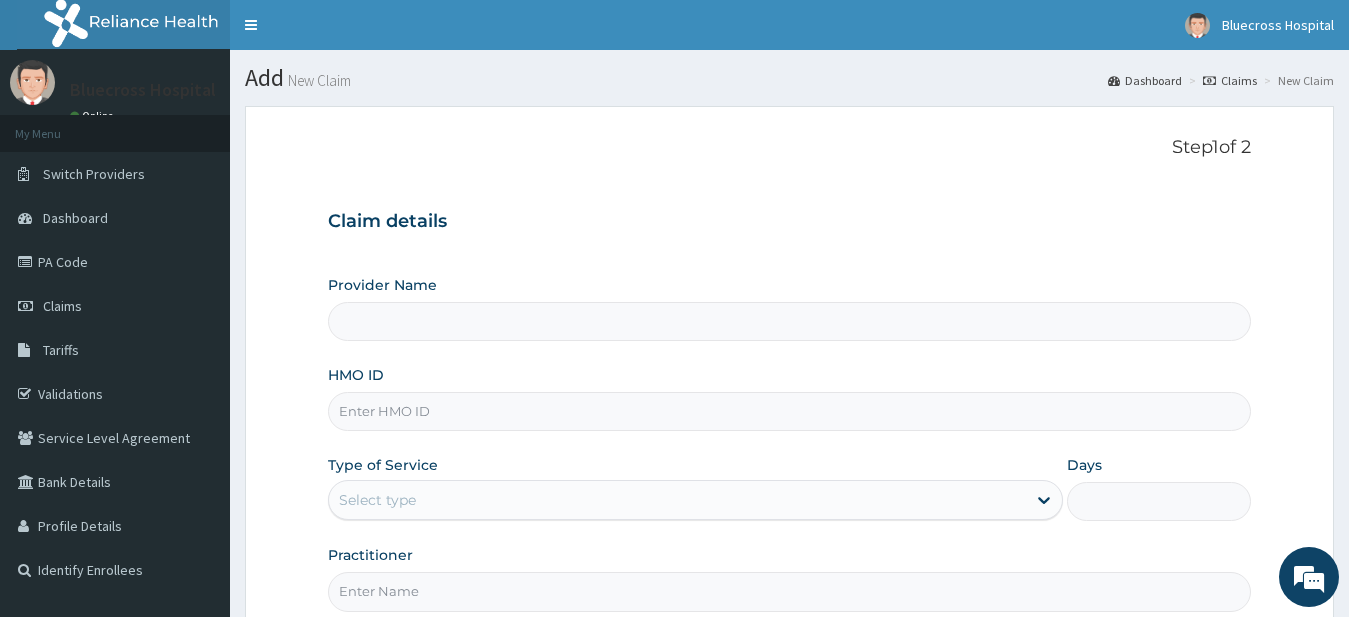 scroll, scrollTop: 0, scrollLeft: 0, axis: both 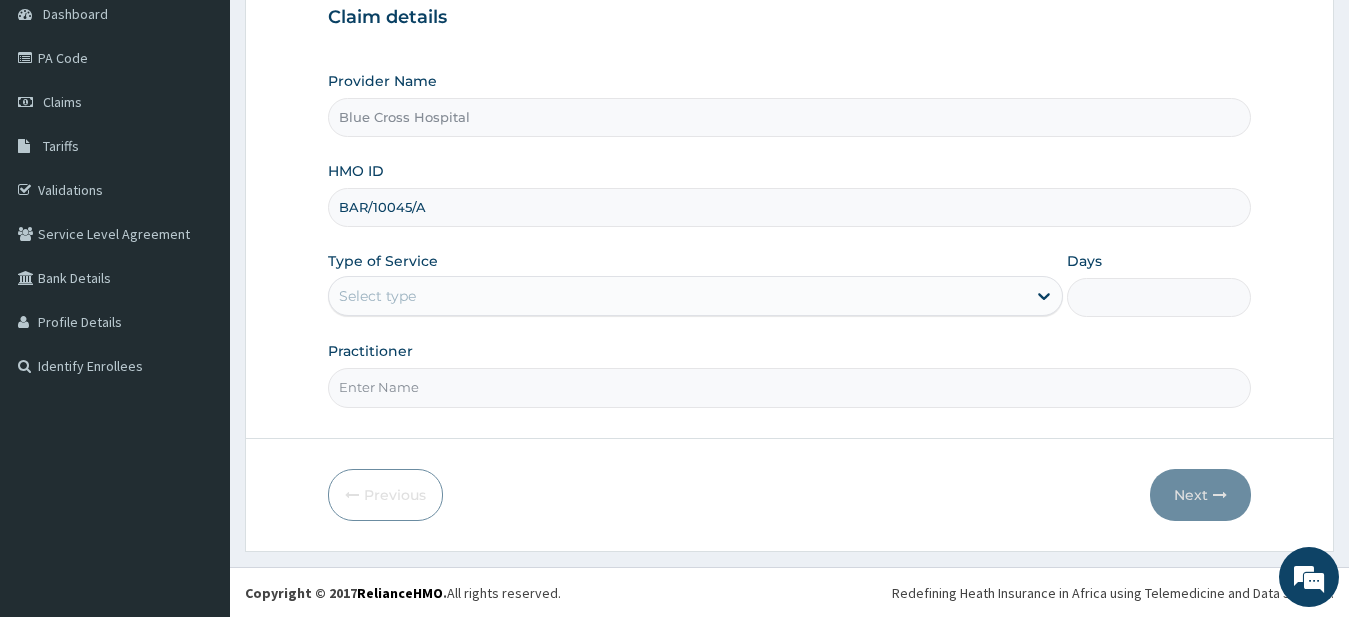 type on "BAR/10045/A" 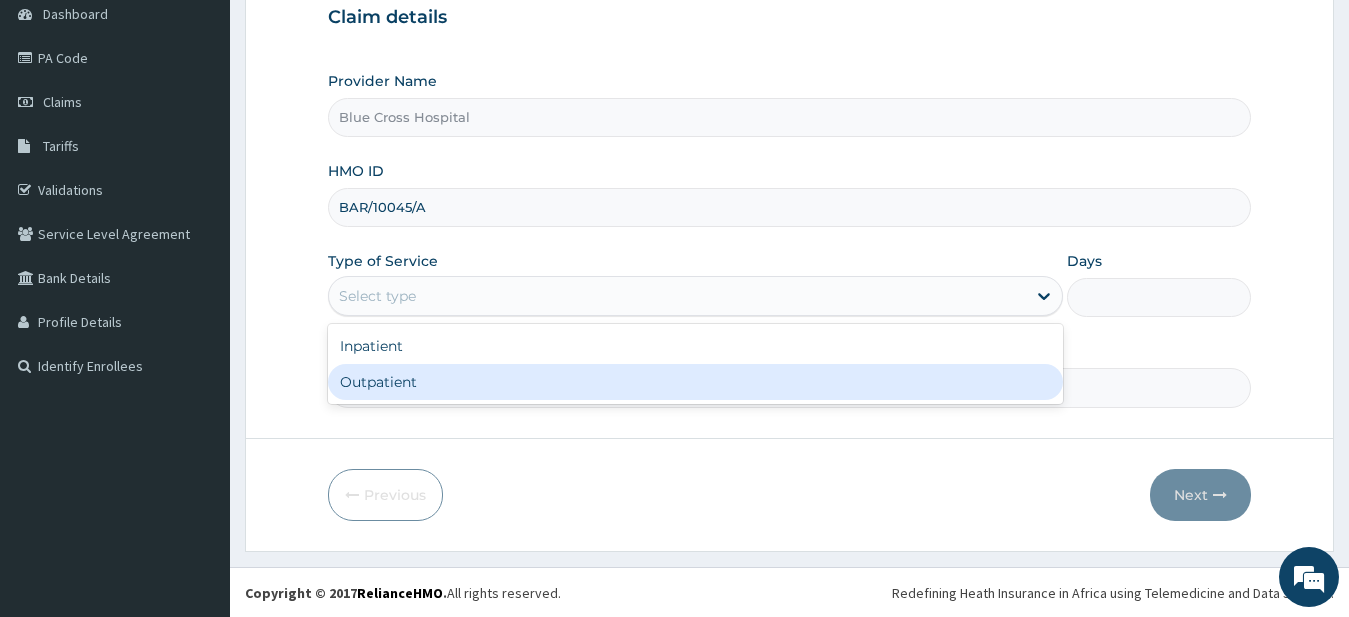 click on "Outpatient" at bounding box center [696, 382] 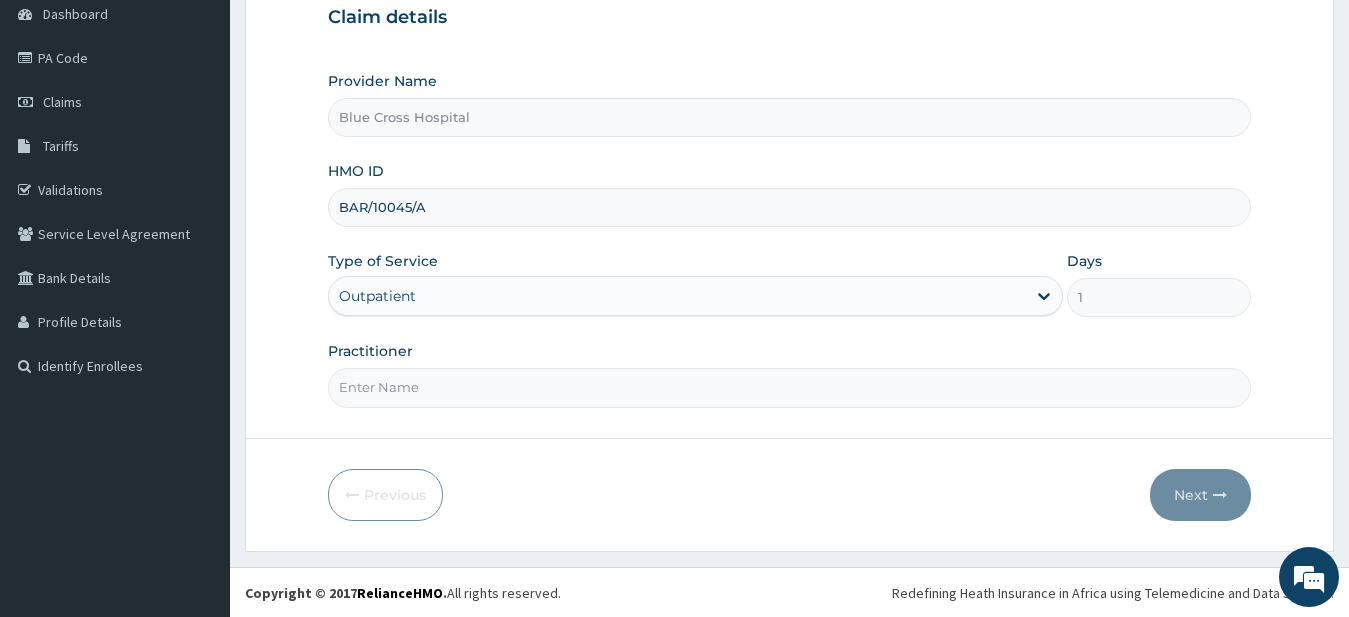 click on "Practitioner" at bounding box center [790, 387] 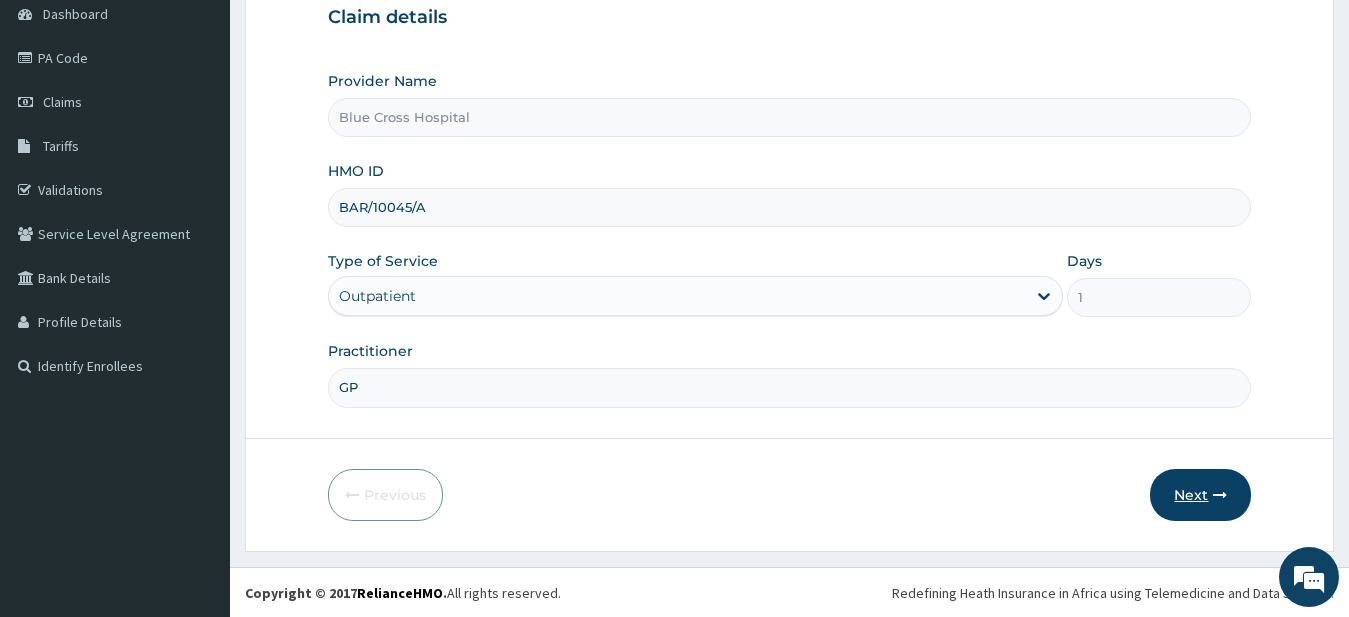 type on "GP" 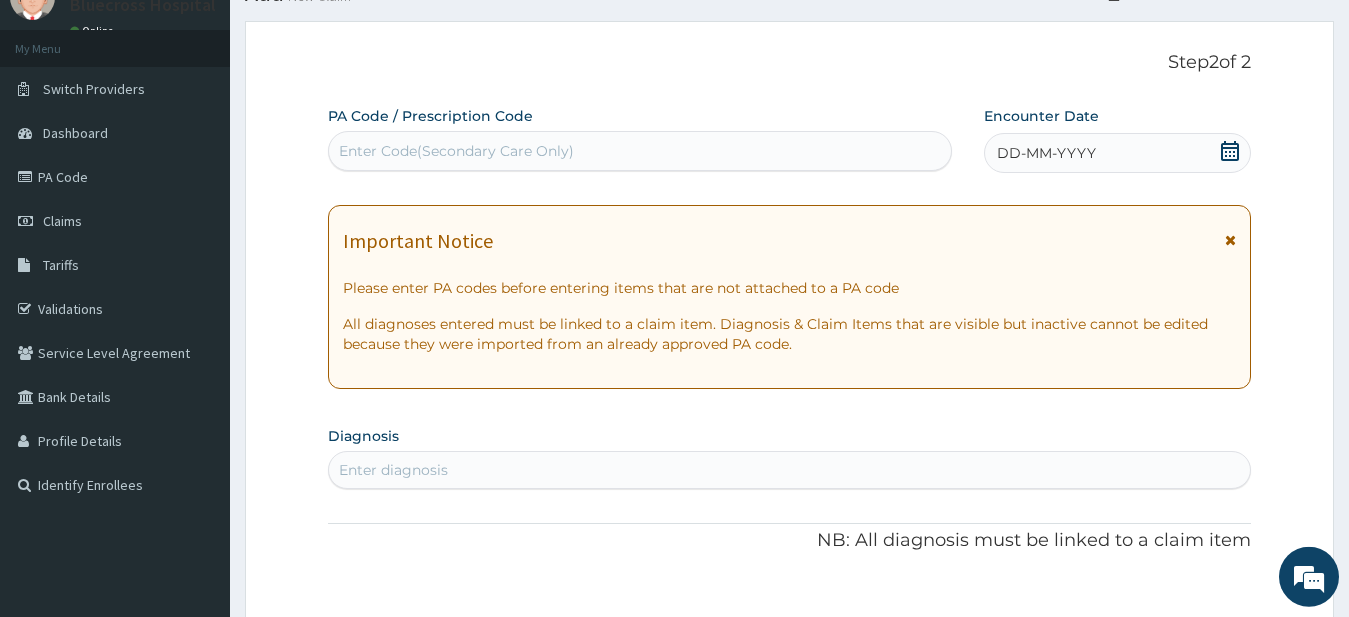 scroll, scrollTop: 0, scrollLeft: 0, axis: both 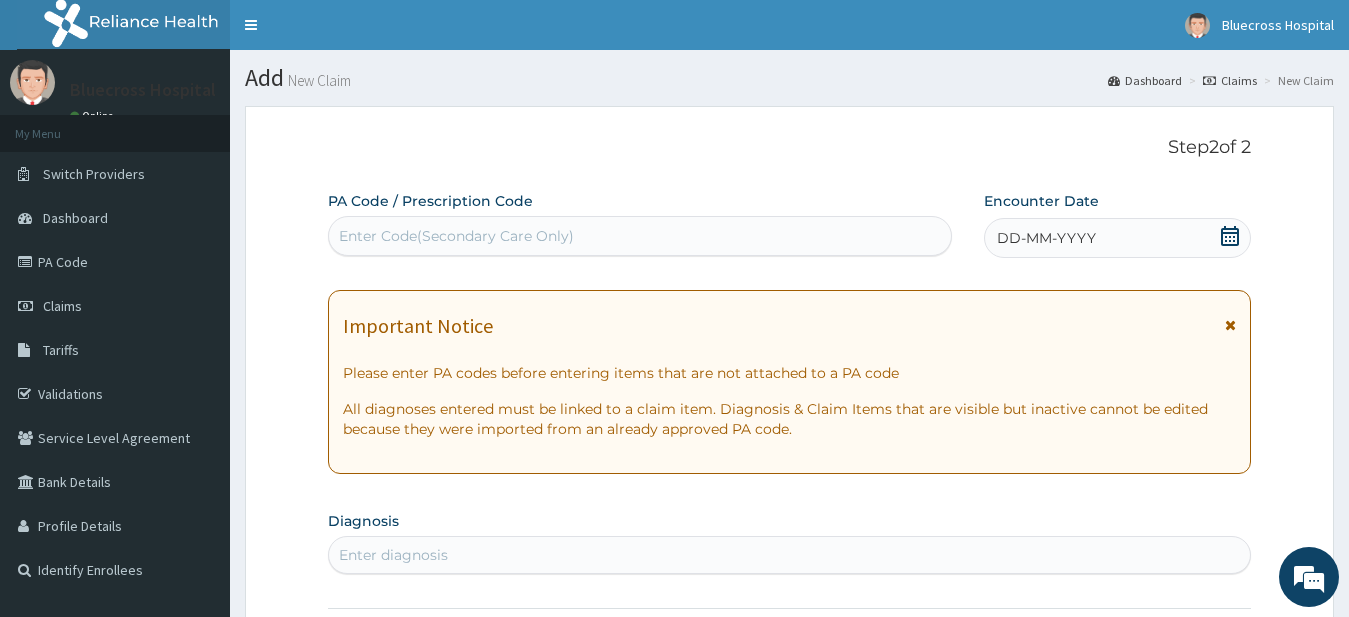 click on "Enter Code(Secondary Care Only)" at bounding box center [456, 236] 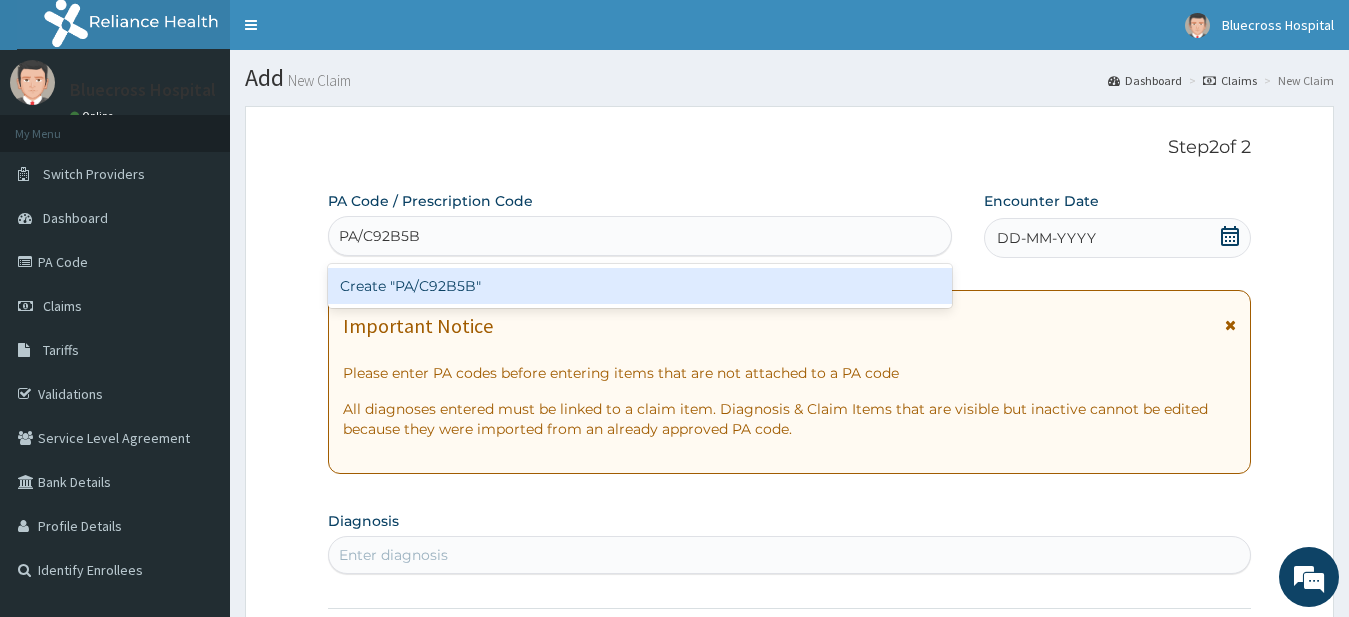 click on "Create "PA/C92B5B"" at bounding box center [640, 286] 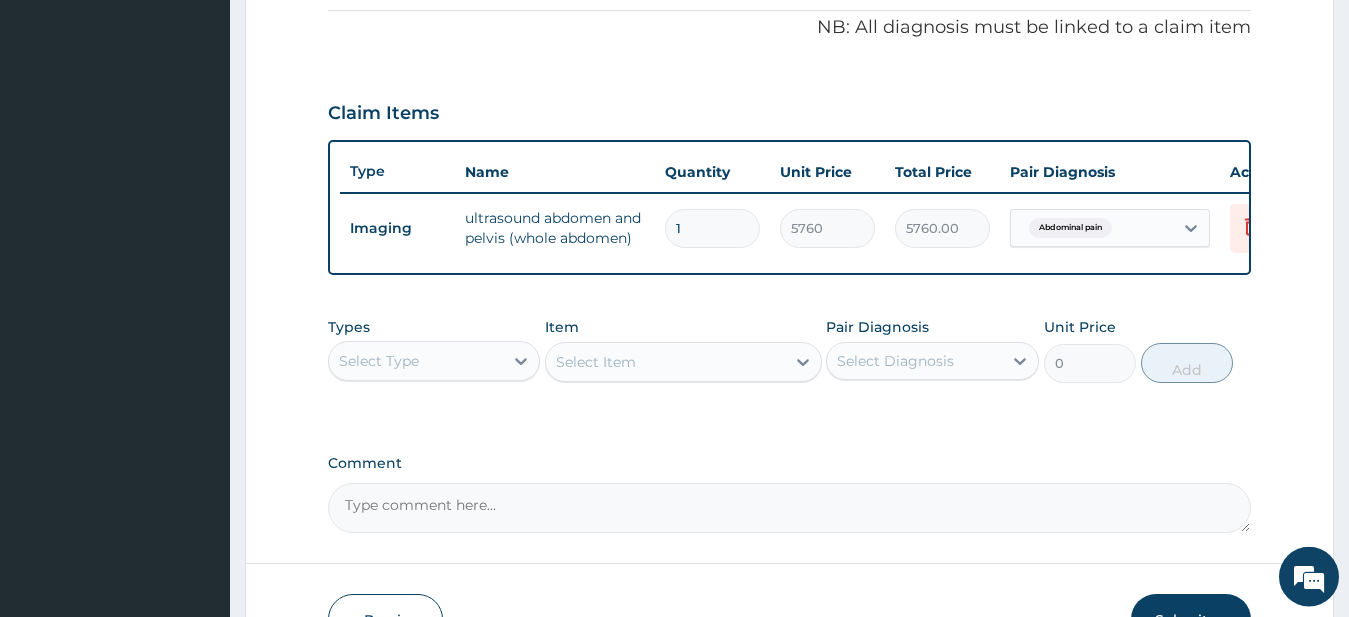 scroll, scrollTop: 626, scrollLeft: 0, axis: vertical 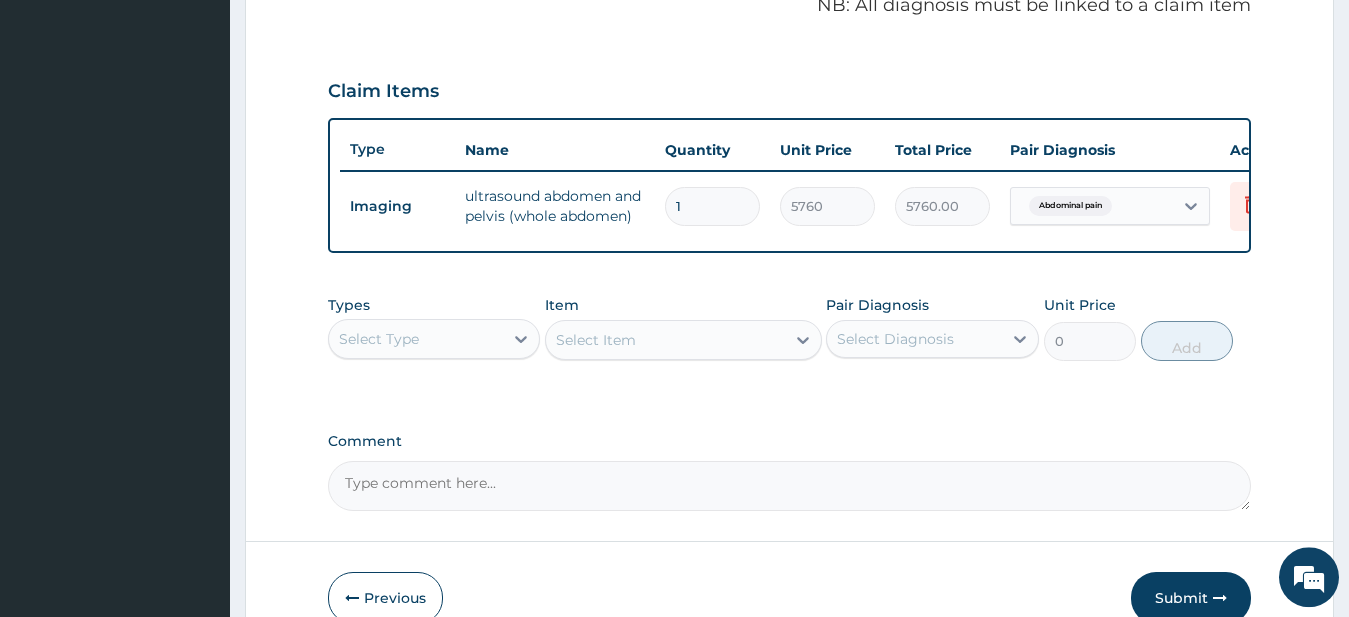 click on "Select Type" at bounding box center [434, 339] 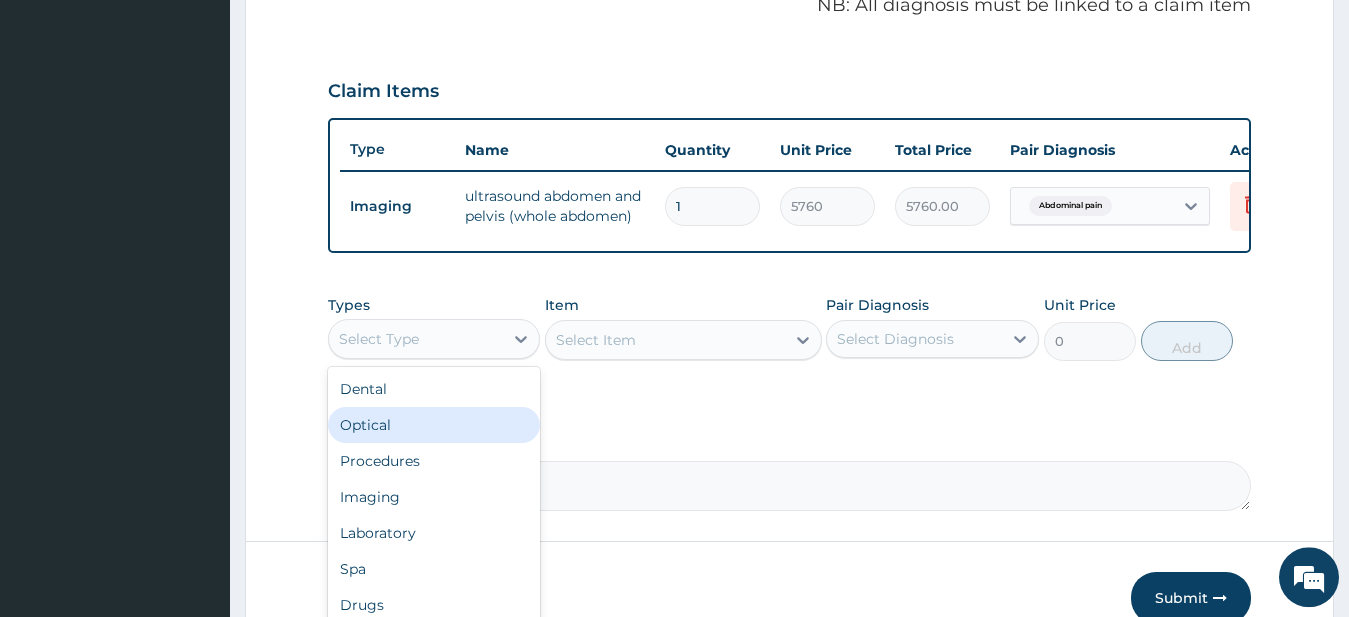 click on "Optical" at bounding box center (434, 425) 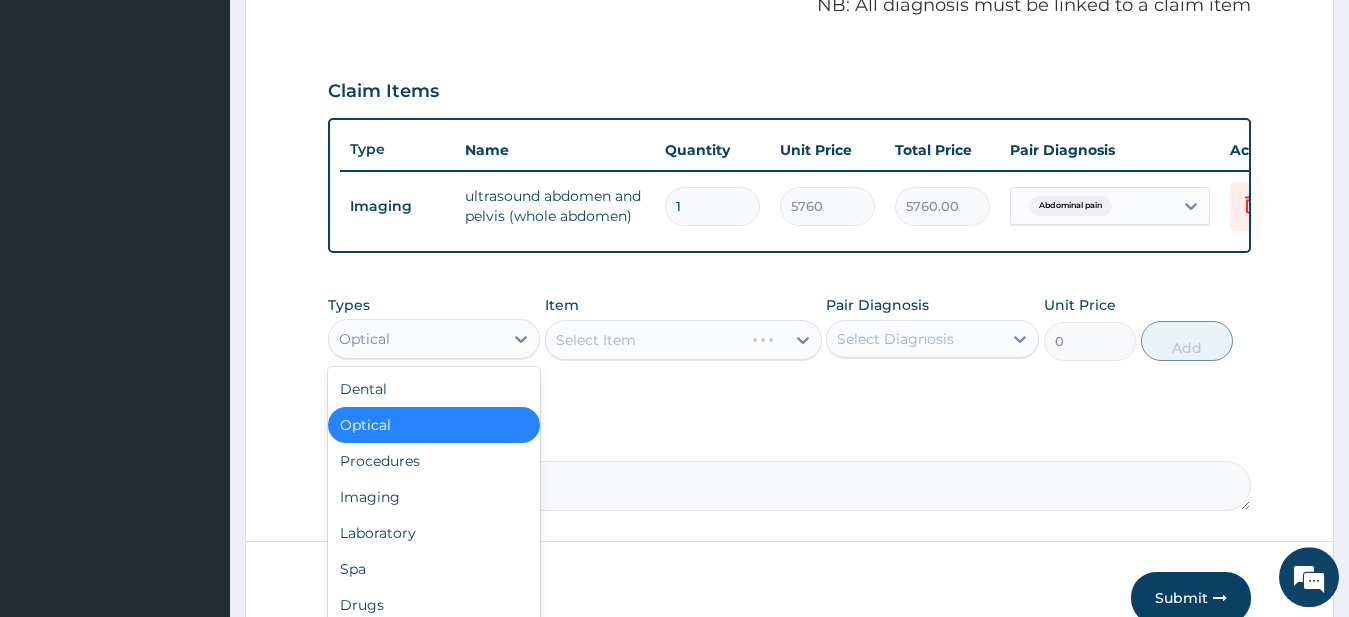 click on "Optical" at bounding box center (416, 339) 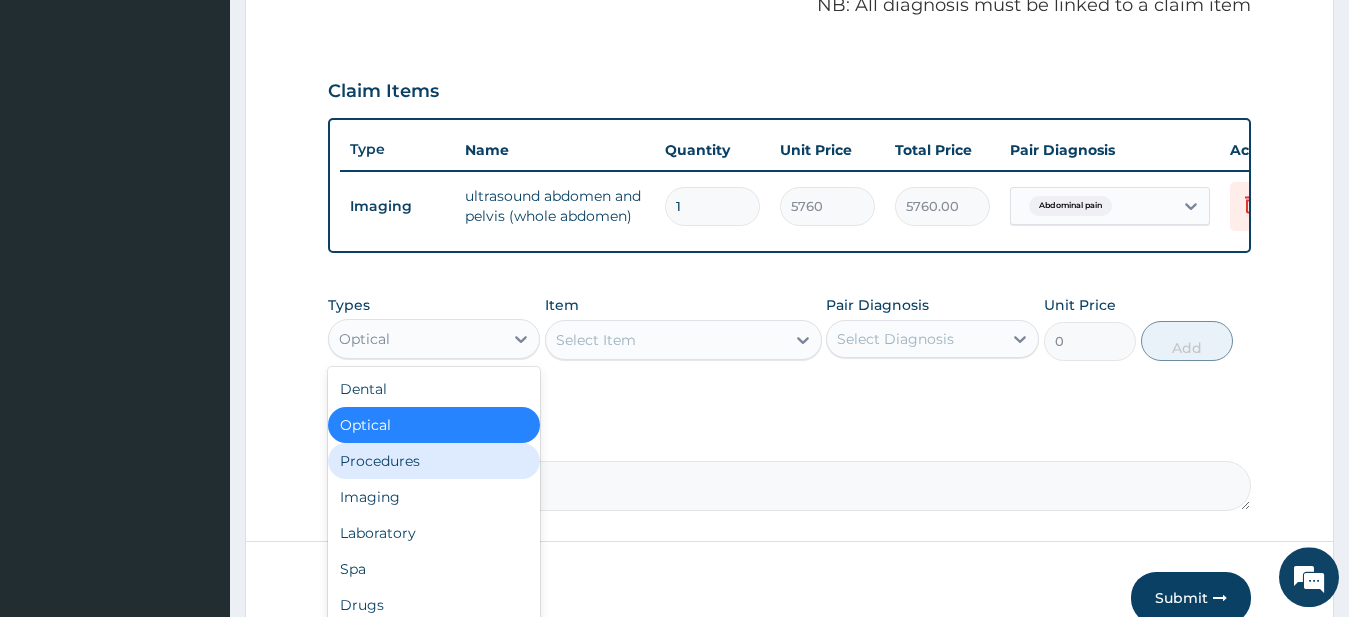 click on "Procedures" at bounding box center [434, 461] 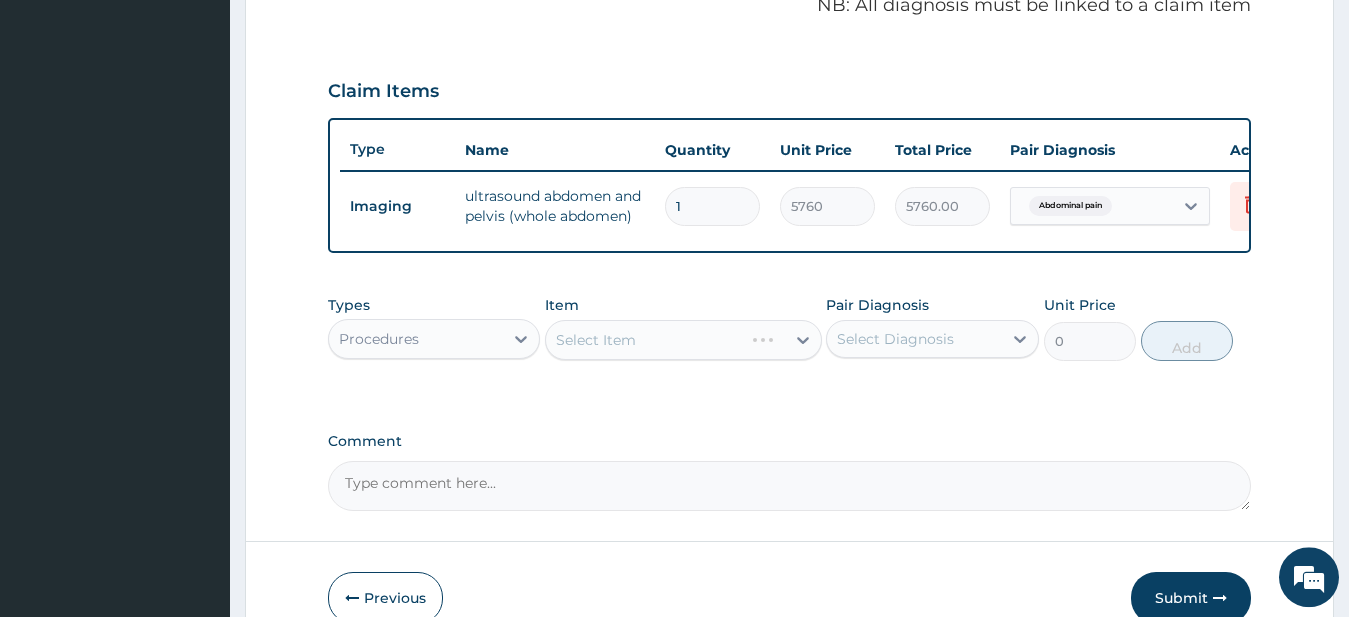 click on "Select Diagnosis" at bounding box center (895, 339) 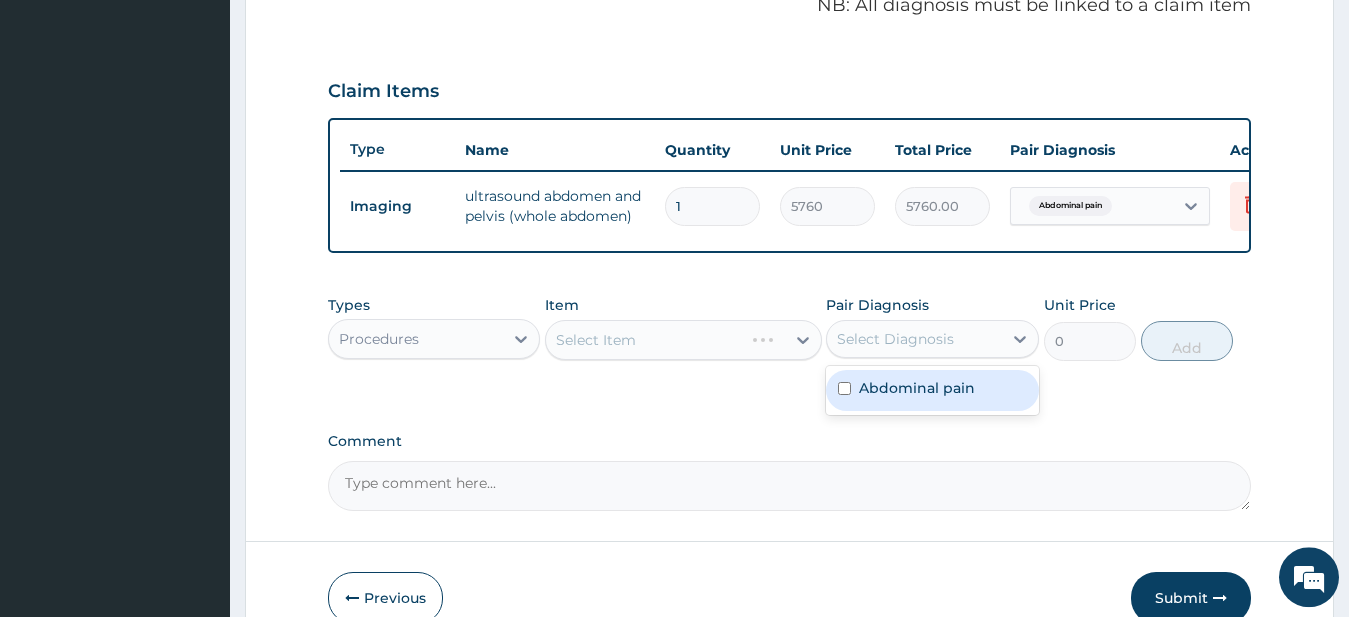click on "Abdominal pain" at bounding box center (917, 388) 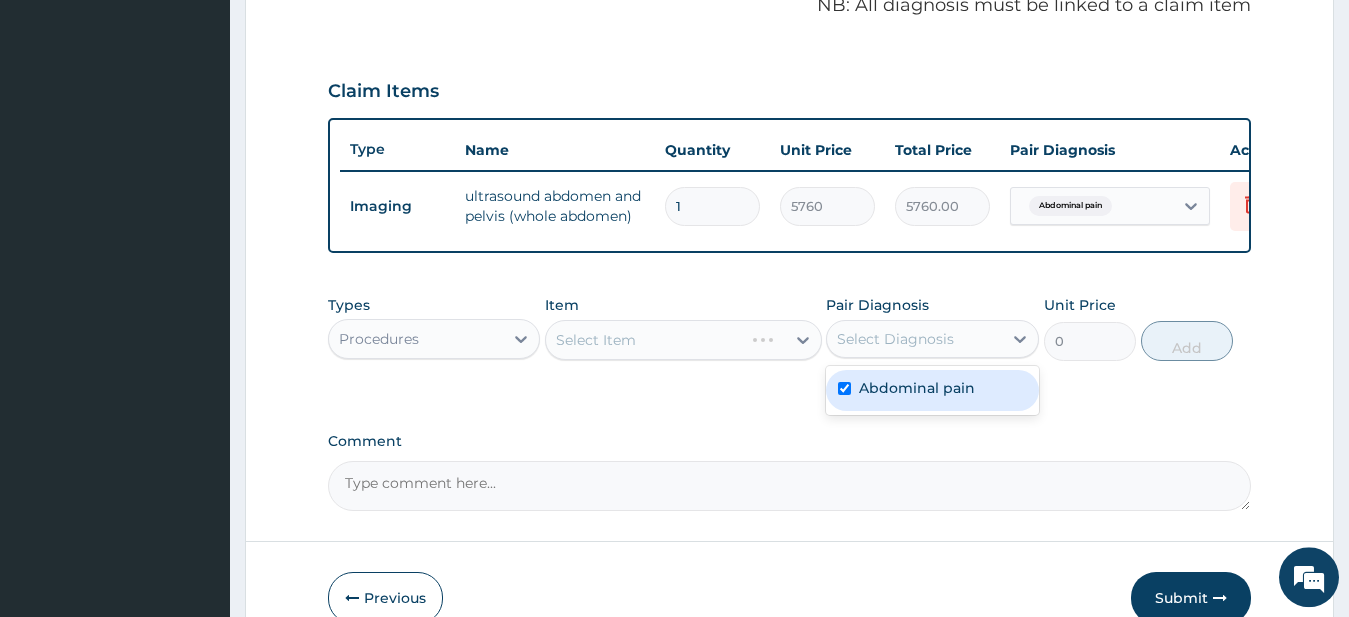 checkbox on "true" 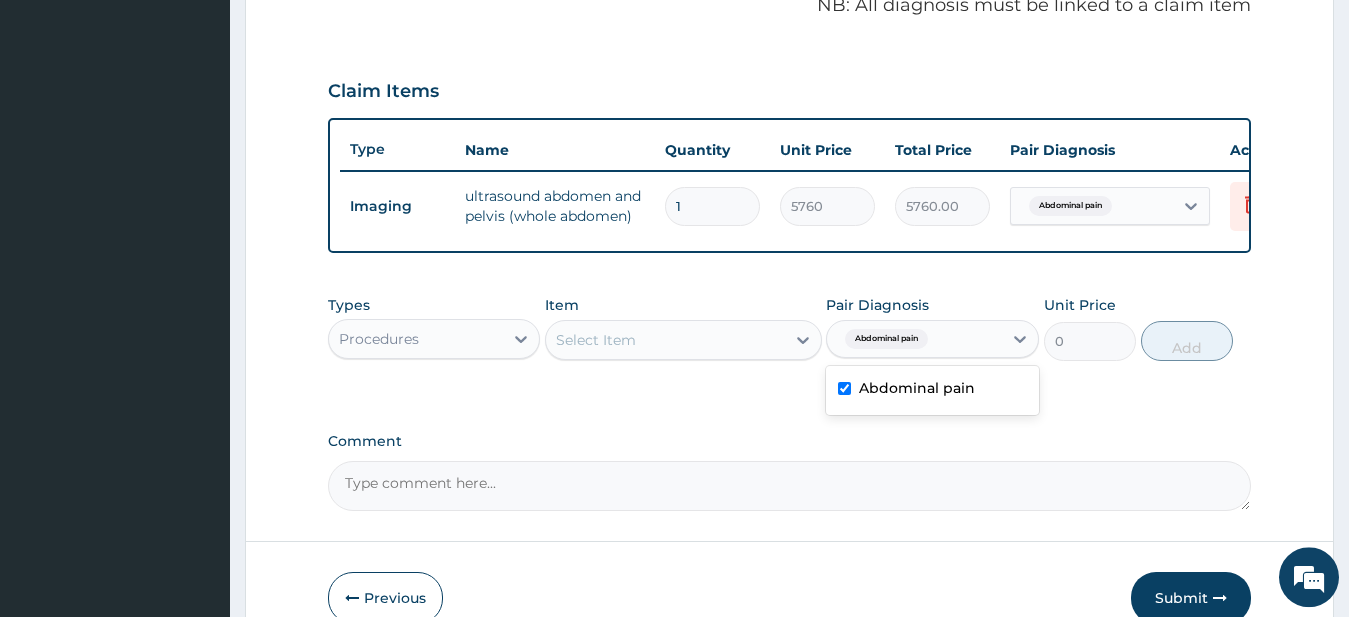 click on "Select Item" at bounding box center [596, 340] 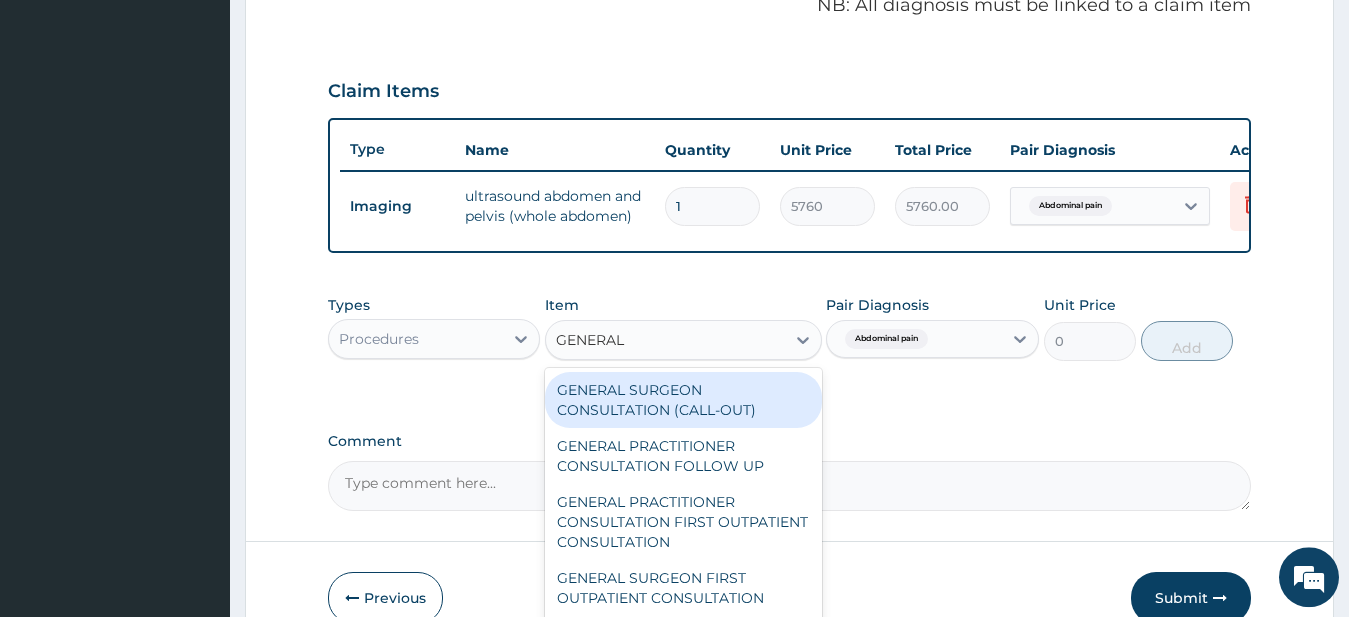 type on "GENERAL P" 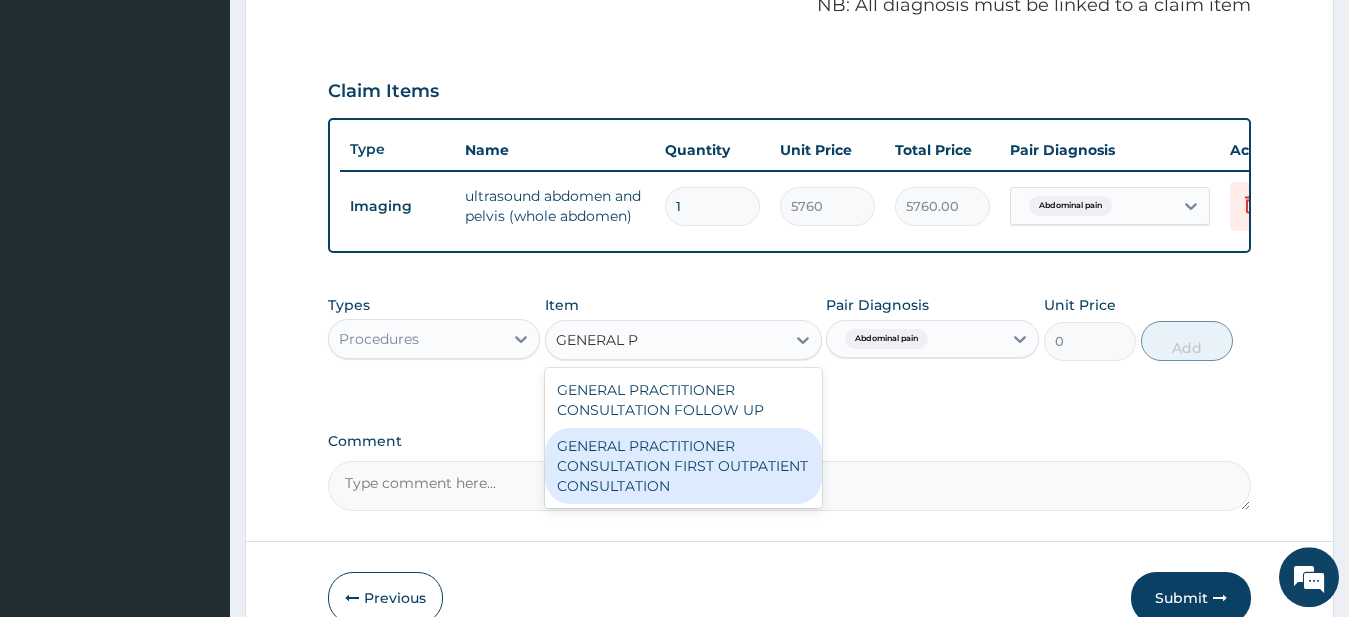 drag, startPoint x: 688, startPoint y: 508, endPoint x: 767, endPoint y: 463, distance: 90.91754 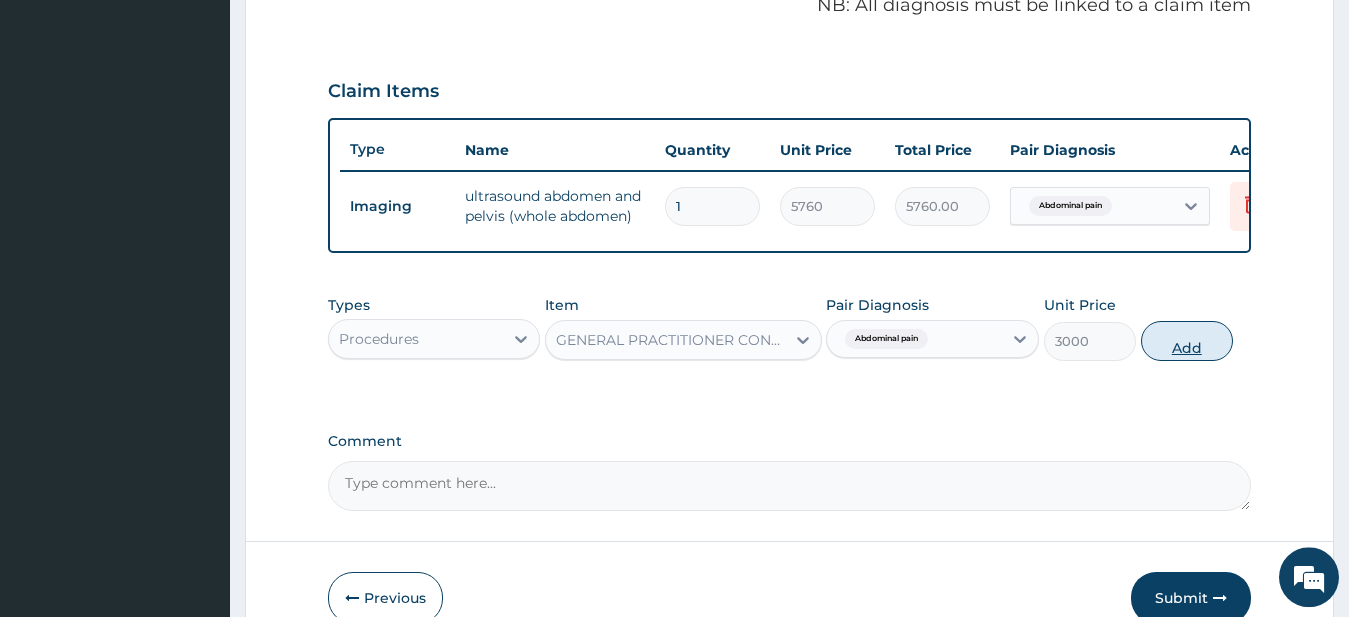 click on "Add" at bounding box center (1187, 341) 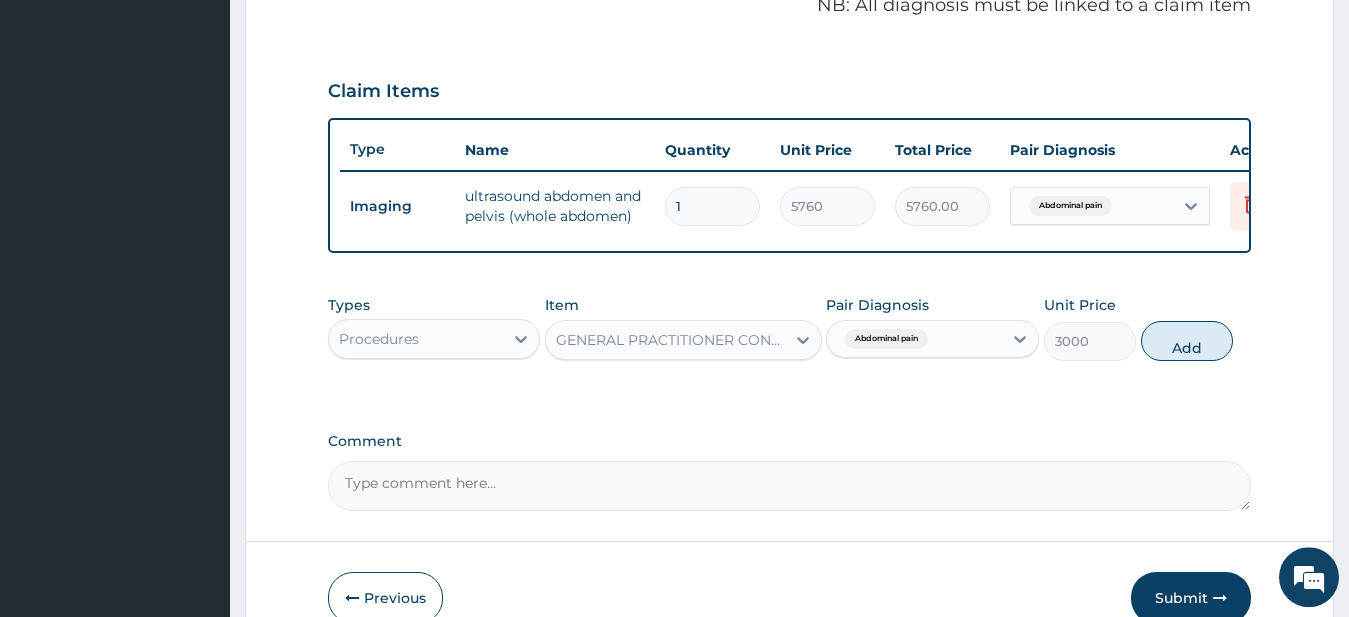 type on "0" 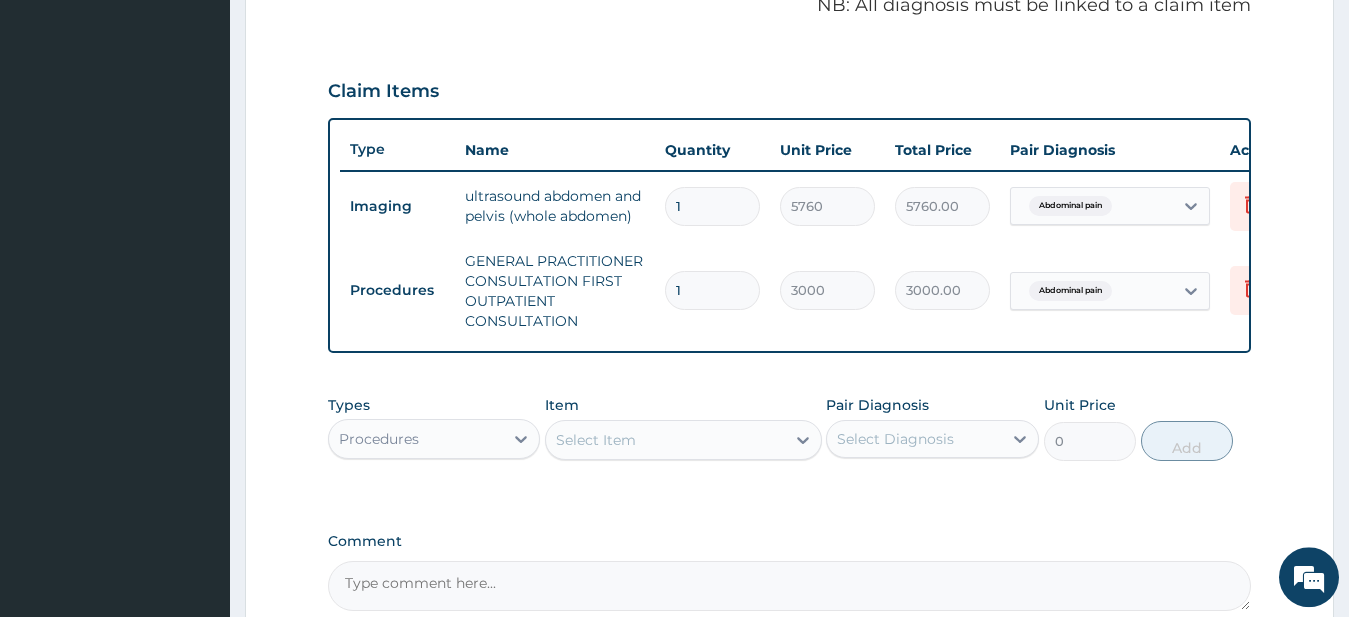 scroll, scrollTop: 847, scrollLeft: 0, axis: vertical 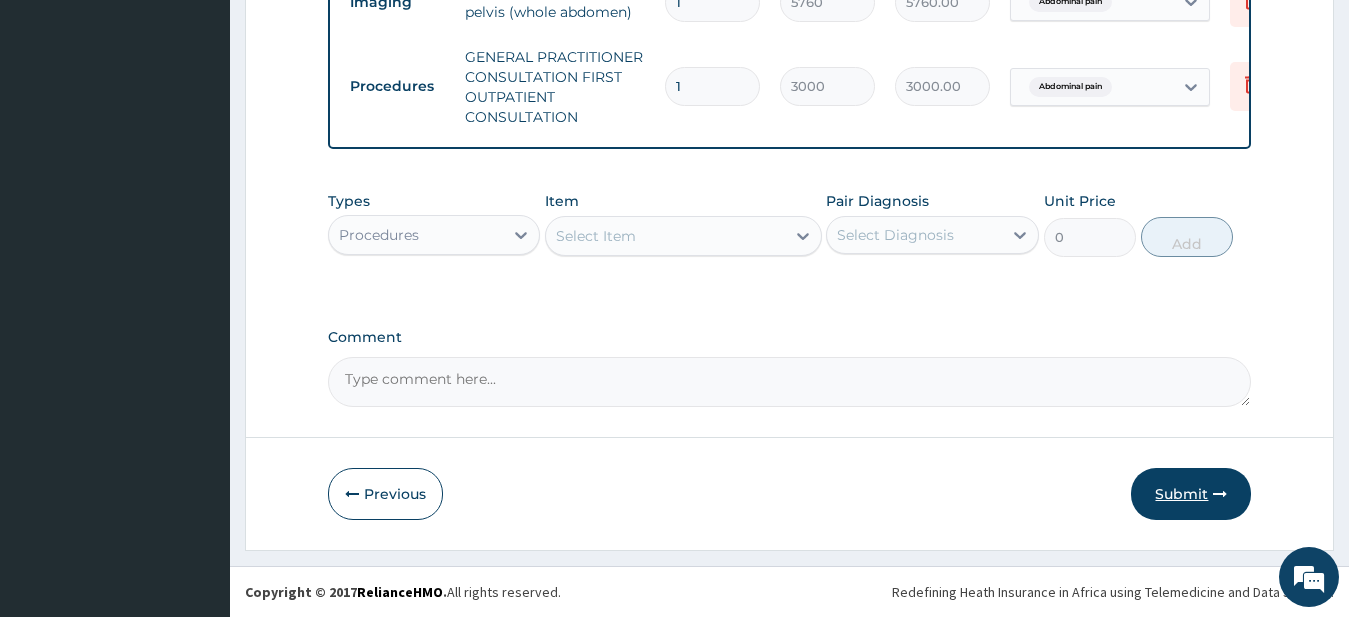 click on "Submit" at bounding box center [1191, 494] 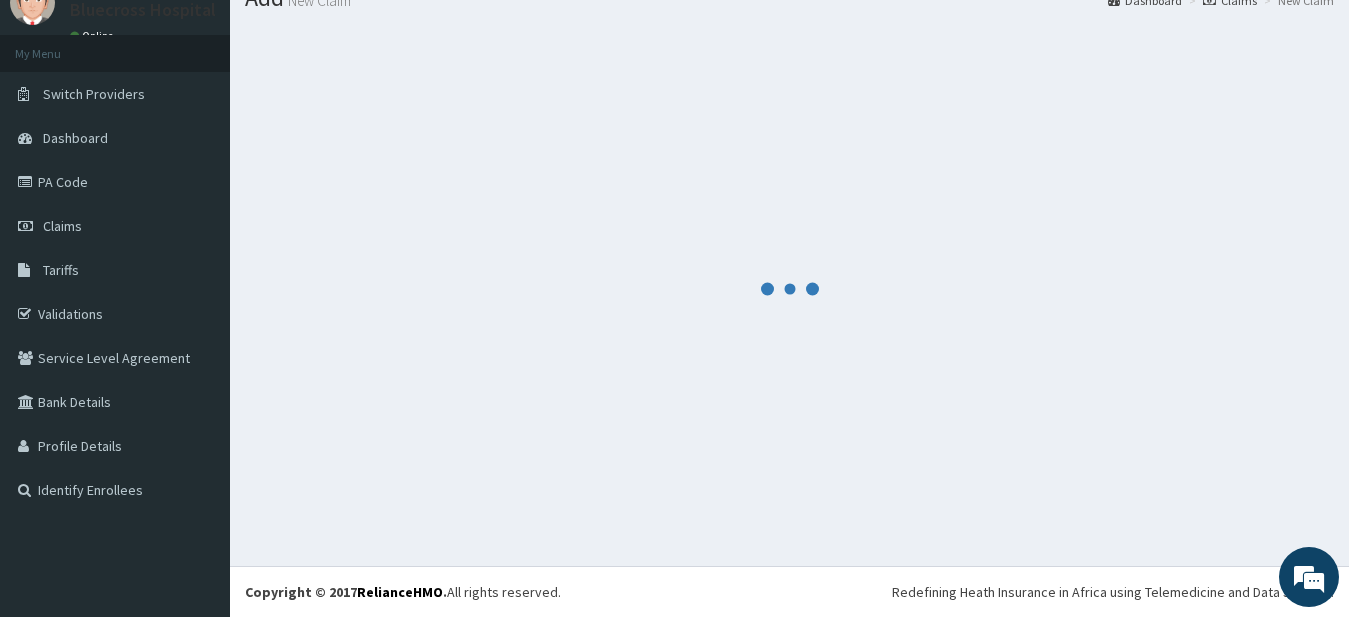 scroll, scrollTop: 80, scrollLeft: 0, axis: vertical 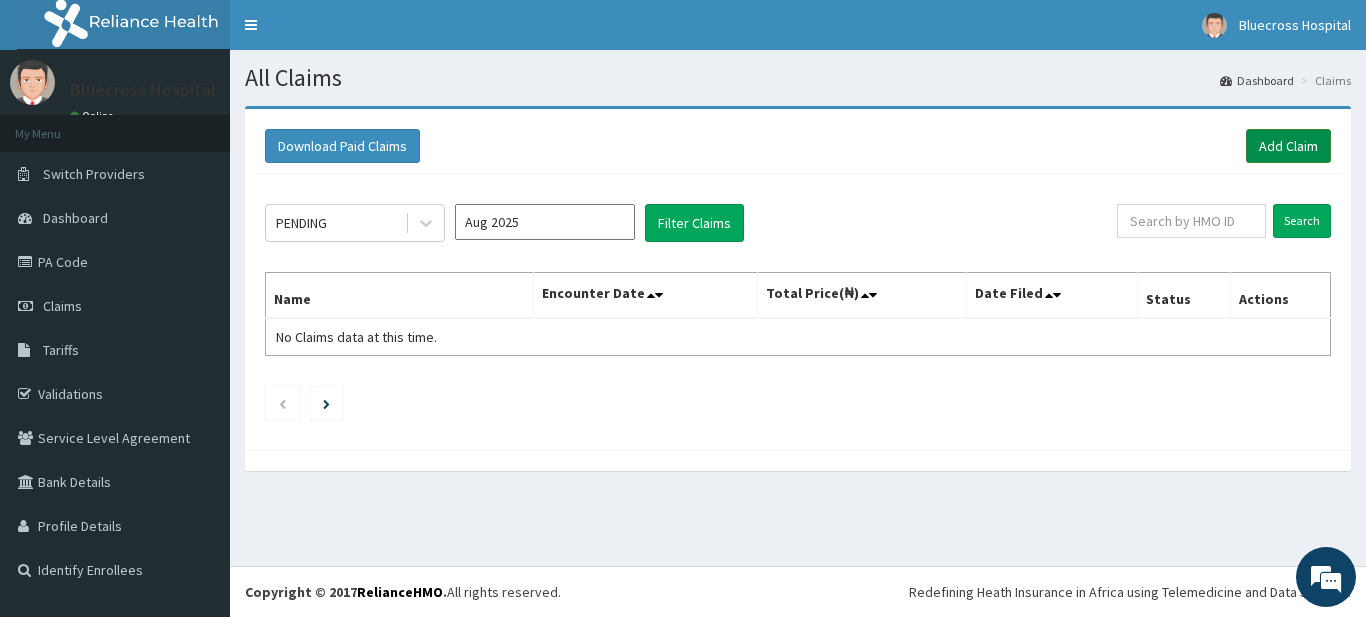 click on "Add Claim" at bounding box center (1288, 146) 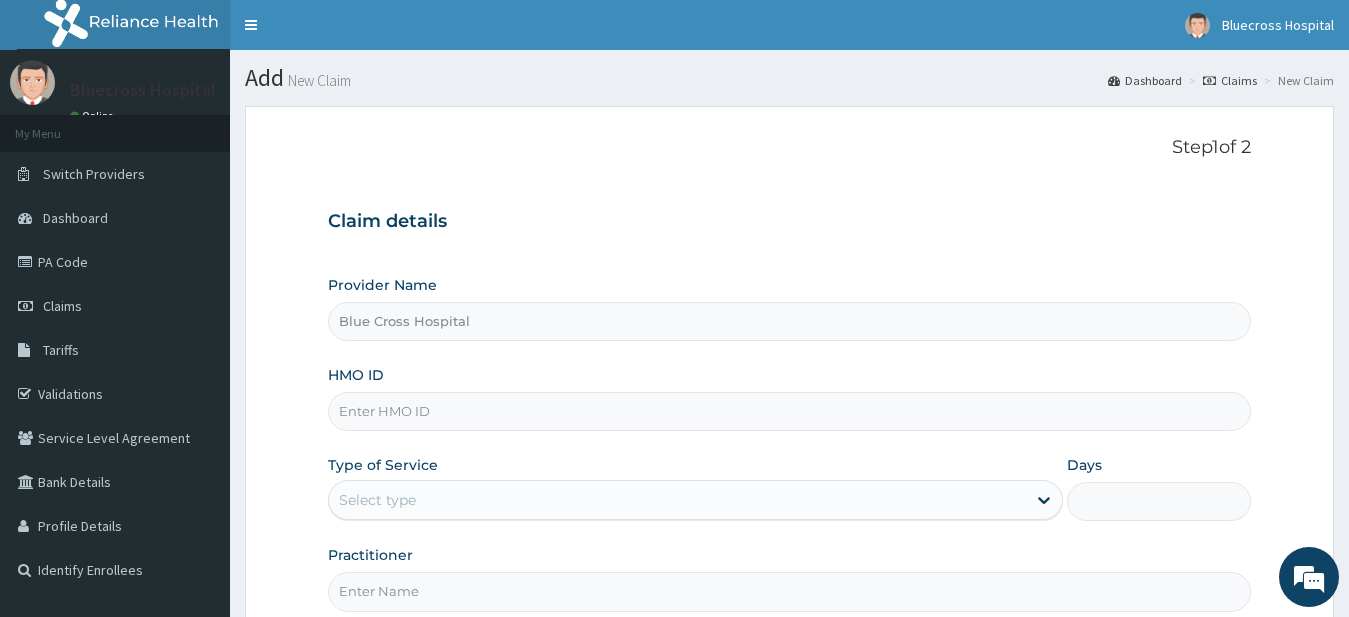 scroll, scrollTop: 0, scrollLeft: 0, axis: both 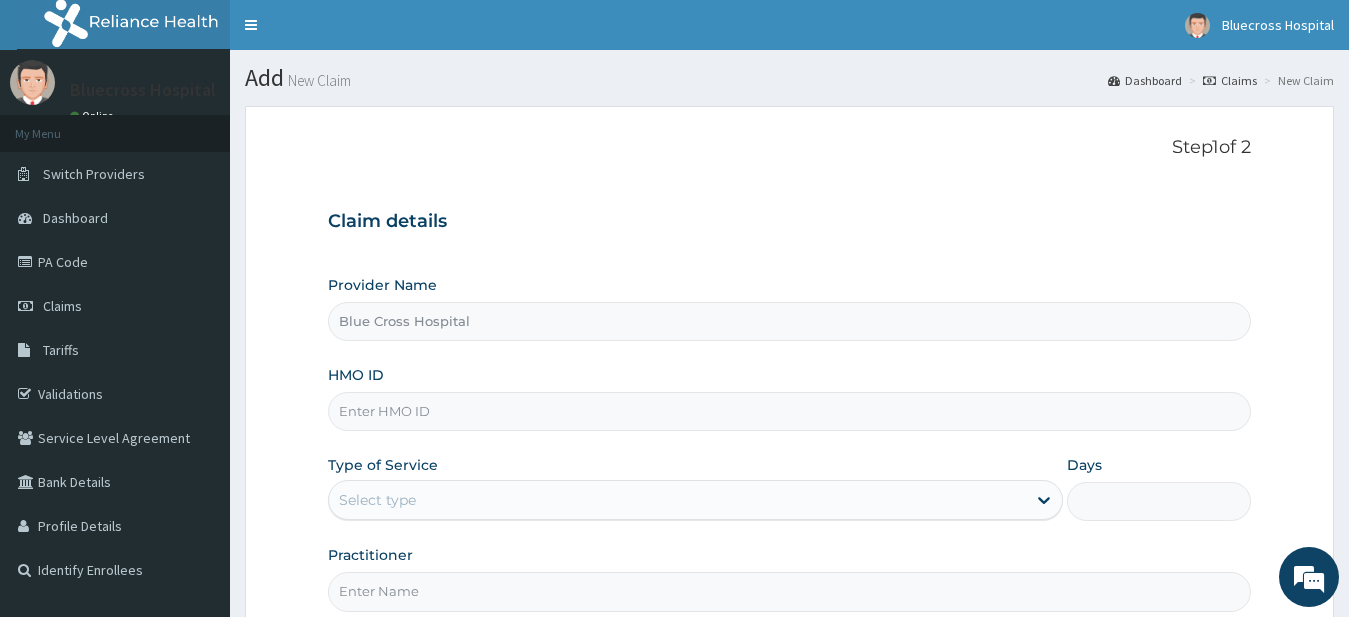 click on "HMO ID" at bounding box center [790, 411] 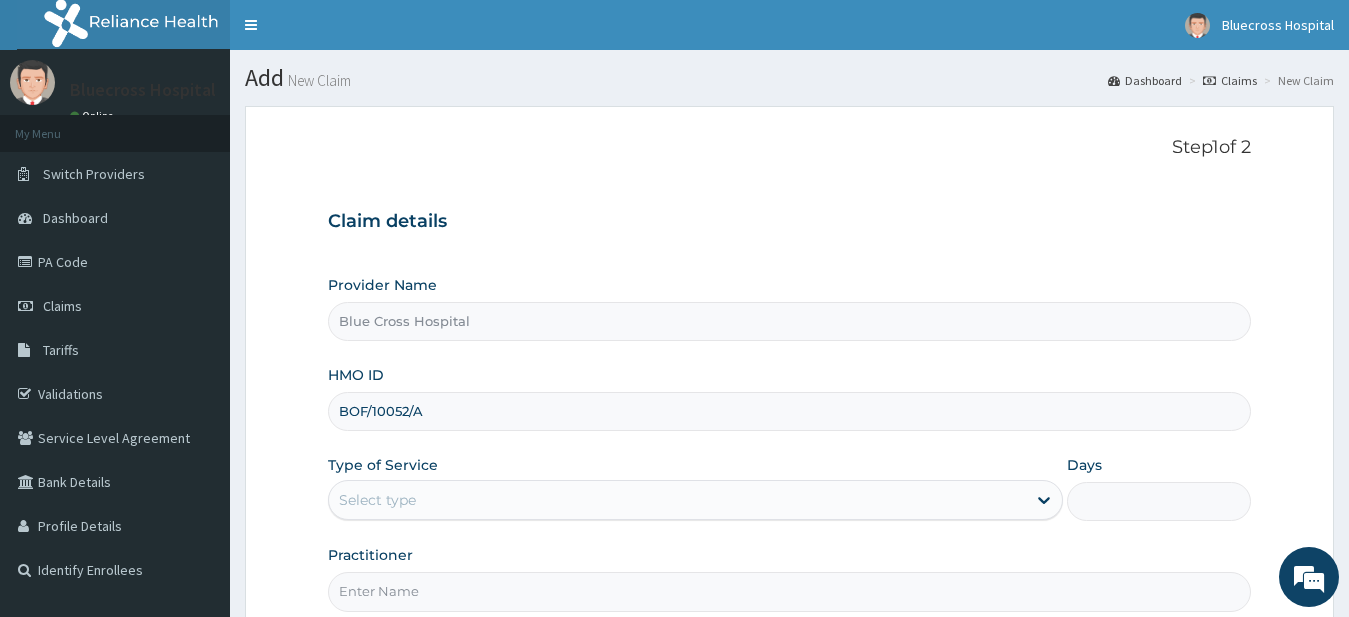 type on "BOF/10052/A" 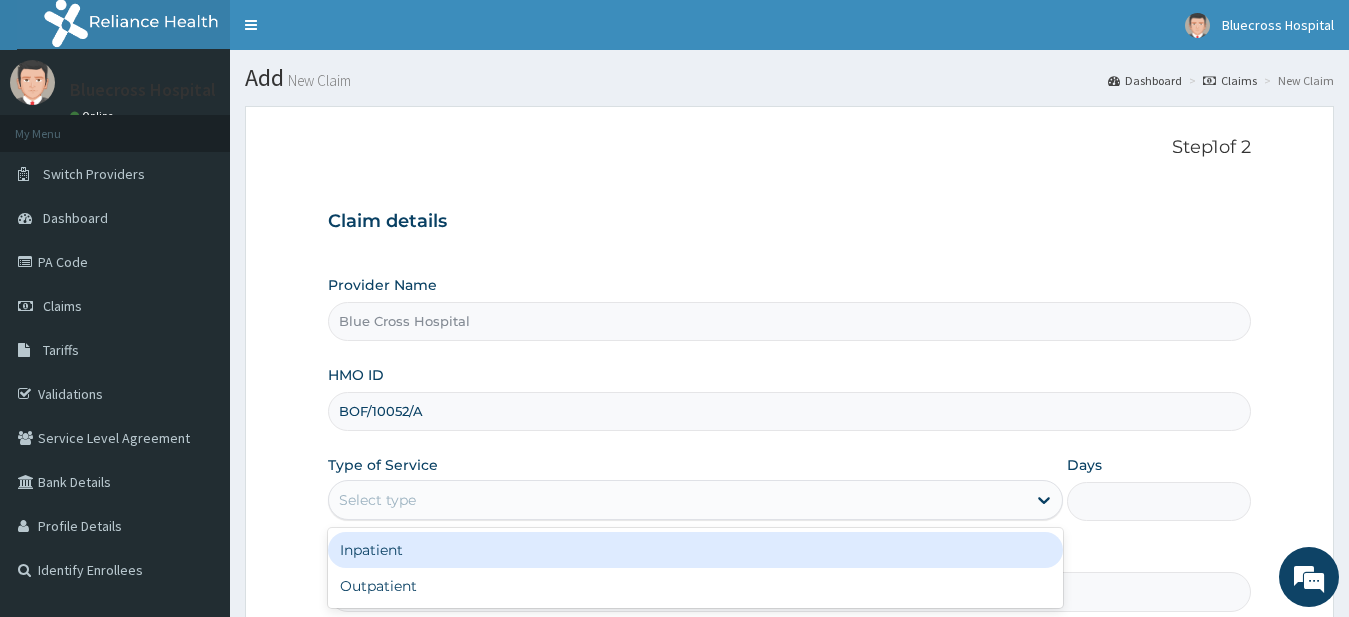 click on "Select type" at bounding box center (678, 500) 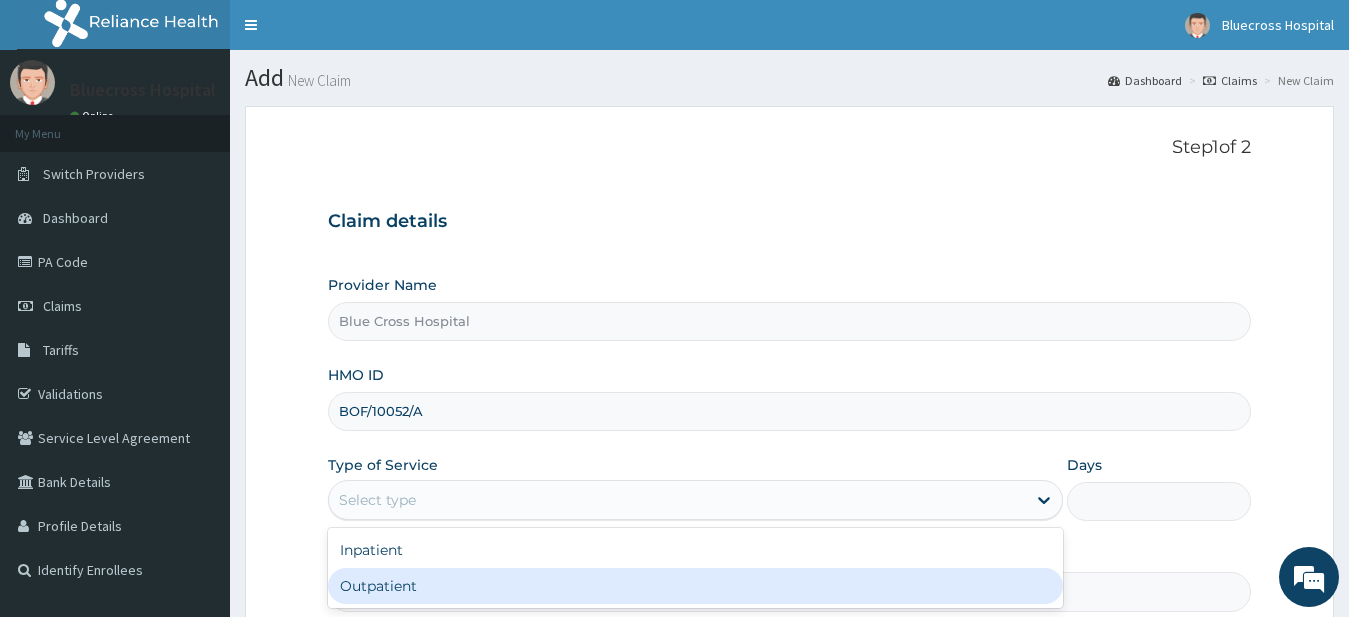 click on "Outpatient" at bounding box center (696, 586) 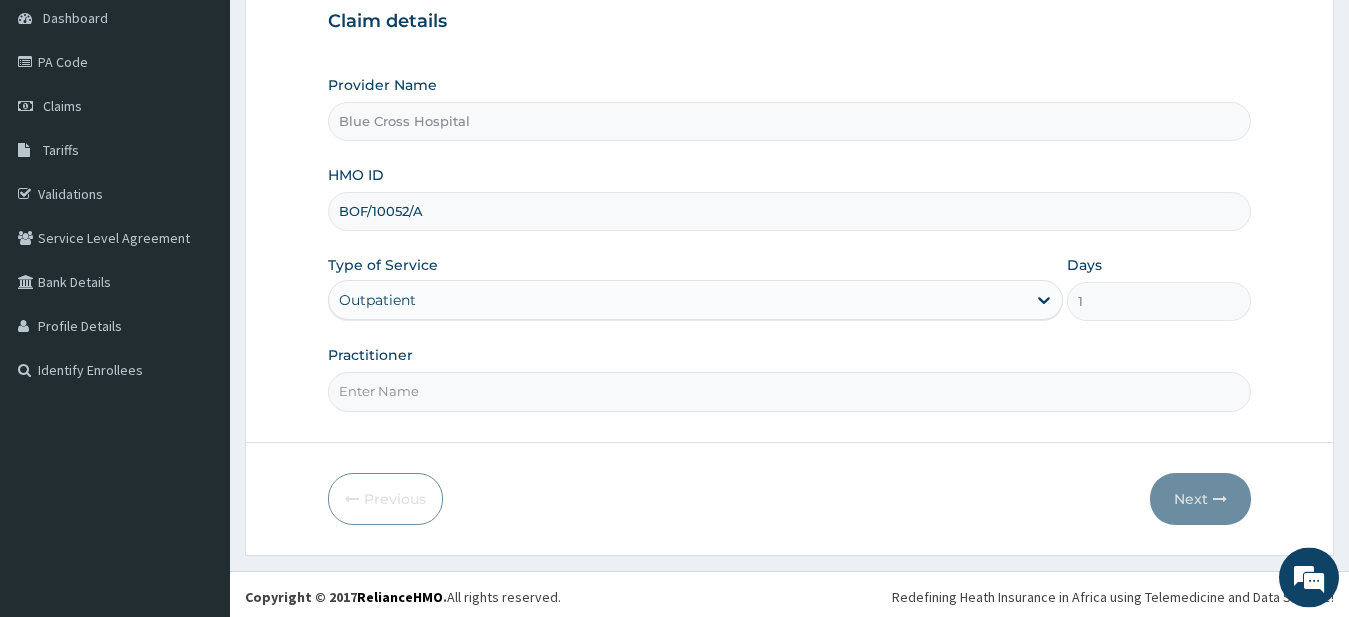 scroll, scrollTop: 205, scrollLeft: 0, axis: vertical 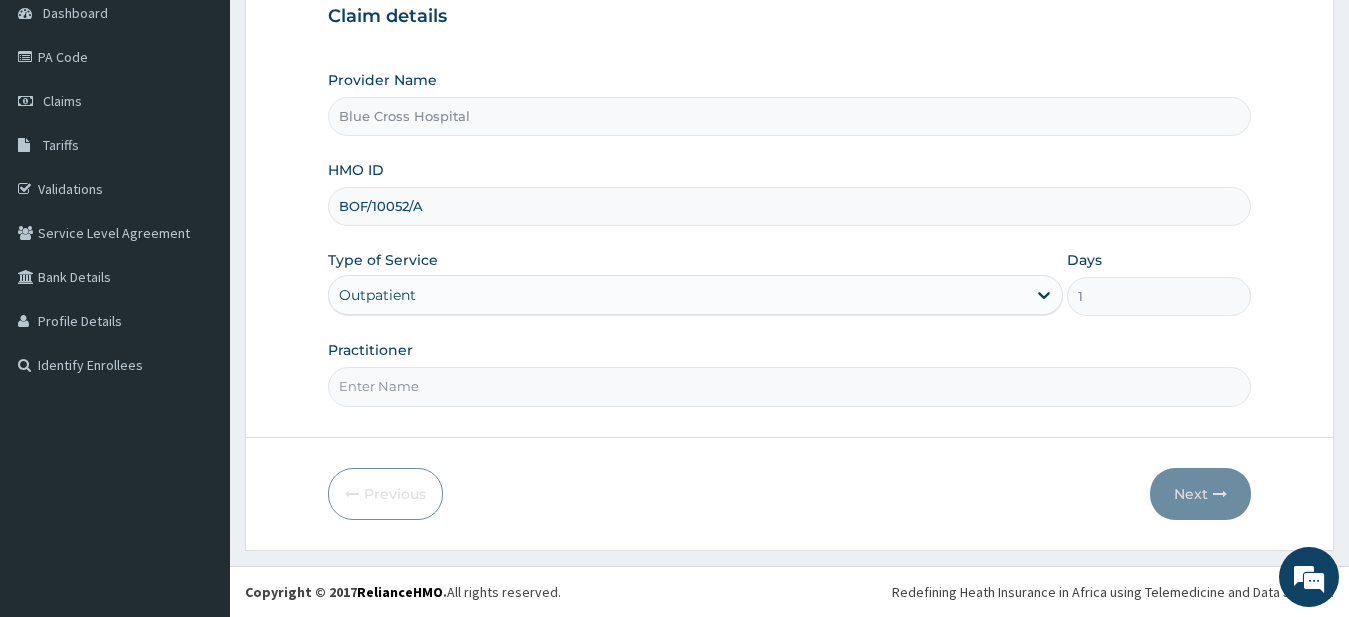 click on "Practitioner" at bounding box center [790, 386] 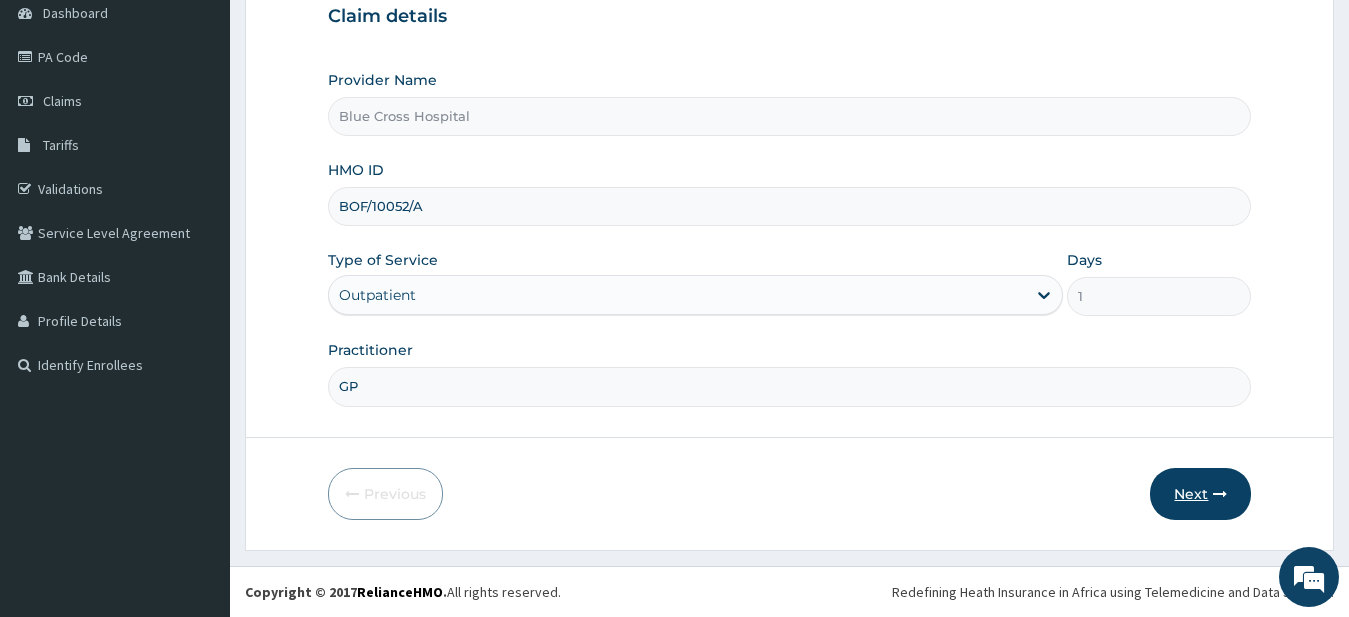 type on "GP" 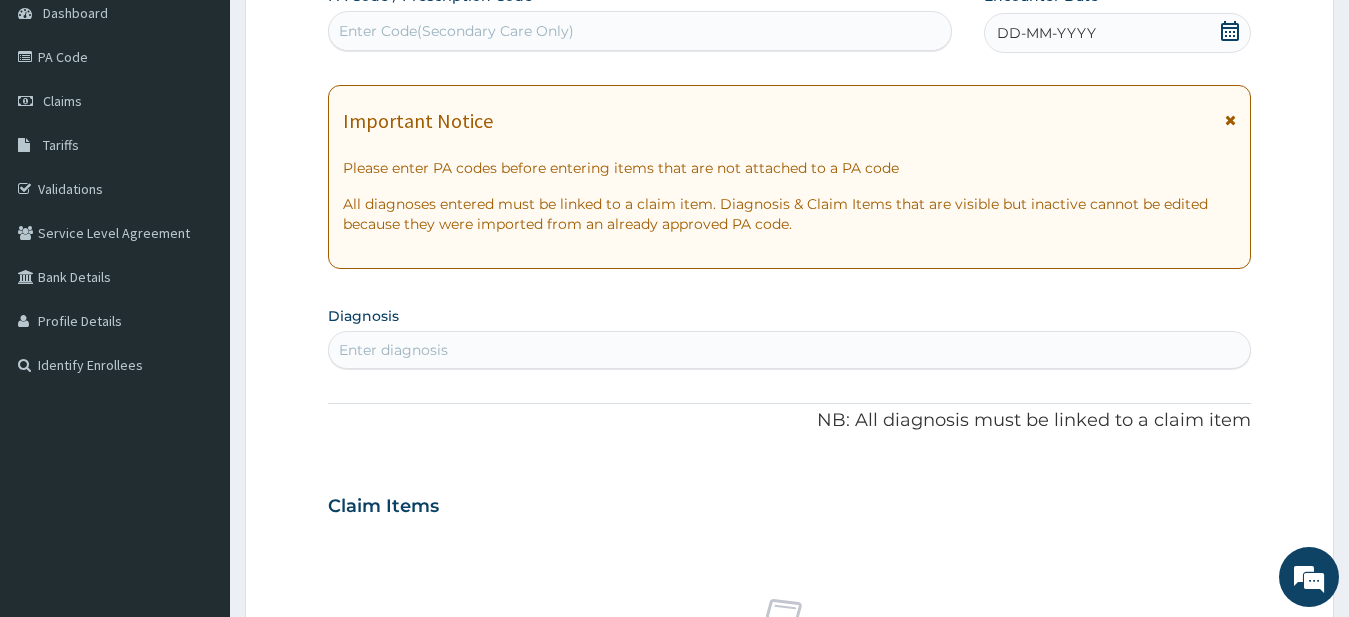 scroll, scrollTop: 0, scrollLeft: 0, axis: both 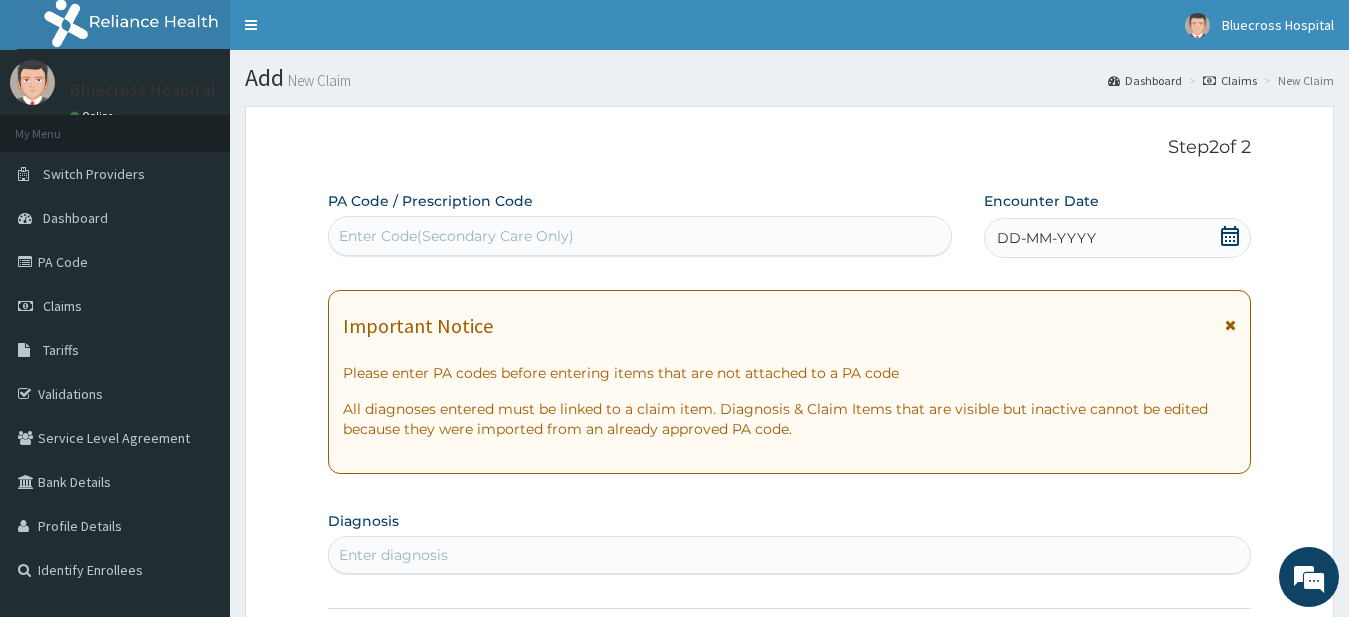 click on "Enter Code(Secondary Care Only)" at bounding box center (456, 236) 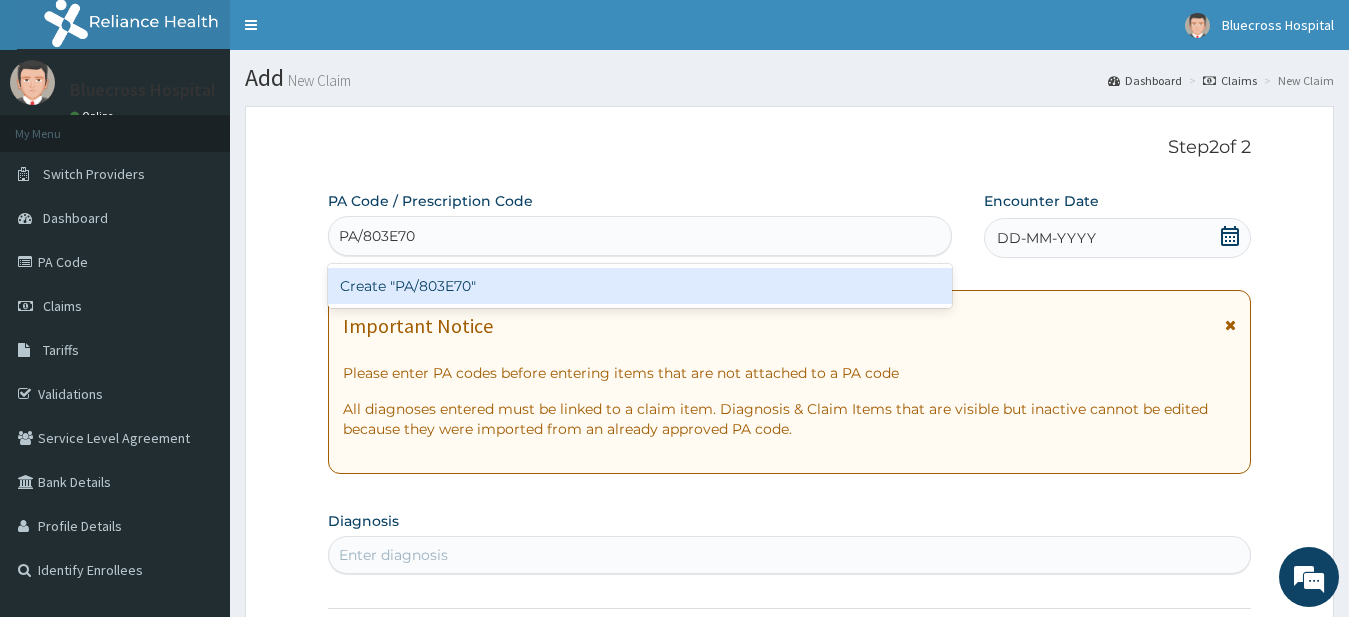 click on "Create "PA/803E70"" at bounding box center (640, 286) 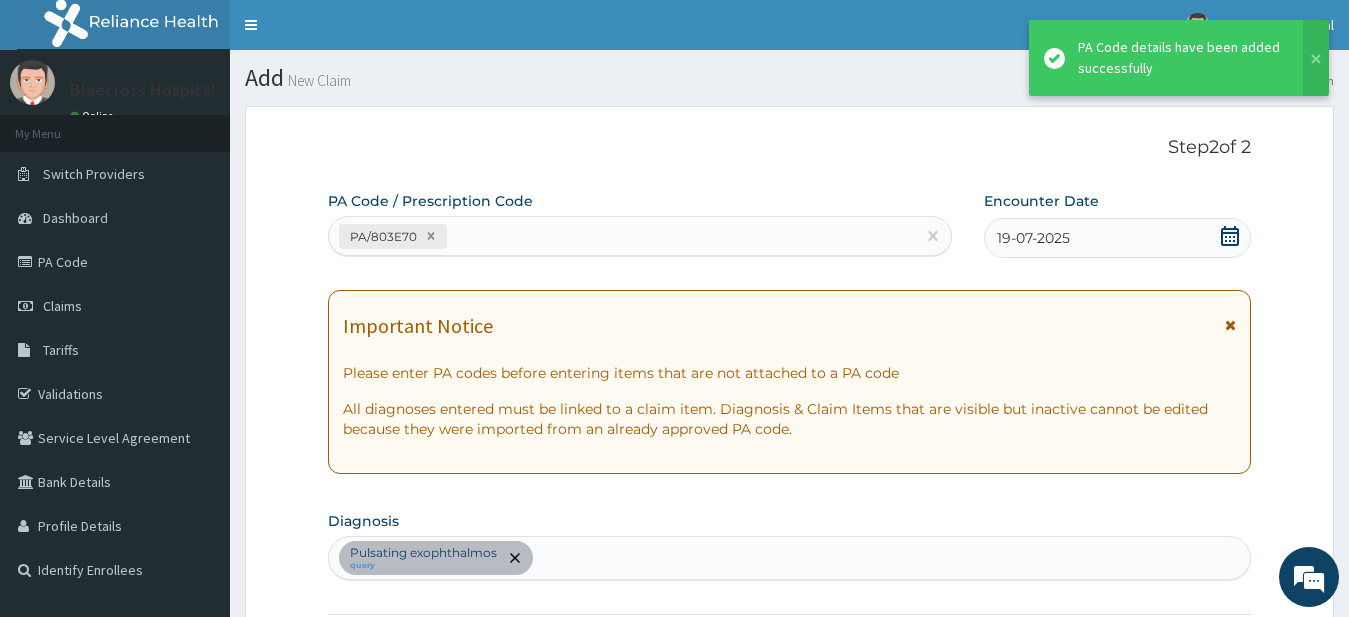 scroll, scrollTop: 524, scrollLeft: 0, axis: vertical 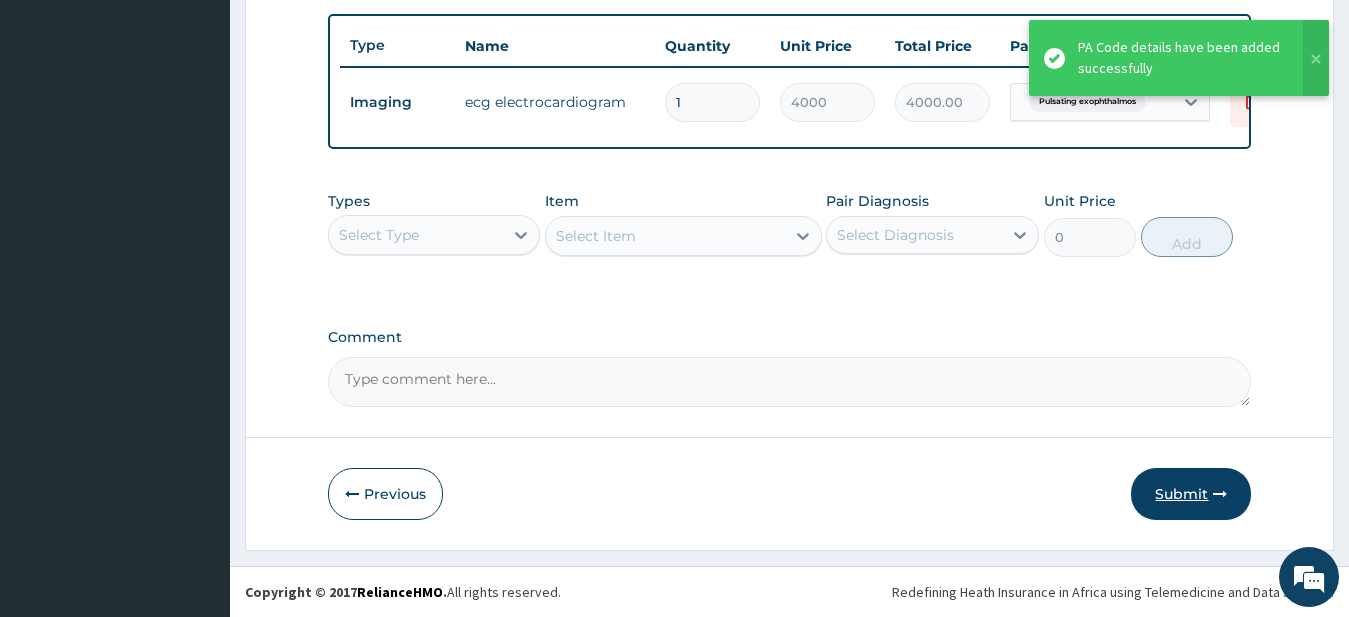 click on "Submit" at bounding box center [1191, 494] 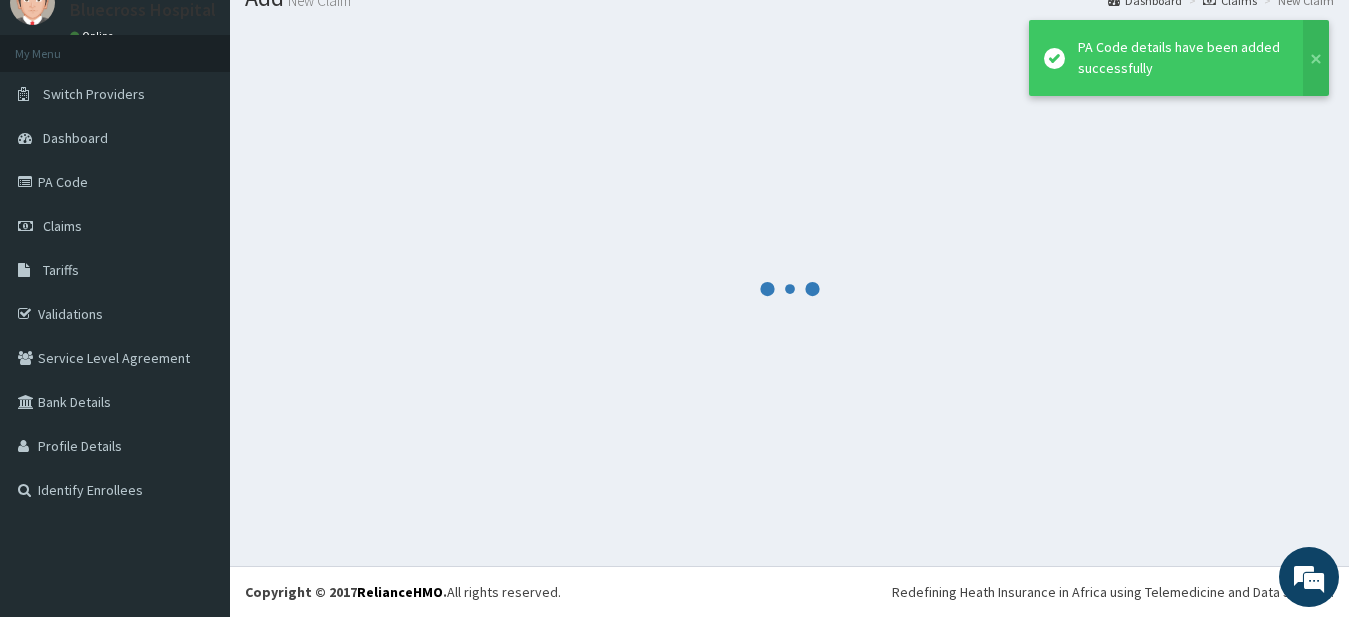 scroll, scrollTop: 80, scrollLeft: 0, axis: vertical 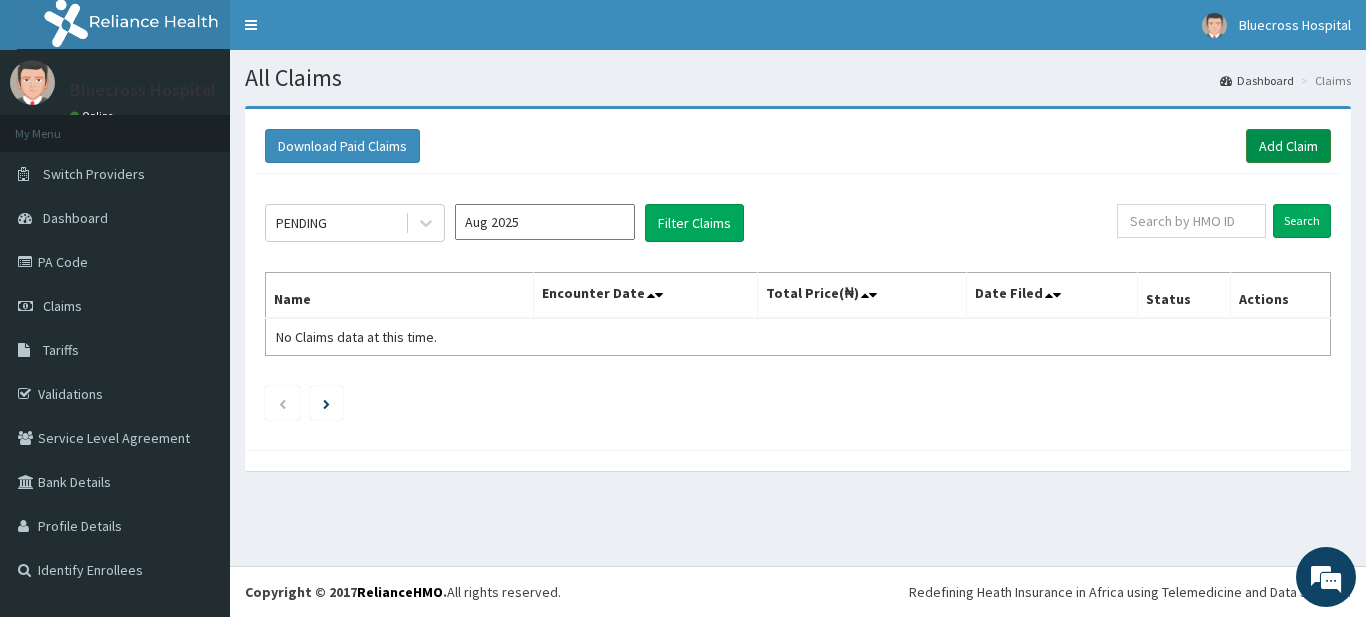 click on "Add Claim" at bounding box center (1288, 146) 